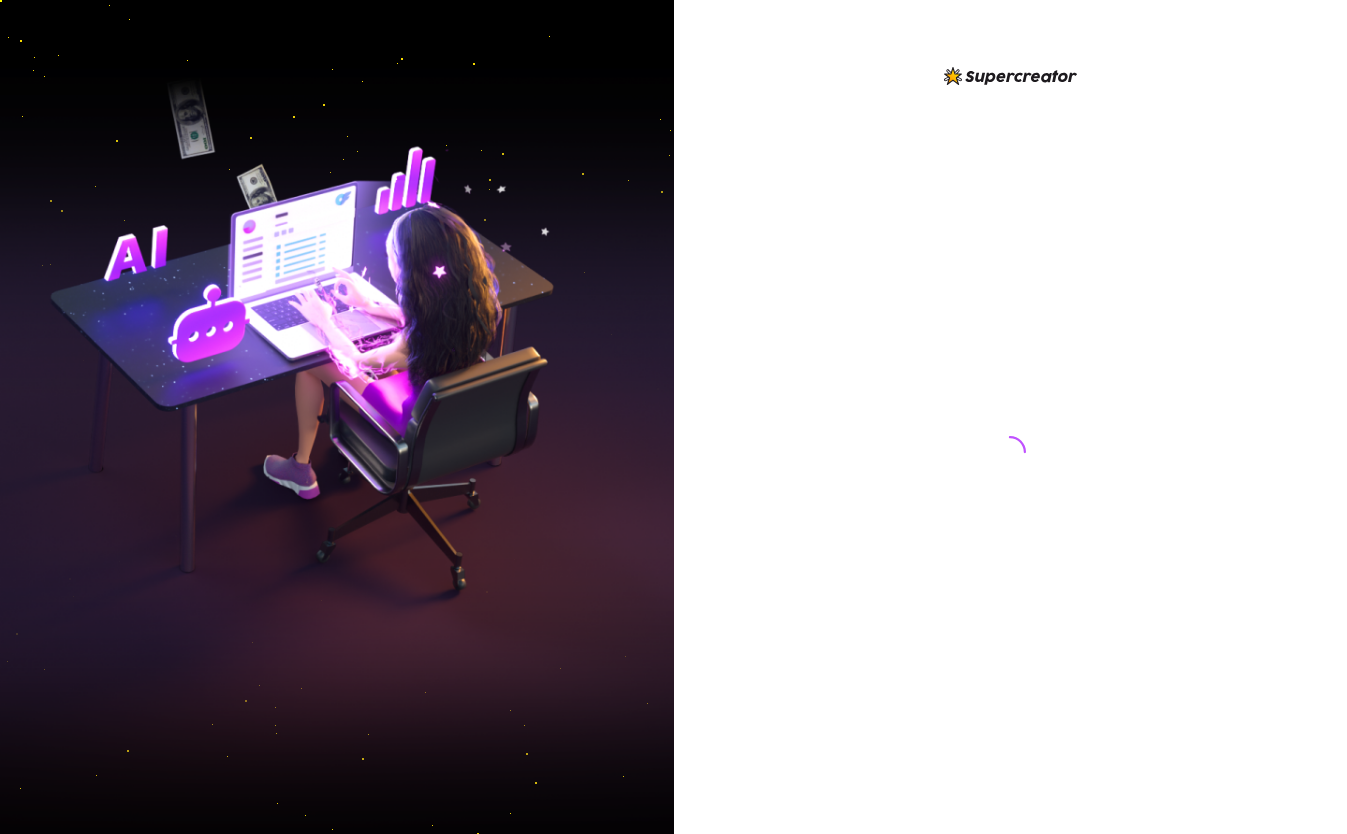 scroll, scrollTop: 0, scrollLeft: 0, axis: both 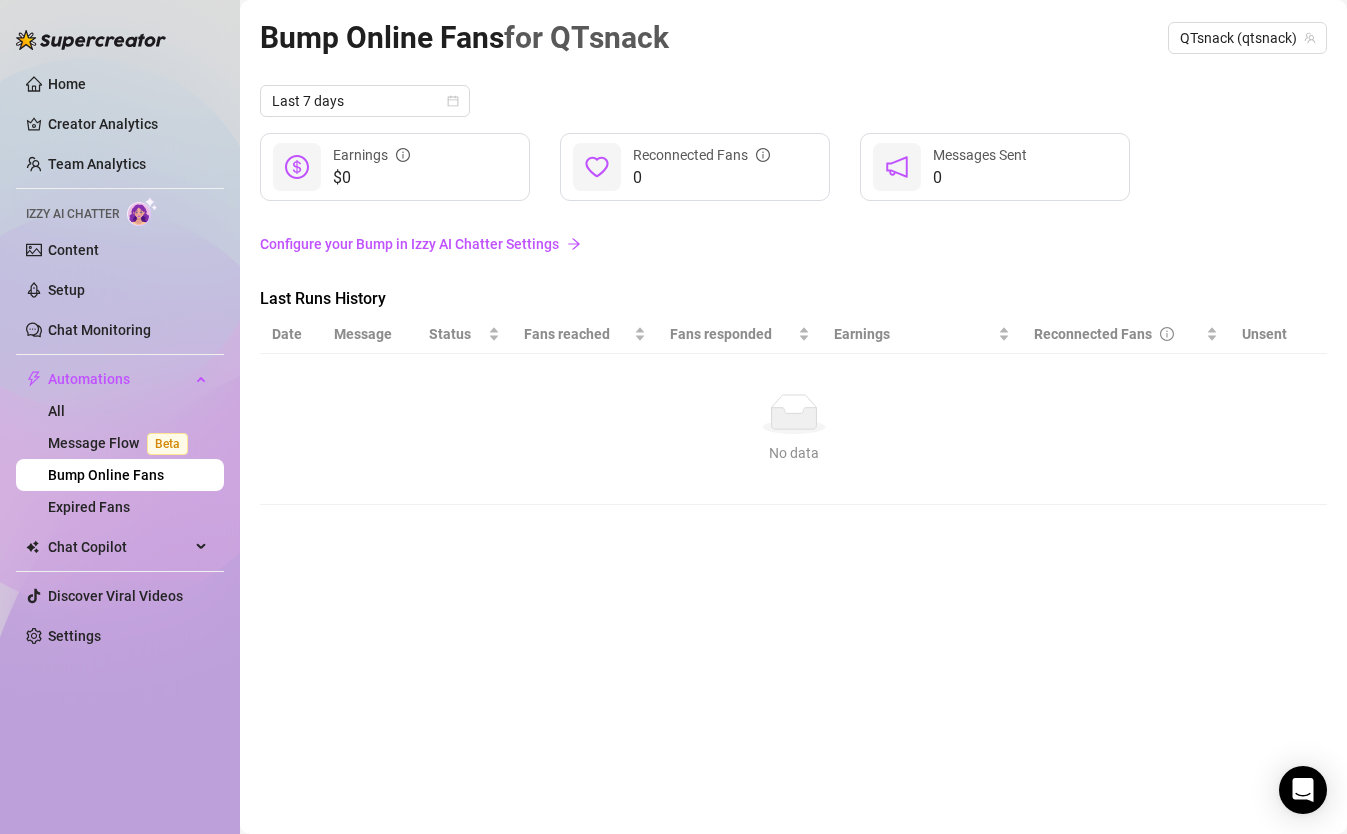 click on "Configure your Bump in Izzy AI Chatter Settings" at bounding box center [793, 244] 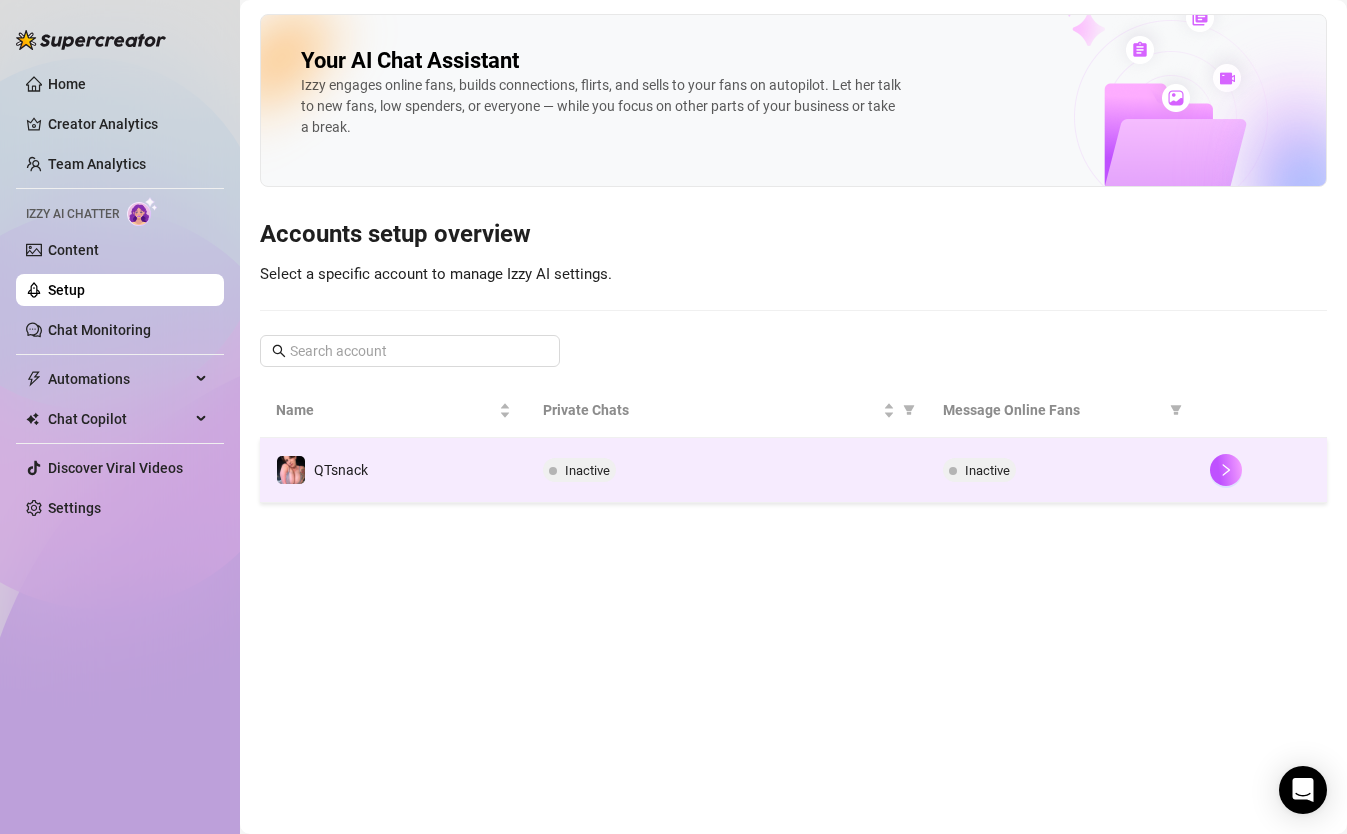 click on "Inactive" at bounding box center [987, 470] 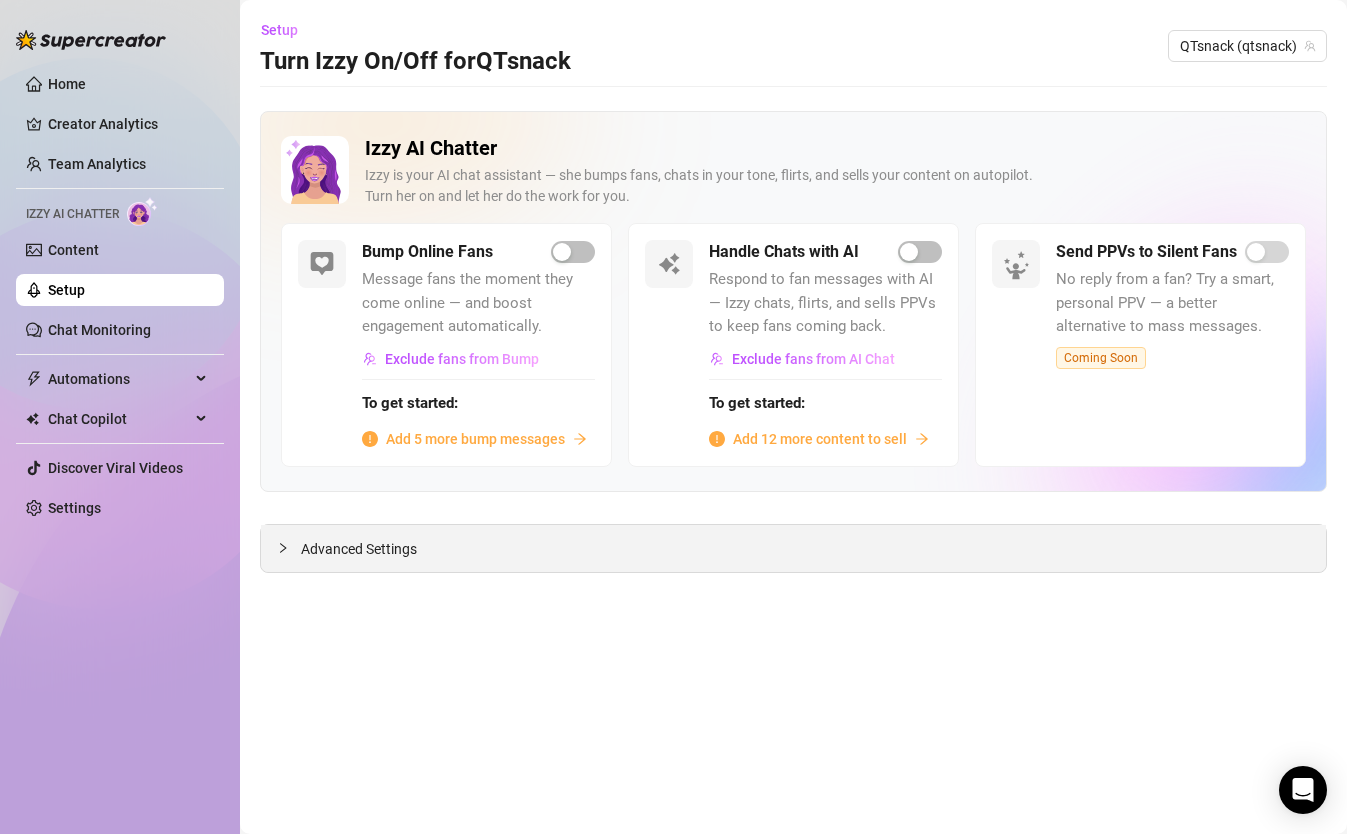 click on "Advanced Settings" at bounding box center [793, 548] 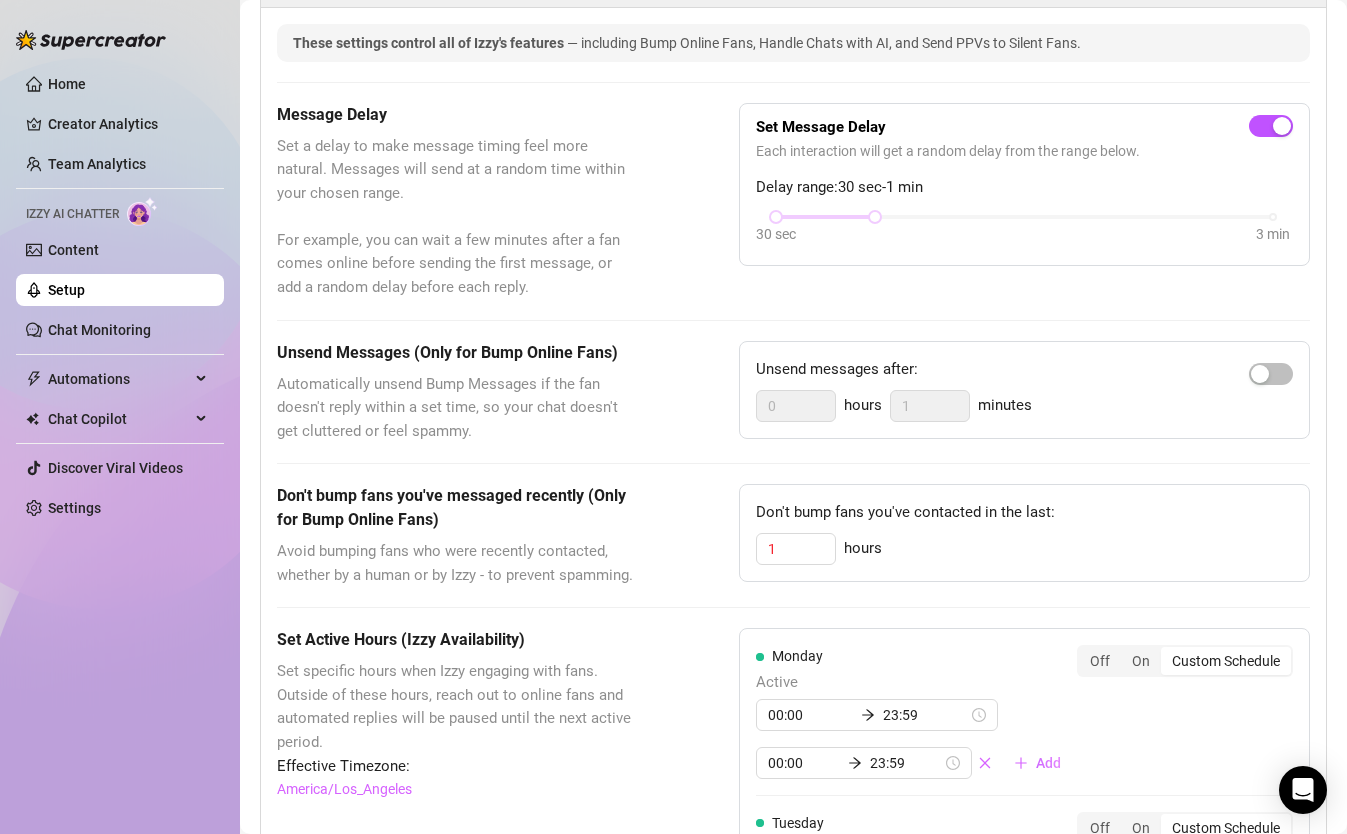 scroll, scrollTop: 572, scrollLeft: 0, axis: vertical 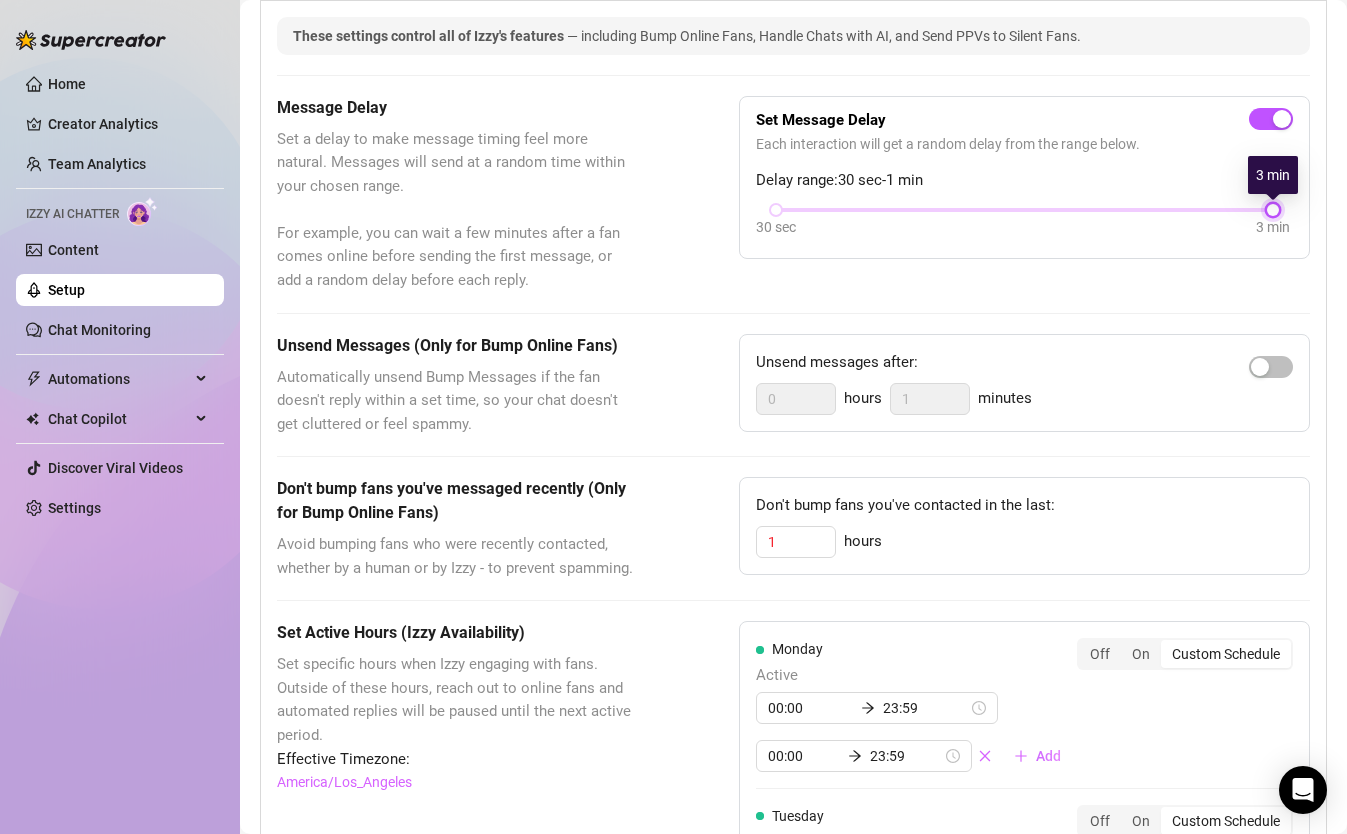 drag, startPoint x: 875, startPoint y: 212, endPoint x: 1360, endPoint y: 245, distance: 486.1214 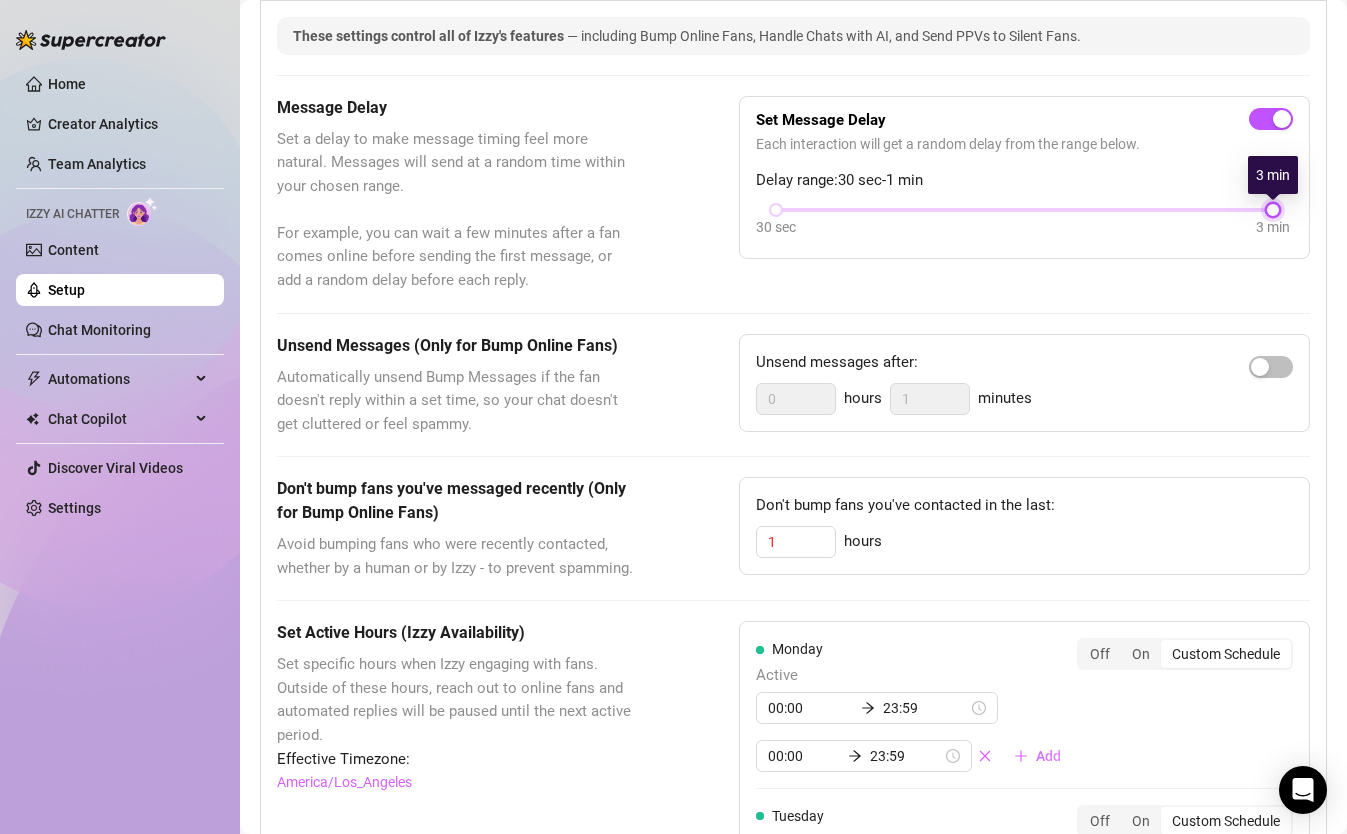 click on "Home Creator Analytics   Team Analytics Izzy AI Chatter Content Setup Chat Monitoring Automations All Message Flow Beta Bump Online Fans Expired Fans Chat Copilot Discover Viral Videos Settings Izzy AI Chatter Setup Turn Izzy On/Off for  QTsnack QTsnack (qtsnack) Izzy AI Chatter Izzy is your AI chat assistant — she bumps fans, chats in your tone, flirts, and sells your content on autopilot. Turn her on and let her do the work for you. Bump Online Fans Message fans the moment they come online — and boost engagement automatically. Exclude fans from Bump To get started: Add 5 more bump messages Handle Chats with AI Respond to fan messages with AI — Izzy chats, flirts, and sells PPVs to keep fans coming back. Exclude fans from AI Chat To get started: Add 12 more content to sell Send PPVs to Silent Fans No reply from a fan? Try a smart, personal PPV — a better alternative to mass messages. Coming Soon Advanced Settings   Message Delay Set Message Delay 30 sec" at bounding box center [673, 417] 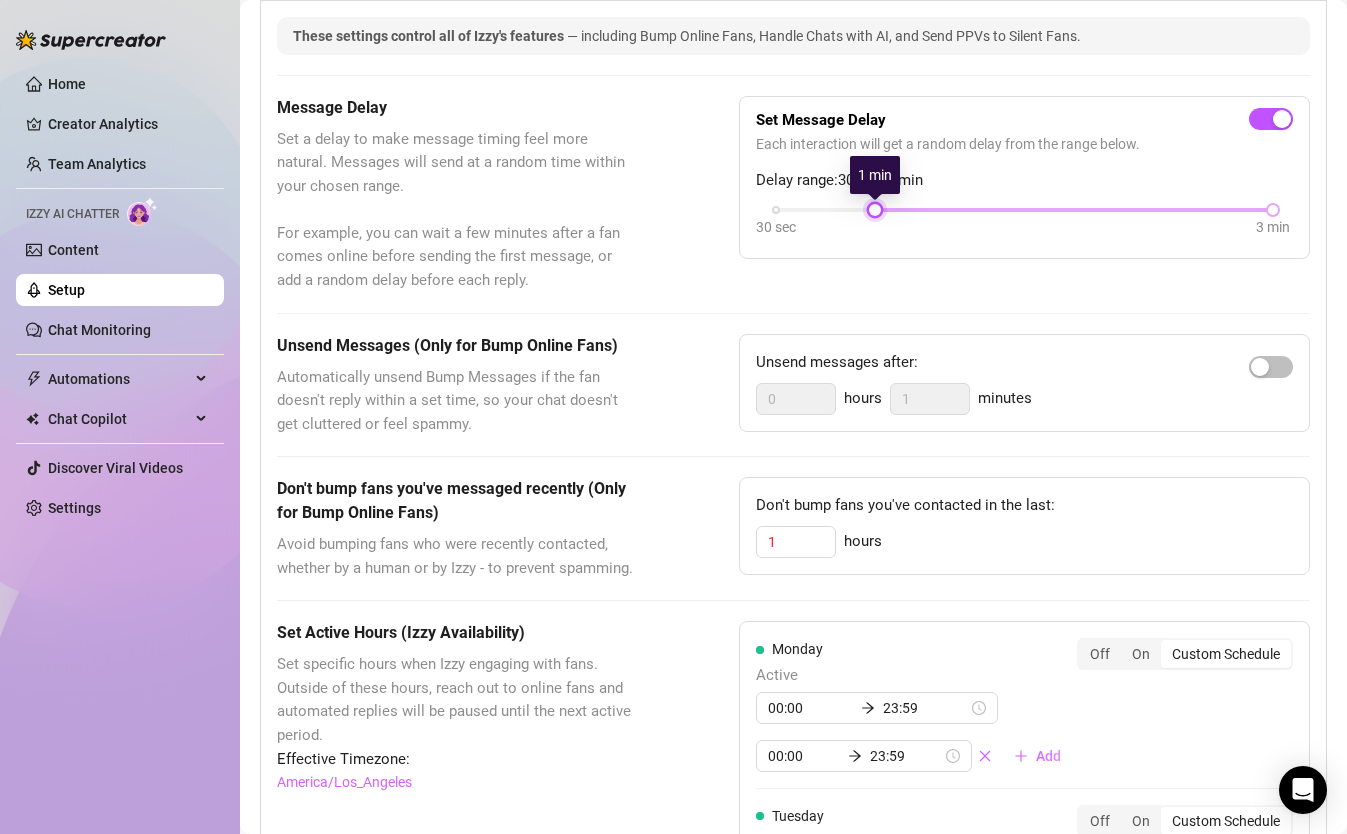 drag, startPoint x: 934, startPoint y: 224, endPoint x: 877, endPoint y: 212, distance: 58.249462 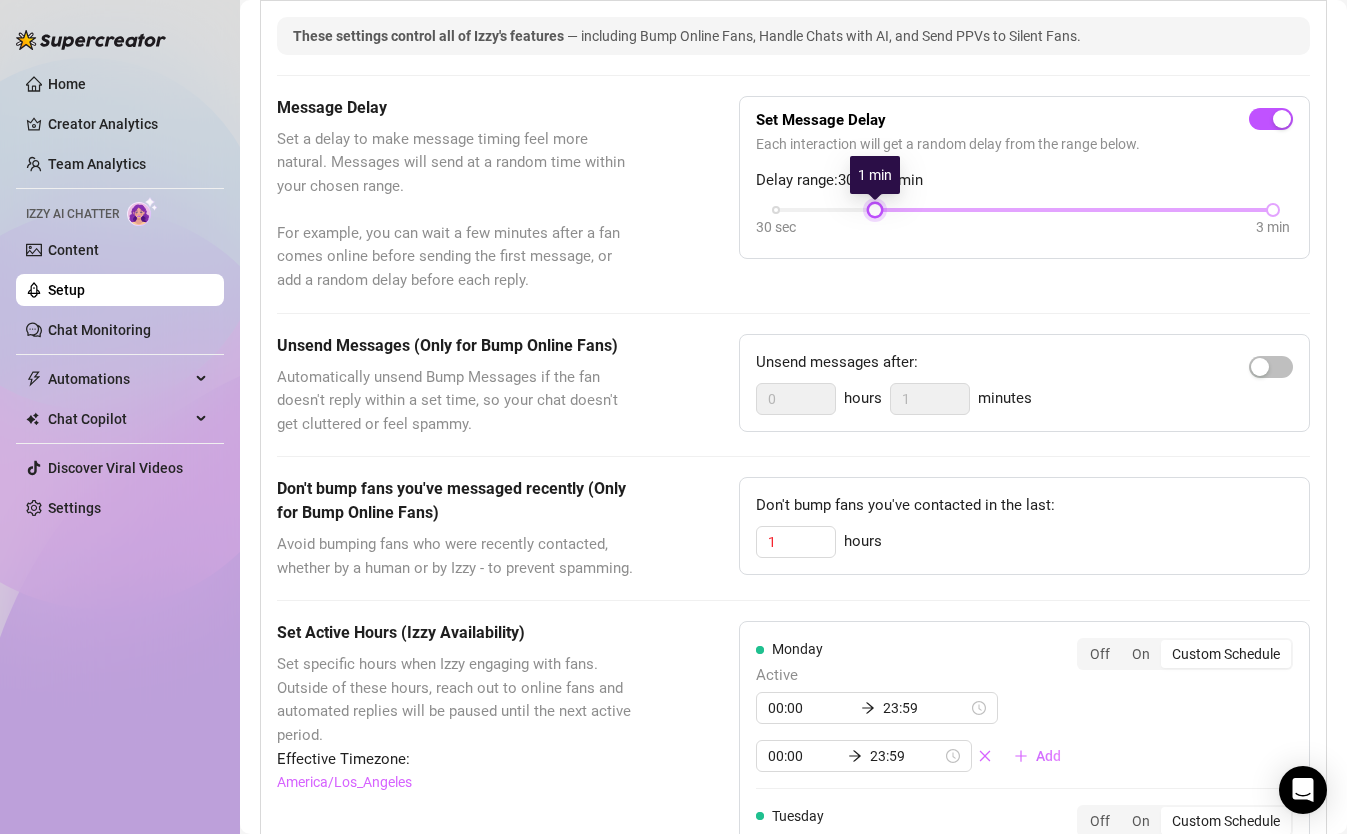 click at bounding box center (875, 210) 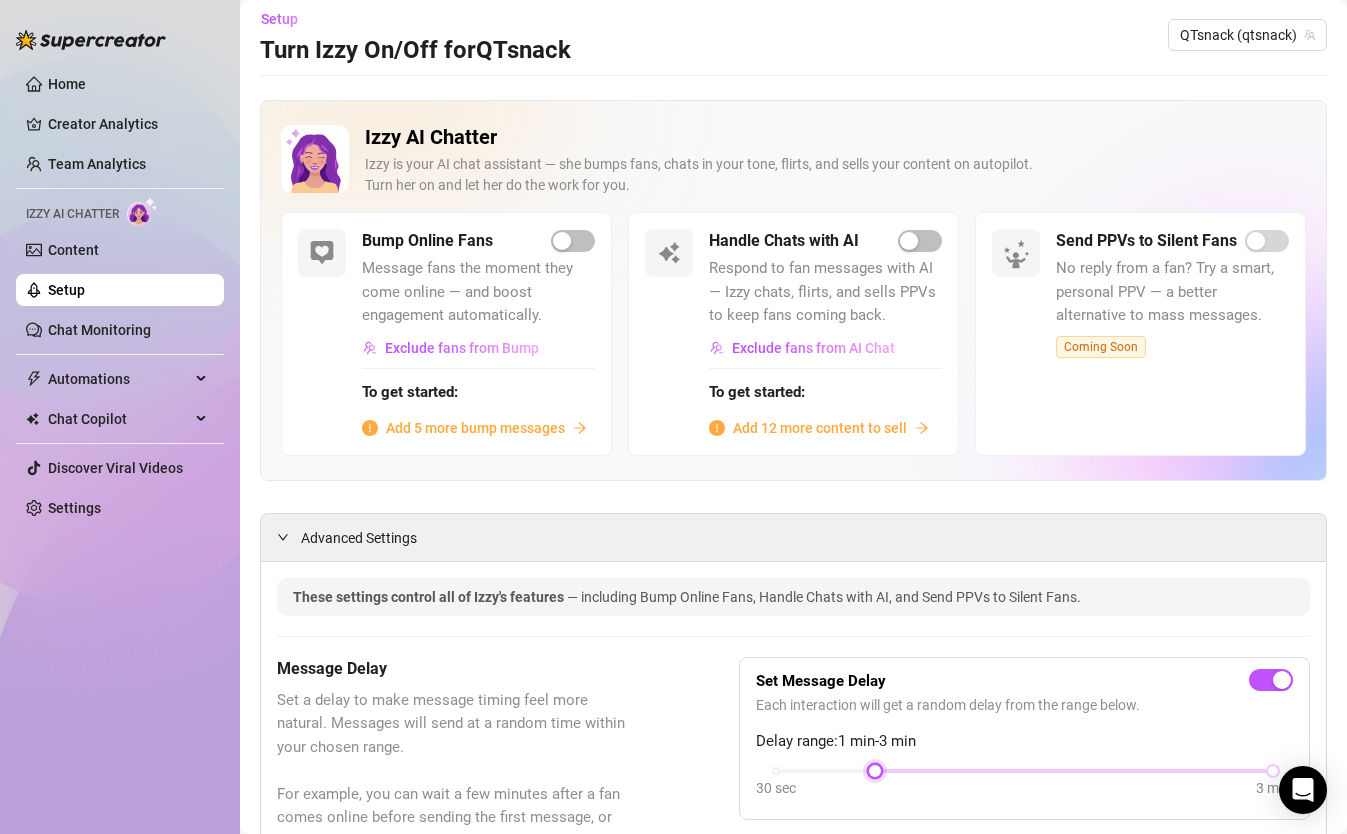 scroll, scrollTop: 0, scrollLeft: 0, axis: both 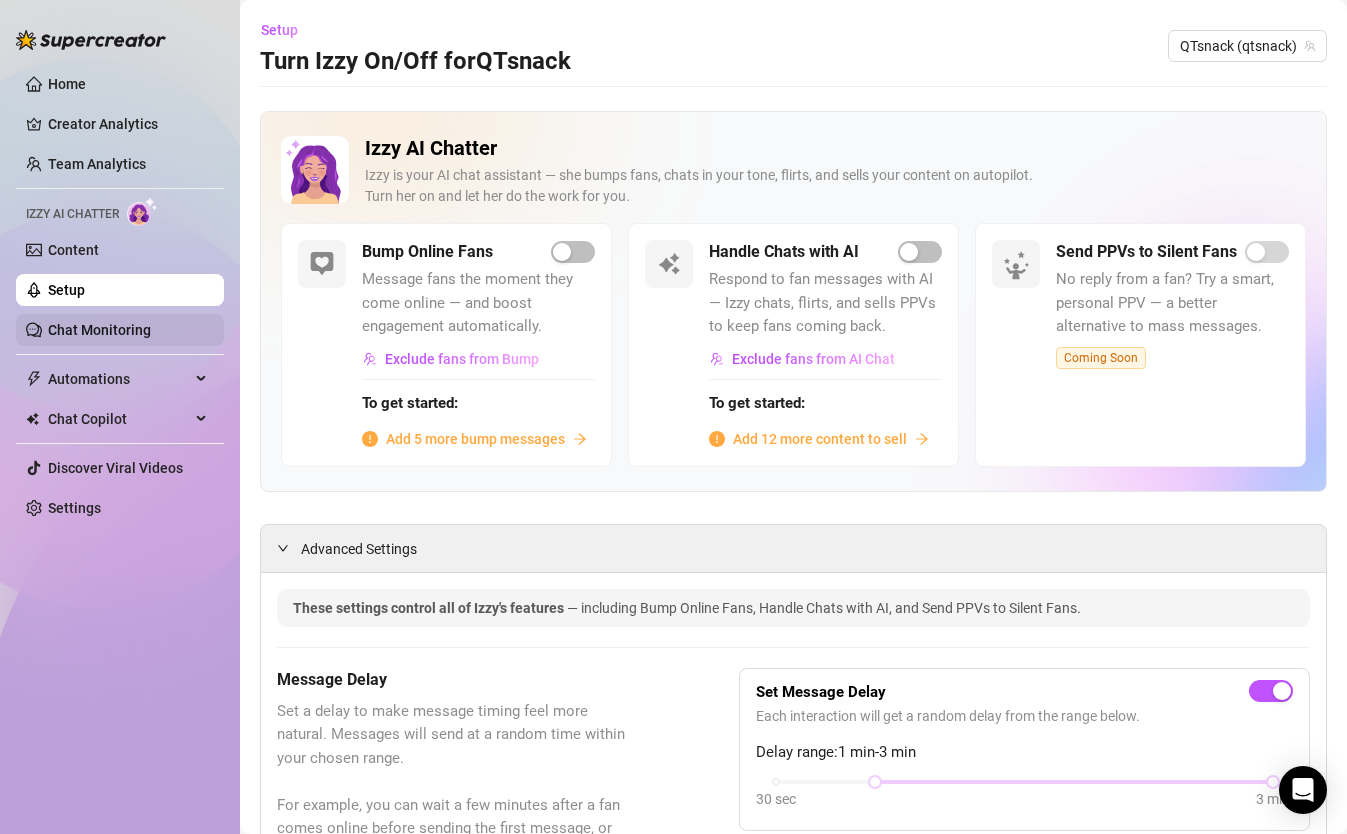 click on "Chat Monitoring" at bounding box center (99, 330) 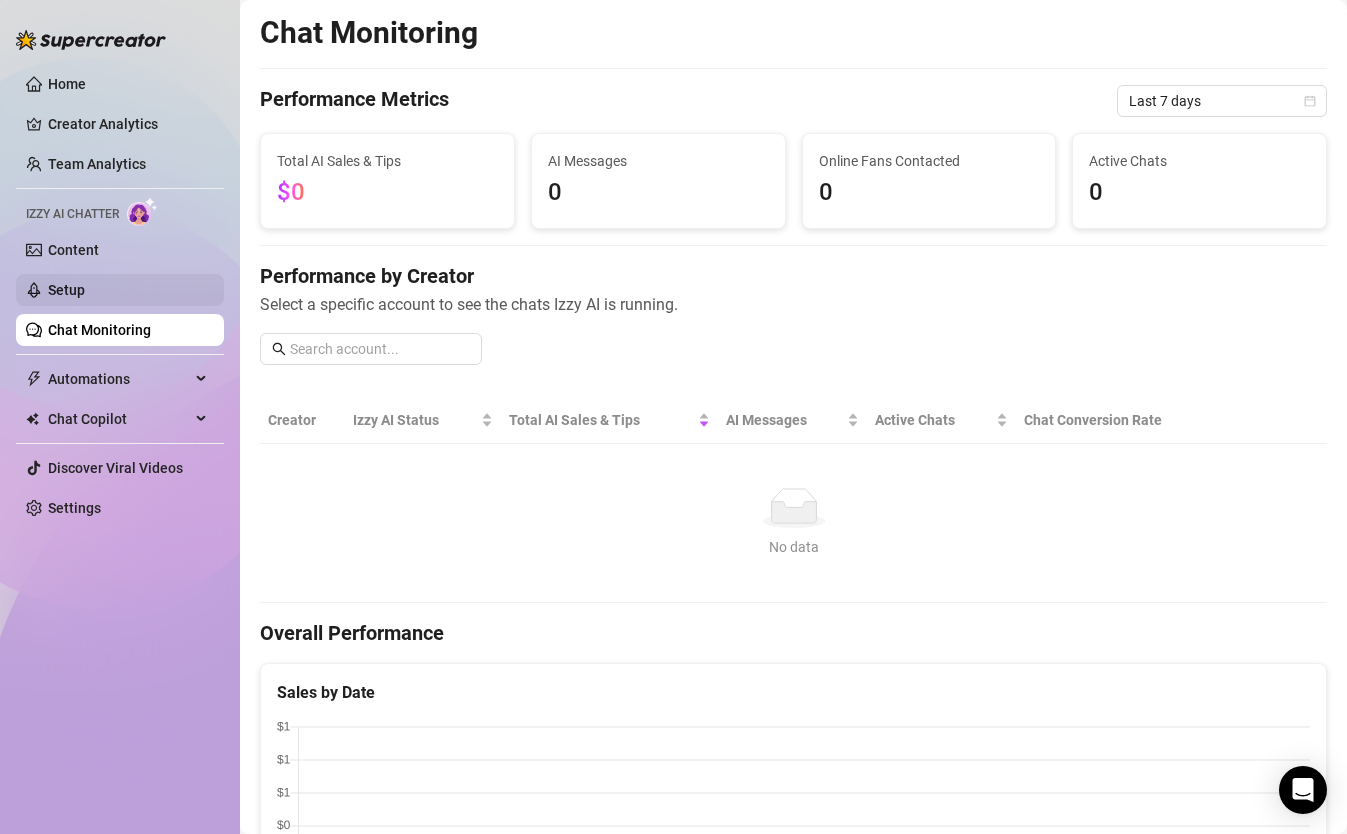 click on "Setup" at bounding box center (66, 290) 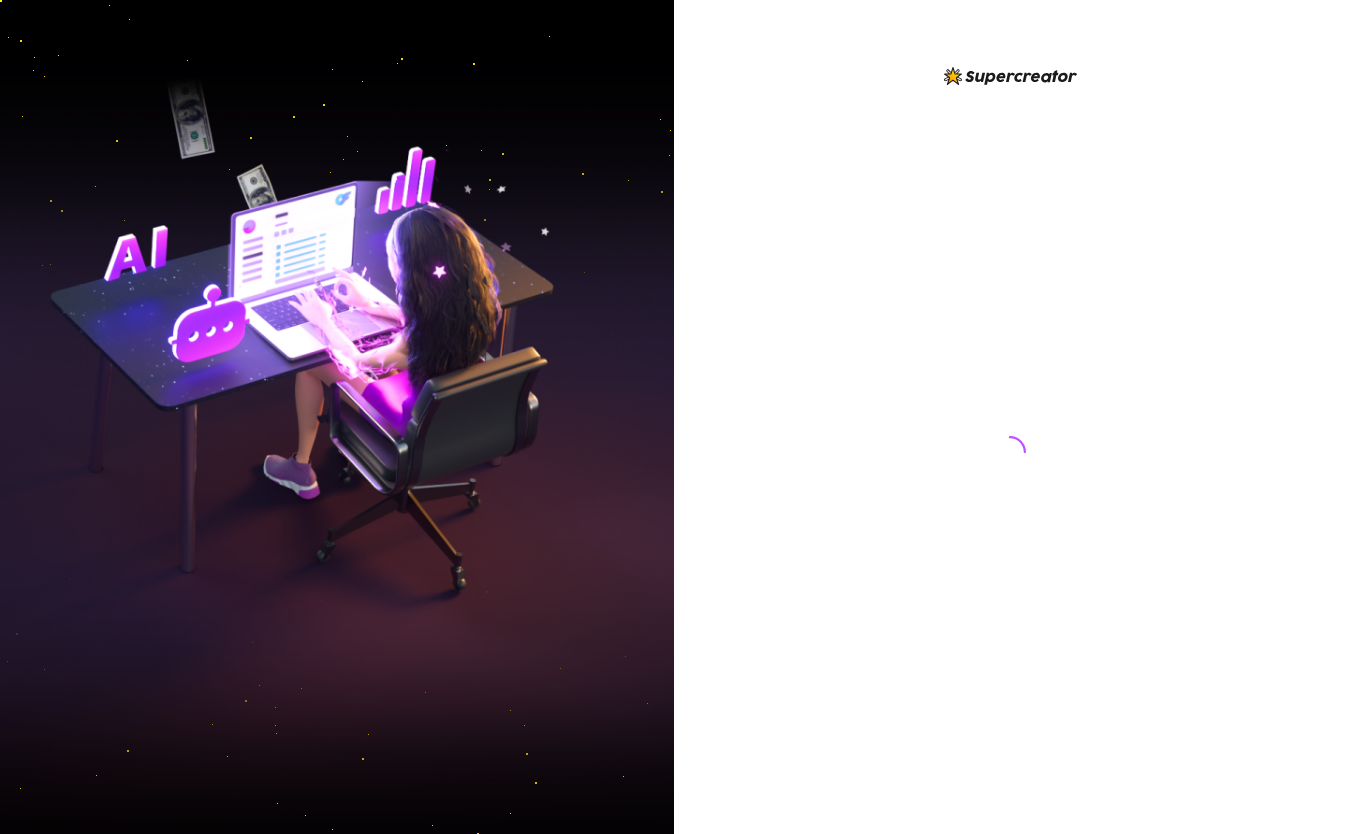 scroll, scrollTop: 0, scrollLeft: 0, axis: both 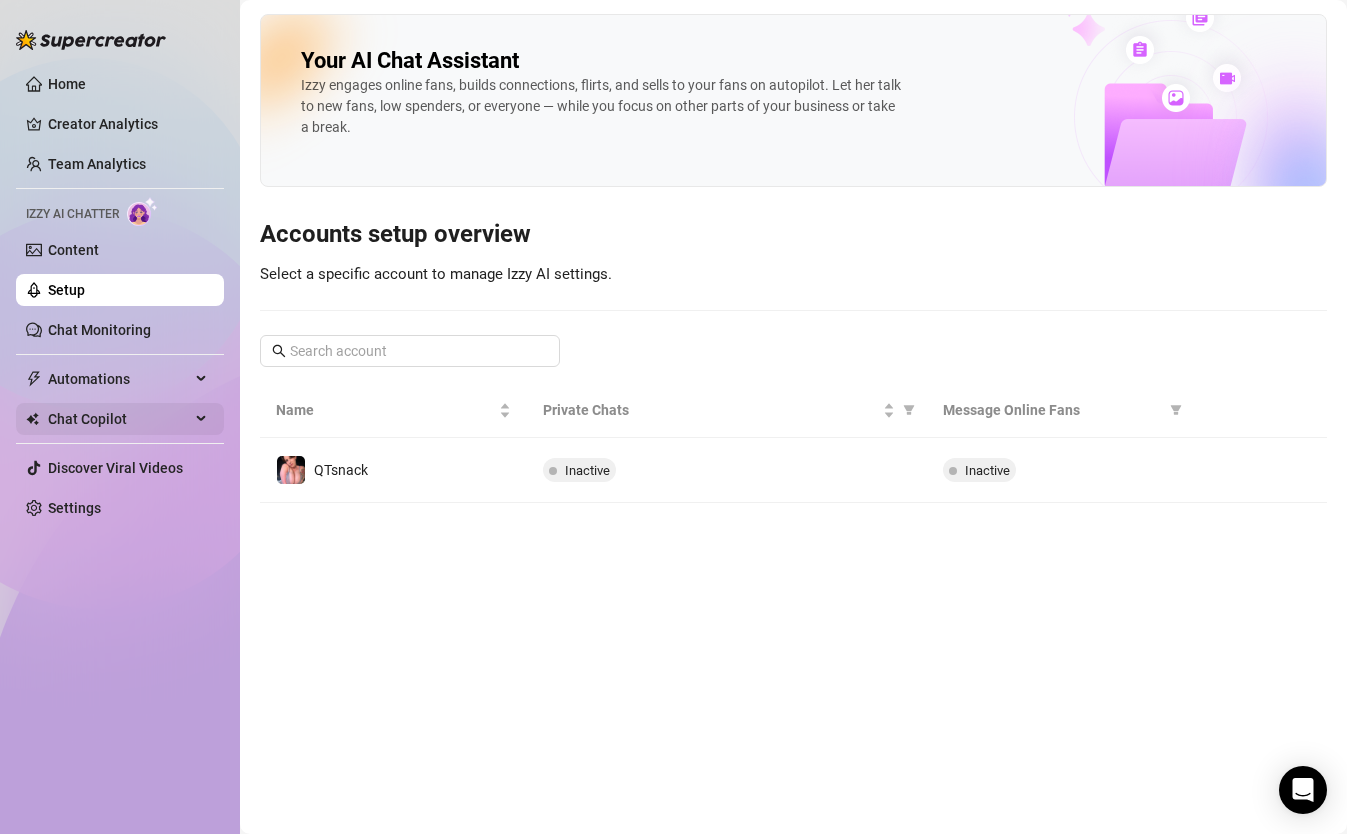 click on "Chat Copilot" at bounding box center [119, 419] 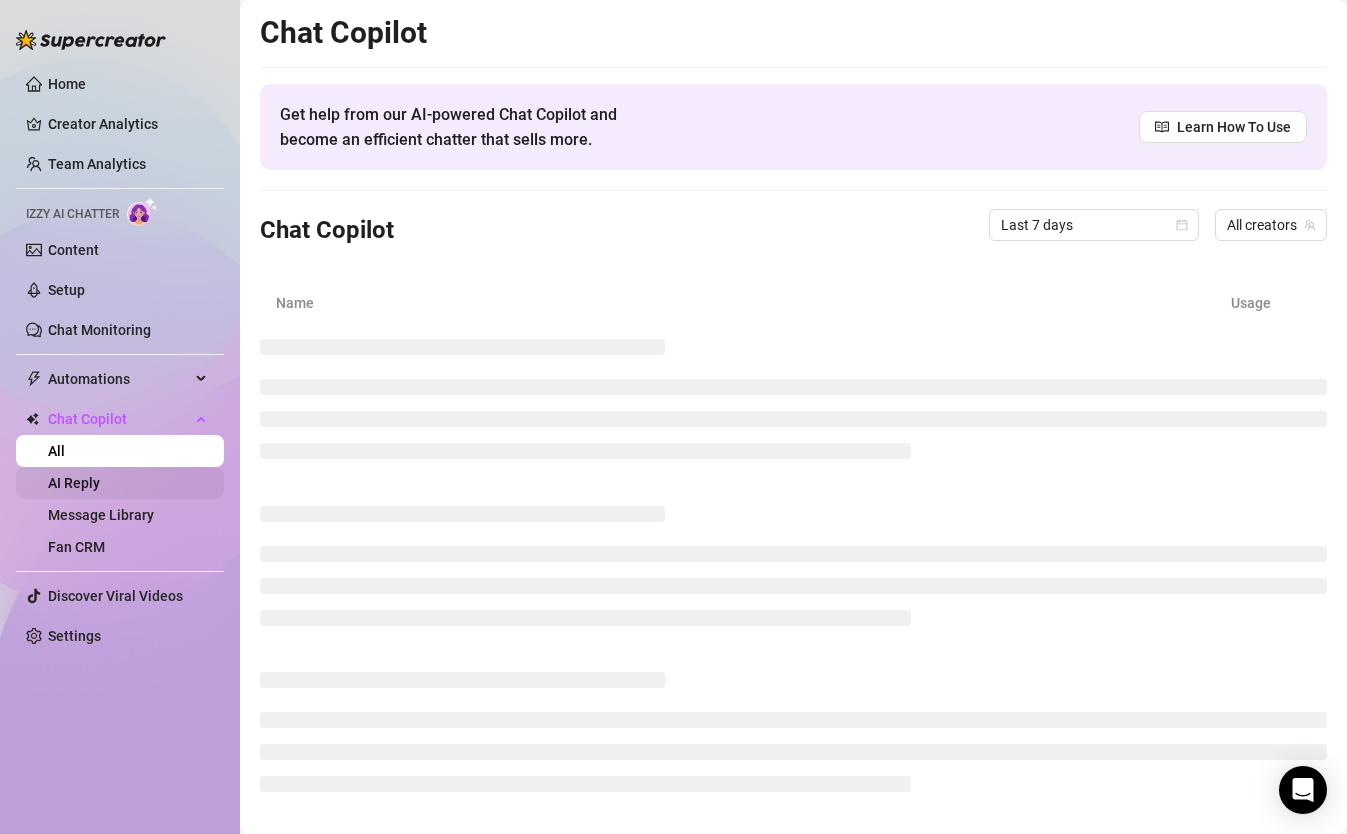 click on "AI Reply" at bounding box center [74, 483] 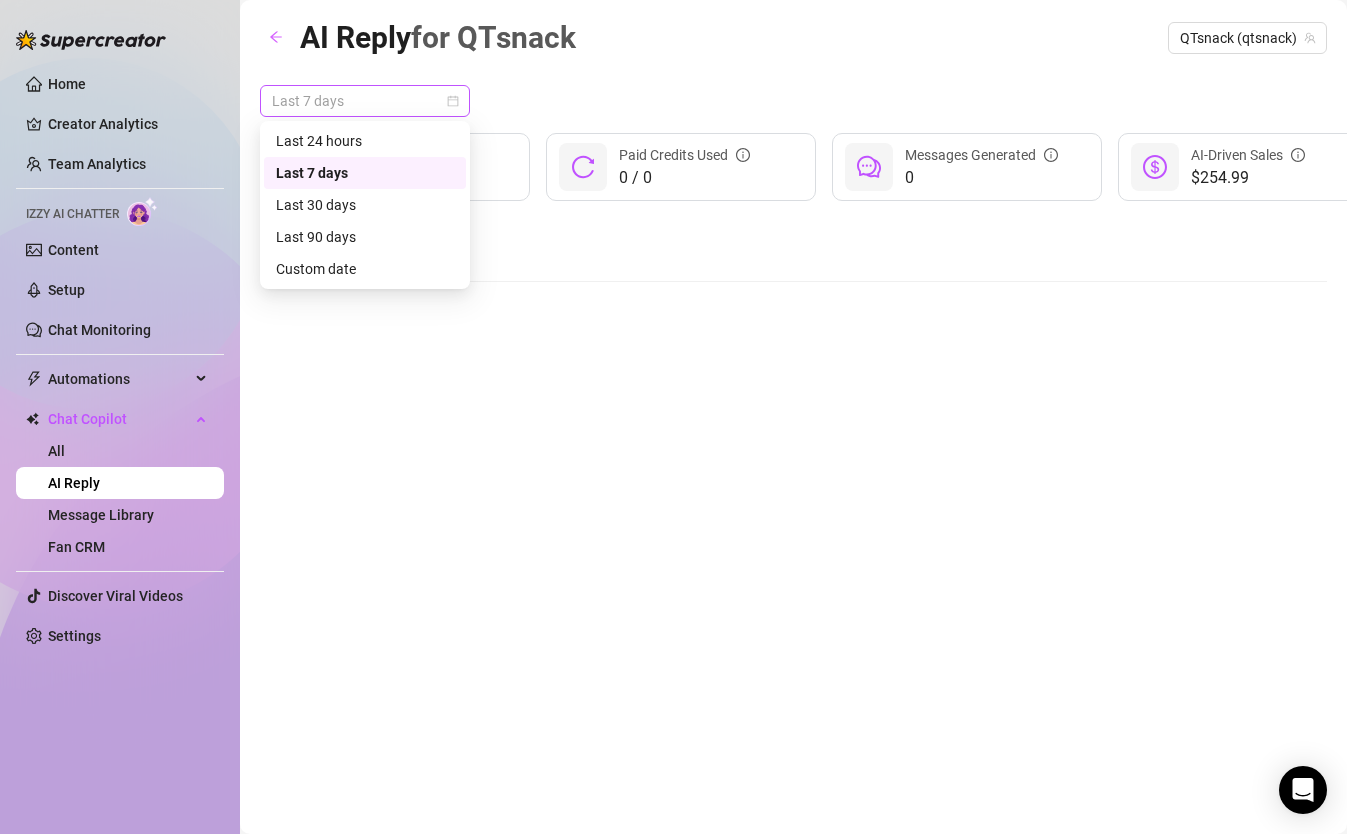 click on "Last 7 days" at bounding box center (365, 101) 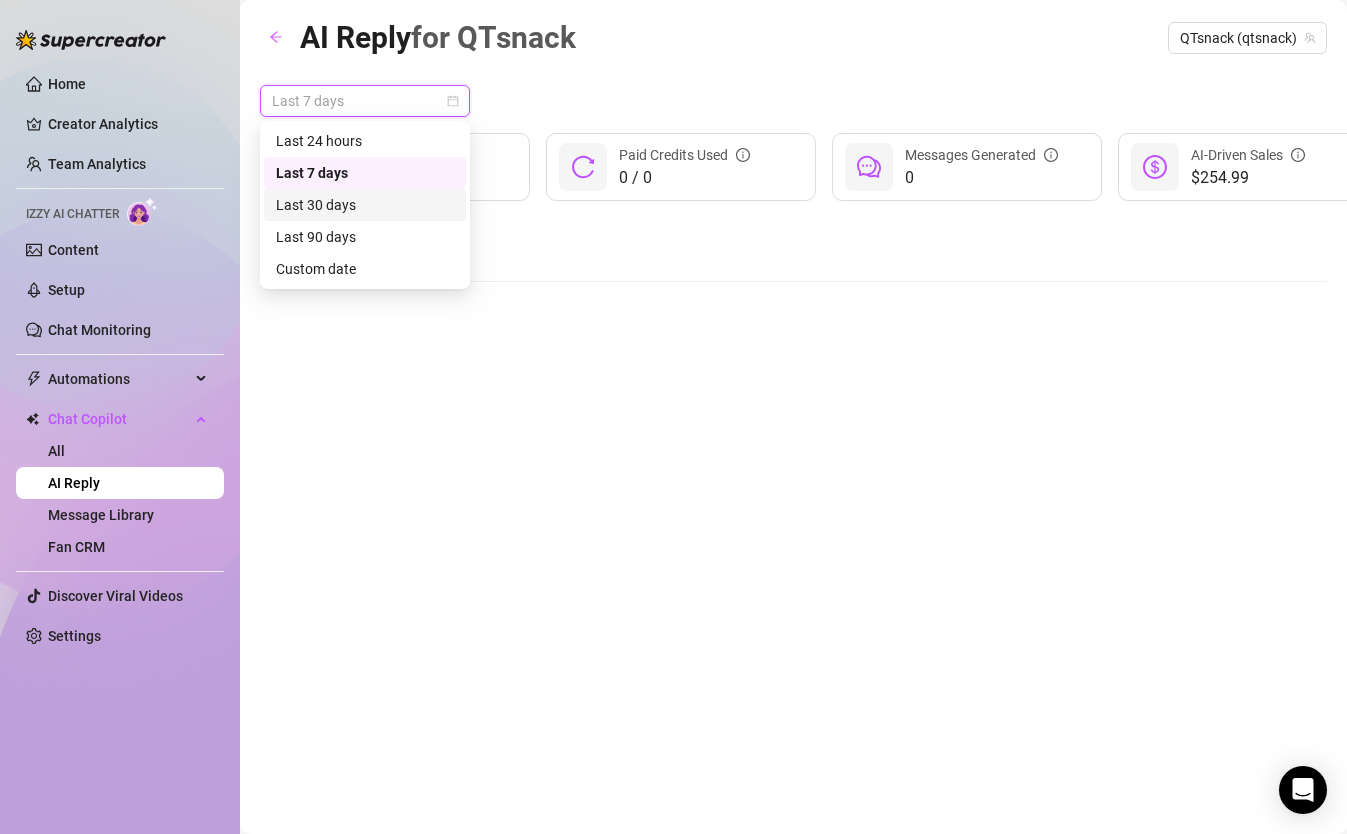 click on "Last 30 days" at bounding box center [365, 205] 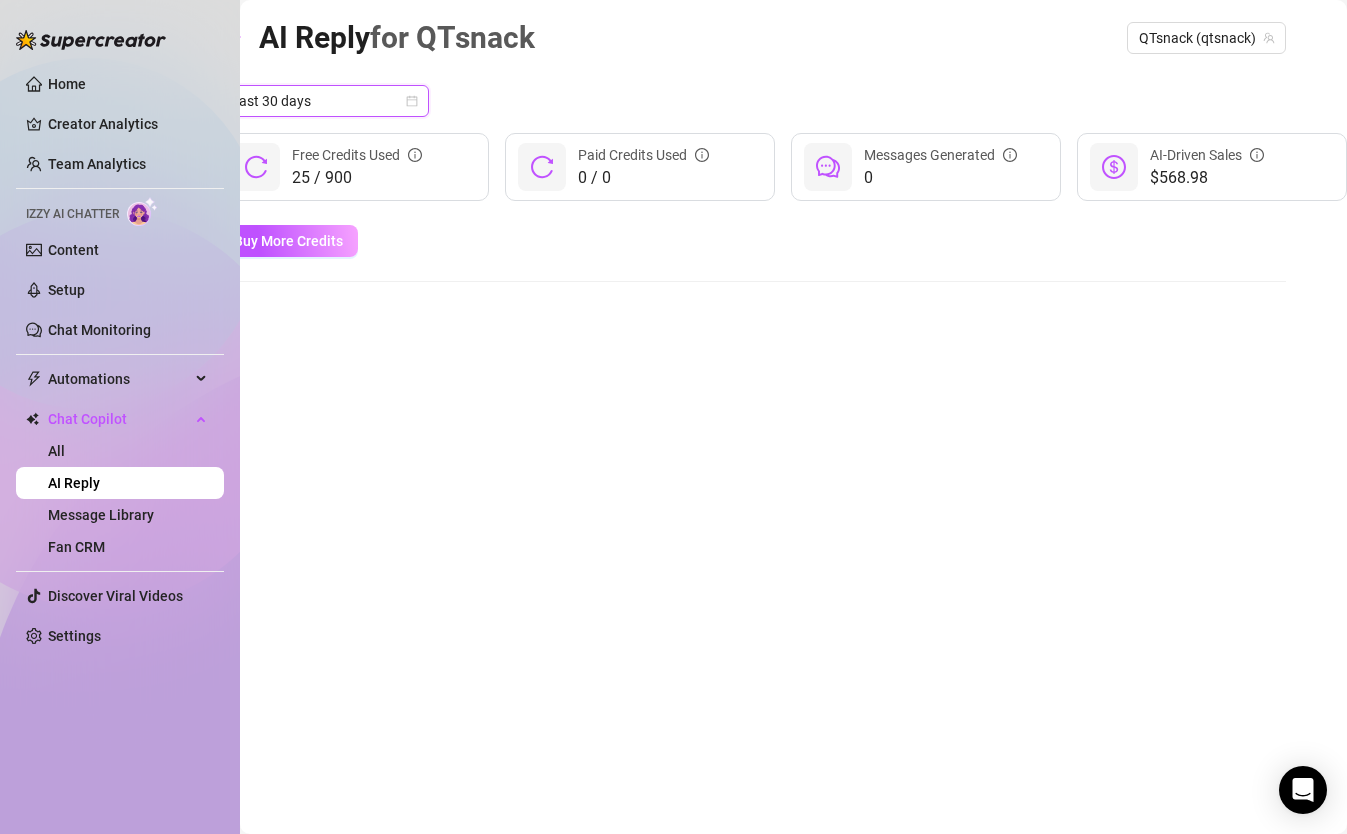 scroll, scrollTop: 0, scrollLeft: 0, axis: both 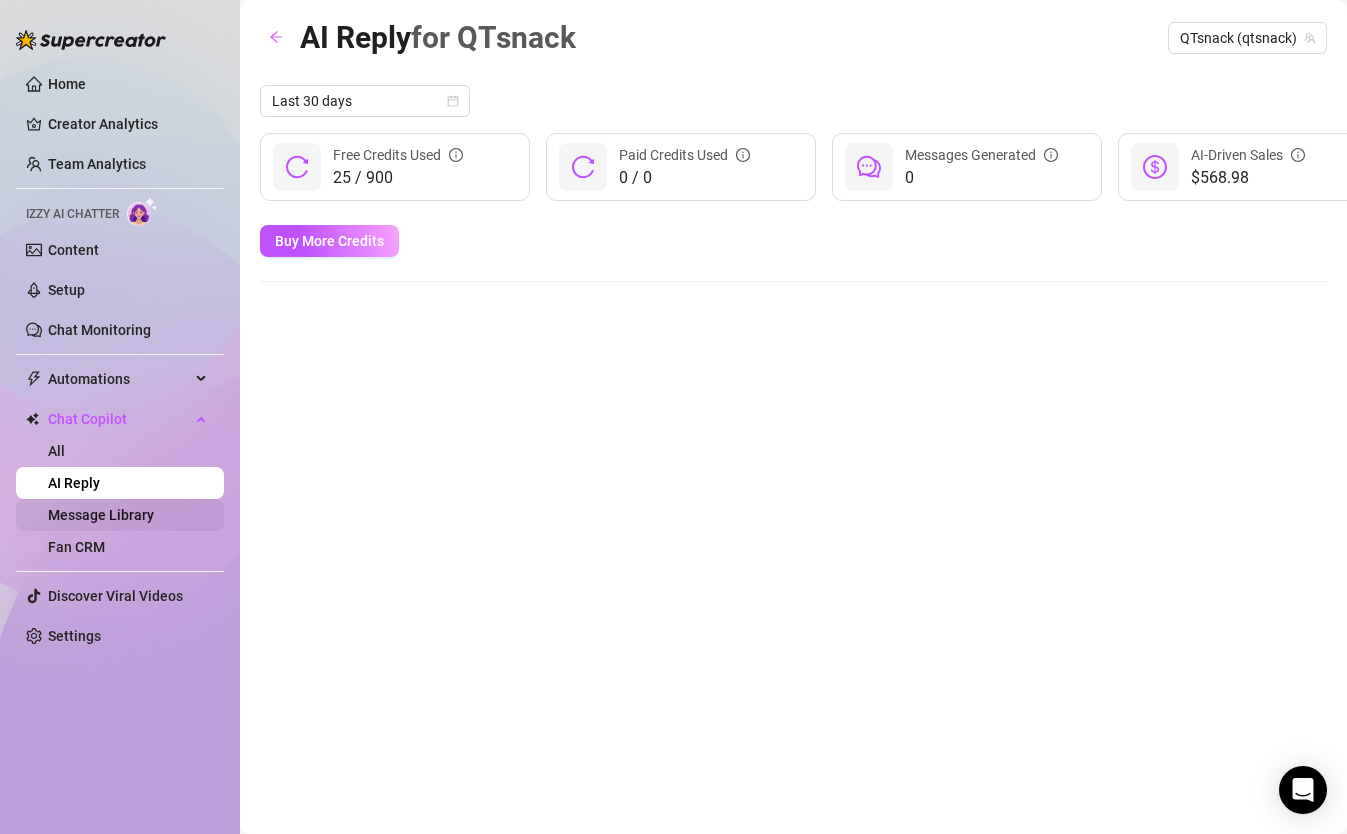 click on "Message Library" at bounding box center (101, 515) 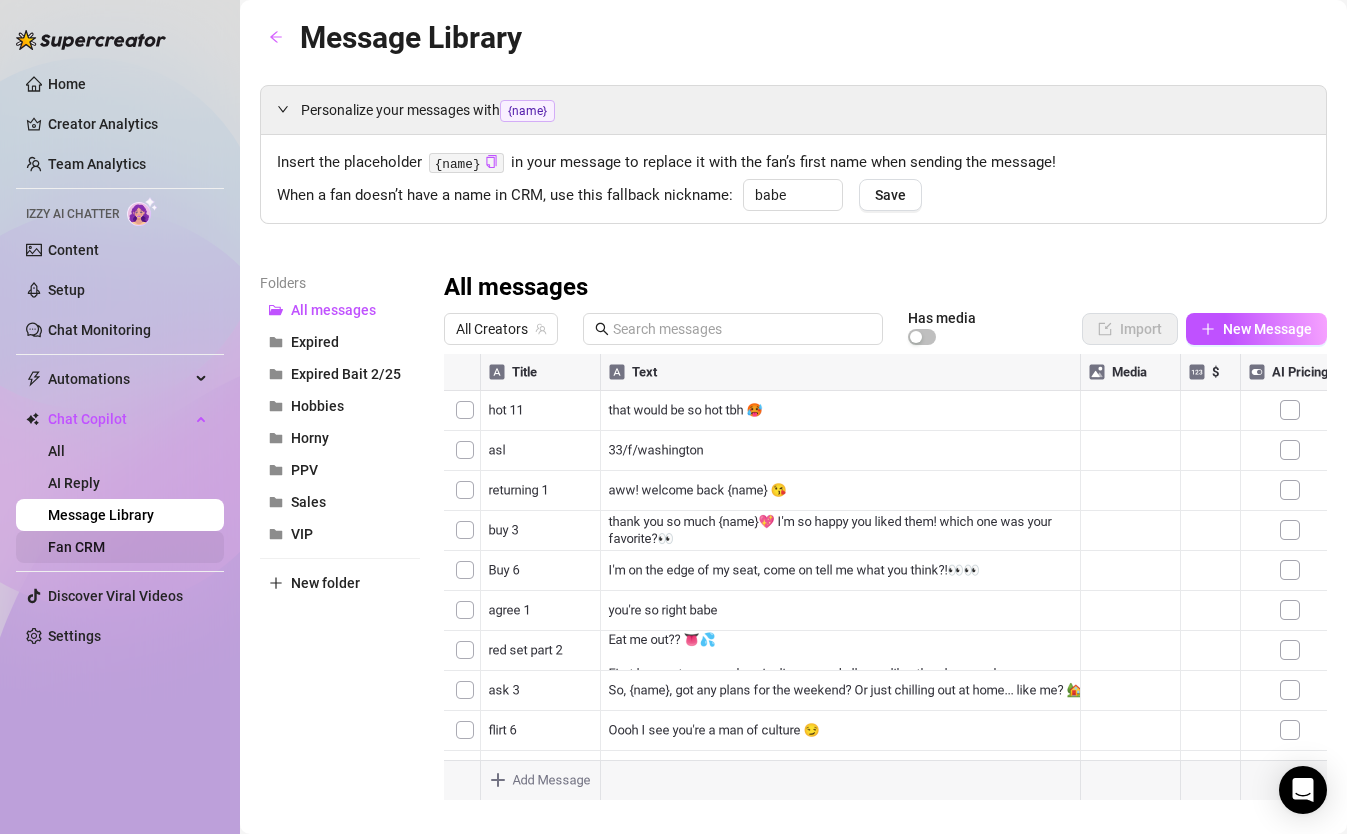 click on "Fan CRM" at bounding box center [76, 547] 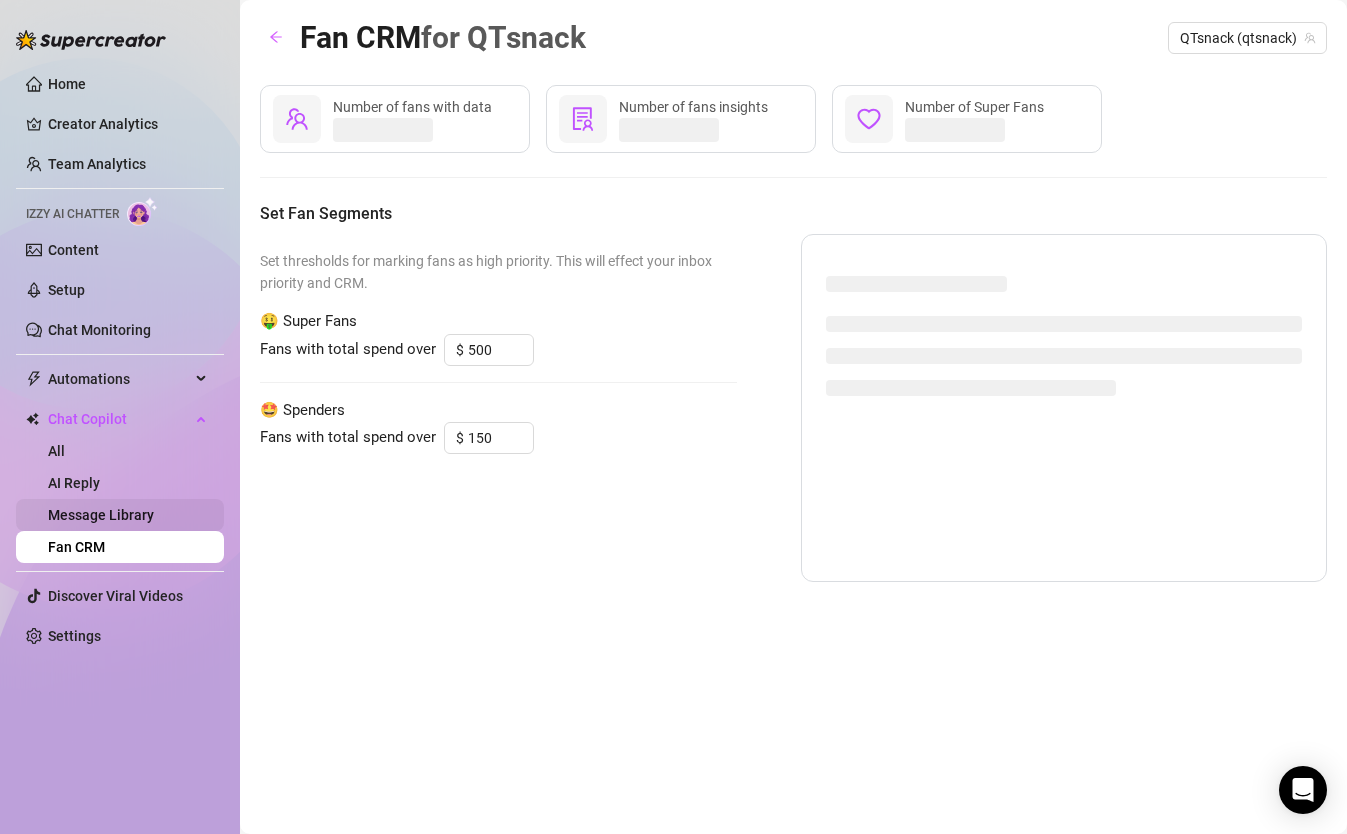 click on "Message Library" at bounding box center [101, 515] 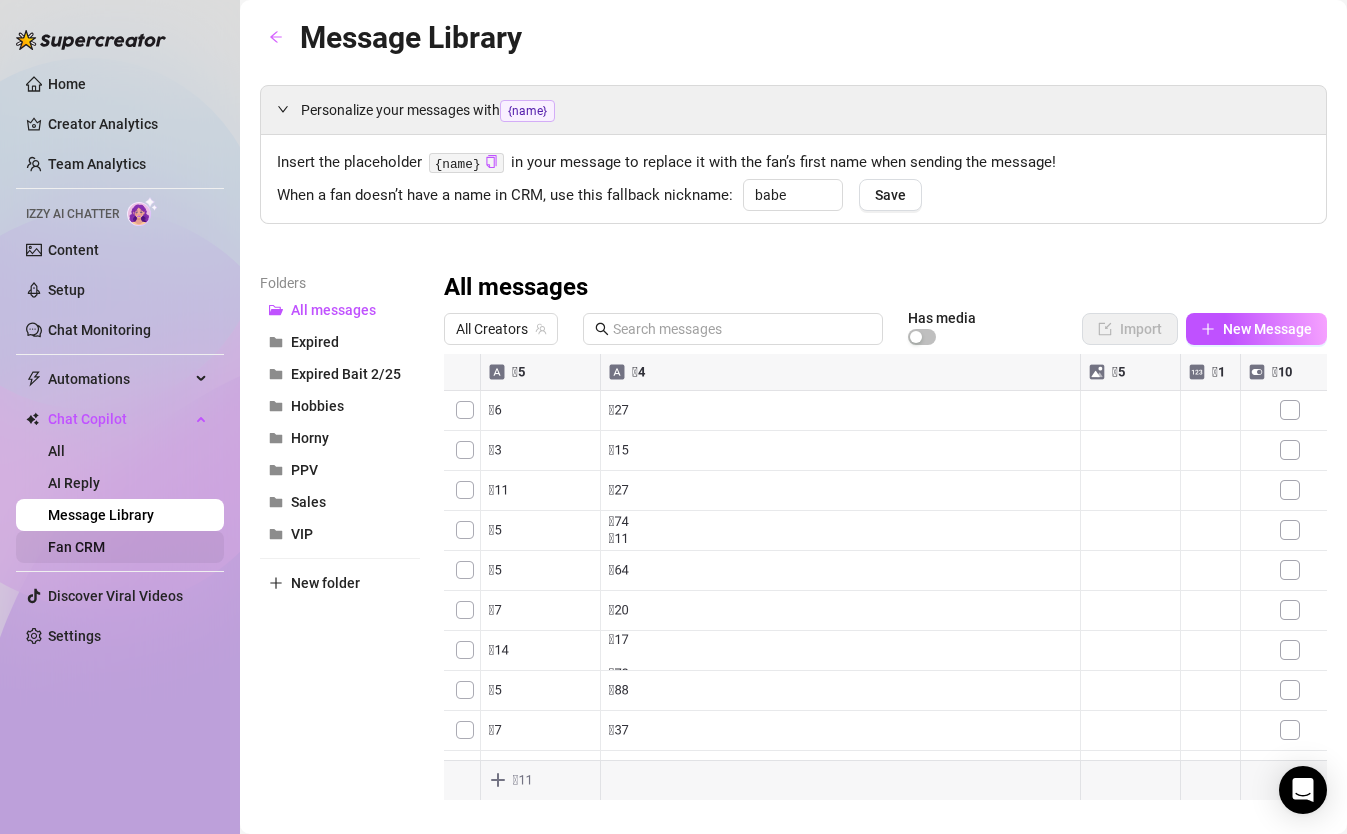 click on "Fan CRM" at bounding box center [76, 547] 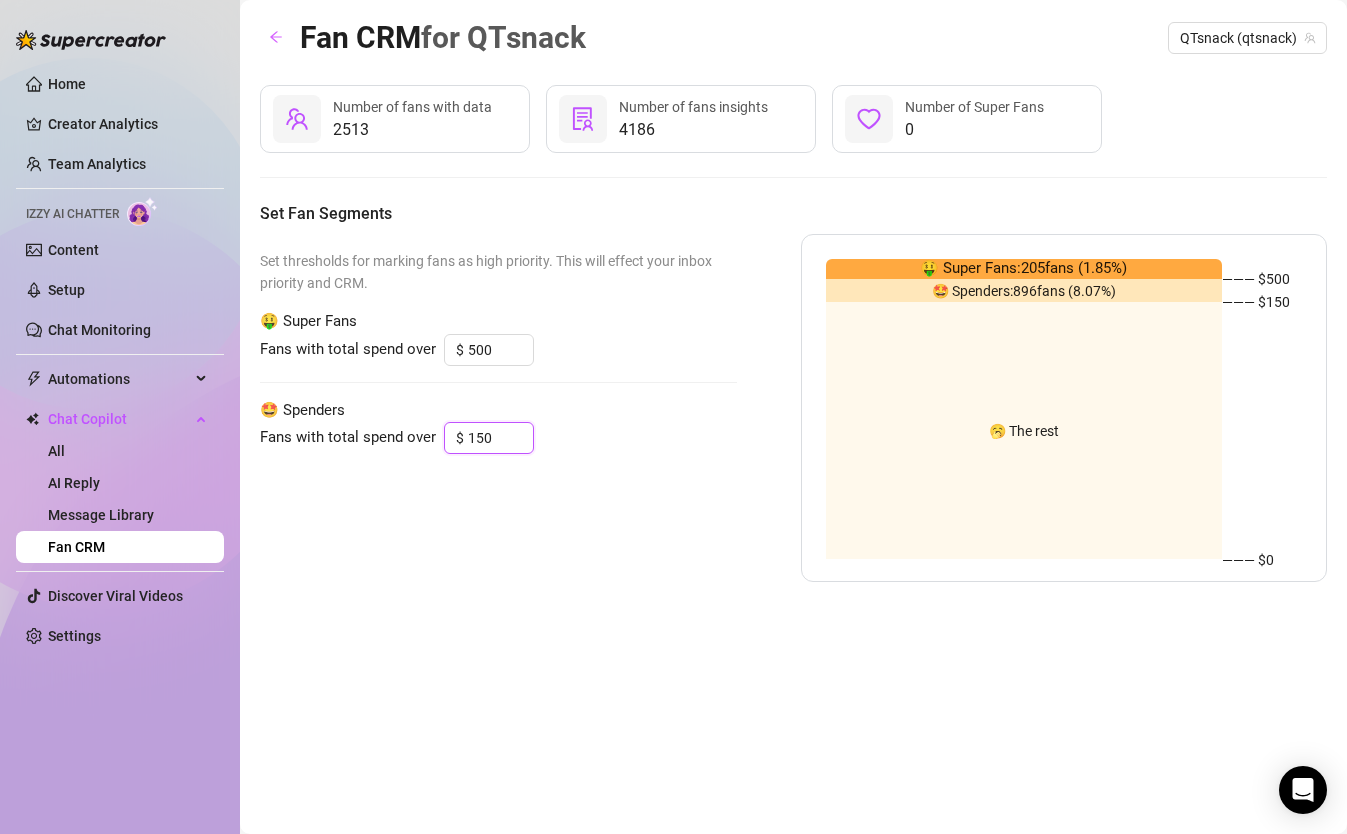 drag, startPoint x: 499, startPoint y: 437, endPoint x: 407, endPoint y: 431, distance: 92.19544 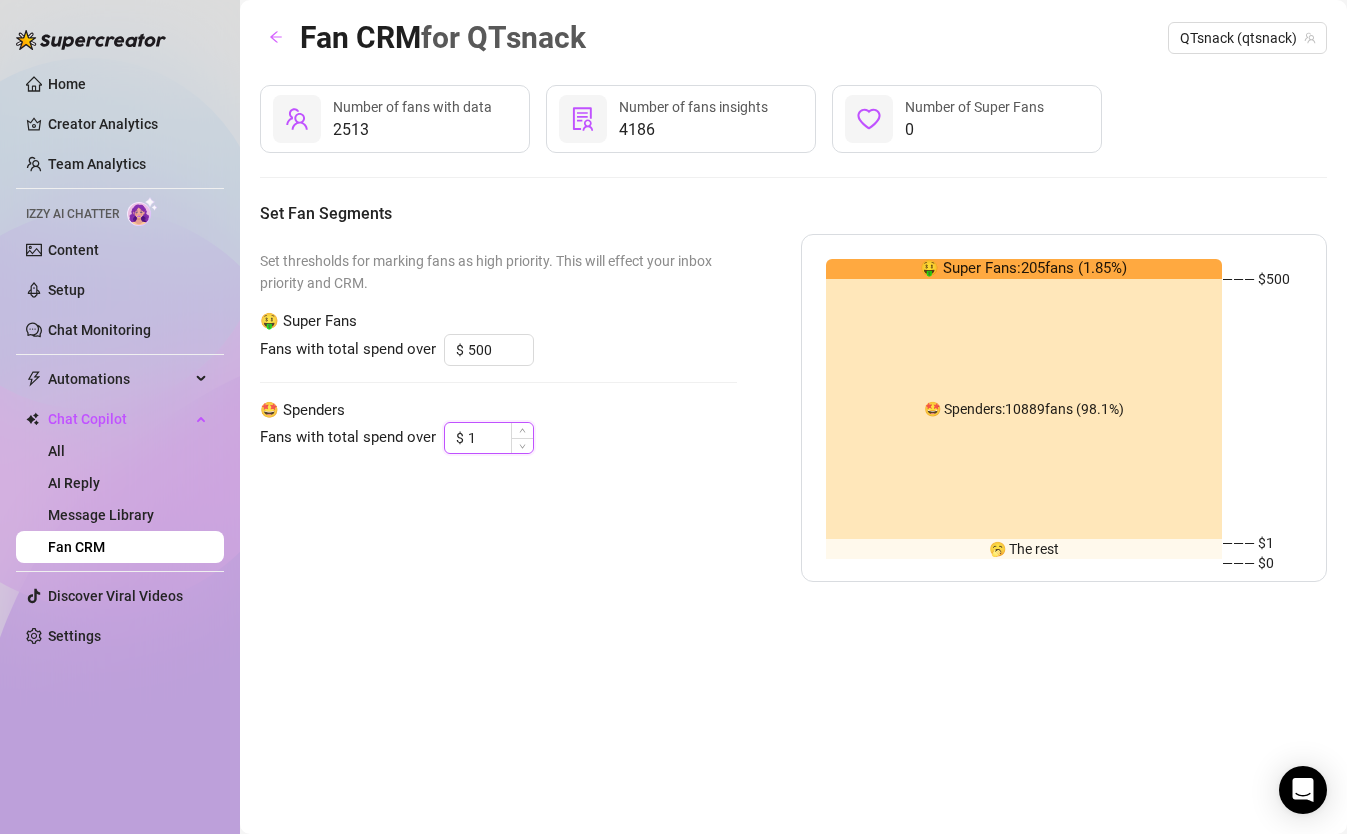 drag, startPoint x: 489, startPoint y: 435, endPoint x: 454, endPoint y: 429, distance: 35.510563 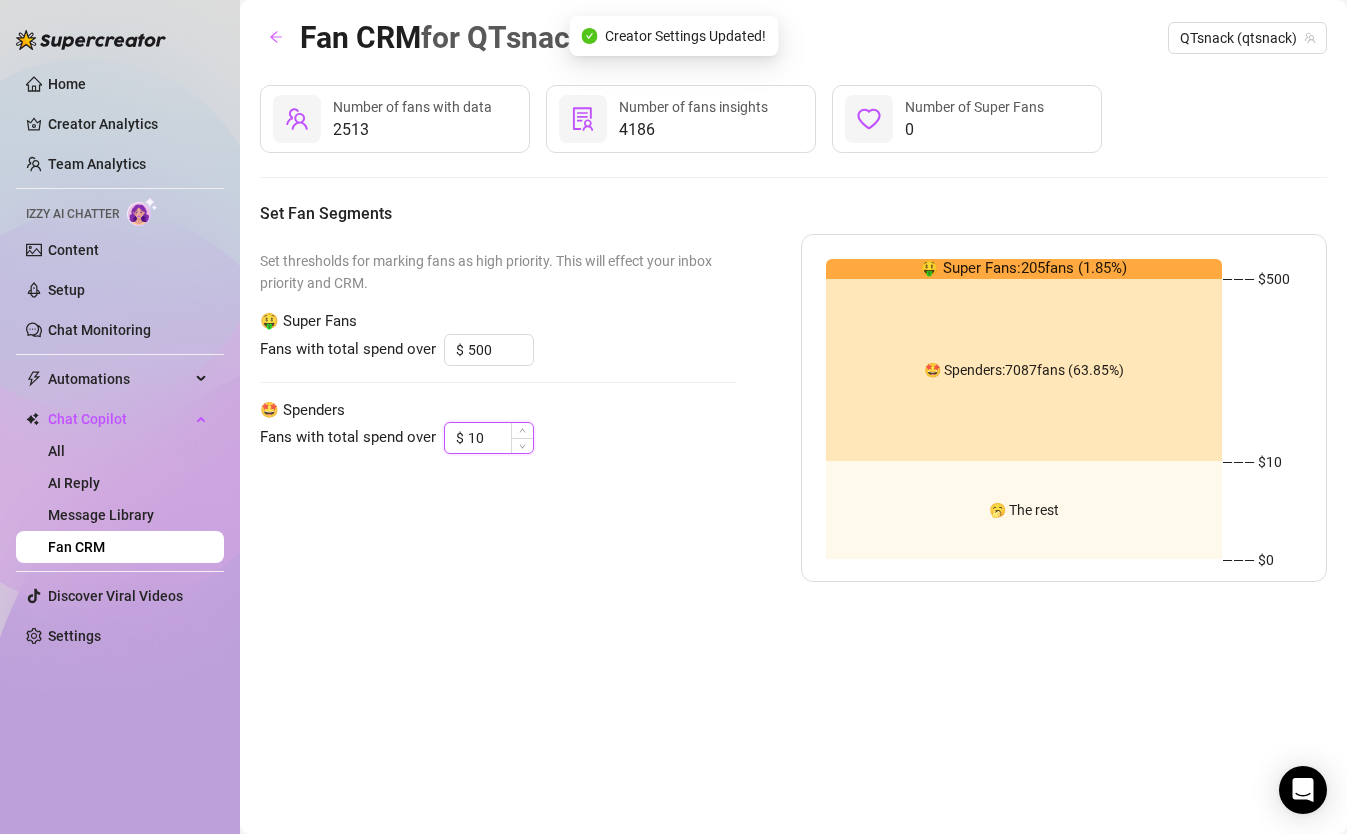 type on "1" 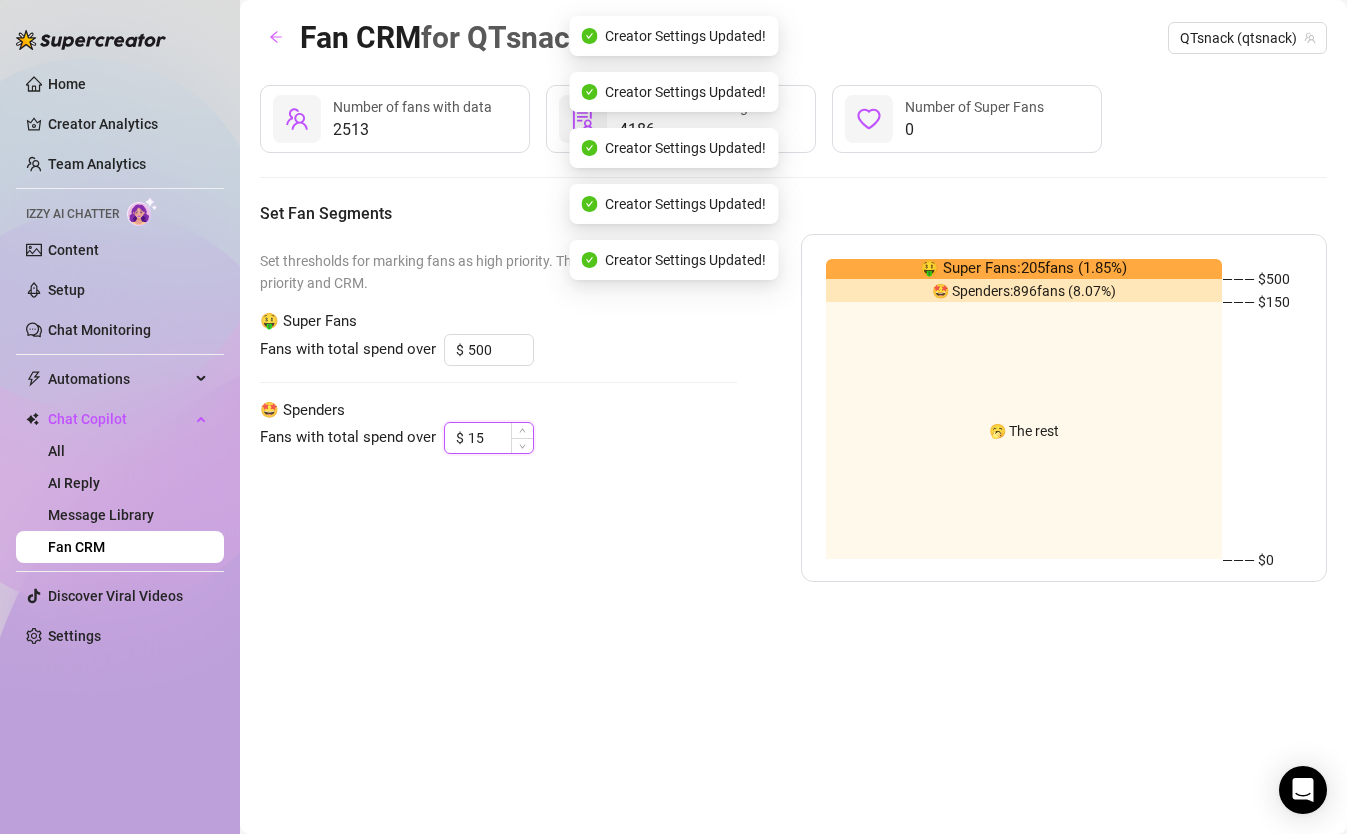 type on "1" 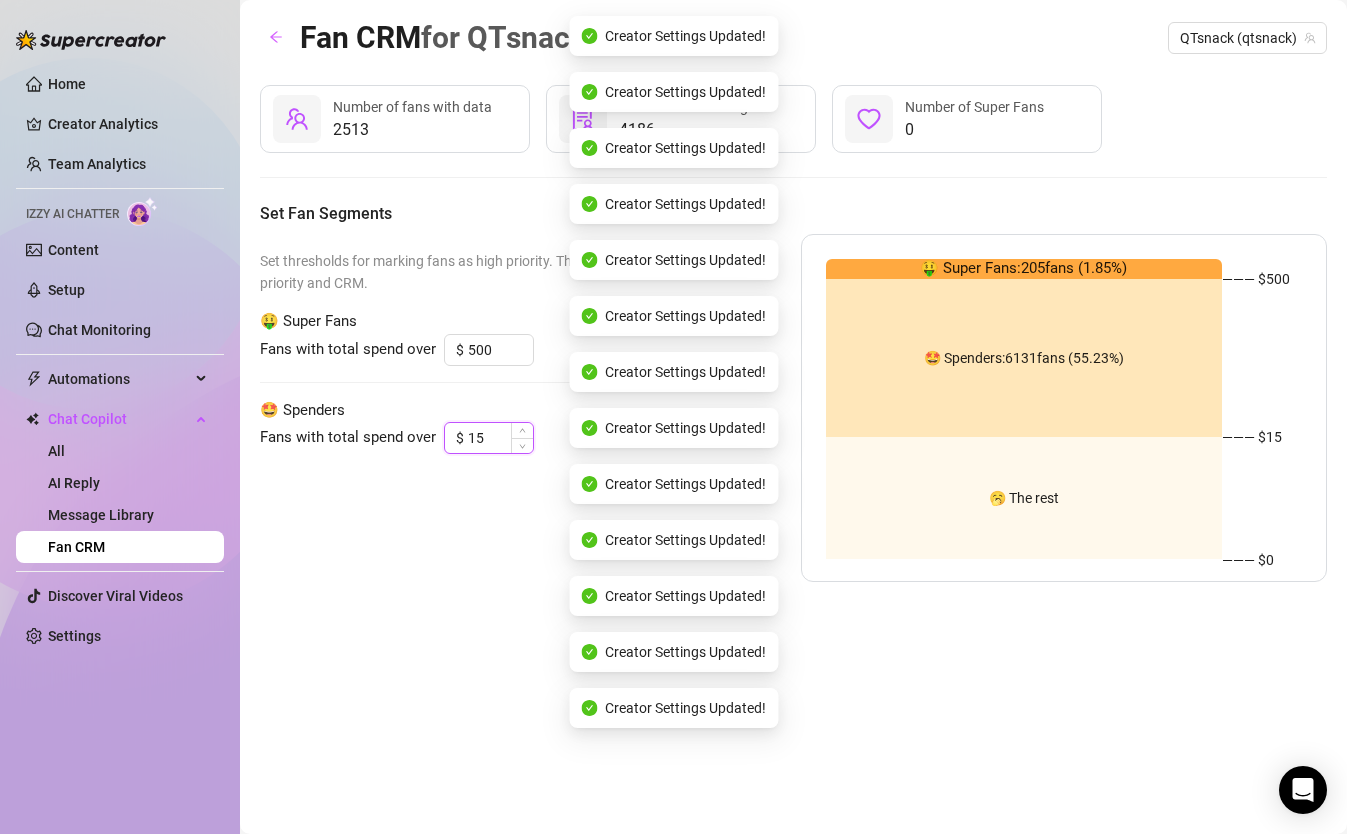 type on "1" 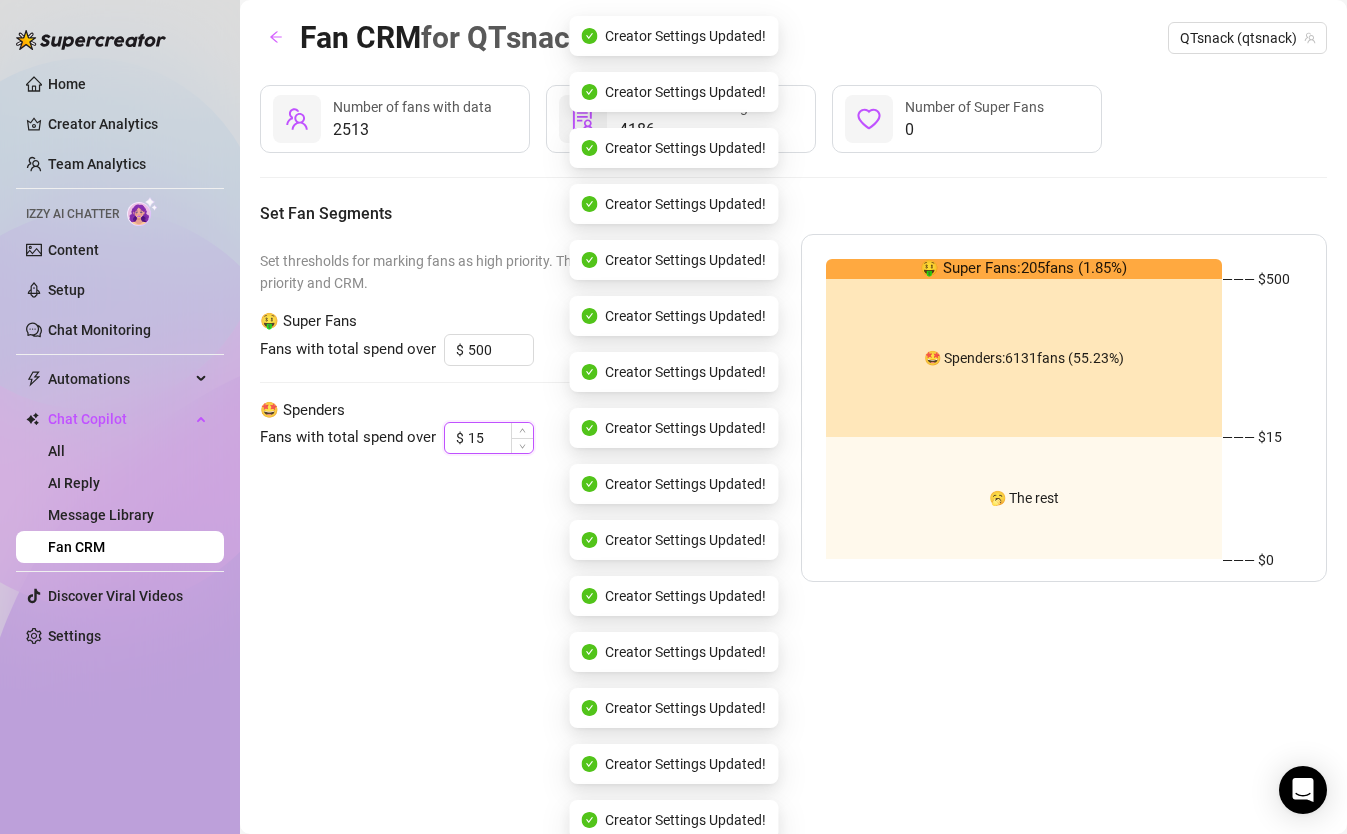 type on "1" 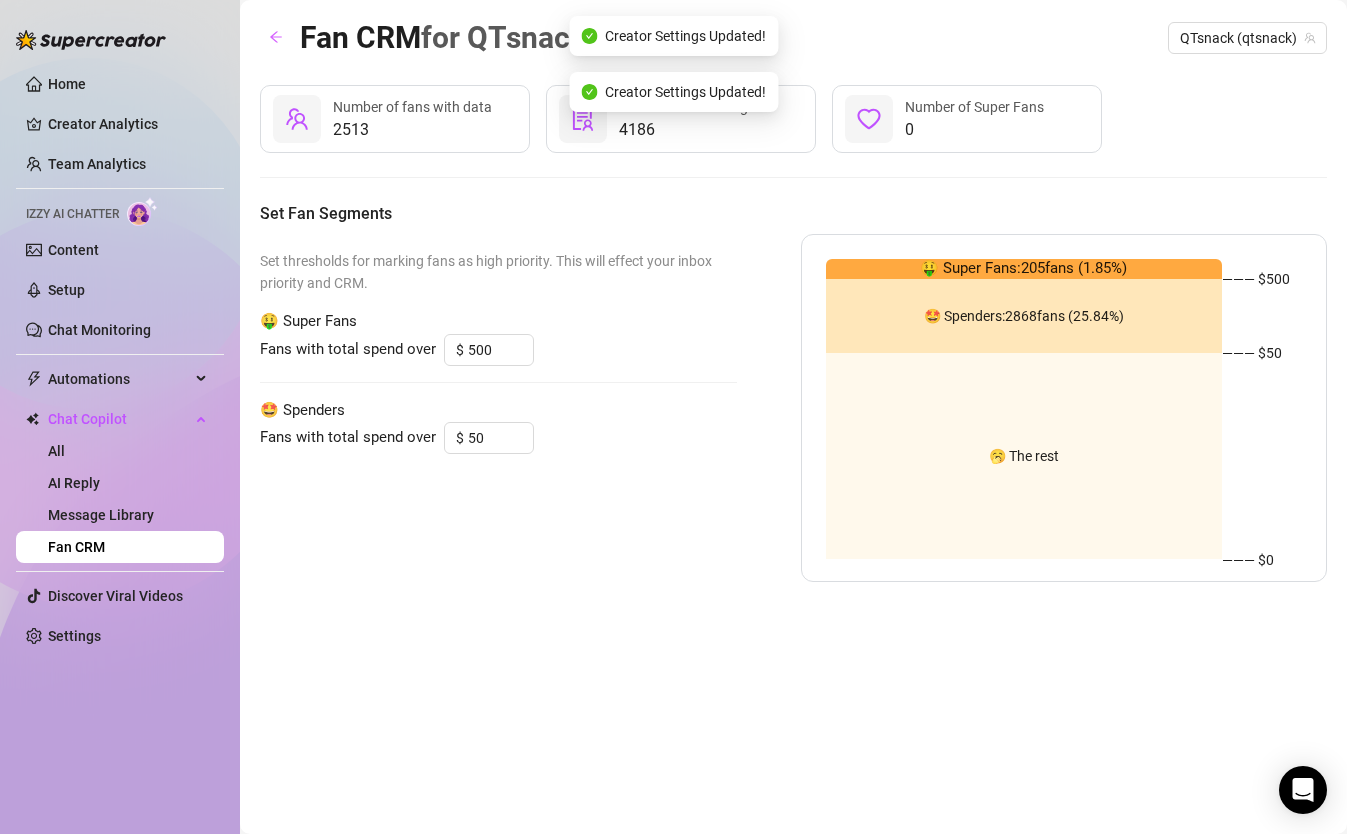 click on "Fan CRM  for QTsnack QTsnack (qtsnack) 2513 Number of fans with data 4186 Number of fans insights 0 Number of Super Fans Set Fan Segments Set thresholds for marking fans as high priority. This will effect your inbox priority and CRM. 🤑 Super Fans Fans with total spend over $ 500 🤩 Spenders Fans with total spend over $ 50 🤑 Super Fans:  205  fans ( 1.85 %) 🤩 Spenders:  2868  fans ( 25.84 %) 🥱 The rest ——— $ 500 ——— $ 50 ——— $0" at bounding box center [793, 394] 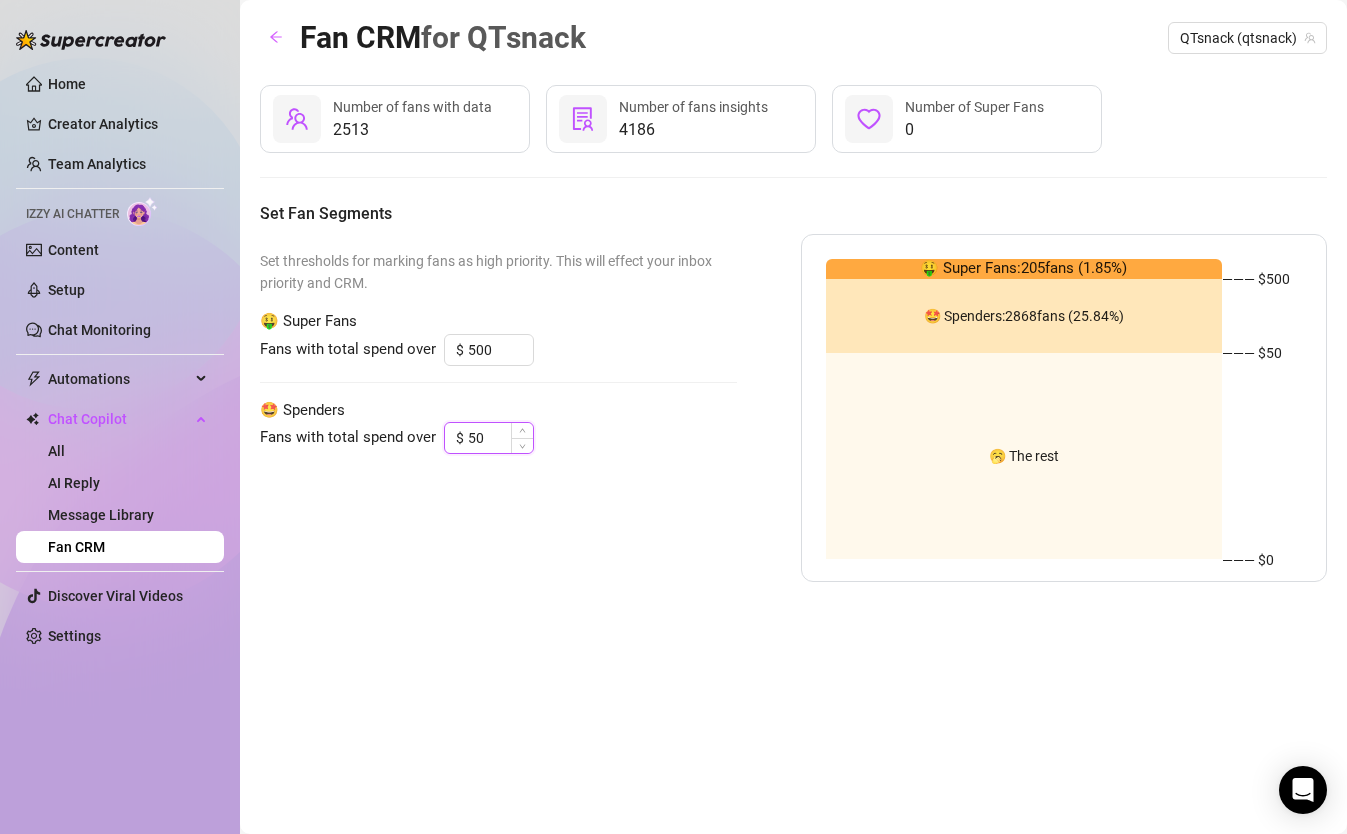 click on "50" at bounding box center (500, 438) 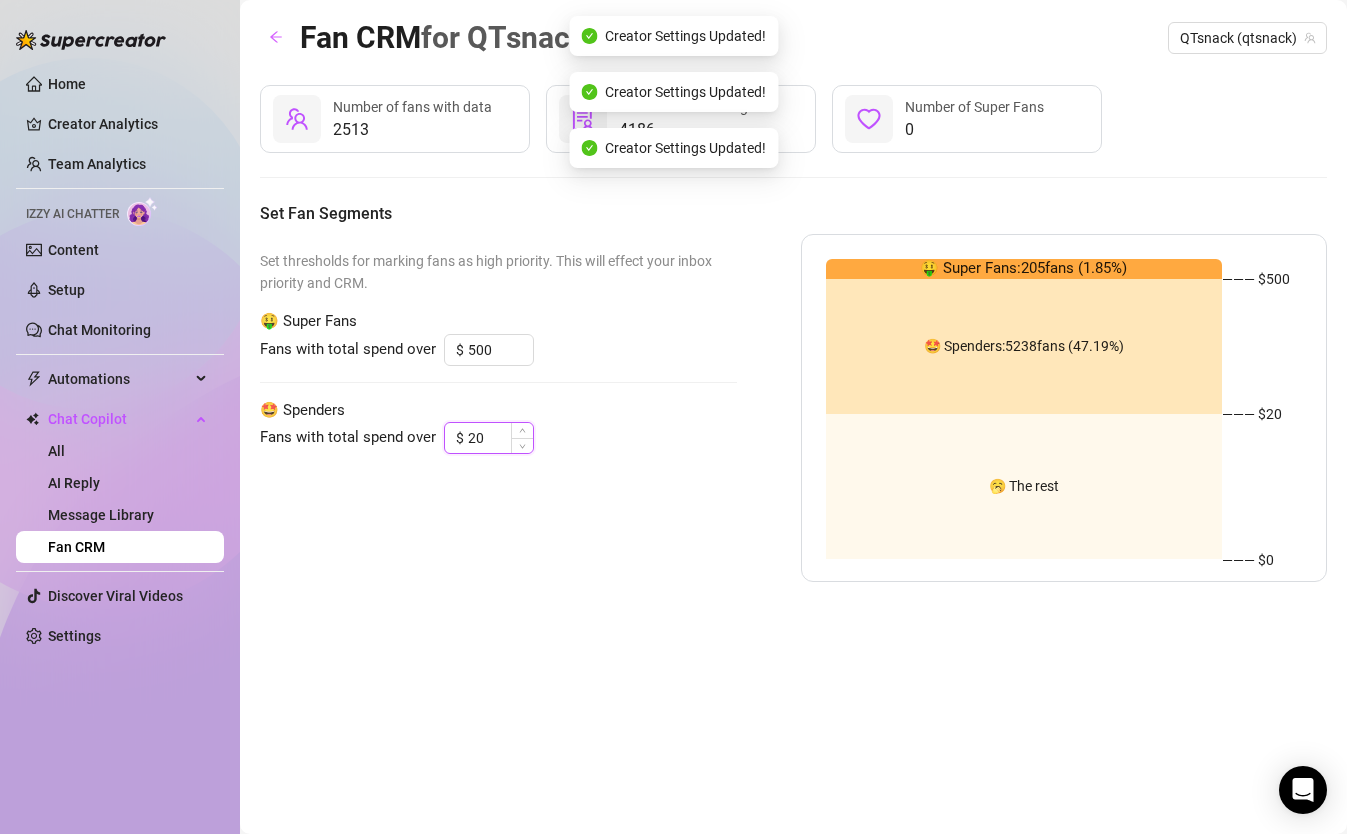type on "2" 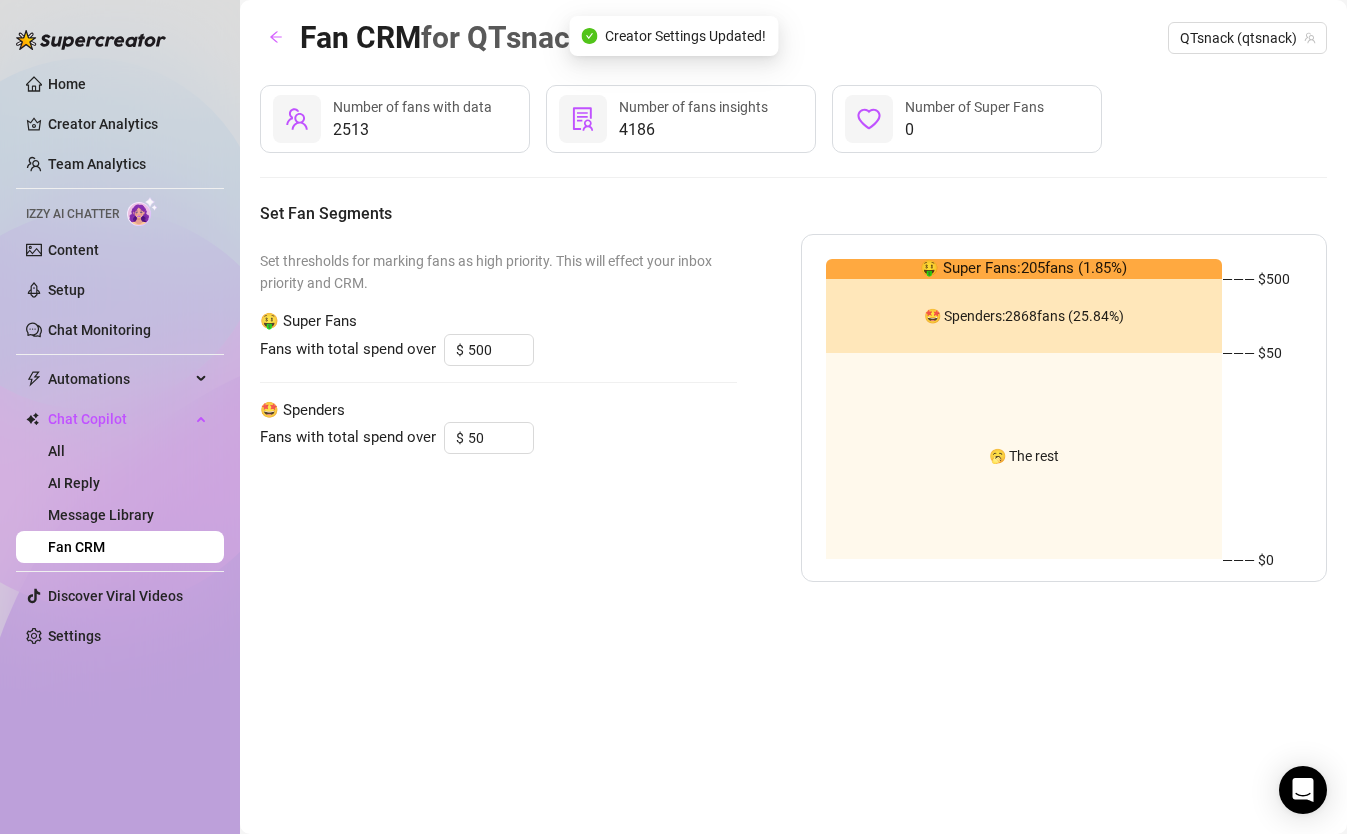 click on "Fan CRM  for QTsnack QTsnack (qtsnack) 2513 Number of fans with data 4186 Number of fans insights 0 Number of Super Fans Set Fan Segments Set thresholds for marking fans as high priority. This will effect your inbox priority and CRM. 🤑 Super Fans Fans with total spend over $ 500 🤩 Spenders Fans with total spend over $ 50 🤑 Super Fans:  205  fans ( 1.85 %) 🤩 Spenders:  2868  fans ( 25.84 %) 🥱 The rest ——— $ 500 ——— $ 50 ——— $0" at bounding box center (793, 394) 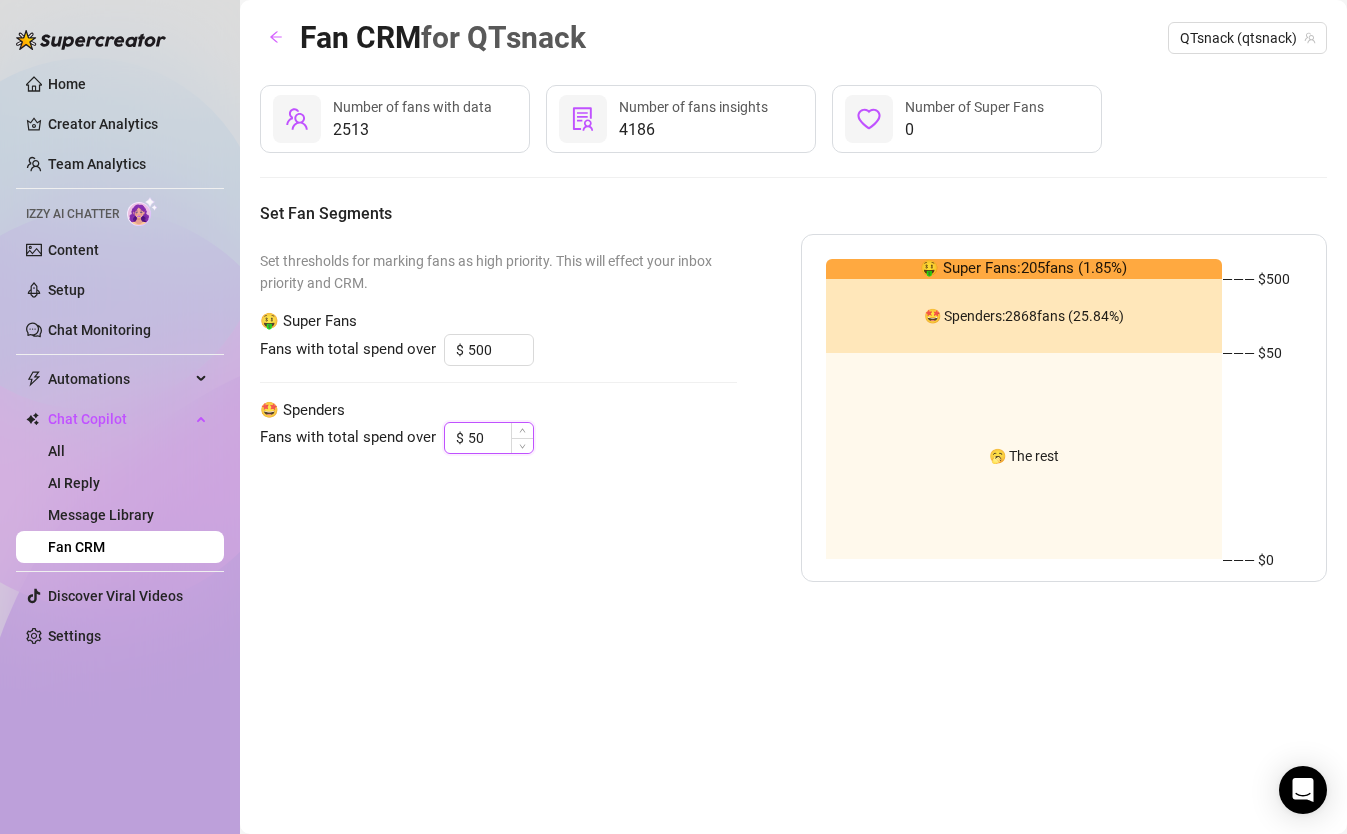 click on "50" at bounding box center [500, 438] 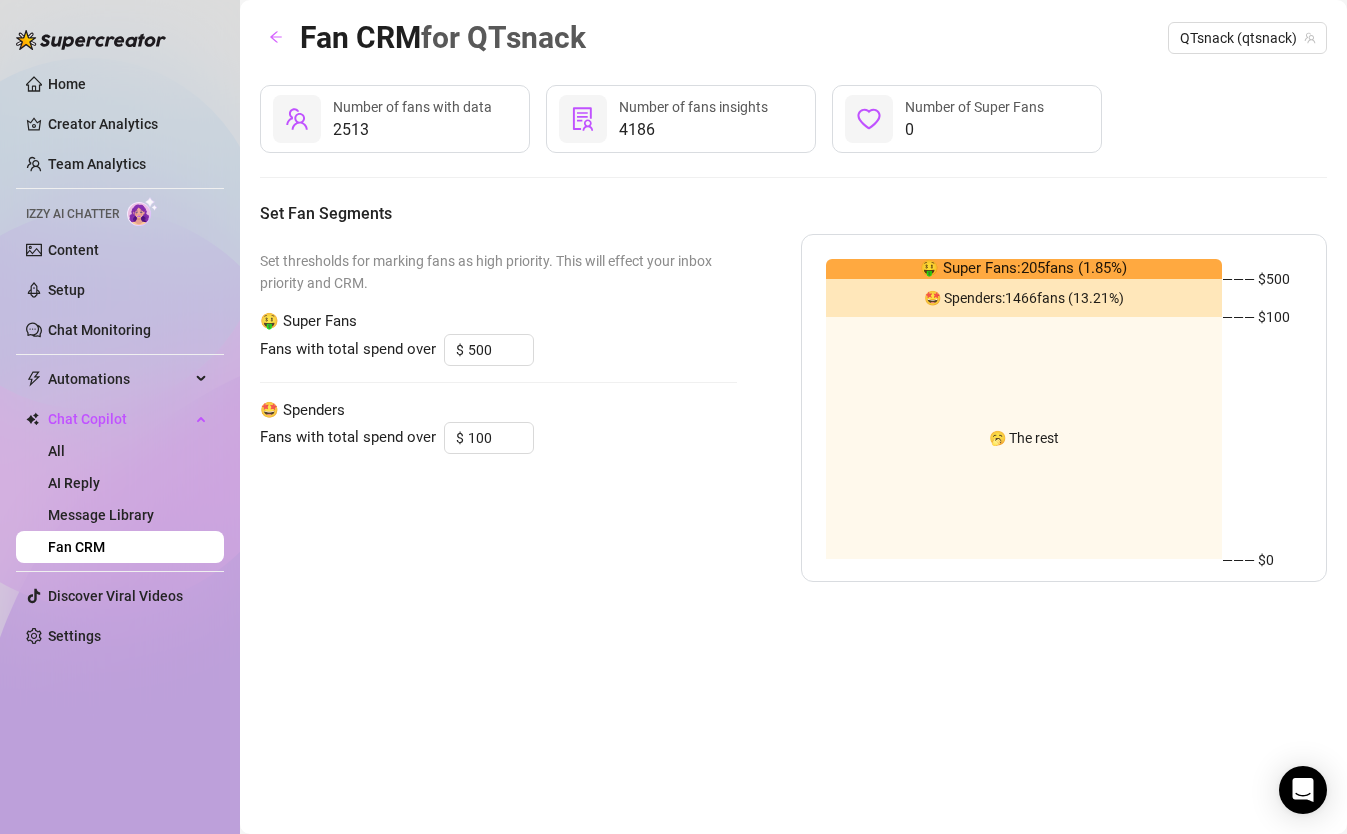 click on "Set thresholds for marking fans as high priority. This will effect your inbox priority and CRM. 🤑 Super Fans Fans with total spend over $ 500 🤩 Spenders Fans with total spend over $ 100" at bounding box center [498, 408] 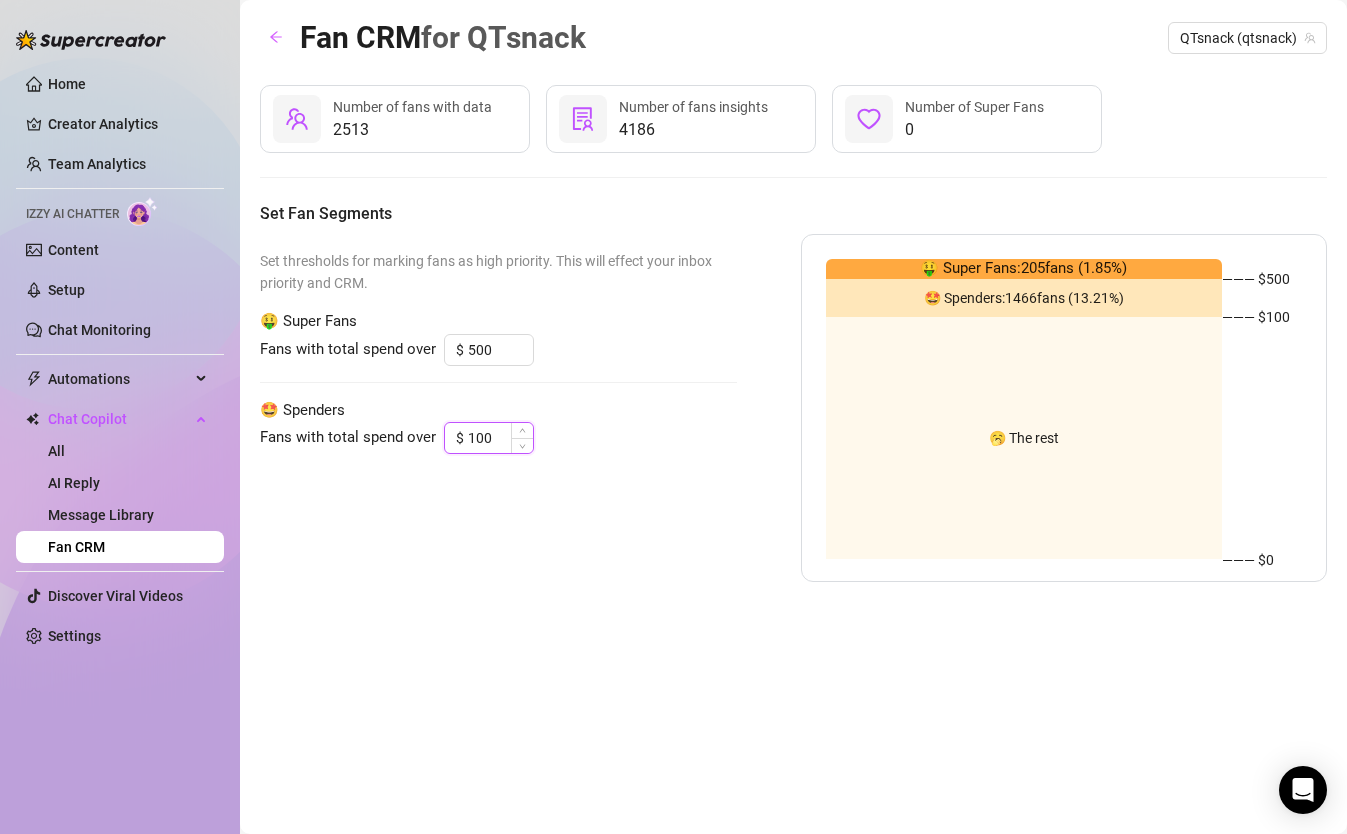 click on "100" at bounding box center [500, 438] 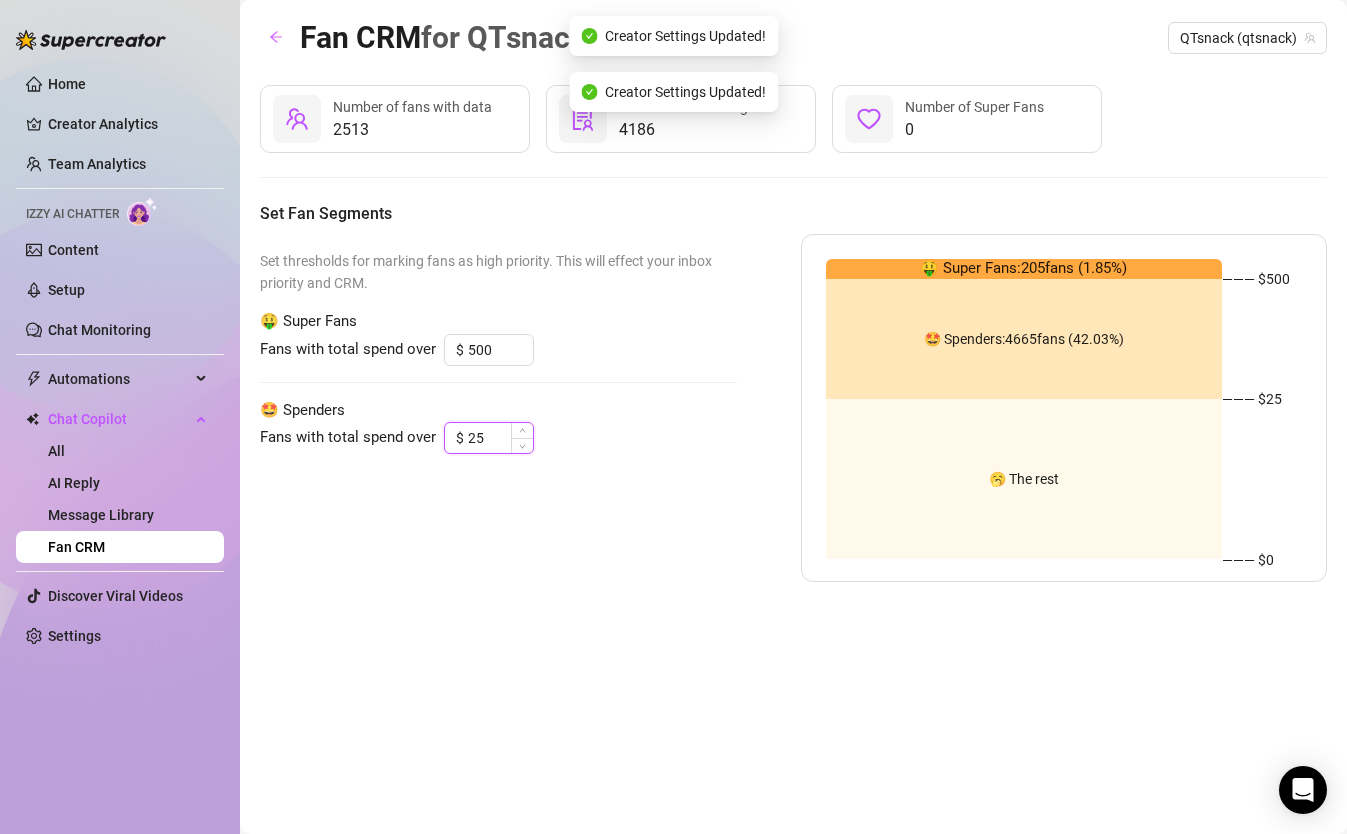 type on "2" 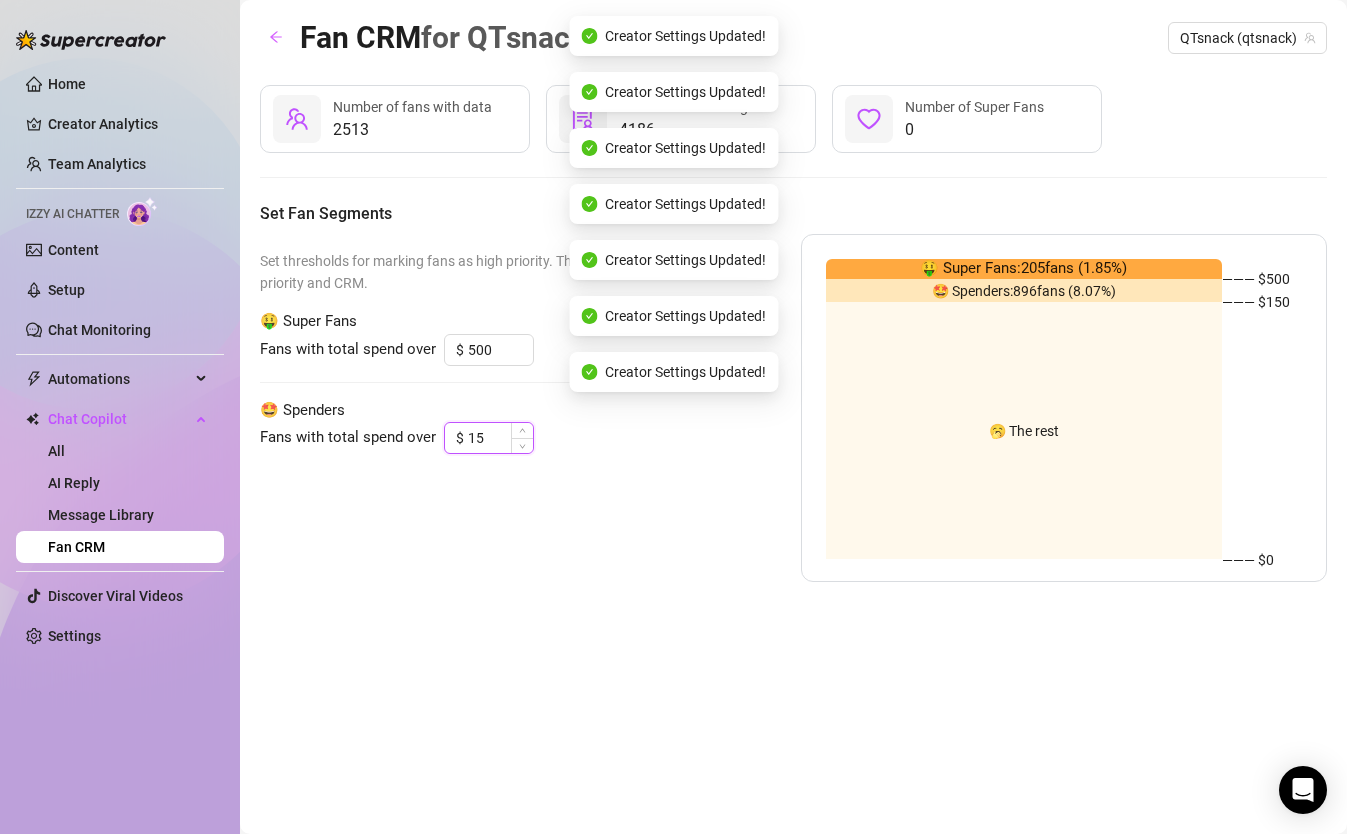 type on "1" 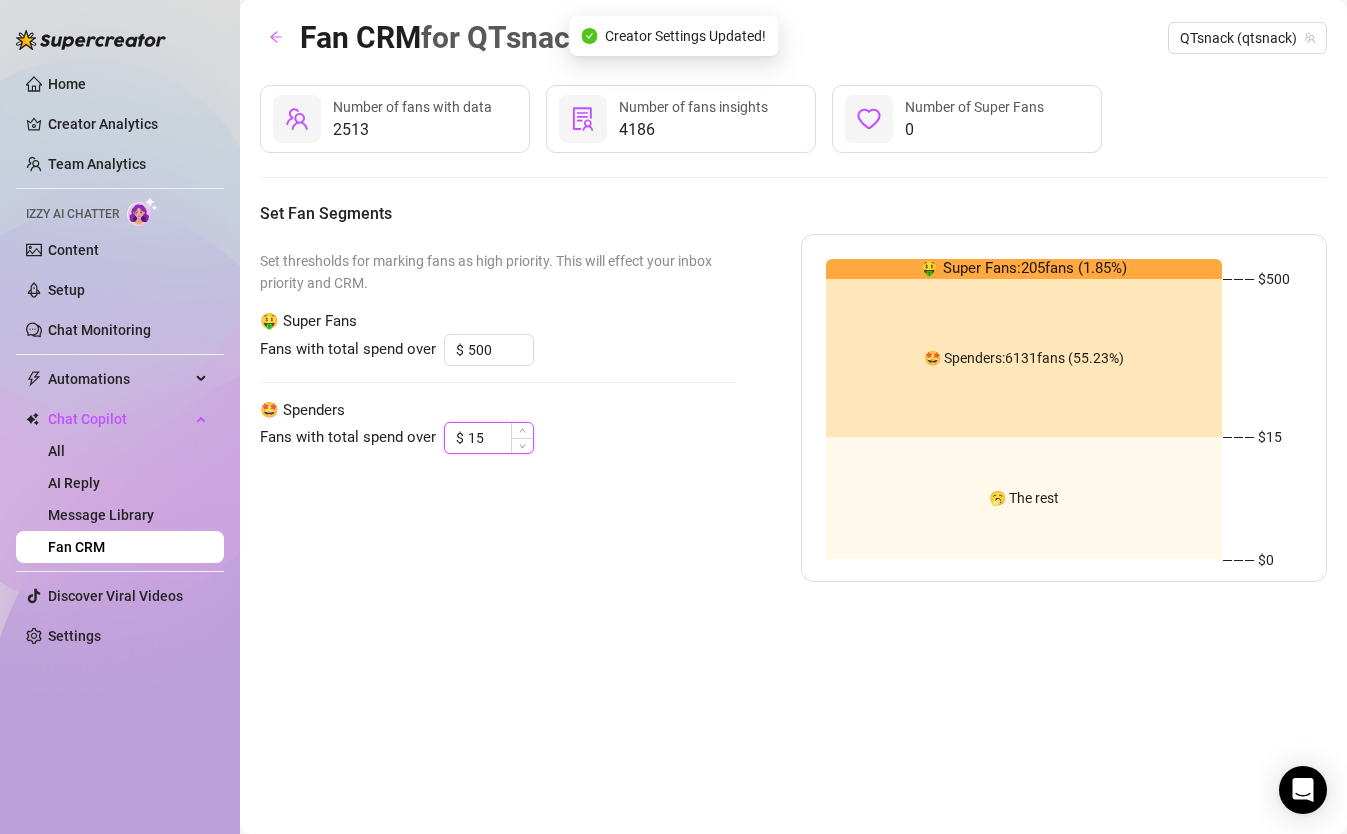 drag, startPoint x: 486, startPoint y: 435, endPoint x: 459, endPoint y: 432, distance: 27.166155 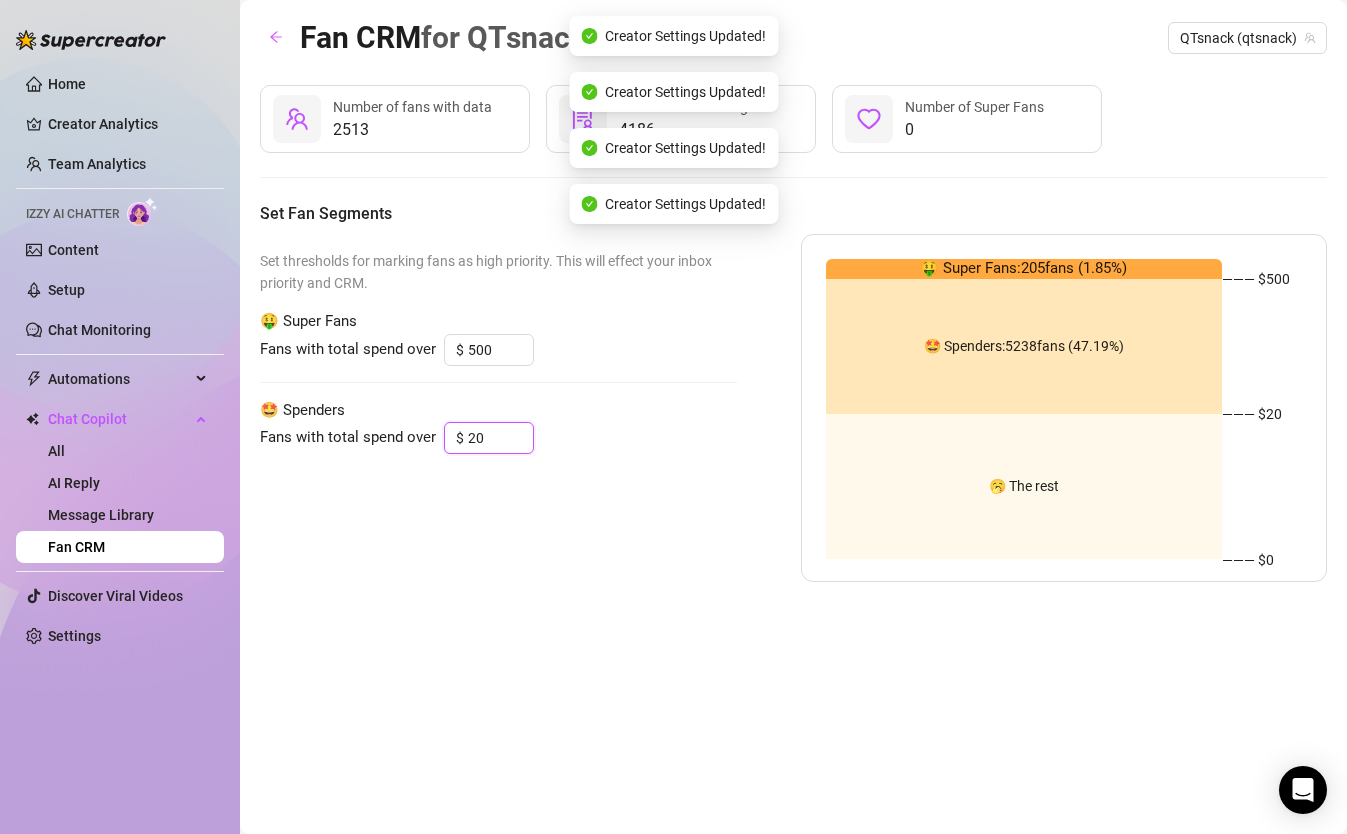 type on "20" 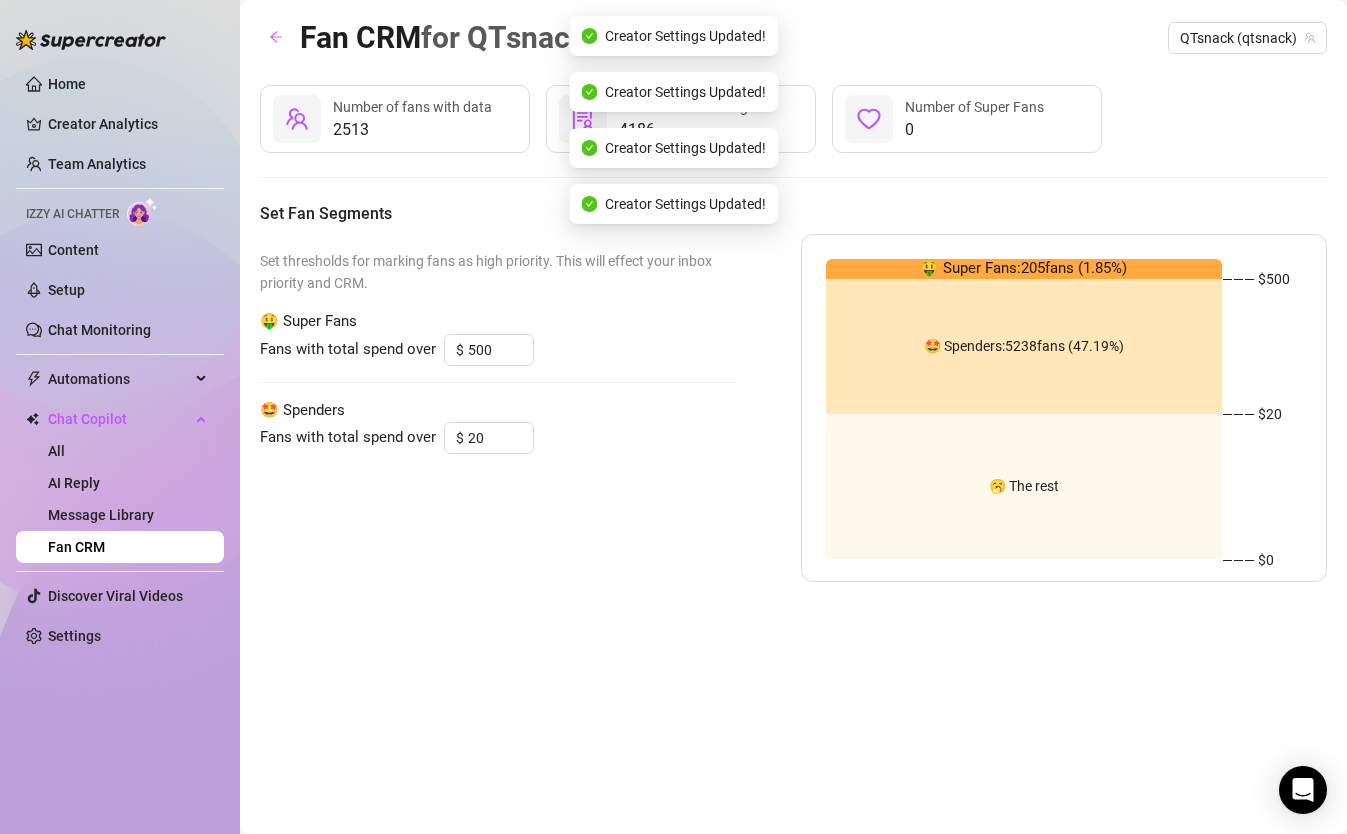 click on "Set thresholds for marking fans as high priority. This will effect your inbox priority and CRM. 🤑 Super Fans Fans with total spend over $ 500 🤩 Spenders Fans with total spend over $ 20" at bounding box center (498, 408) 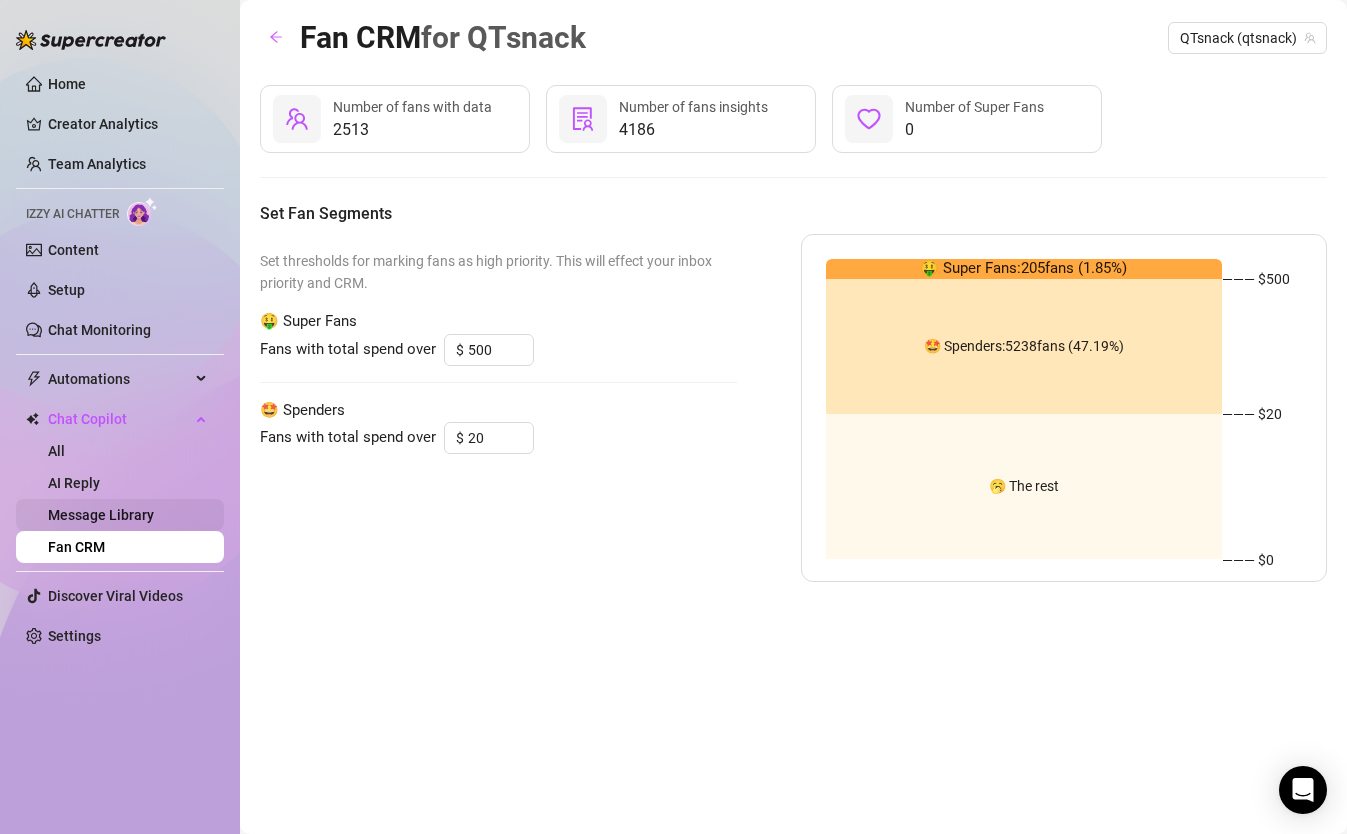 click on "Message Library" at bounding box center (101, 515) 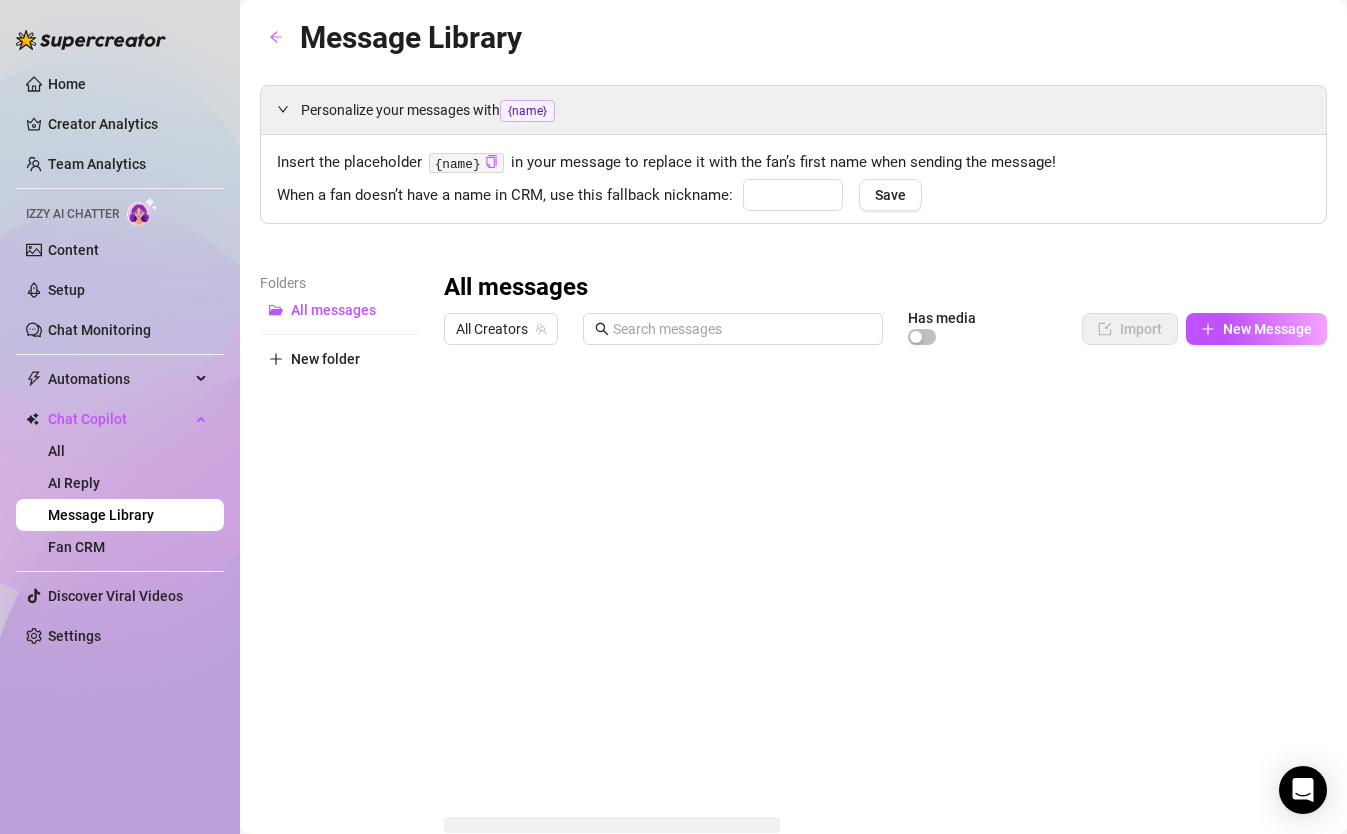 type on "babe" 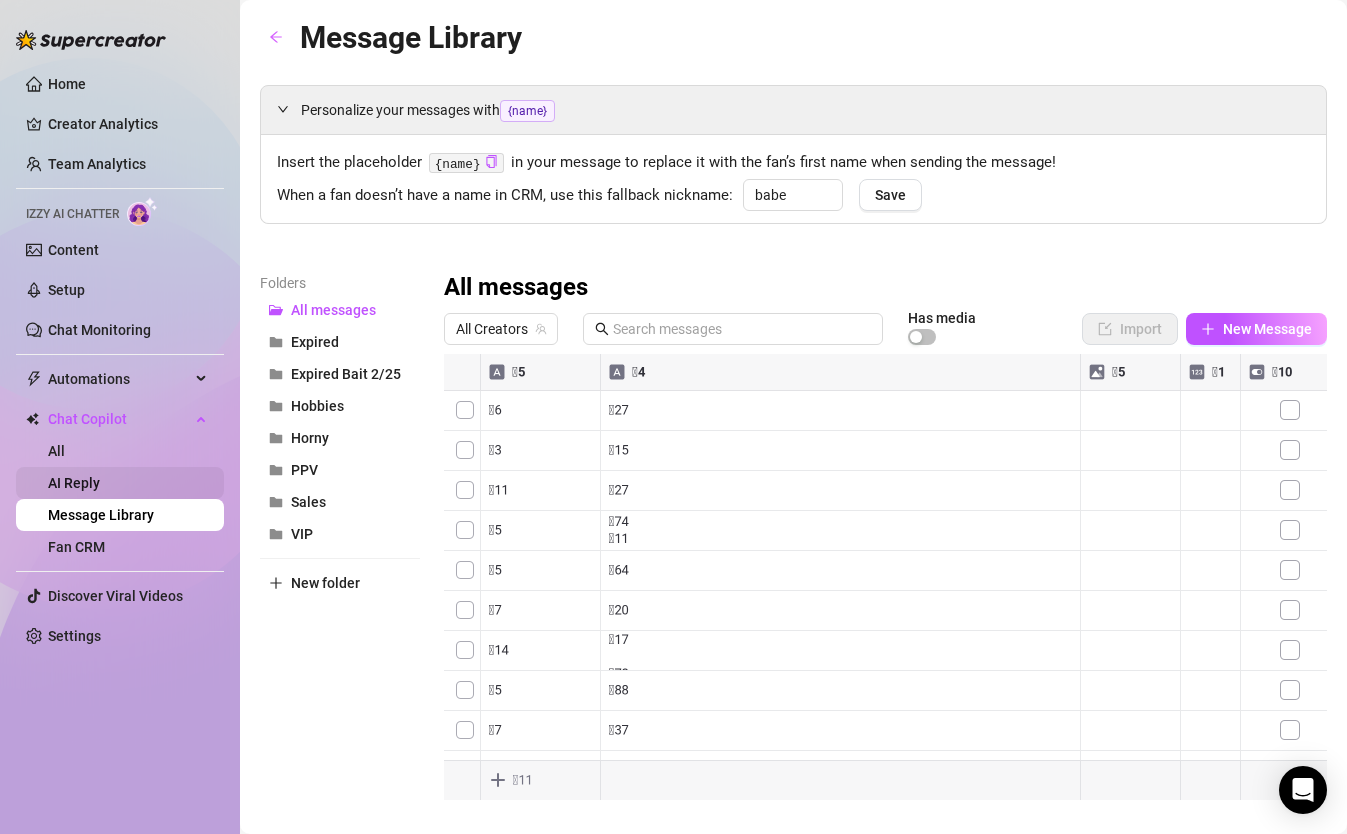 click on "AI Reply" at bounding box center (74, 483) 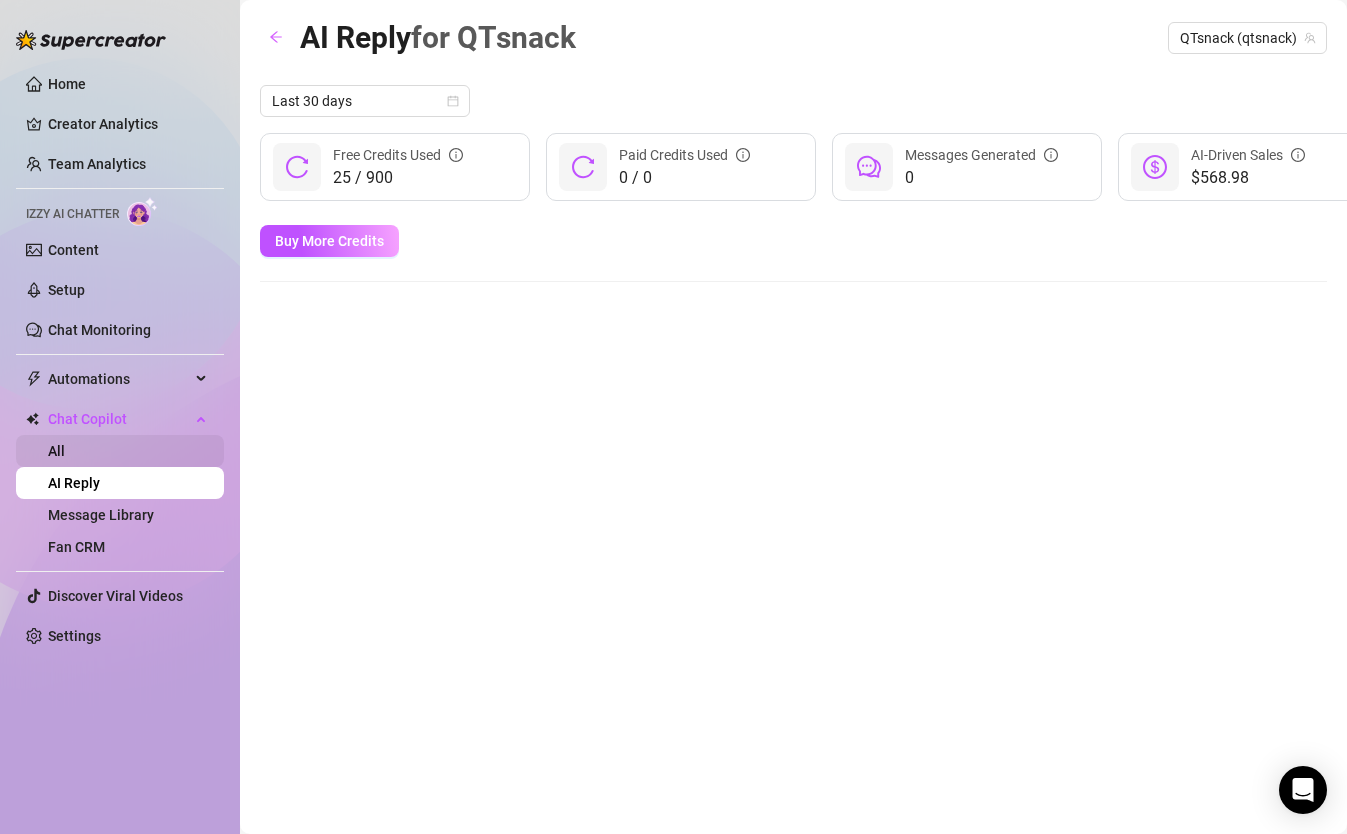 click on "All" at bounding box center [56, 451] 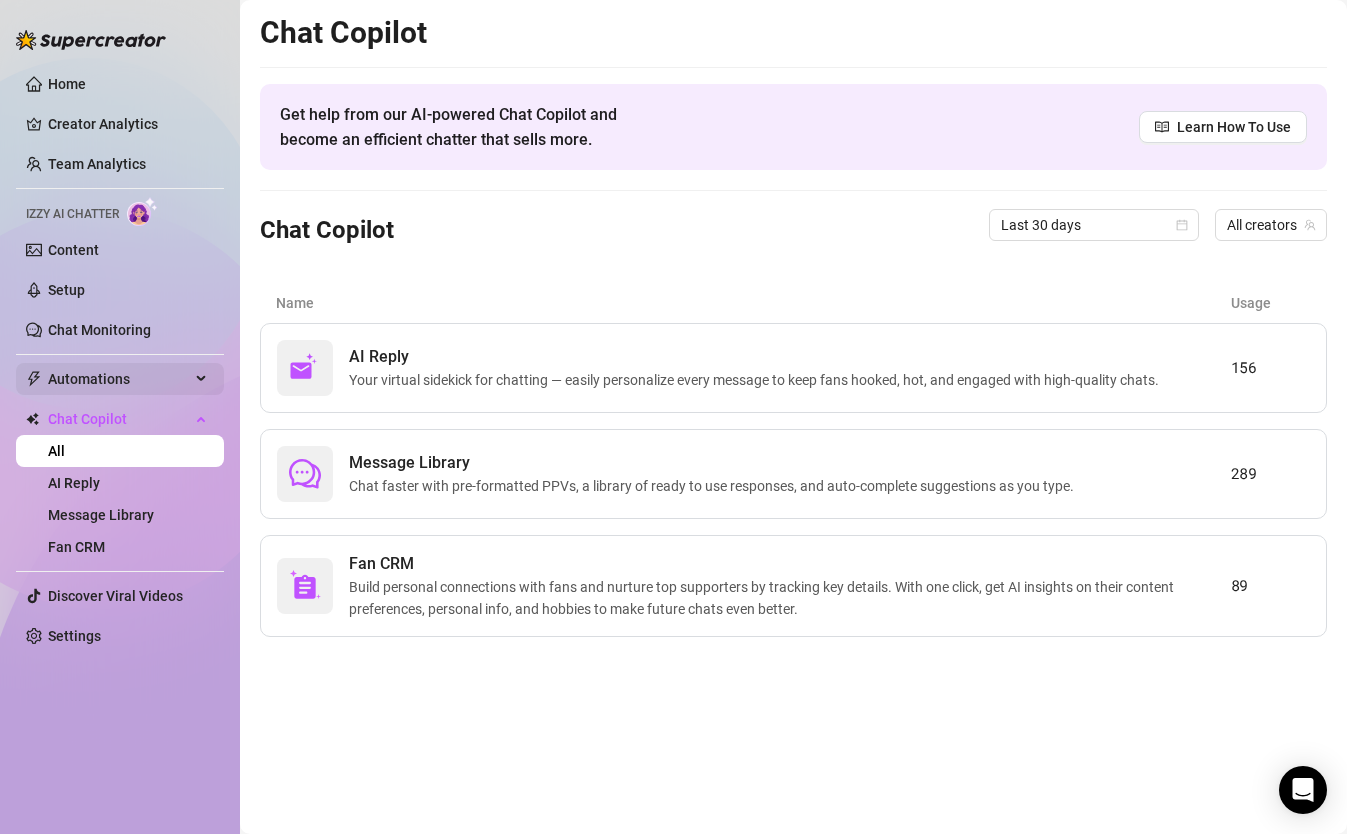 click on "Automations" at bounding box center (120, 379) 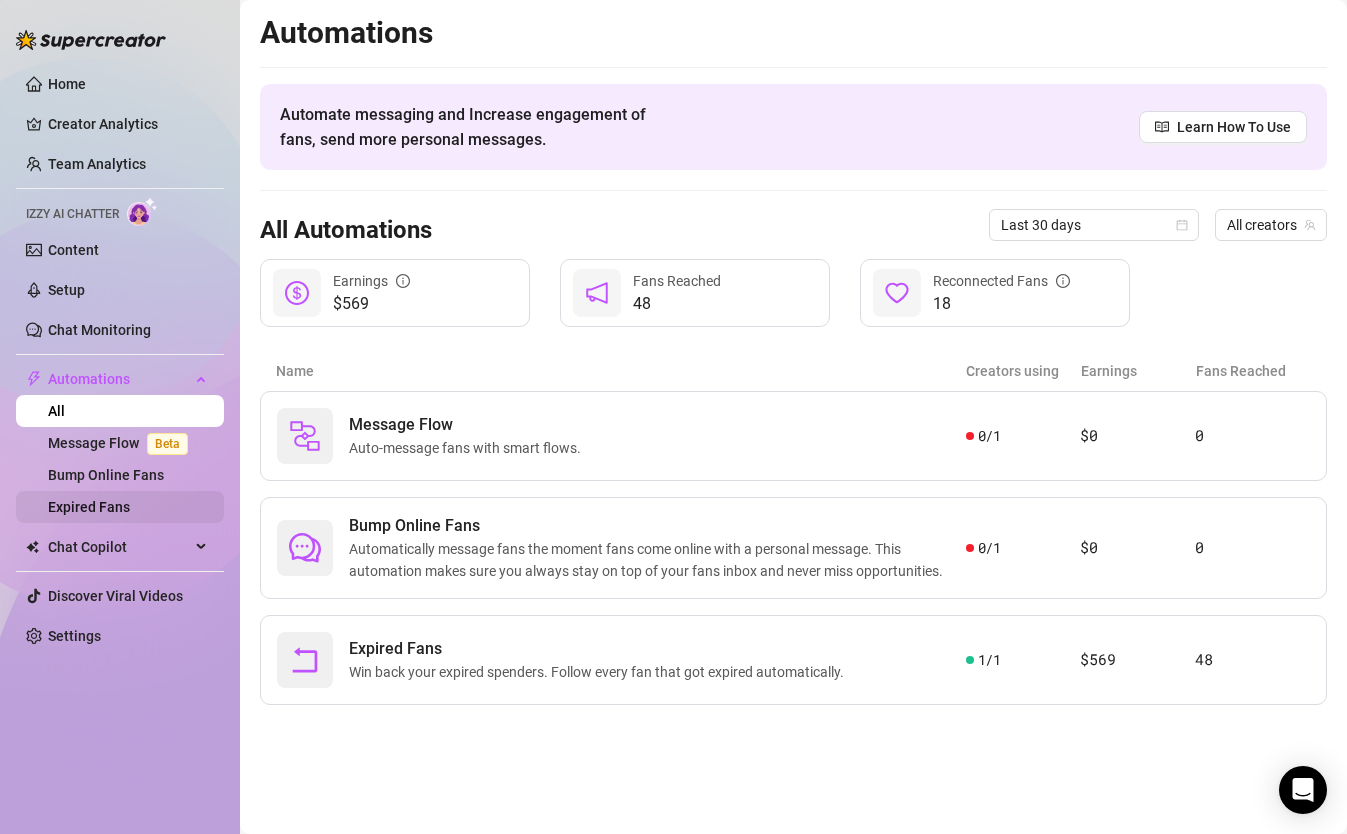 click on "Expired Fans" at bounding box center [89, 507] 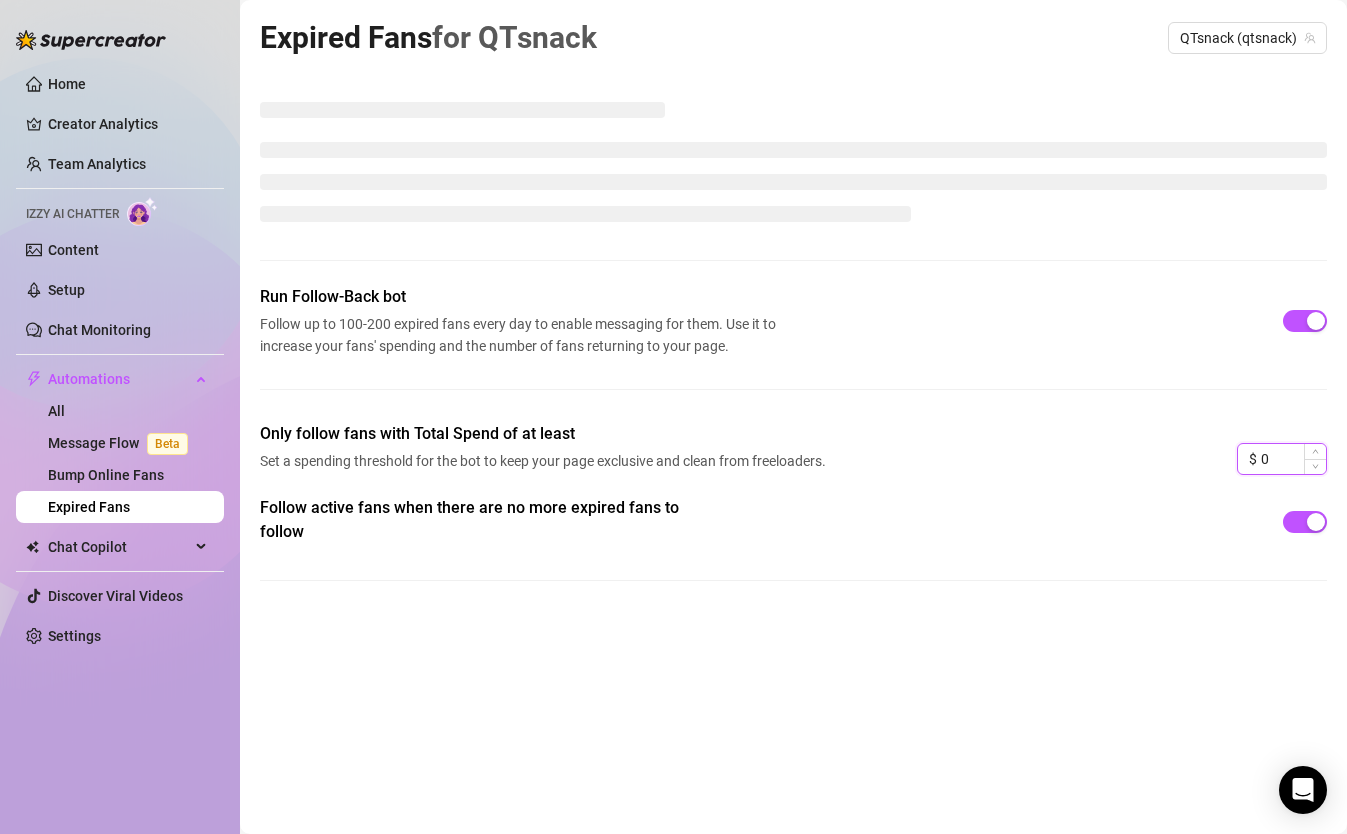 click on "0" at bounding box center [1293, 459] 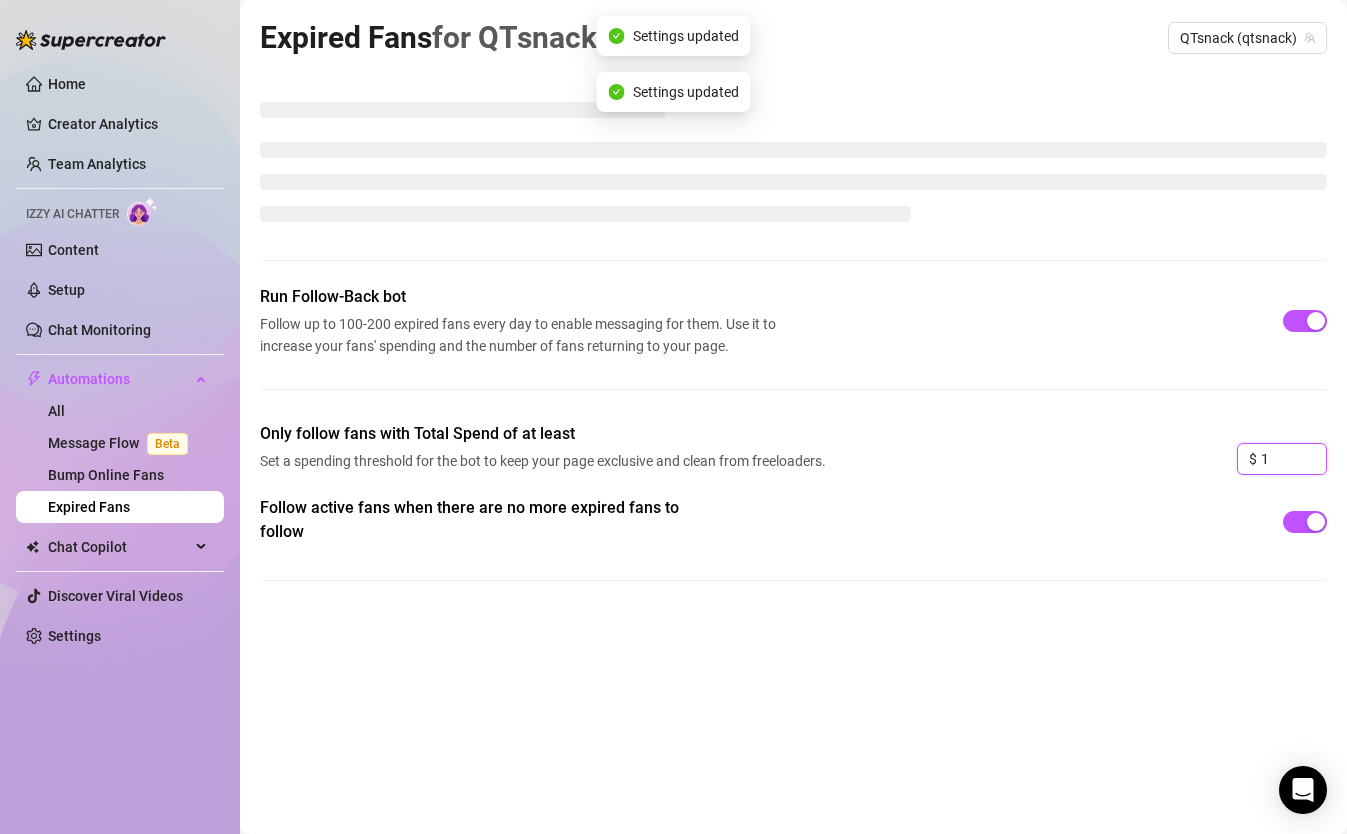 type on "1" 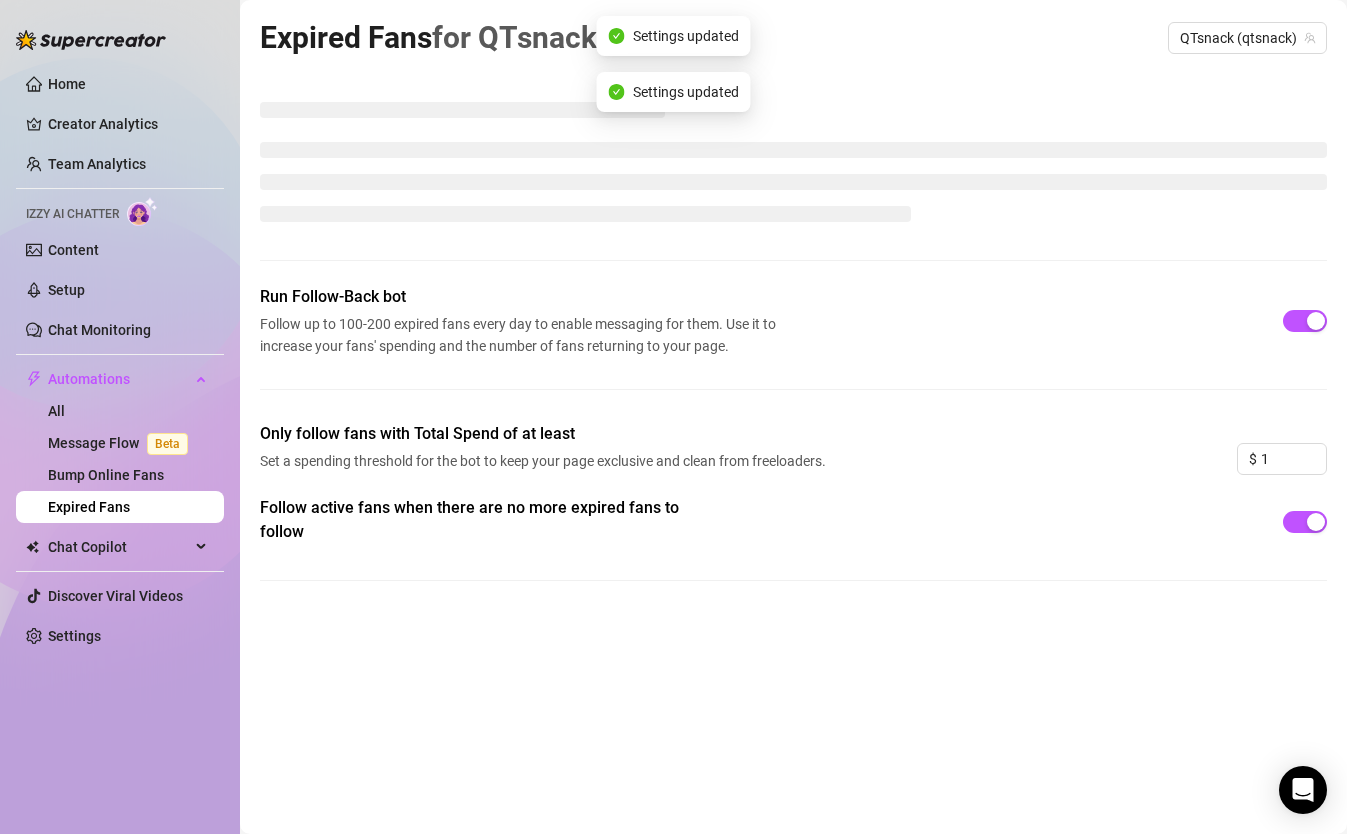 click on "Follow active fans when there are no more expired fans to follow" at bounding box center [793, 554] 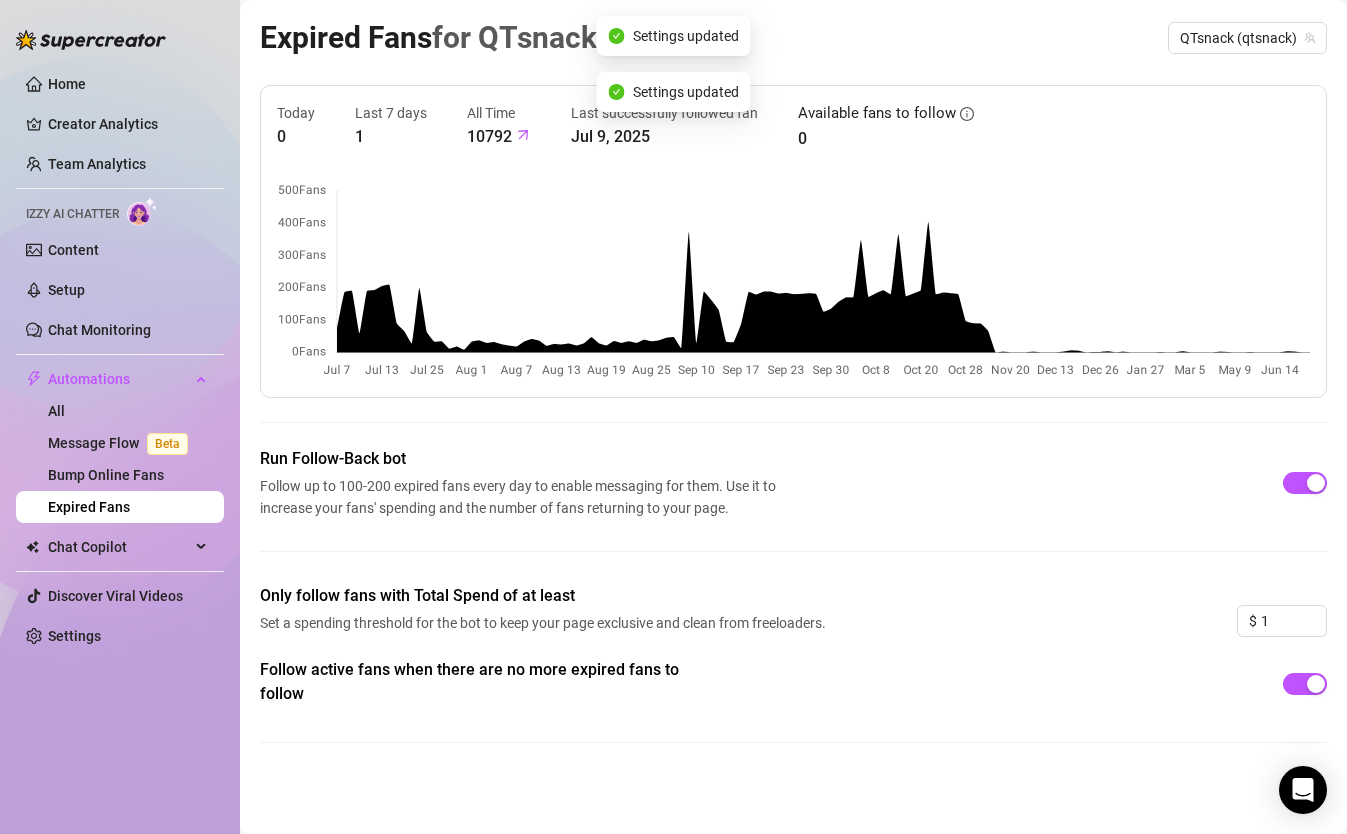 scroll, scrollTop: 1, scrollLeft: 0, axis: vertical 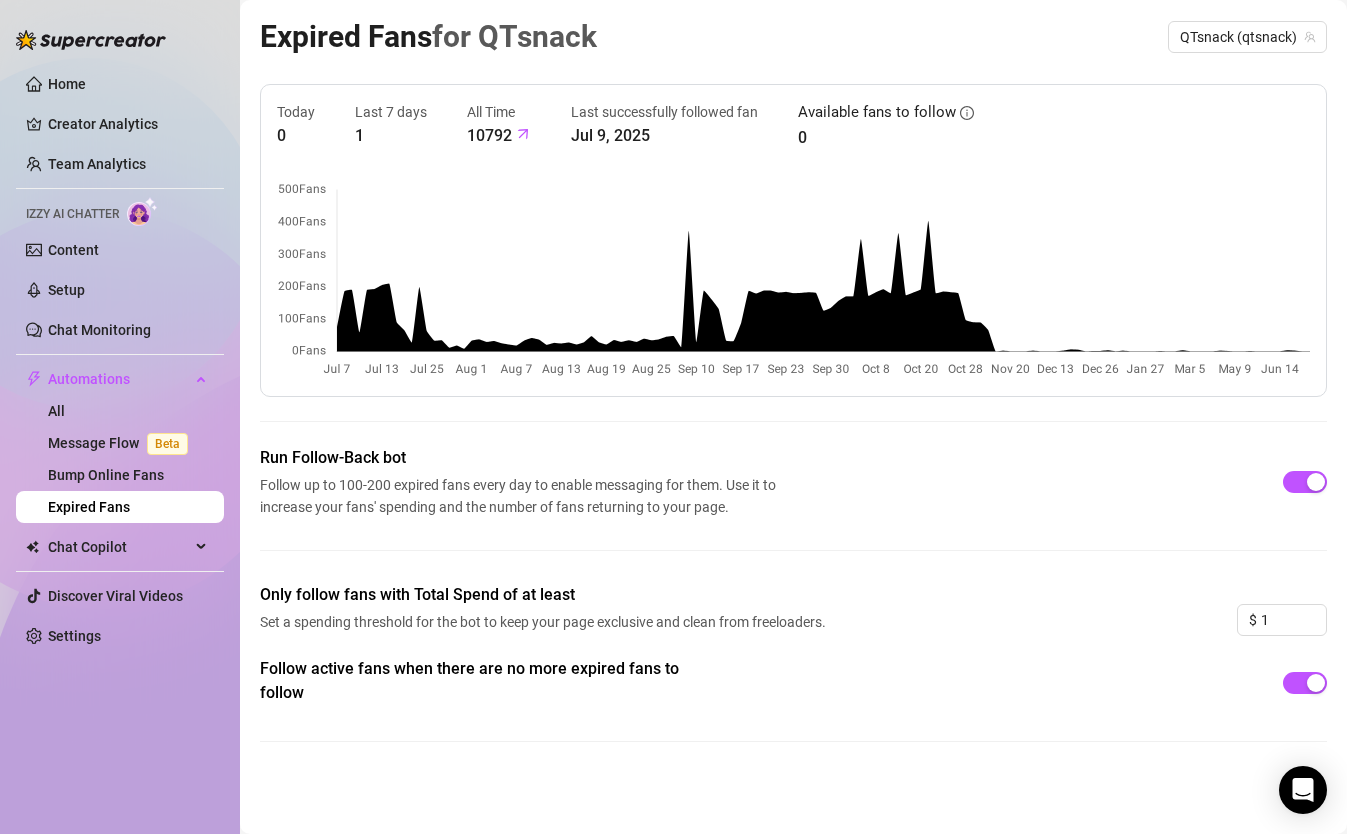 click on "Follow active fans when there are no more expired fans to follow" at bounding box center [793, 715] 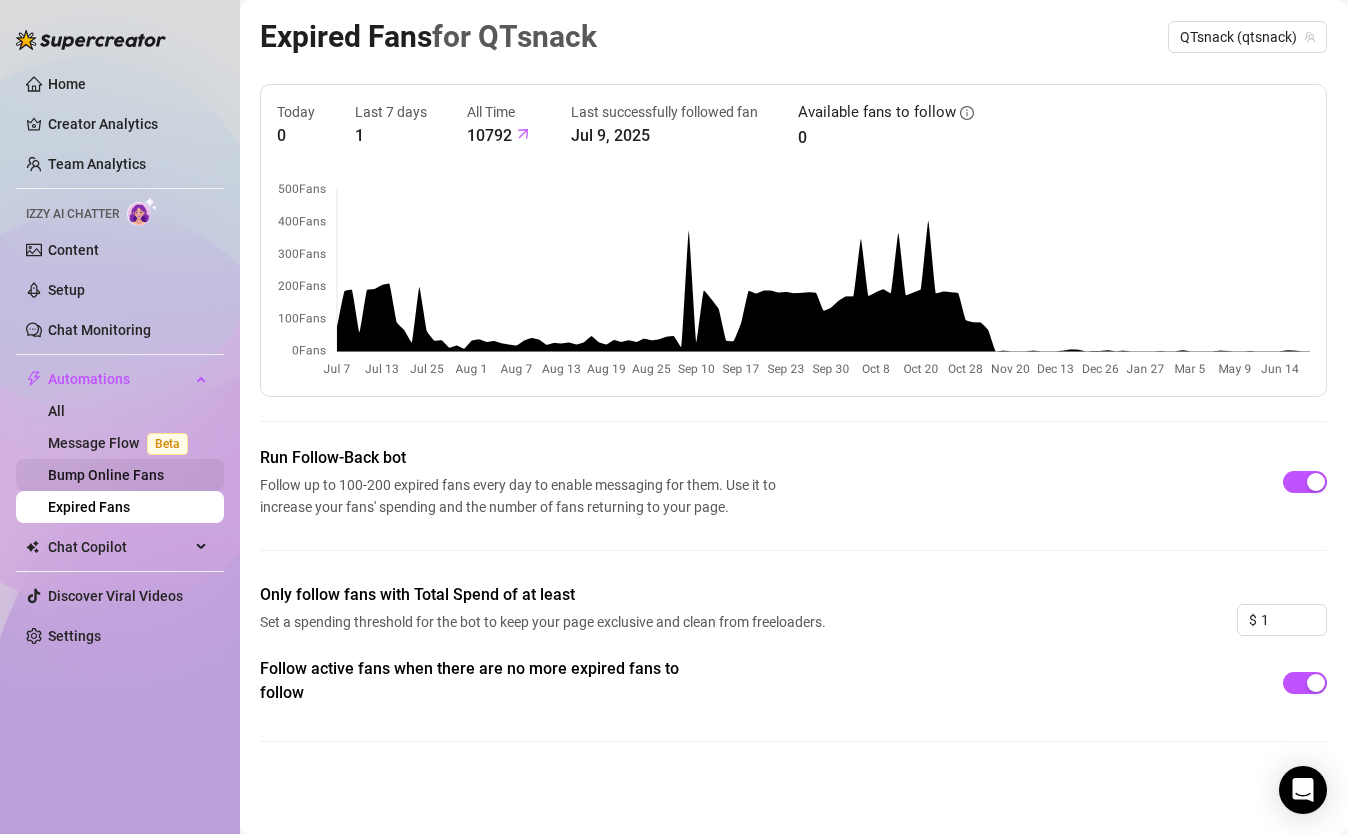 click on "Bump Online Fans" at bounding box center [106, 475] 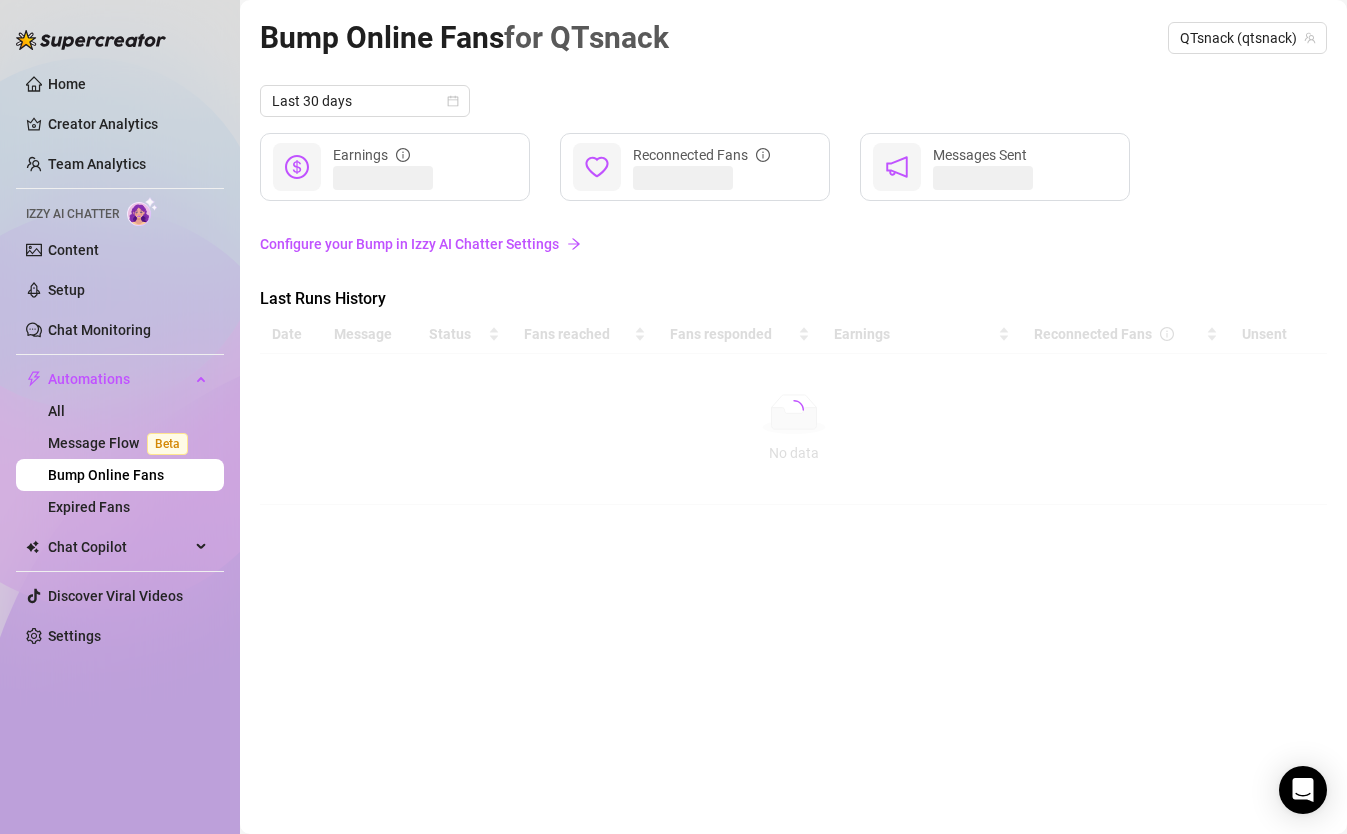 scroll, scrollTop: 0, scrollLeft: 0, axis: both 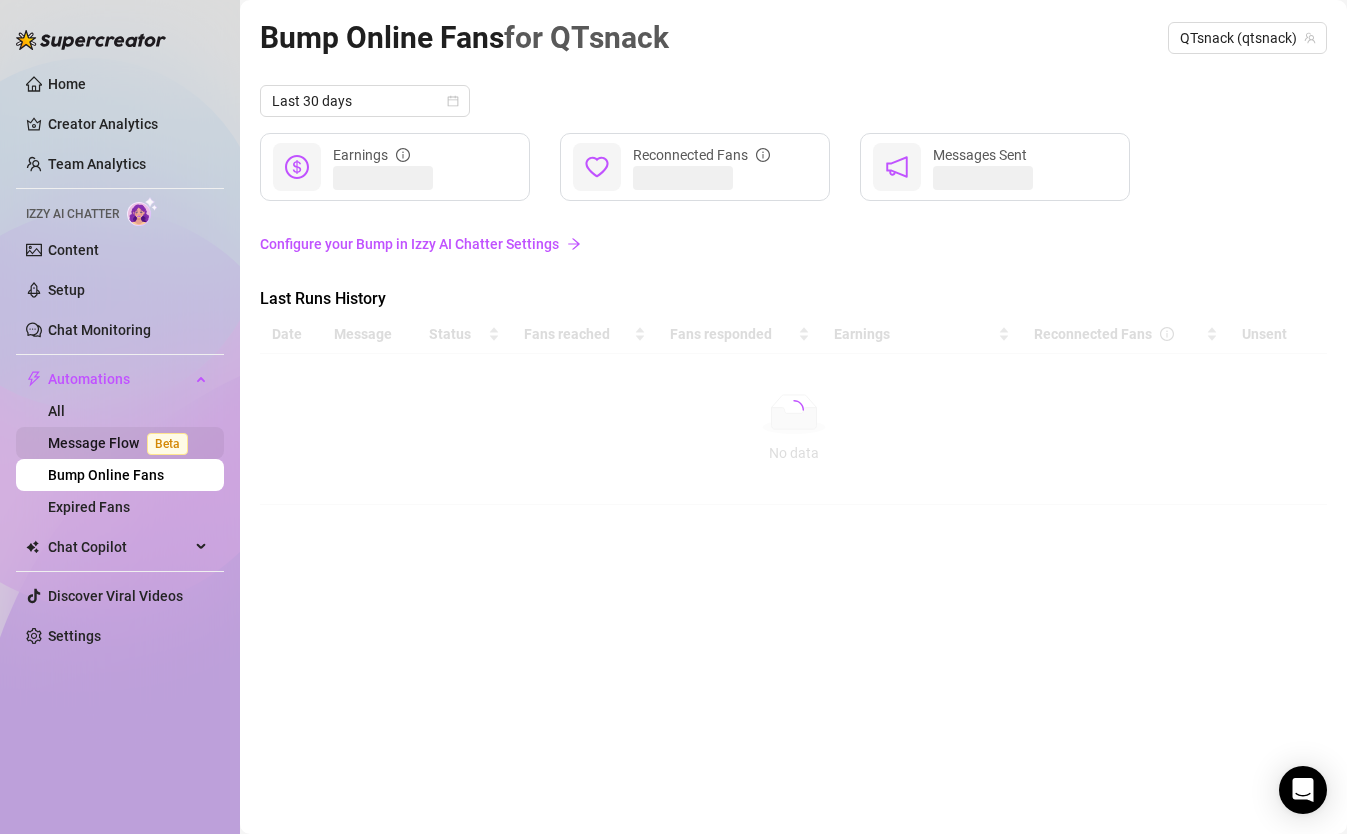 click on "Message Flow Beta" at bounding box center (122, 443) 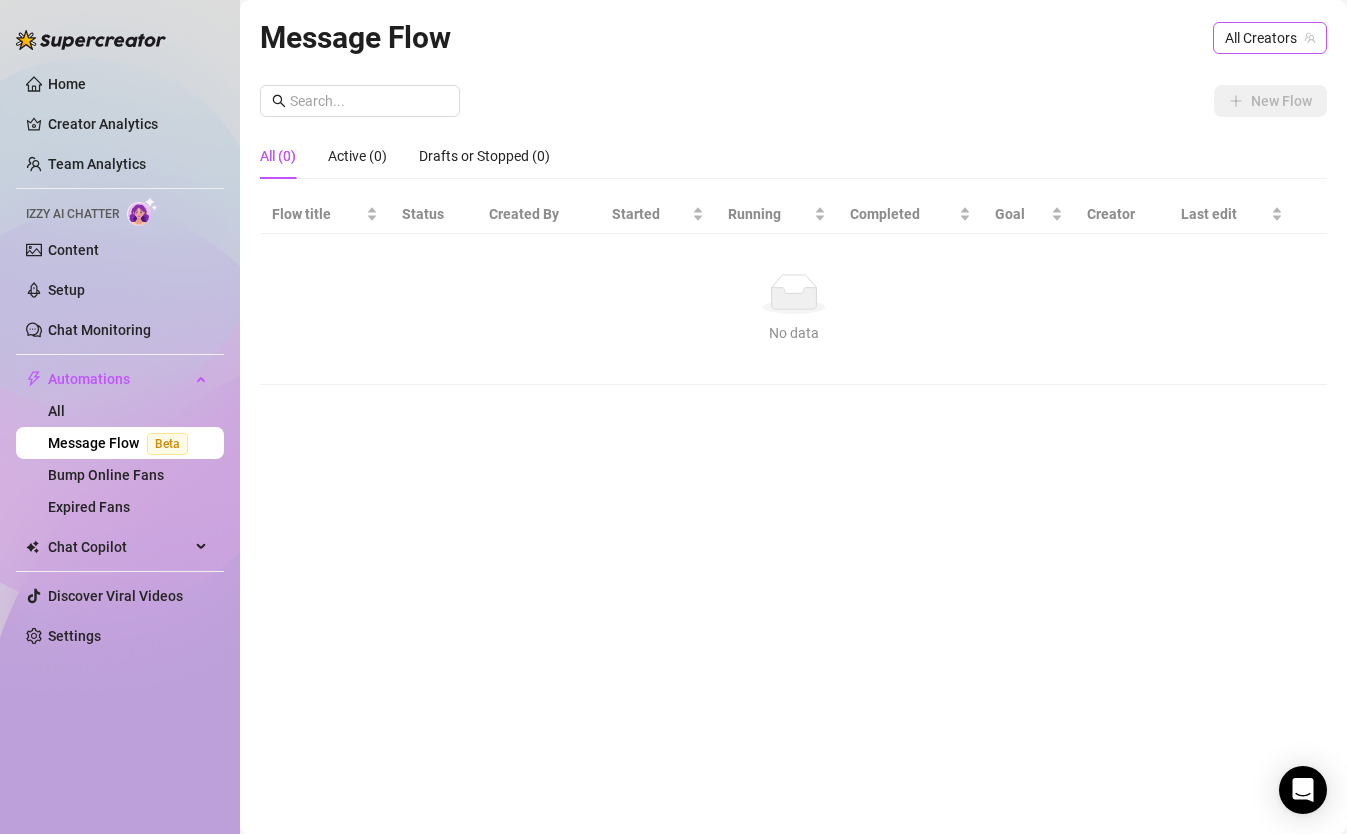 click on "All Creators" at bounding box center (1270, 38) 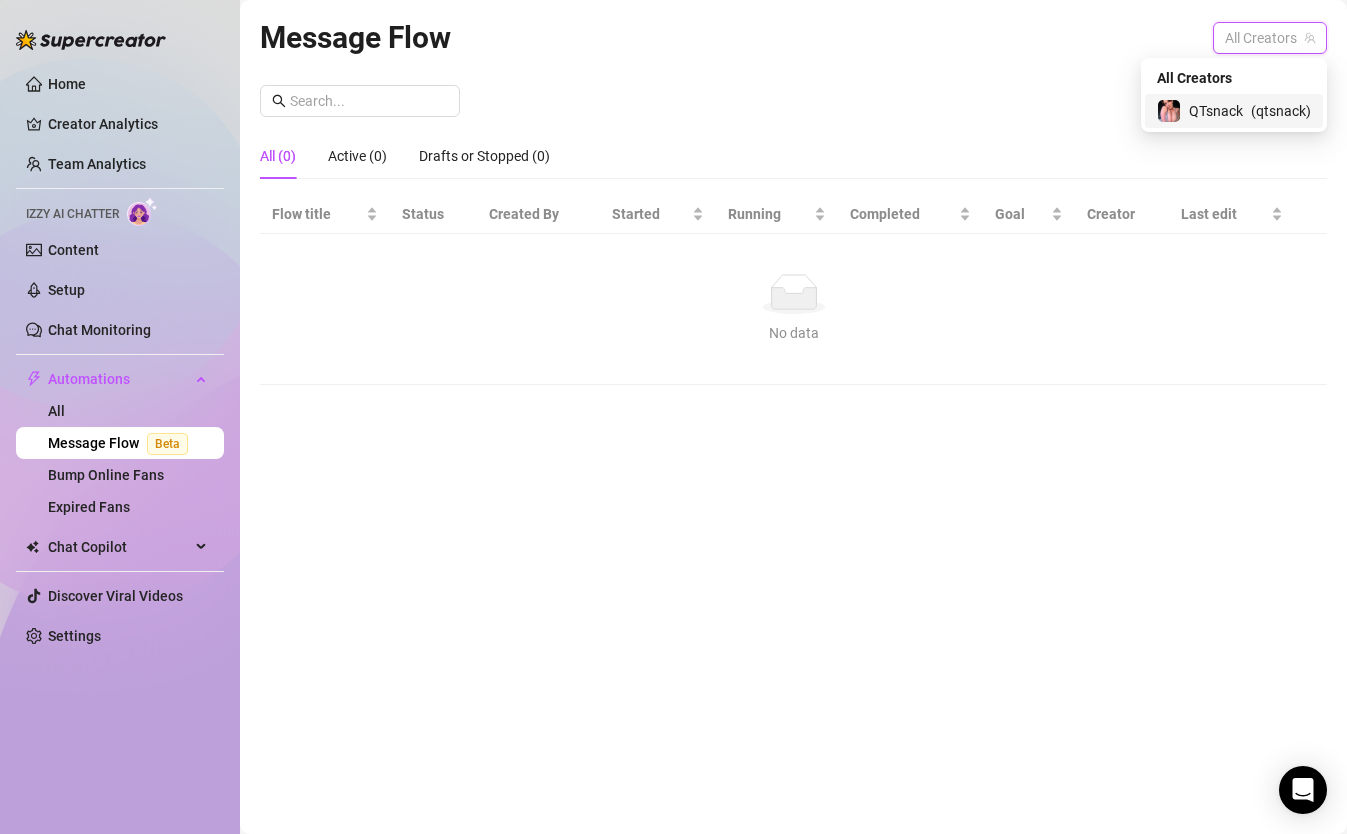 click on "QTsnack" at bounding box center [1216, 111] 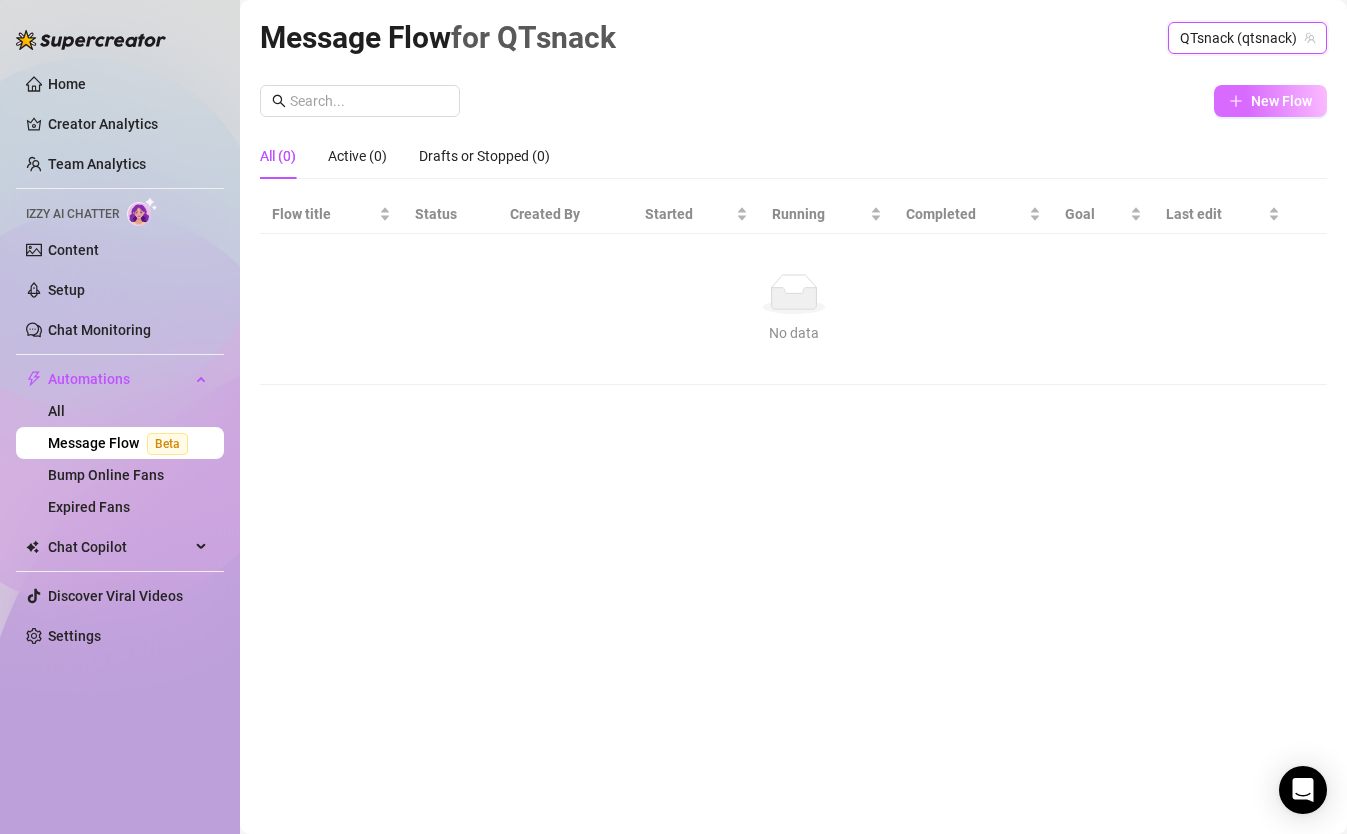 click on "New Flow" at bounding box center [1270, 101] 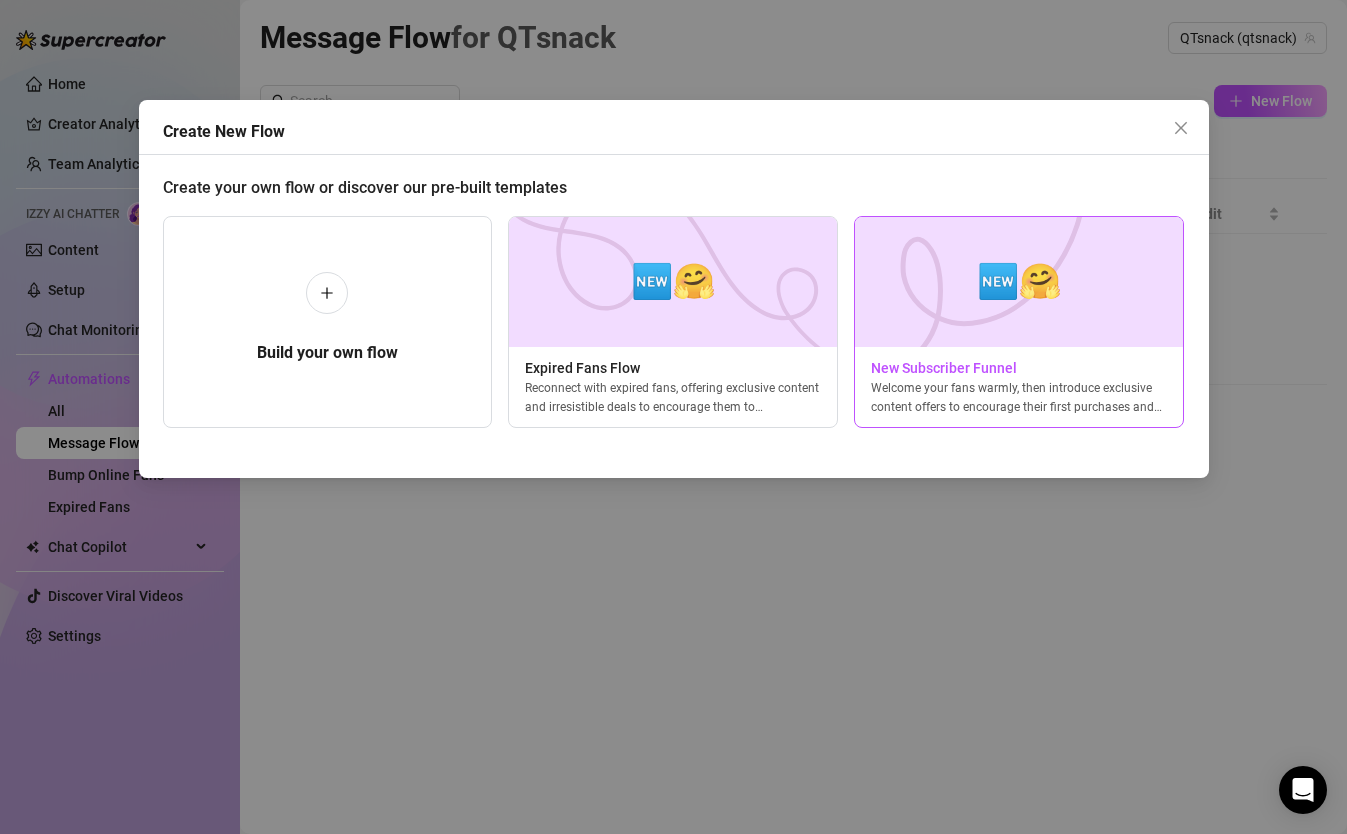 click at bounding box center (1019, 282) 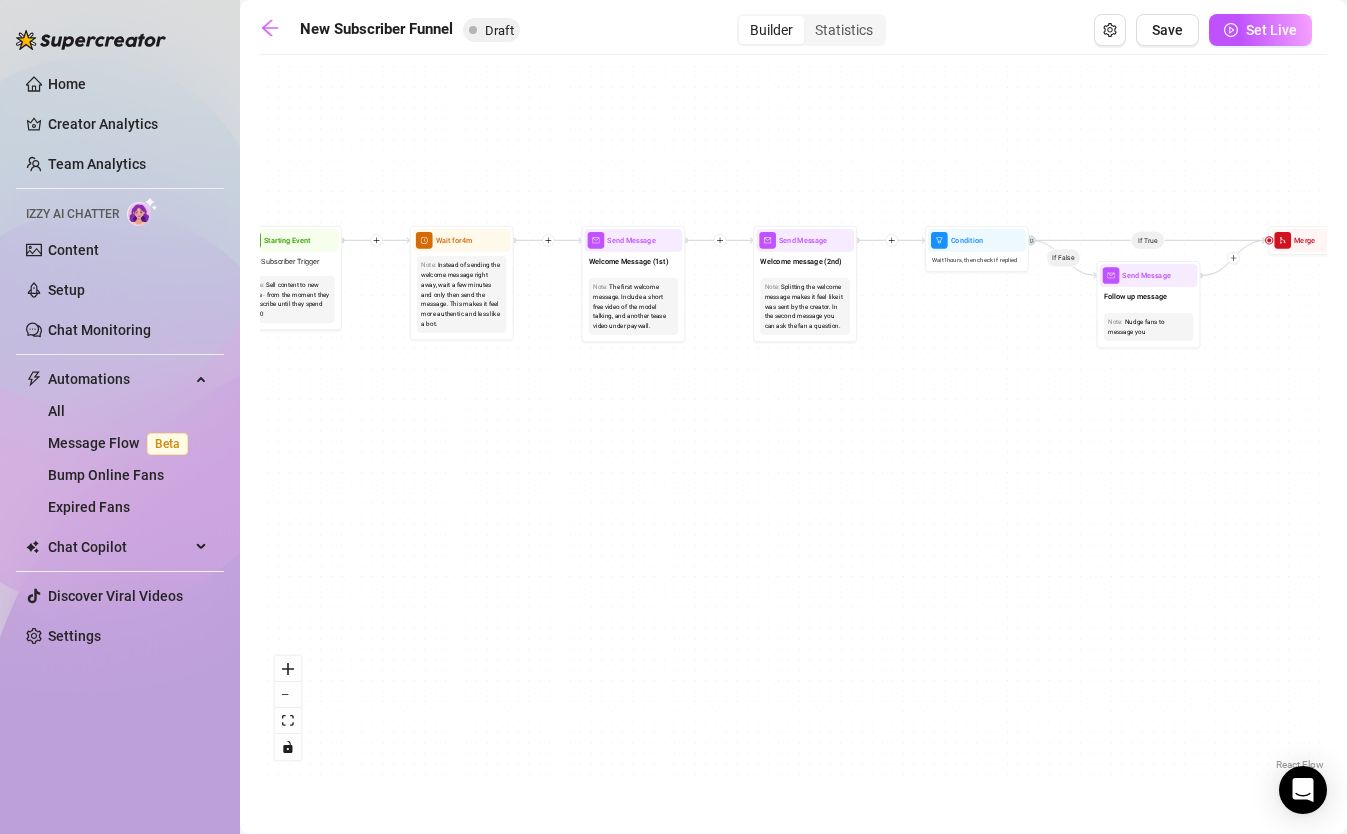 drag, startPoint x: 380, startPoint y: 467, endPoint x: 857, endPoint y: 563, distance: 486.56448 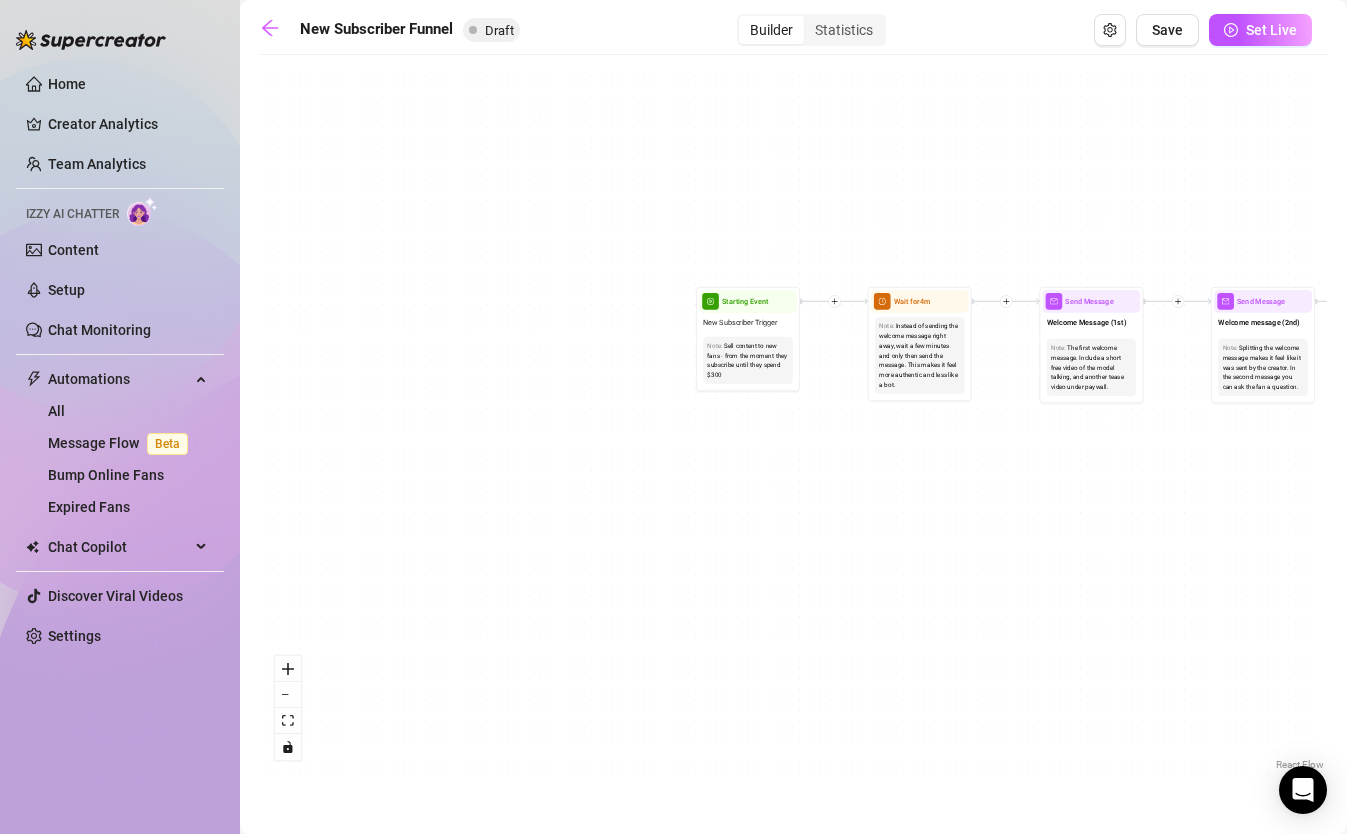 drag, startPoint x: 688, startPoint y: 507, endPoint x: 1172, endPoint y: 586, distance: 490.40494 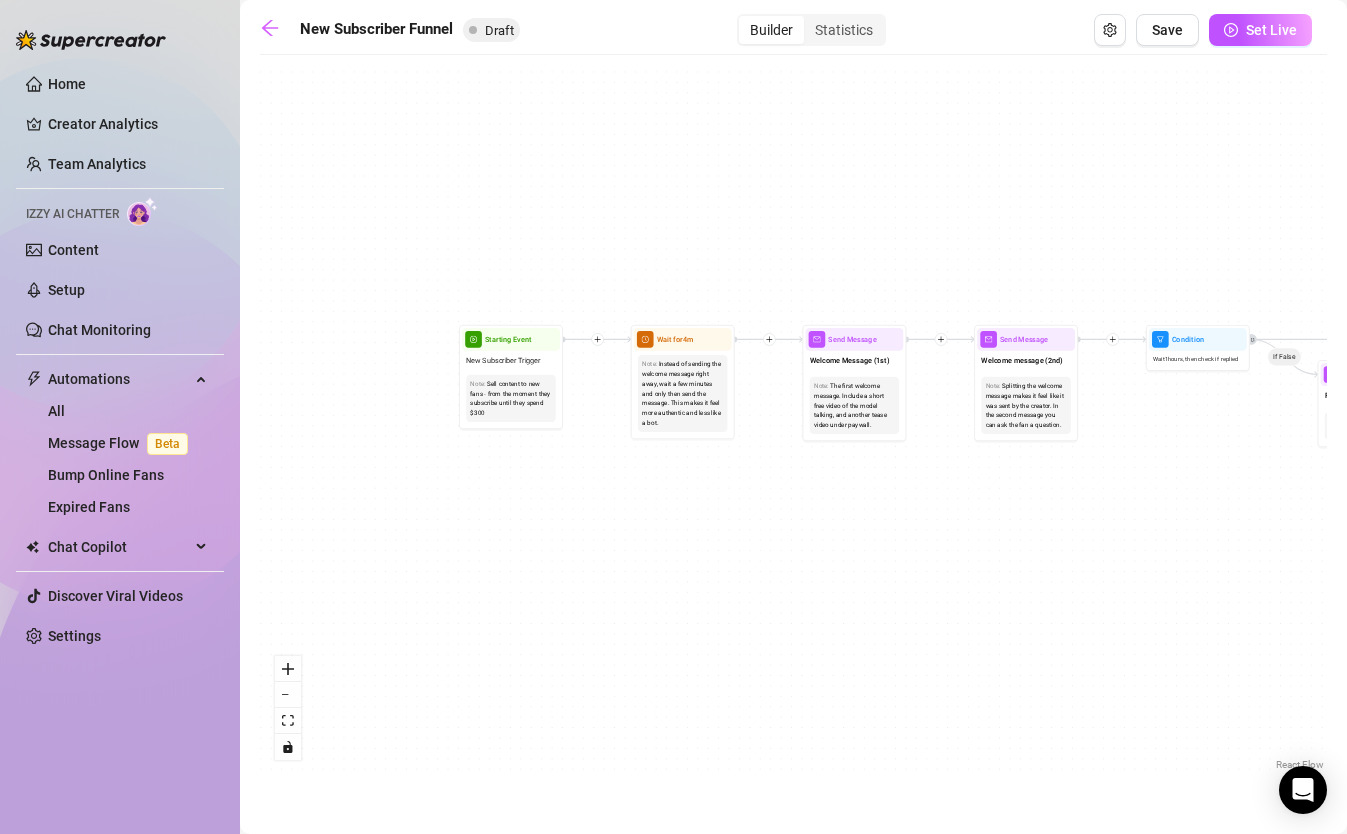 drag, startPoint x: 1071, startPoint y: 488, endPoint x: 766, endPoint y: 488, distance: 305 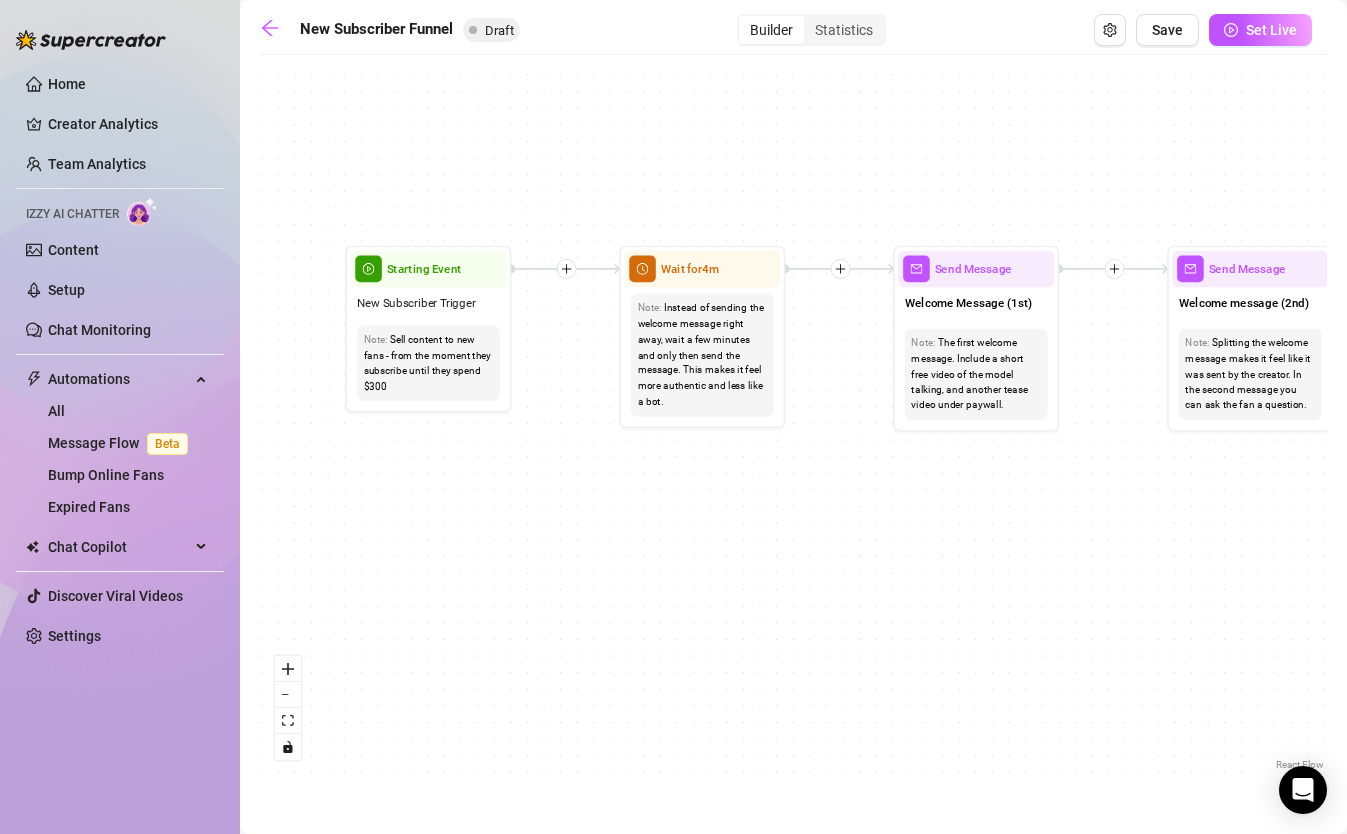 drag, startPoint x: 728, startPoint y: 483, endPoint x: 794, endPoint y: 501, distance: 68.41052 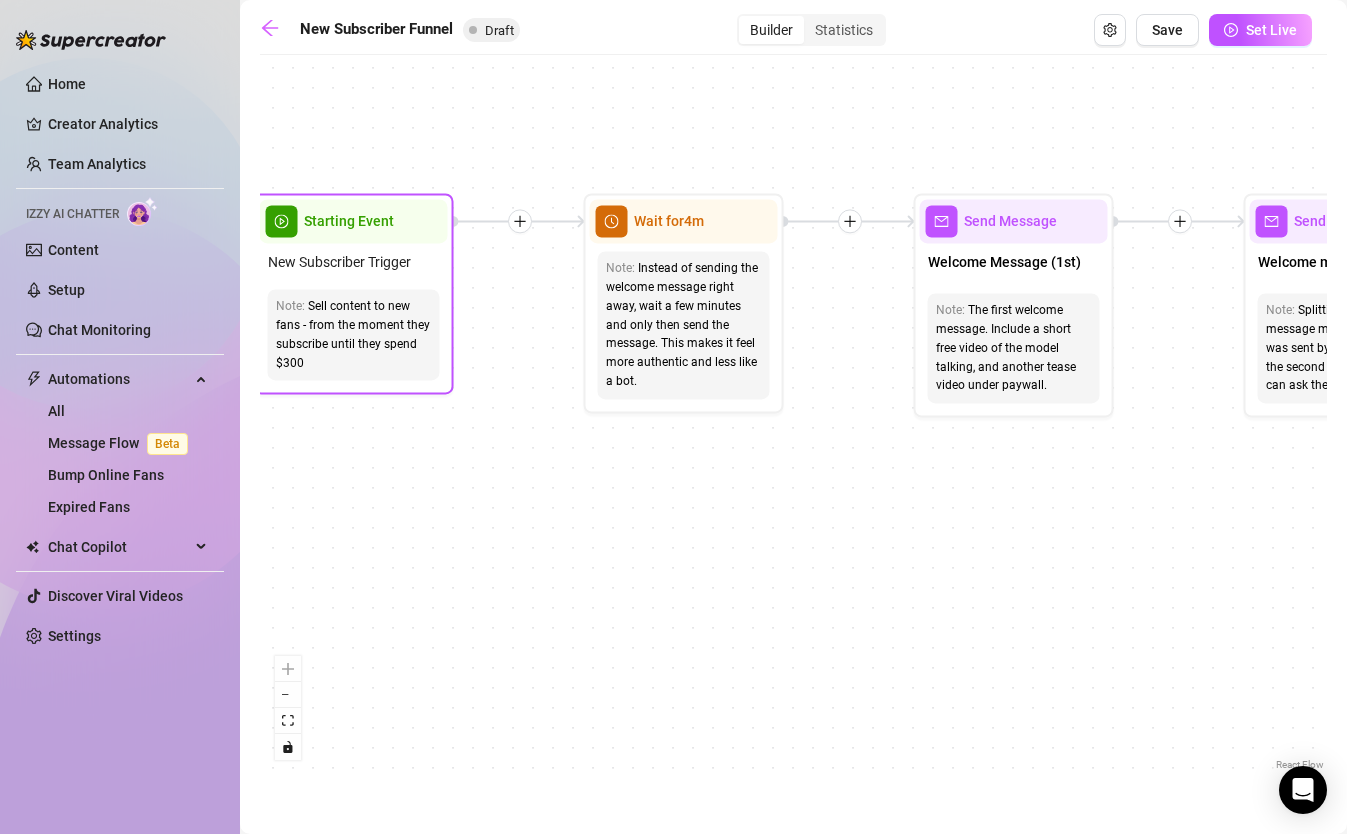 click on "Sell content to new fans - from the moment they subscribe until they spend $300" at bounding box center (354, 334) 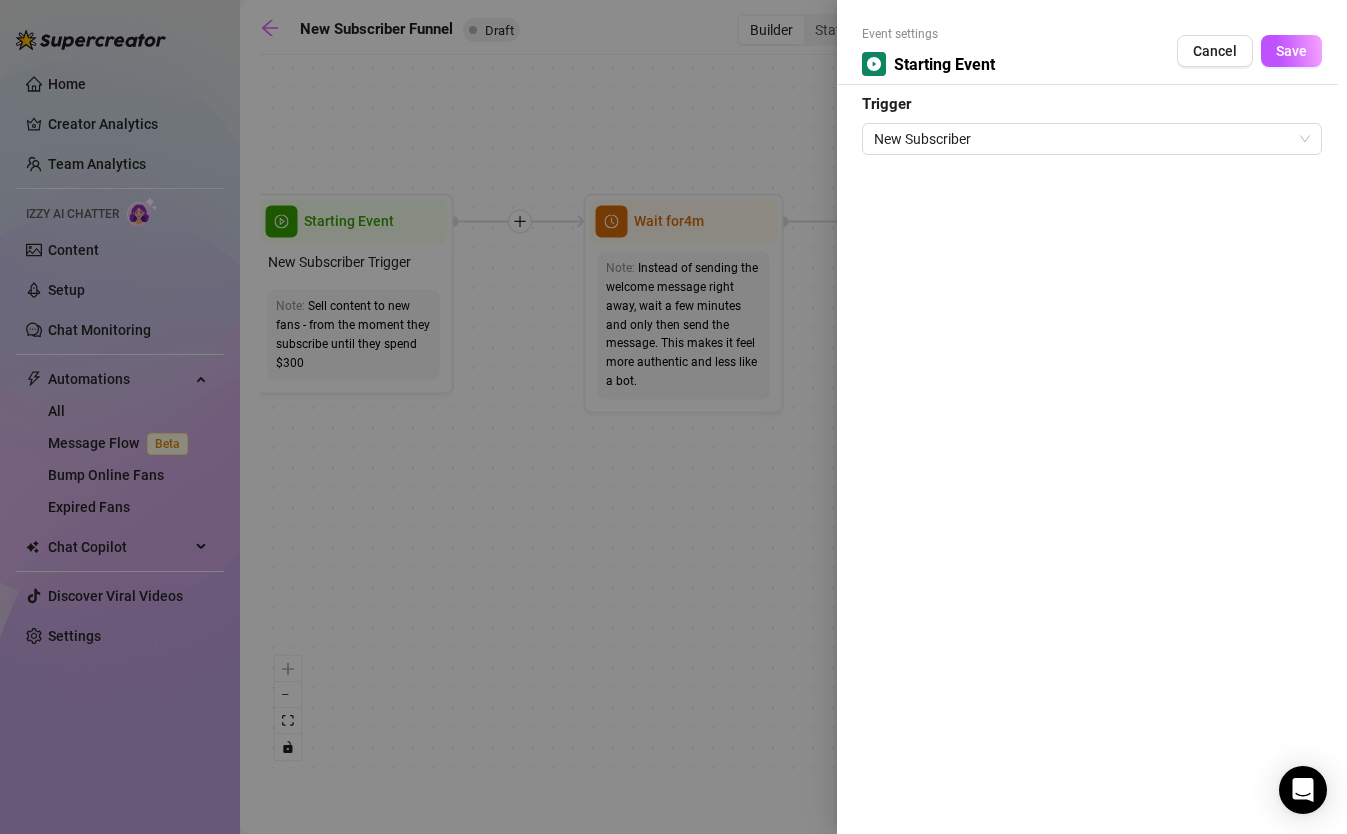 click at bounding box center [673, 417] 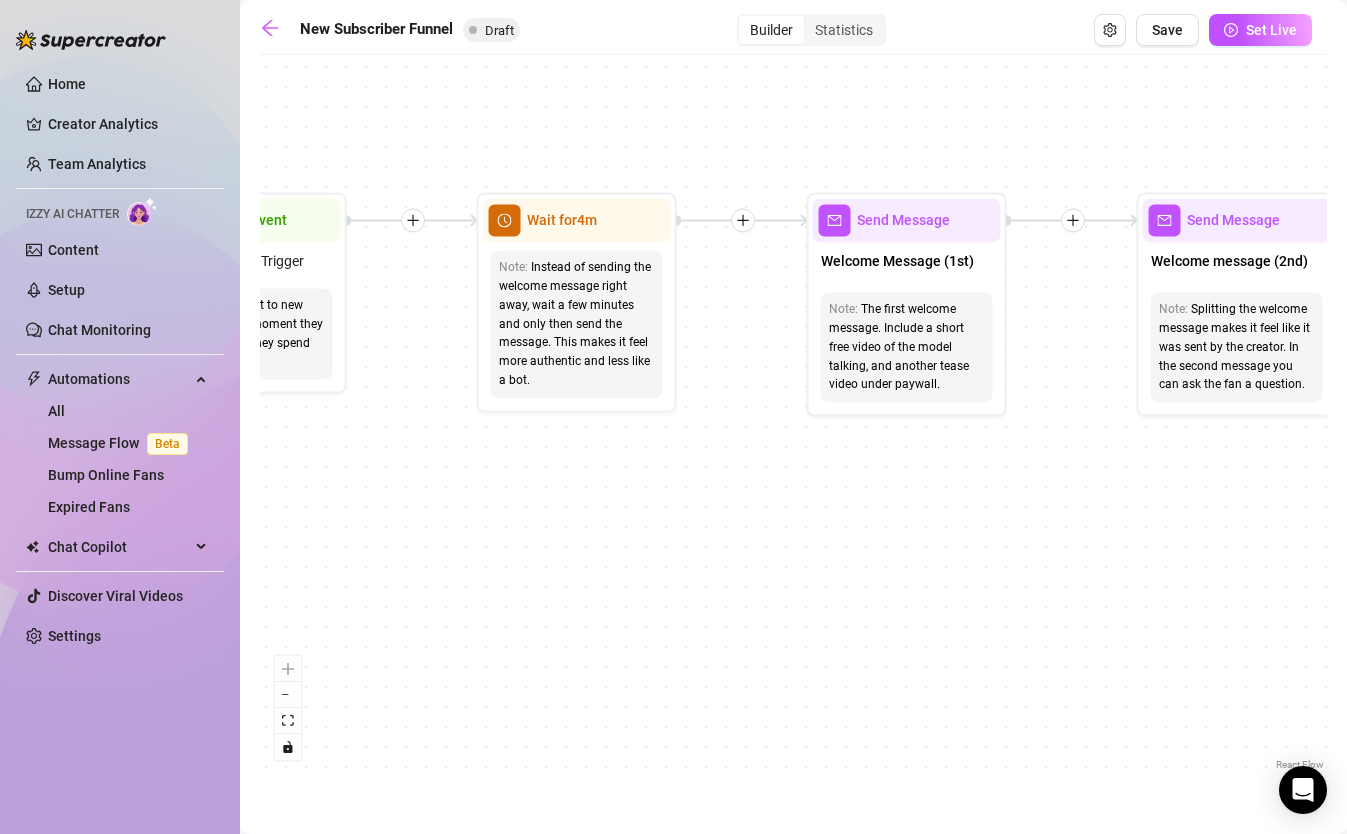 drag, startPoint x: 573, startPoint y: 446, endPoint x: 466, endPoint y: 445, distance: 107.00467 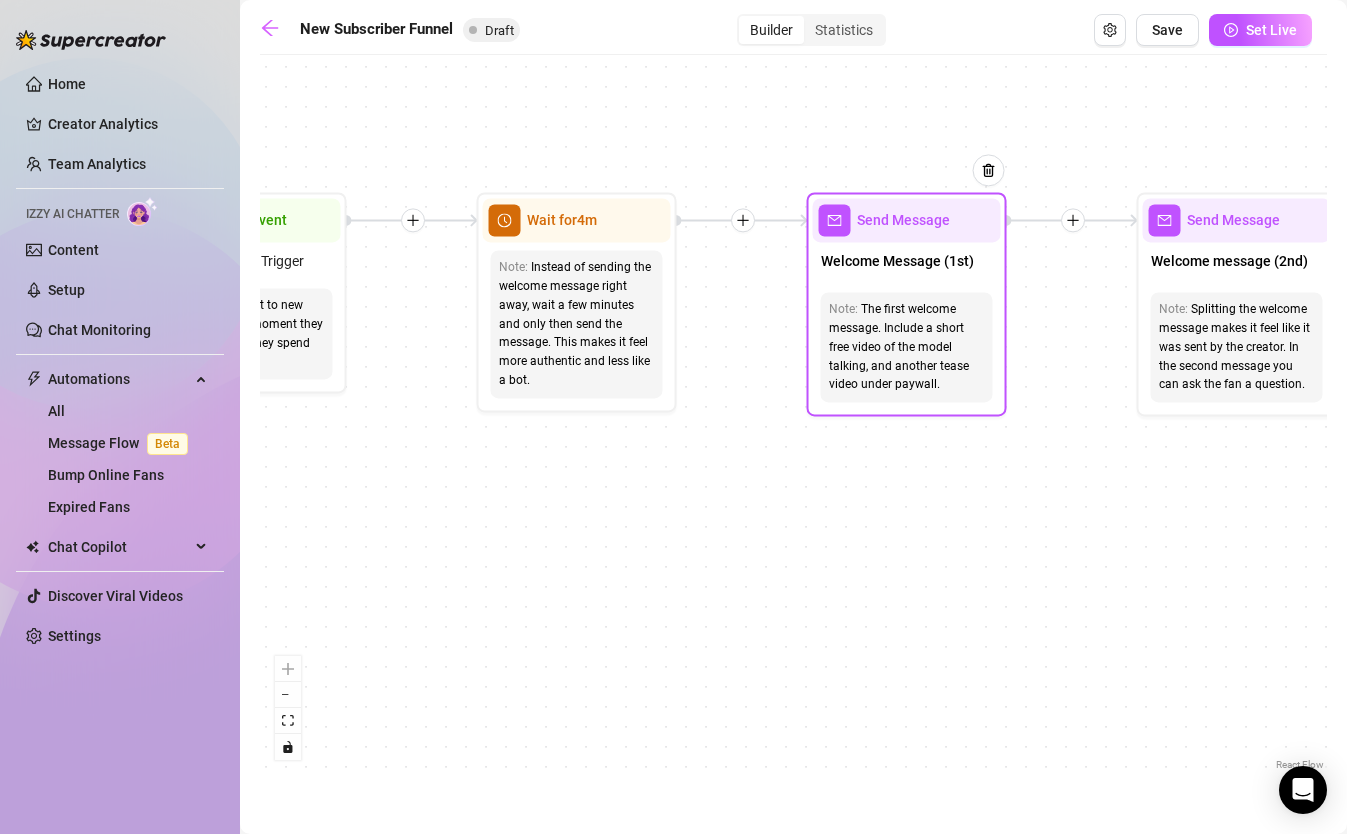click on "Send Message" at bounding box center (903, 220) 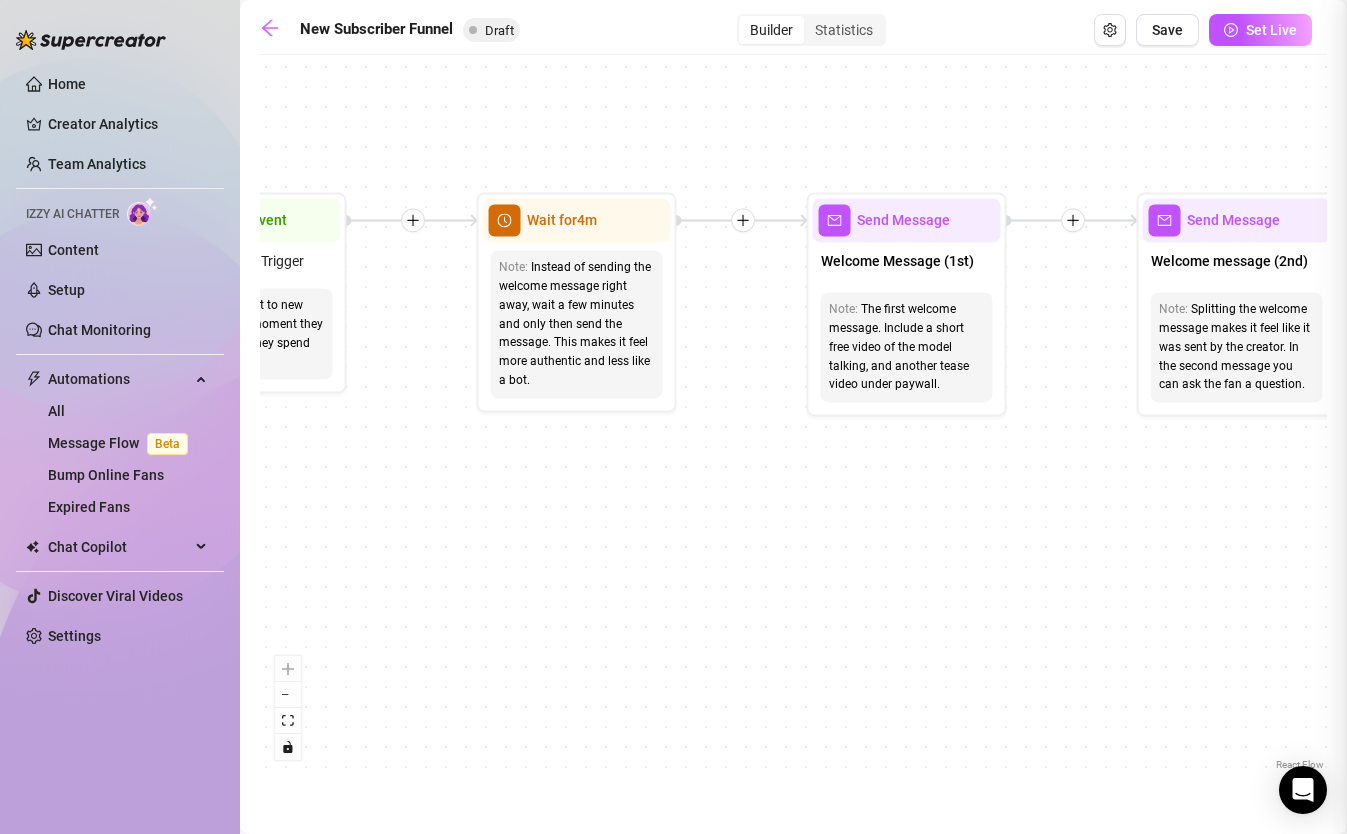 type on "First part of the welcome message" 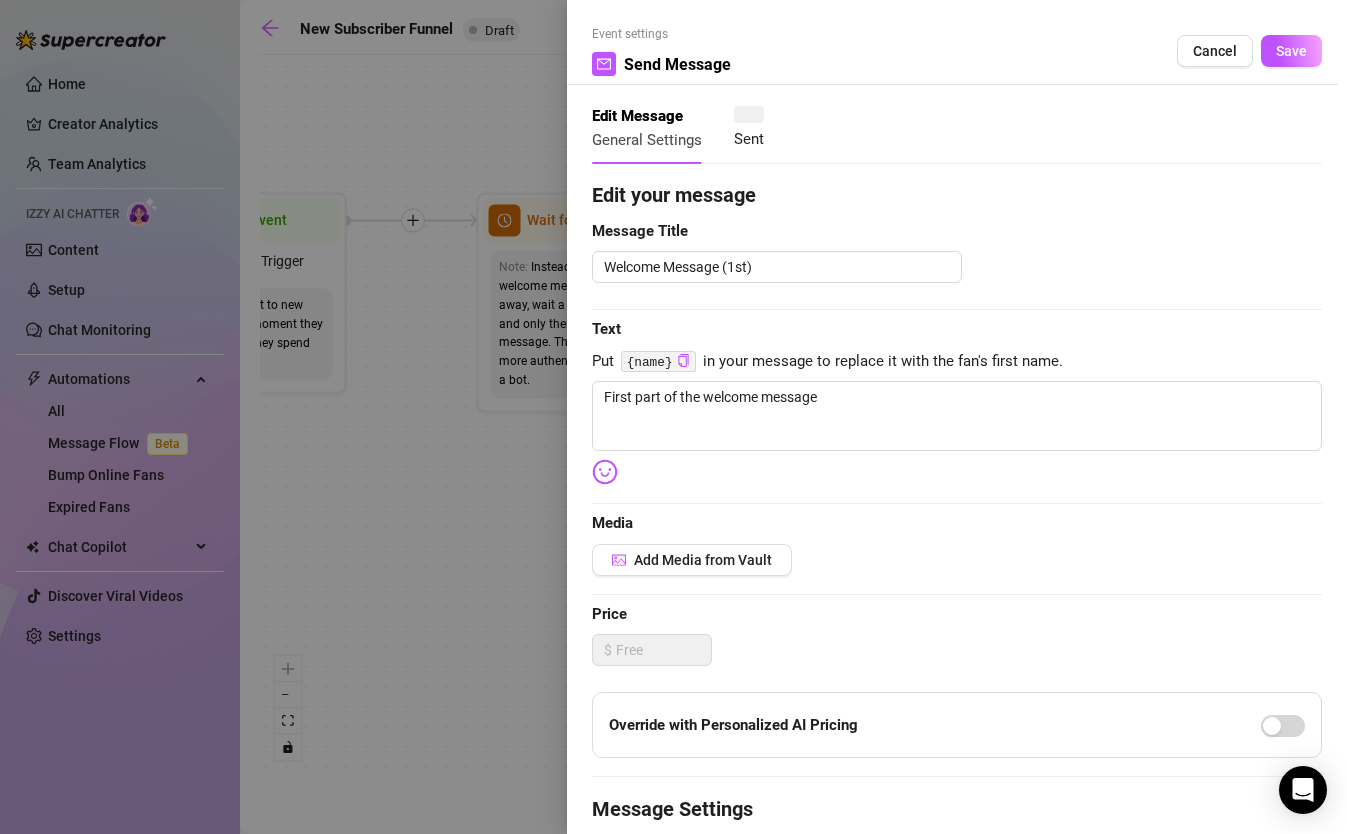 type 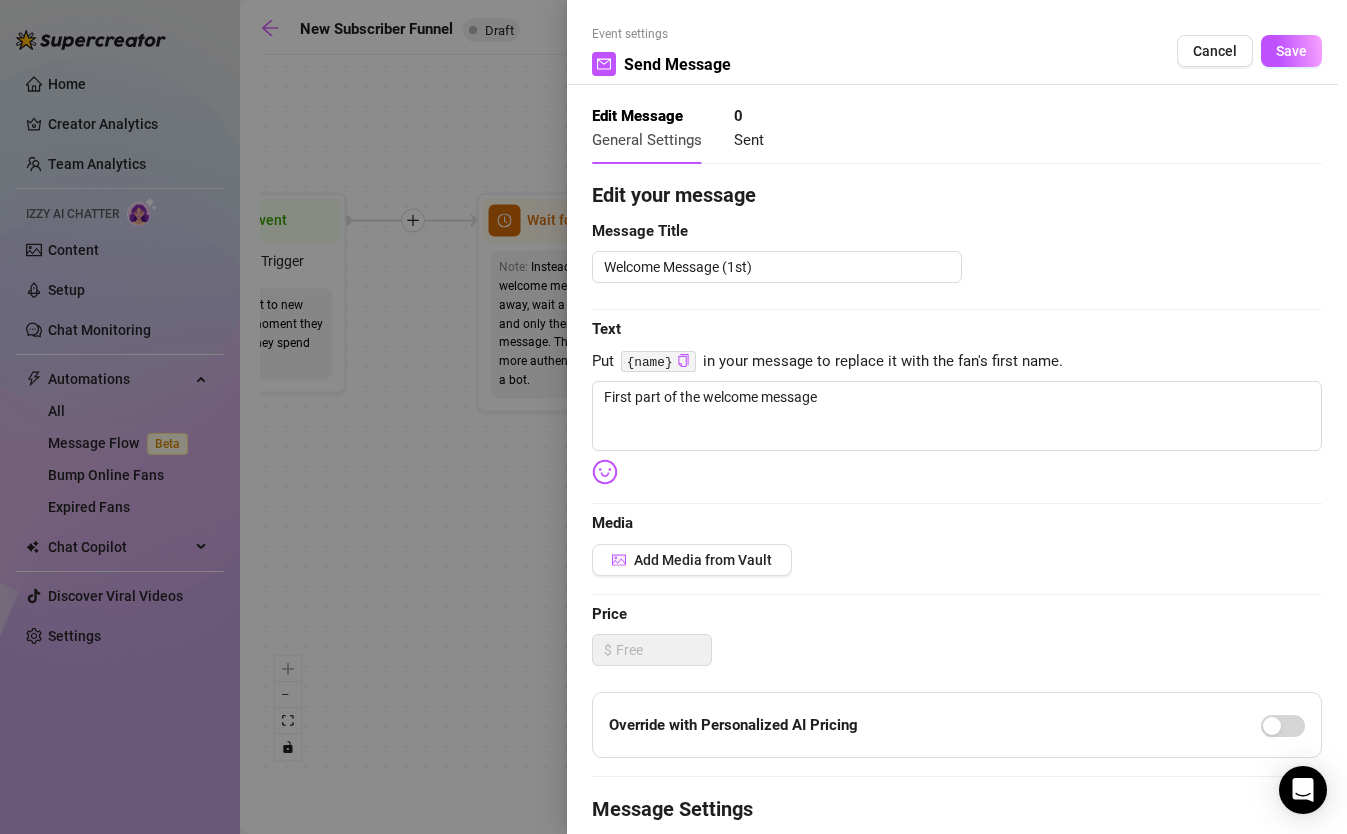 click at bounding box center (673, 417) 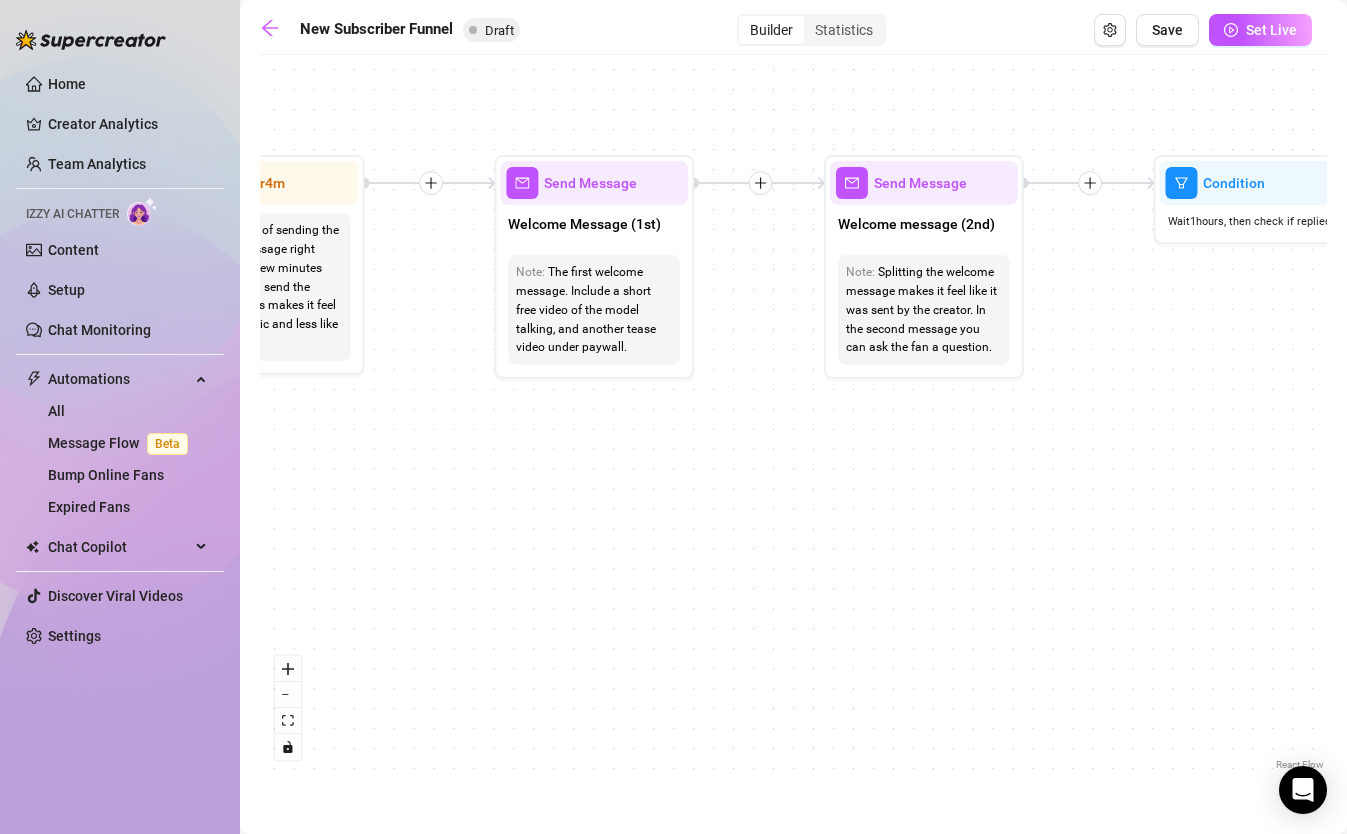 drag, startPoint x: 831, startPoint y: 552, endPoint x: 519, endPoint y: 514, distance: 314.30557 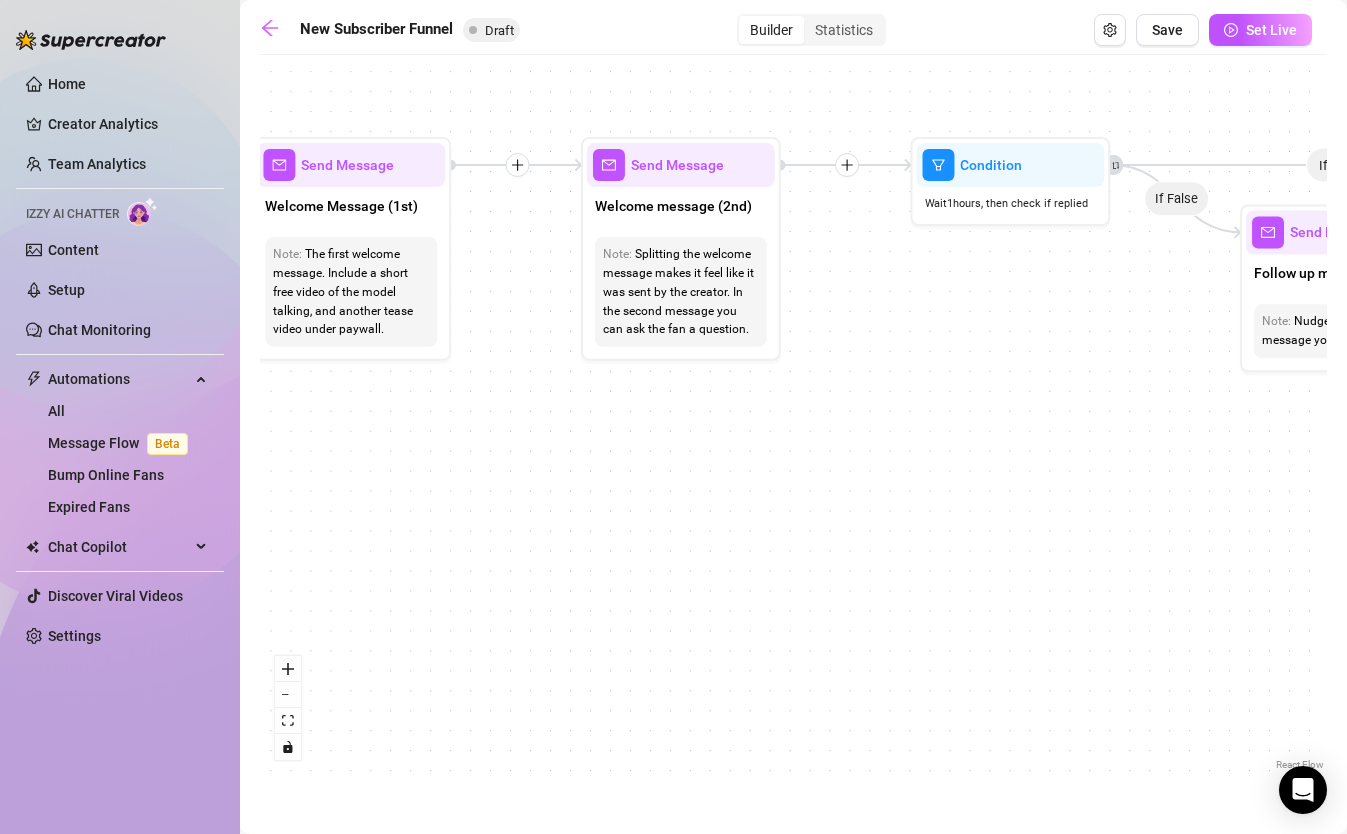 drag, startPoint x: 1189, startPoint y: 400, endPoint x: 946, endPoint y: 382, distance: 243.66576 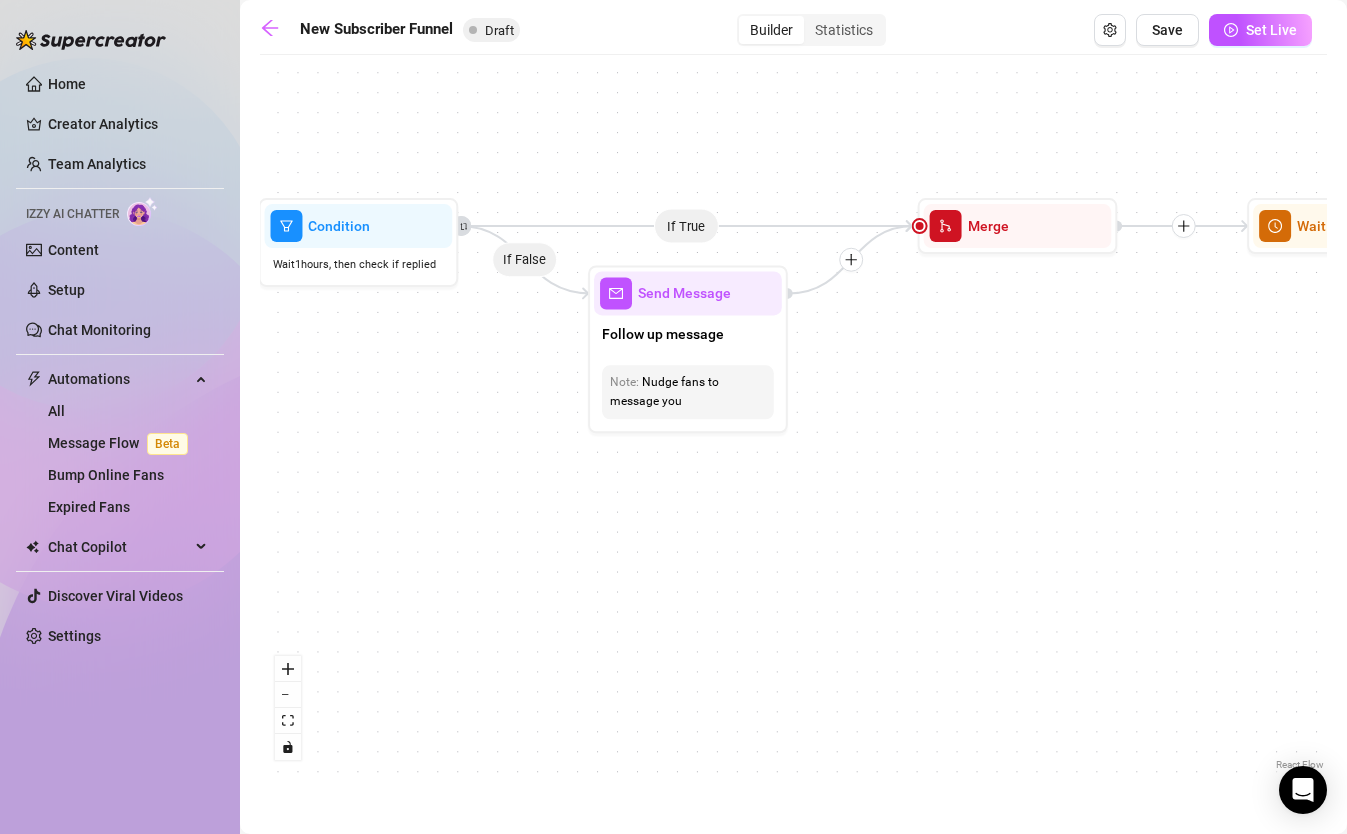 drag, startPoint x: 1020, startPoint y: 311, endPoint x: 371, endPoint y: 368, distance: 651.4983 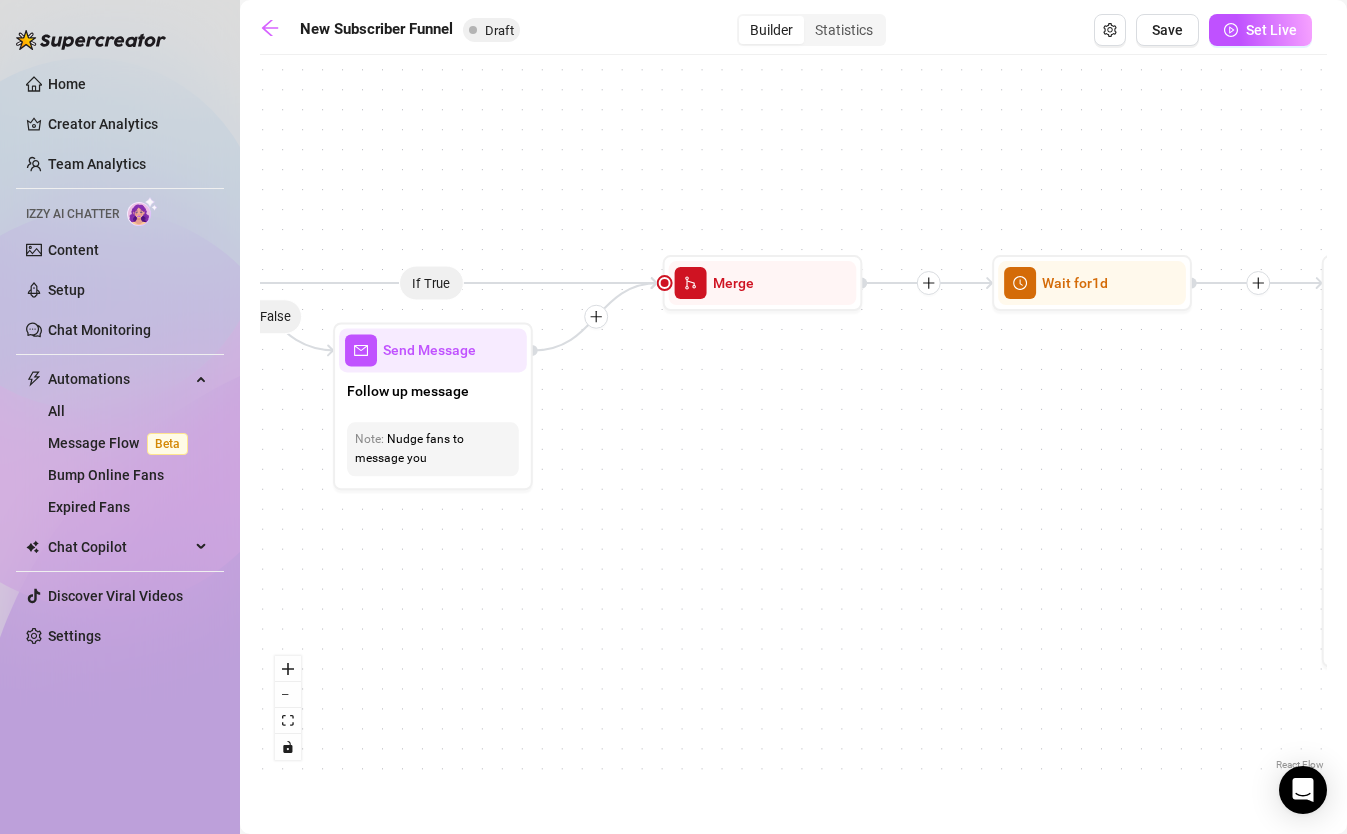 drag, startPoint x: 905, startPoint y: 412, endPoint x: 556, endPoint y: 490, distance: 357.61014 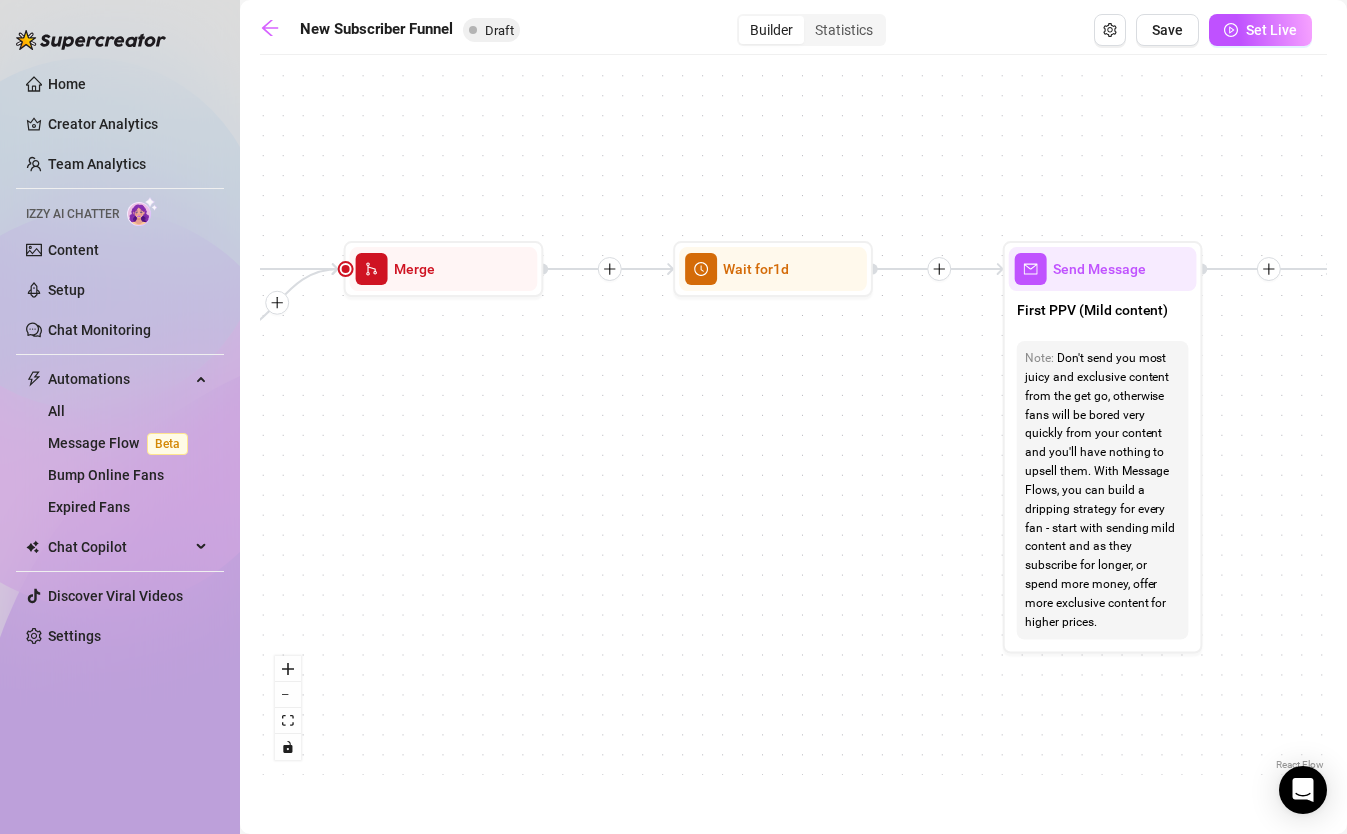 drag, startPoint x: 785, startPoint y: 523, endPoint x: 500, endPoint y: 485, distance: 287.5222 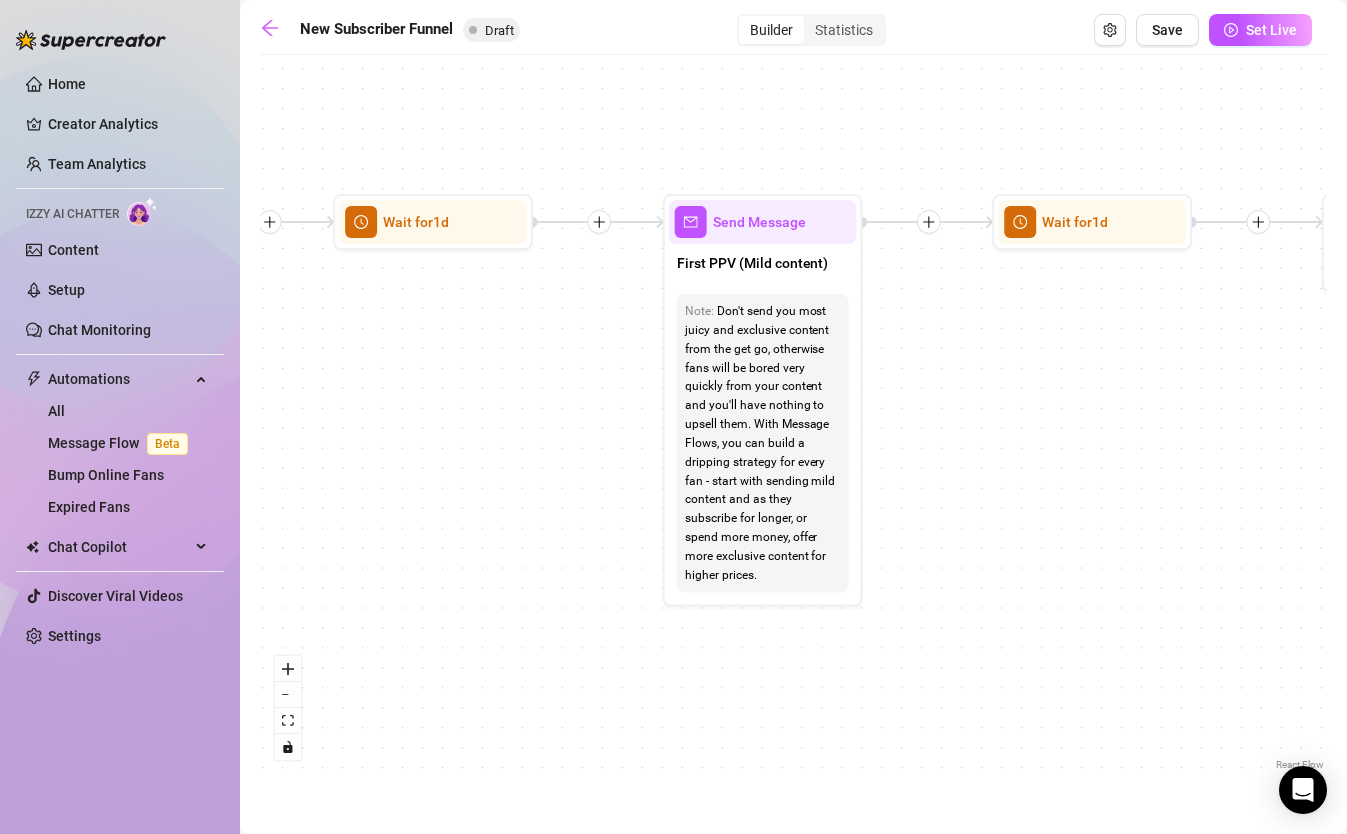 drag, startPoint x: 832, startPoint y: 568, endPoint x: 569, endPoint y: 529, distance: 265.87592 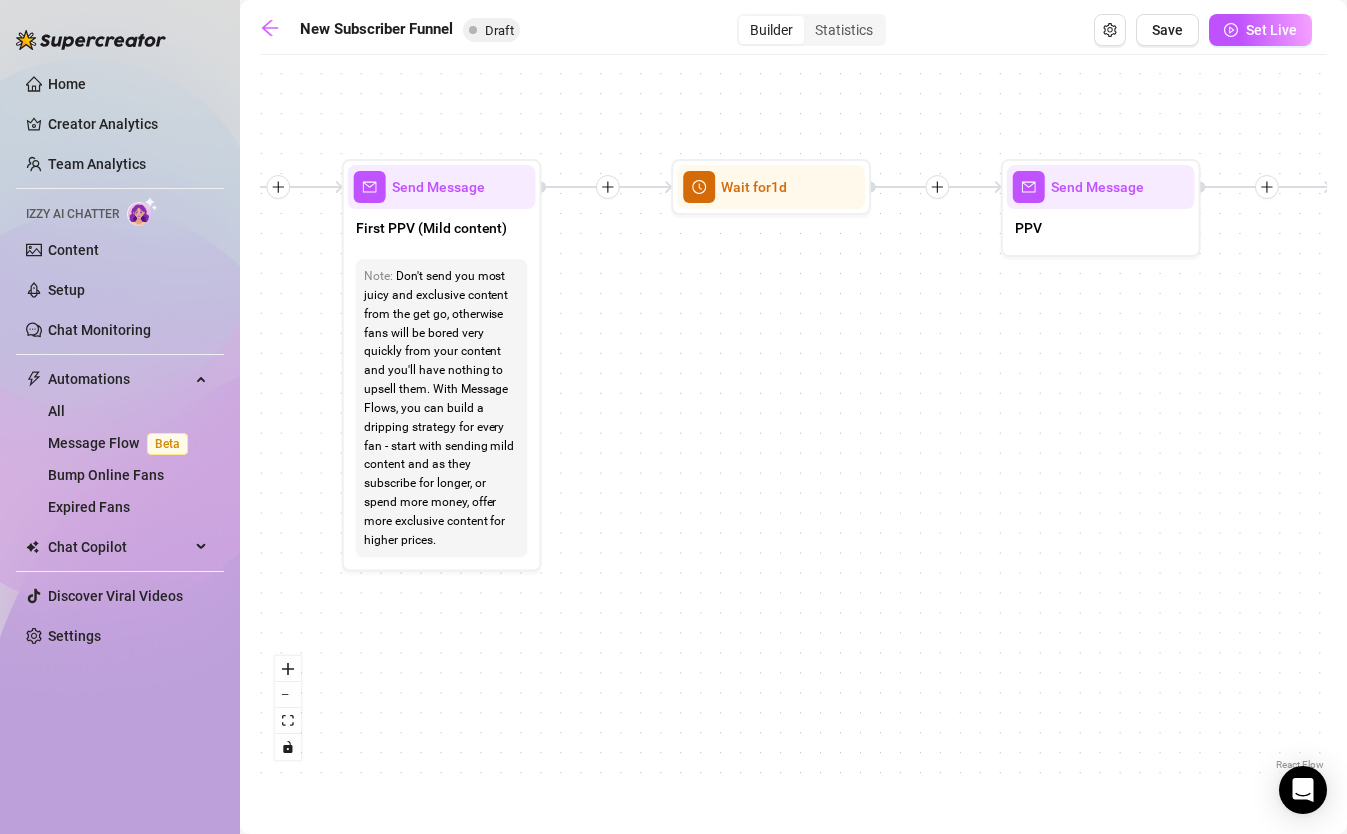drag, startPoint x: 1148, startPoint y: 528, endPoint x: 756, endPoint y: 481, distance: 394.80756 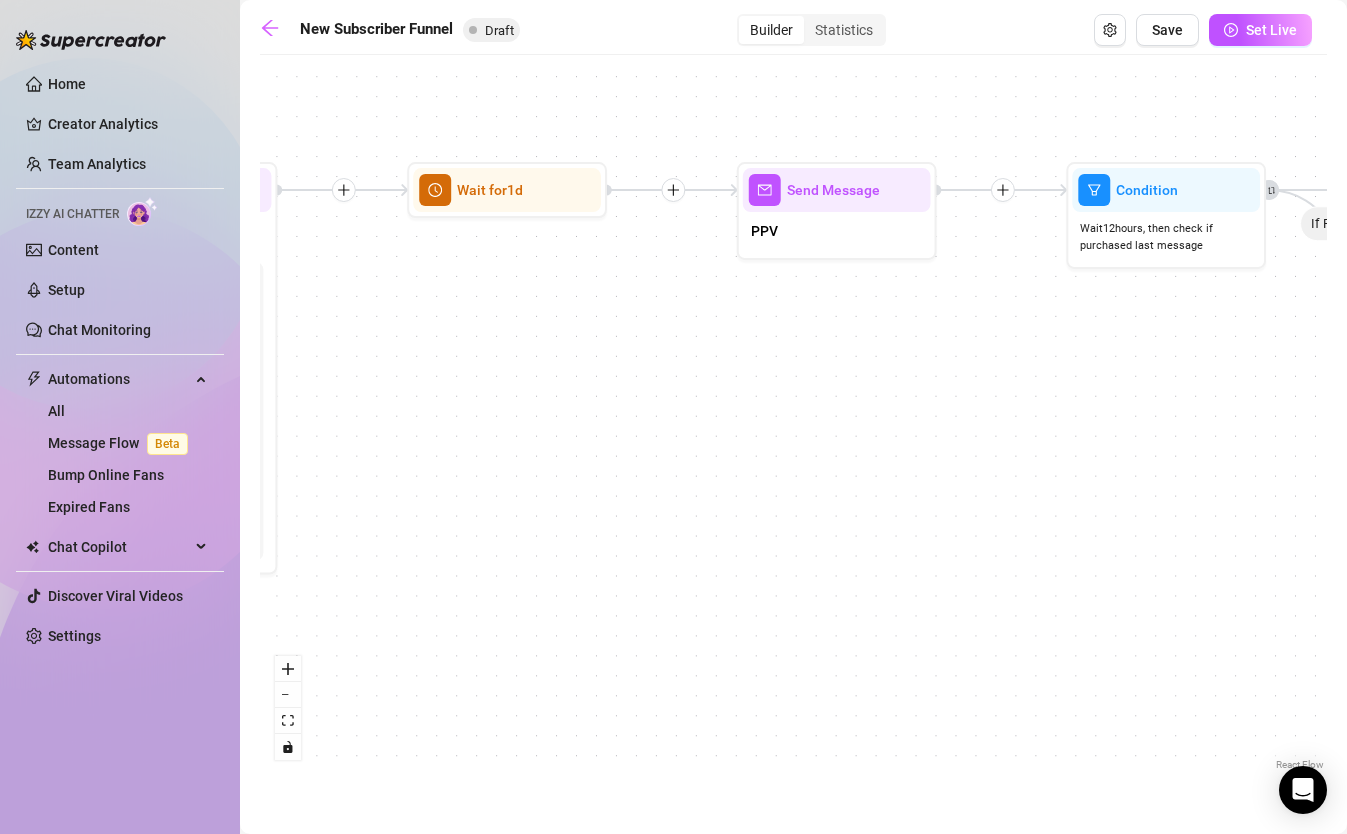 drag, startPoint x: 838, startPoint y: 477, endPoint x: 350, endPoint y: 458, distance: 488.36975 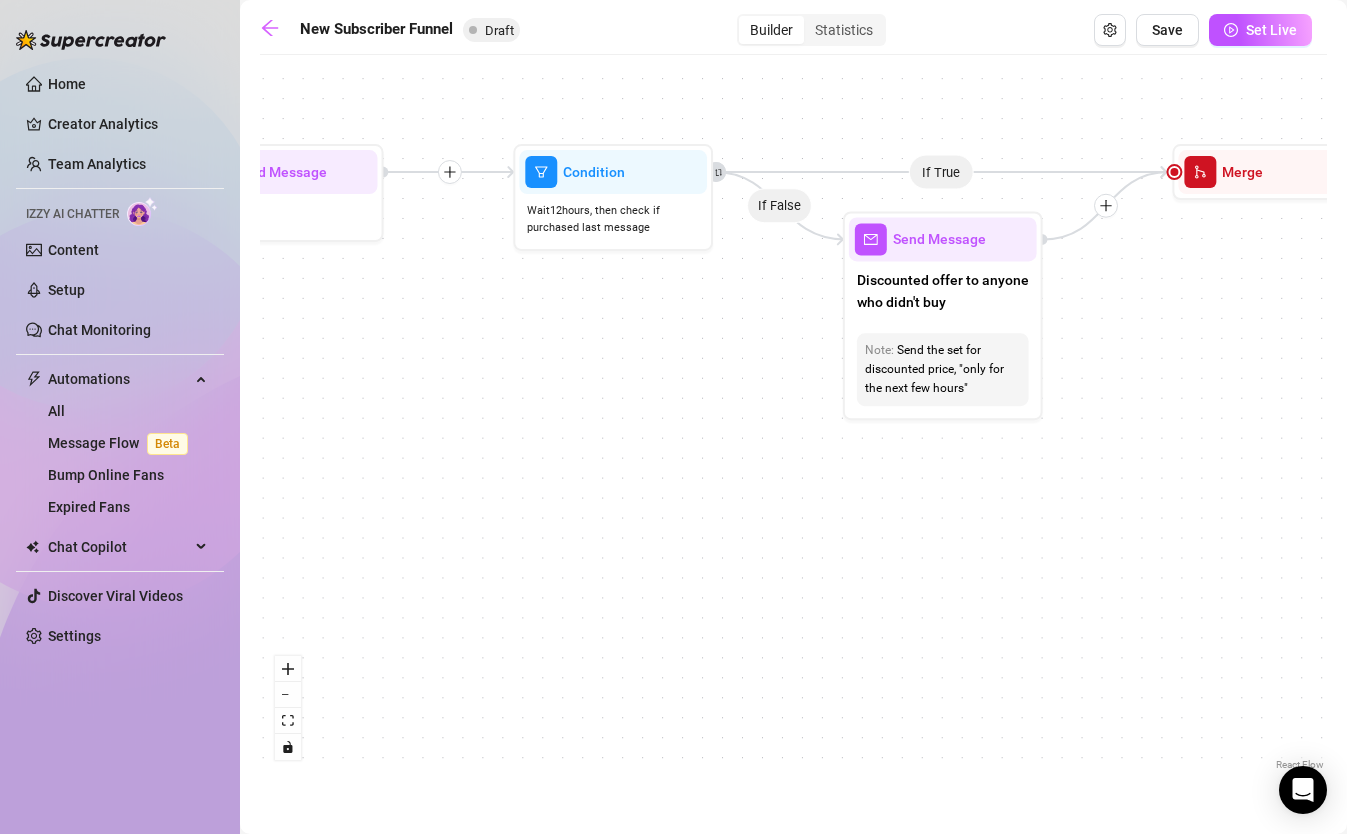 drag, startPoint x: 863, startPoint y: 435, endPoint x: 491, endPoint y: 419, distance: 372.34393 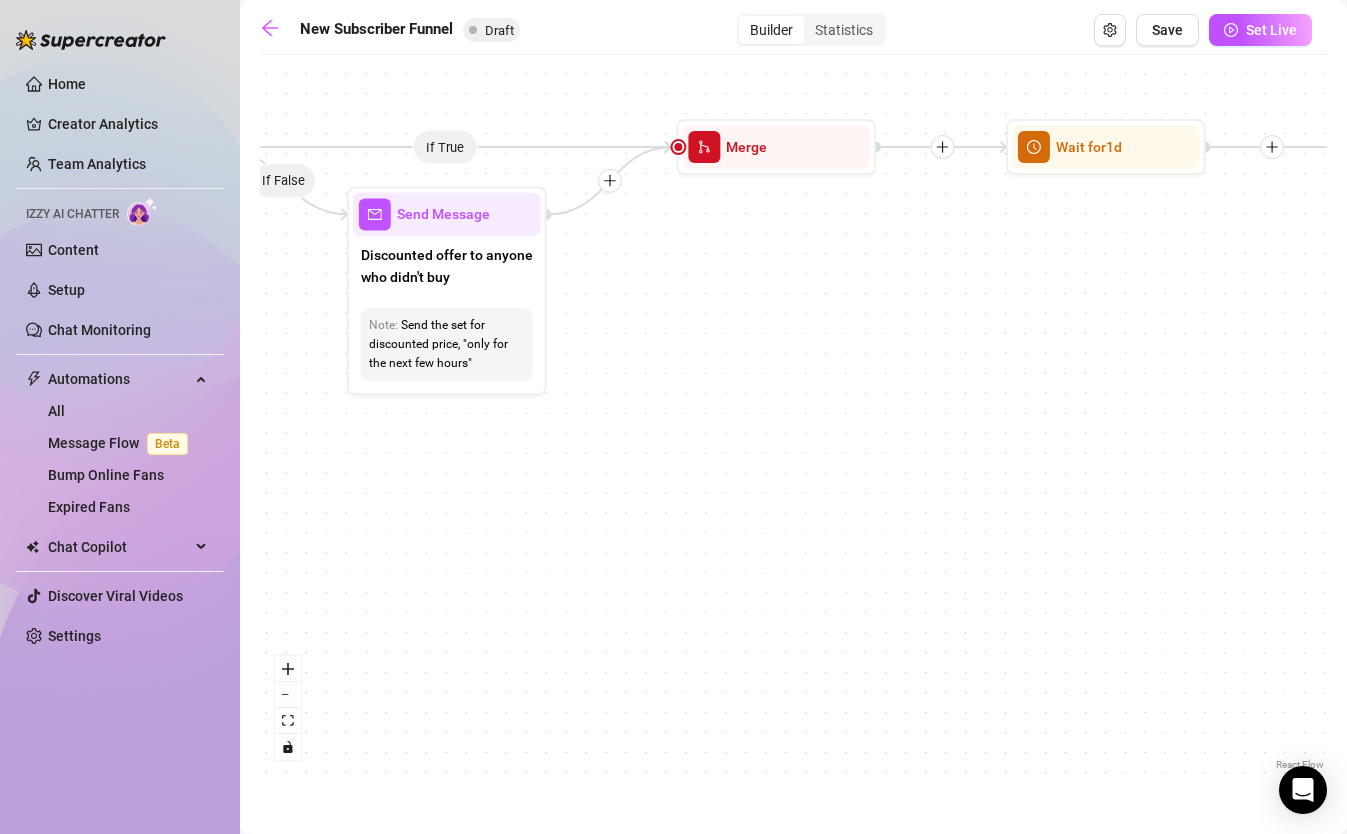 drag, startPoint x: 1217, startPoint y: 453, endPoint x: 821, endPoint y: 459, distance: 396.04544 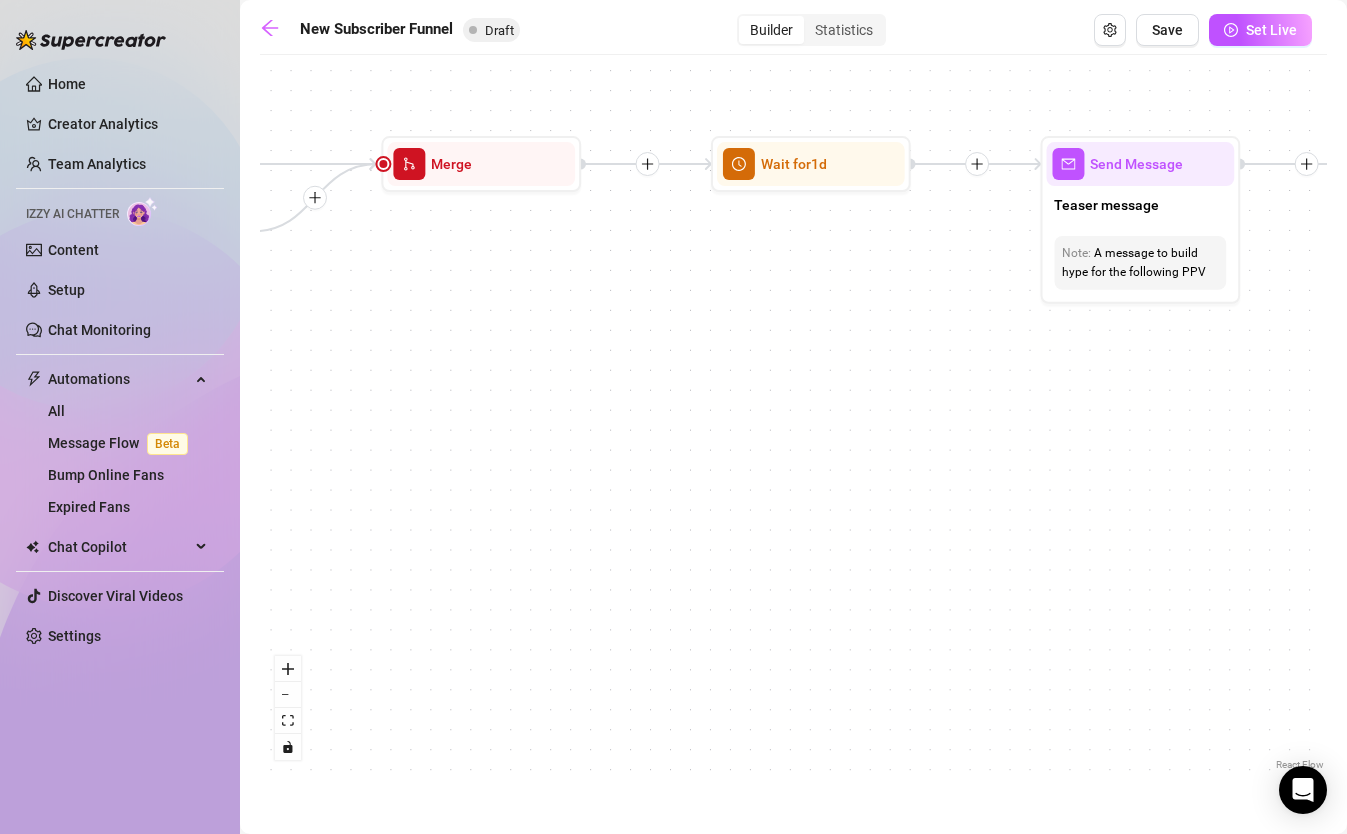 drag, startPoint x: 944, startPoint y: 375, endPoint x: 663, endPoint y: 393, distance: 281.57593 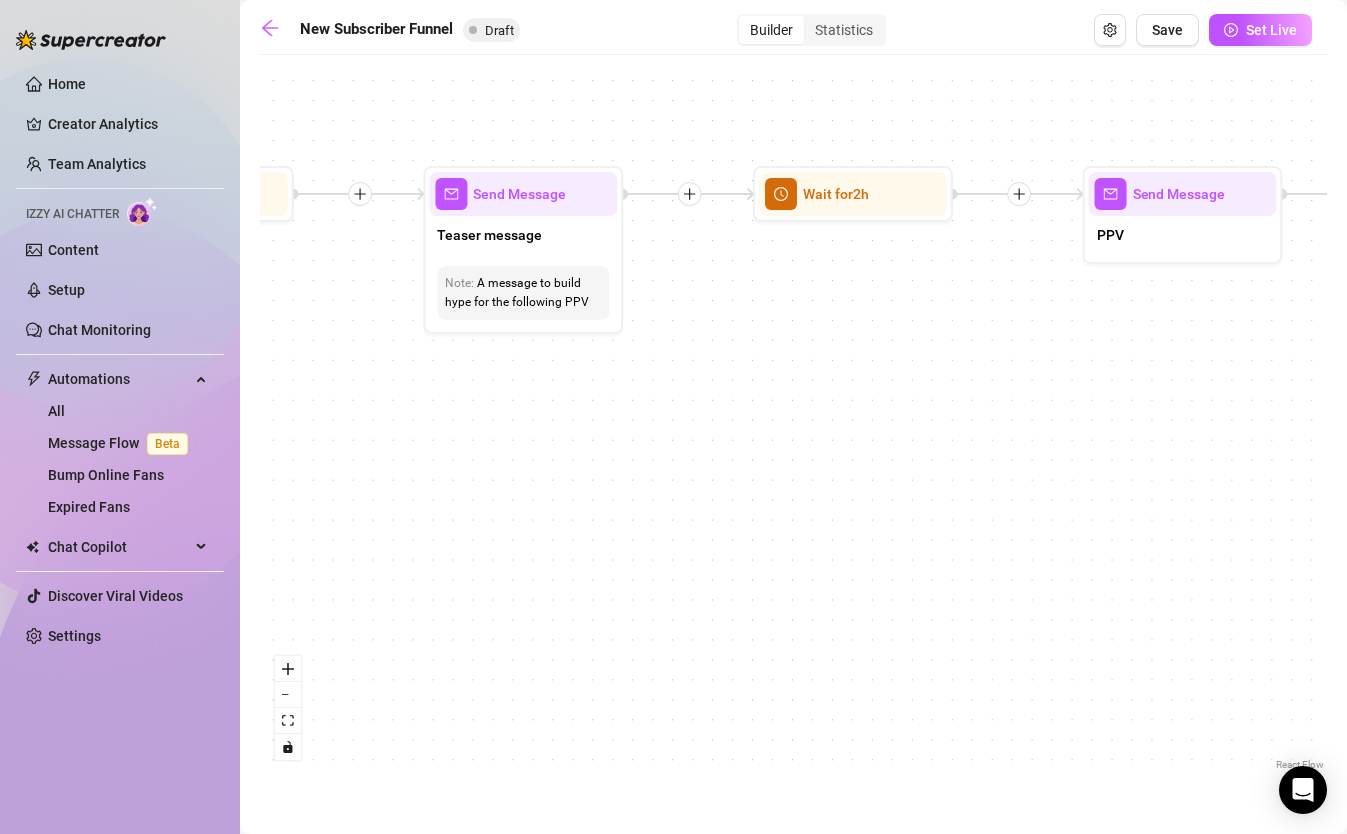 drag, startPoint x: 1231, startPoint y: 325, endPoint x: 627, endPoint y: 354, distance: 604.6958 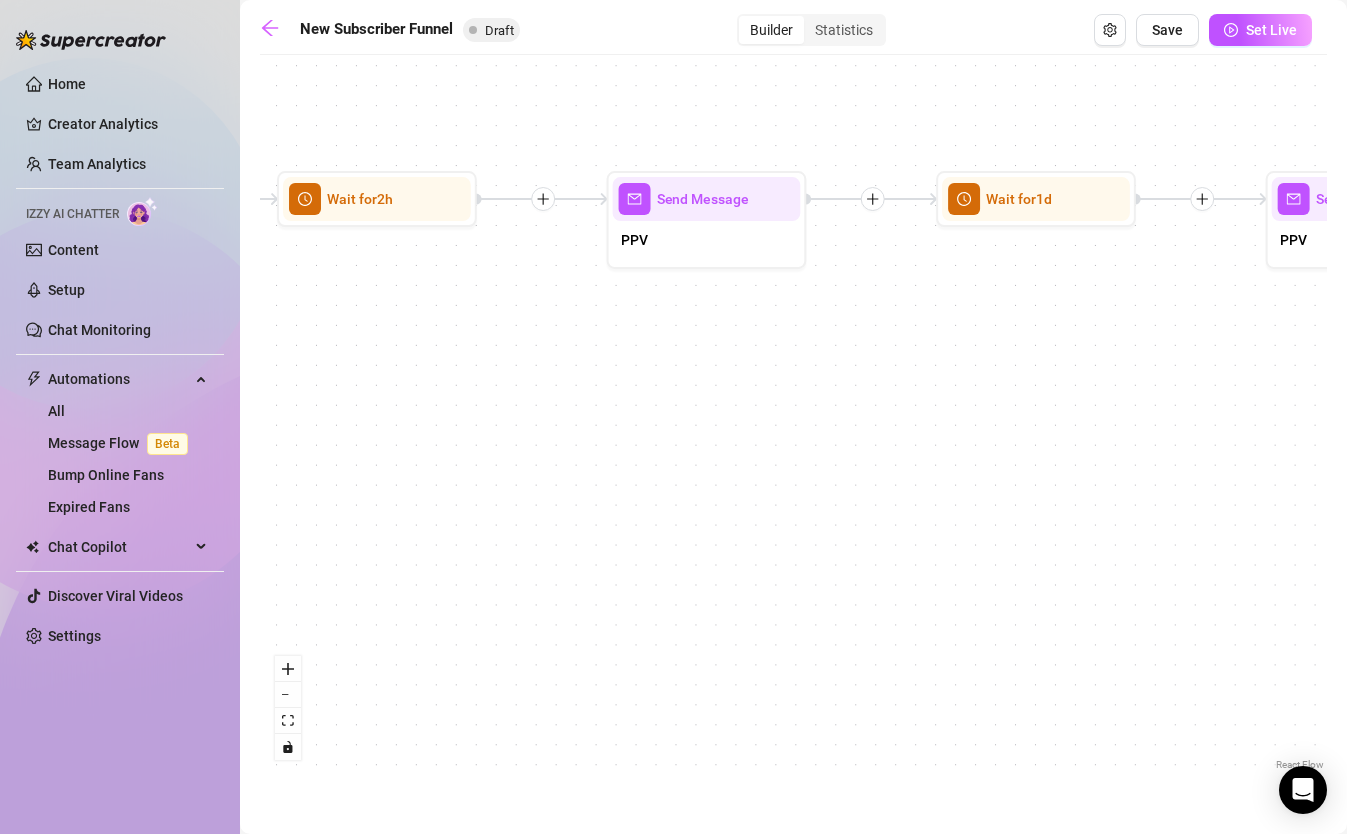 drag, startPoint x: 1022, startPoint y: 381, endPoint x: 467, endPoint y: 369, distance: 555.1297 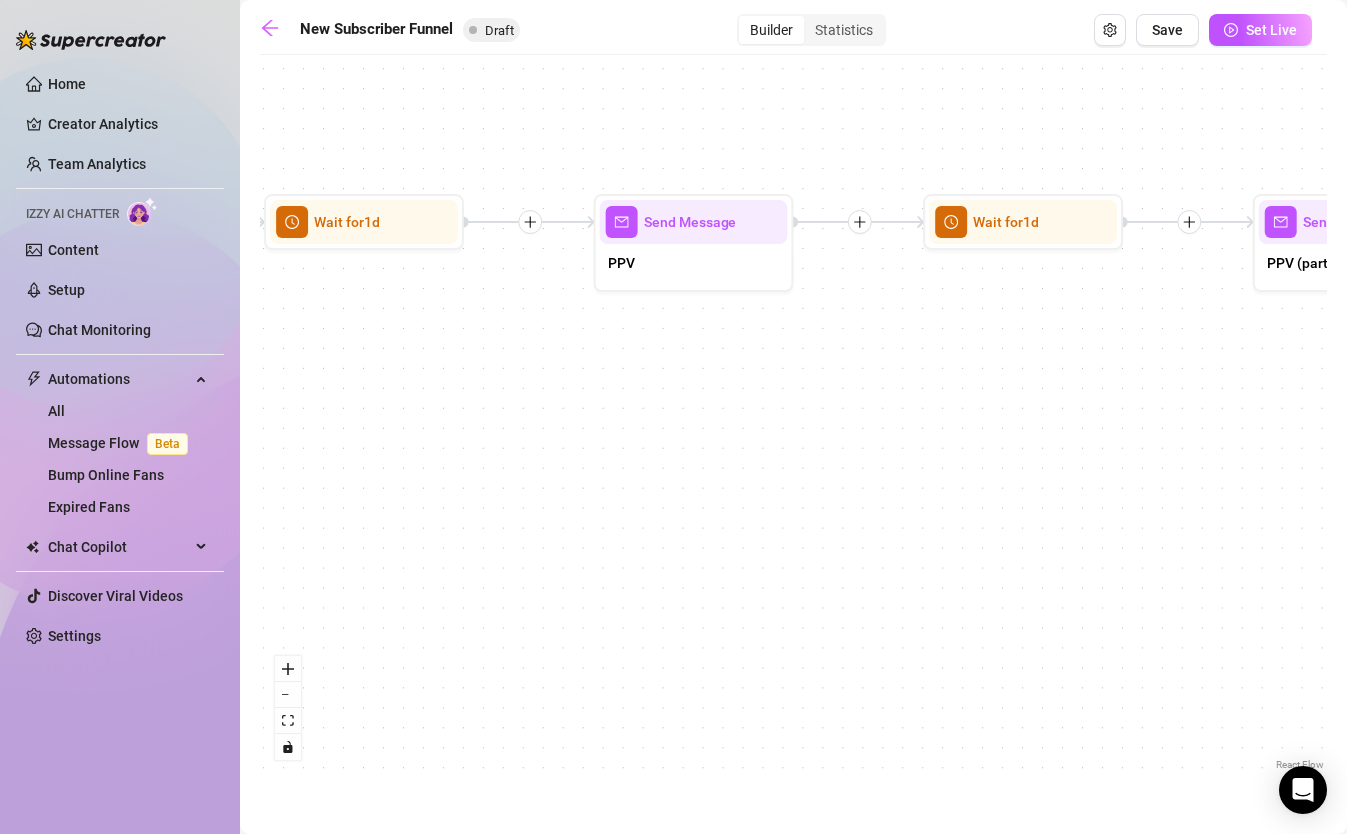 drag, startPoint x: 985, startPoint y: 435, endPoint x: 497, endPoint y: 454, distance: 488.36975 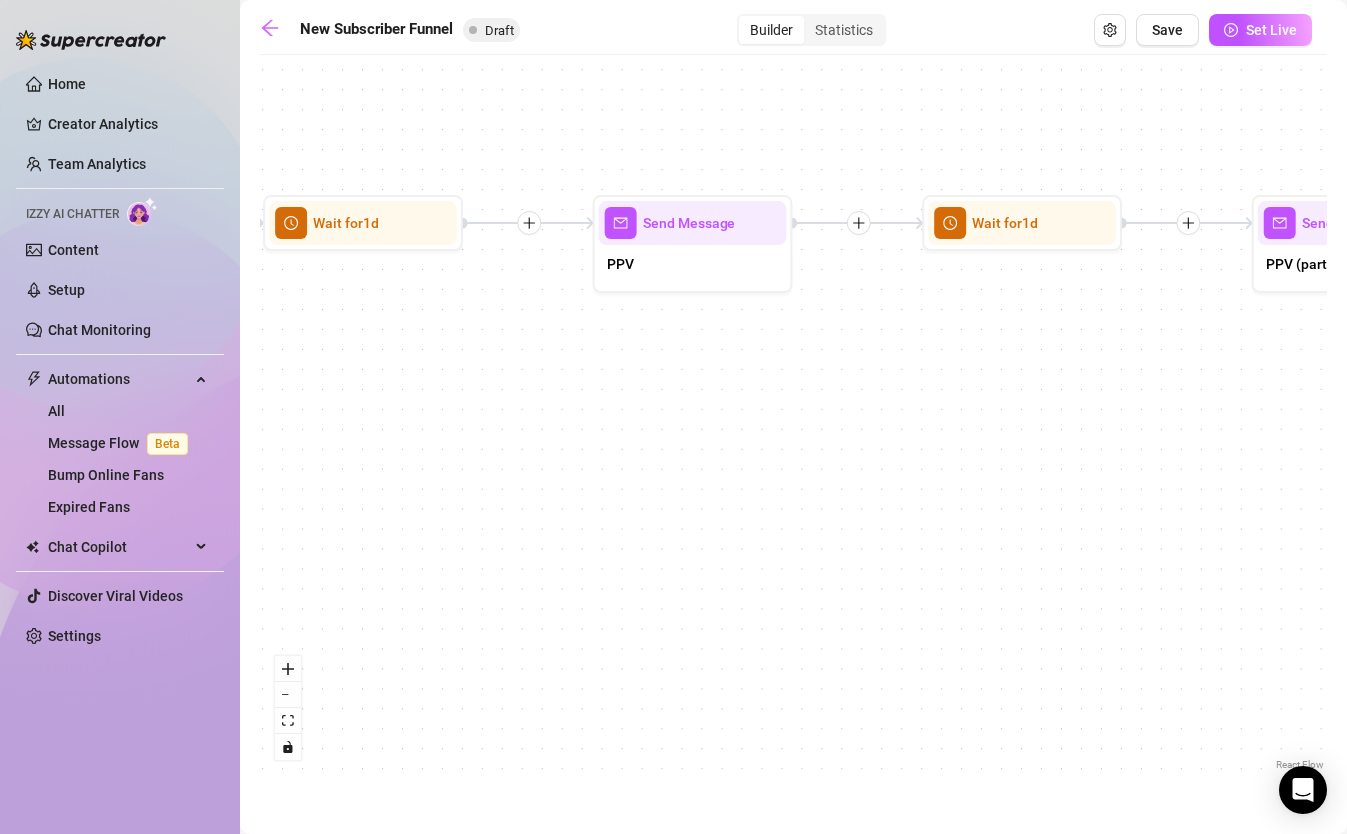 drag, startPoint x: 1084, startPoint y: 463, endPoint x: 523, endPoint y: 437, distance: 561.6022 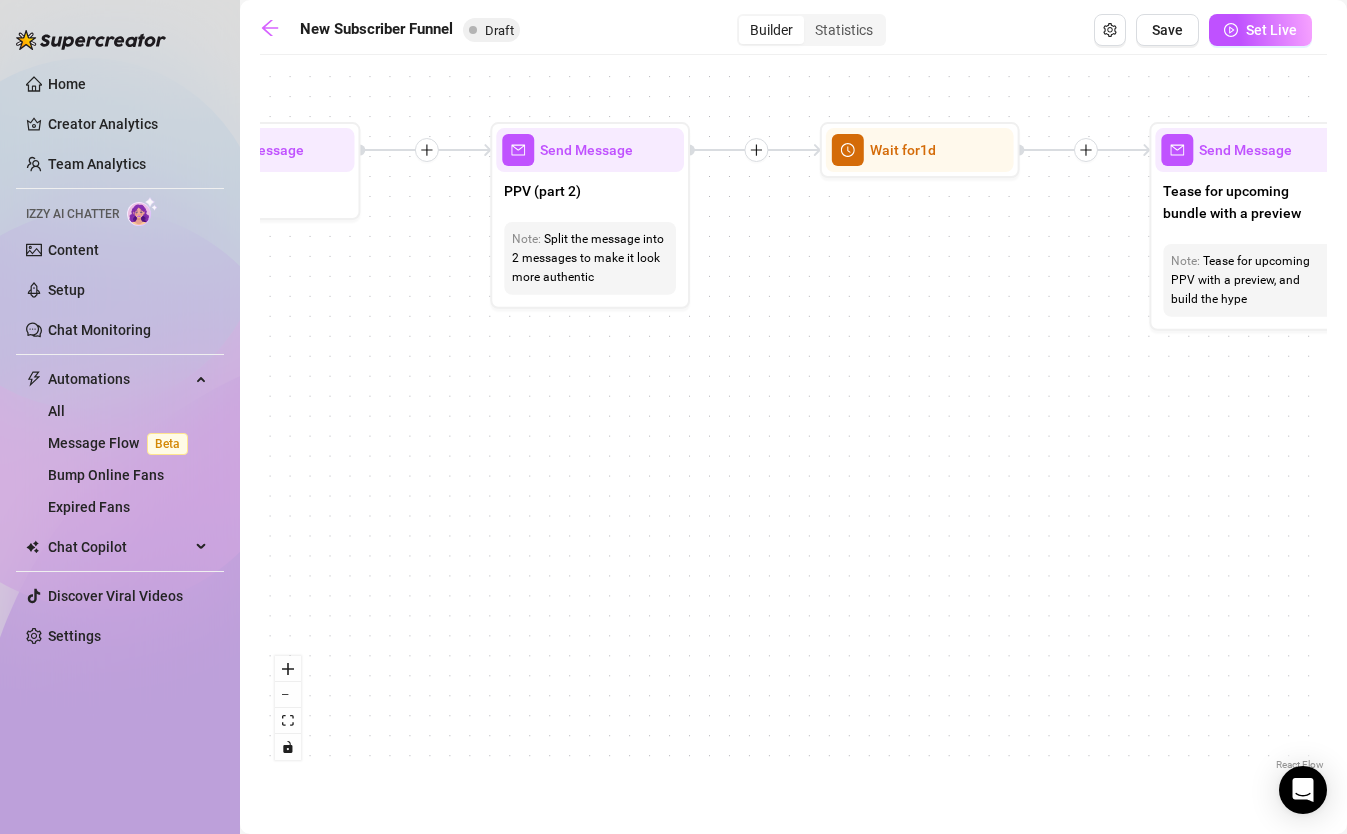 drag, startPoint x: 1220, startPoint y: 479, endPoint x: 686, endPoint y: 430, distance: 536.2434 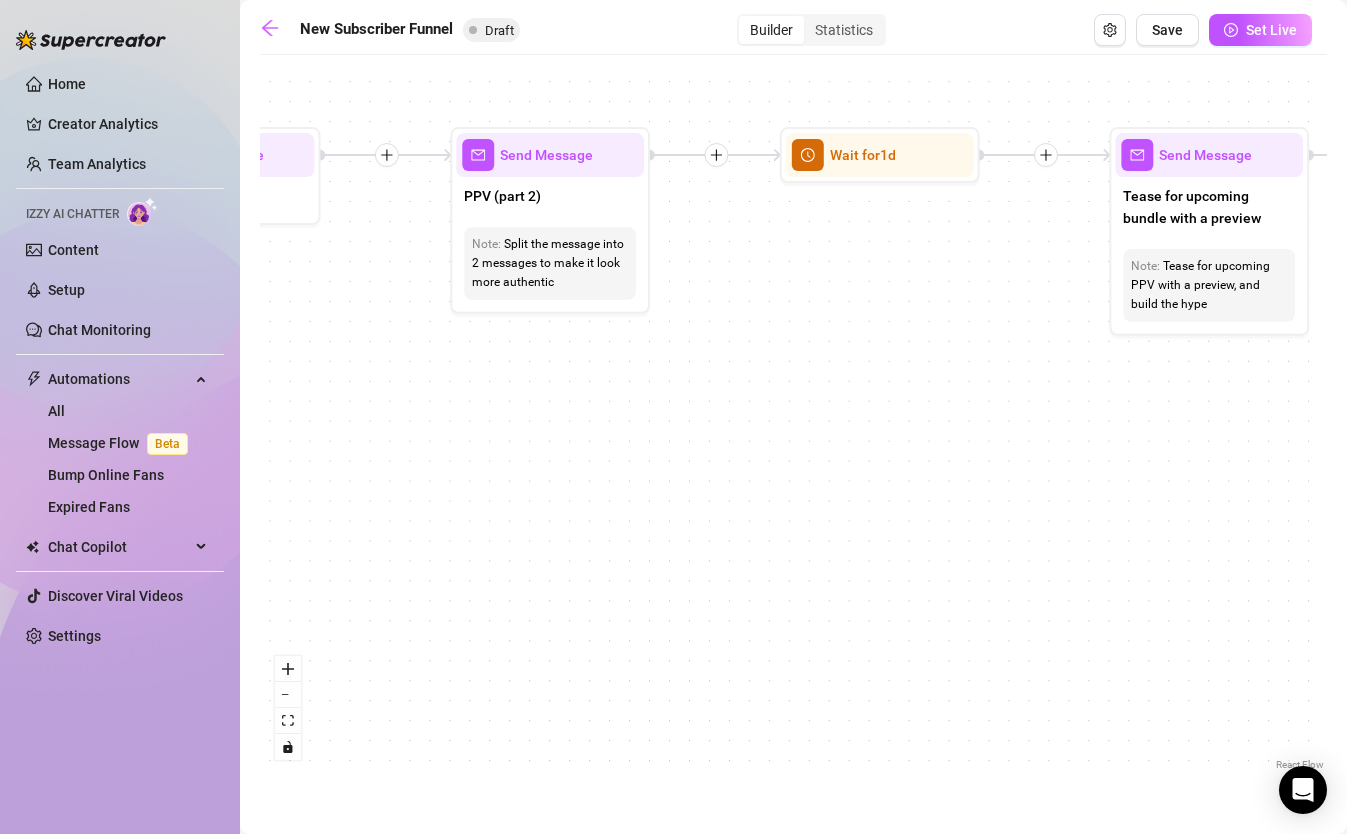 drag, startPoint x: 1084, startPoint y: 443, endPoint x: 415, endPoint y: 434, distance: 669.06055 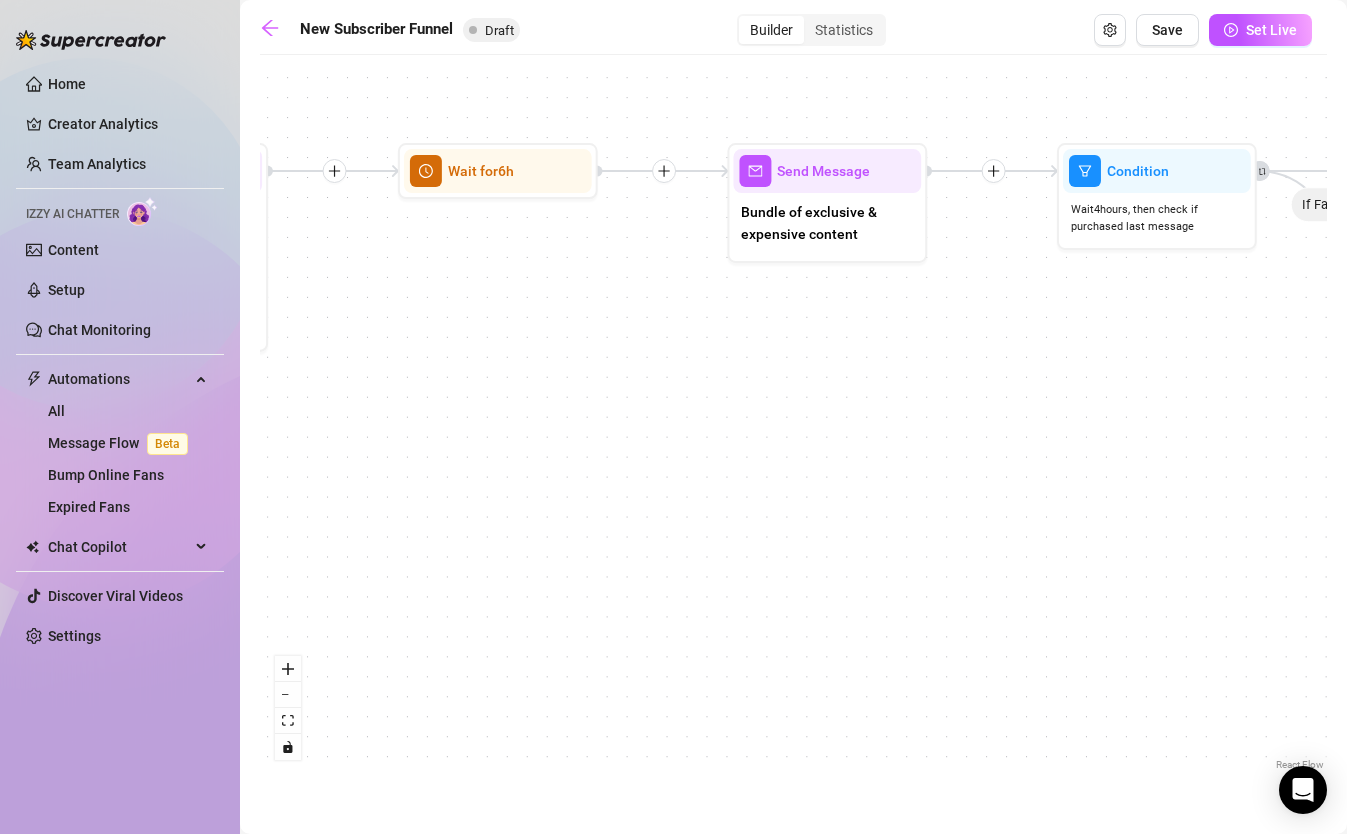 drag, startPoint x: 1145, startPoint y: 427, endPoint x: 775, endPoint y: 454, distance: 370.98383 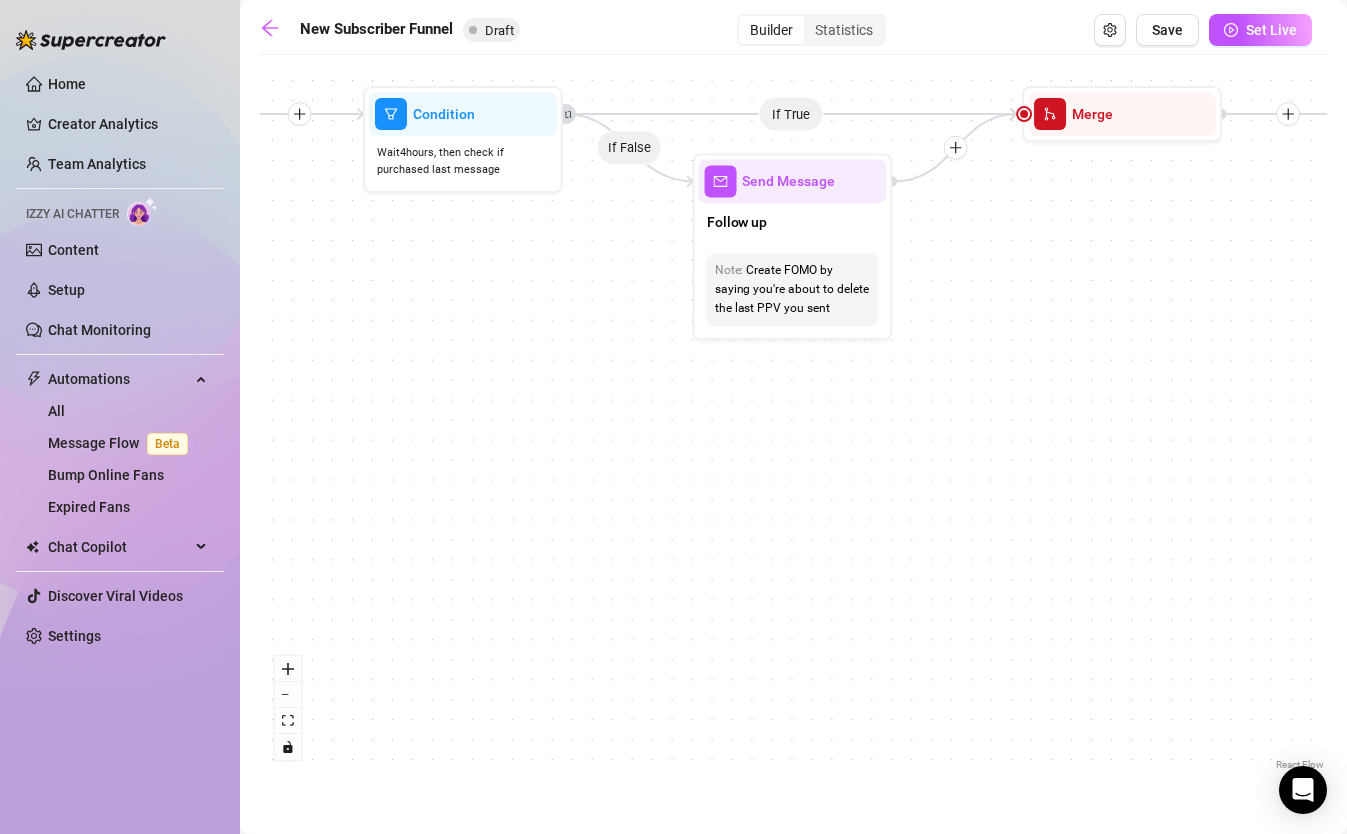 drag, startPoint x: 1241, startPoint y: 376, endPoint x: 465, endPoint y: 321, distance: 777.94666 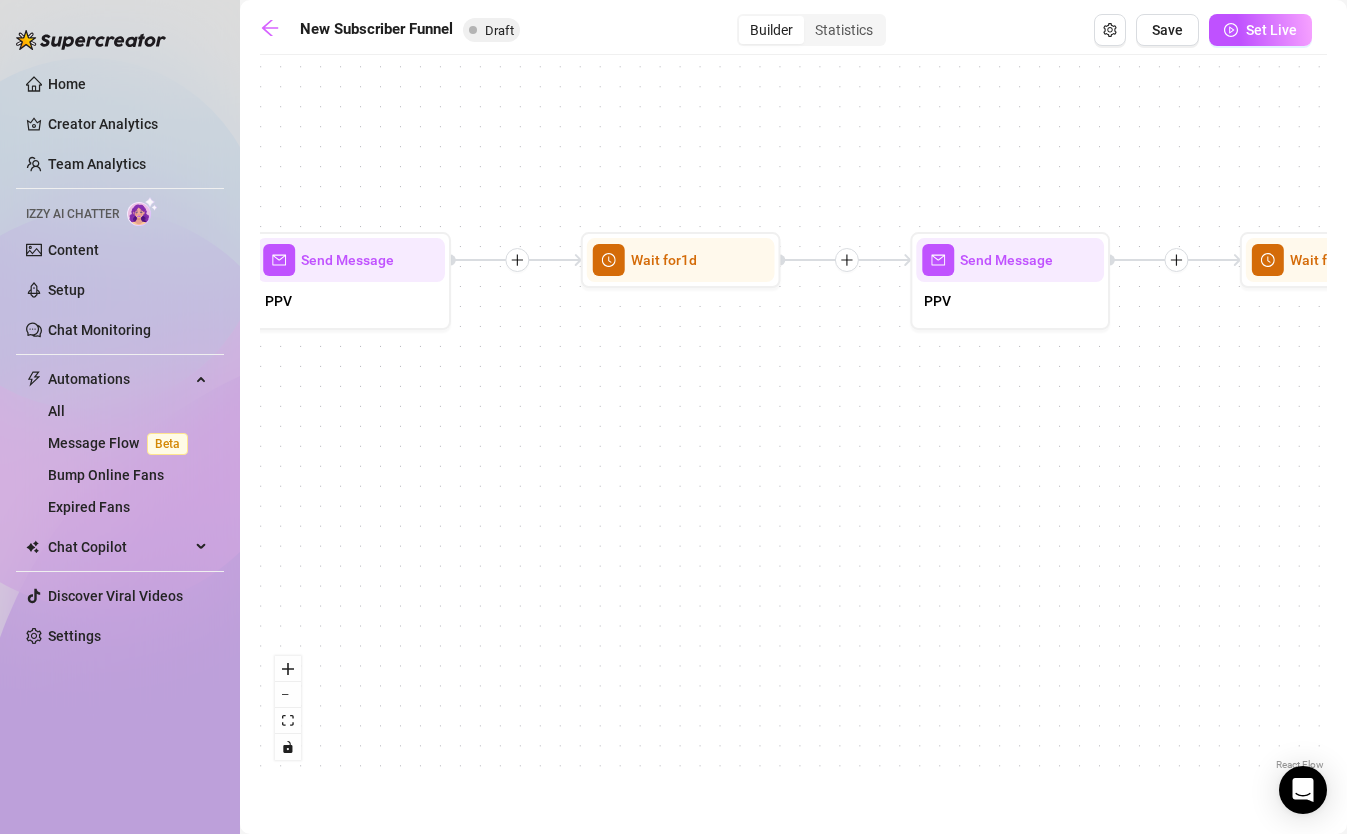 drag, startPoint x: 1236, startPoint y: 272, endPoint x: -79, endPoint y: 415, distance: 1322.7524 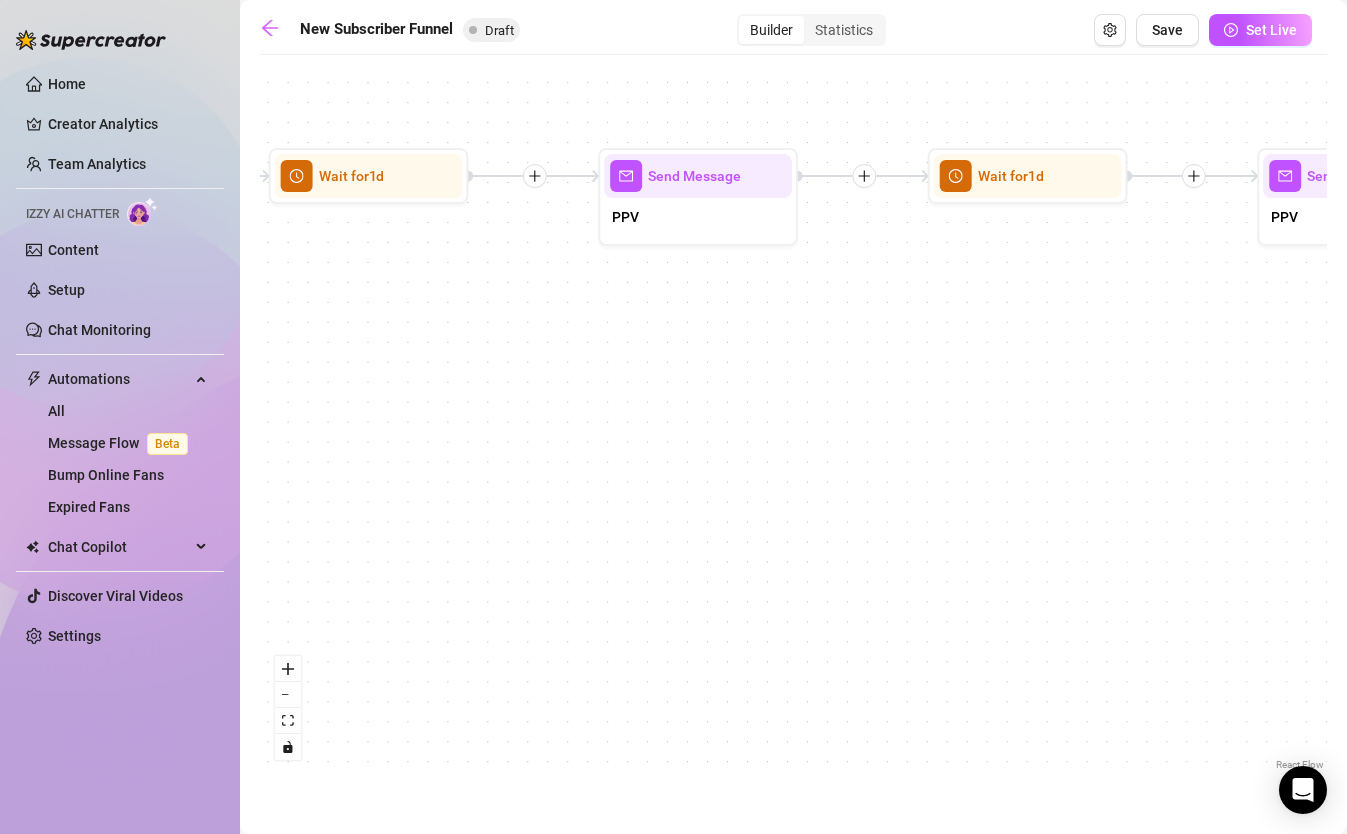 drag, startPoint x: 1013, startPoint y: 411, endPoint x: 1360, endPoint y: 384, distance: 348.04886 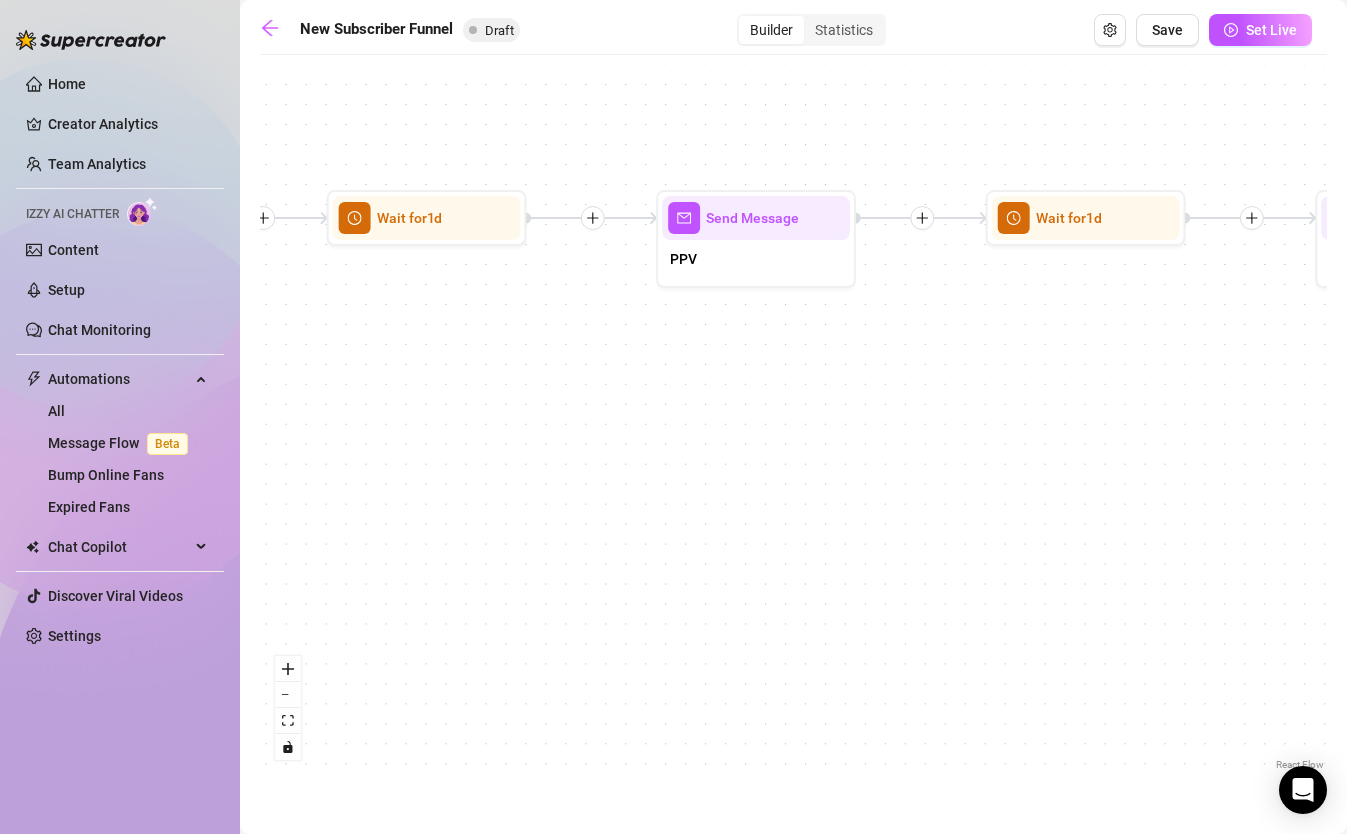 drag, startPoint x: 752, startPoint y: 426, endPoint x: 1281, endPoint y: 395, distance: 529.90753 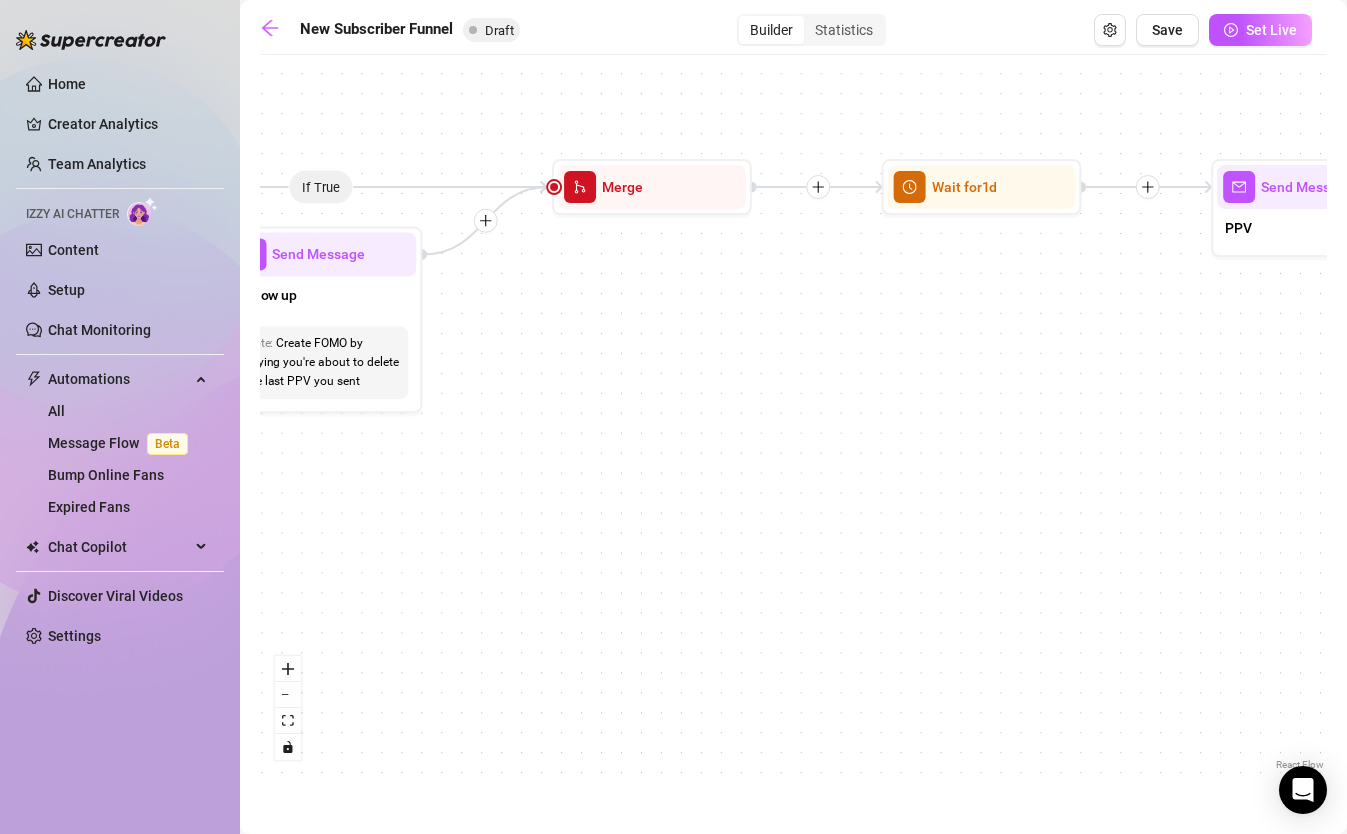 drag, startPoint x: 685, startPoint y: 294, endPoint x: 1360, endPoint y: 418, distance: 686.2951 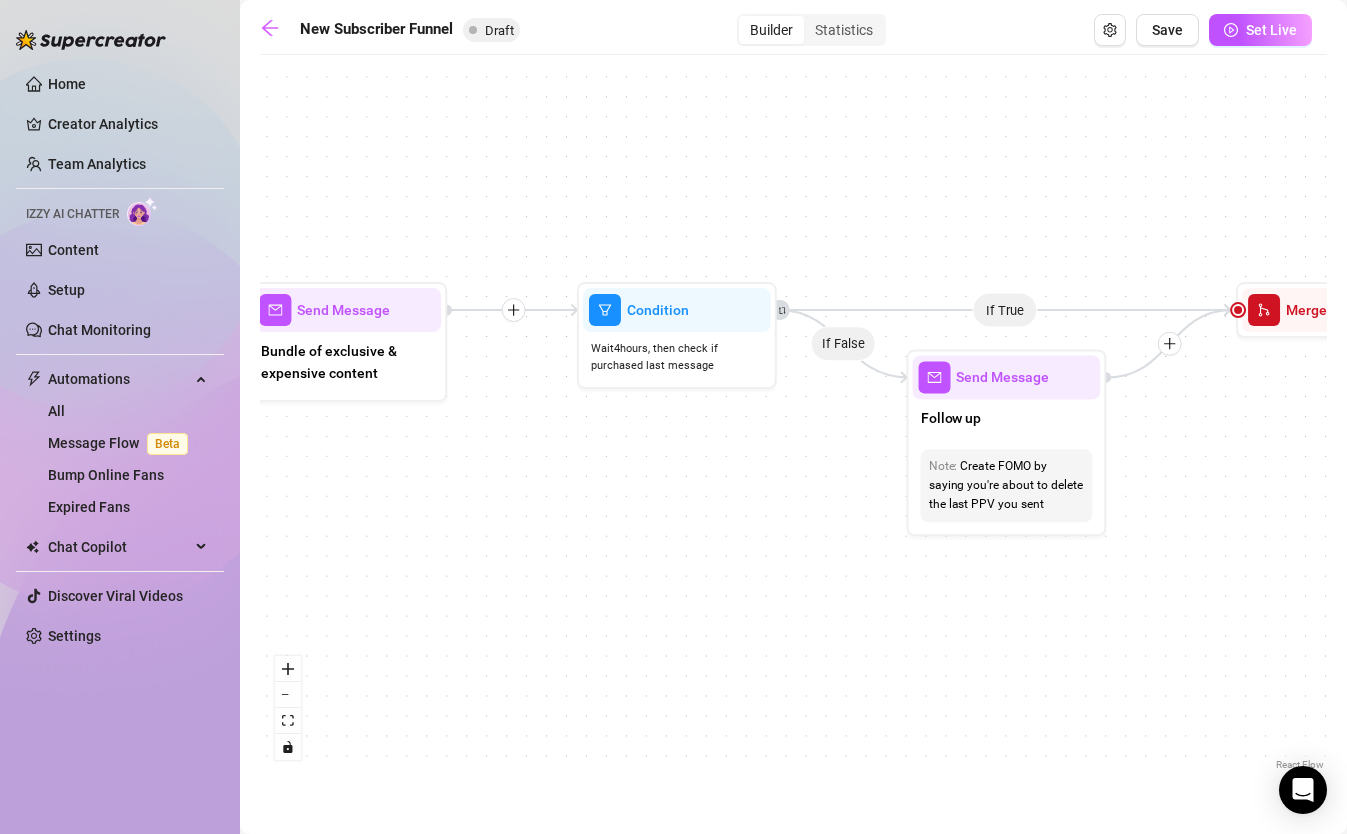 drag, startPoint x: 750, startPoint y: 498, endPoint x: 1360, endPoint y: 380, distance: 621.3083 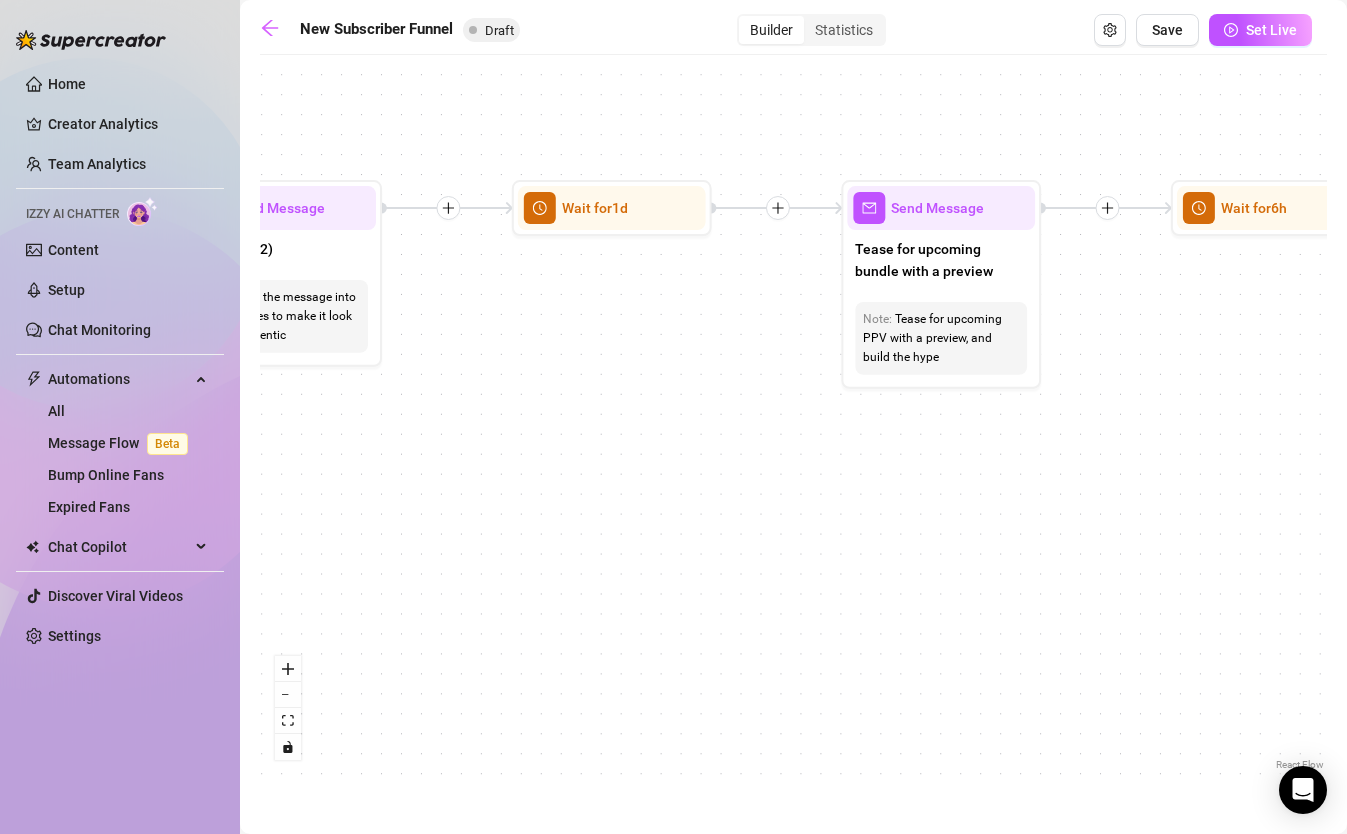 drag, startPoint x: 754, startPoint y: 292, endPoint x: 1360, endPoint y: 308, distance: 606.2112 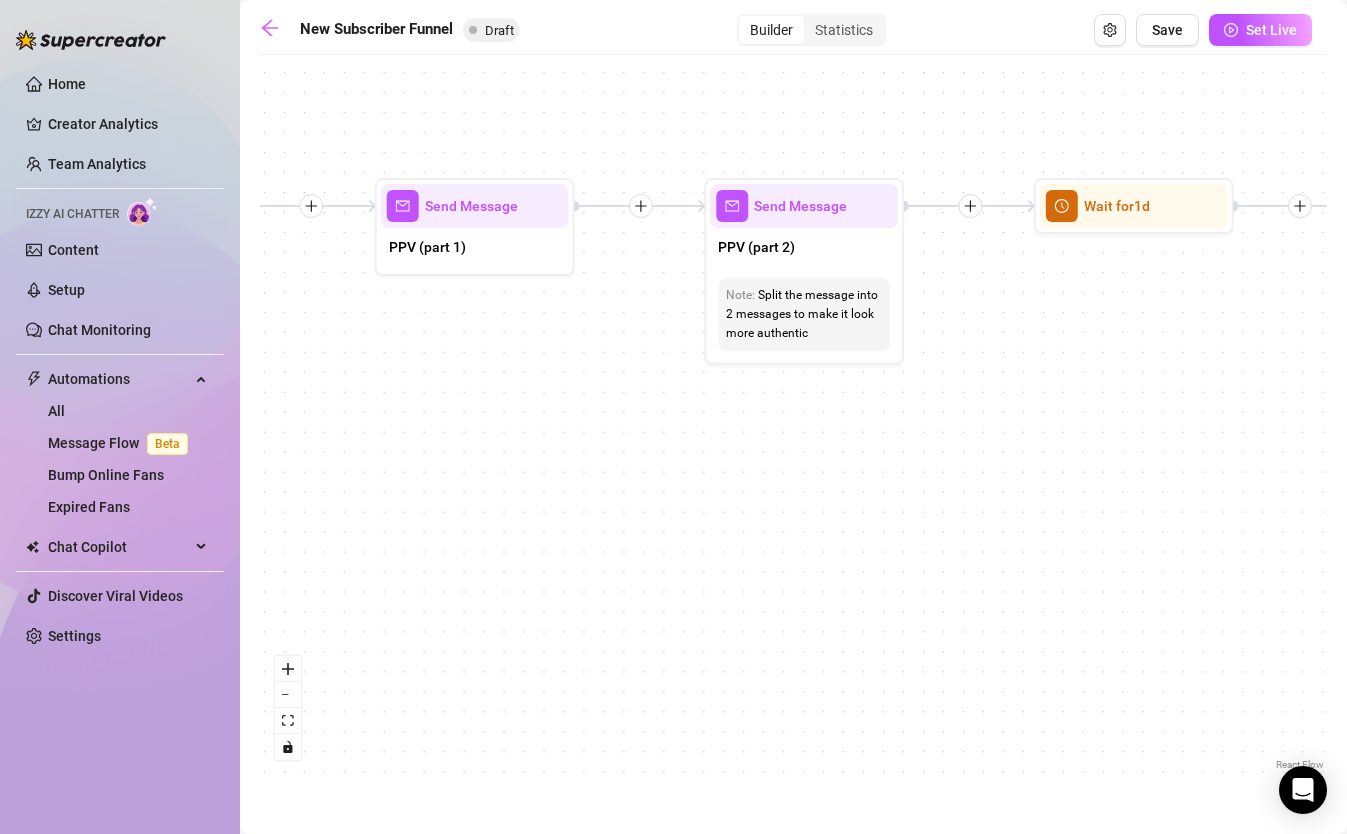 drag, startPoint x: 507, startPoint y: 327, endPoint x: 1039, endPoint y: 327, distance: 532 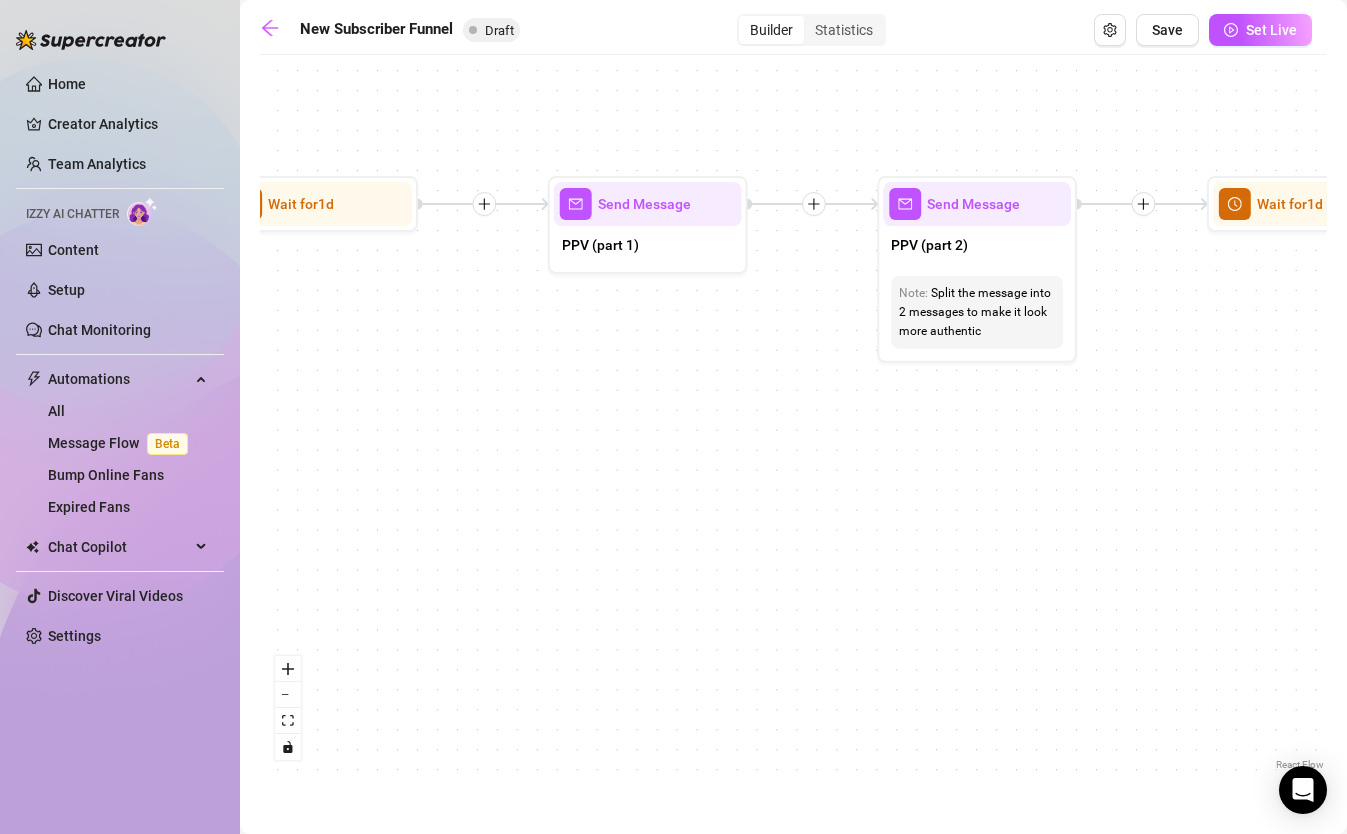 drag, startPoint x: 663, startPoint y: 368, endPoint x: 1360, endPoint y: 344, distance: 697.4131 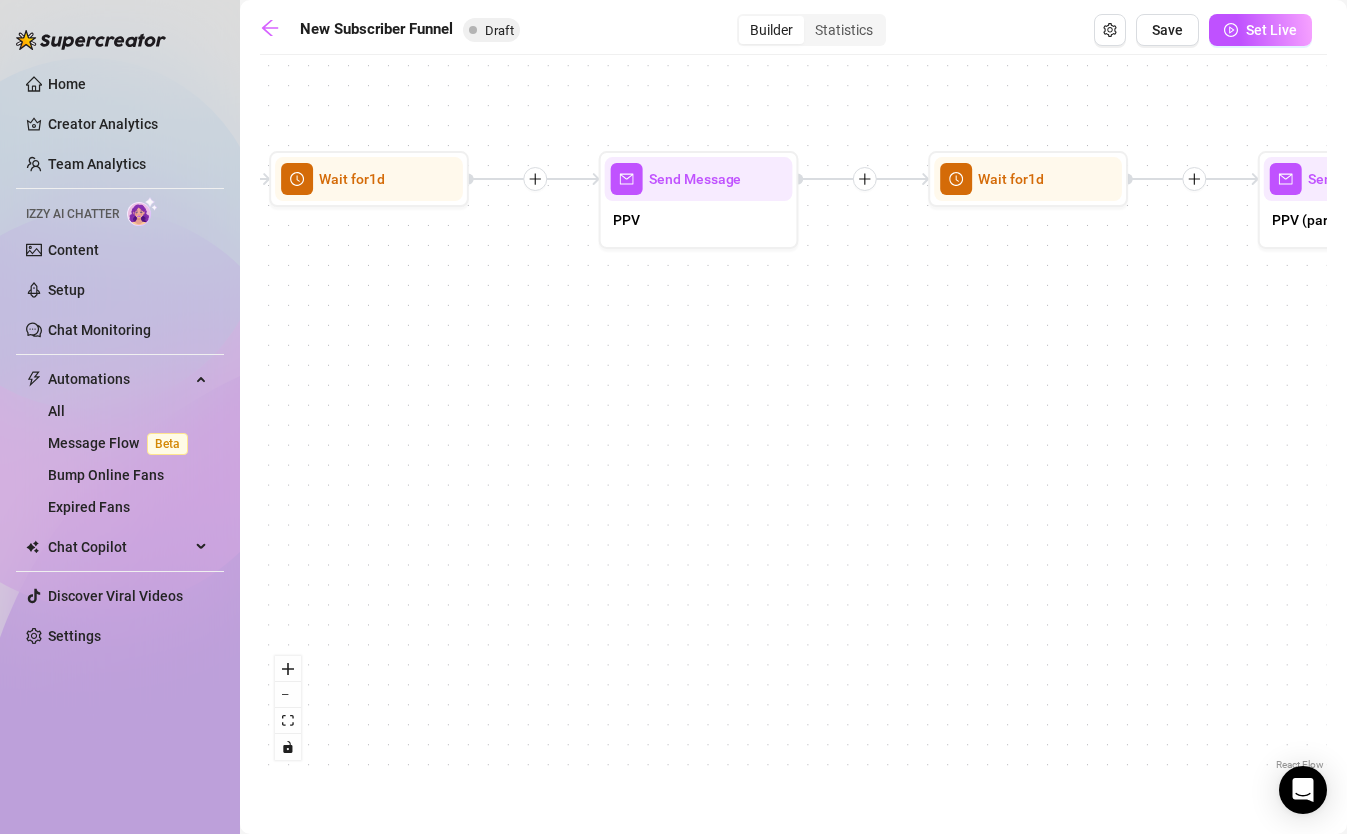 drag, startPoint x: 379, startPoint y: 307, endPoint x: 1184, endPoint y: 362, distance: 806.8767 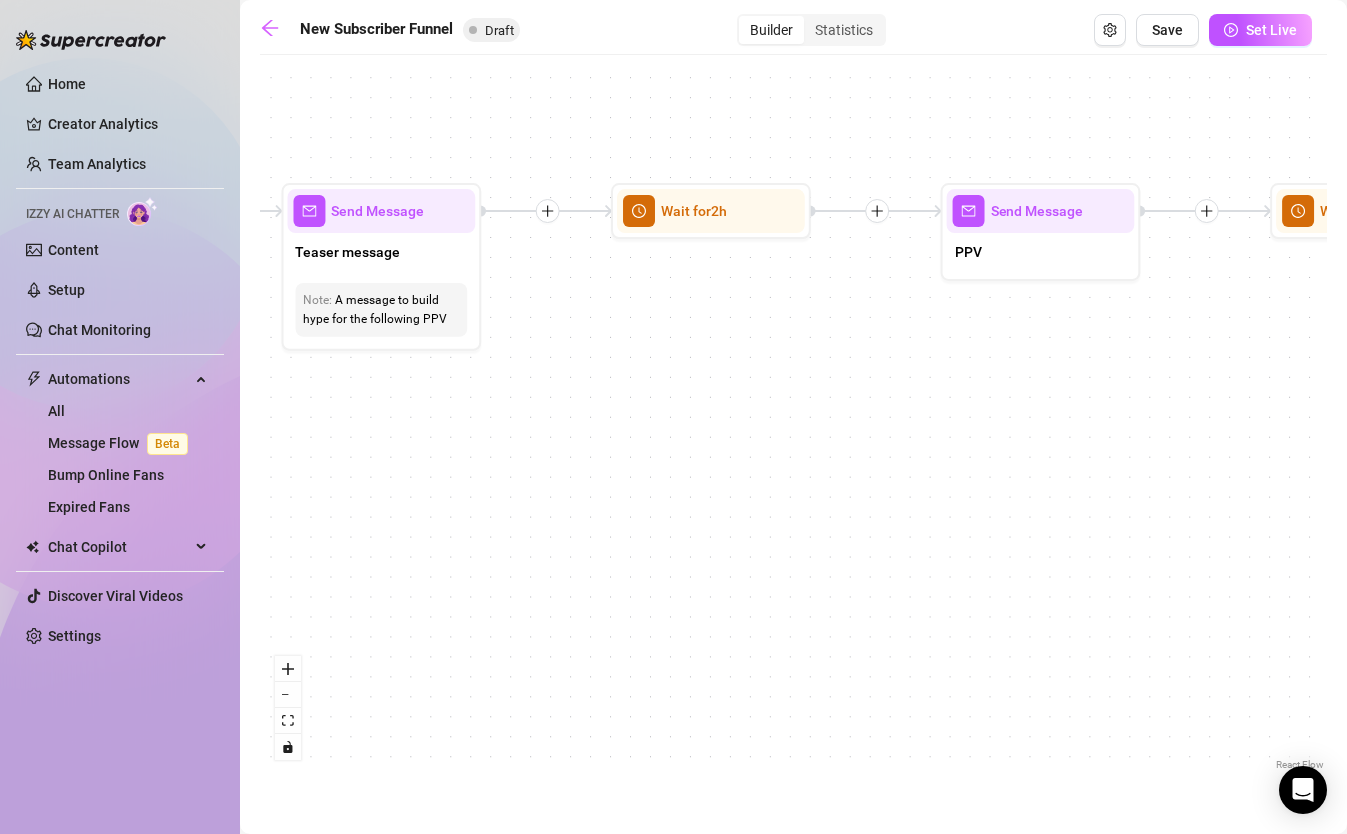 drag, startPoint x: 846, startPoint y: 334, endPoint x: 1247, endPoint y: 329, distance: 401.03116 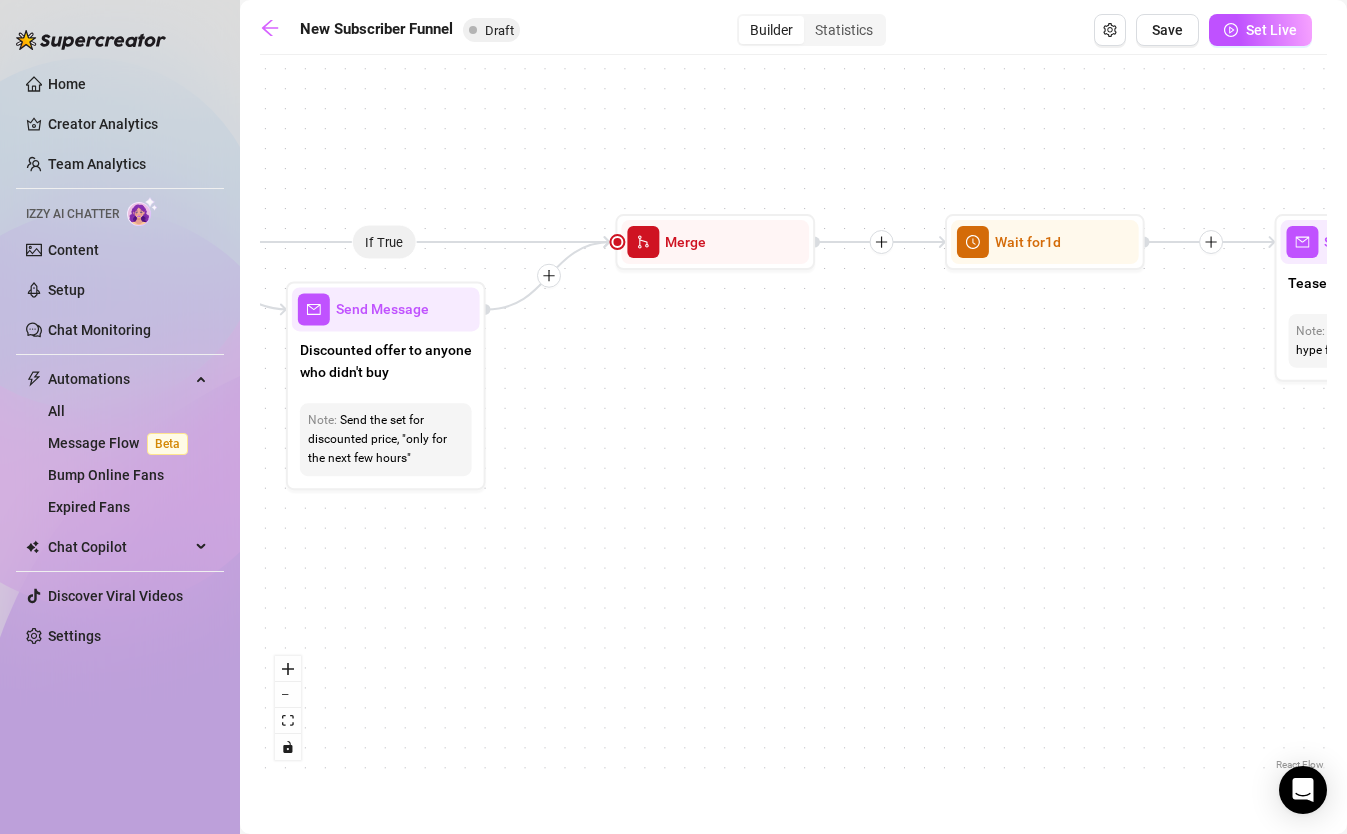 drag 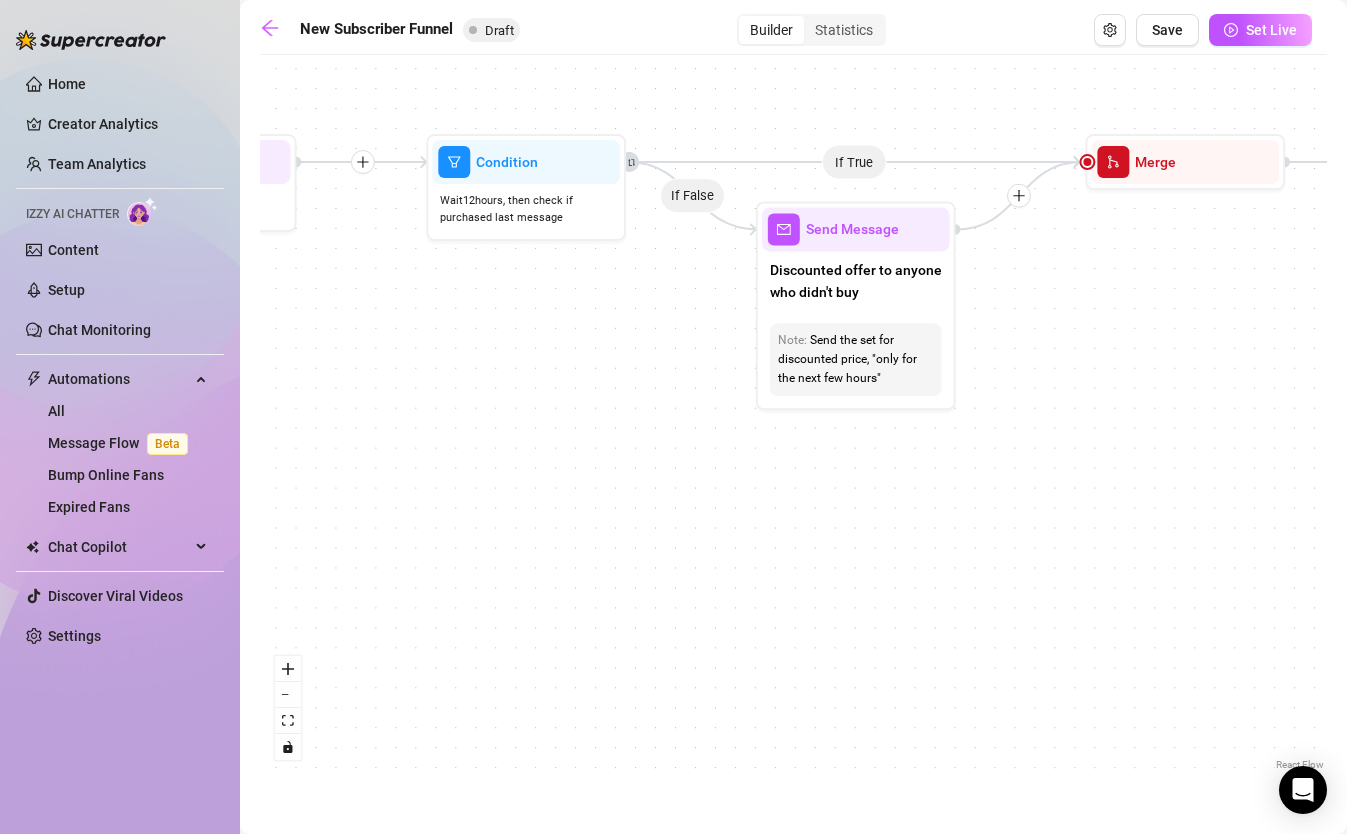 click on "Home Creator Analytics   Team Analytics Izzy AI Chatter Content Setup Chat Monitoring Automations All Message Flow Beta Bump Online Fans Expired Fans Chat Copilot All AI Reply Message Library Fan CRM Discover Viral Videos Settings Izzy AI Chatter New Subscriber Funnel Draft Builder Statistics Save Set Live If True If True If True If False If False If False If True If False Merge Merge Merge Send Message Regular set Send Message Exclusive set Condition Spent  above  $ 100 Note:     Send 2 different sets for spenders and low-spenders Wait for  1d  Send Message PPV Wait for  2d  Send Message PPV Wait for  1d  Send Message PPV Wait for  1d  Send Message PPV Wait for  1d  Send Message PPV Send Message Follow up Note: Create FOMO by saying you're about to delete the last PPV you sent Condition Wait  4  hours, then check if purchased last message Wait for  1d  Send Message PPV (part 2) Note: Split the message into 2 messages to make it look more authentic Send Message" at bounding box center [673, 417] 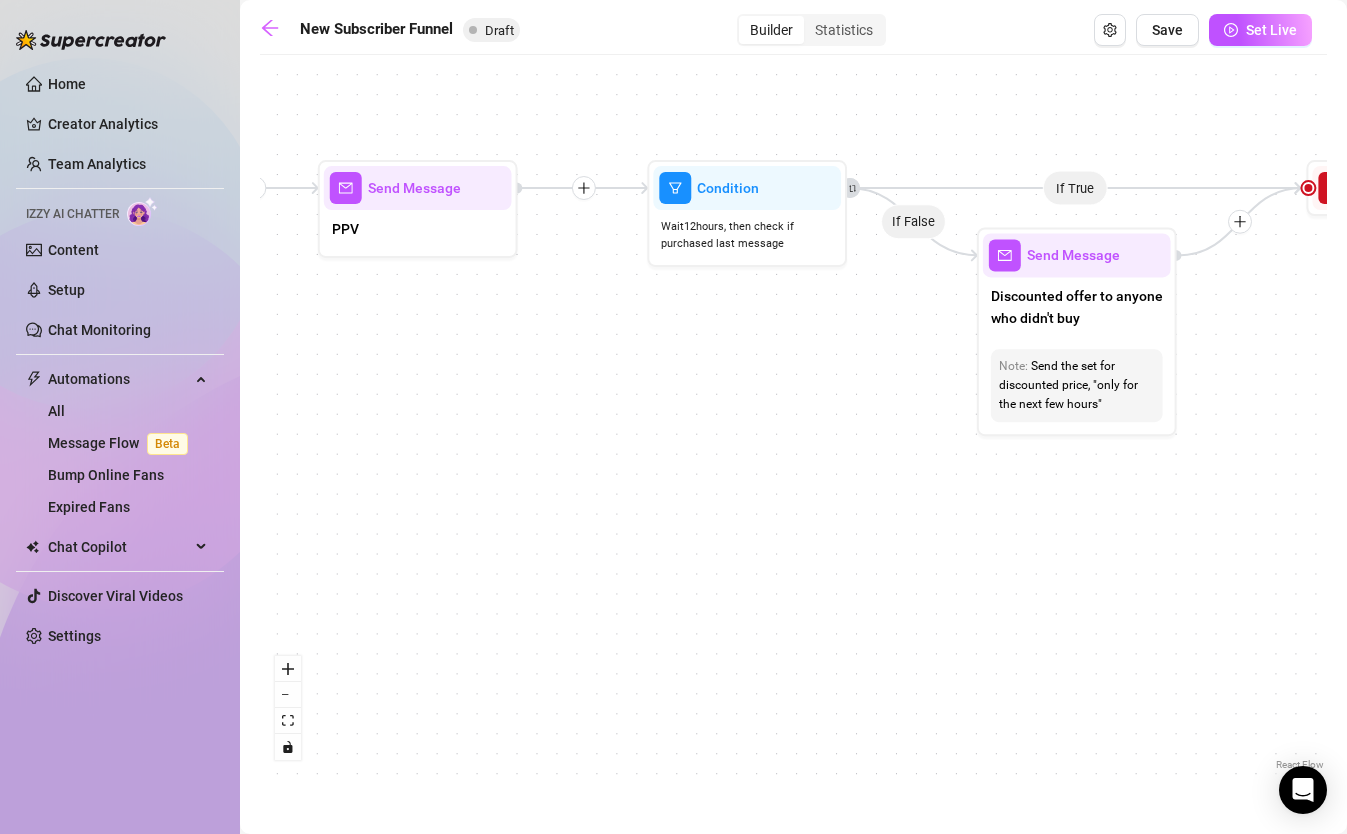 click on "If True If True If True If False If False If False If True If False Merge Merge Merge Send Message Regular set Send Message Exclusive set Condition Spent  above  $ 100 Note:     Send 2 different sets for spenders and low-spenders Wait for  1d  Send Message PPV Wait for  2d  Send Message PPV Wait for  1d  Send Message PPV Wait for  1d  Send Message PPV Wait for  1d  Send Message PPV Send Message Follow up Note: Create FOMO by saying you're about to delete the last PPV you sent Condition Wait  4  hours, then check if purchased last message Wait for  1d  Send Message PPV (part 2) Note: Split the message into 2 messages to make it look more authentic Send Message Follow up message Note: Nudge fans to message you Condition Wait  1  hours, then check if replied Send Message Discounted offer to anyone who didn't buy Note: Send the set for discounted price, "only for the next few hours" Condition Wait  12  hours, then check if purchased last message Starting Event New Subscriber Trigger Note: Wait for  4m Note: Note:" at bounding box center [793, 420] 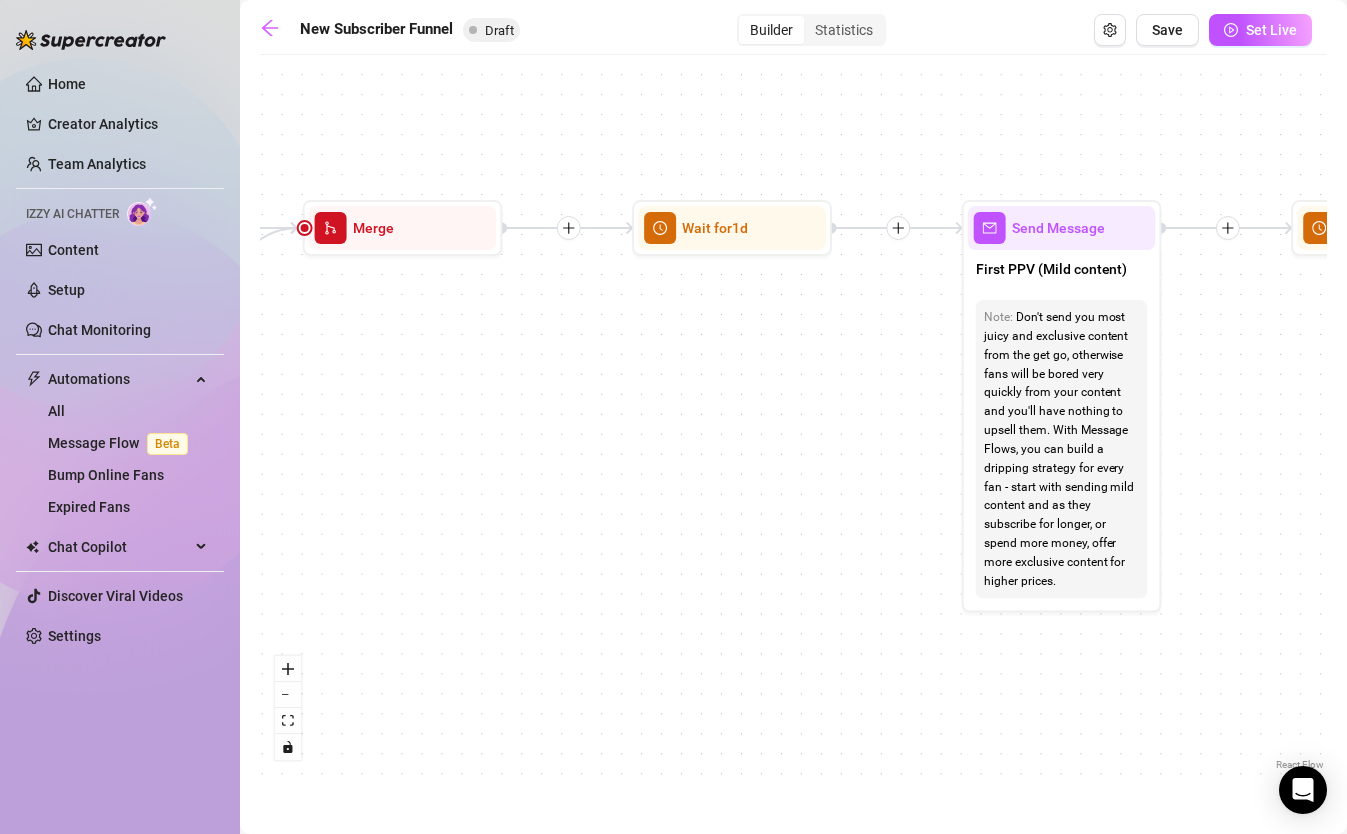 click on "Home Creator Analytics   Team Analytics Izzy AI Chatter Content Setup Chat Monitoring Automations All Message Flow Beta Bump Online Fans Expired Fans Chat Copilot All AI Reply Message Library Fan CRM Discover Viral Videos Settings Izzy AI Chatter New Subscriber Funnel Draft Builder Statistics Save Set Live If True If True If True If False If False If False If True If False Merge Merge Merge Send Message Regular set Send Message Exclusive set Condition Spent  above  $ 100 Note:     Send 2 different sets for spenders and low-spenders Wait for  1d  Send Message PPV Wait for  2d  Send Message PPV Wait for  1d  Send Message PPV Wait for  1d  Send Message PPV Wait for  1d  Send Message PPV Send Message Follow up Note: Create FOMO by saying you're about to delete the last PPV you sent Condition Wait  4  hours, then check if purchased last message Wait for  1d  Send Message PPV (part 2) Note: Split the message into 2 messages to make it look more authentic Send Message" at bounding box center (673, 417) 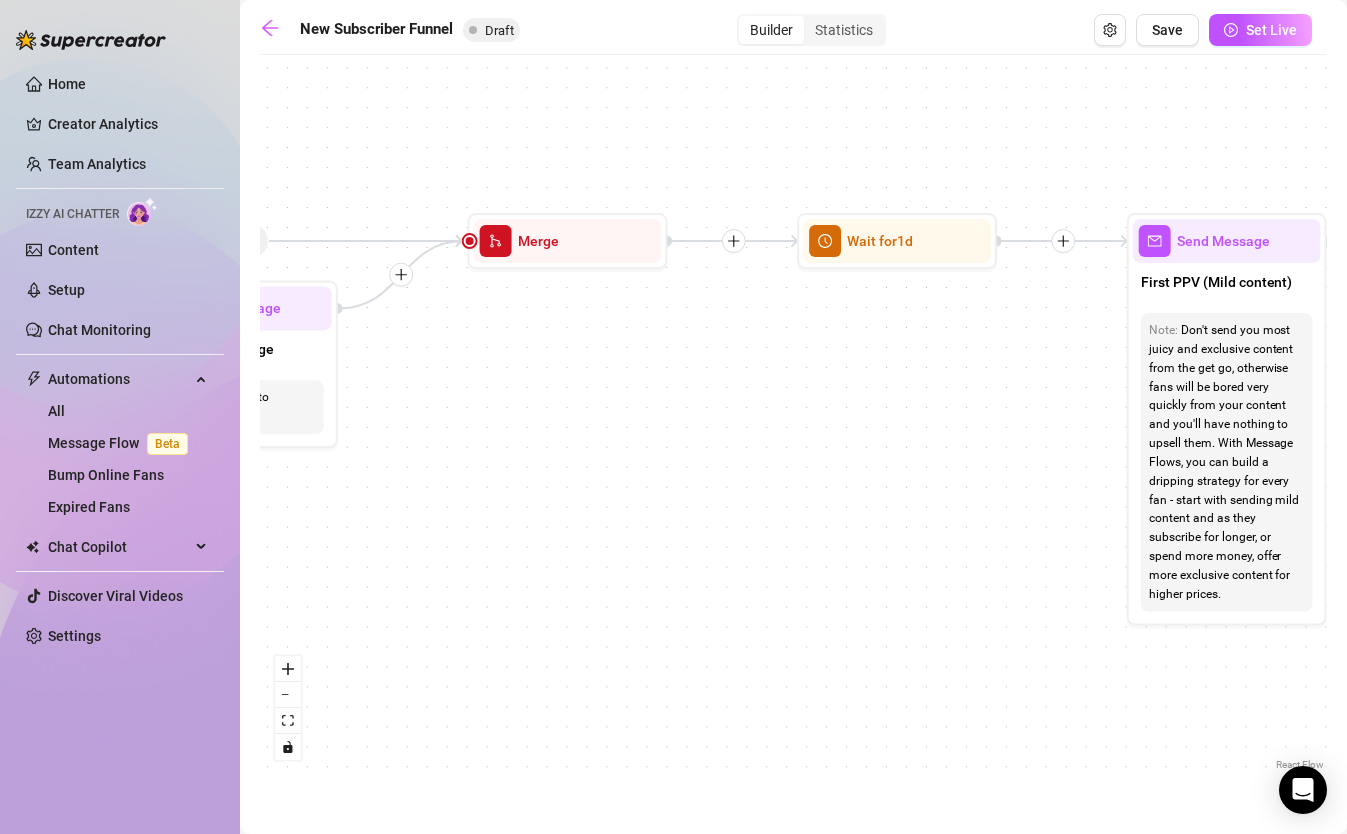 click on "If True If True If True If False If False If False If True If False Merge Merge Merge Send Message Regular set Send Message Exclusive set Condition Spent  above  $ 100 Note:     Send 2 different sets for spenders and low-spenders Wait for  1d  Send Message PPV Wait for  2d  Send Message PPV Wait for  1d  Send Message PPV Wait for  1d  Send Message PPV Wait for  1d  Send Message PPV Send Message Follow up Note: Create FOMO by saying you're about to delete the last PPV you sent Condition Wait  4  hours, then check if purchased last message Wait for  1d  Send Message PPV (part 2) Note: Split the message into 2 messages to make it look more authentic Send Message Follow up message Note: Nudge fans to message you Condition Wait  1  hours, then check if replied Send Message Discounted offer to anyone who didn't buy Note: Send the set for discounted price, "only for the next few hours" Condition Wait  12  hours, then check if purchased last message Starting Event New Subscriber Trigger Note: Wait for  4m Note: Note:" at bounding box center (793, 420) 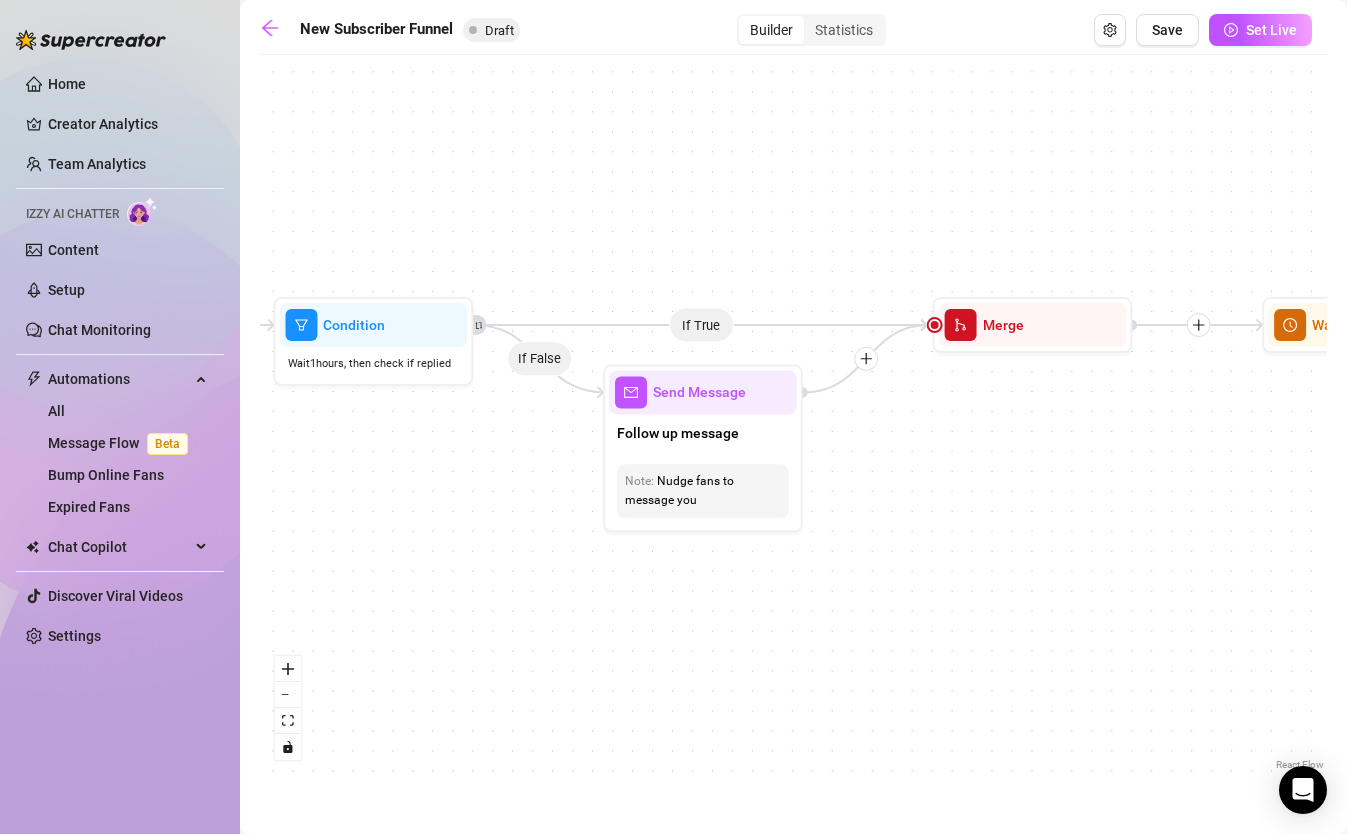 click on "If True If True If True If False If False If False If True If False Merge Merge Merge Send Message Regular set Send Message Exclusive set Condition Spent  above  $ 100 Note:     Send 2 different sets for spenders and low-spenders Wait for  1d  Send Message PPV Wait for  2d  Send Message PPV Wait for  1d  Send Message PPV Wait for  1d  Send Message PPV Wait for  1d  Send Message PPV Send Message Follow up Note: Create FOMO by saying you're about to delete the last PPV you sent Condition Wait  4  hours, then check if purchased last message Wait for  1d  Send Message PPV (part 2) Note: Split the message into 2 messages to make it look more authentic Send Message Follow up message Note: Nudge fans to message you Condition Wait  1  hours, then check if replied Send Message Discounted offer to anyone who didn't buy Note: Send the set for discounted price, "only for the next few hours" Condition Wait  12  hours, then check if purchased last message Starting Event New Subscriber Trigger Note: Wait for  4m Note: Note:" at bounding box center [793, 420] 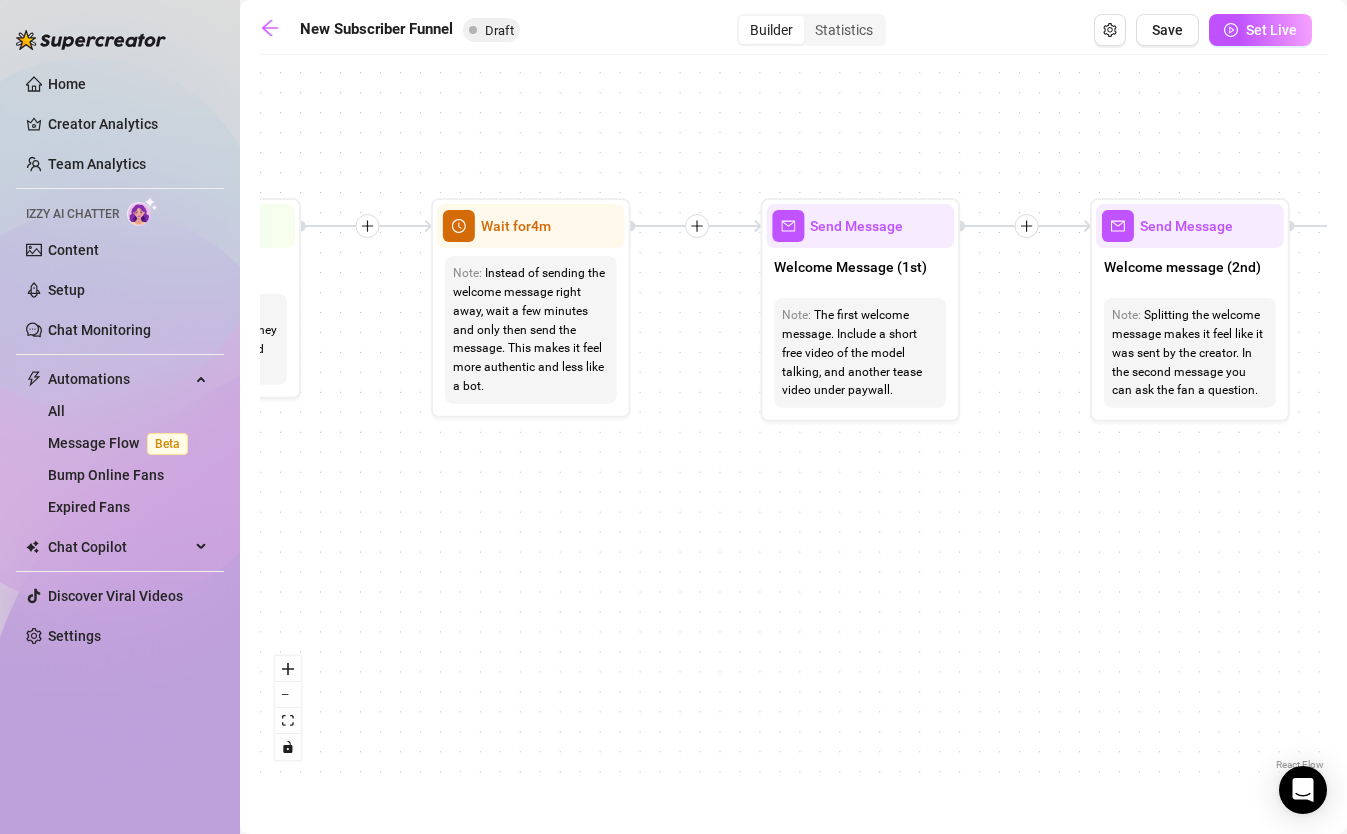 click on "Home Creator Analytics   Team Analytics Izzy AI Chatter Content Setup Chat Monitoring Automations All Message Flow Beta Bump Online Fans Expired Fans Chat Copilot All AI Reply Message Library Fan CRM Discover Viral Videos Settings Izzy AI Chatter New Subscriber Funnel Draft Builder Statistics Save Set Live If True If True If True If False If False If False If True If False Merge Merge Merge Send Message Regular set Send Message Exclusive set Condition Spent  above  $ 100 Note:     Send 2 different sets for spenders and low-spenders Wait for  1d  Send Message PPV Wait for  2d  Send Message PPV Wait for  1d  Send Message PPV Wait for  1d  Send Message PPV Wait for  1d  Send Message PPV Send Message Follow up Note: Create FOMO by saying you're about to delete the last PPV you sent Condition Wait  4  hours, then check if purchased last message Wait for  1d  Send Message PPV (part 2) Note: Split the message into 2 messages to make it look more authentic Send Message" at bounding box center [673, 417] 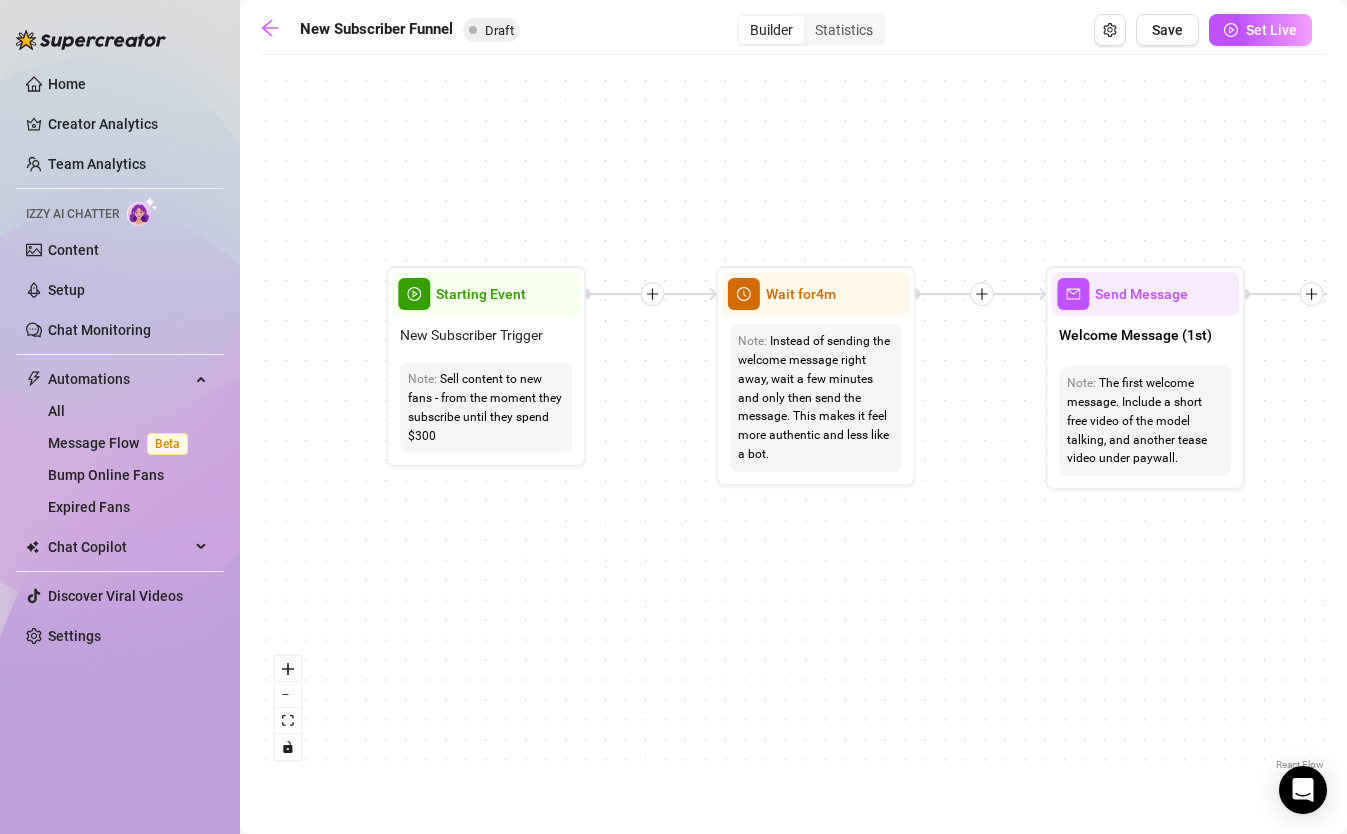 click on "Home Creator Analytics   Team Analytics Izzy AI Chatter Content Setup Chat Monitoring Automations All Message Flow Beta Bump Online Fans Expired Fans Chat Copilot All AI Reply Message Library Fan CRM Discover Viral Videos Settings Izzy AI Chatter New Subscriber Funnel Draft Builder Statistics Save Set Live If True If True If True If False If False If False If True If False Merge Merge Merge Send Message Regular set Send Message Exclusive set Condition Spent  above  $ 100 Note:     Send 2 different sets for spenders and low-spenders Wait for  1d  Send Message PPV Wait for  2d  Send Message PPV Wait for  1d  Send Message PPV Wait for  1d  Send Message PPV Wait for  1d  Send Message PPV Send Message Follow up Note: Create FOMO by saying you're about to delete the last PPV you sent Condition Wait  4  hours, then check if purchased last message Wait for  1d  Send Message PPV (part 2) Note: Split the message into 2 messages to make it look more authentic Send Message" at bounding box center (673, 417) 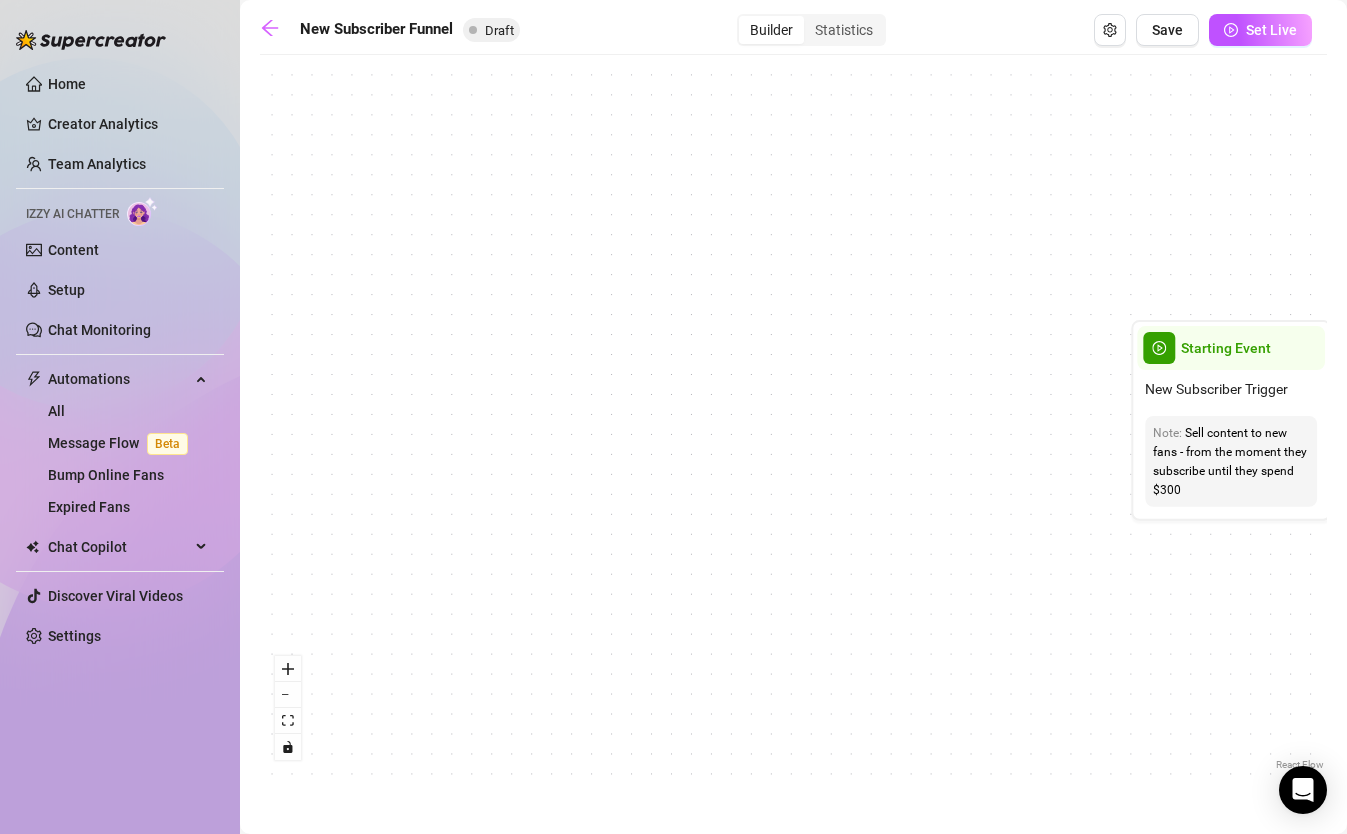click on "If True If True If True If False If False If False If True If False Merge Merge Merge Send Message Regular set Send Message Exclusive set Condition Spent  above  $ 100 Note:     Send 2 different sets for spenders and low-spenders Wait for  1d  Send Message PPV Wait for  2d  Send Message PPV Wait for  1d  Send Message PPV Wait for  1d  Send Message PPV Wait for  1d  Send Message PPV Send Message Follow up Note: Create FOMO by saying you're about to delete the last PPV you sent Condition Wait  4  hours, then check if purchased last message Wait for  1d  Send Message PPV (part 2) Note: Split the message into 2 messages to make it look more authentic Send Message Follow up message Note: Nudge fans to message you Condition Wait  1  hours, then check if replied Send Message Discounted offer to anyone who didn't buy Note: Send the set for discounted price, "only for the next few hours" Condition Wait  12  hours, then check if purchased last message Starting Event New Subscriber Trigger Note: Wait for  4m Note: Note:" at bounding box center (793, 420) 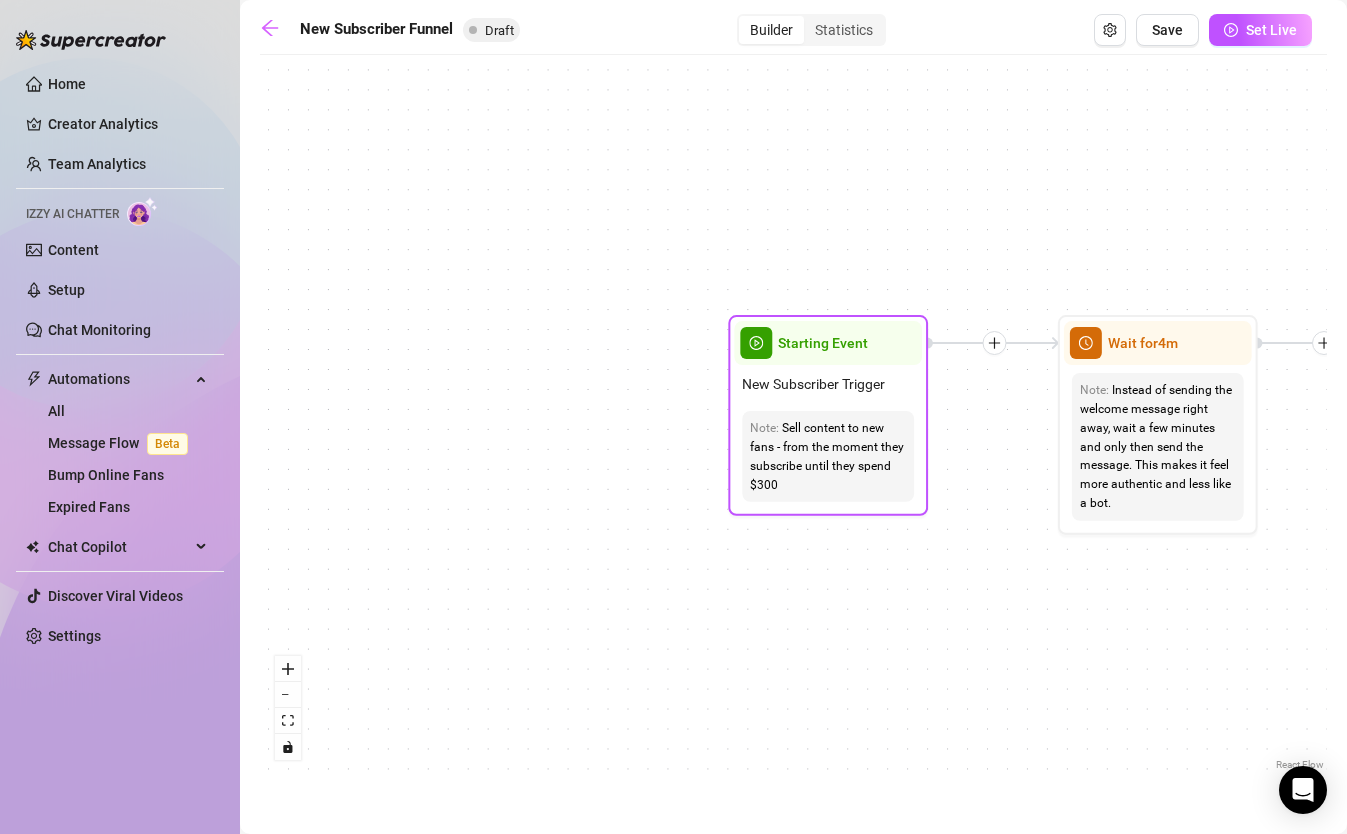click on "Starting Event" at bounding box center (823, 343) 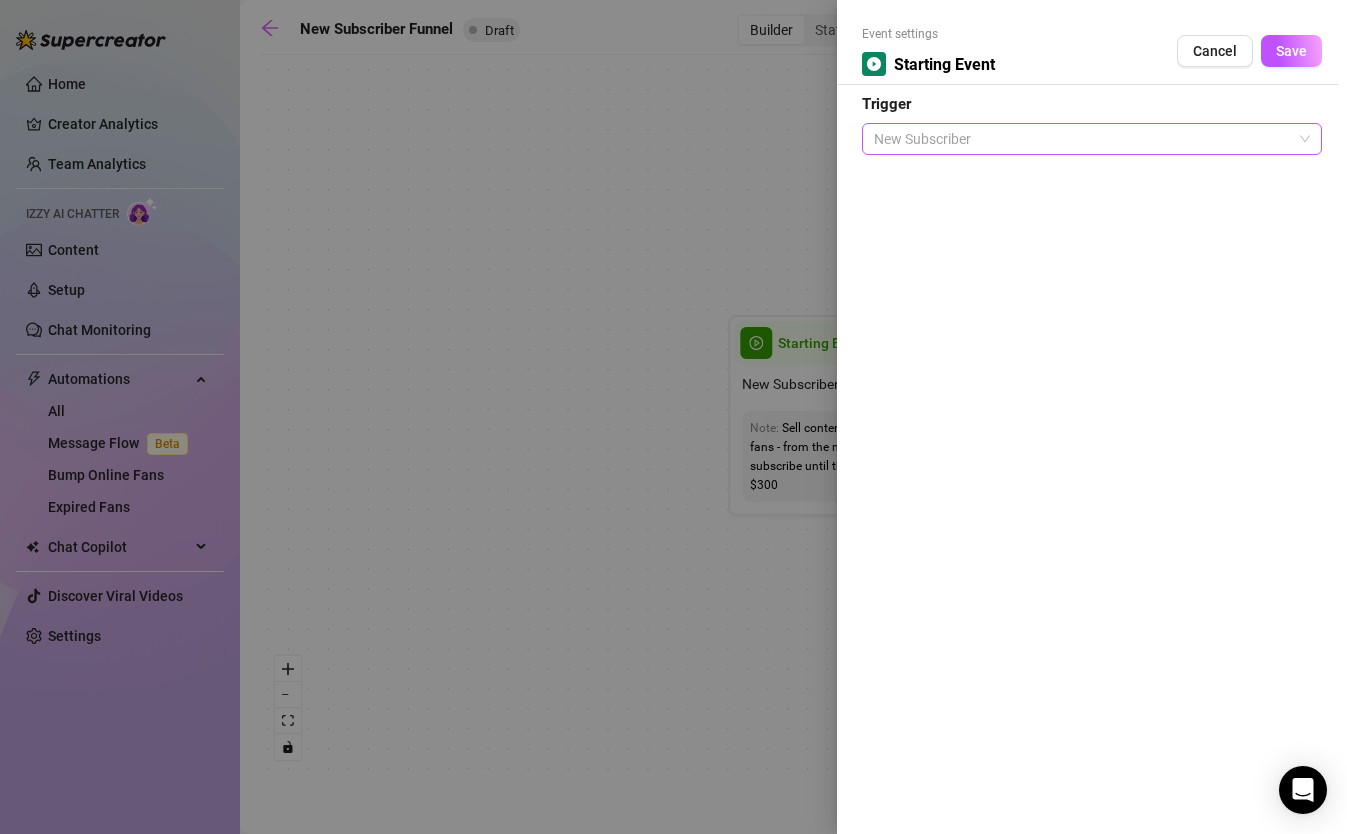 click on "New Subscriber" at bounding box center [1092, 139] 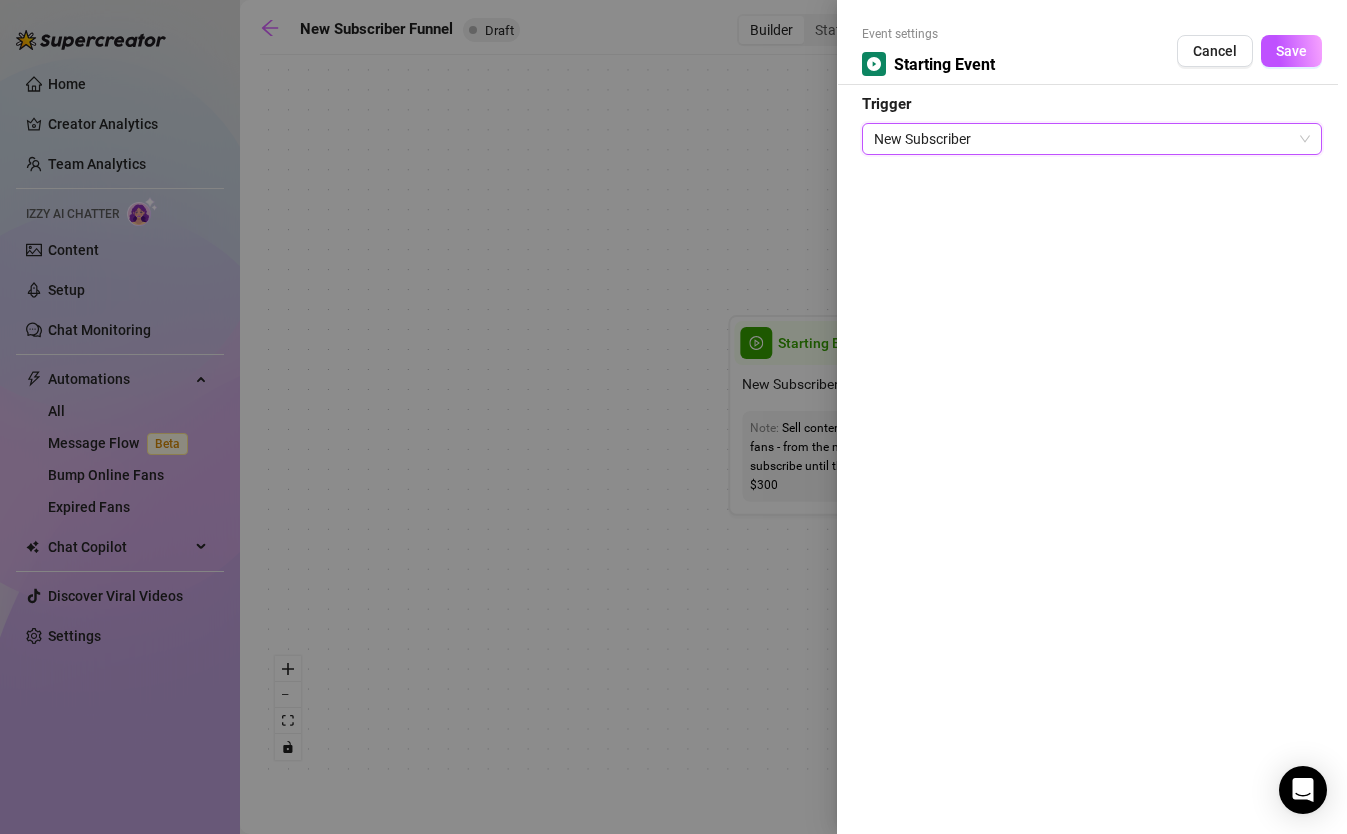 click on "New Subscriber" at bounding box center [1092, 139] 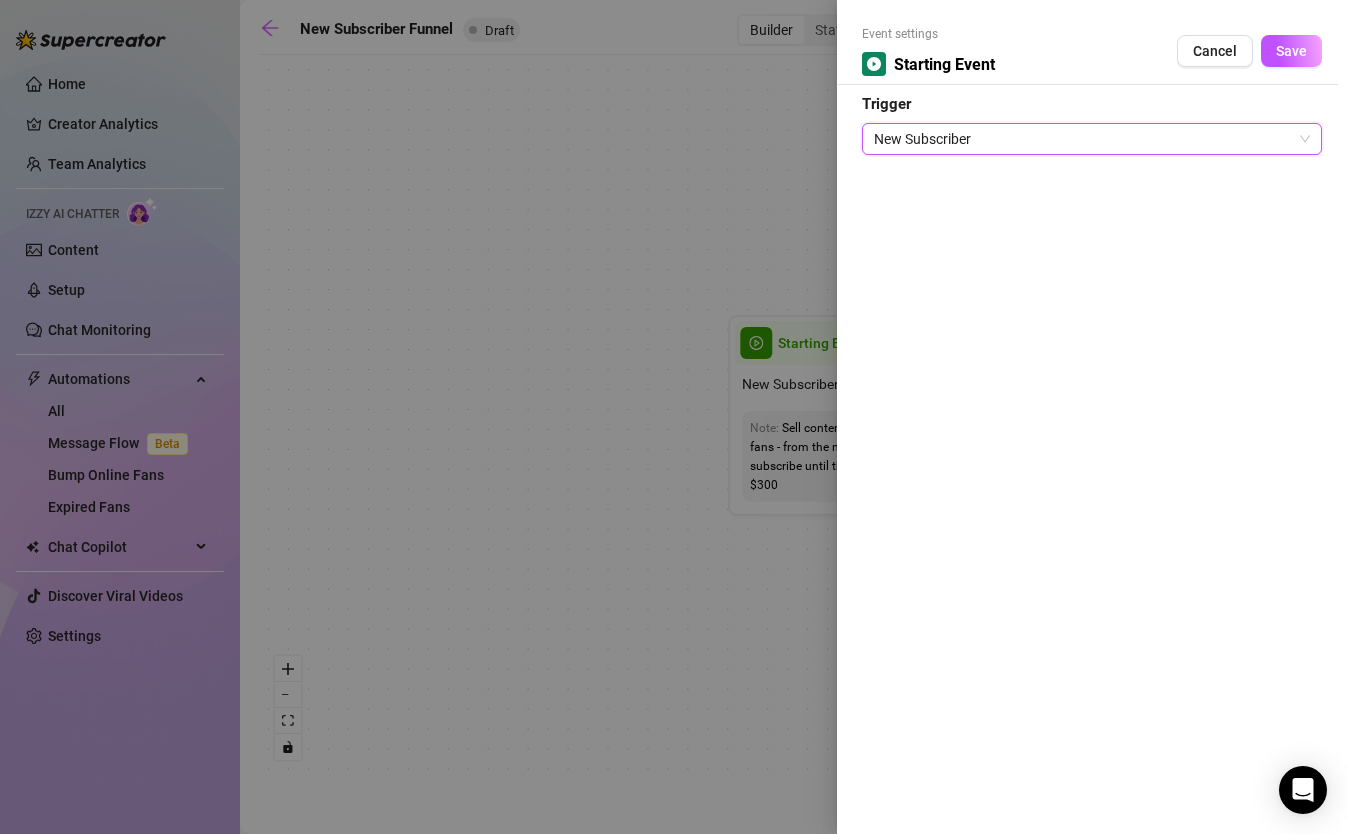 click on "Event settings Starting Event Cancel Save" at bounding box center [1092, 55] 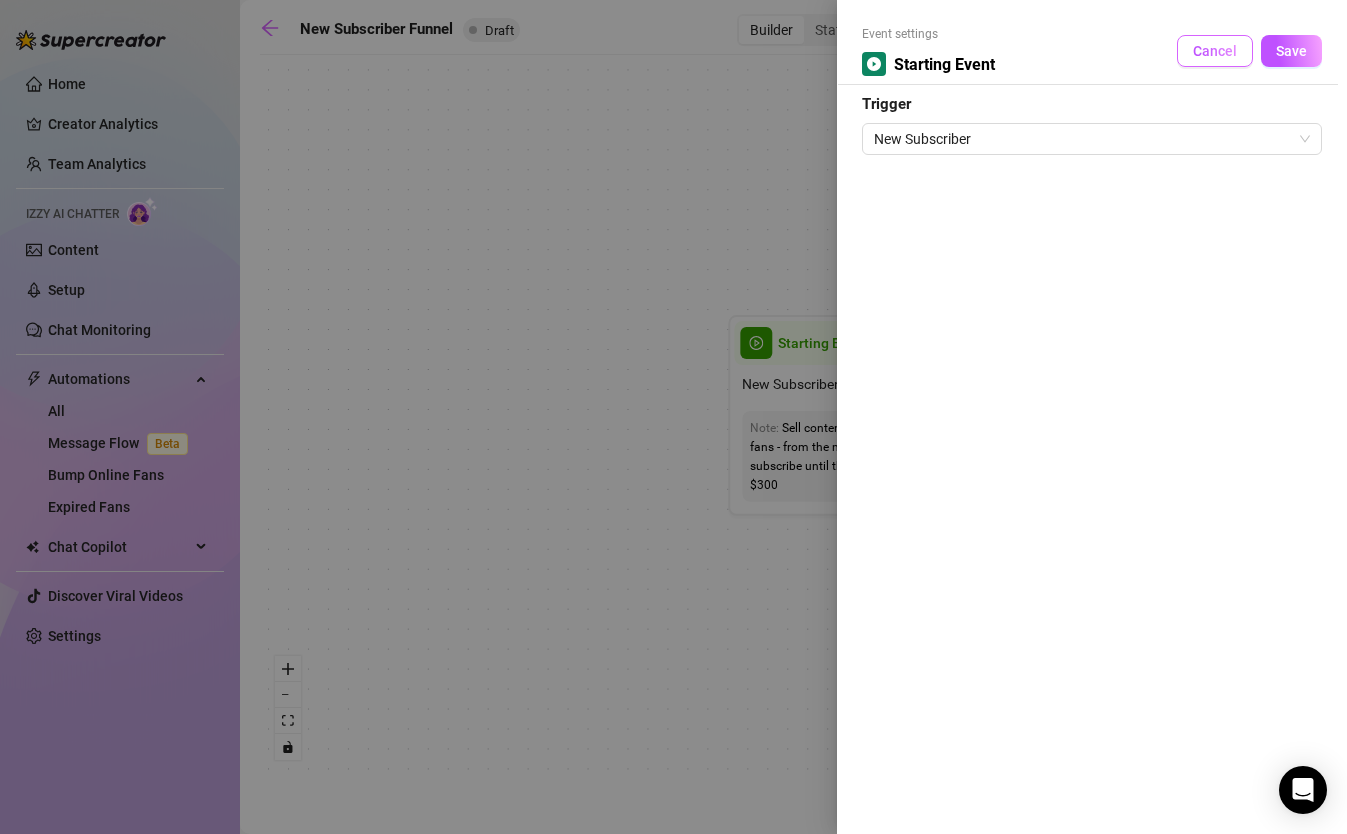 click on "Cancel" at bounding box center (1215, 51) 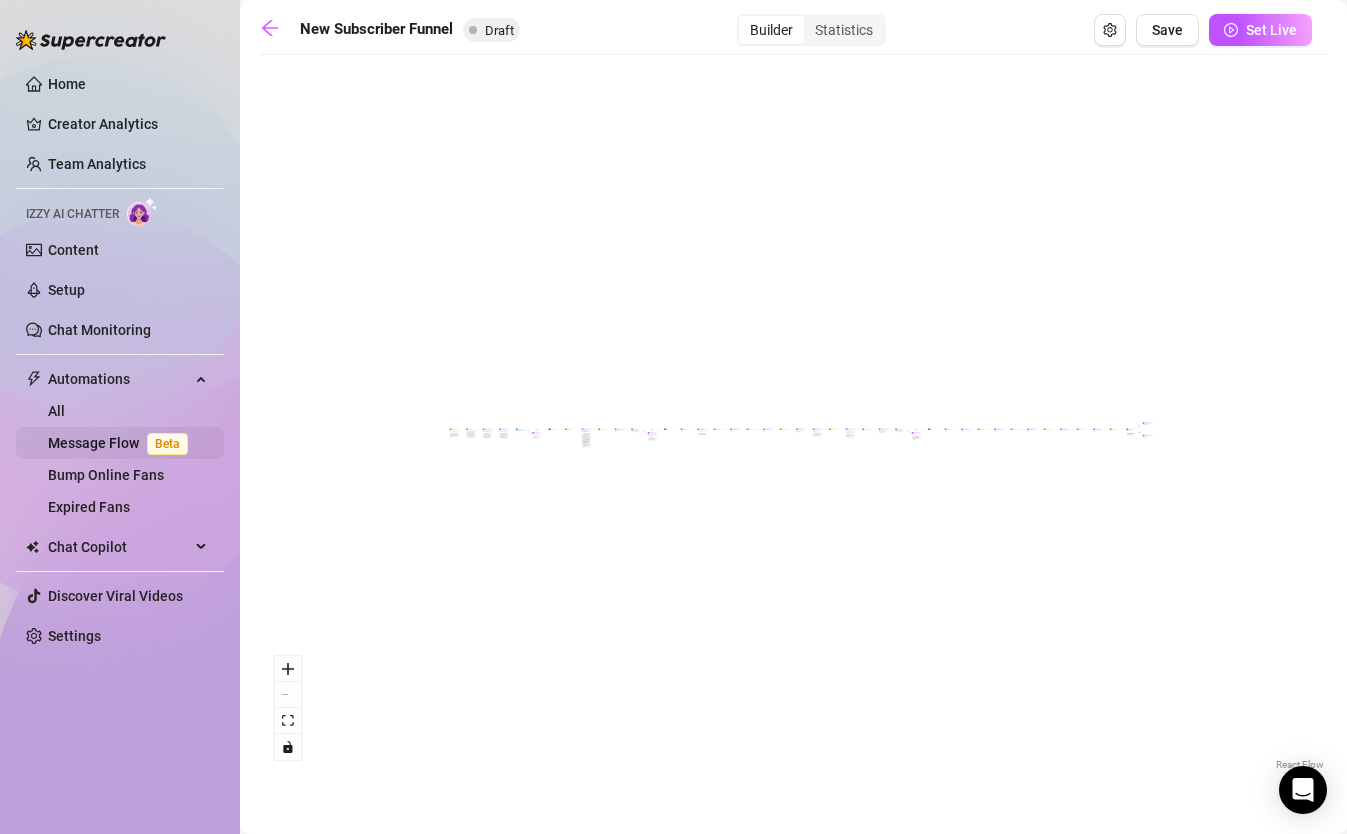 click on "Beta" at bounding box center [167, 444] 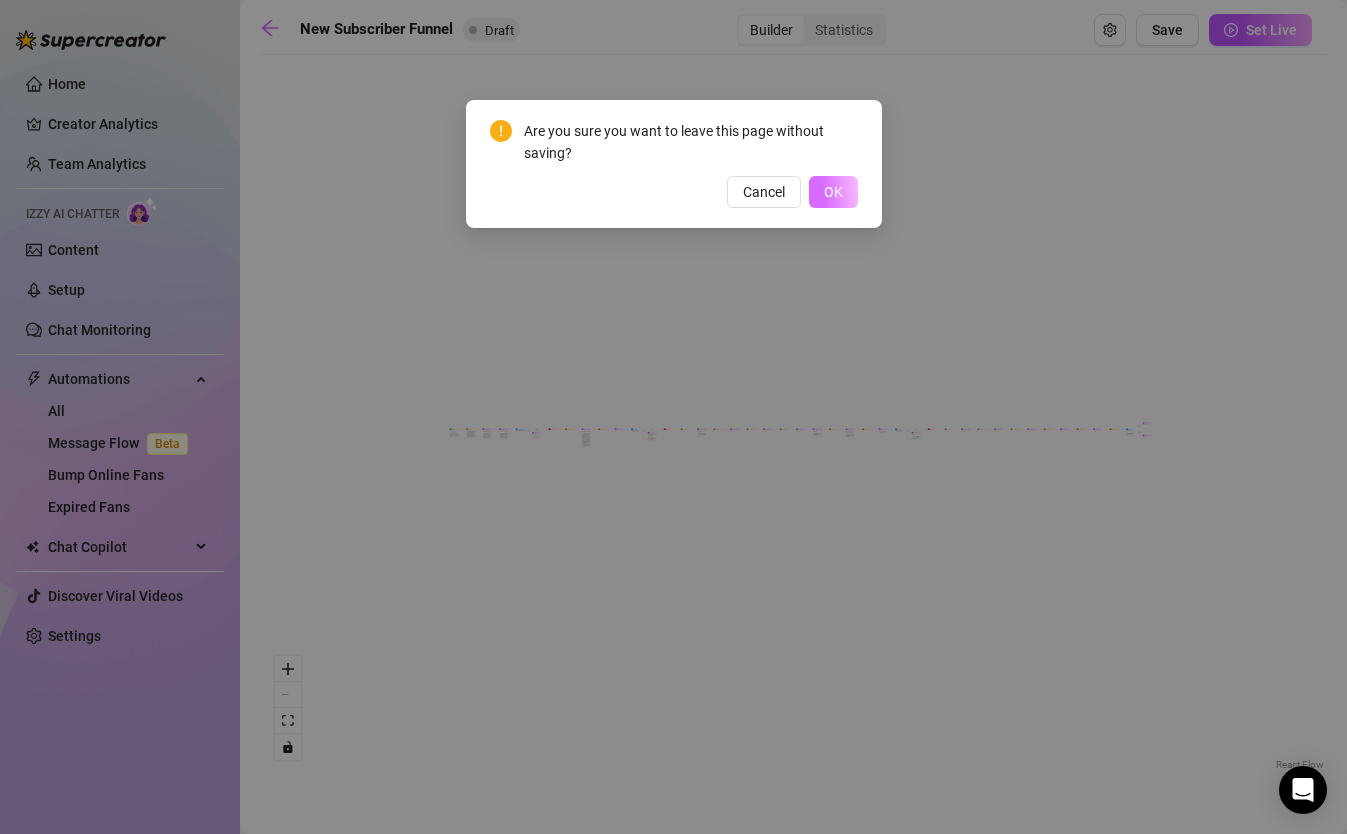 click on "OK" at bounding box center [833, 192] 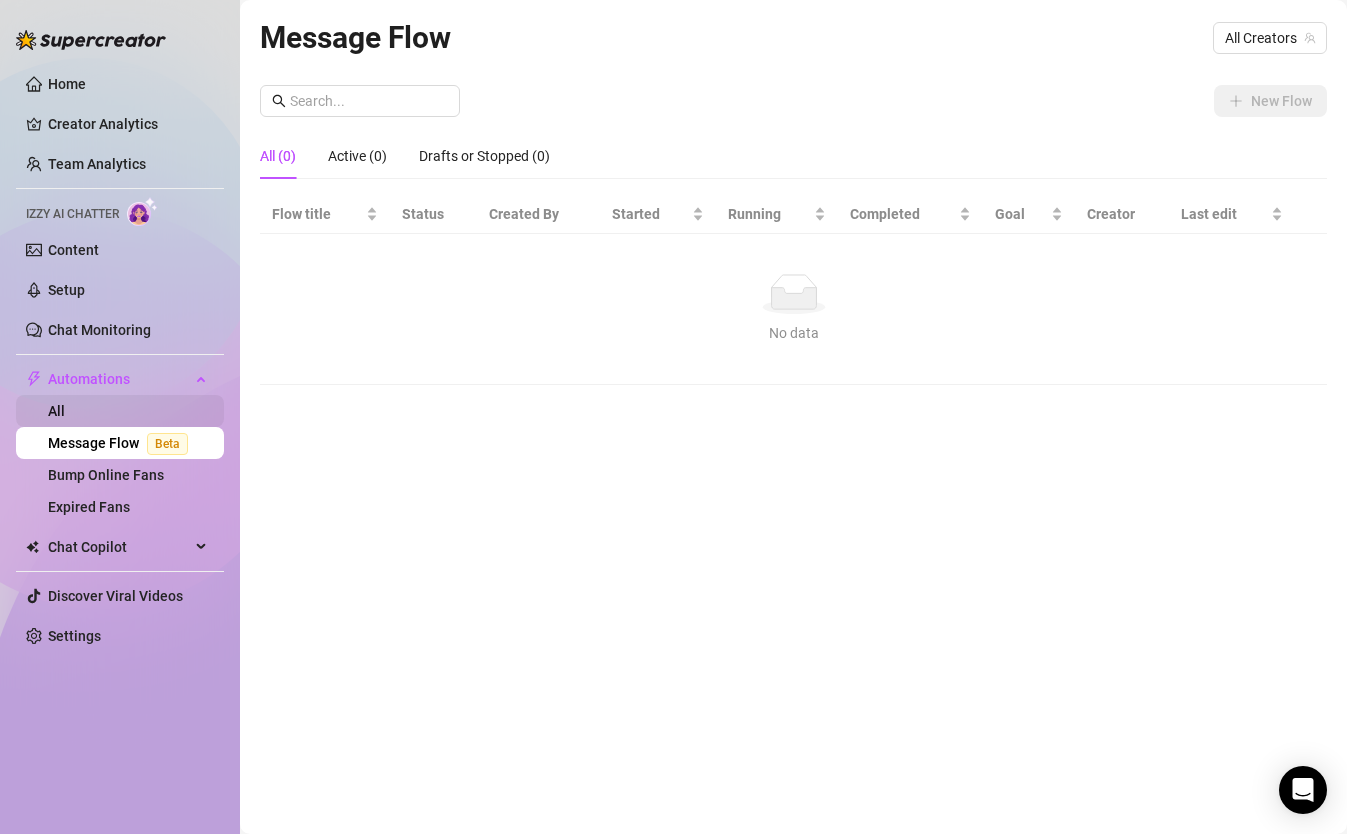 click on "All" at bounding box center (56, 411) 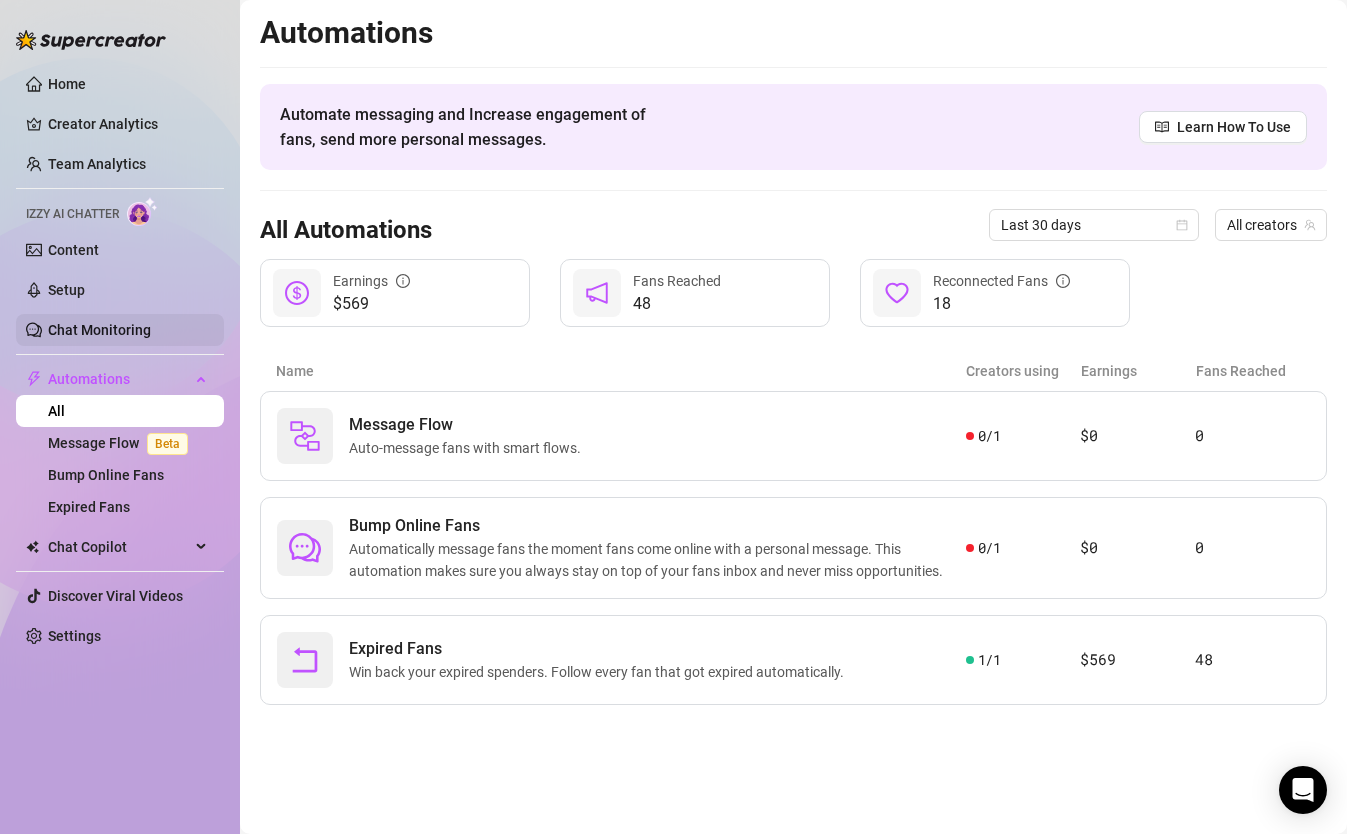 click on "Chat Monitoring" at bounding box center [99, 330] 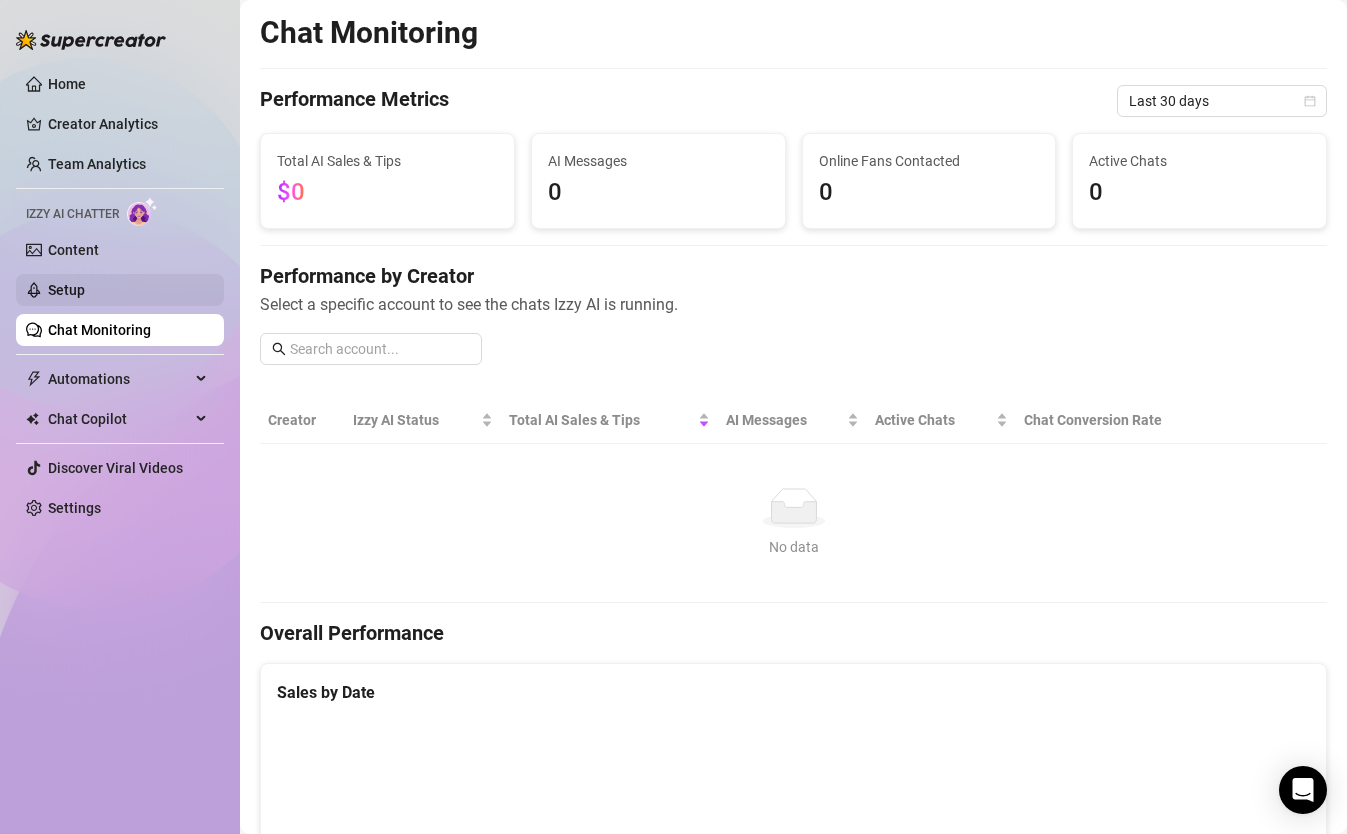 click on "Setup" at bounding box center [66, 290] 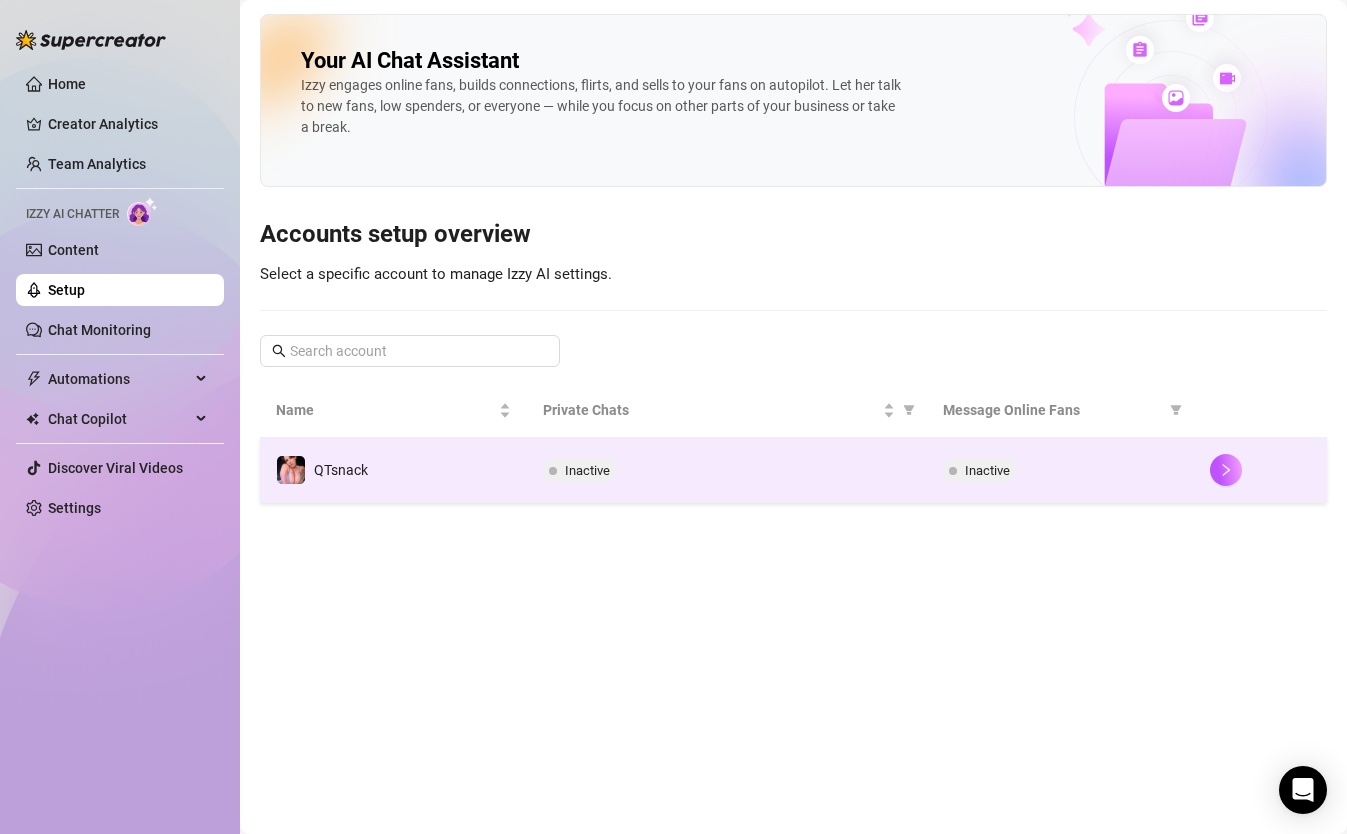 click on "QTsnack" at bounding box center (393, 470) 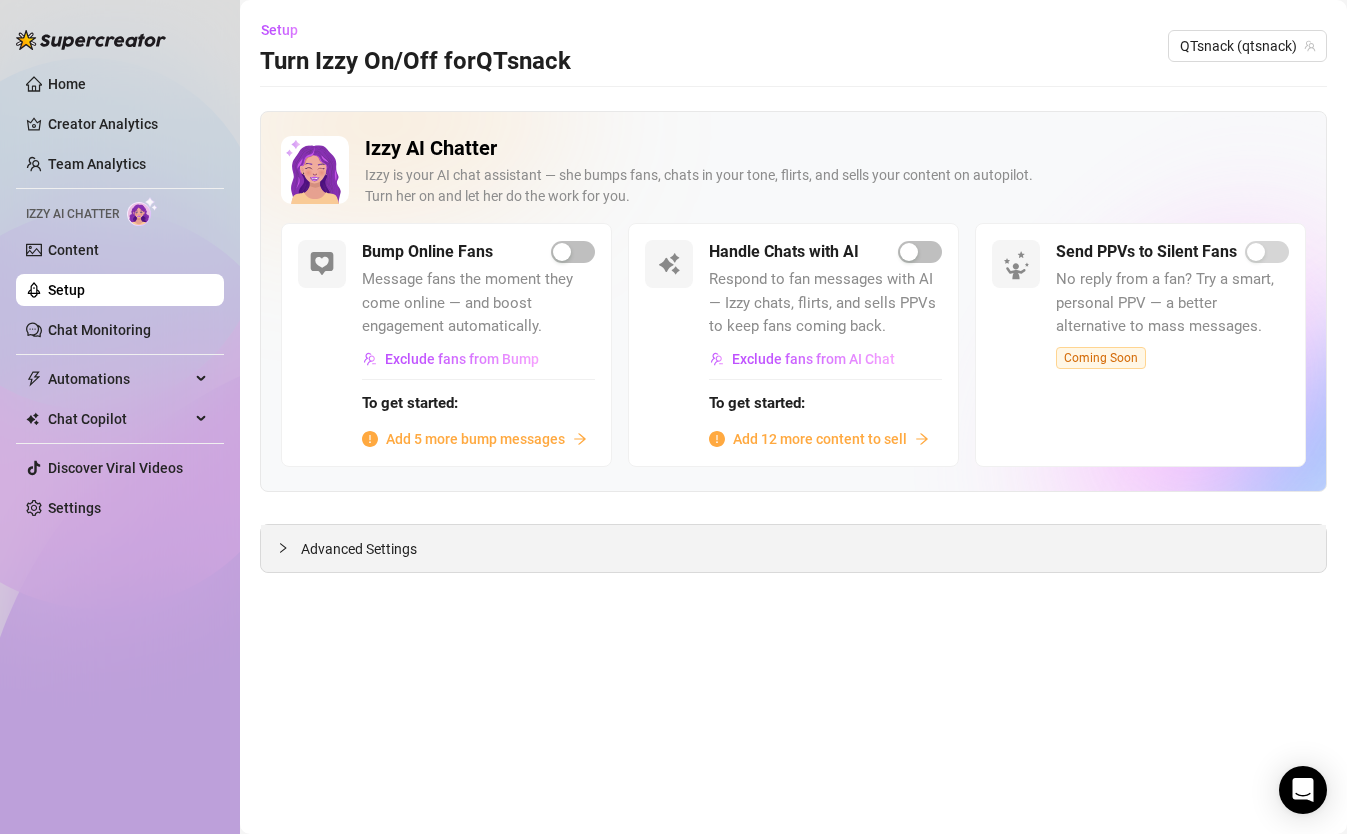 click on "Advanced Settings" at bounding box center (793, 548) 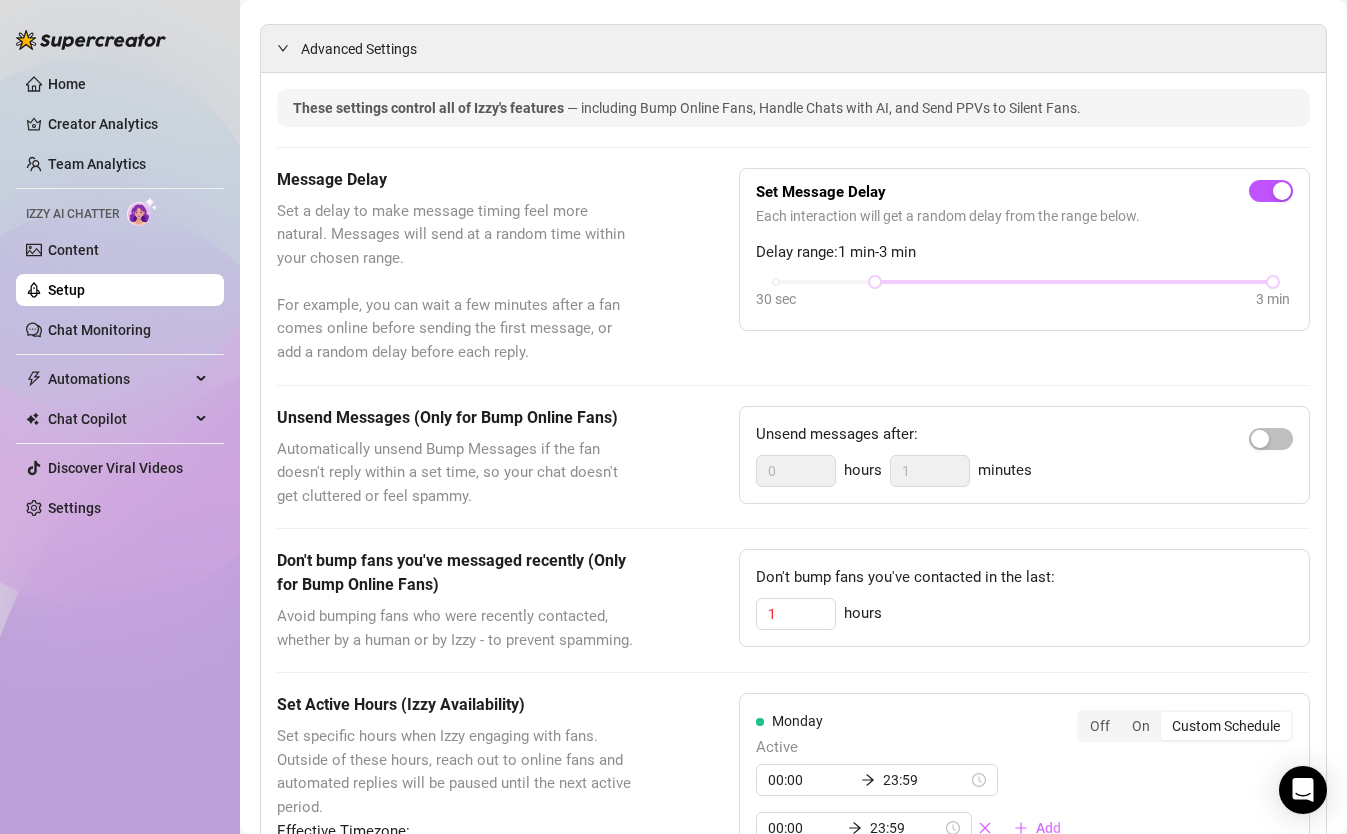 scroll, scrollTop: 537, scrollLeft: 0, axis: vertical 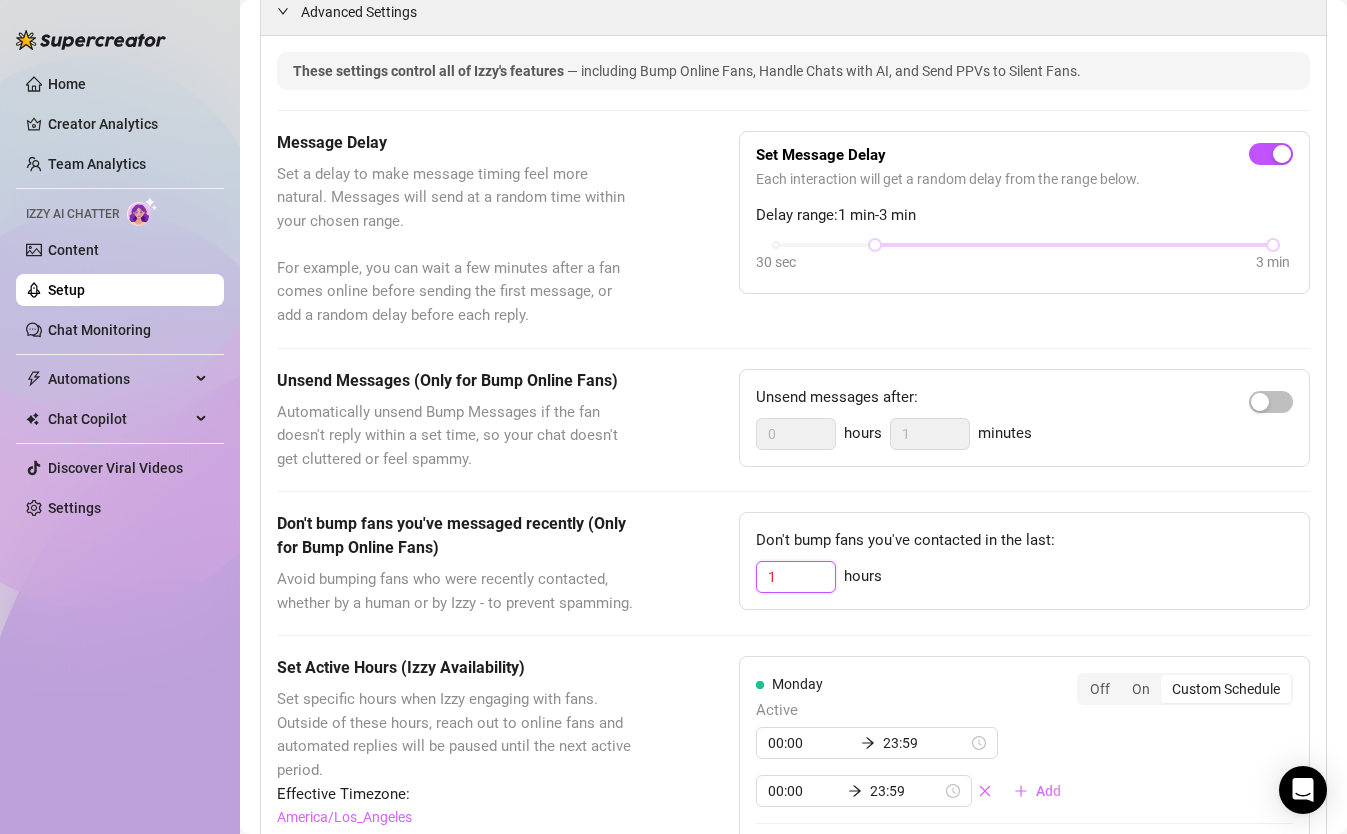 click on "1" at bounding box center [796, 577] 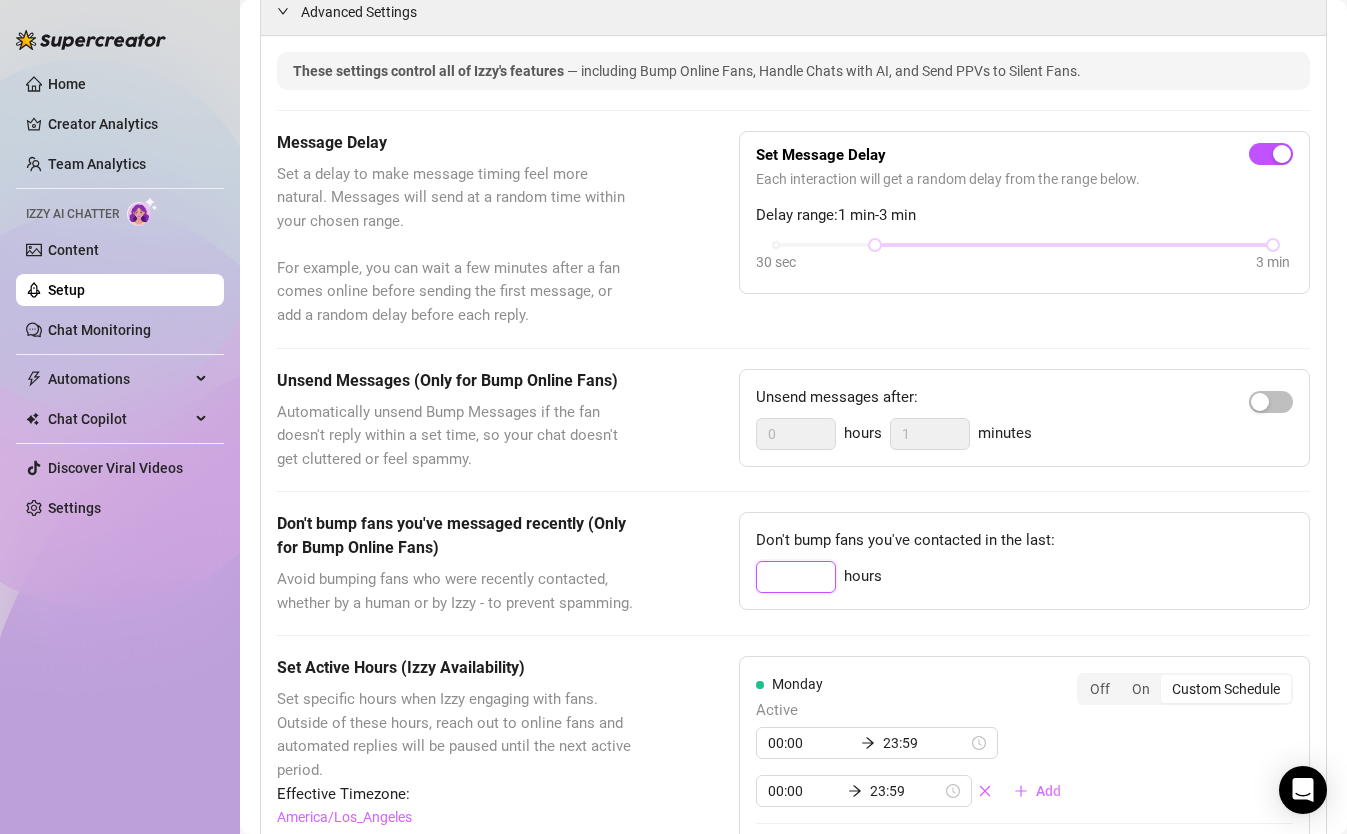 type on "q" 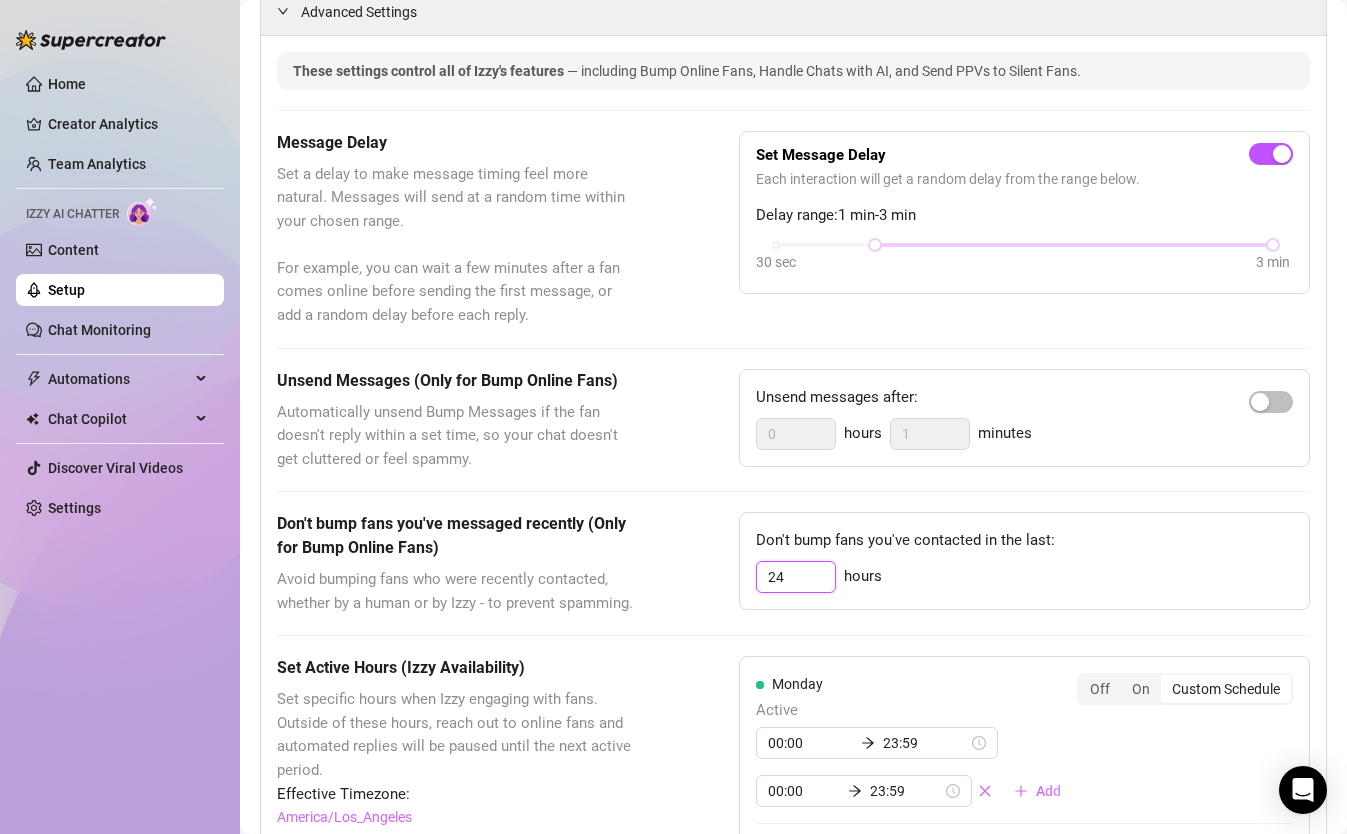 type on "24" 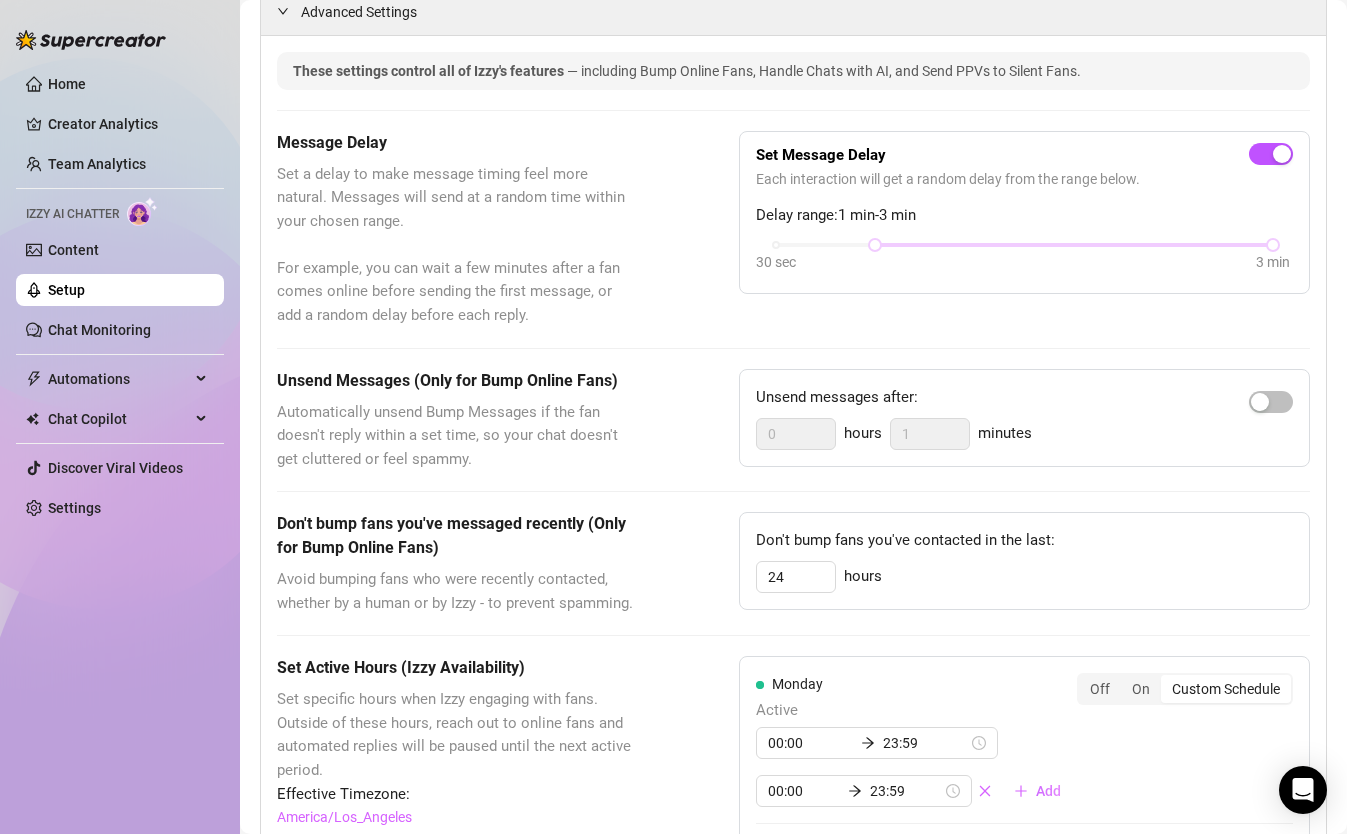 click at bounding box center [793, 635] 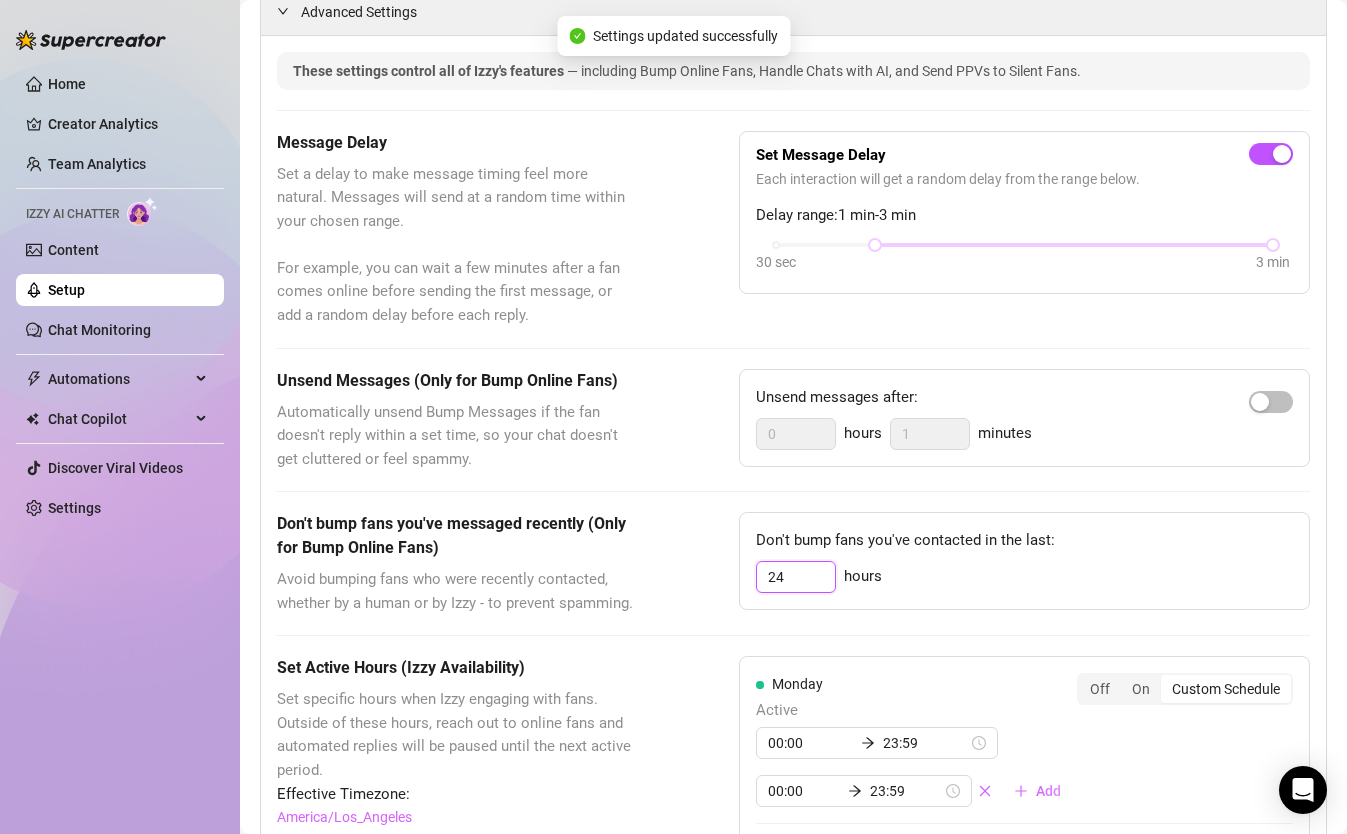 click on "24" at bounding box center [796, 577] 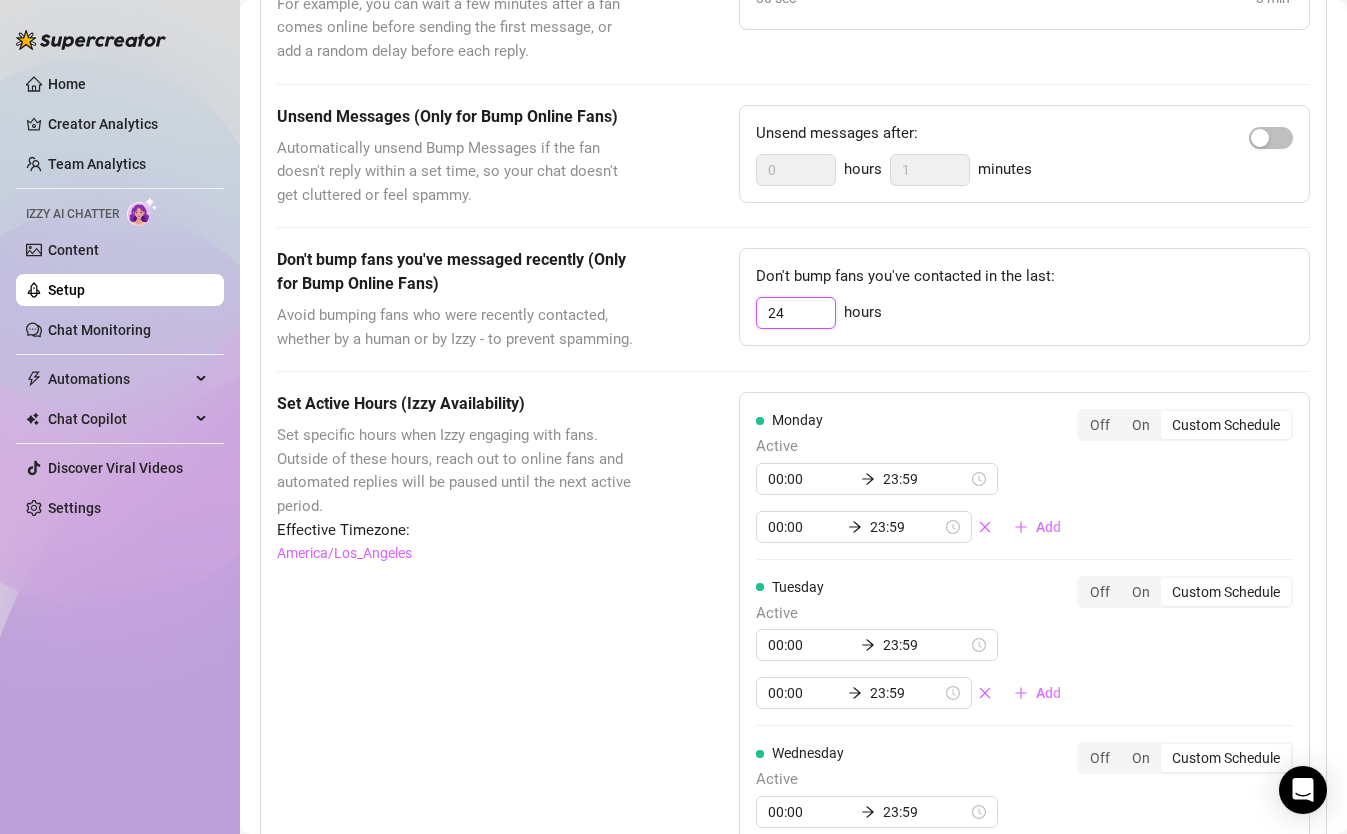 scroll, scrollTop: 803, scrollLeft: 0, axis: vertical 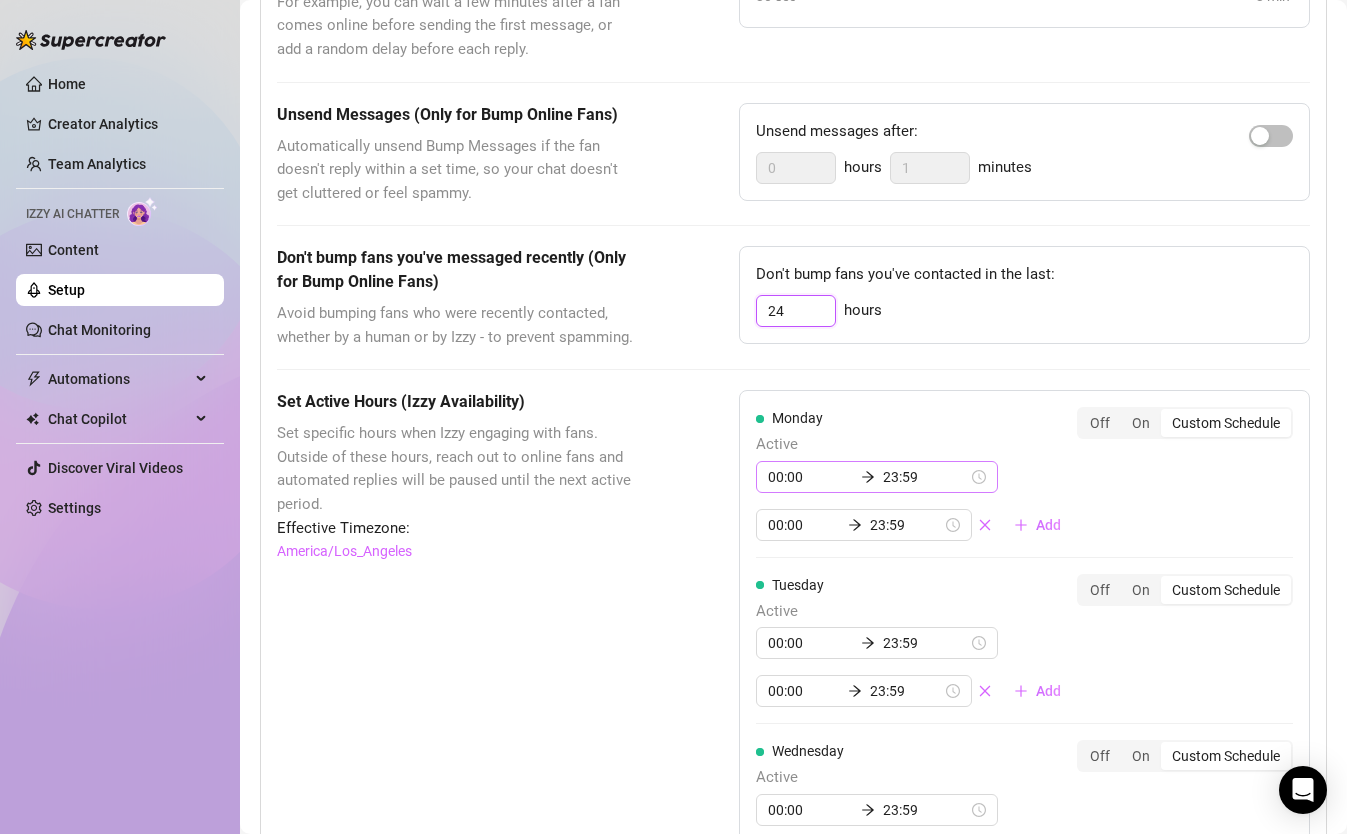 click on "00:00 23:59" at bounding box center (877, 477) 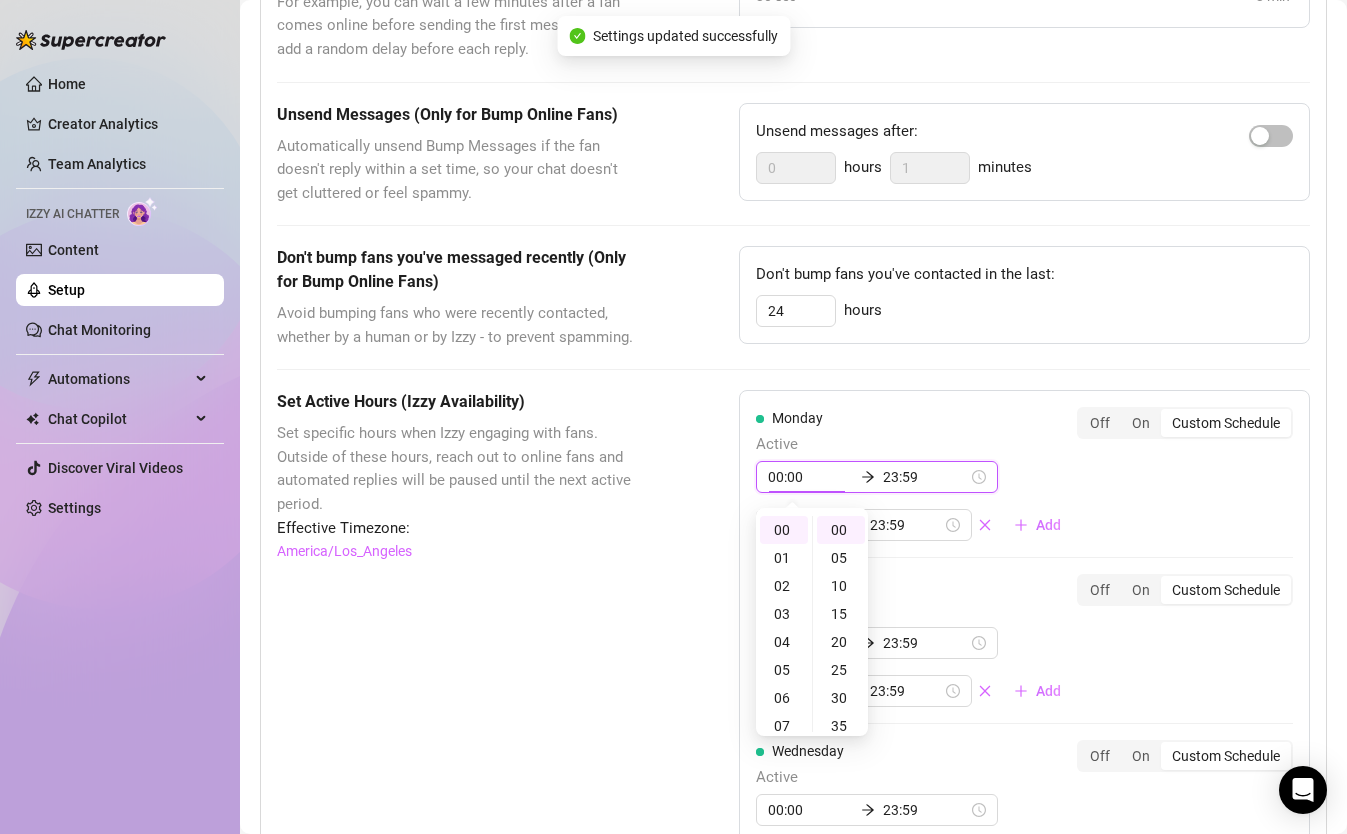 click on "00:00 23:59" at bounding box center [877, 477] 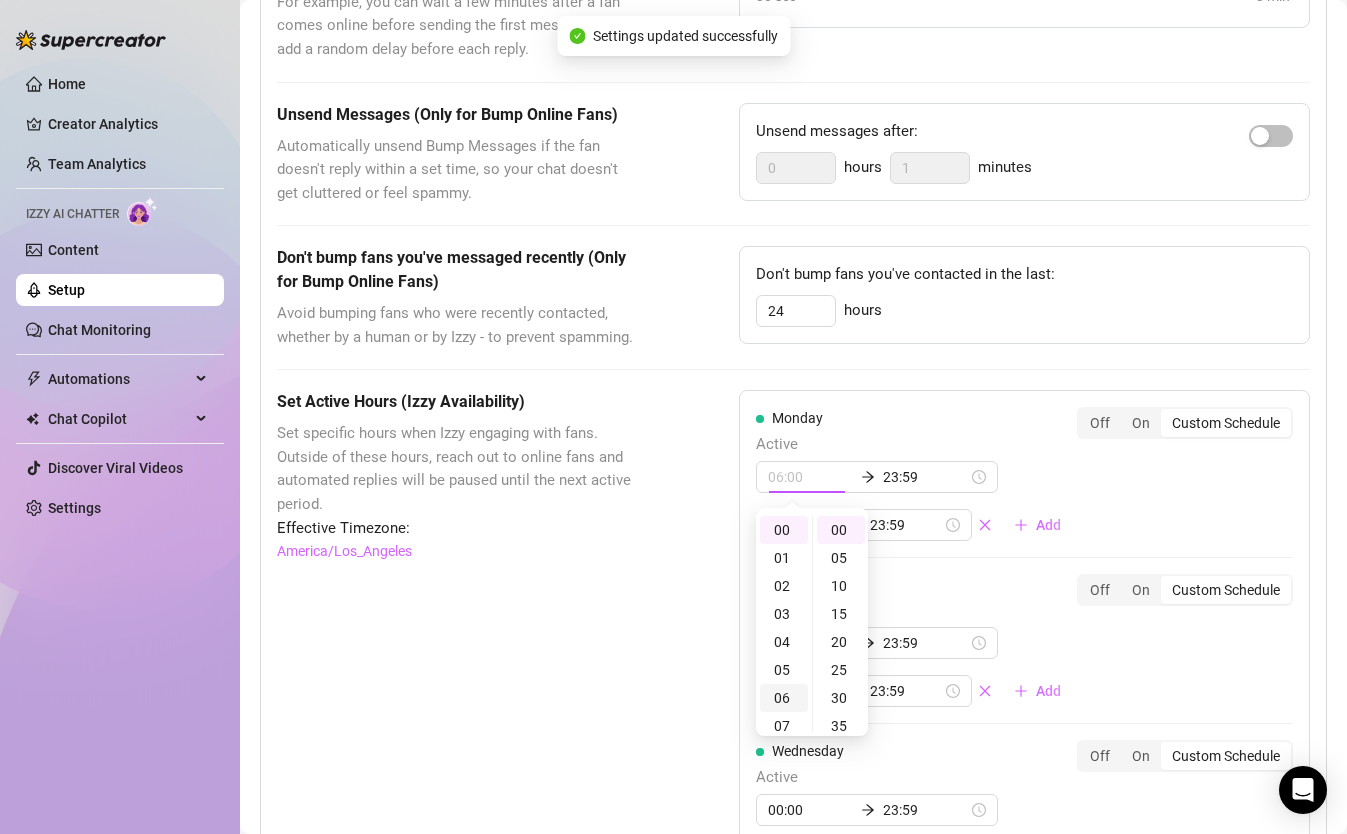 click on "06" at bounding box center [784, 698] 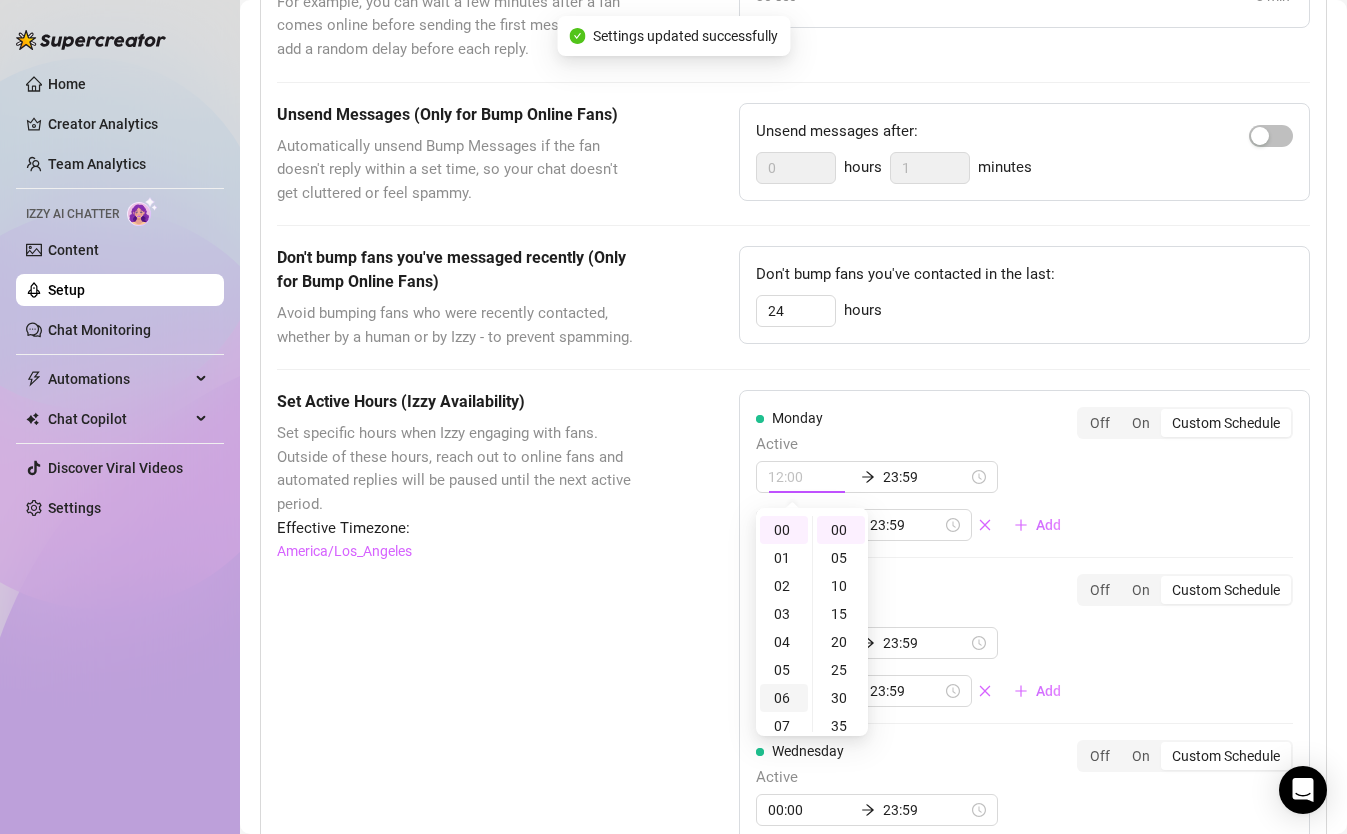 scroll, scrollTop: 168, scrollLeft: 0, axis: vertical 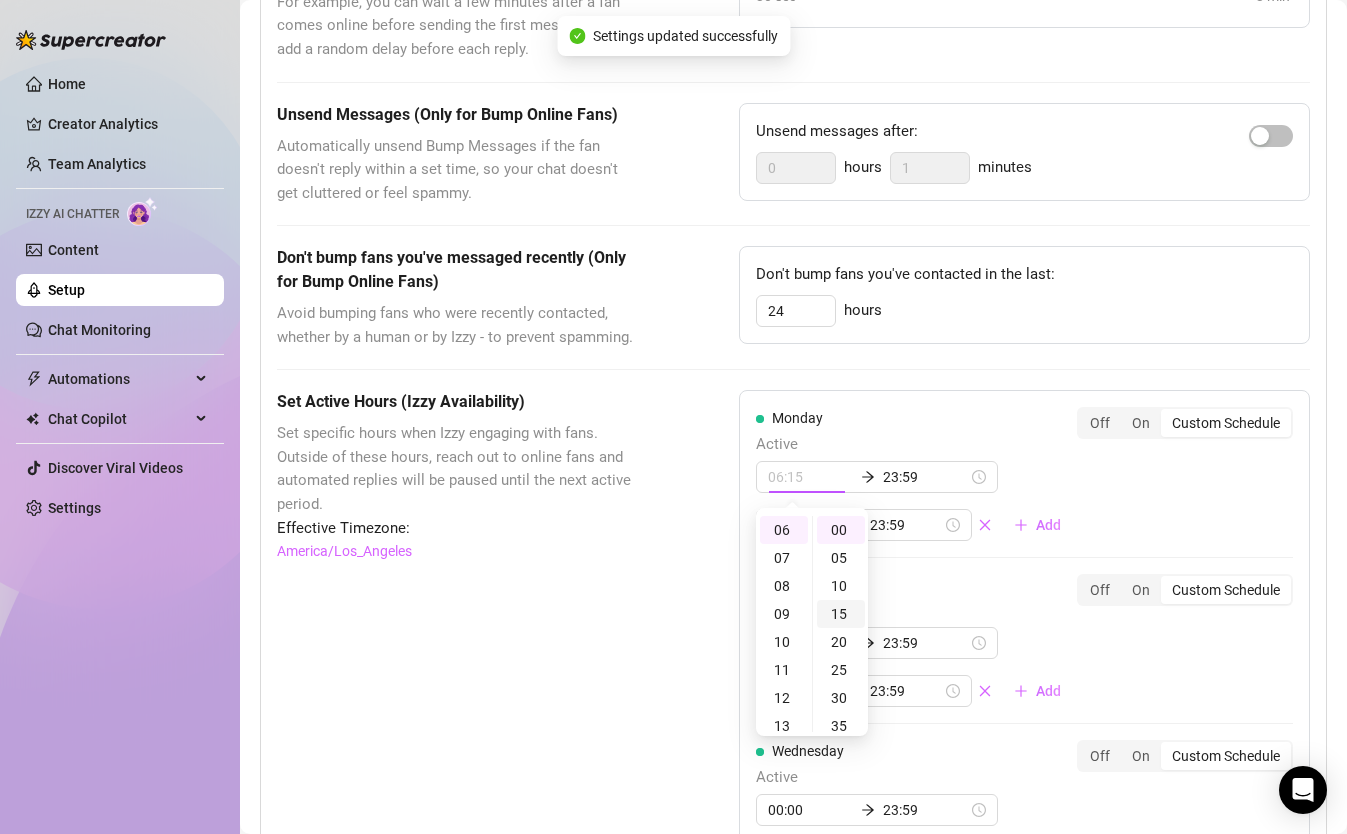click on "15" at bounding box center (841, 614) 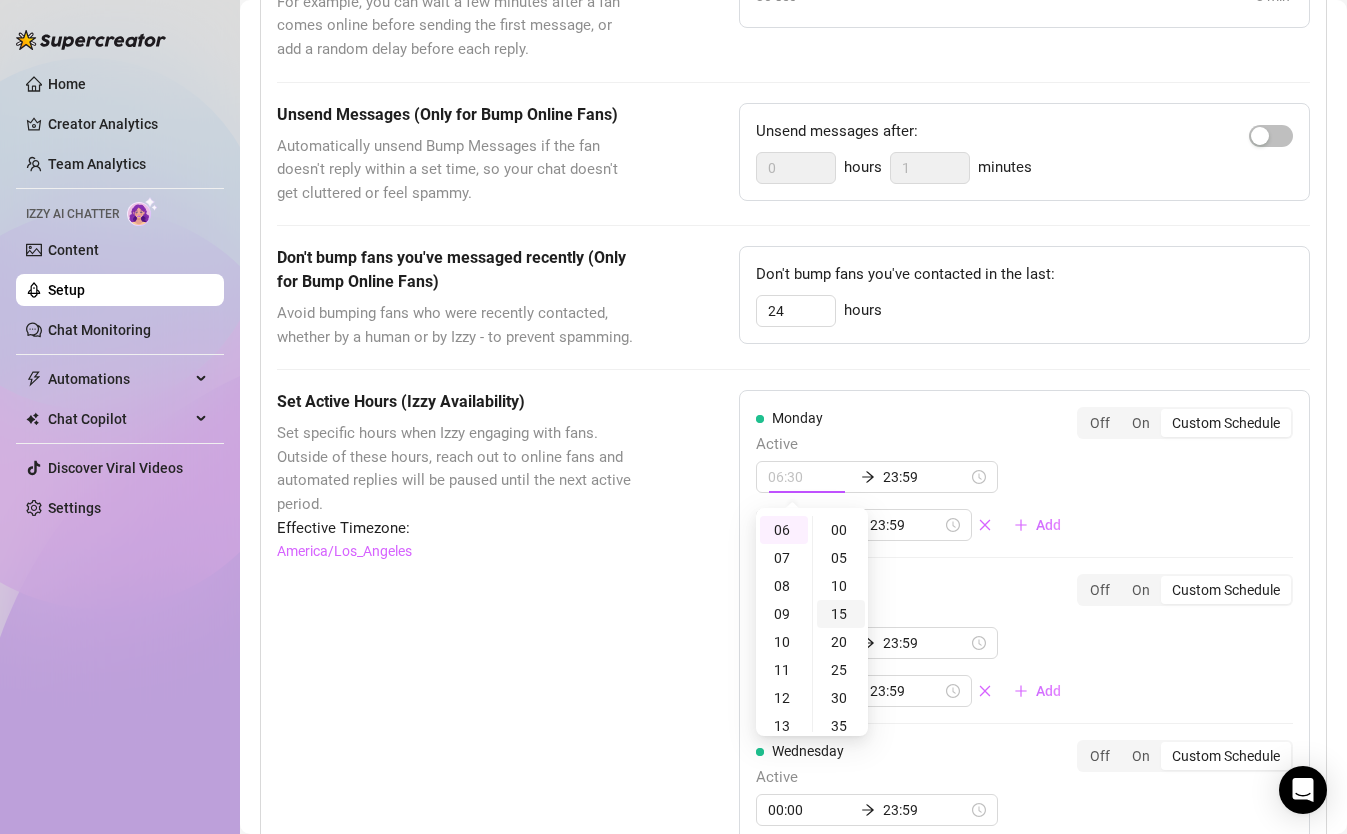 scroll, scrollTop: 84, scrollLeft: 0, axis: vertical 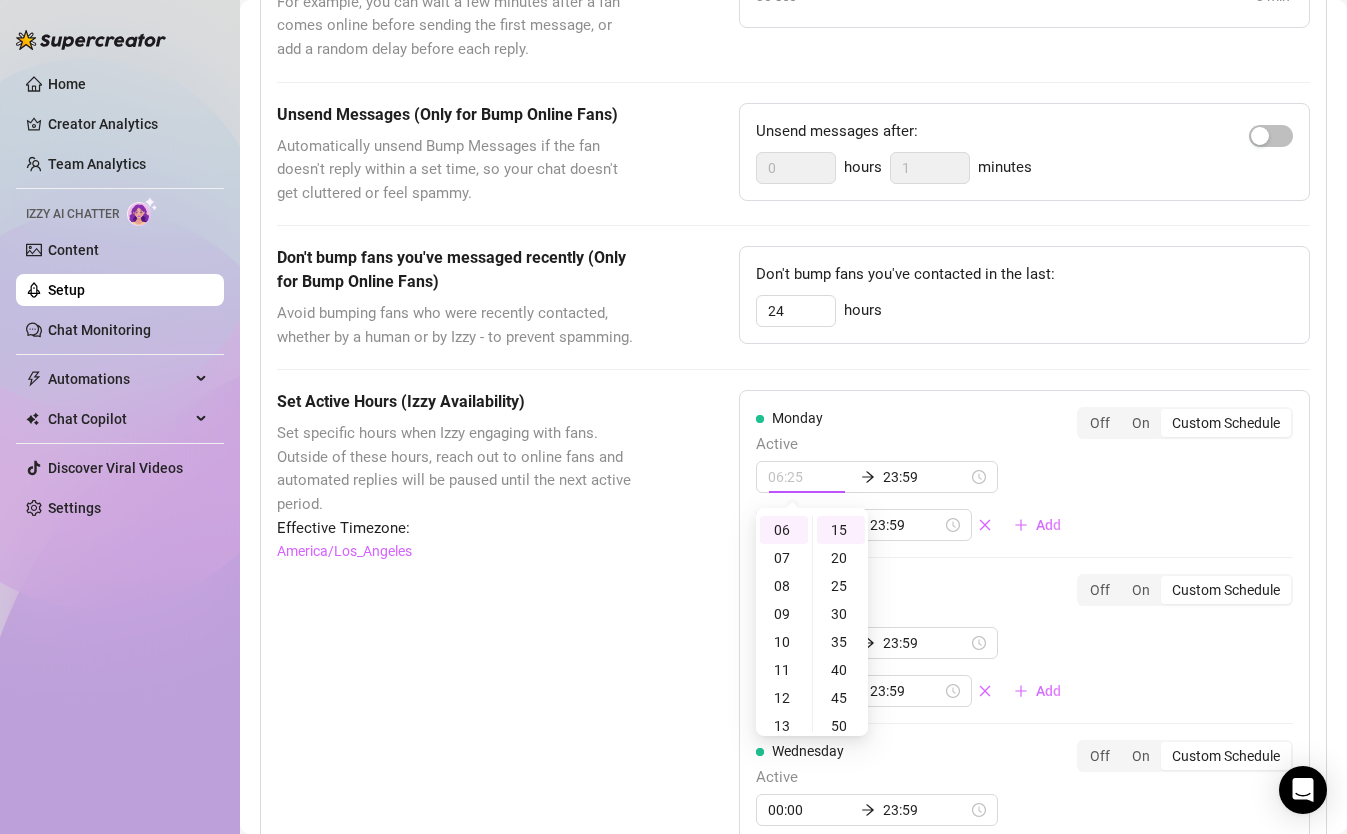 type on "06:15" 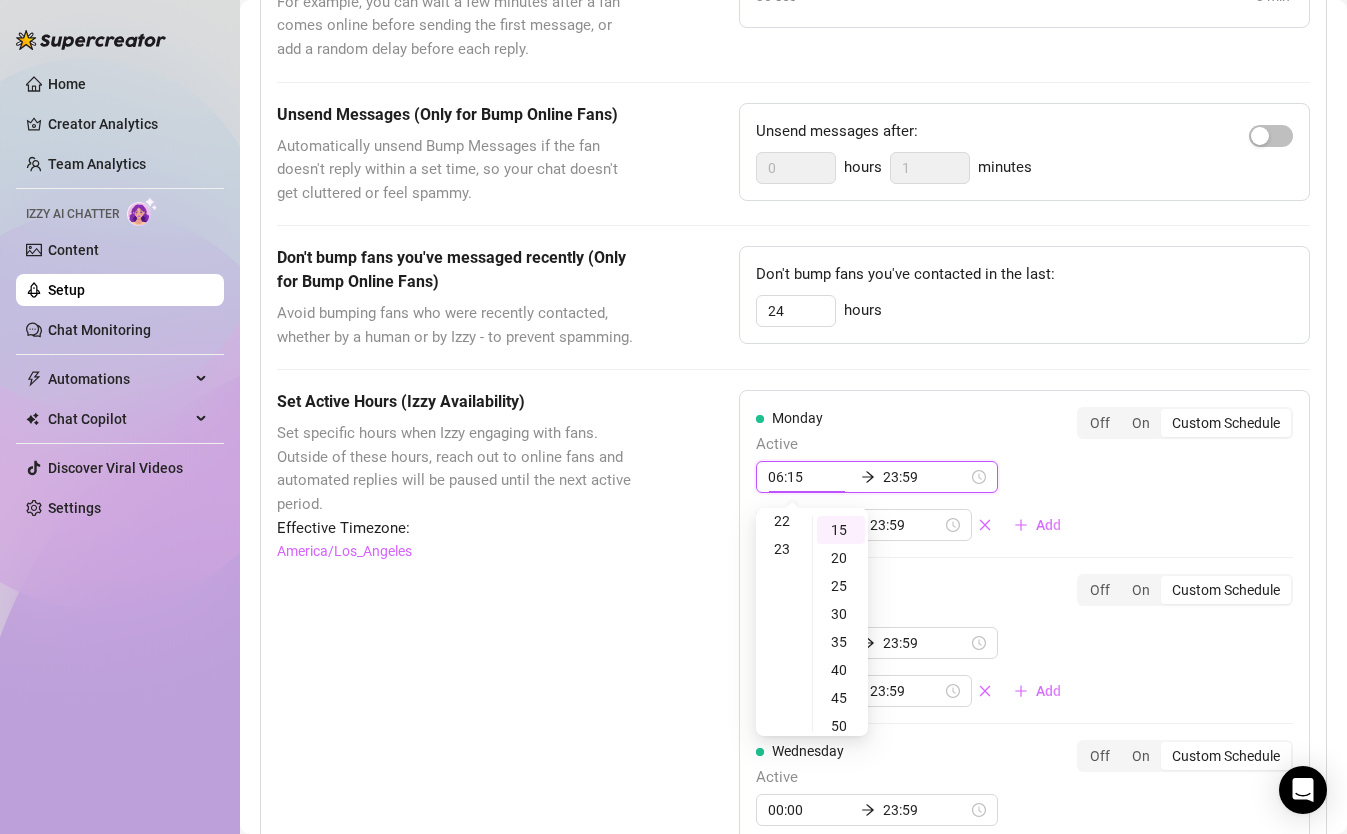 click on "23:59" at bounding box center [925, 477] 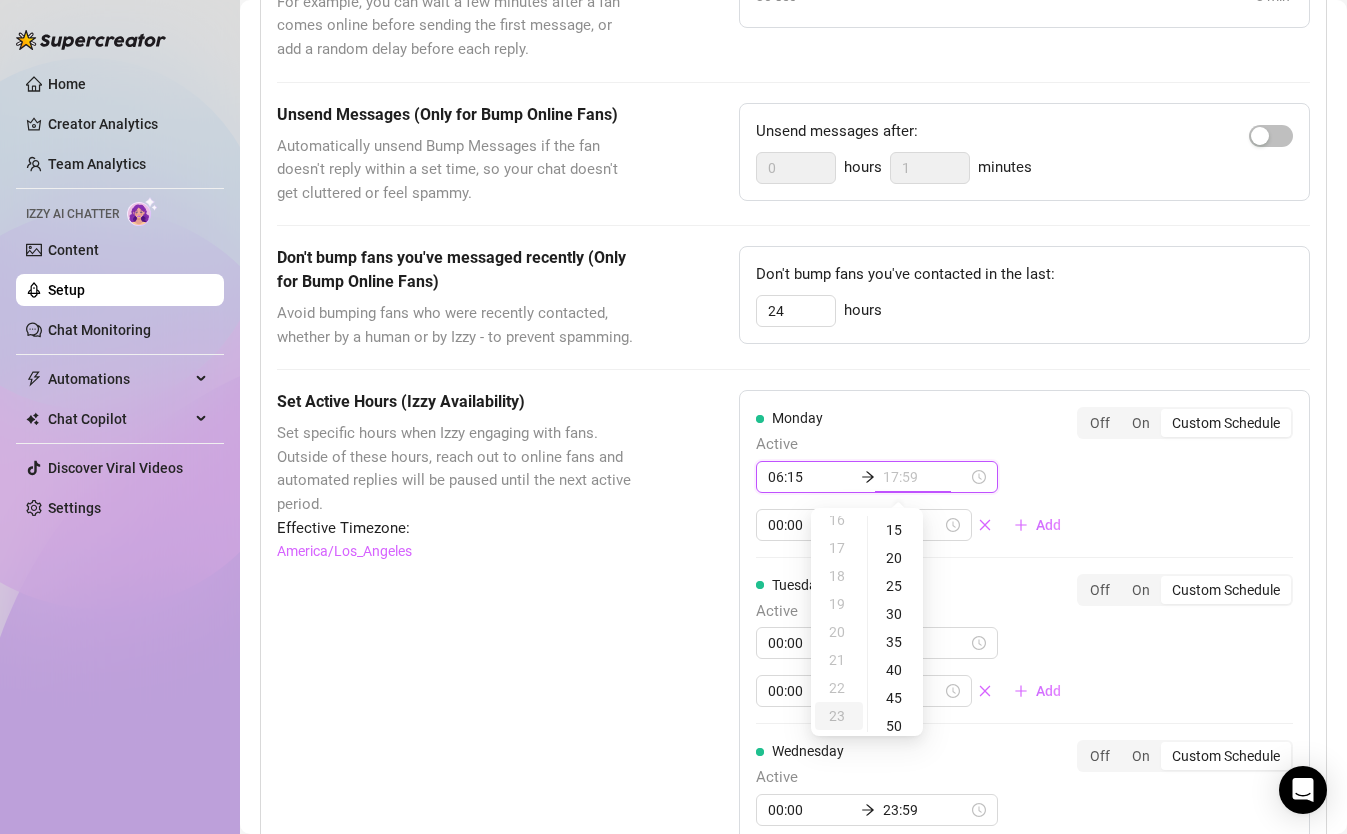 scroll, scrollTop: 471, scrollLeft: 0, axis: vertical 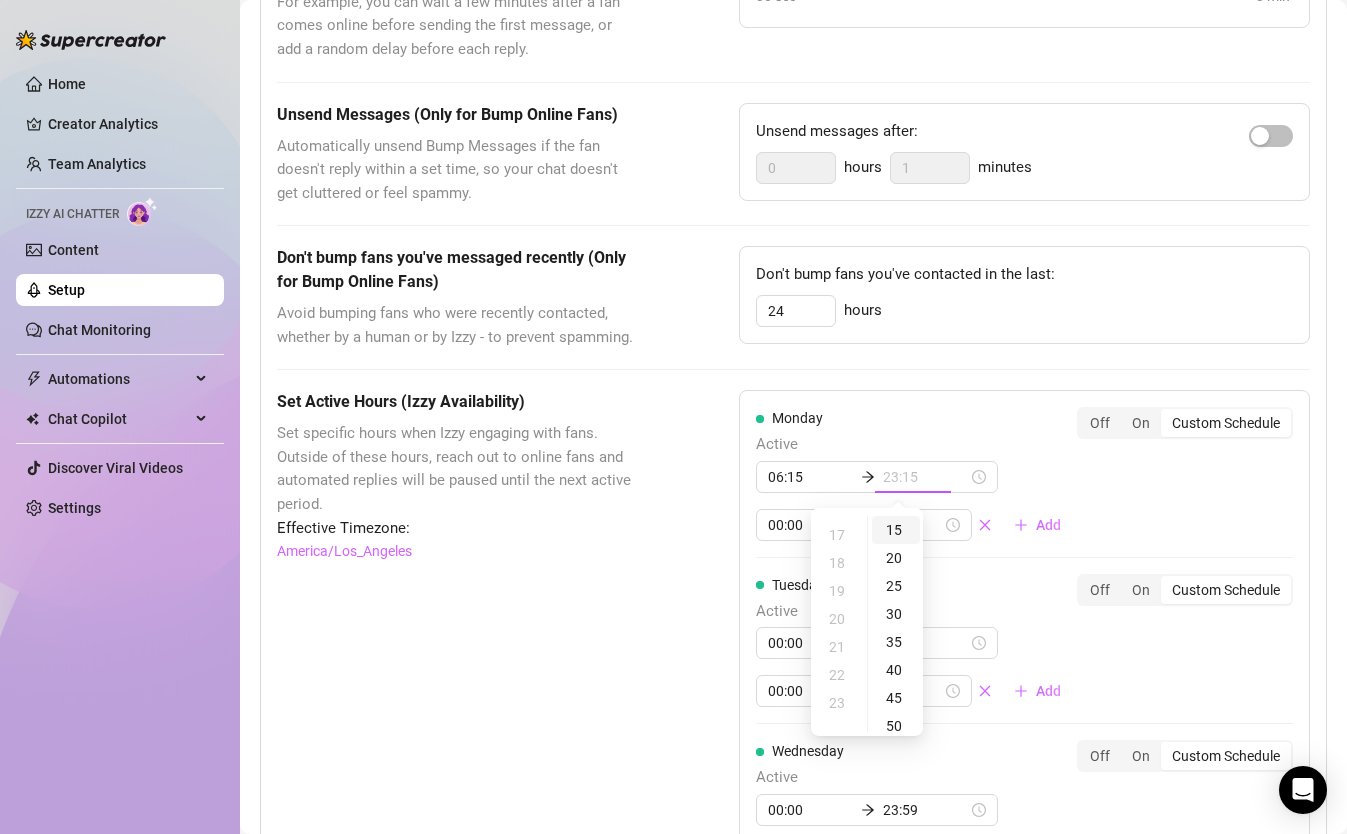 click on "15" at bounding box center [896, 530] 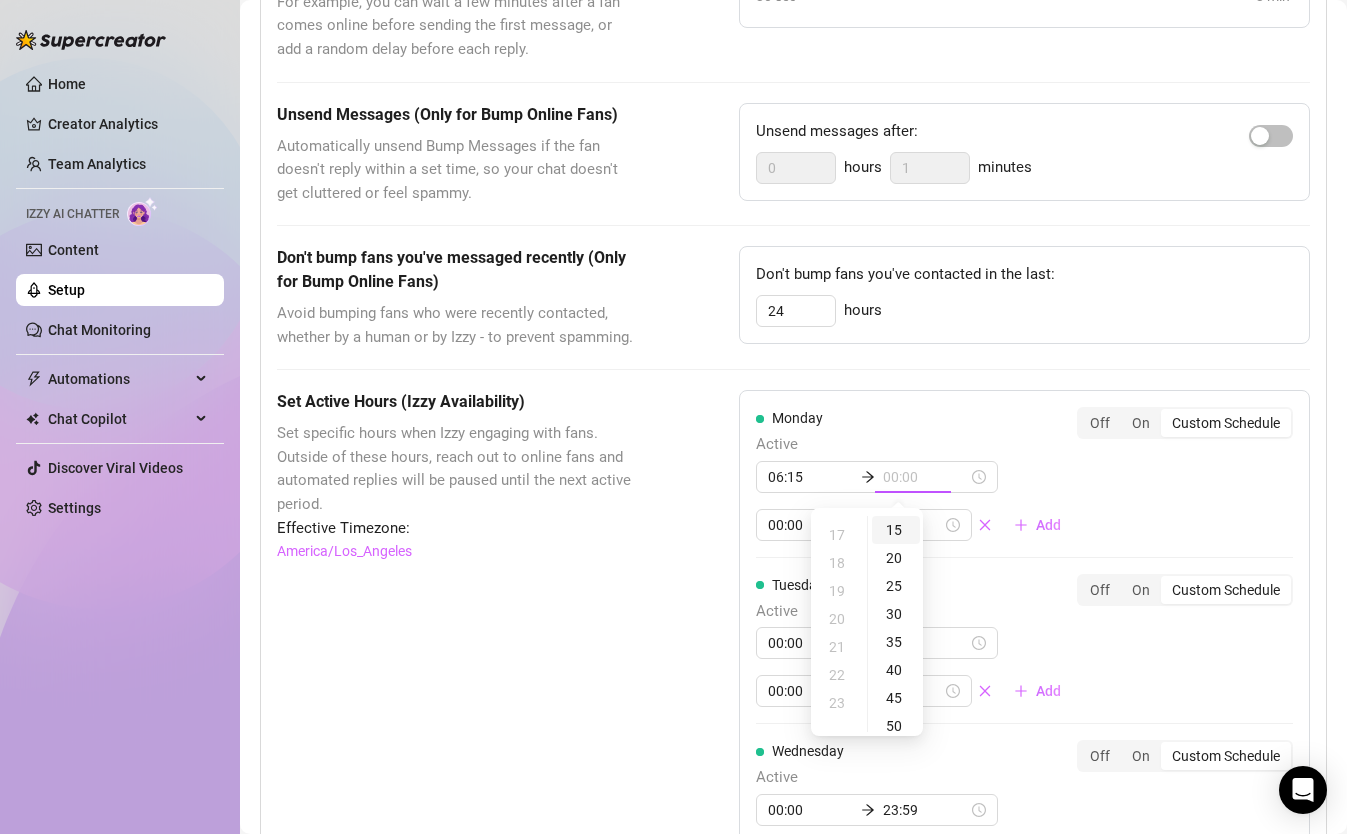 scroll, scrollTop: 18, scrollLeft: 0, axis: vertical 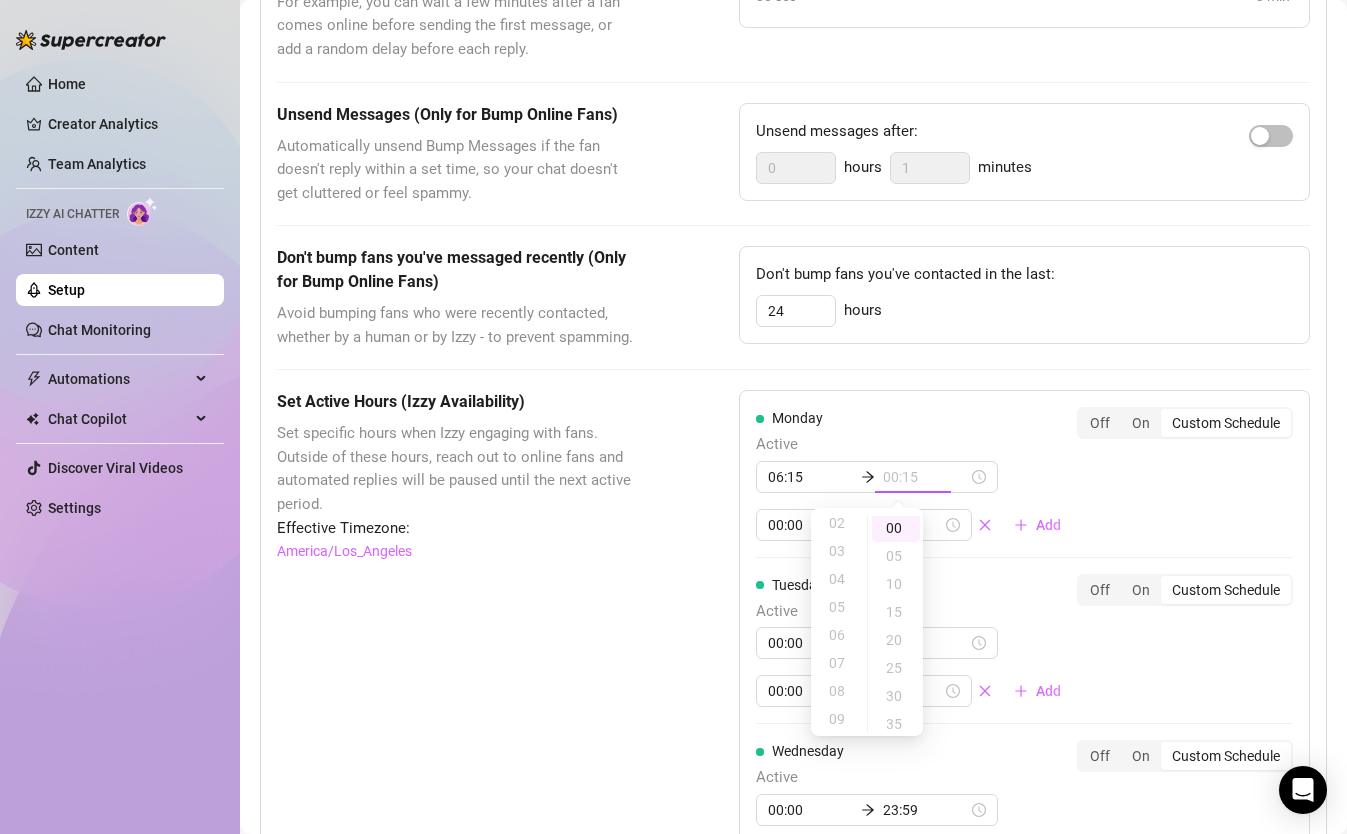 type on "00:00" 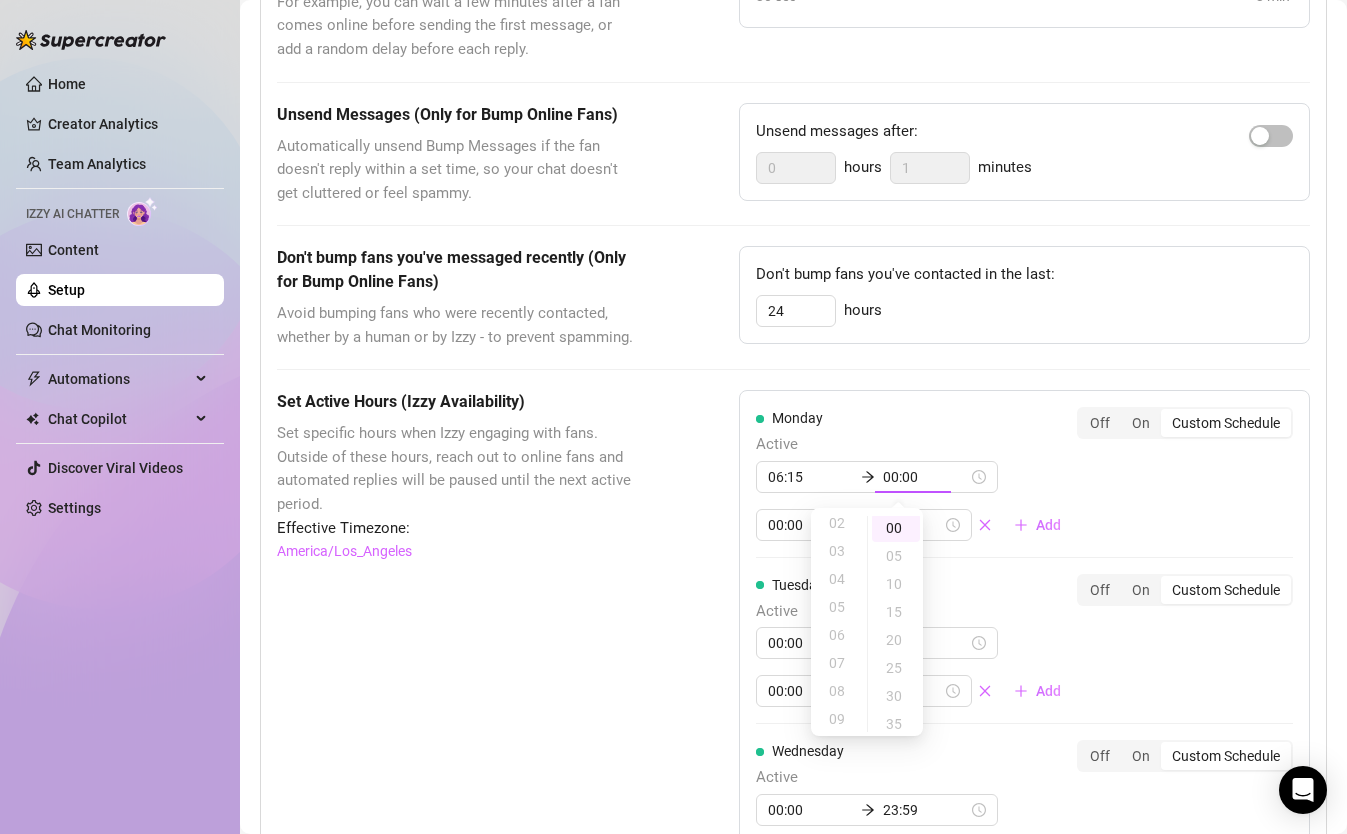 type on "00:00" 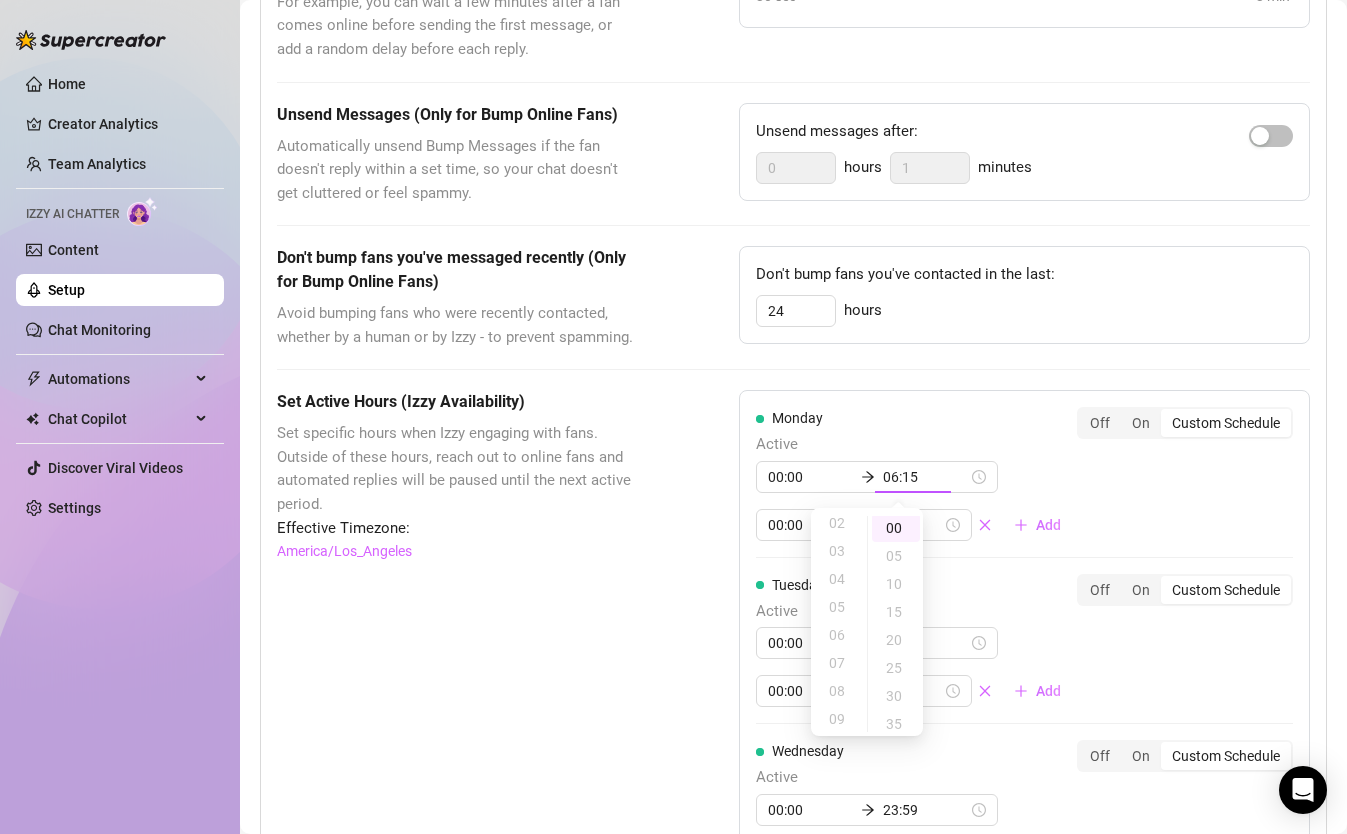 type on "23:59" 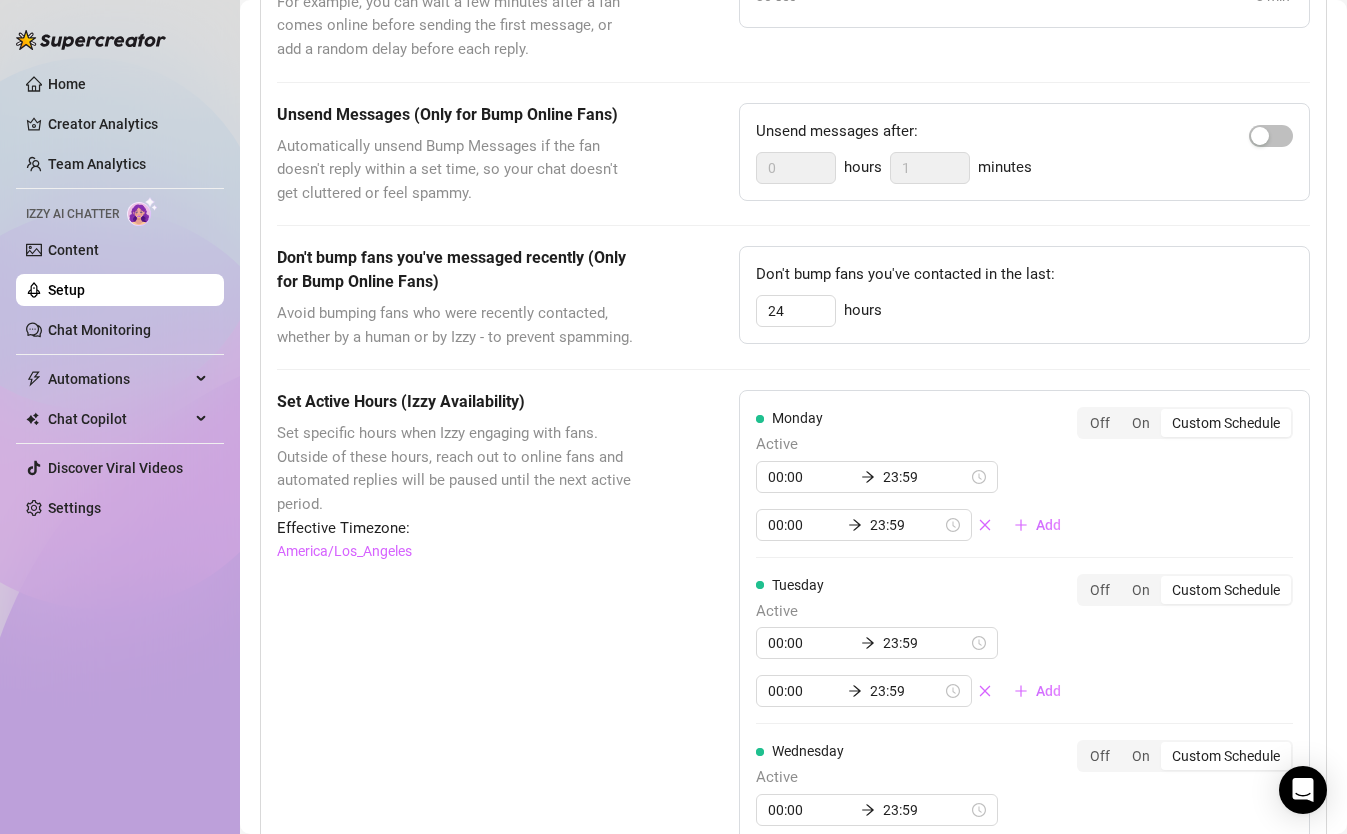 click on "Tuesday Active 00:00 23:59 00:00 23:59 Add" at bounding box center [916, 641] 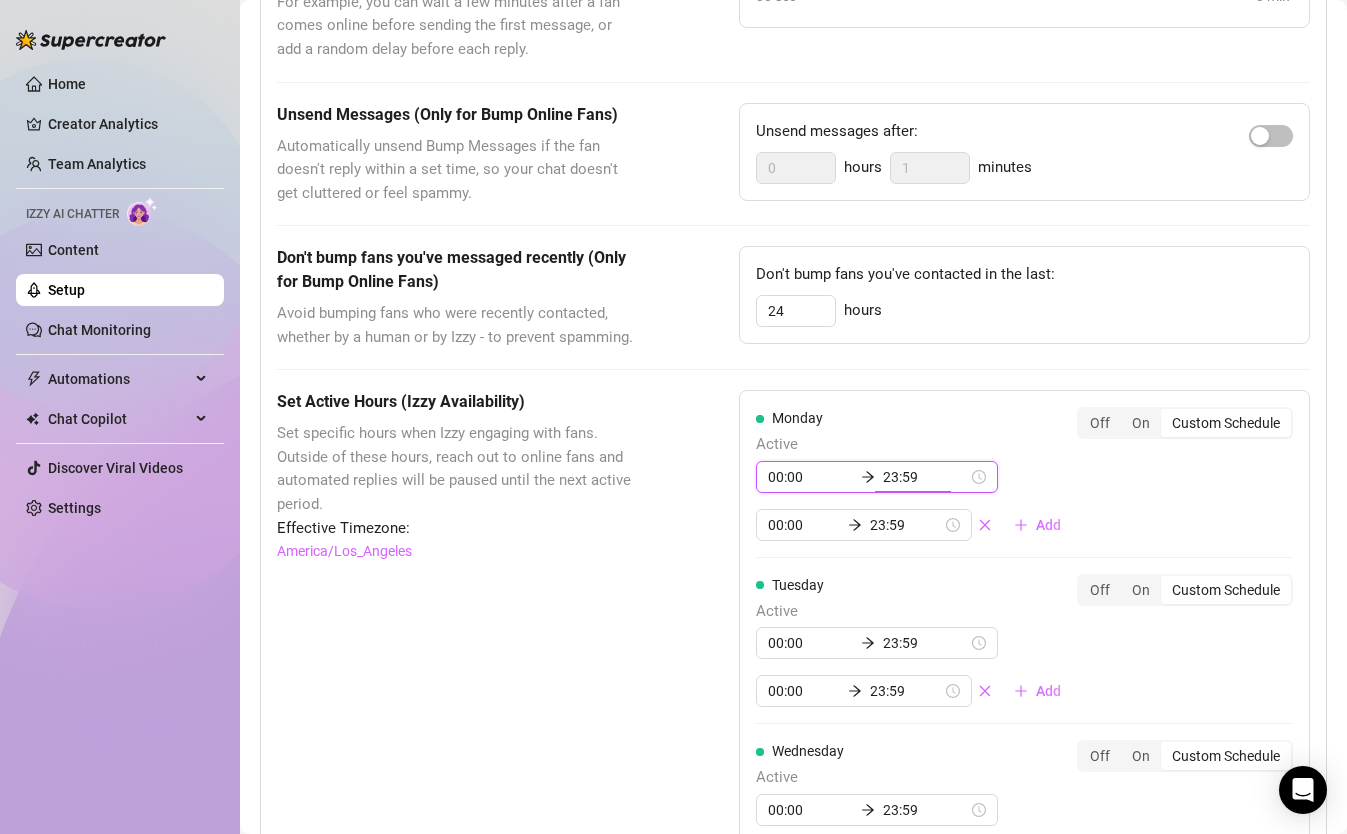 click on "23:59" at bounding box center (925, 477) 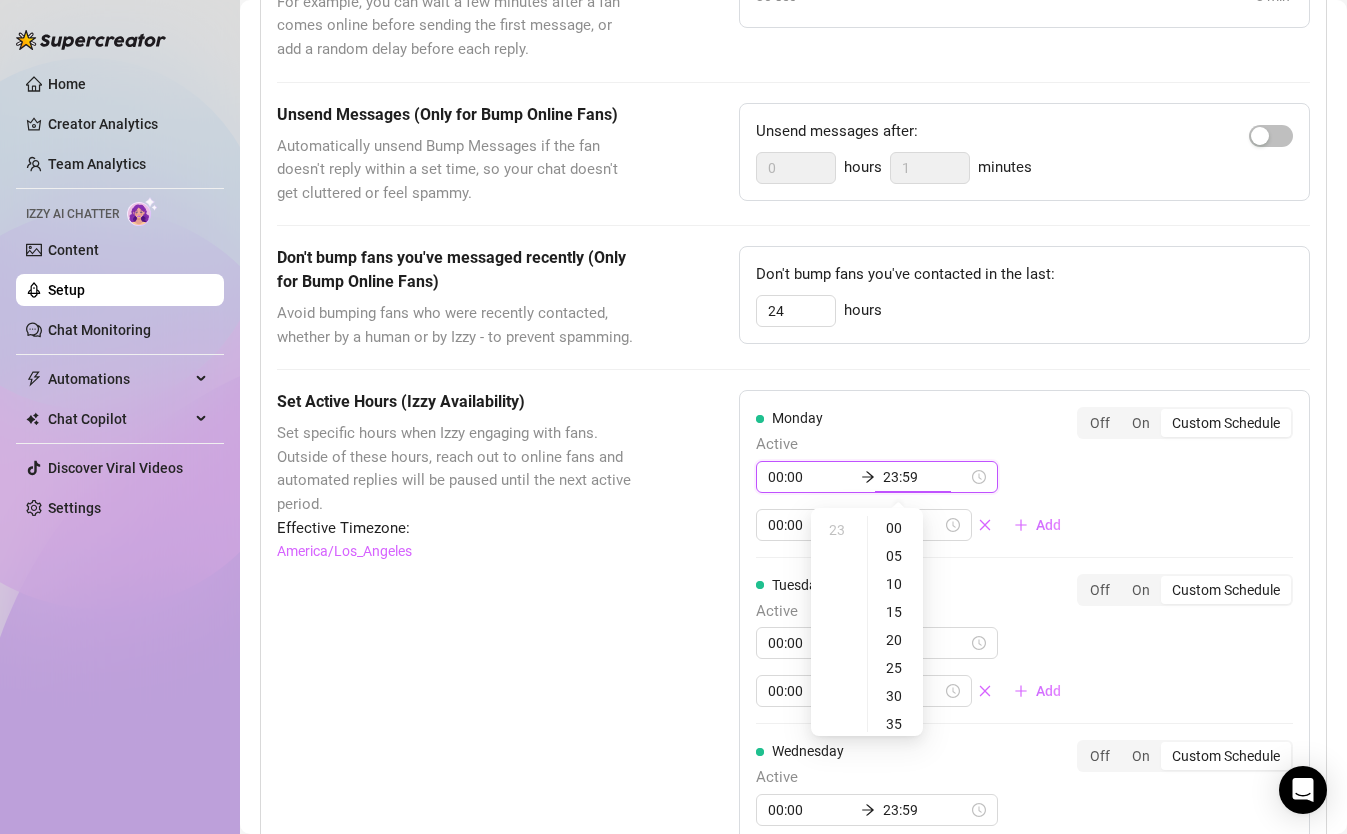 scroll, scrollTop: 24, scrollLeft: 0, axis: vertical 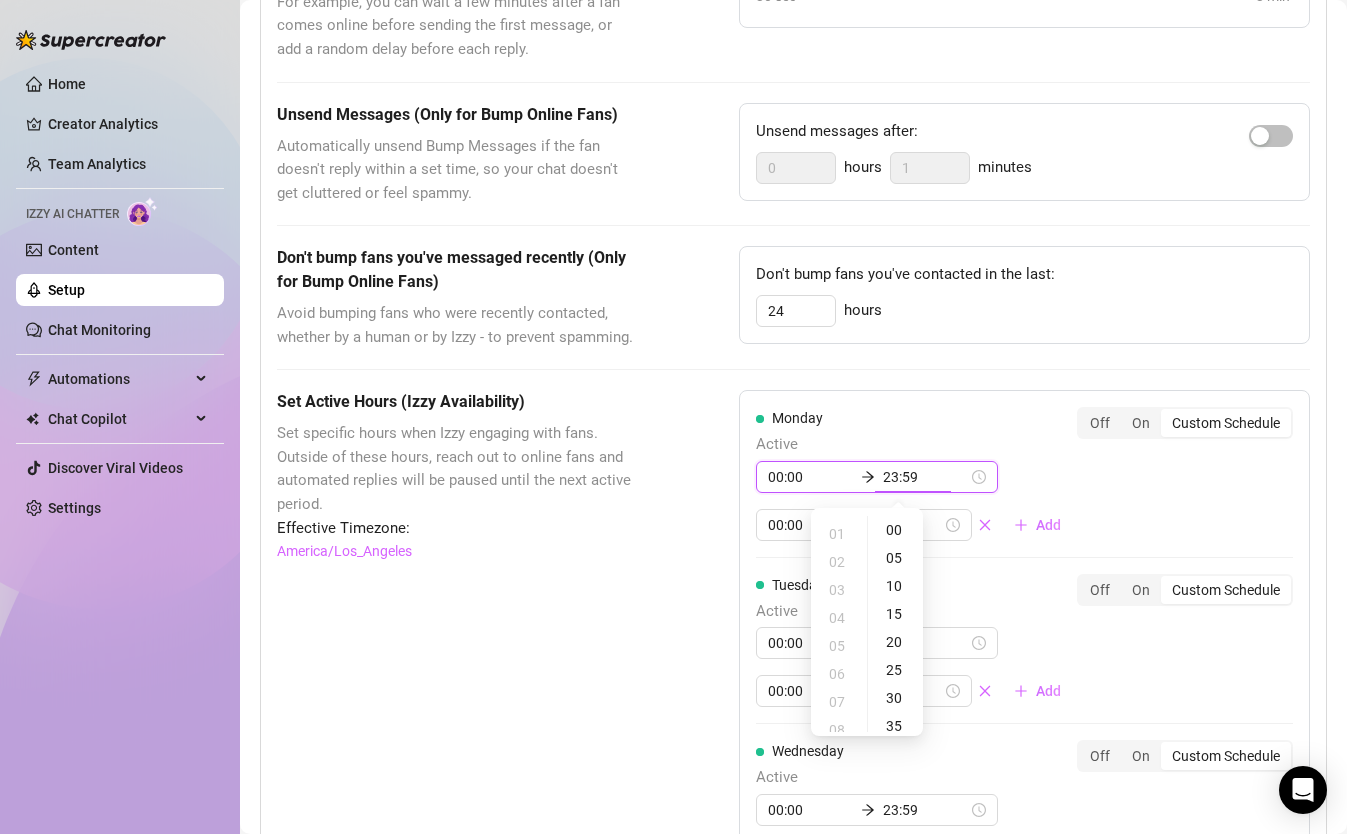 click on "00:00" at bounding box center [810, 477] 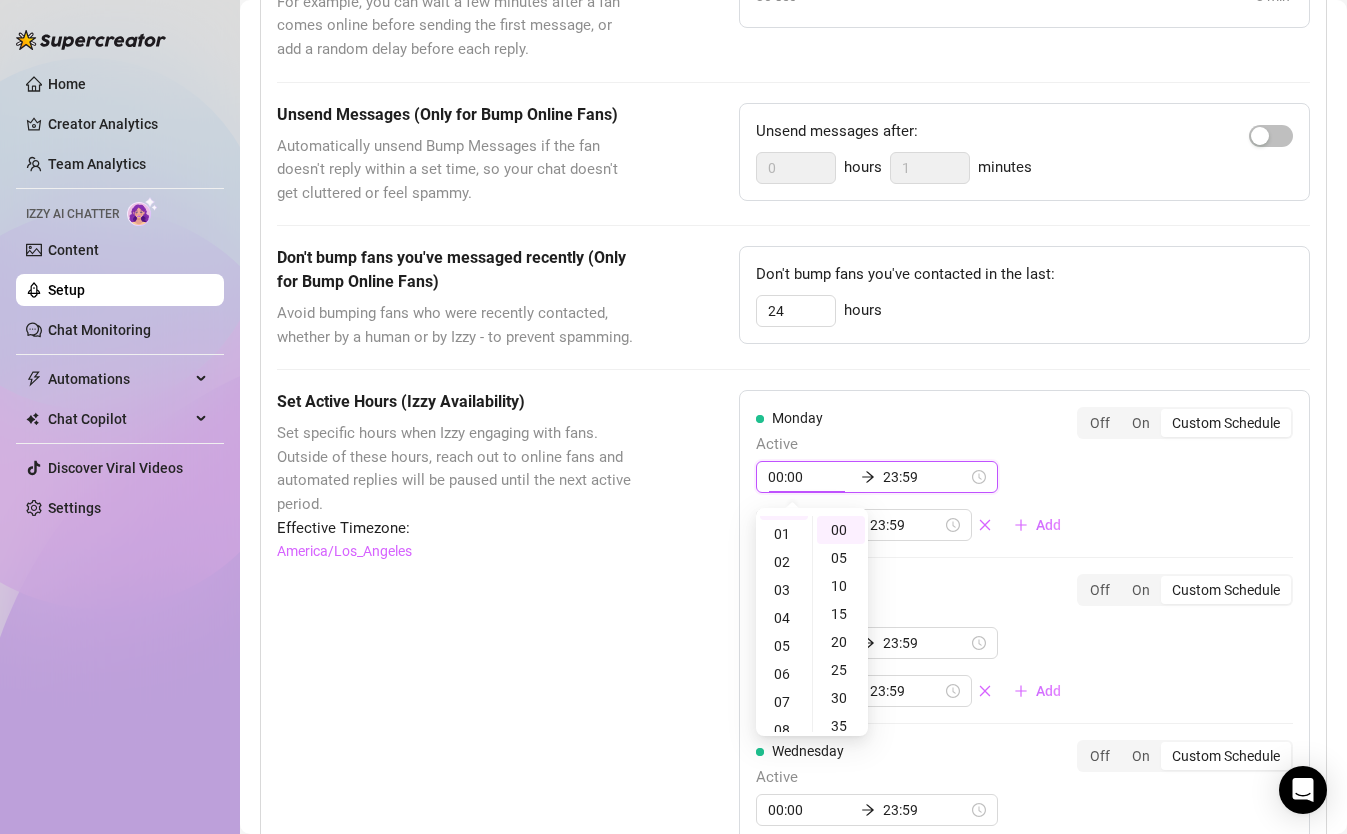 scroll, scrollTop: 0, scrollLeft: 0, axis: both 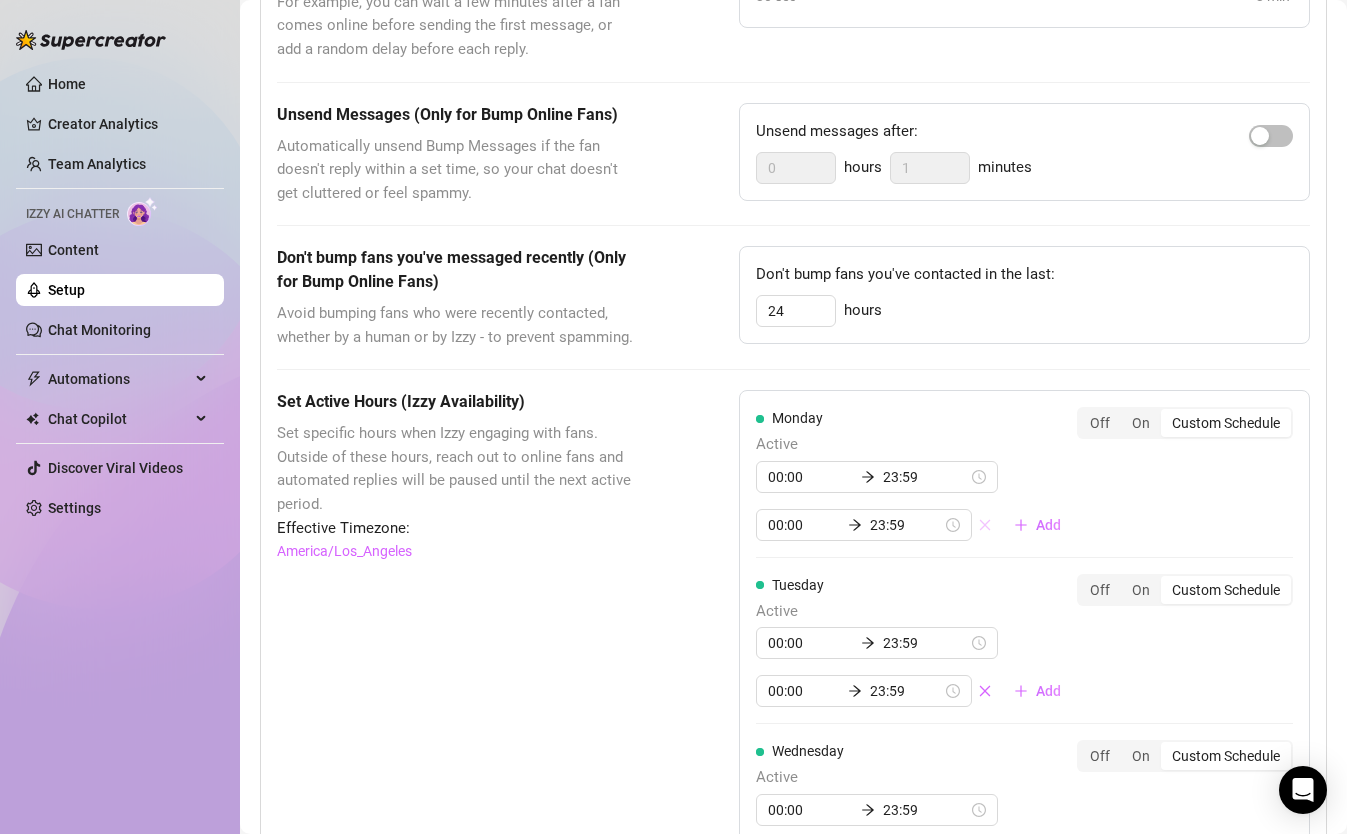 click 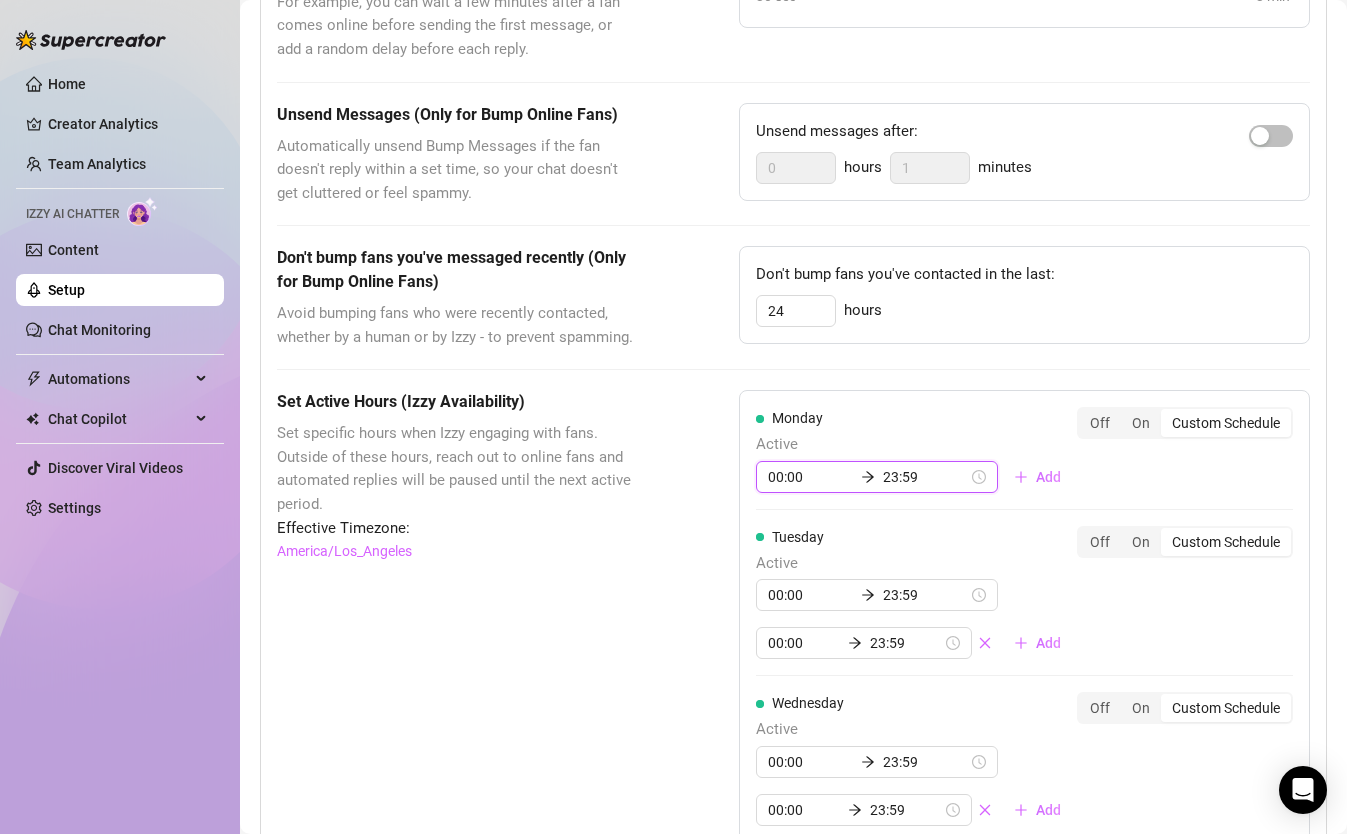 click on "00:00" at bounding box center (810, 477) 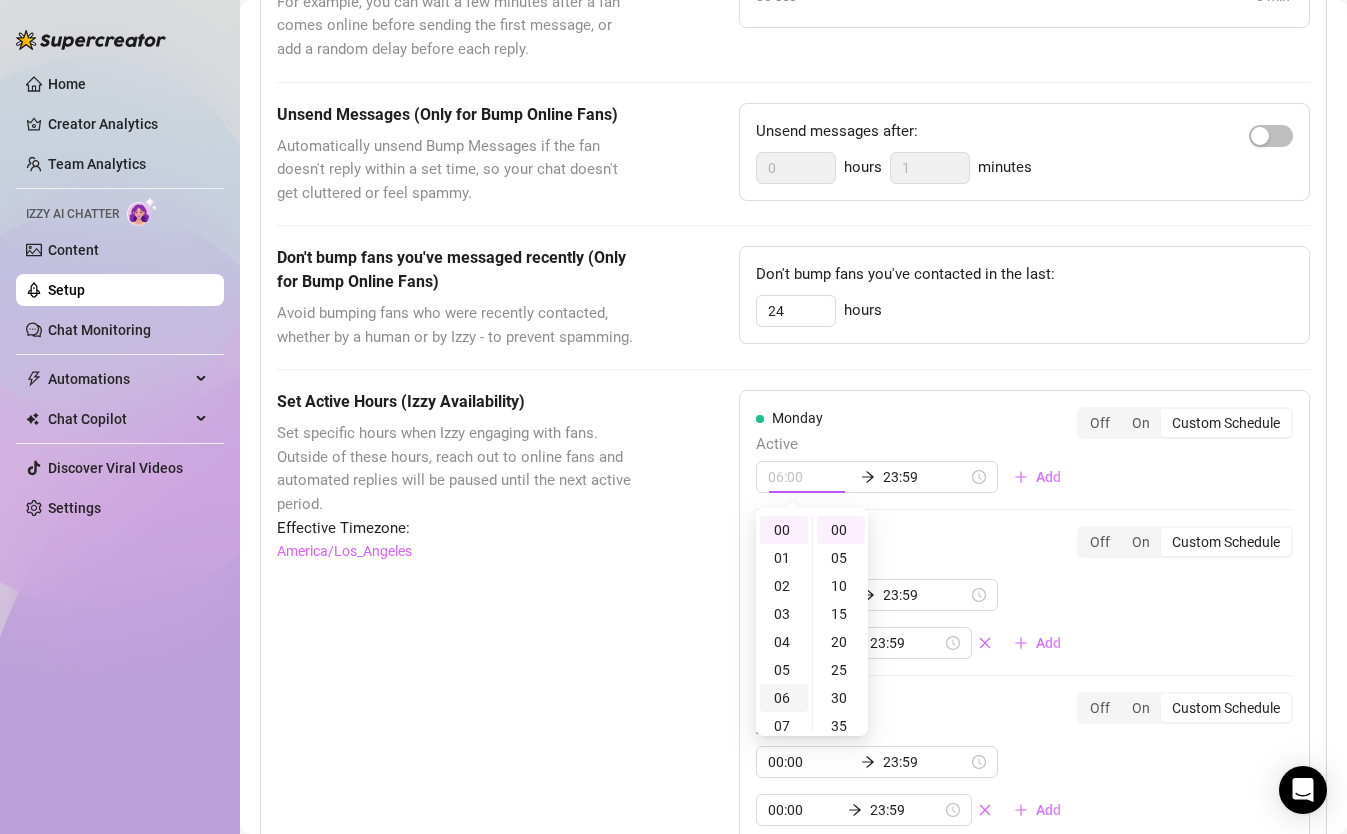 click on "06" at bounding box center [784, 698] 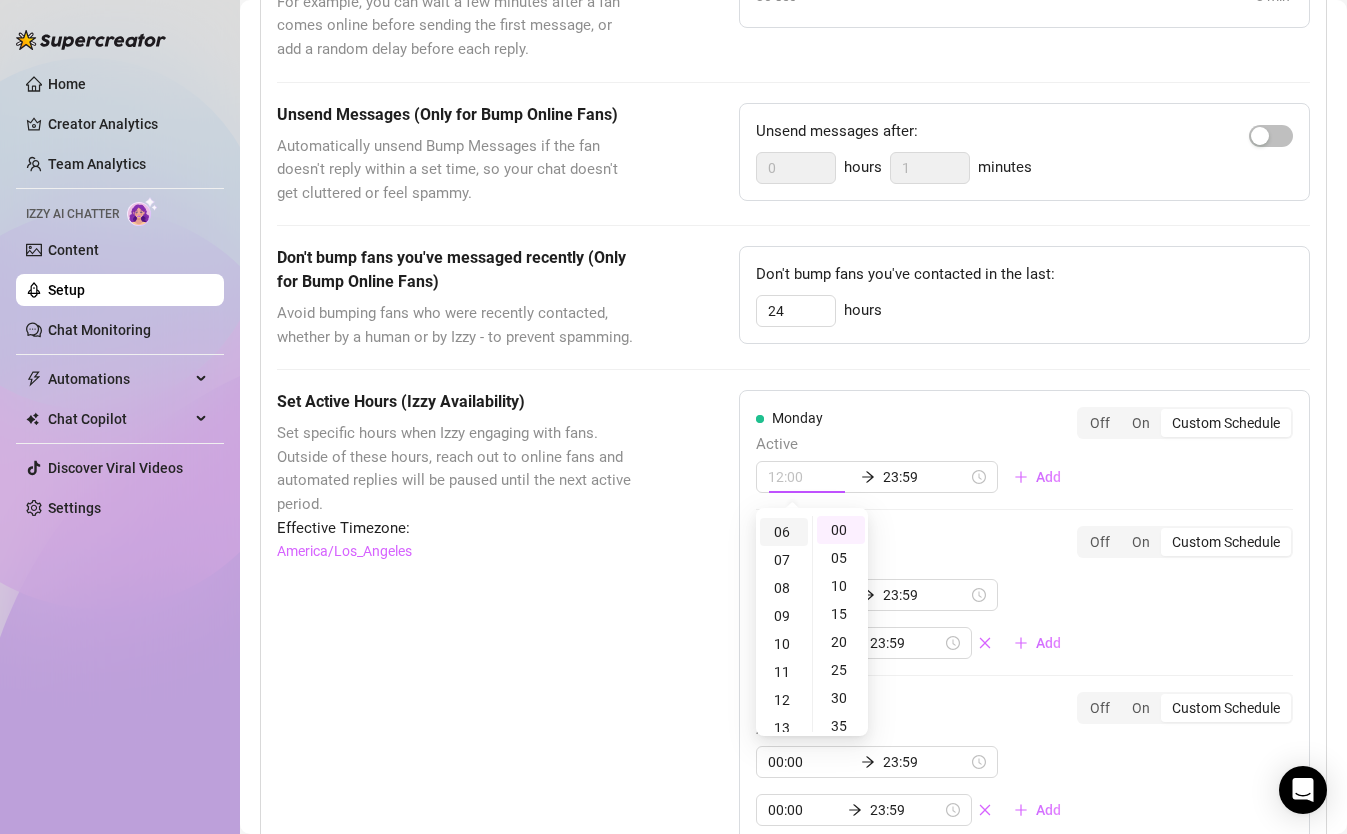 scroll, scrollTop: 168, scrollLeft: 0, axis: vertical 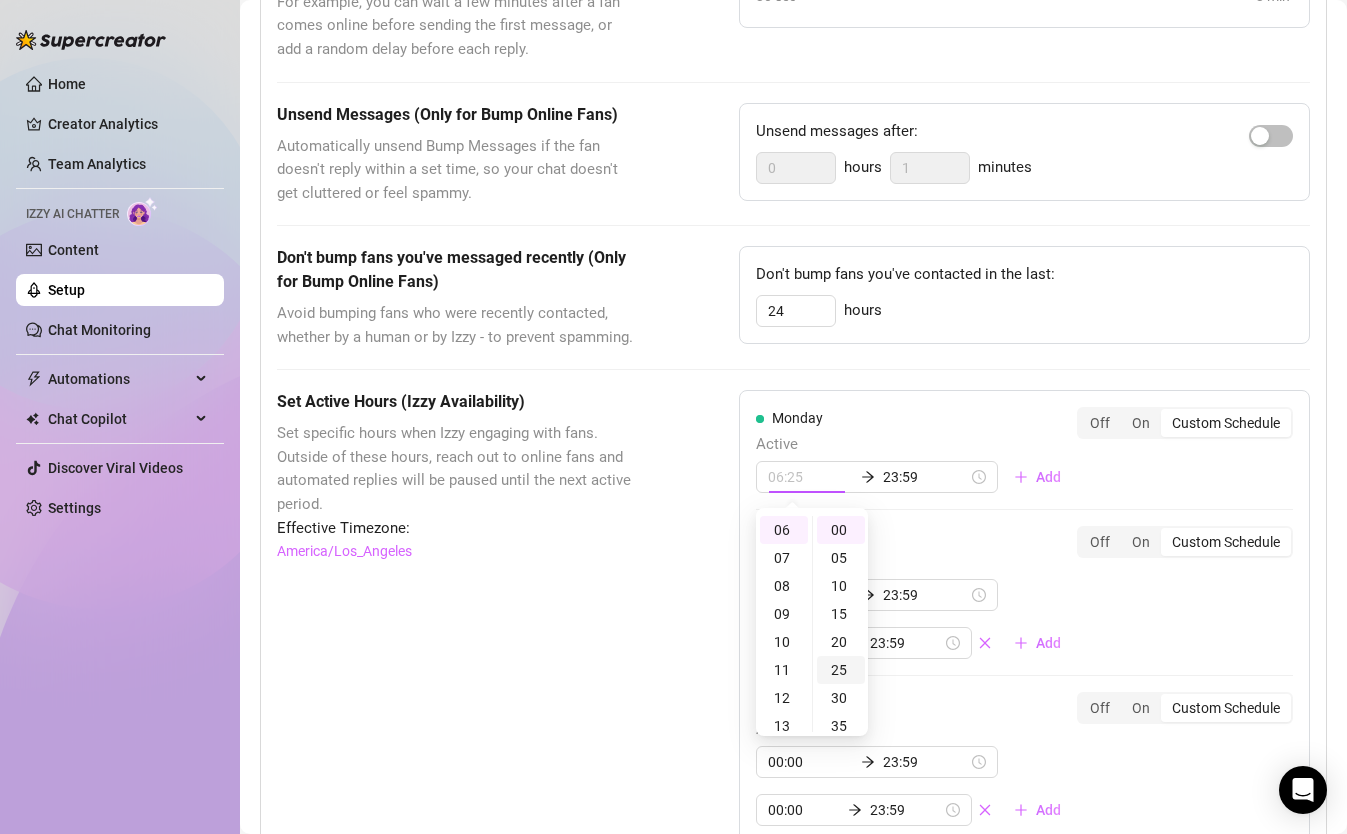 click on "25" at bounding box center [841, 670] 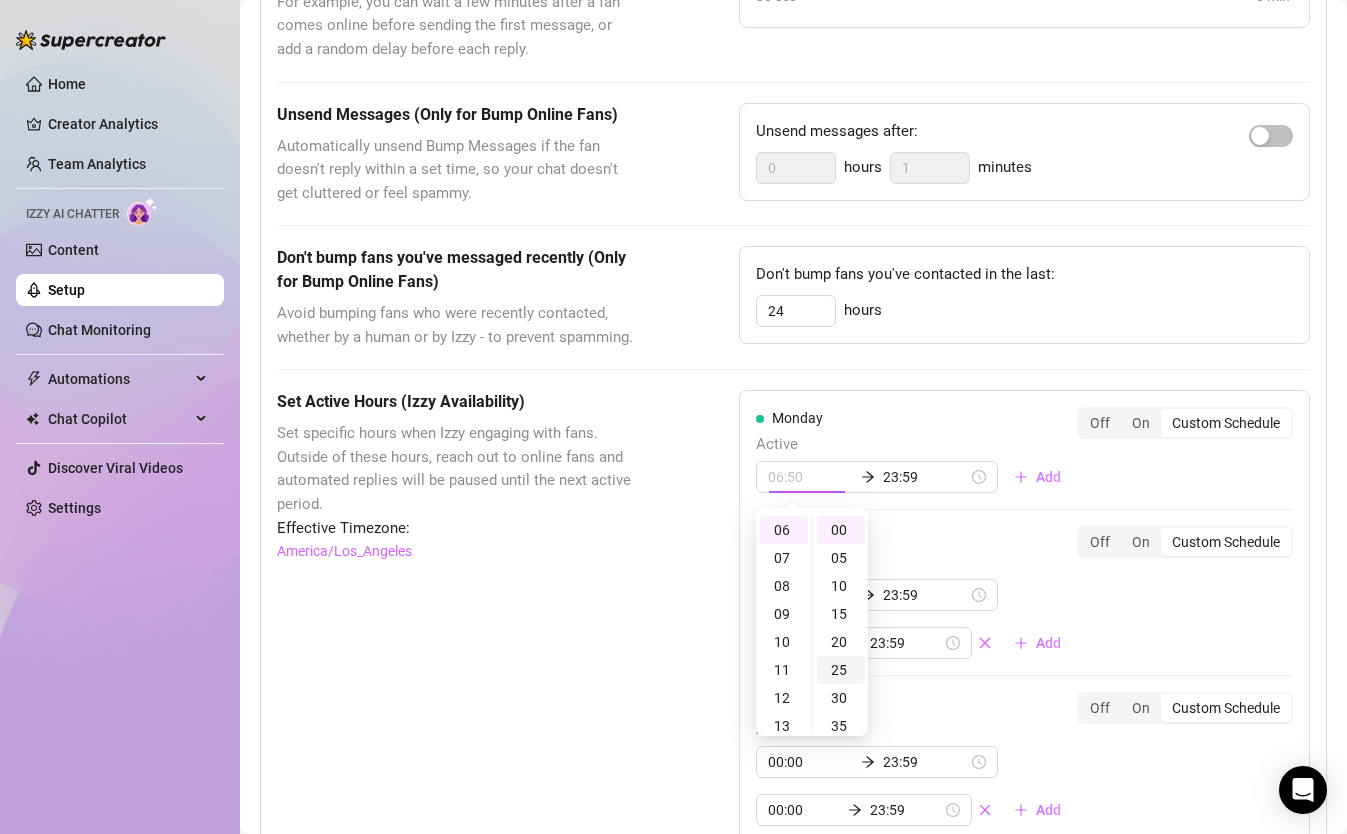 scroll, scrollTop: 140, scrollLeft: 0, axis: vertical 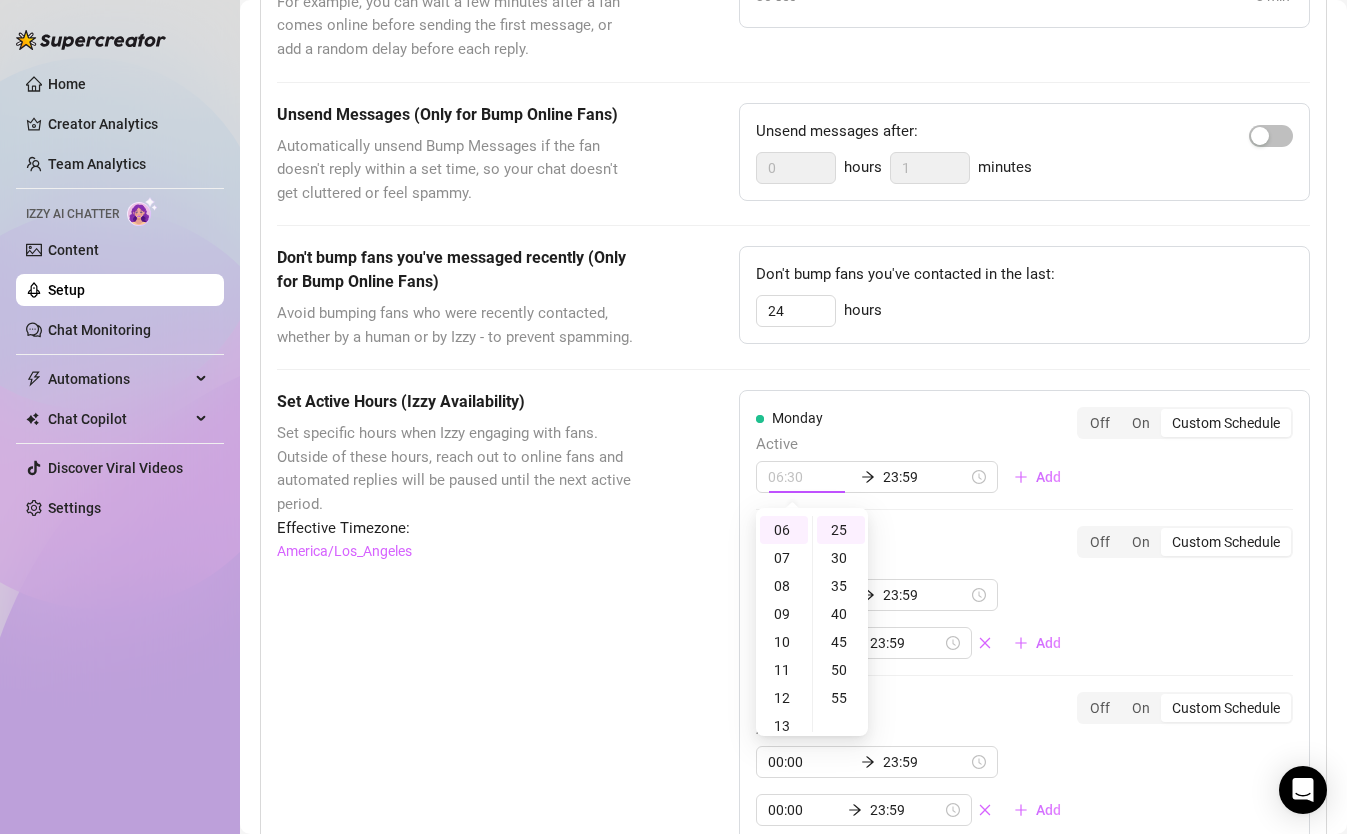 type on "06:25" 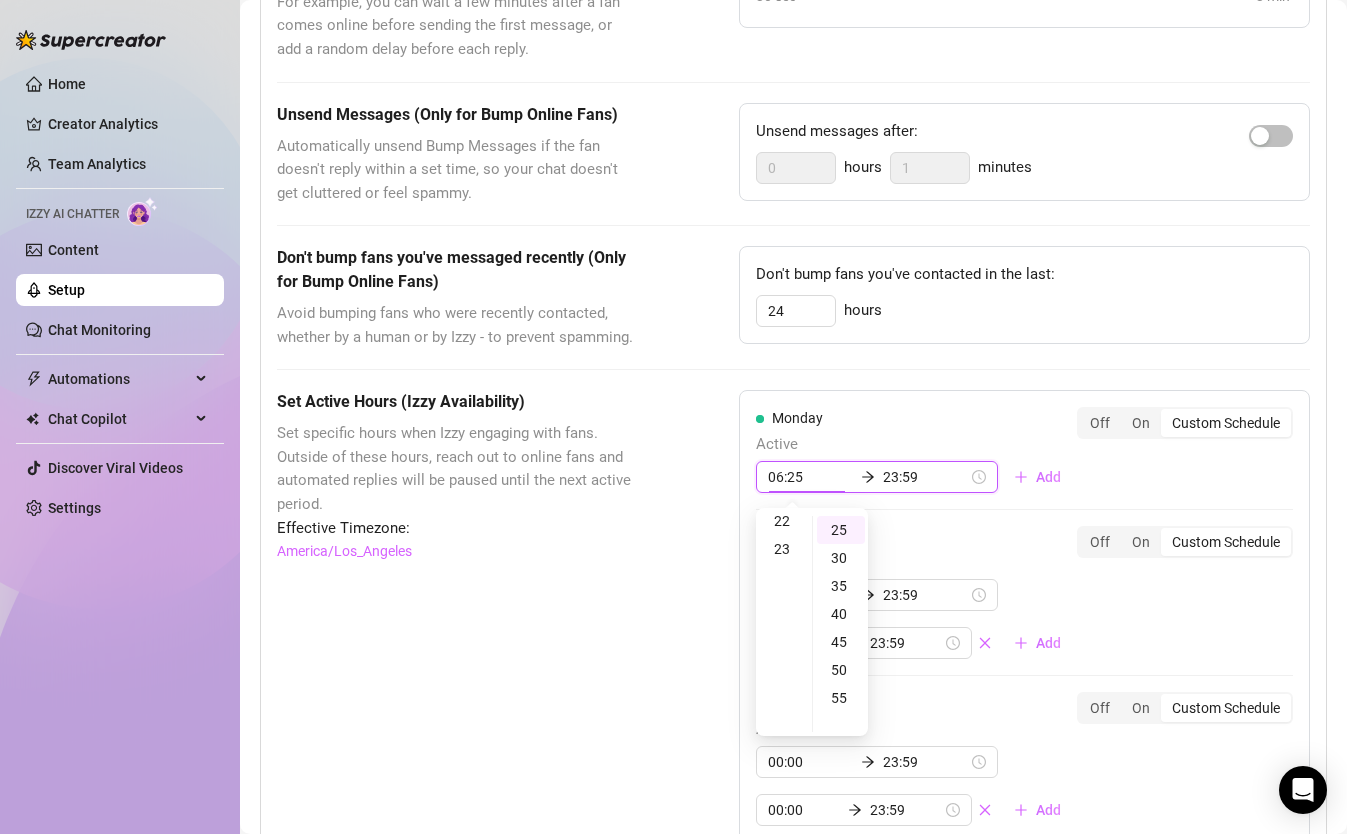 click on "23:59" at bounding box center [925, 477] 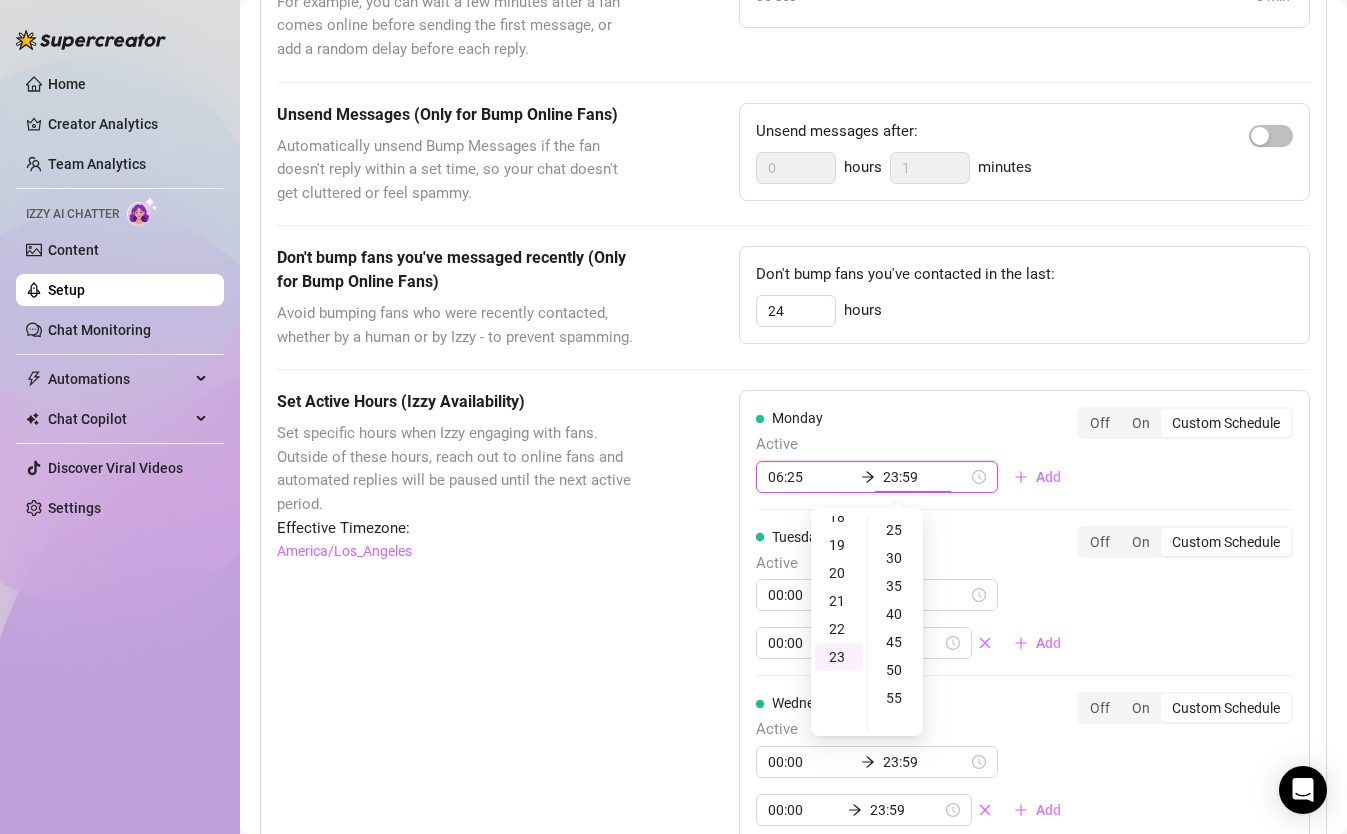 scroll, scrollTop: 488, scrollLeft: 0, axis: vertical 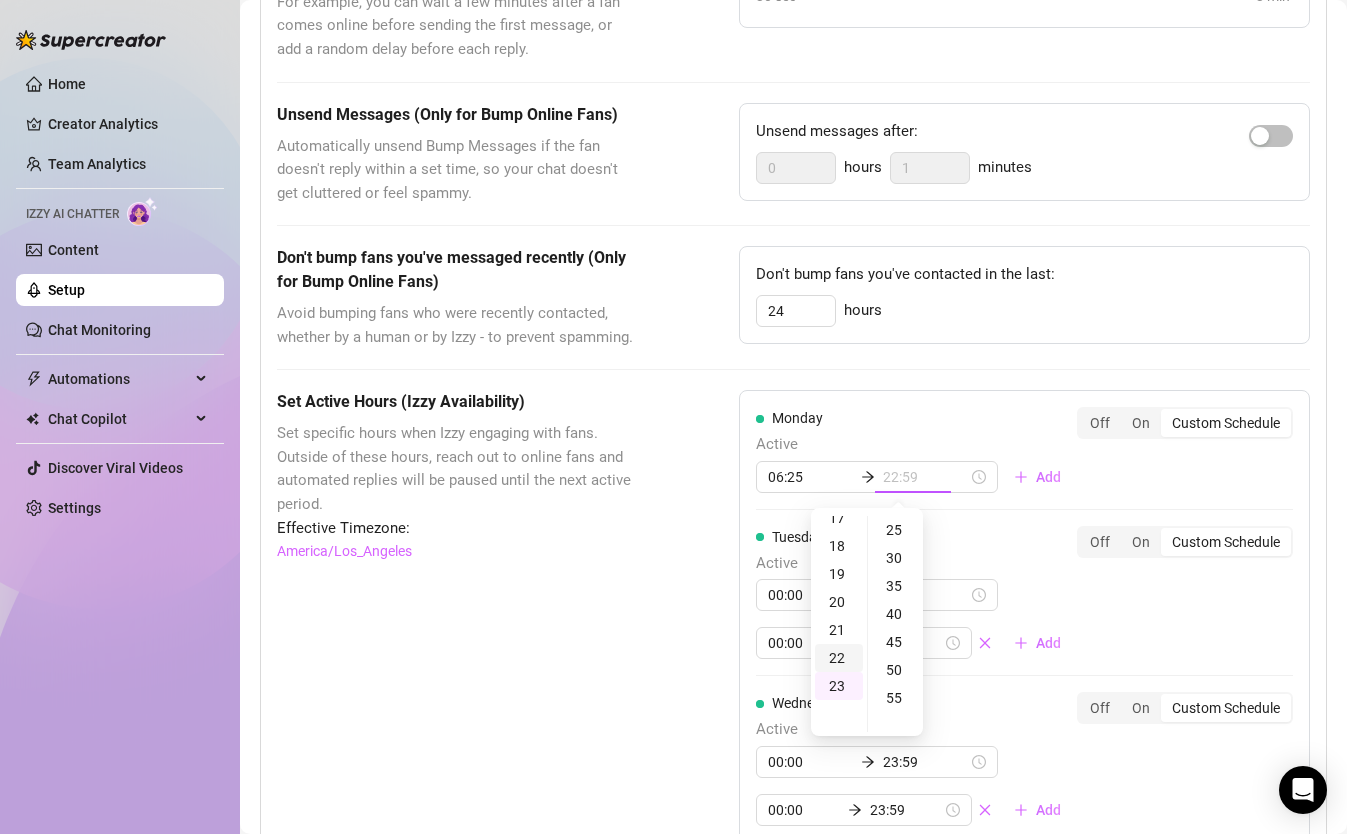click on "22" at bounding box center (839, 658) 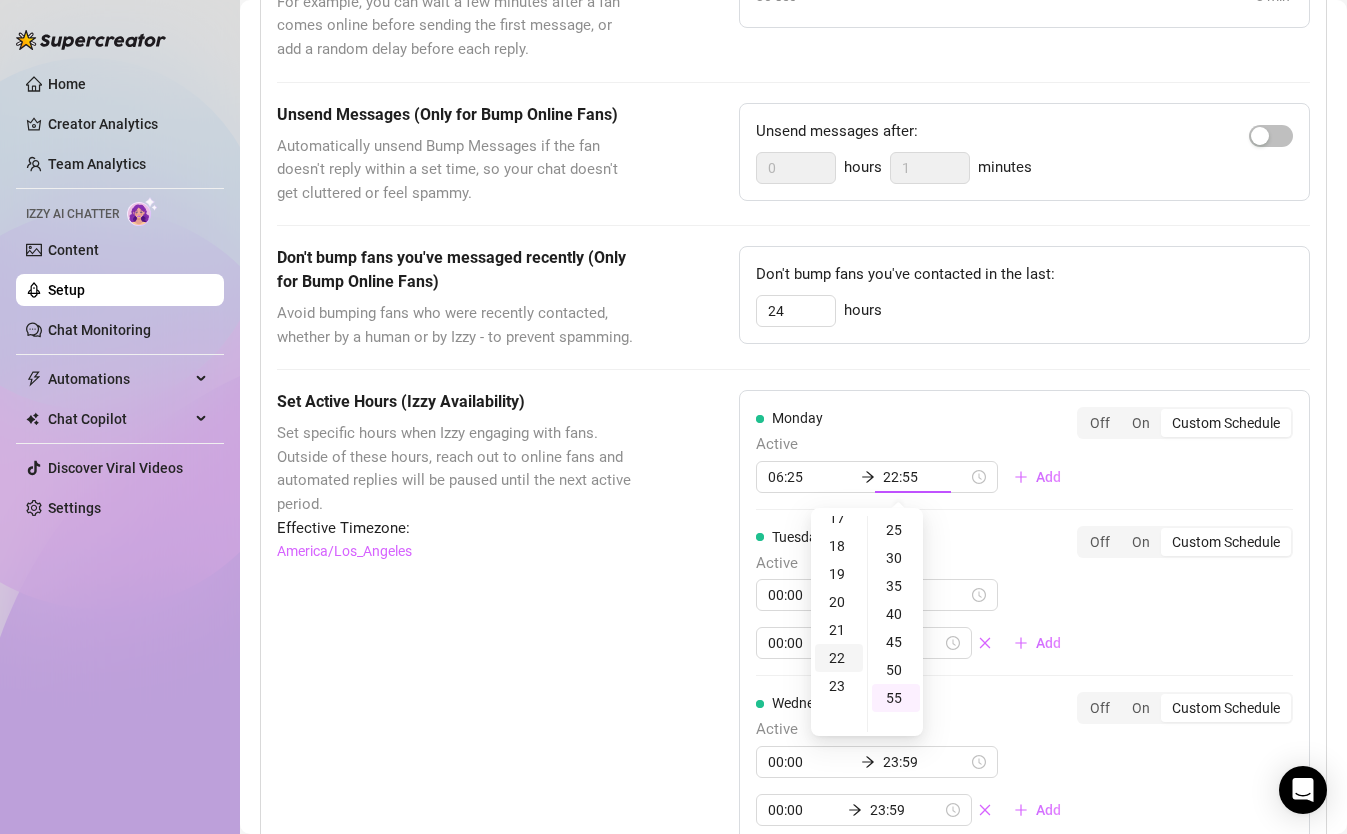 scroll, scrollTop: 616, scrollLeft: 0, axis: vertical 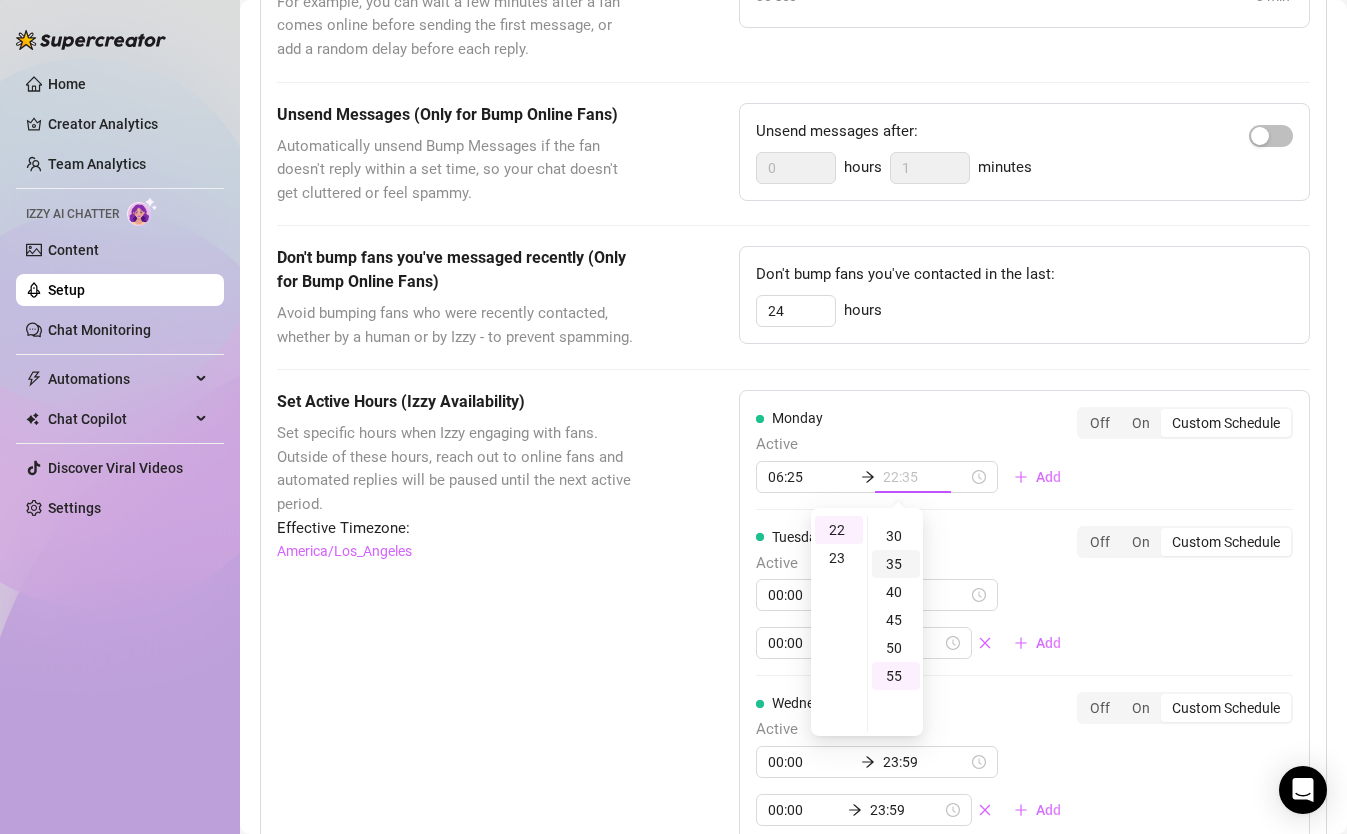click on "35" at bounding box center (896, 564) 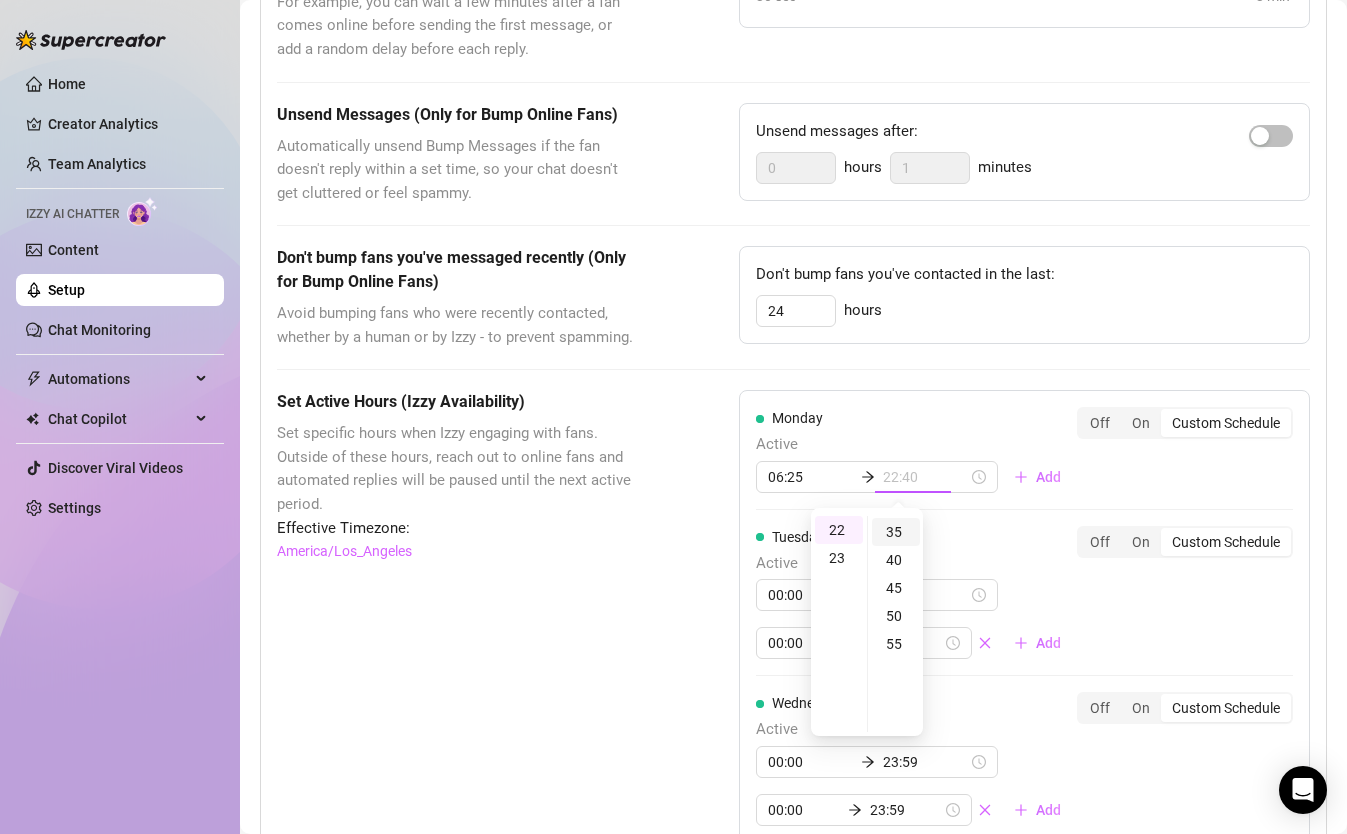 scroll, scrollTop: 196, scrollLeft: 0, axis: vertical 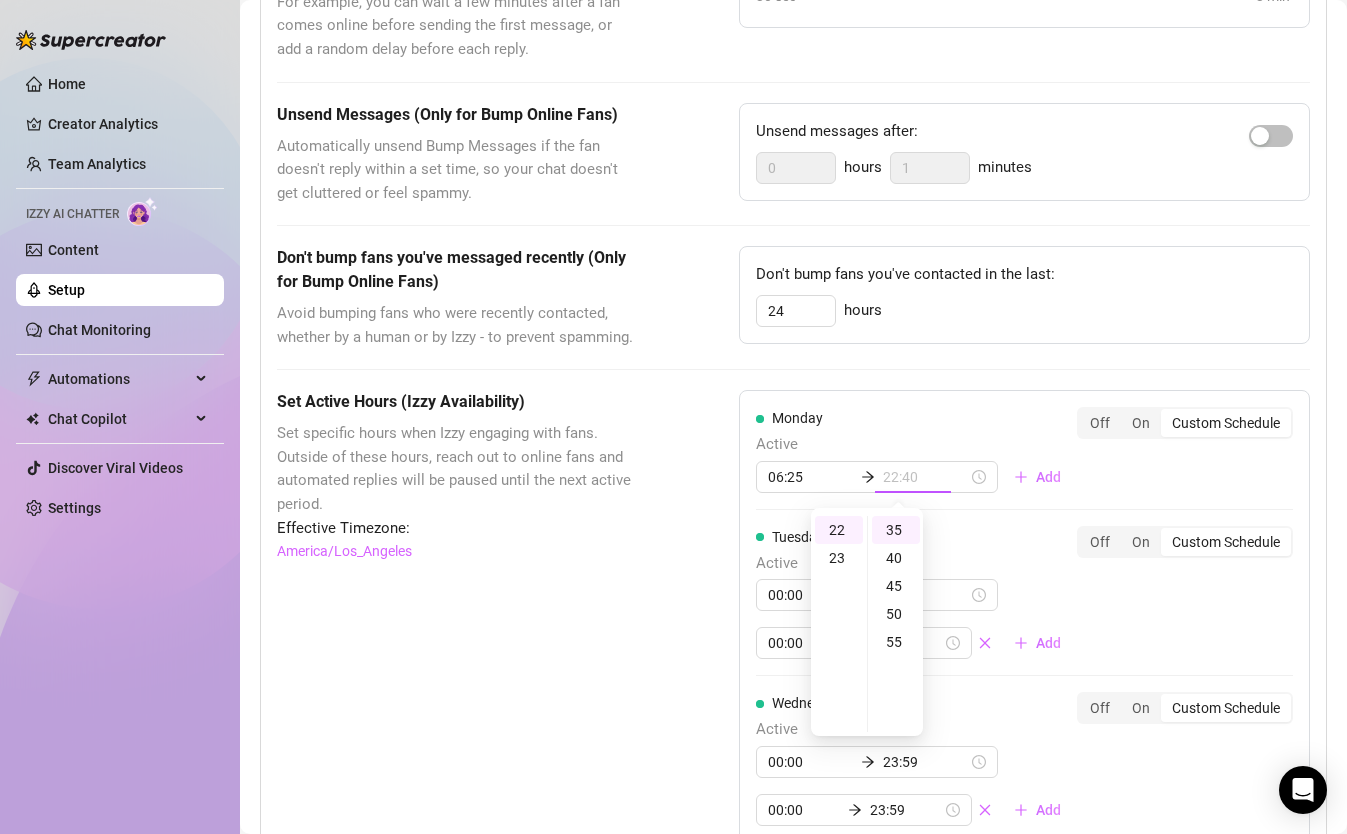 type on "22:35" 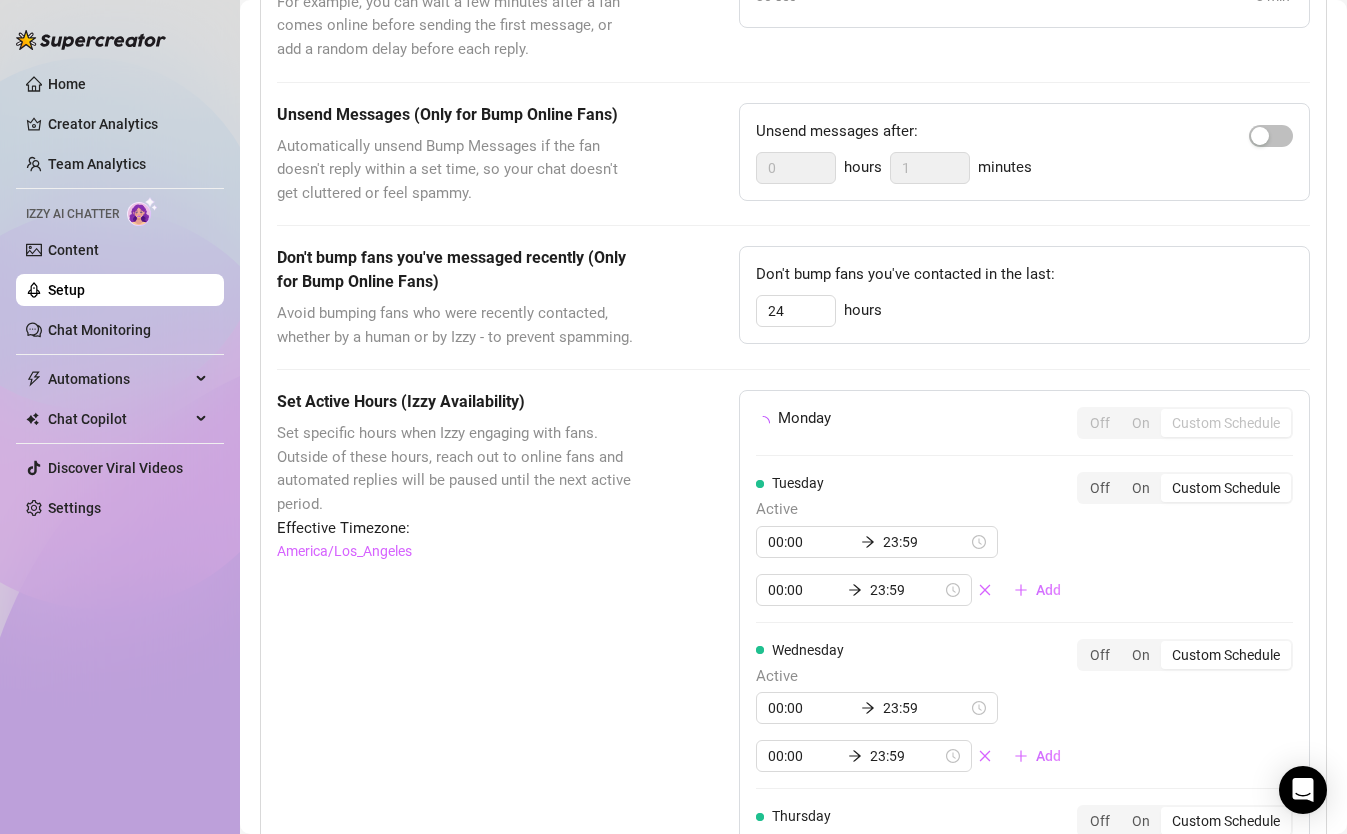 click on "Tuesday Active 00:00 23:59 00:00 23:59 Add" at bounding box center [916, 539] 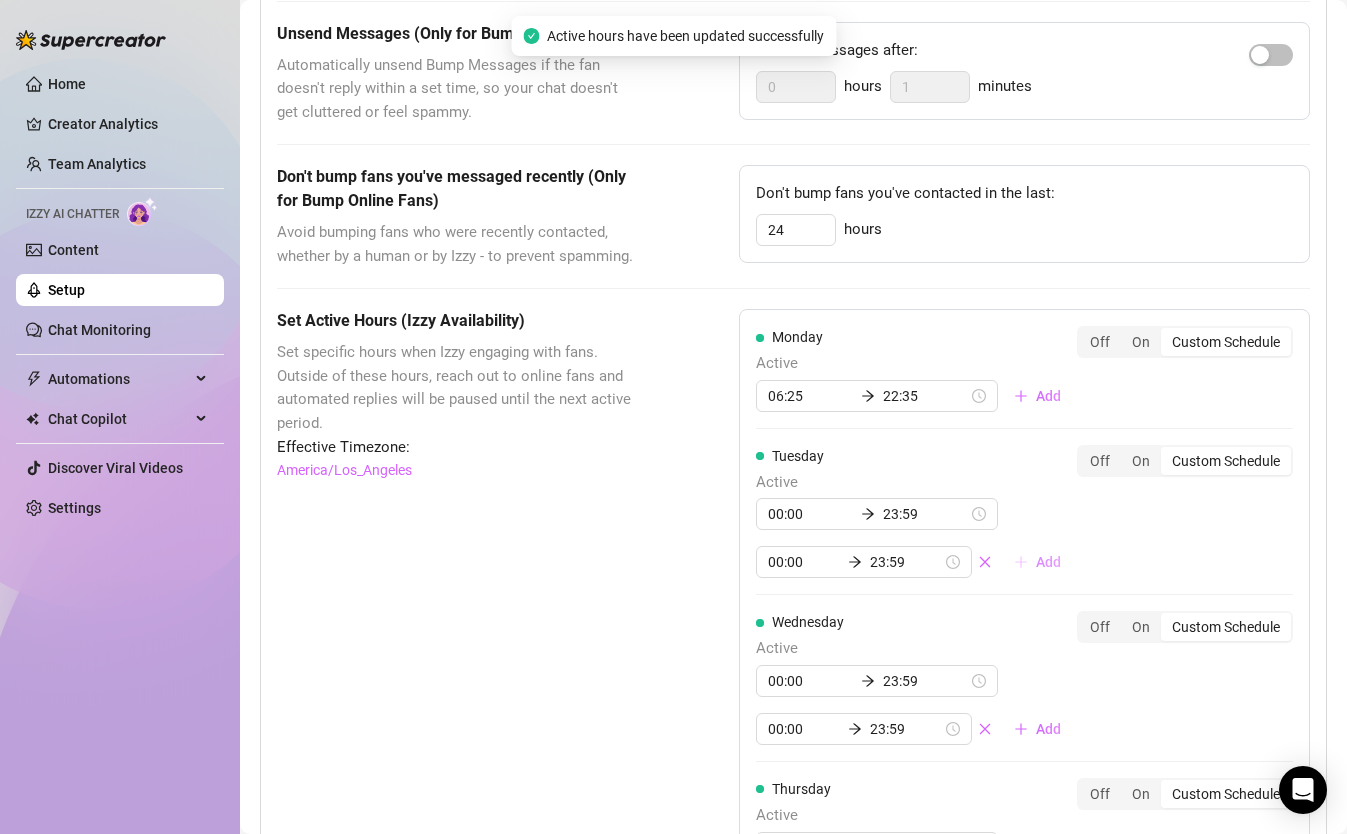 scroll, scrollTop: 888, scrollLeft: 0, axis: vertical 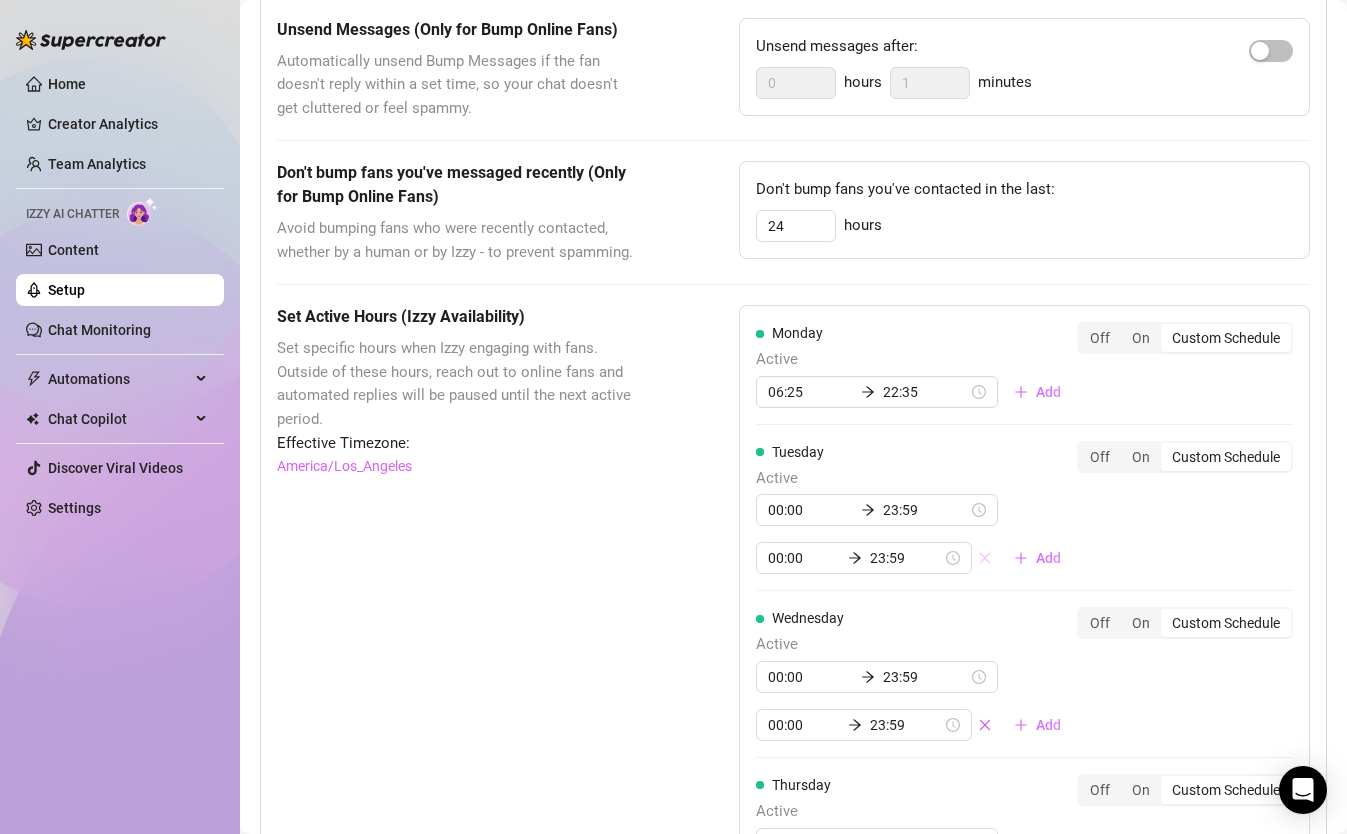 click 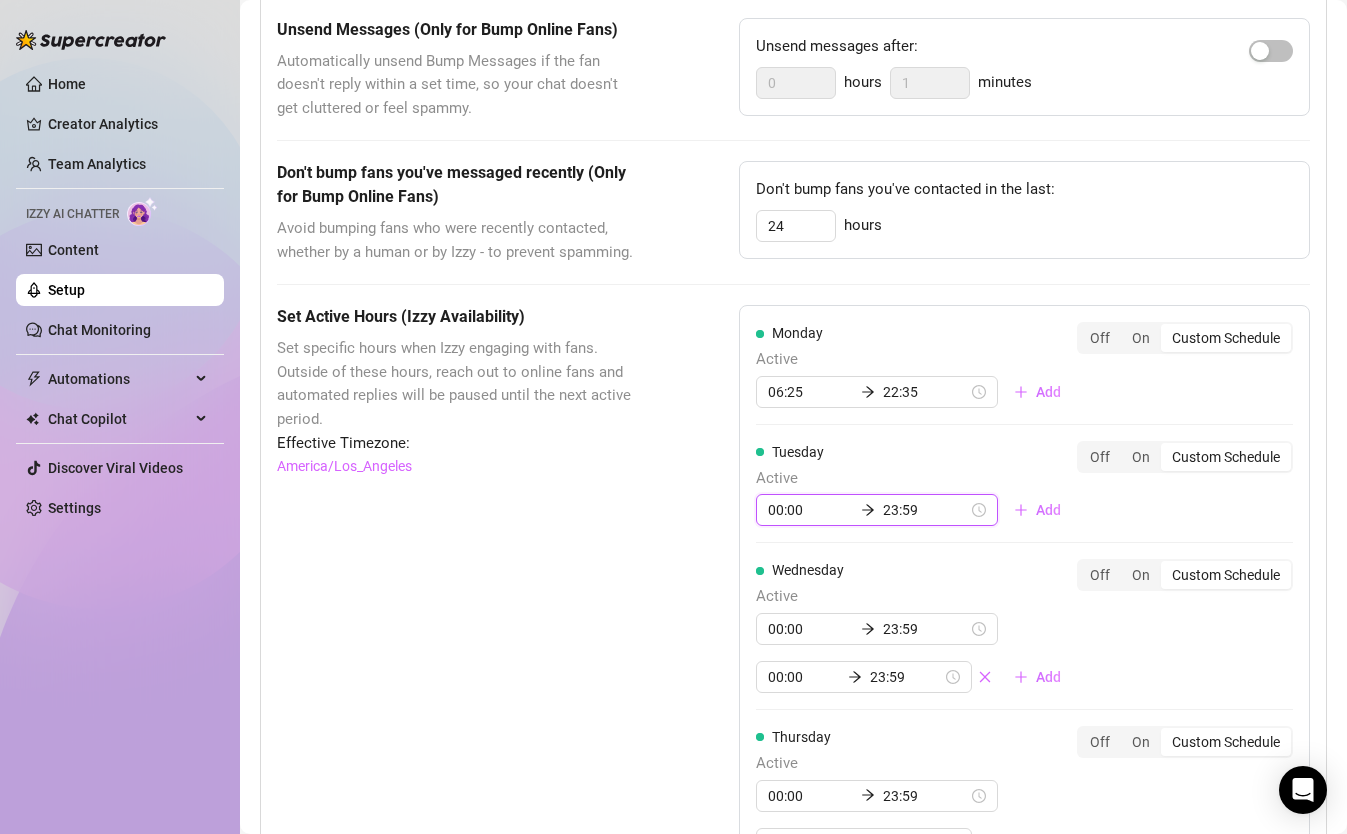click on "00:00" at bounding box center [810, 510] 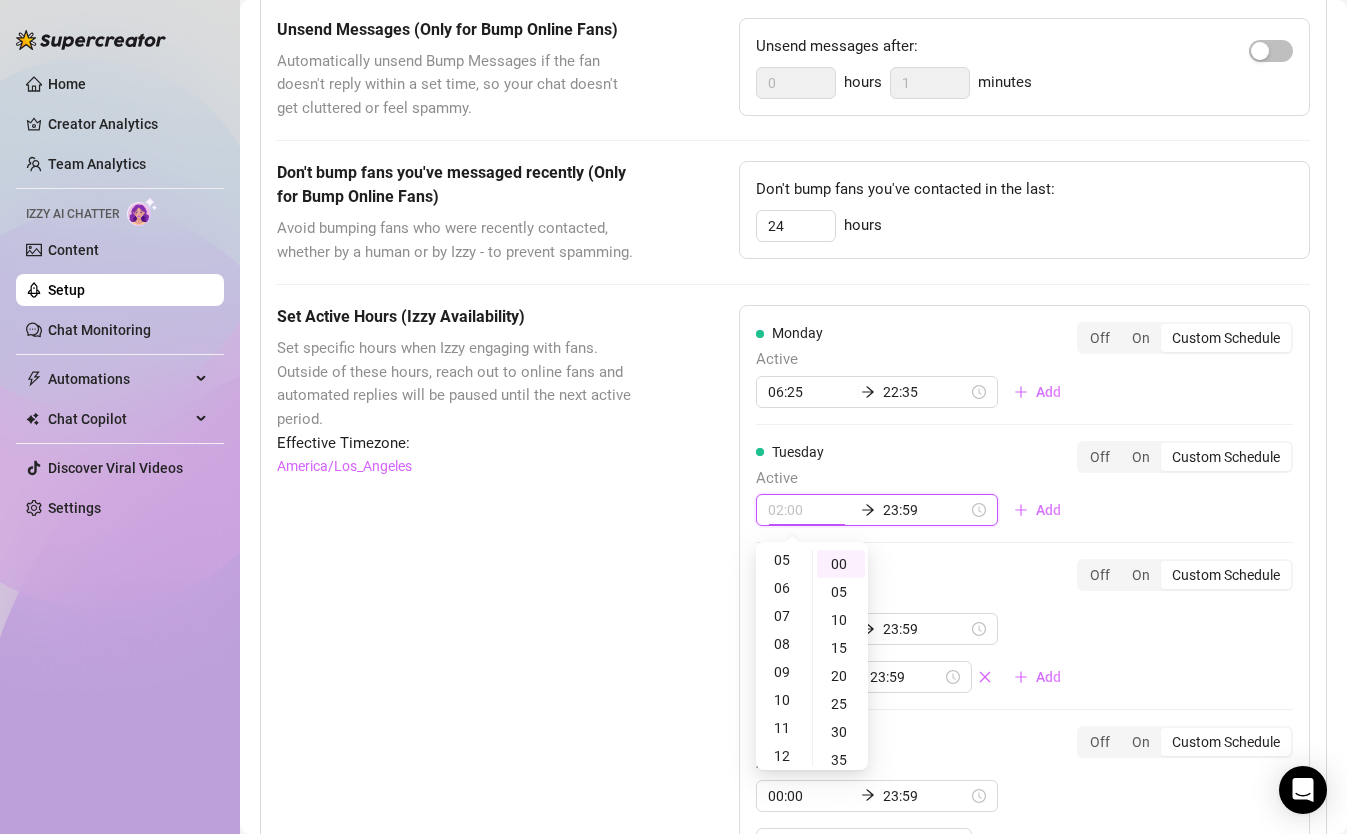 scroll, scrollTop: 143, scrollLeft: 0, axis: vertical 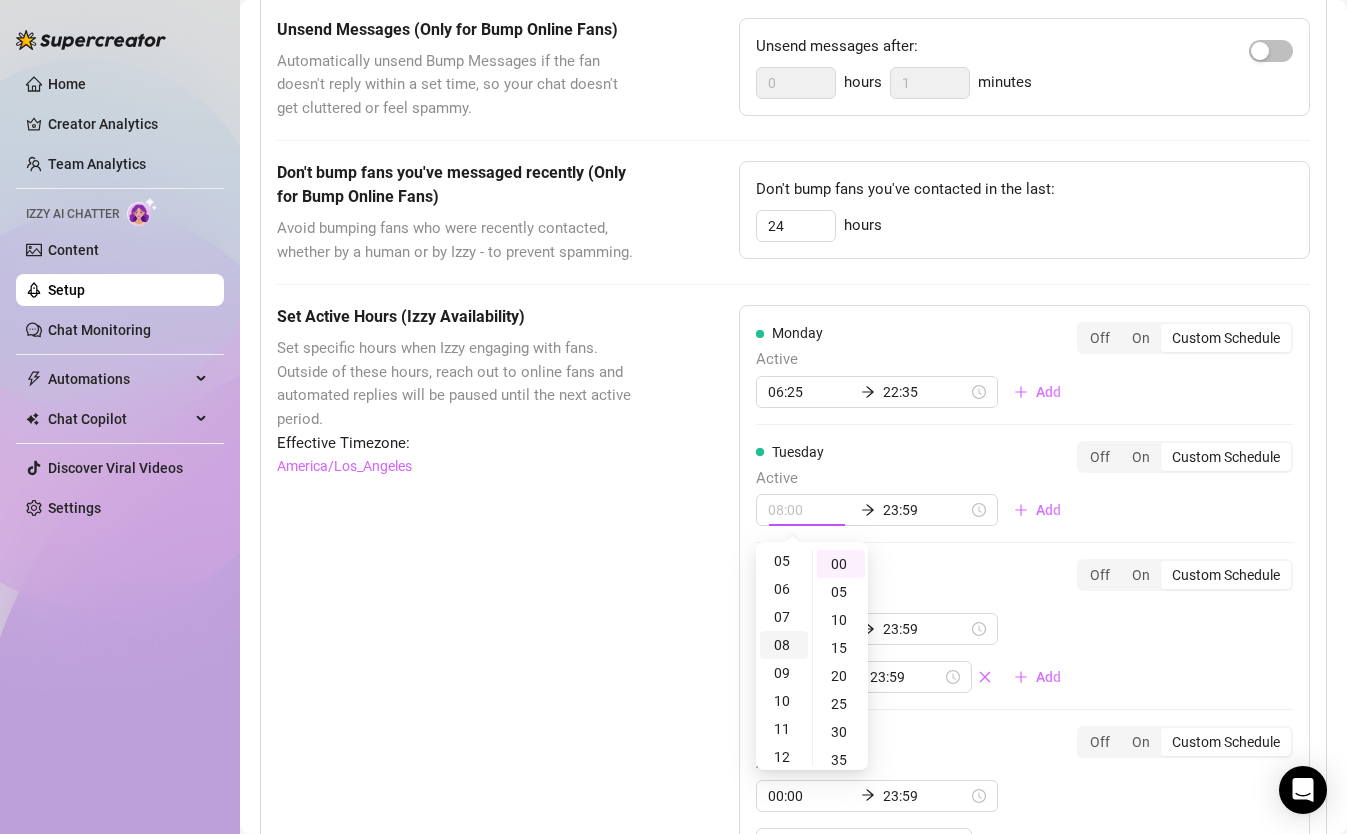 click on "08" at bounding box center [784, 645] 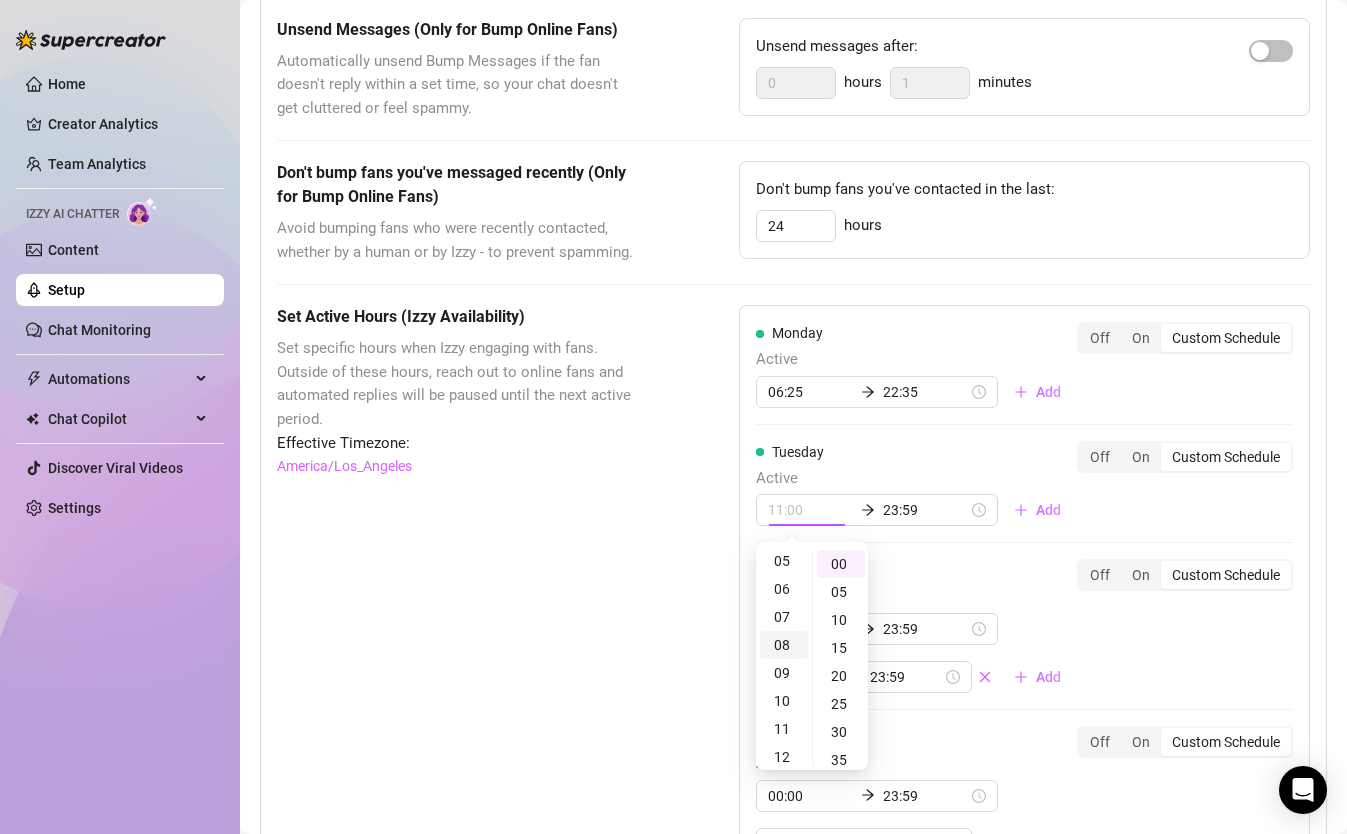 scroll, scrollTop: 224, scrollLeft: 0, axis: vertical 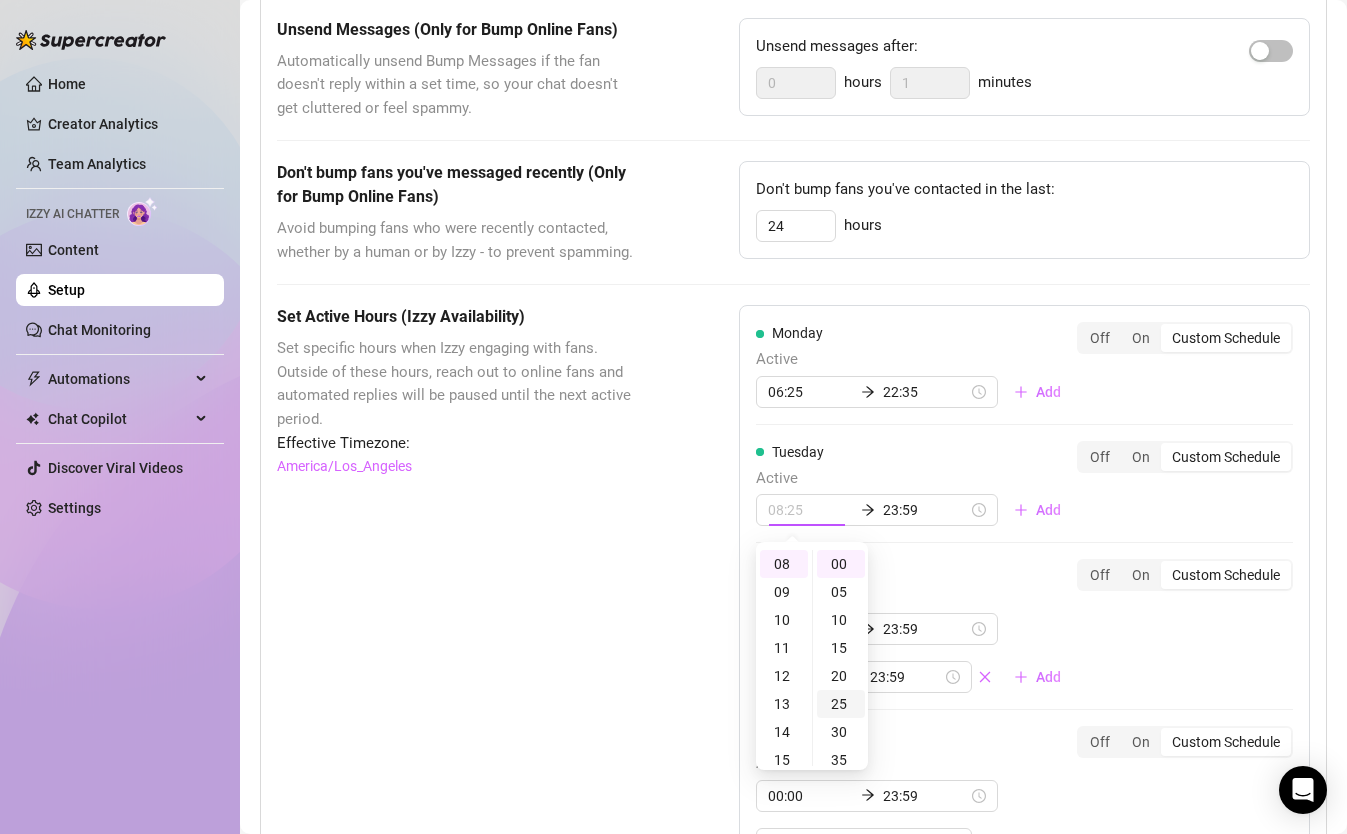 click on "25" at bounding box center [841, 704] 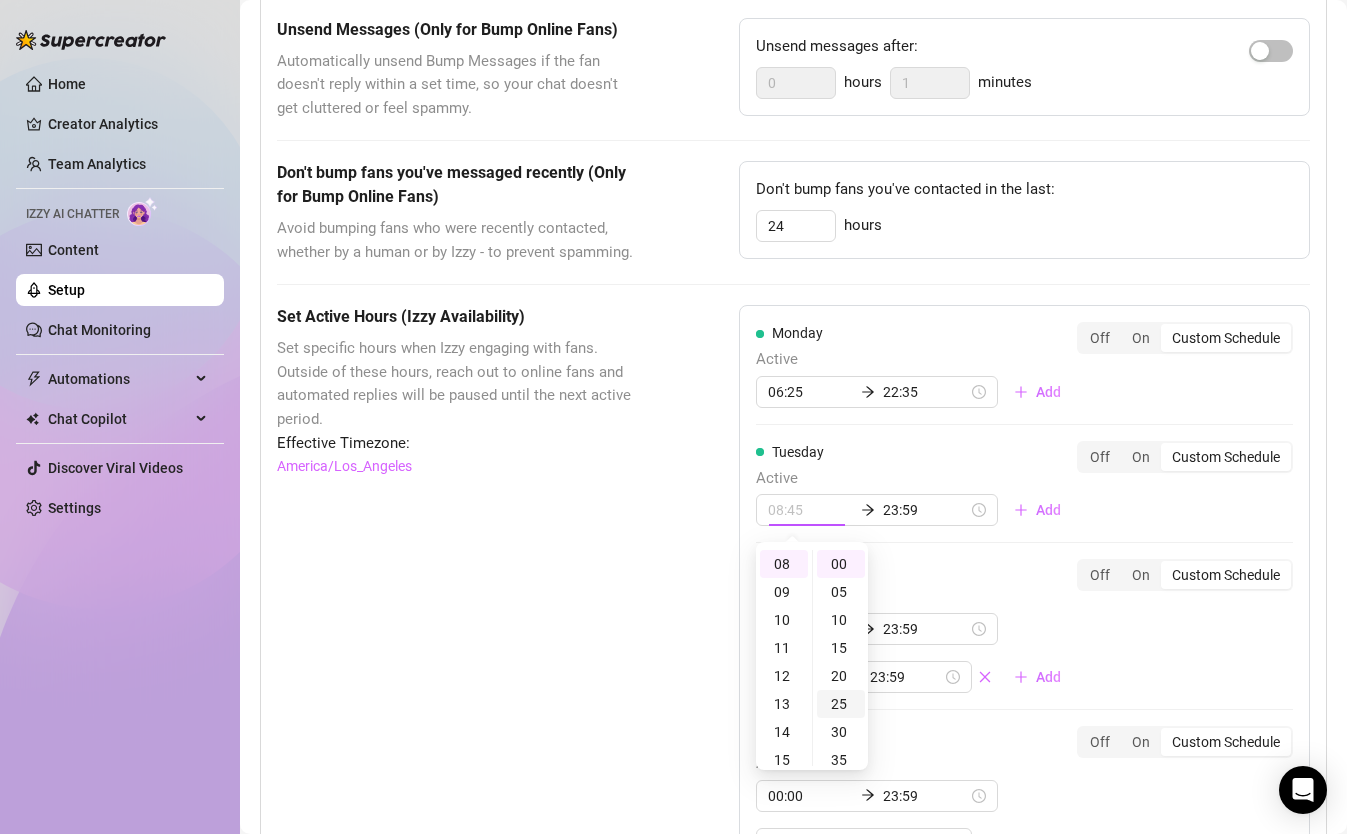 scroll, scrollTop: 140, scrollLeft: 0, axis: vertical 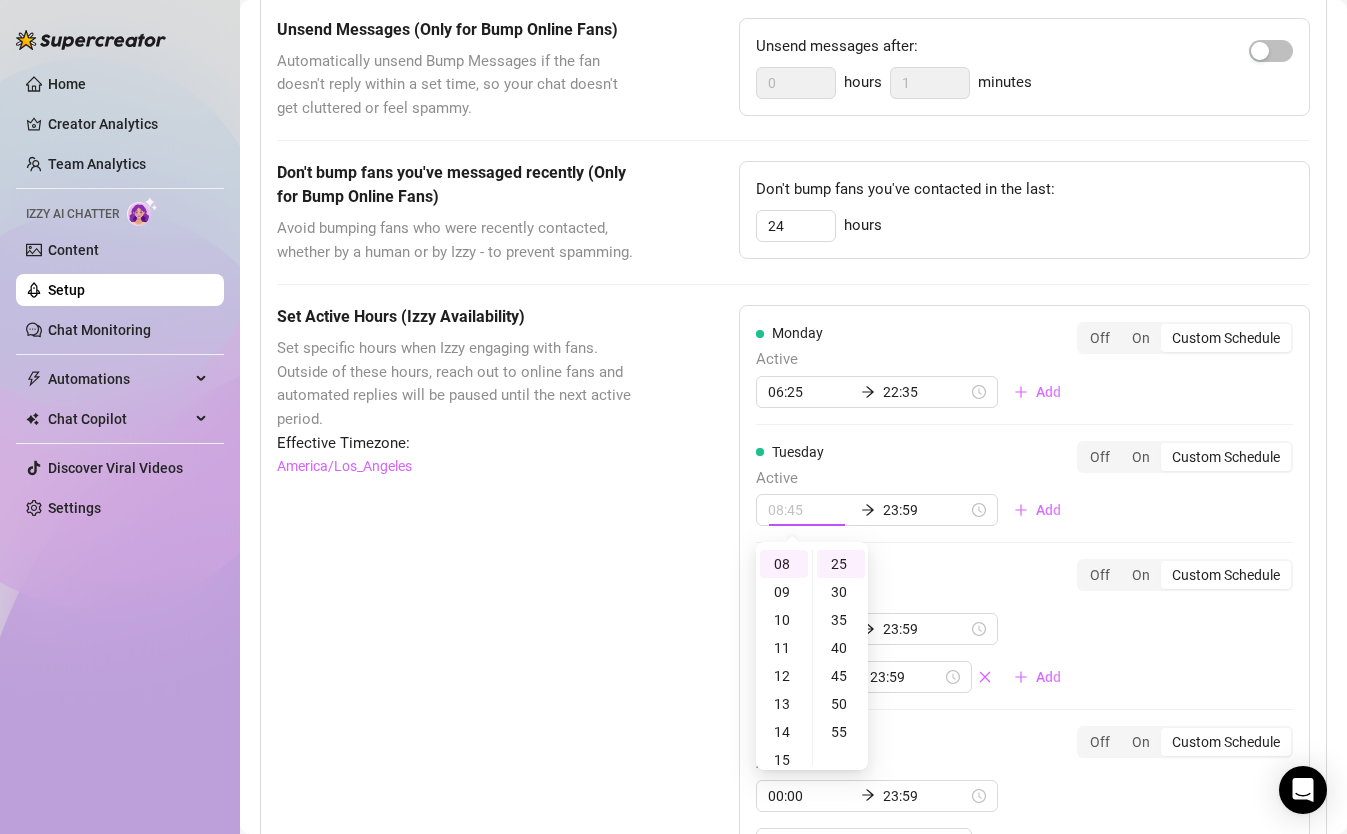type on "08:25" 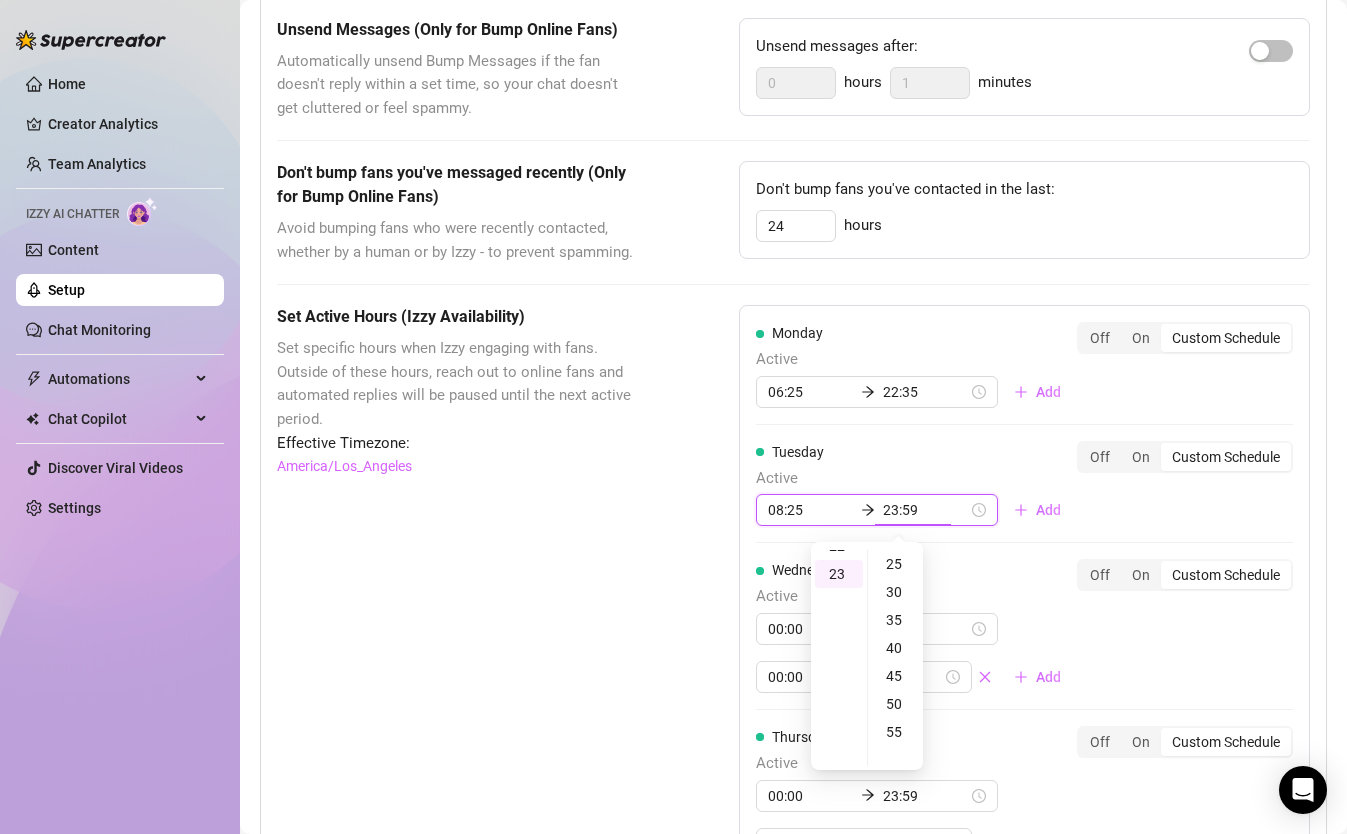 click on "23:59" at bounding box center [925, 510] 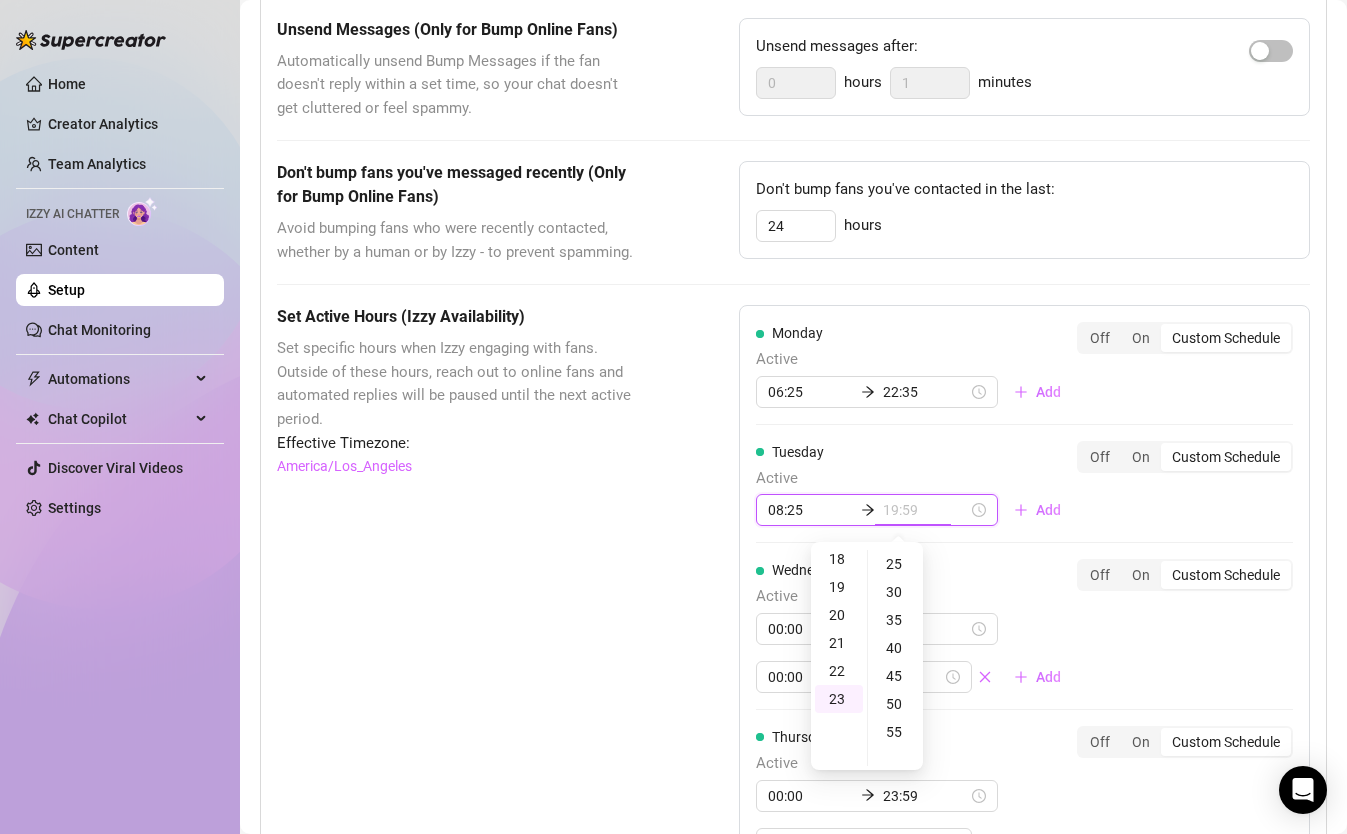 scroll, scrollTop: 457, scrollLeft: 0, axis: vertical 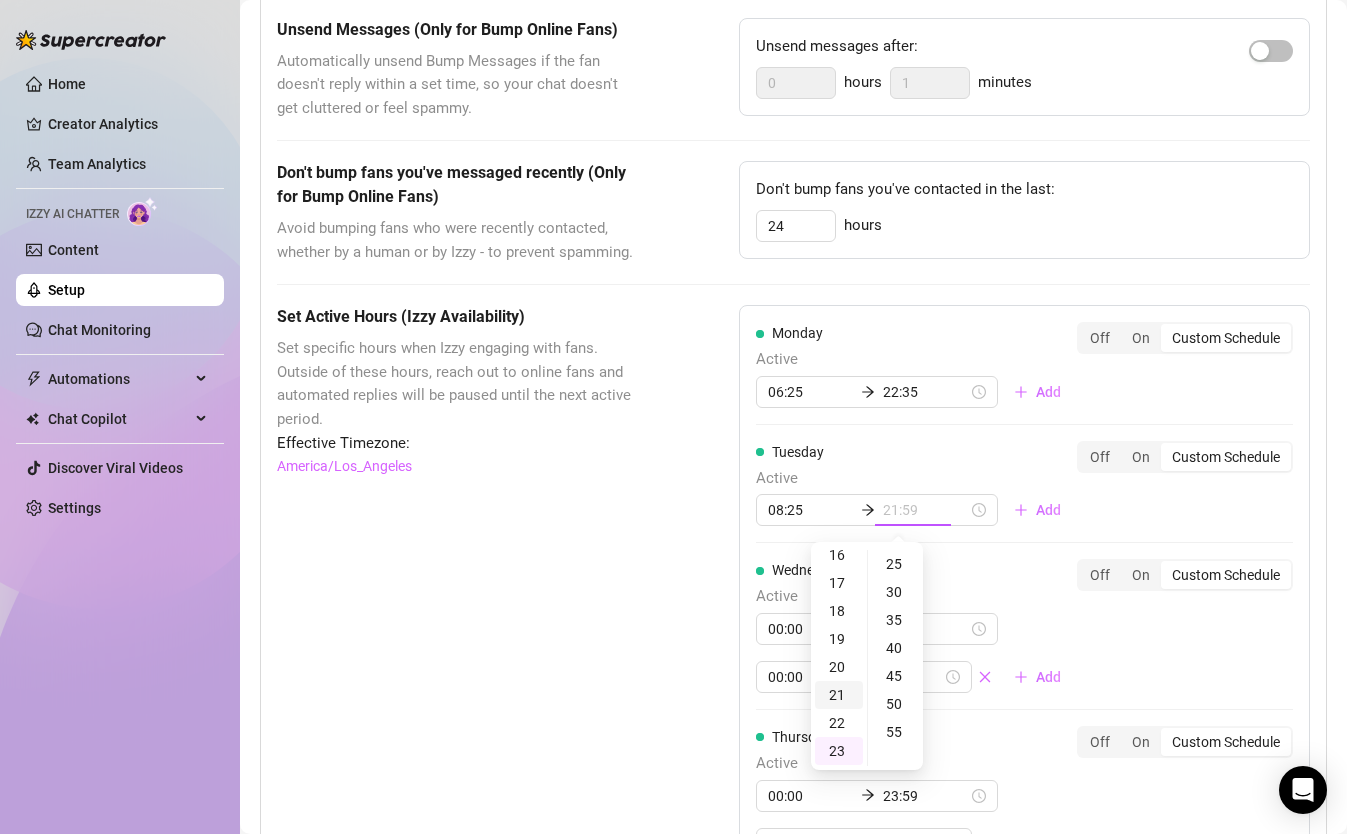 click on "21" at bounding box center [839, 695] 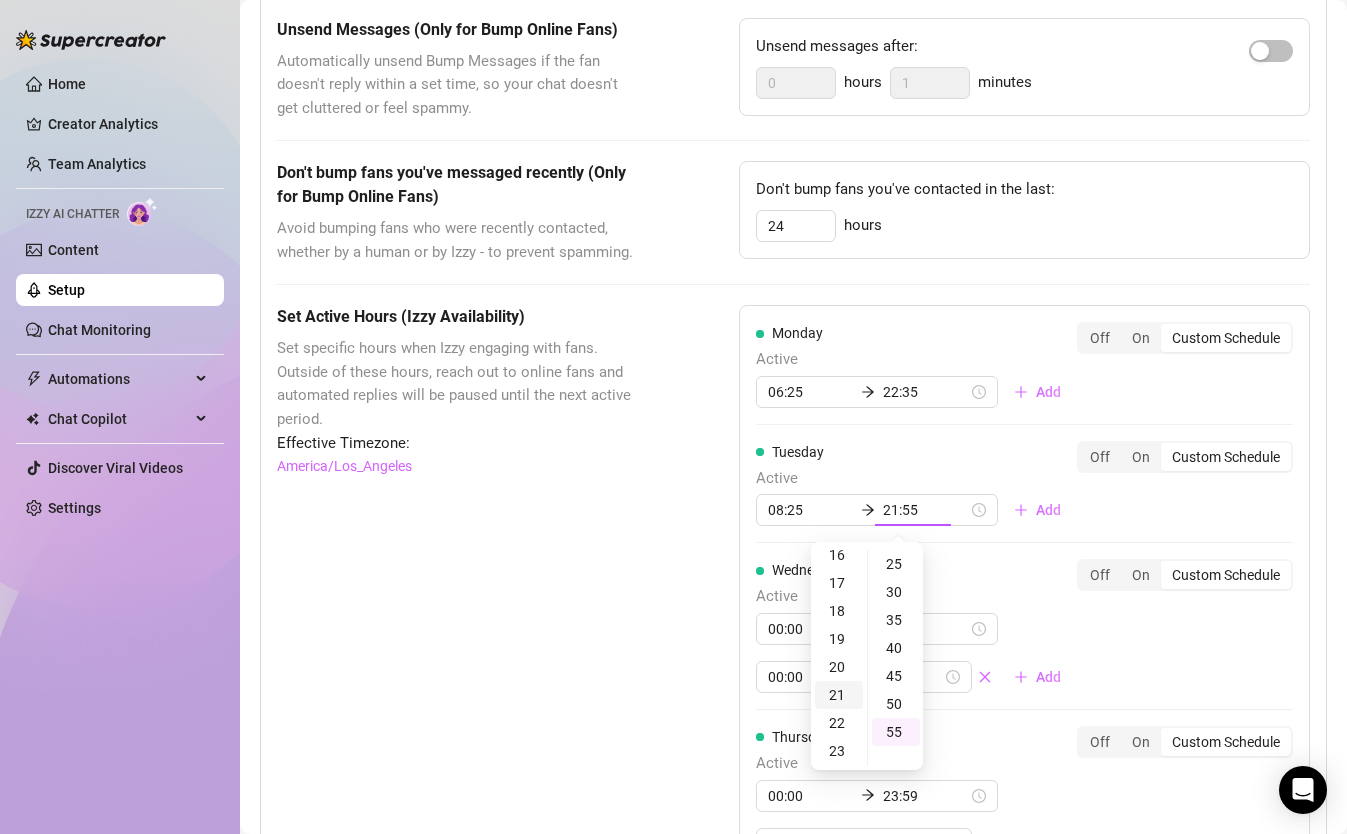 scroll, scrollTop: 588, scrollLeft: 0, axis: vertical 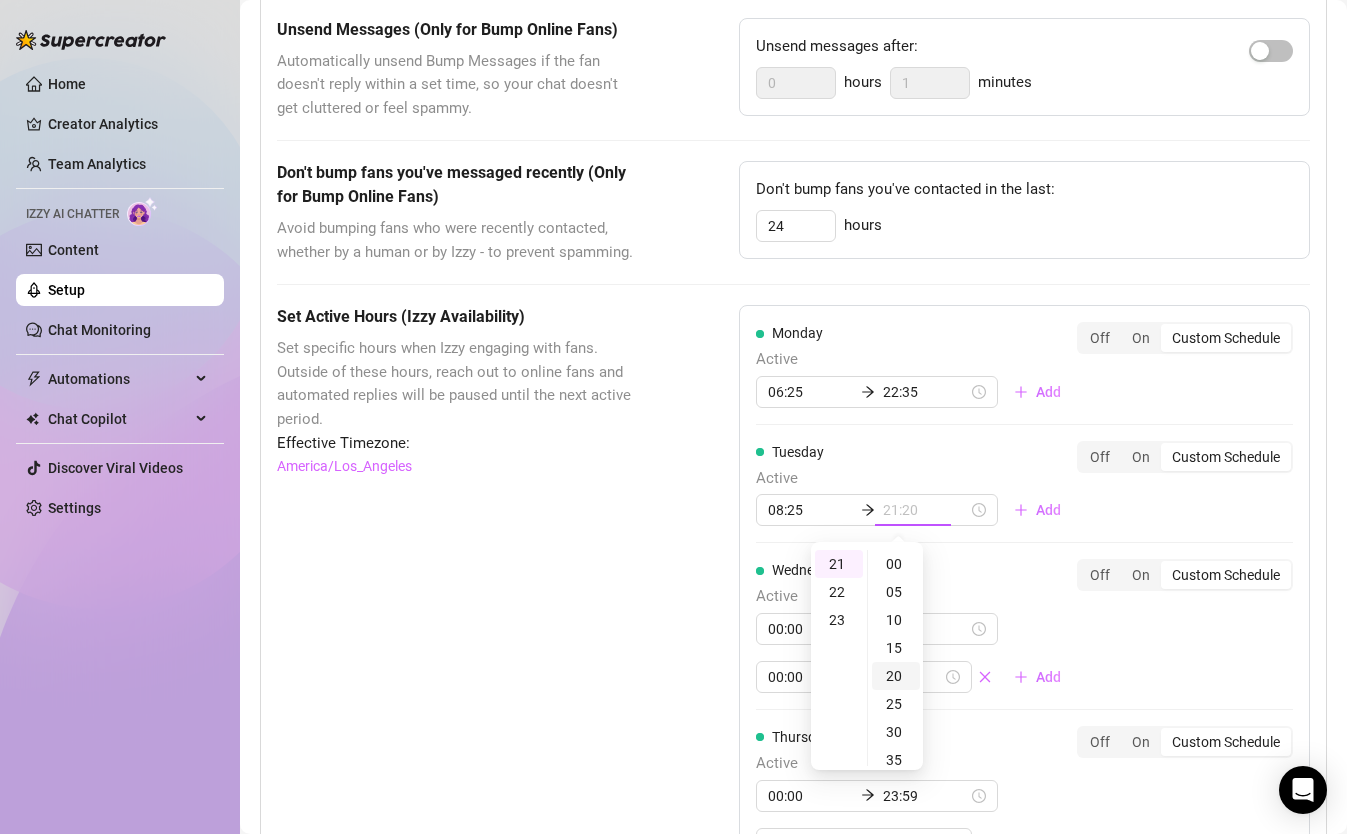 click on "20" at bounding box center (896, 676) 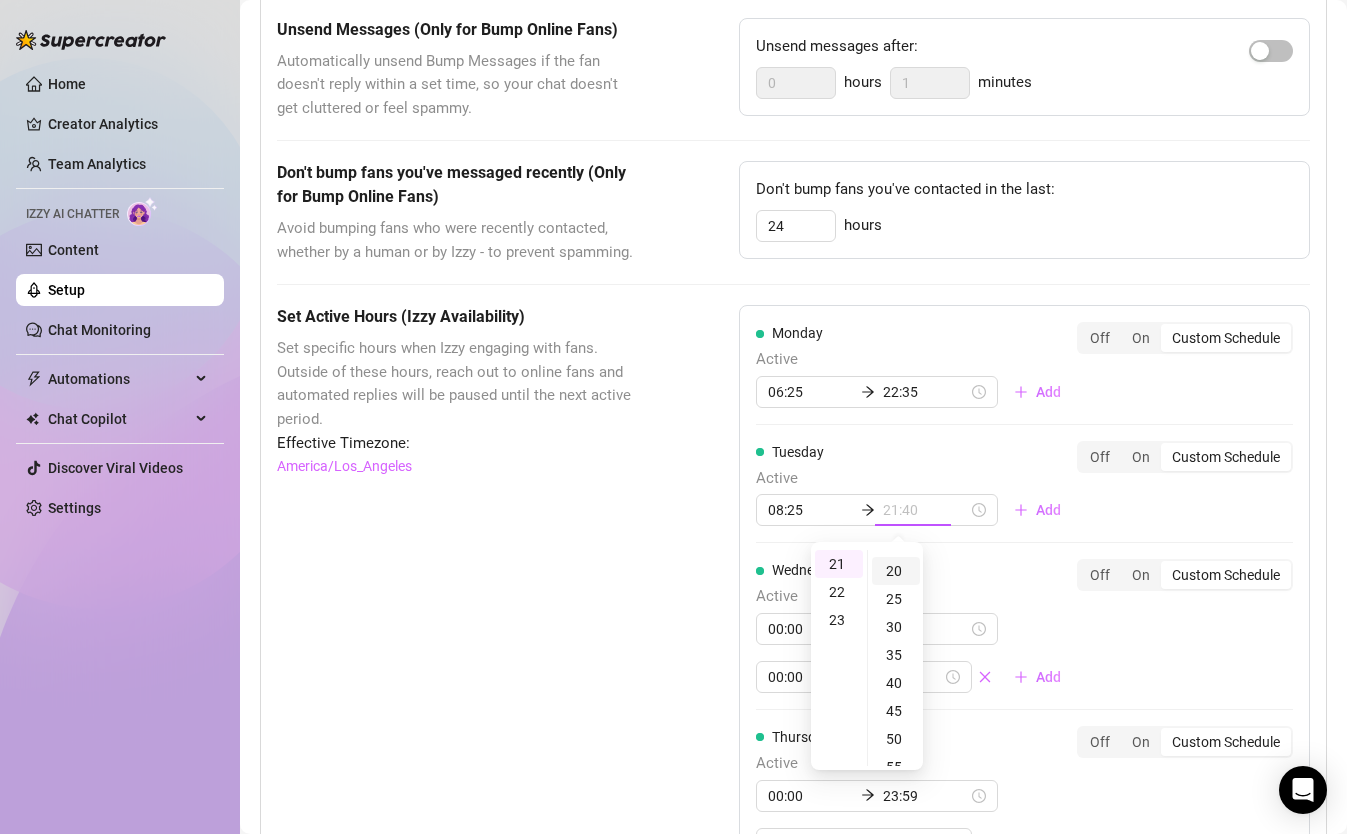 scroll, scrollTop: 112, scrollLeft: 0, axis: vertical 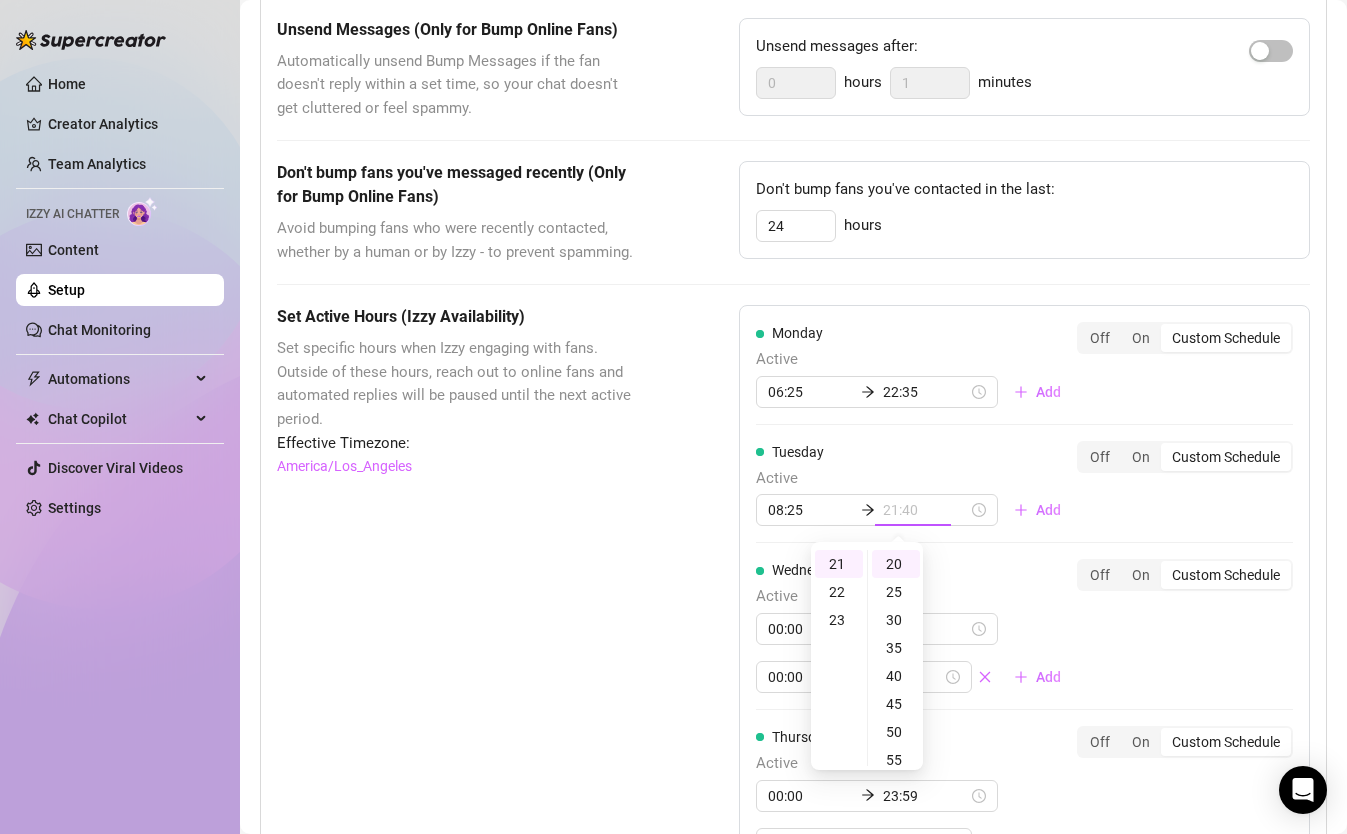 type on "21:20" 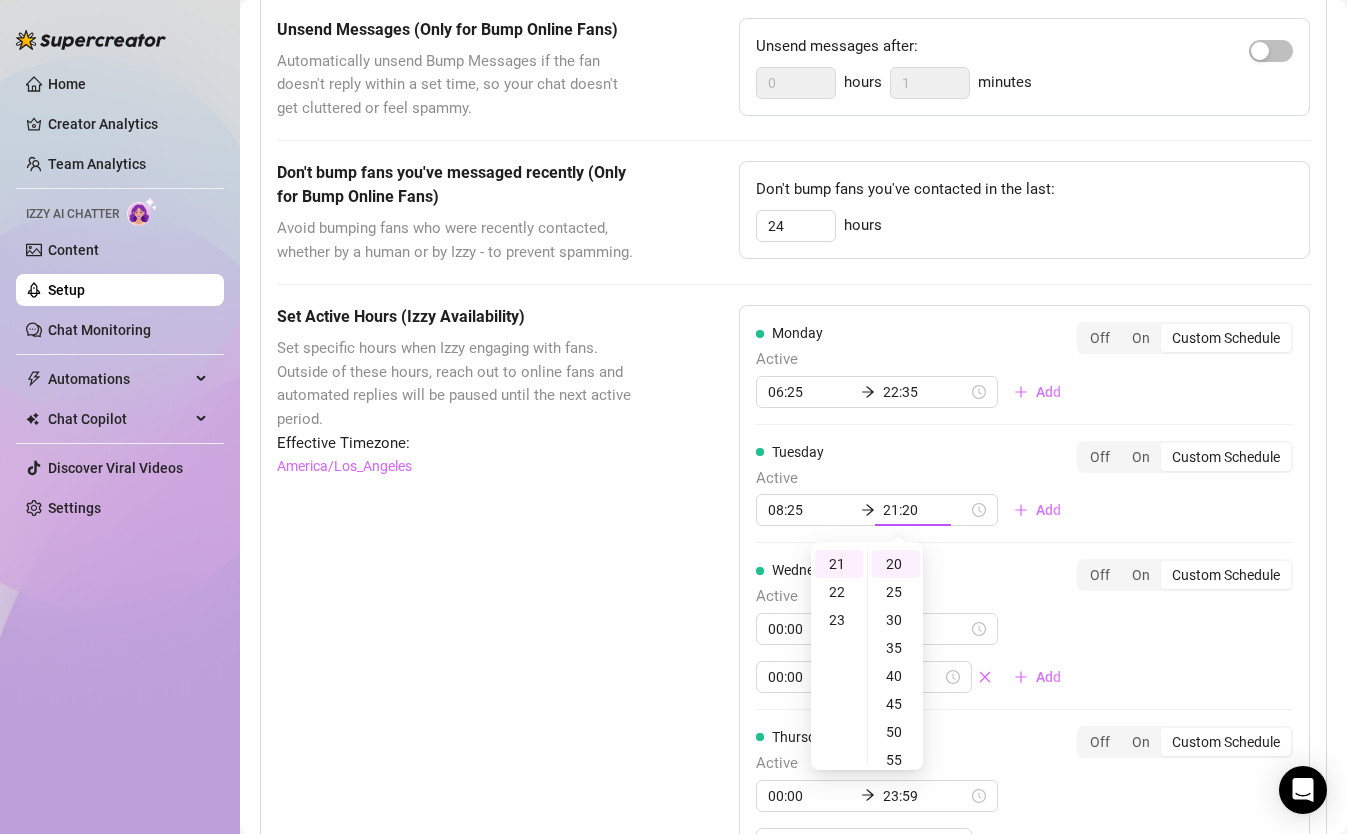click on "Wednesday Active 00:00 23:59 00:00 23:59 Add" at bounding box center (916, 626) 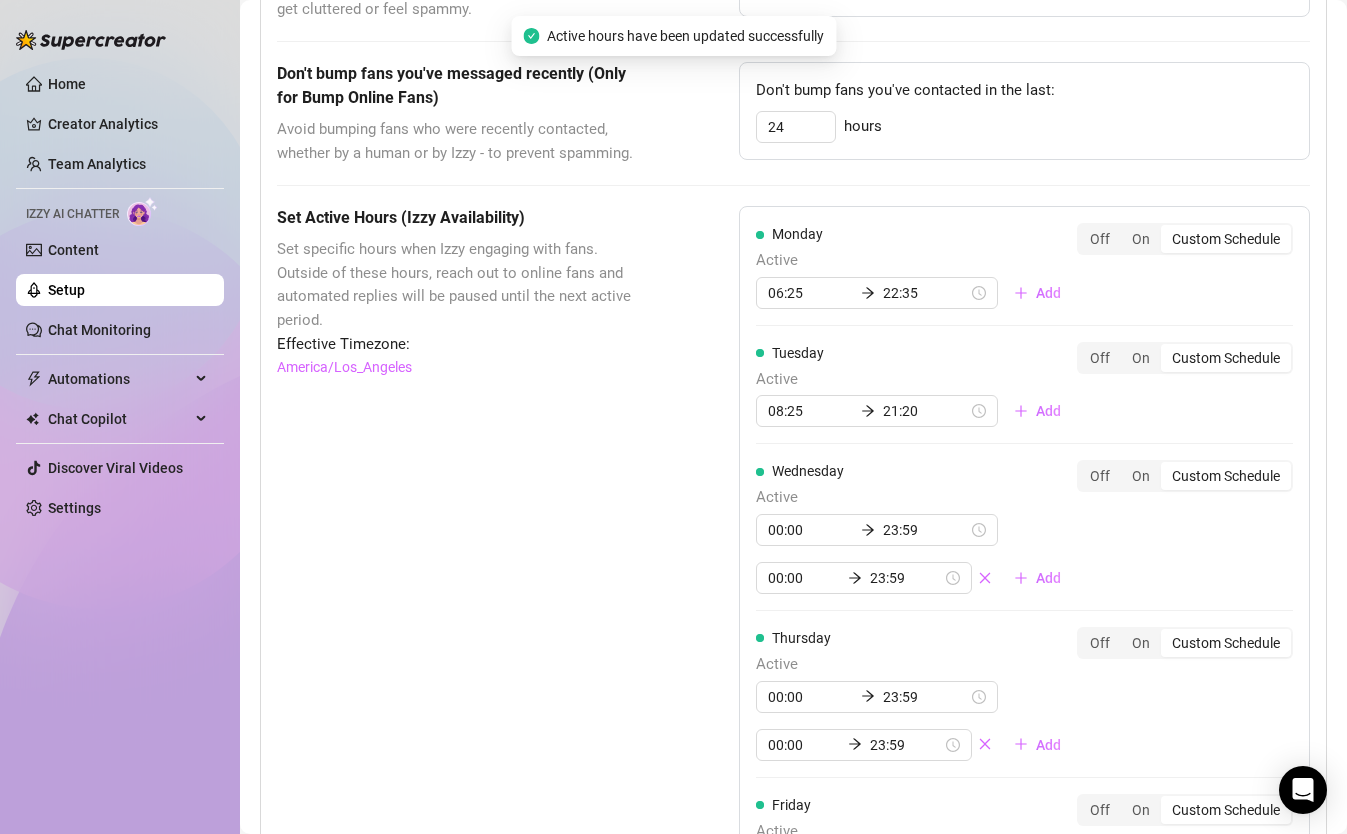 scroll, scrollTop: 1013, scrollLeft: 0, axis: vertical 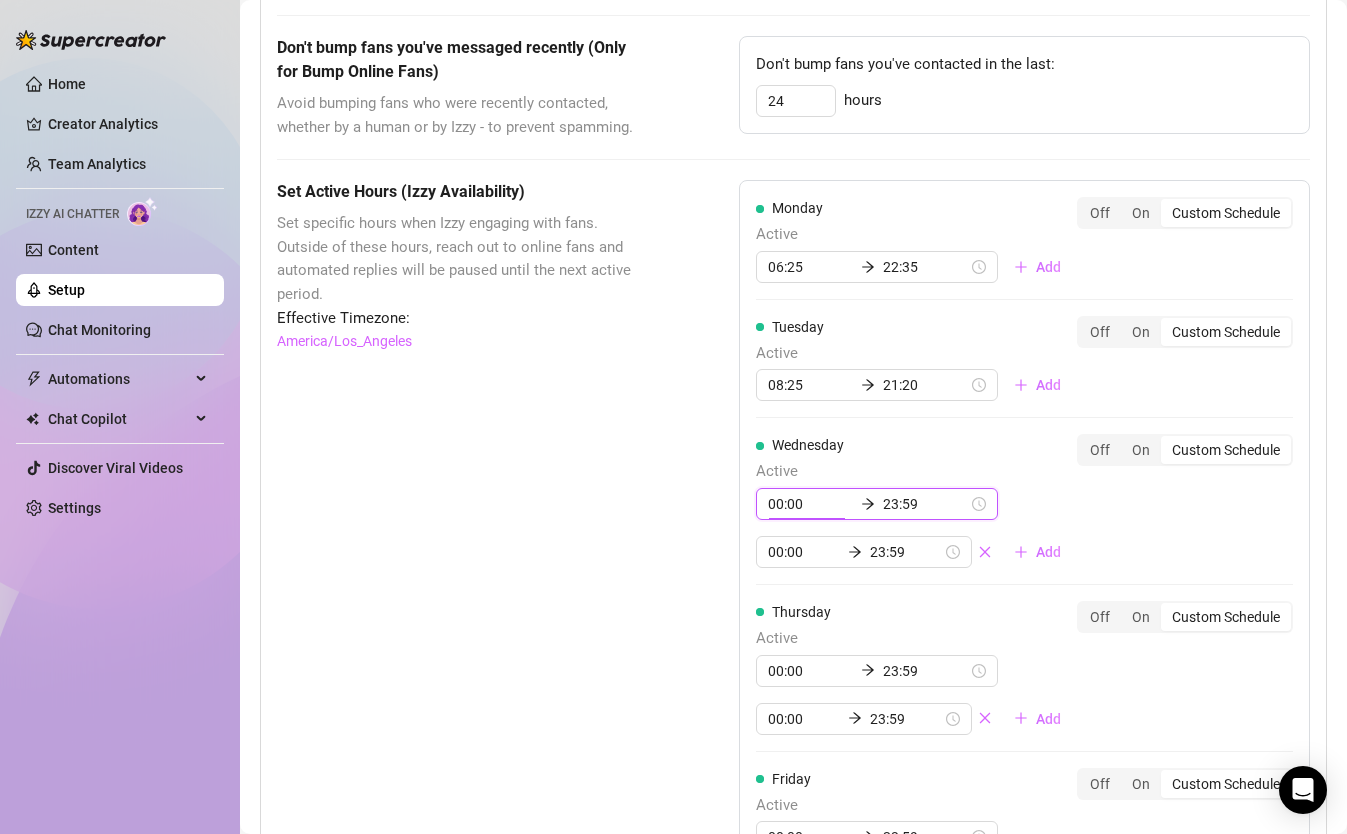 click on "00:00" at bounding box center [810, 504] 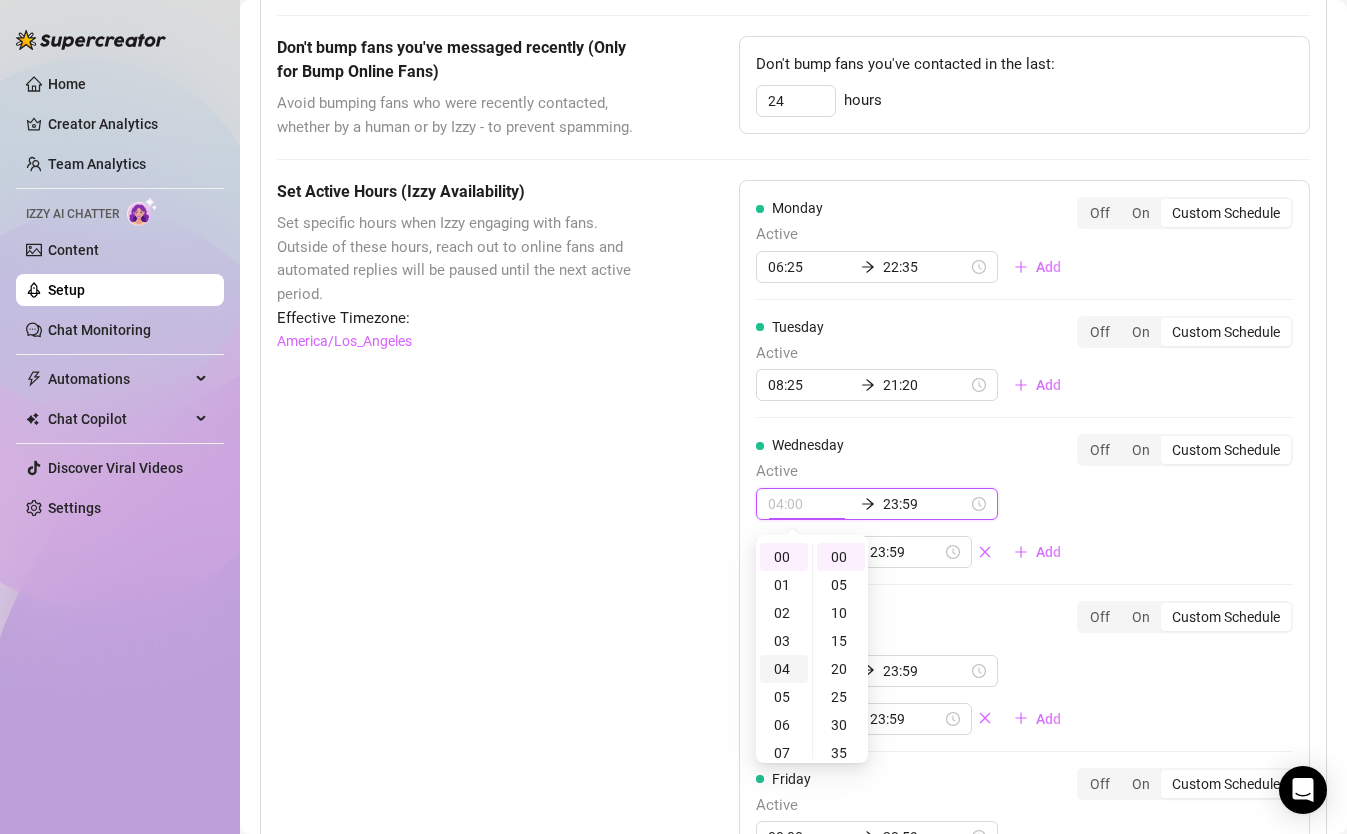scroll, scrollTop: 24, scrollLeft: 0, axis: vertical 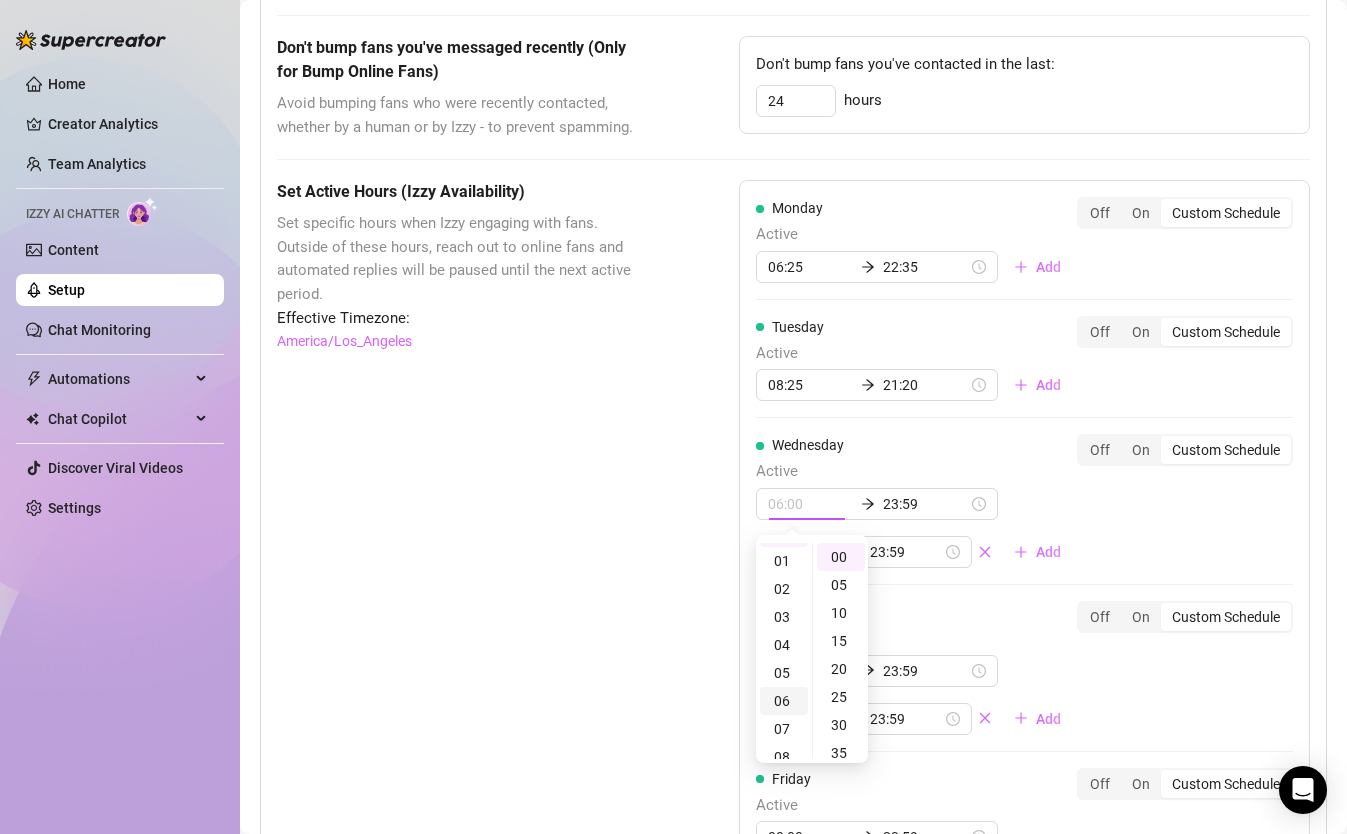 click on "06" at bounding box center [784, 701] 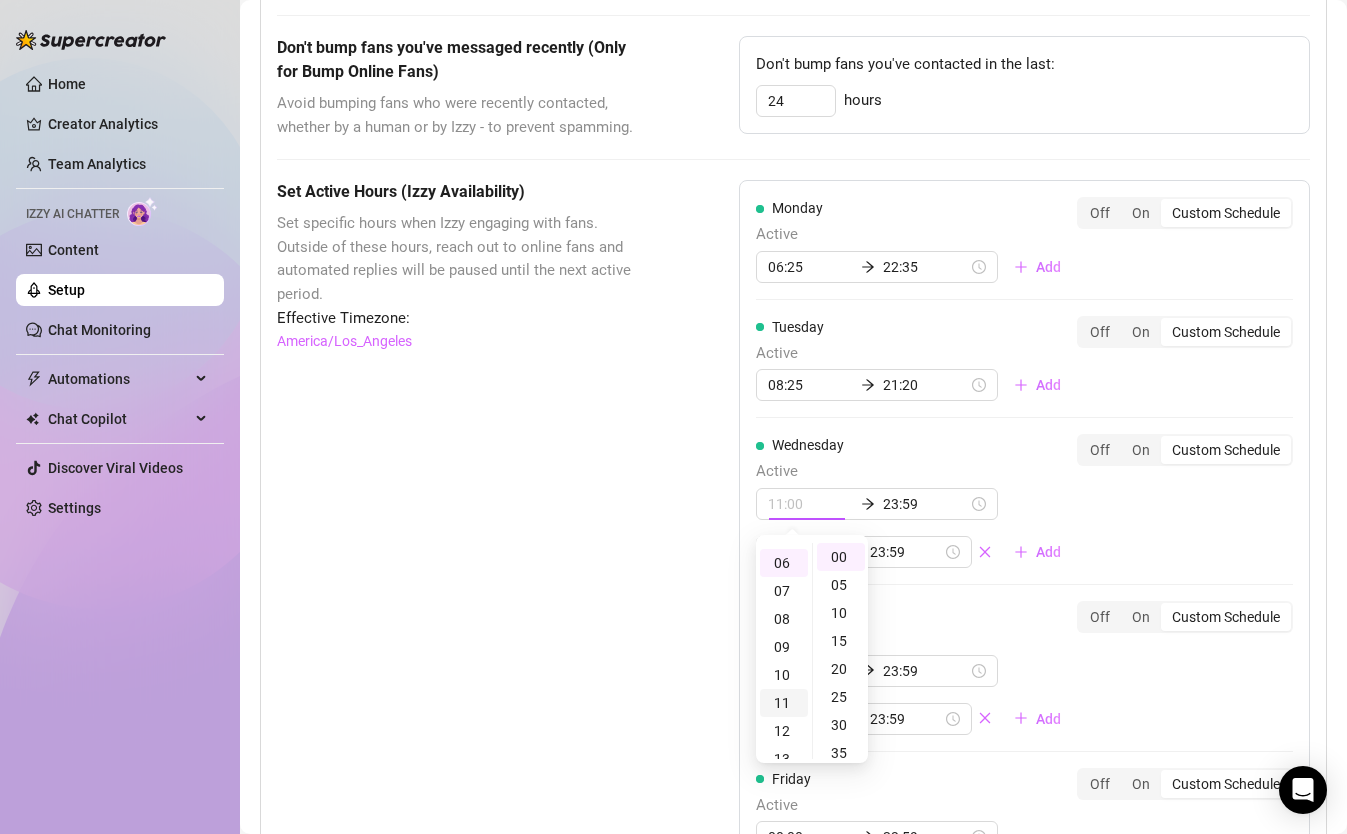 scroll, scrollTop: 168, scrollLeft: 0, axis: vertical 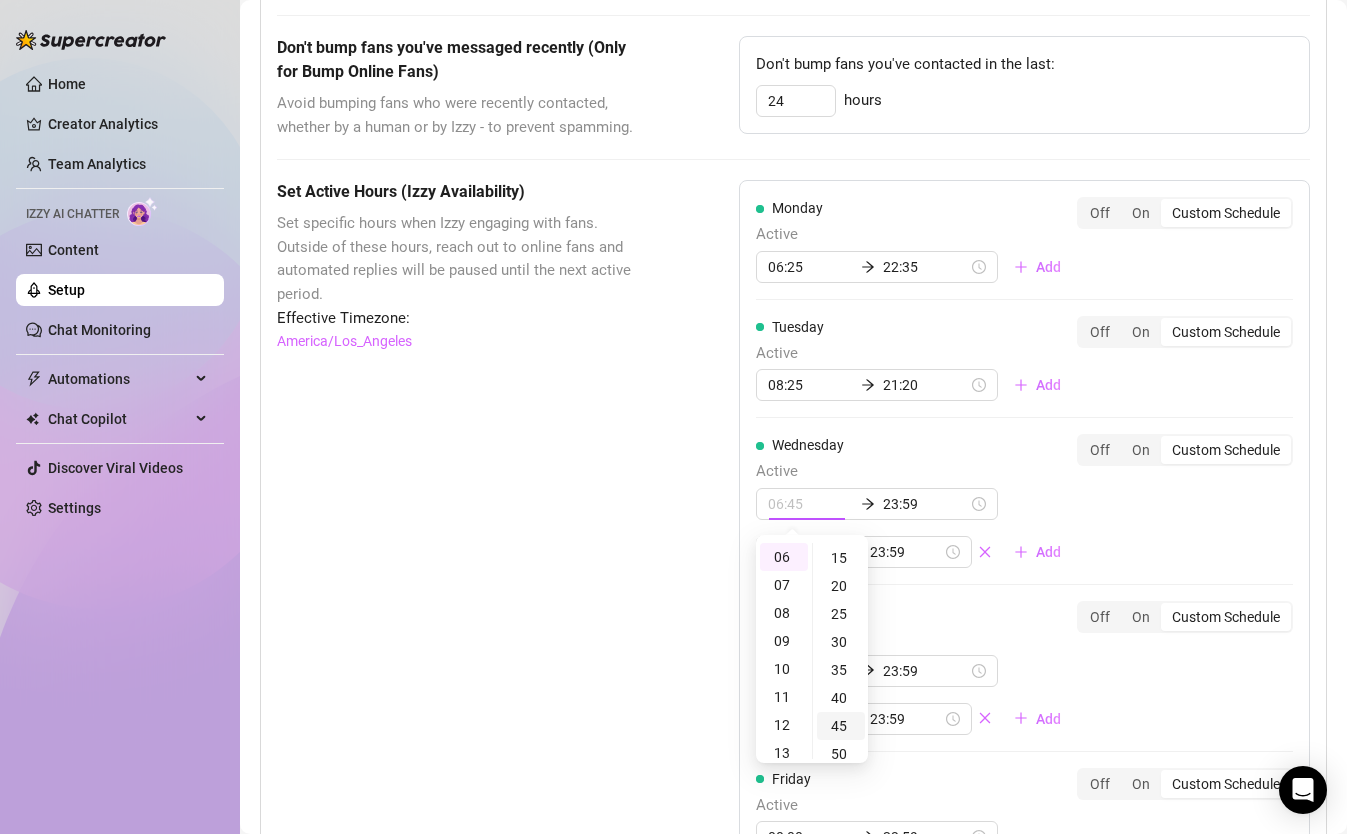click on "45" at bounding box center (841, 726) 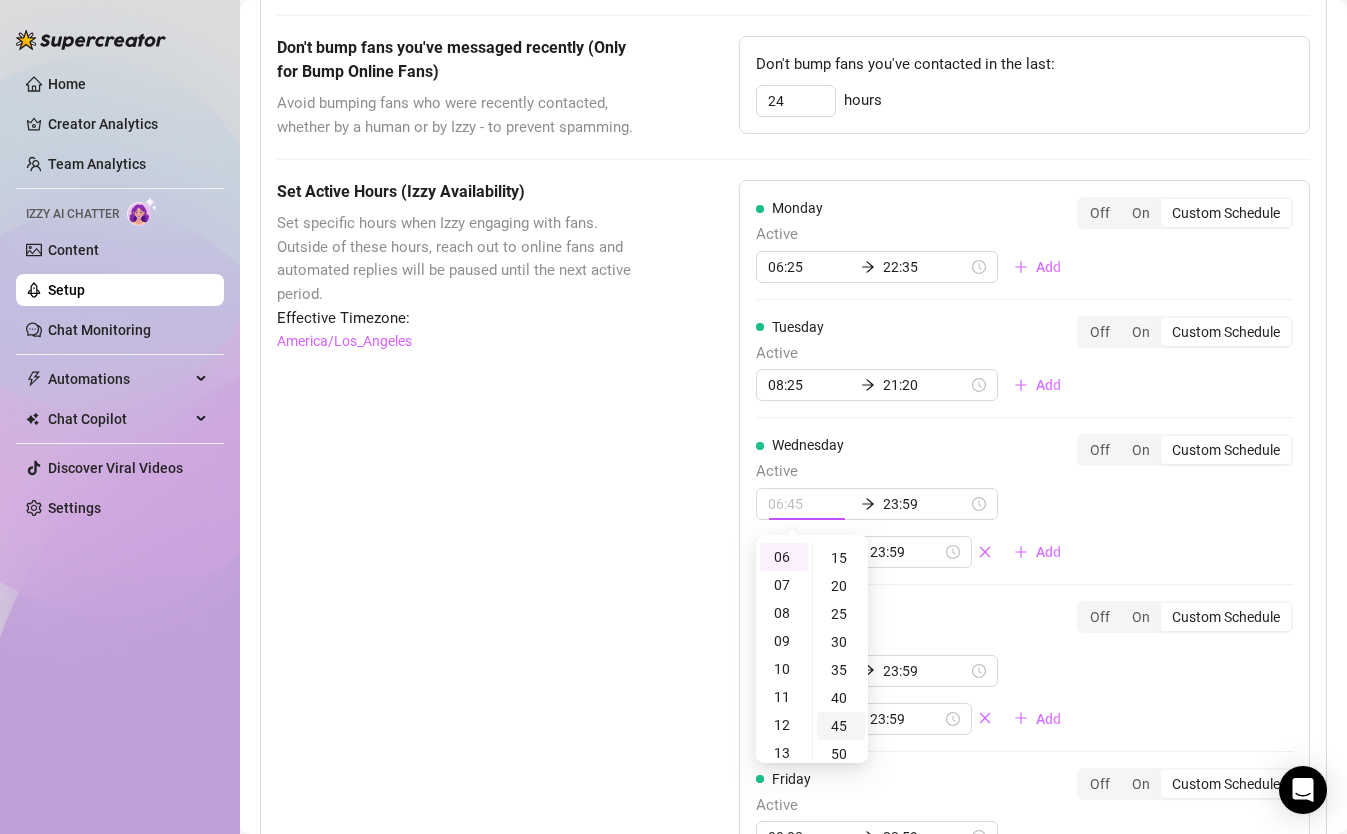 scroll, scrollTop: 252, scrollLeft: 0, axis: vertical 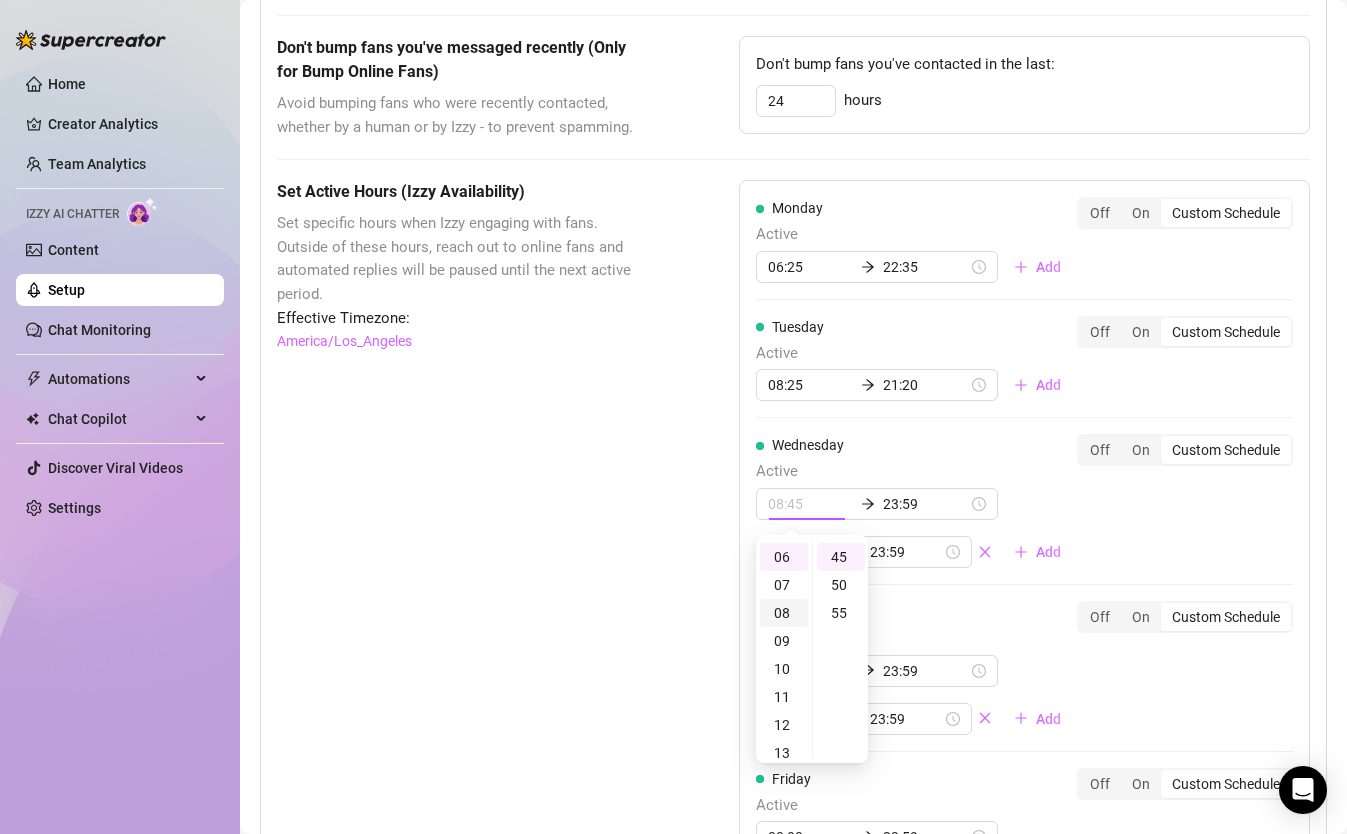 click on "08" at bounding box center [784, 613] 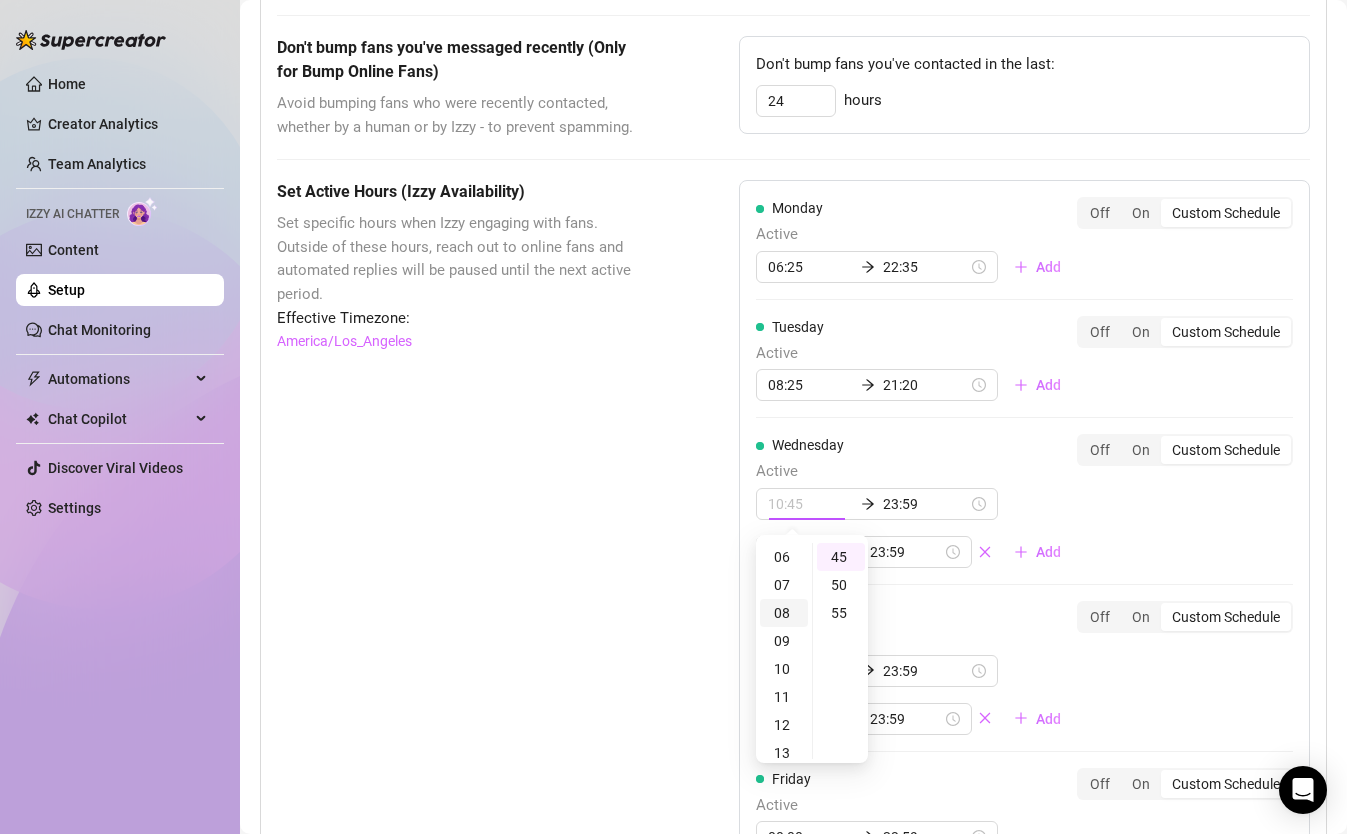 scroll, scrollTop: 224, scrollLeft: 0, axis: vertical 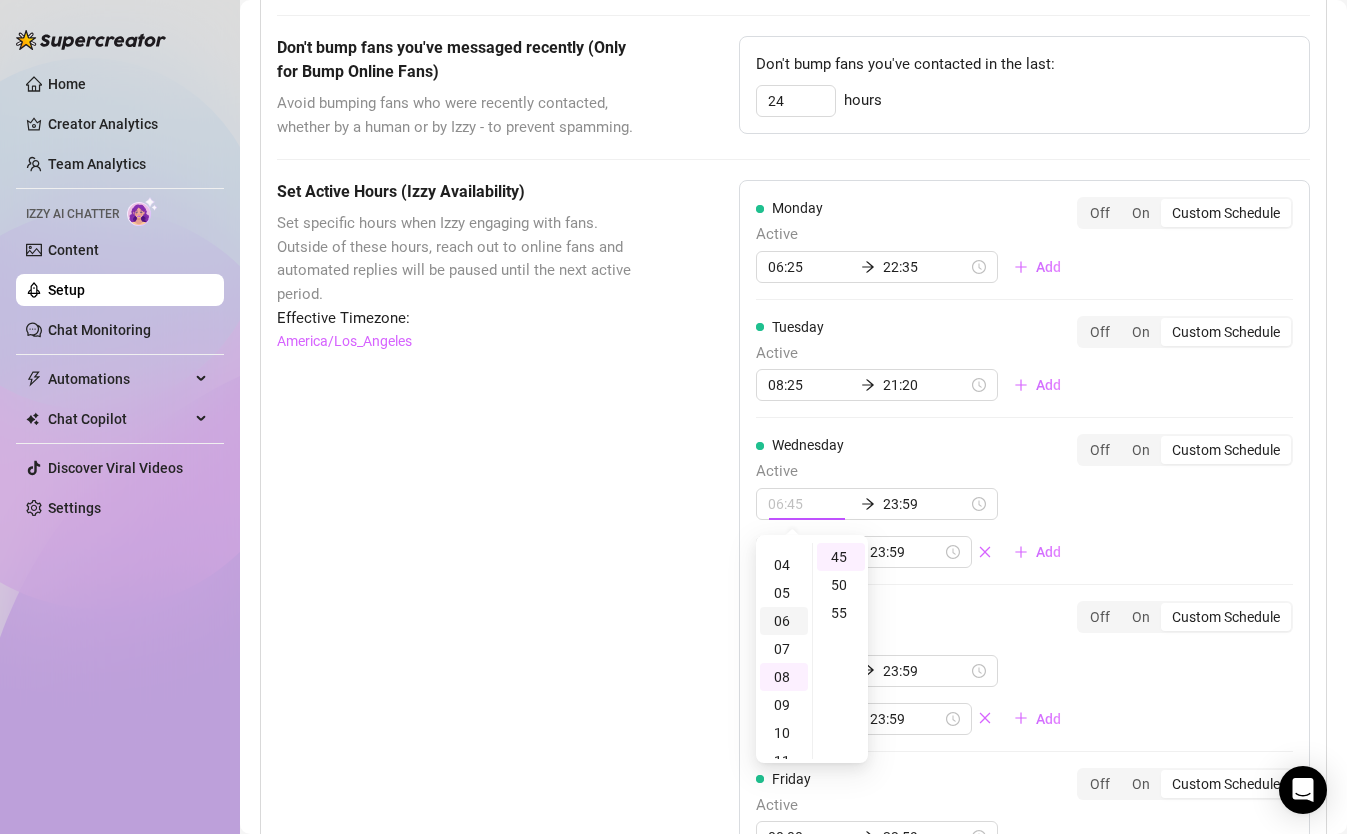click on "06" at bounding box center (784, 621) 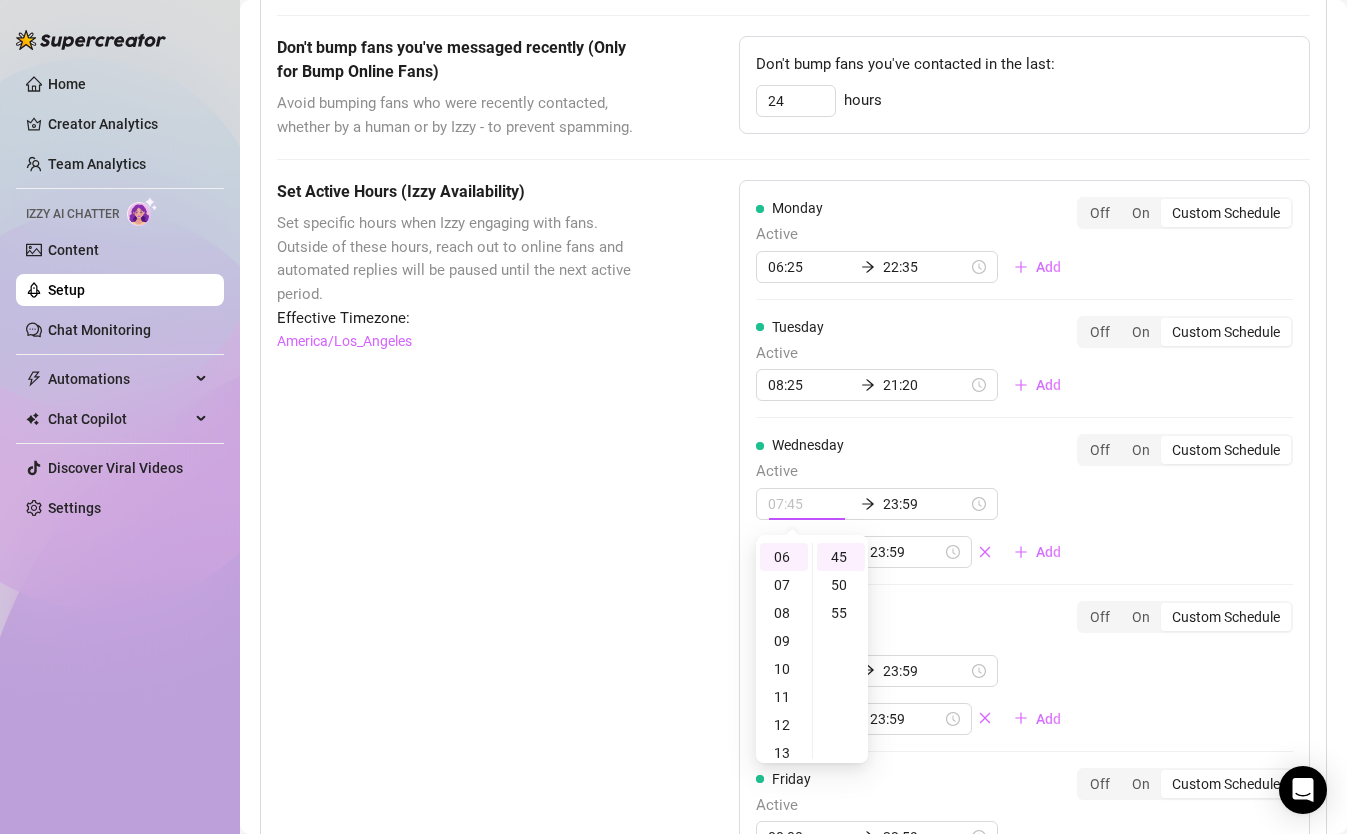 type on "06:45" 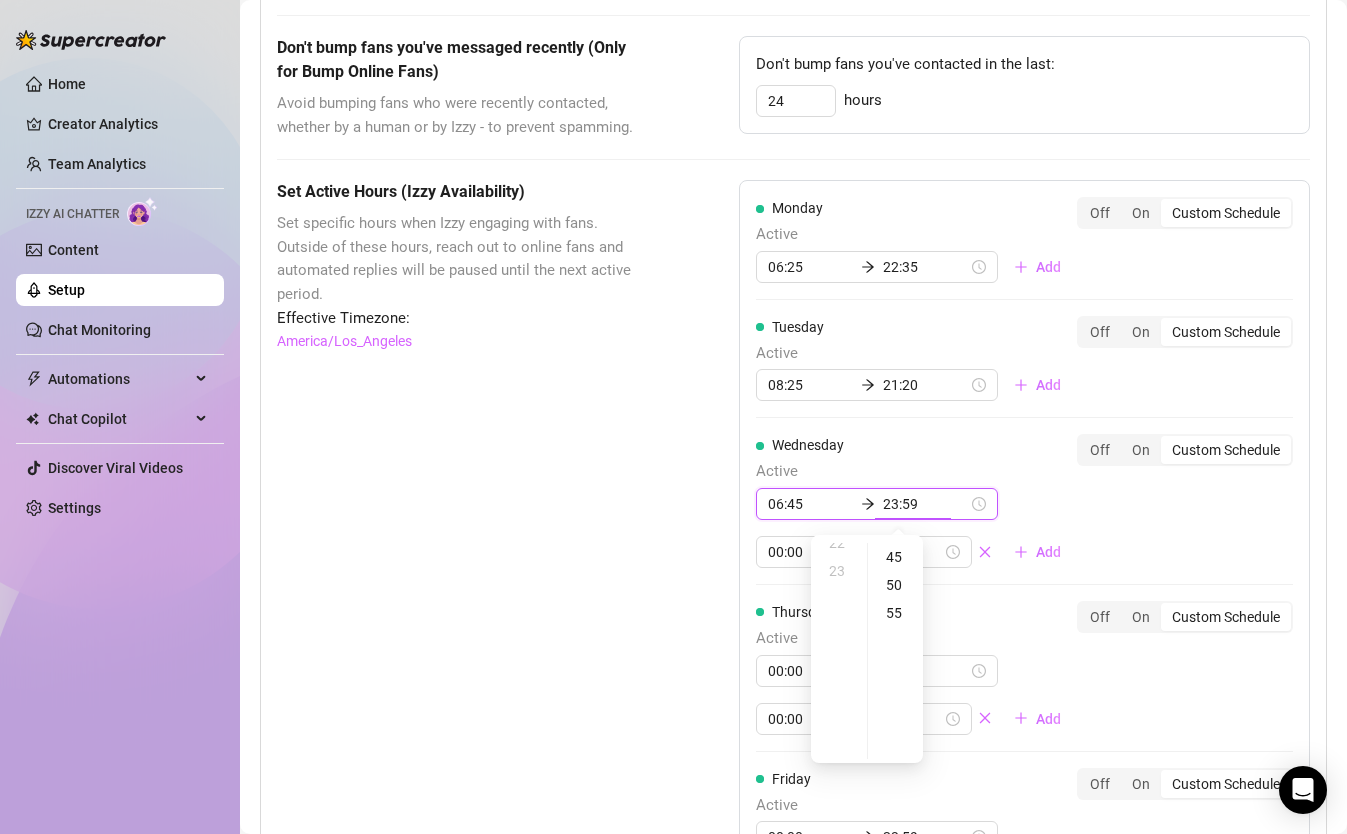 click on "23:59" at bounding box center [925, 504] 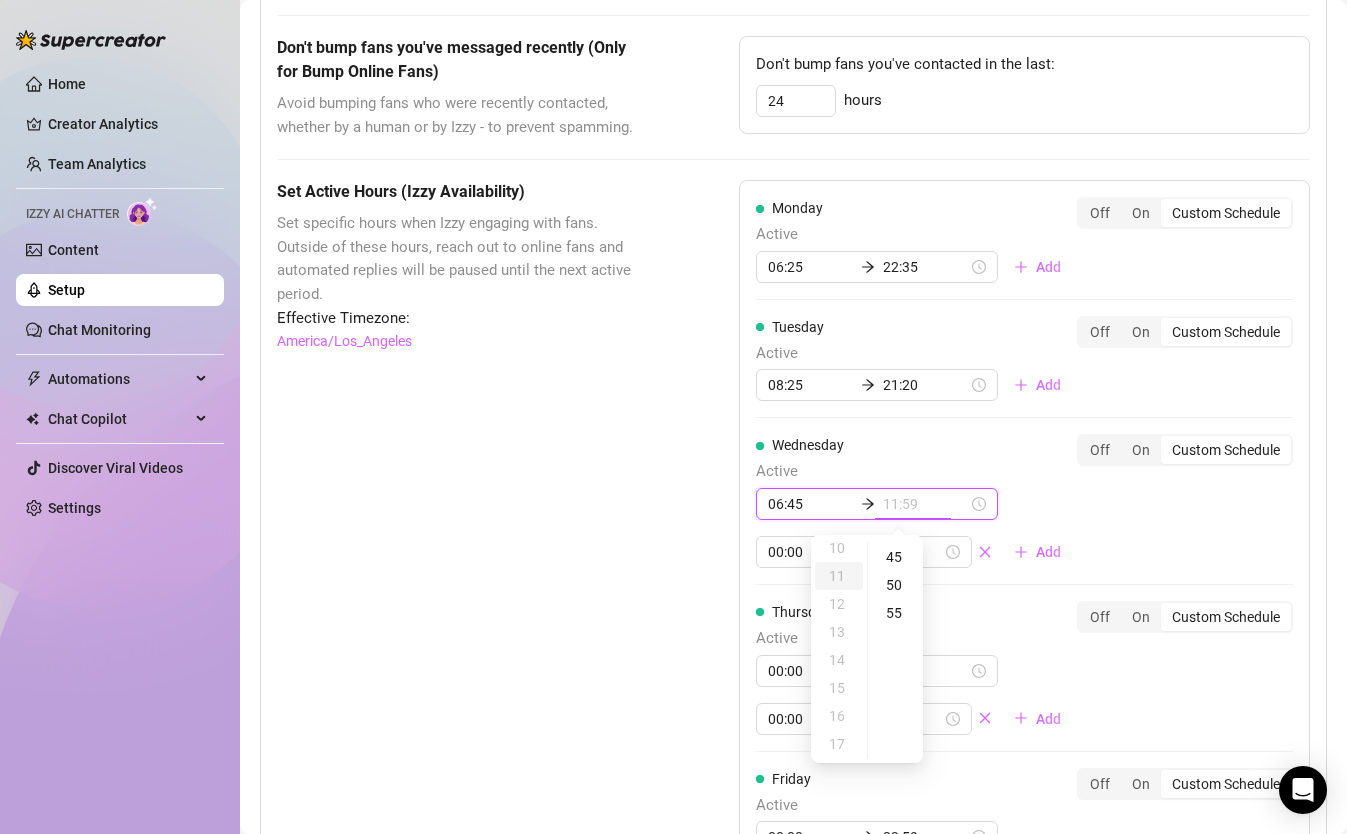 scroll, scrollTop: 283, scrollLeft: 0, axis: vertical 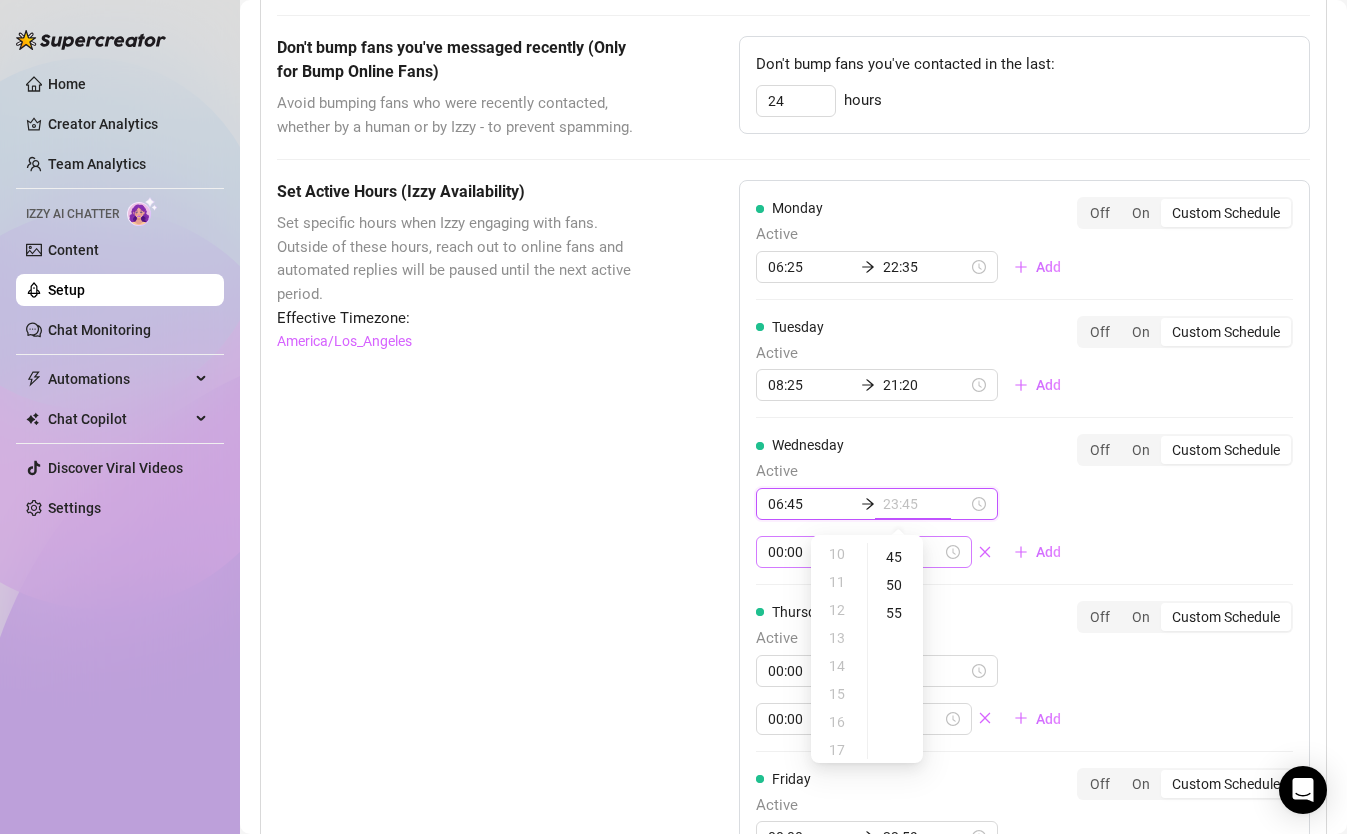 type on "23:59" 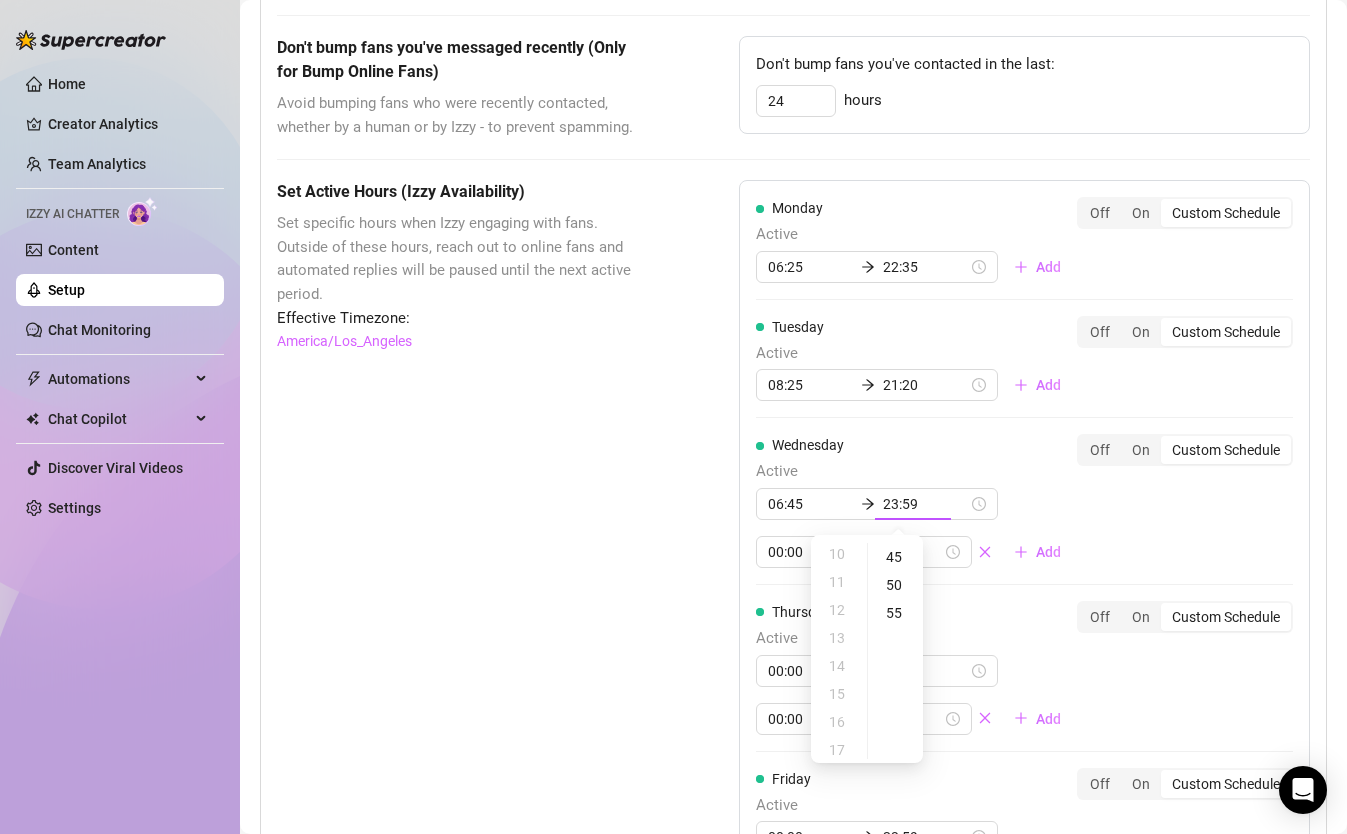 type on "00:00" 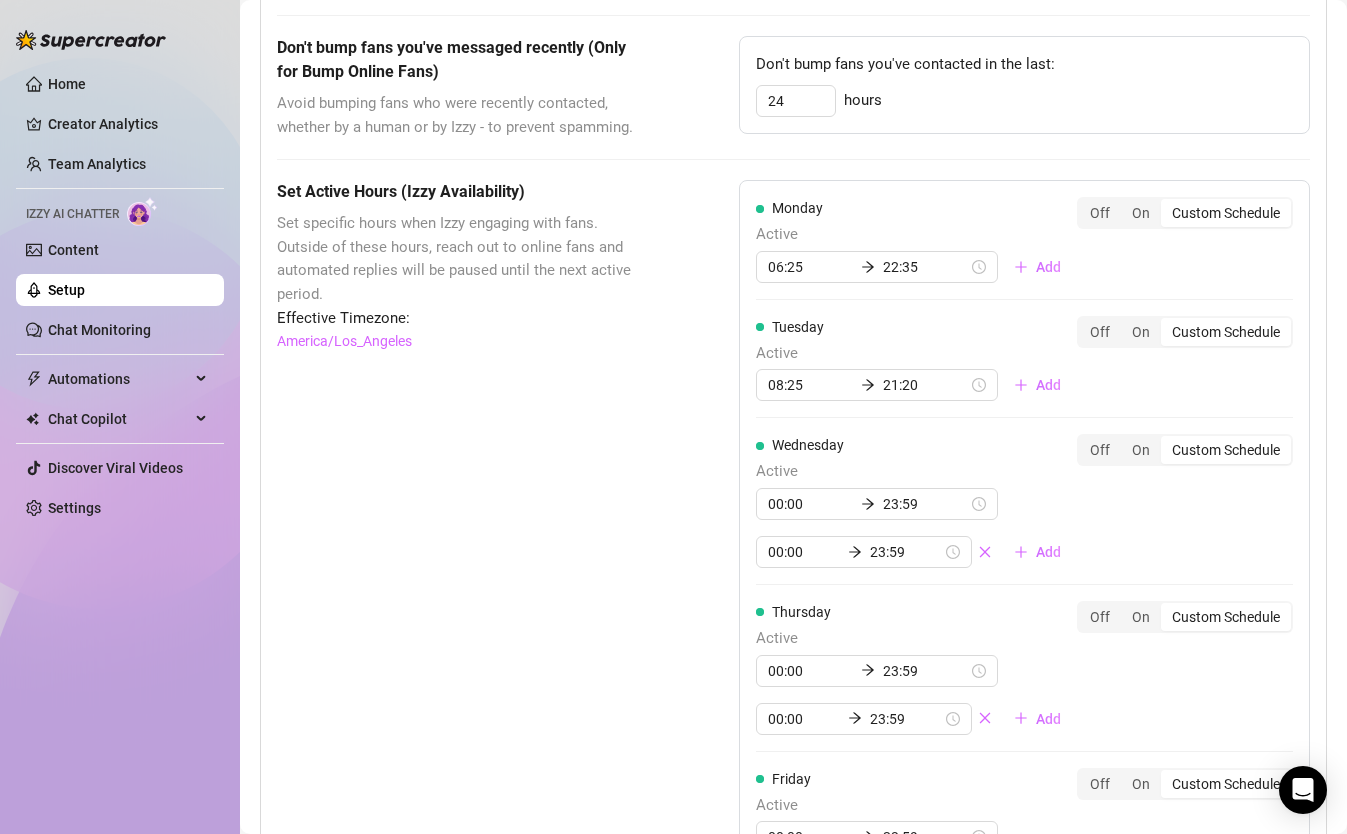click on "[DAY] Active [TIME] [TIME] Add Off On Custom Schedule [DAY] Active [TIME] [TIME] Add Off On Custom Schedule [DAY] Active [TIME] [TIME] [TIME] [TIME] Add Off On Custom Schedule [DAY] Active [TIME] [TIME] [TIME] [TIME] Add Off On Custom Schedule [DAY] Active [TIME] [TIME] [TIME] [TIME] Add Off On Custom Schedule [DAY] Active [TIME] [TIME] [TIME] [TIME] Add Off On Custom Schedule [DAY] Active [TIME] [TIME] [TIME] [TIME] Add Off On Custom Schedule" at bounding box center [1024, 724] 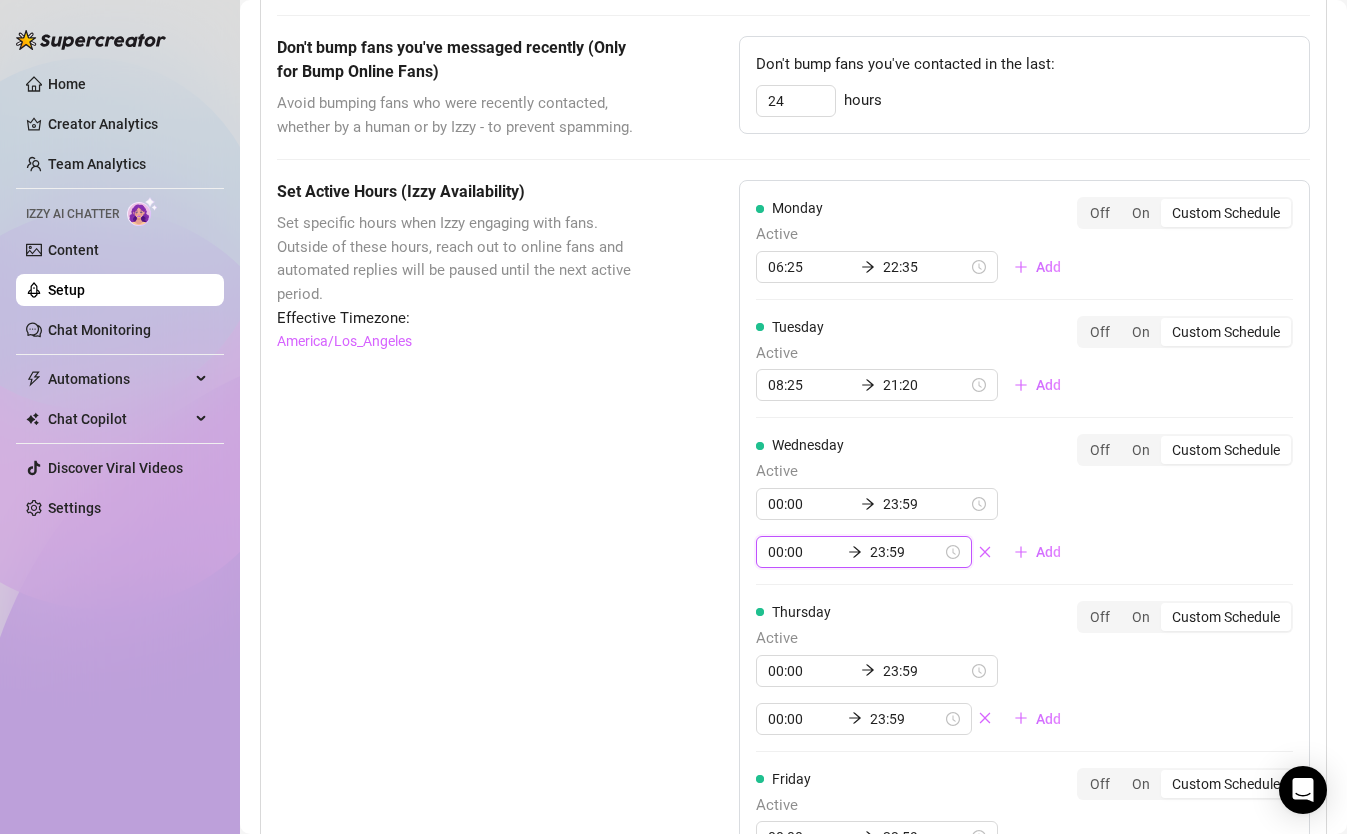 click on "23:59" at bounding box center (906, 552) 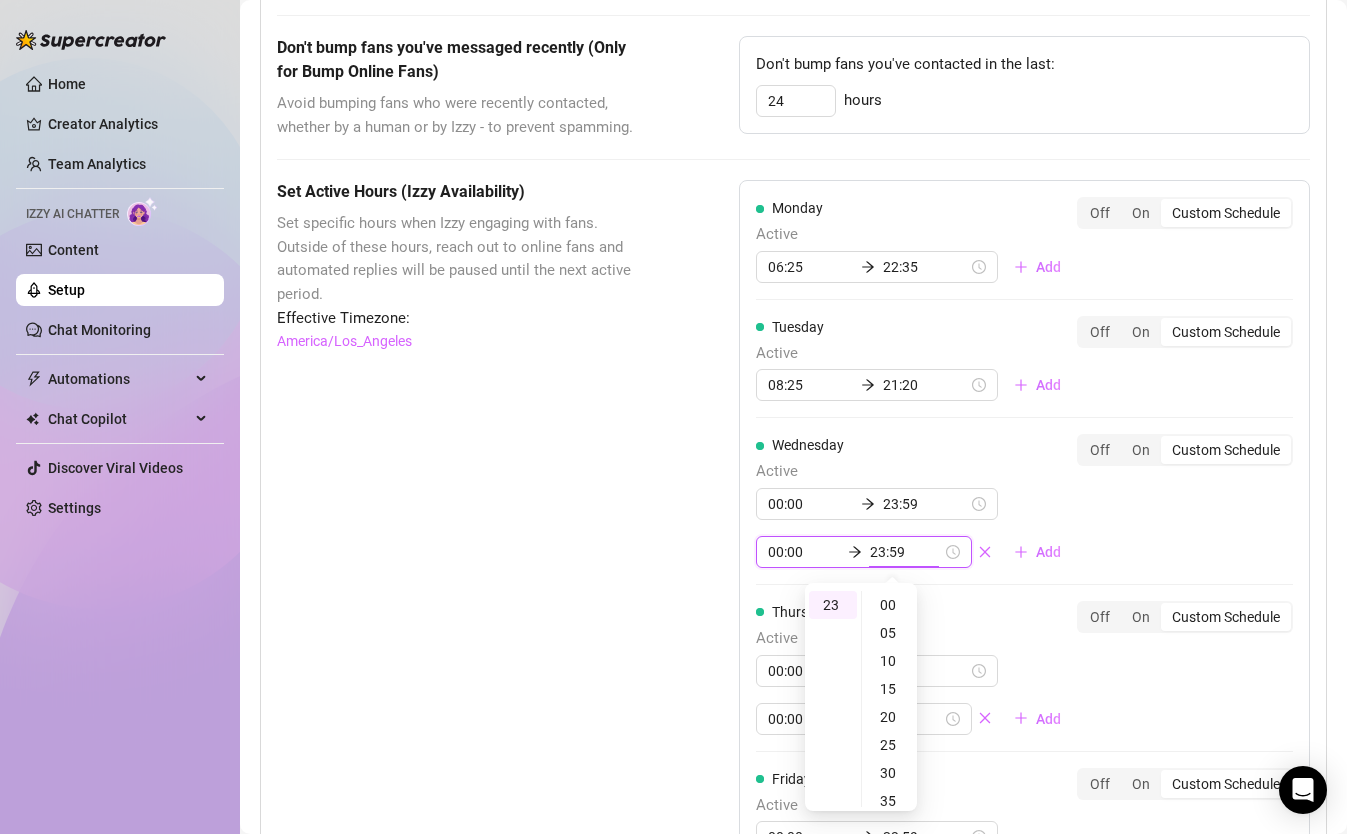 scroll, scrollTop: 24, scrollLeft: 0, axis: vertical 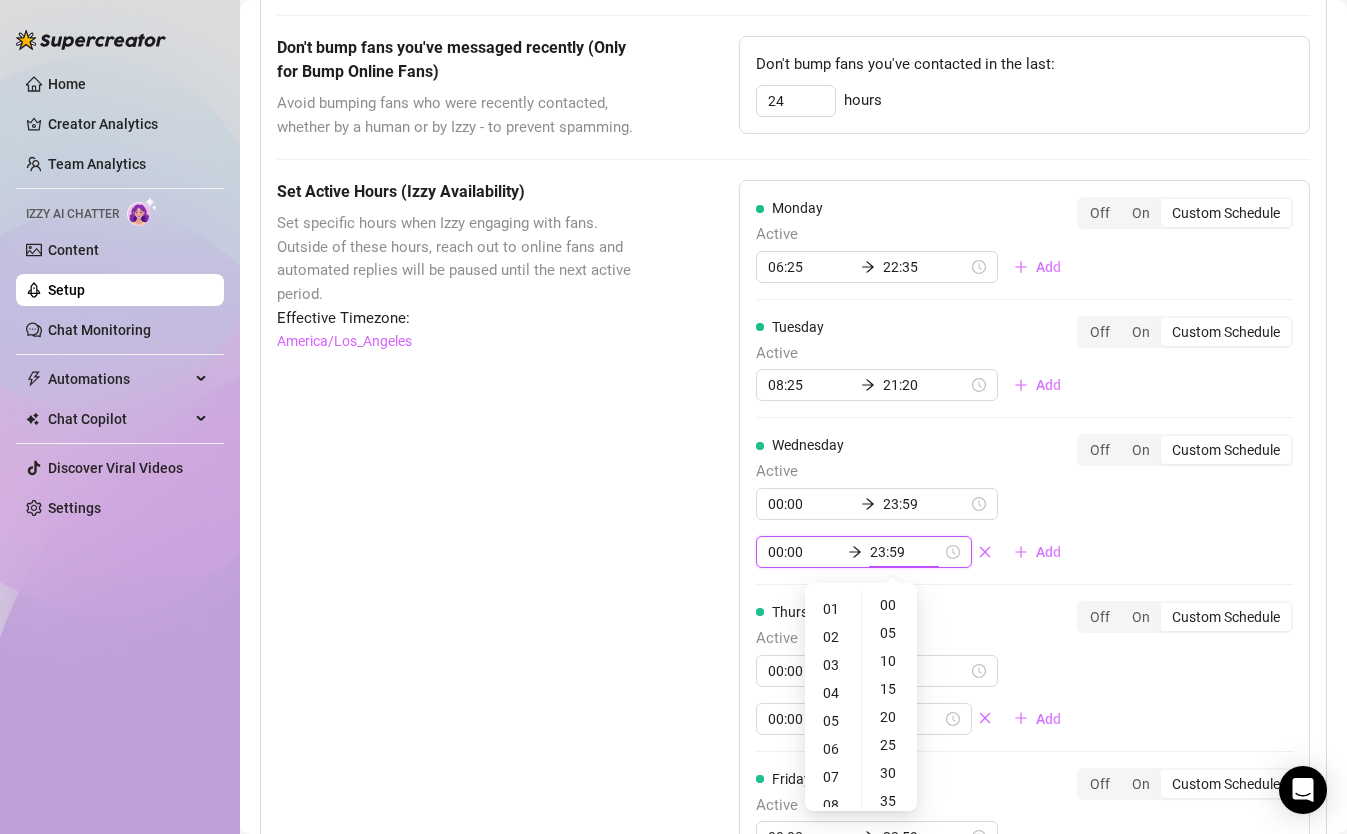 click on "00:00" at bounding box center [804, 552] 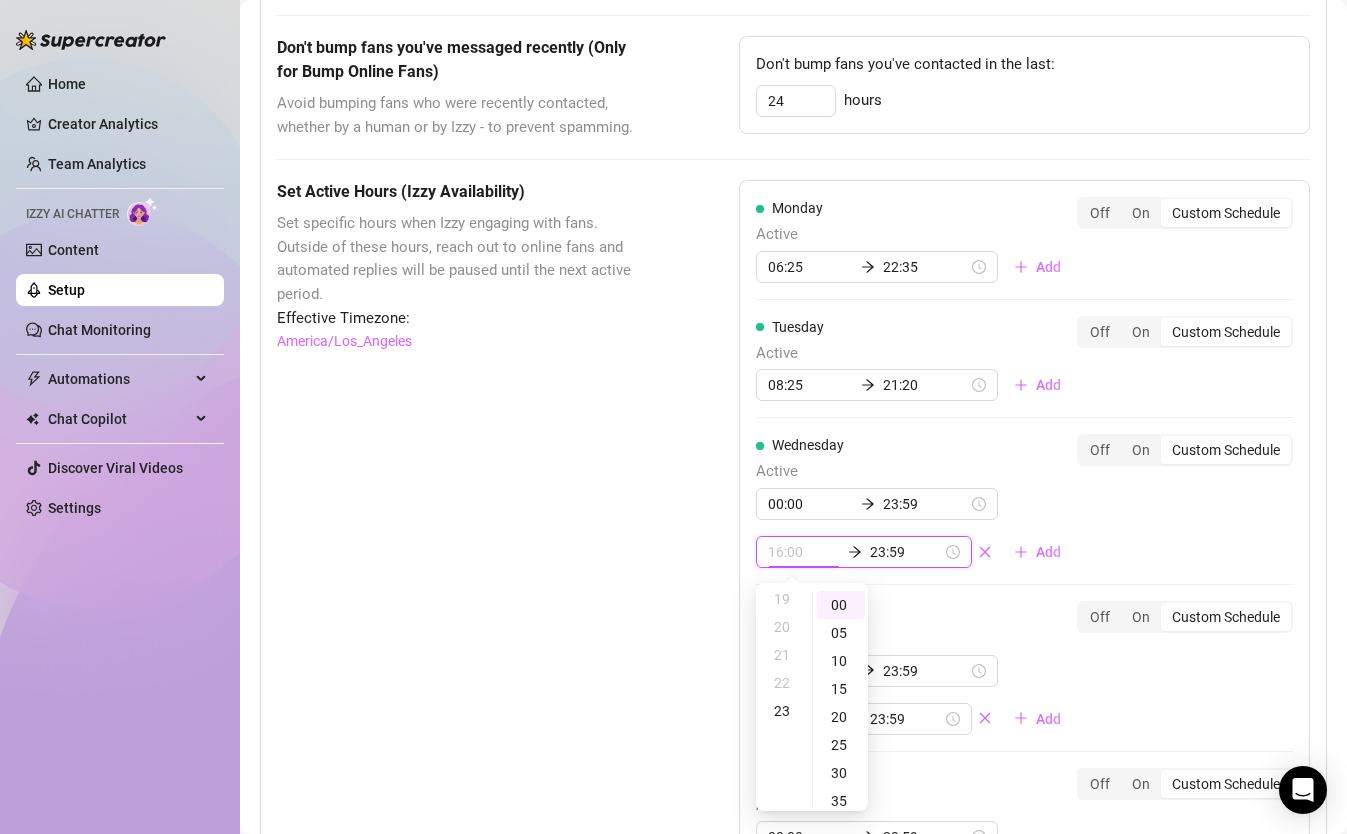 scroll, scrollTop: 539, scrollLeft: 0, axis: vertical 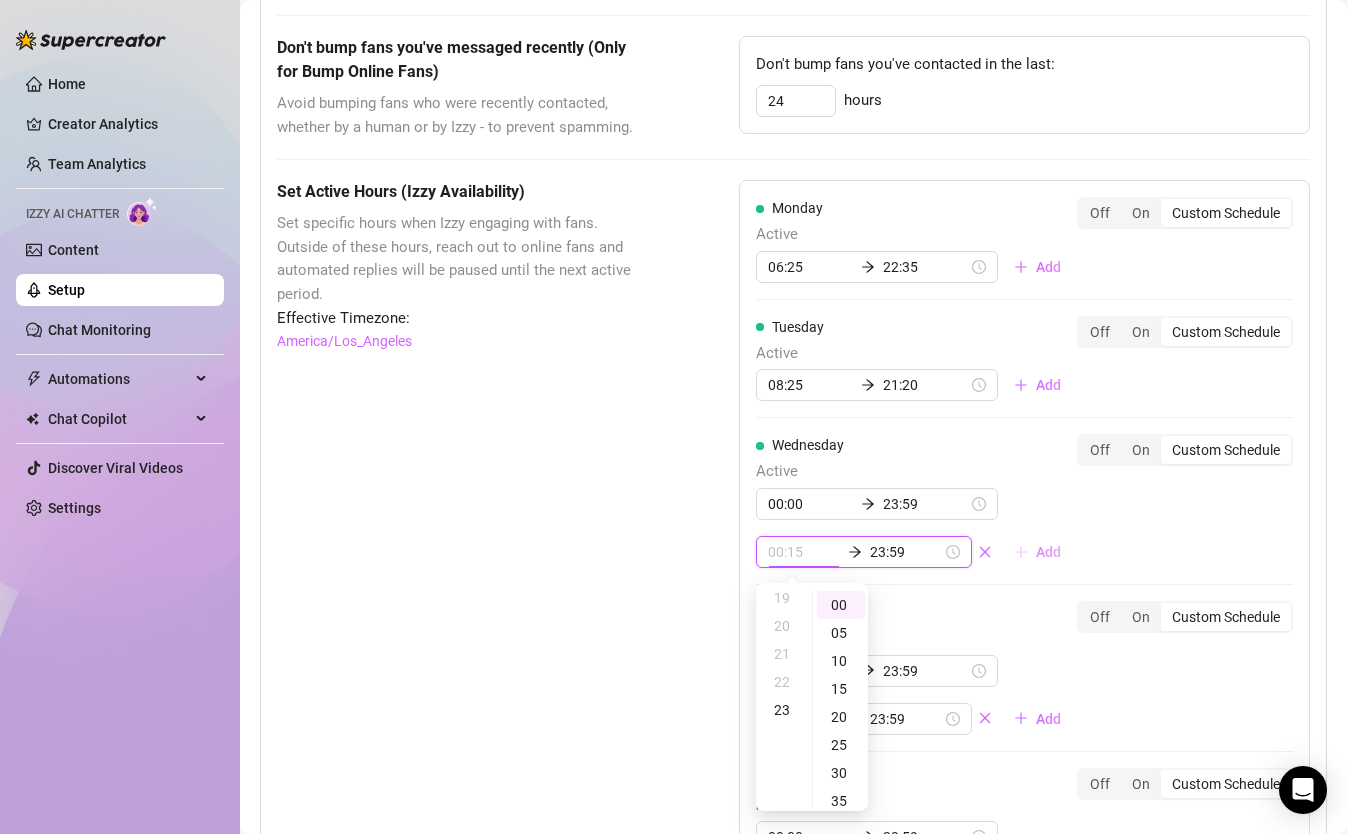 type on "00:00" 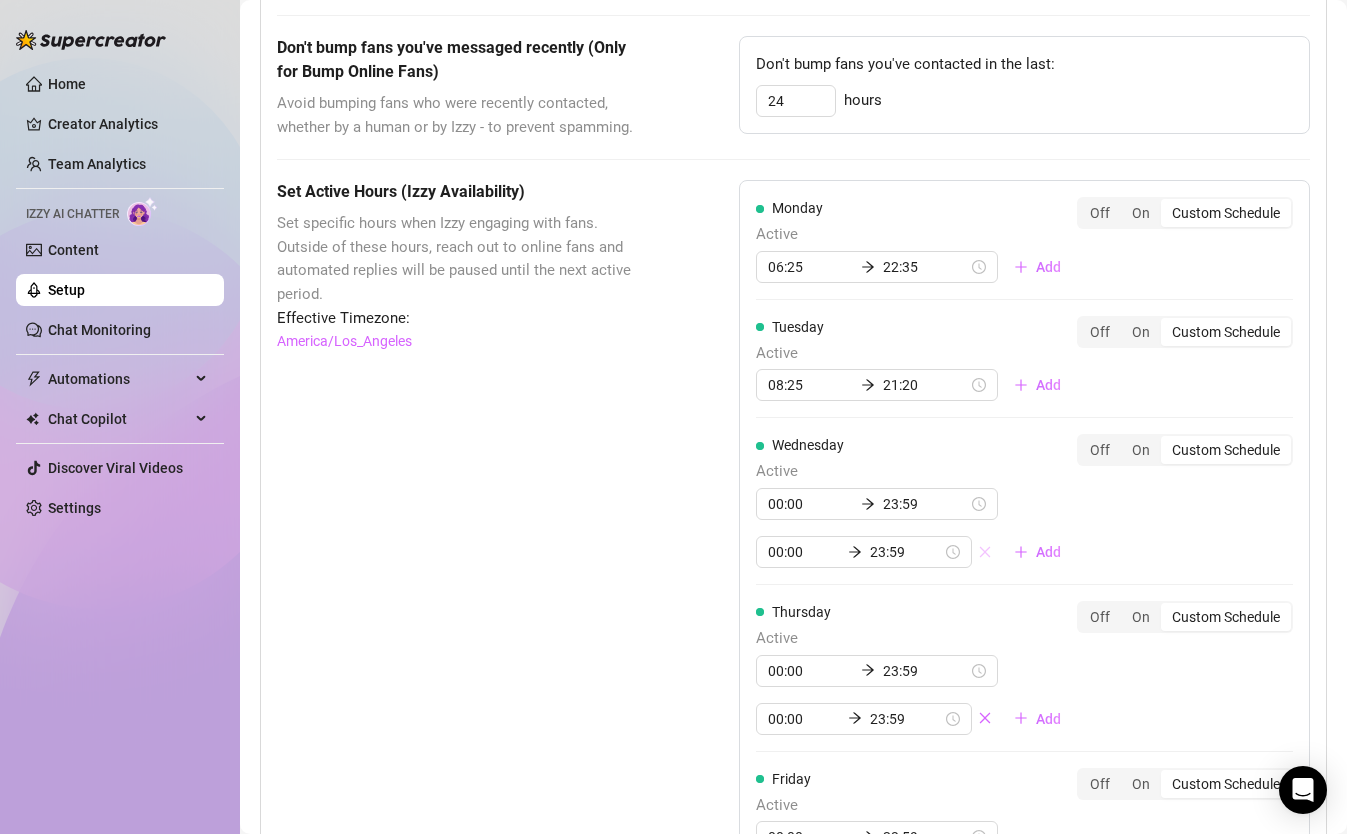 click at bounding box center [985, 552] 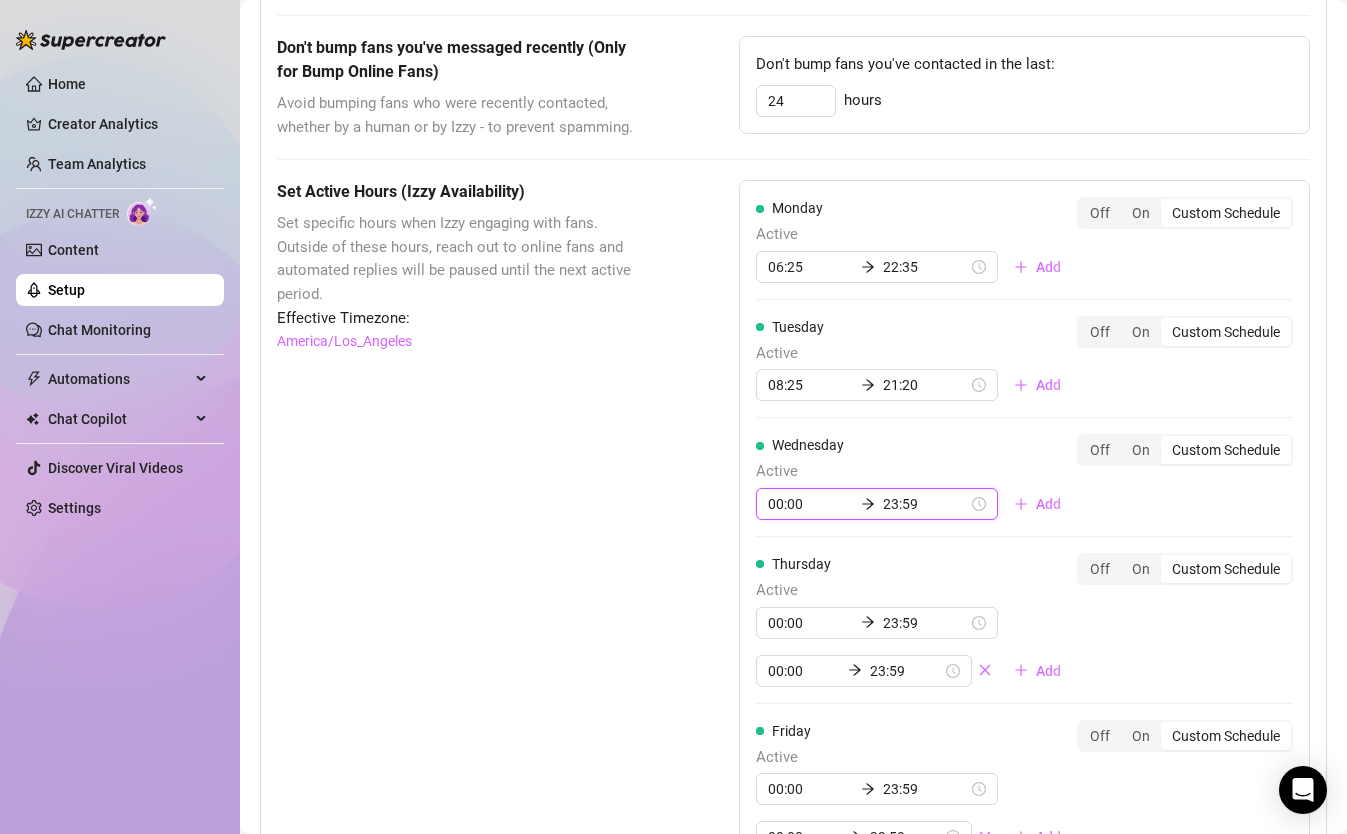 click on "00:00" at bounding box center (810, 504) 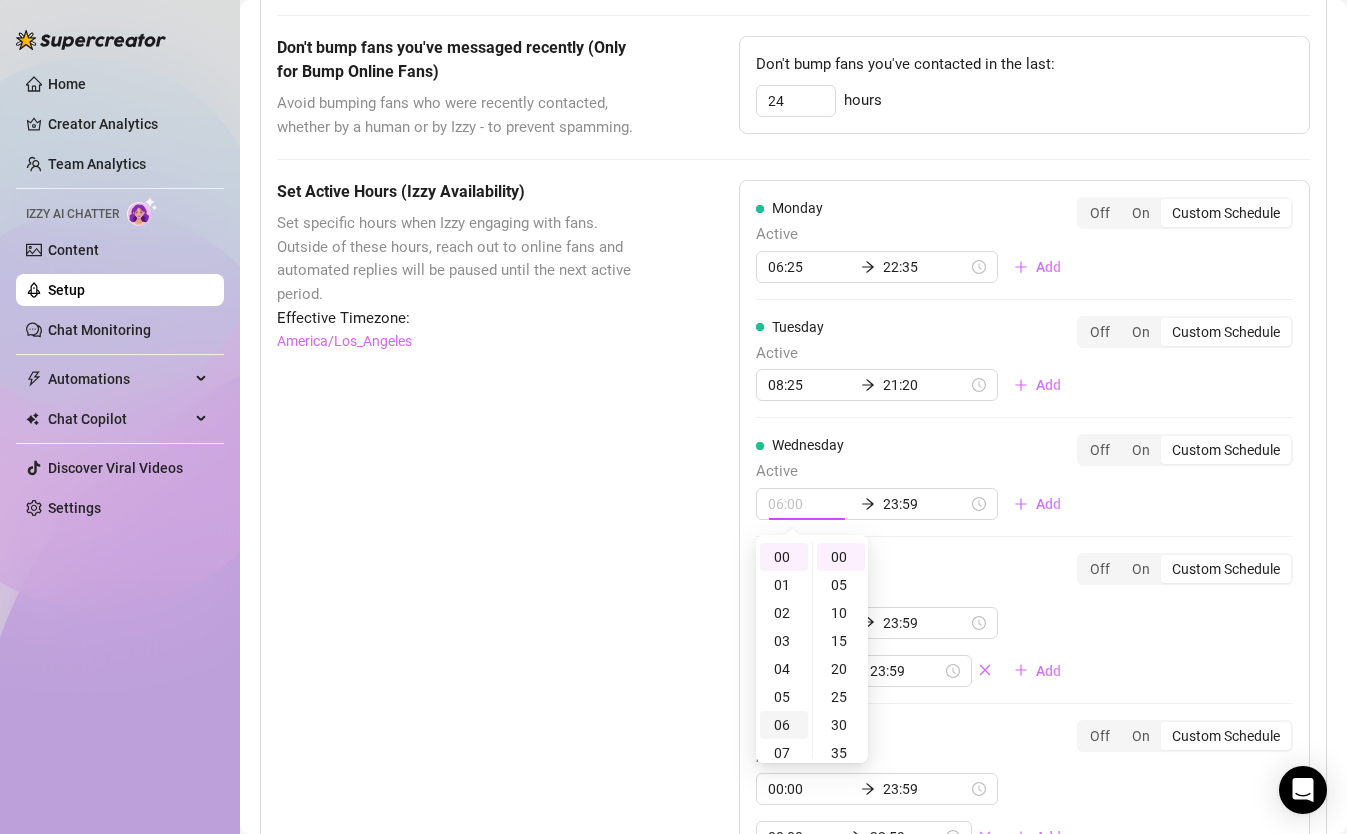 click on "06" at bounding box center [784, 725] 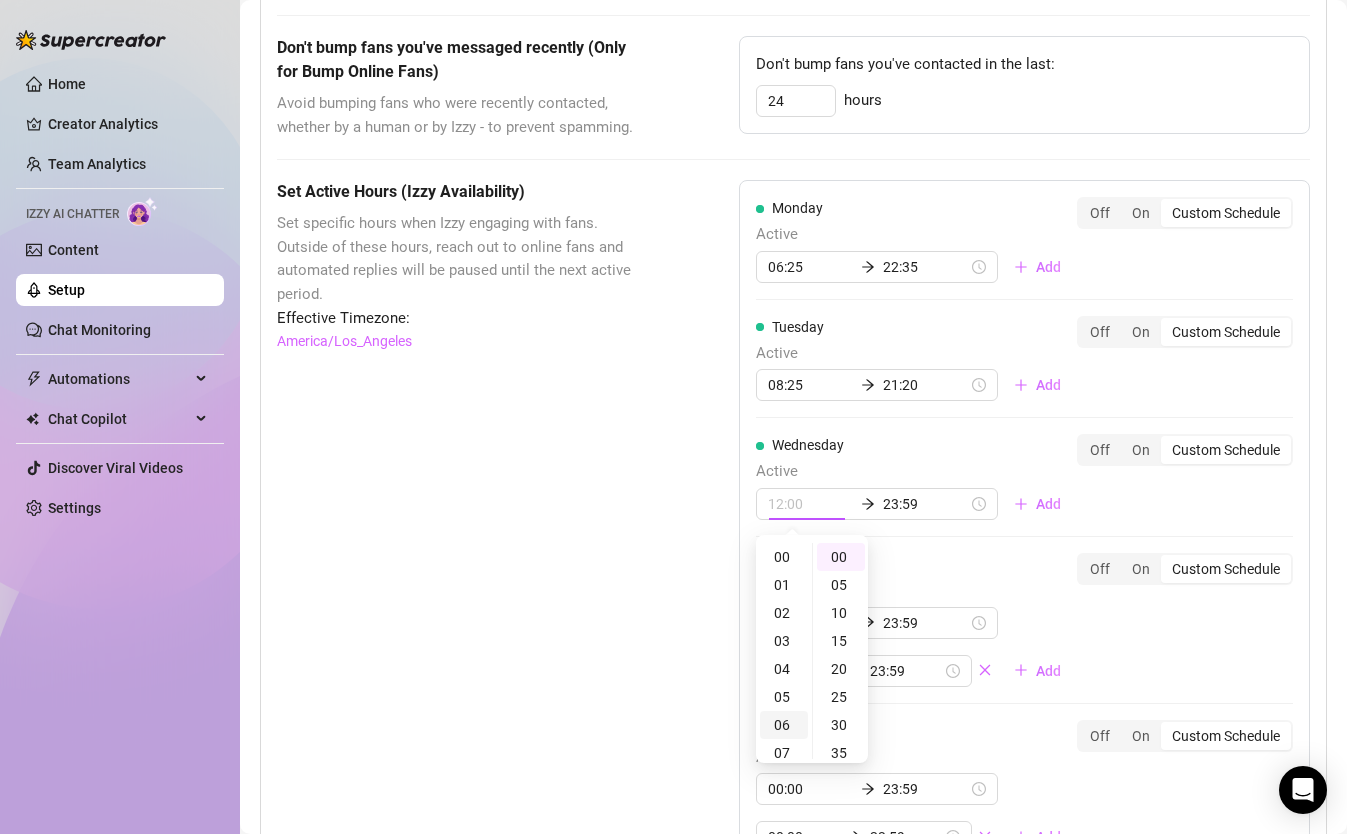 scroll, scrollTop: 168, scrollLeft: 0, axis: vertical 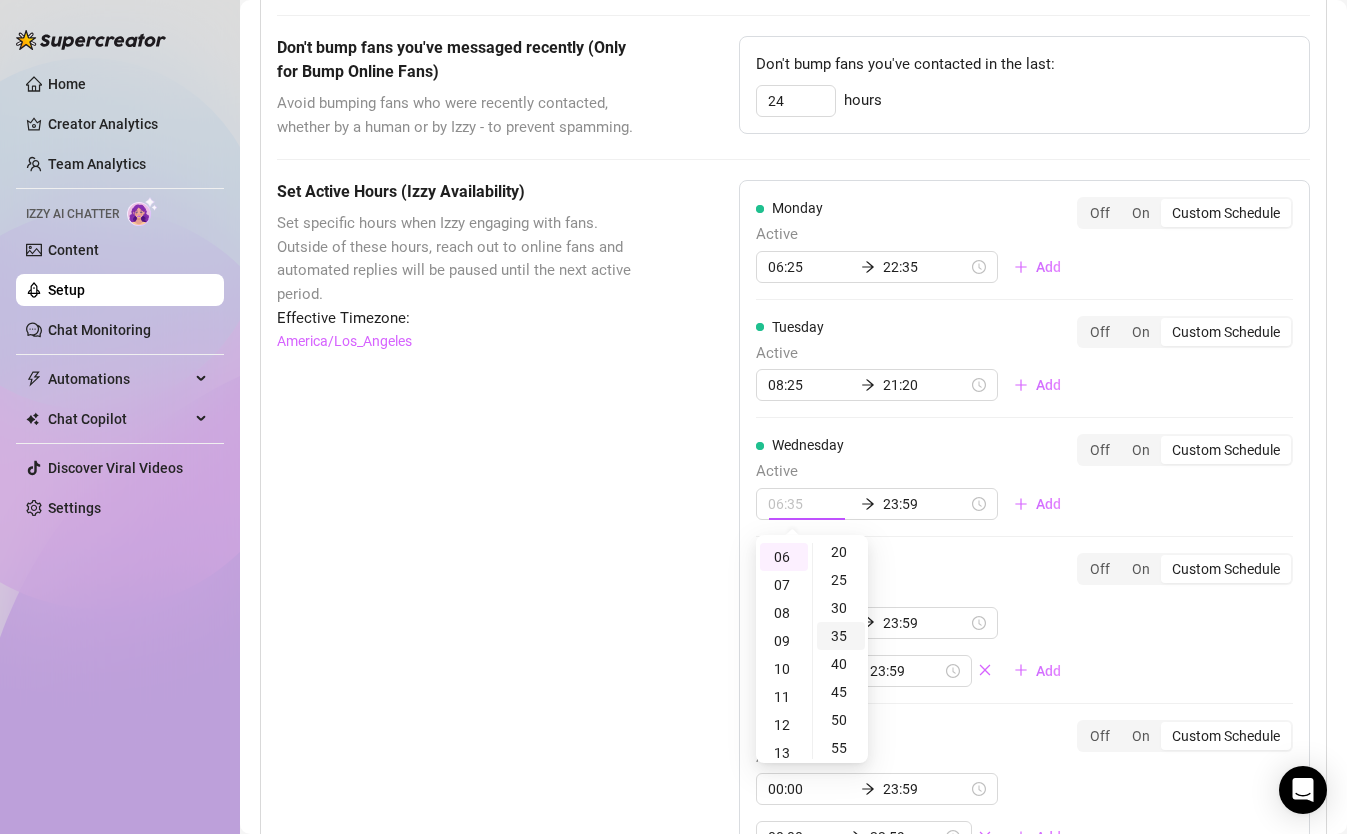 click on "35" at bounding box center [841, 636] 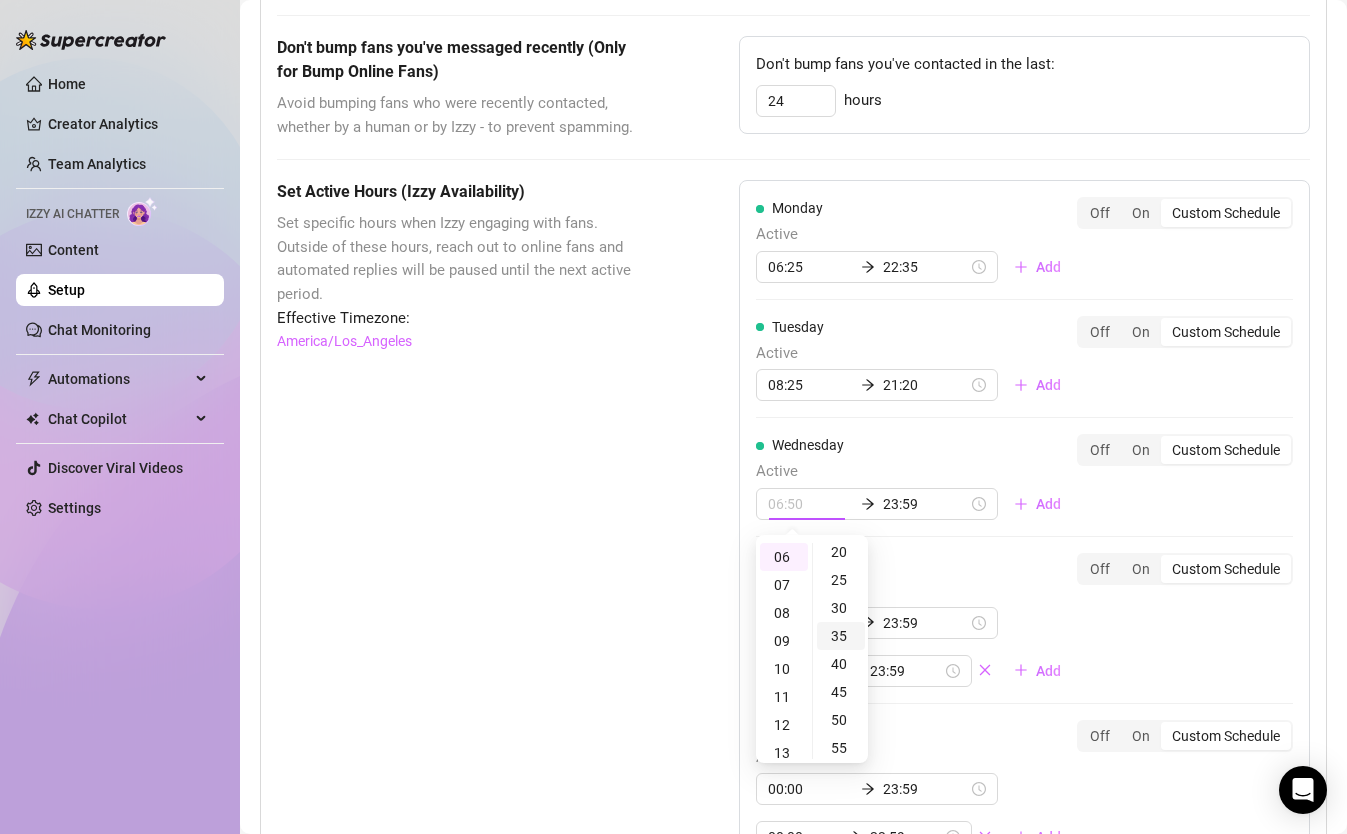 scroll, scrollTop: 196, scrollLeft: 0, axis: vertical 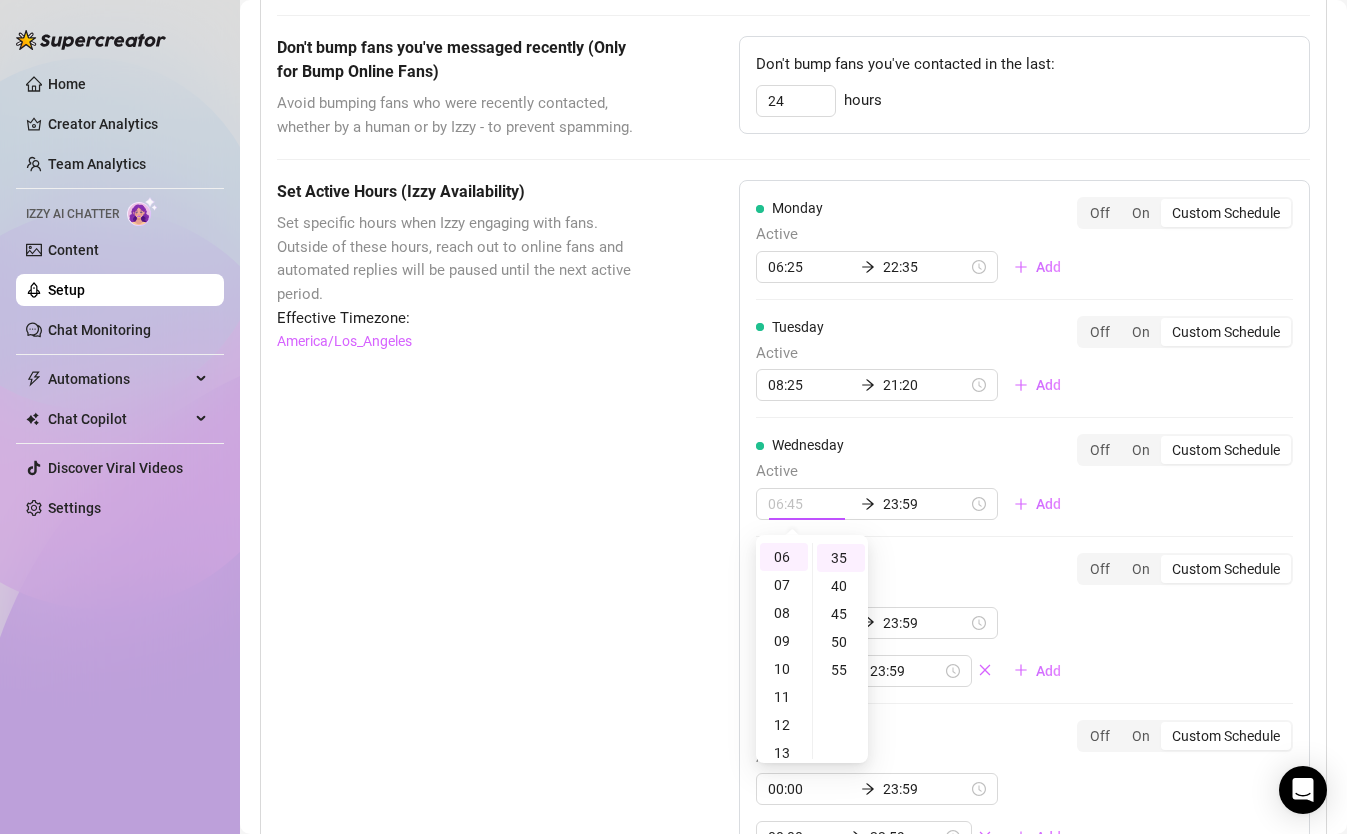 type on "06:35" 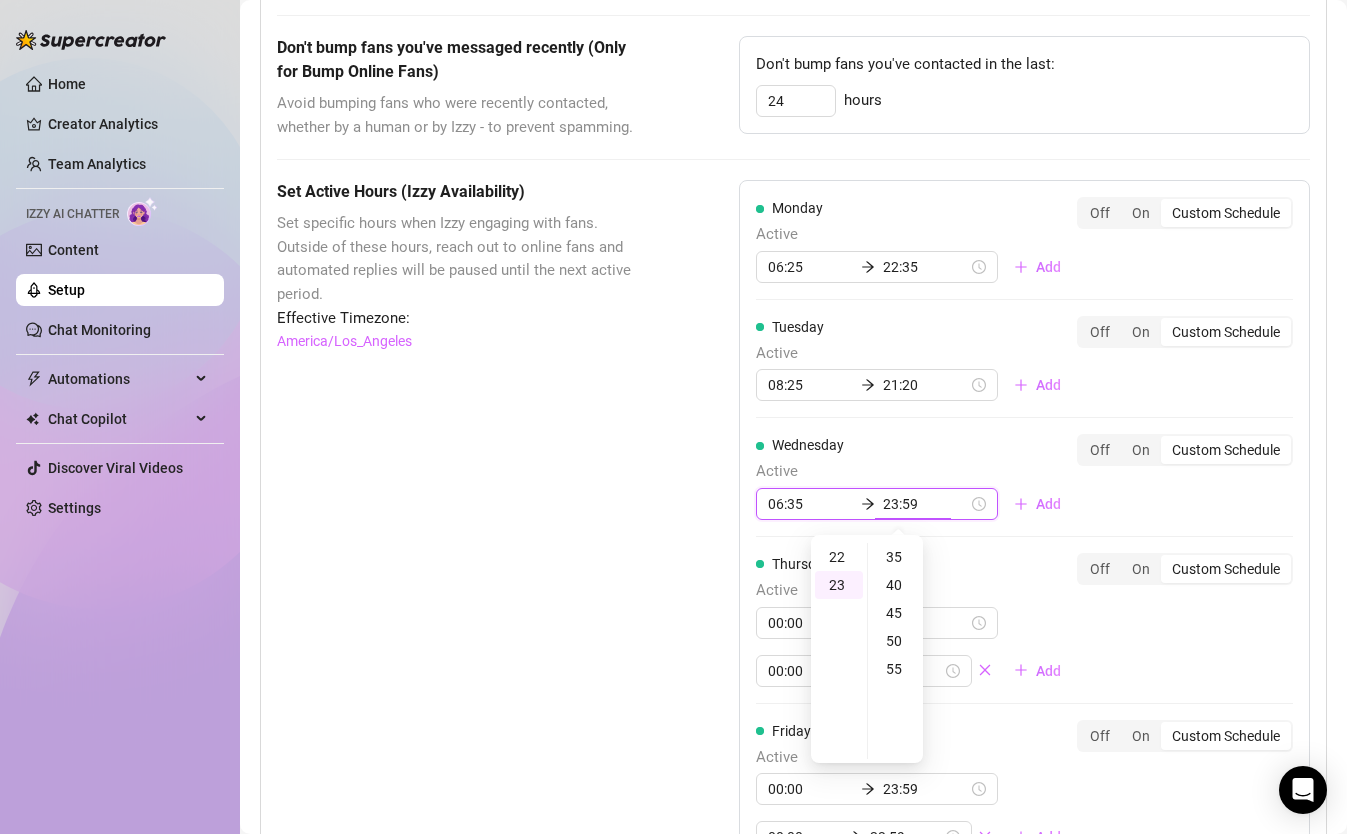 click on "23:59" at bounding box center (925, 504) 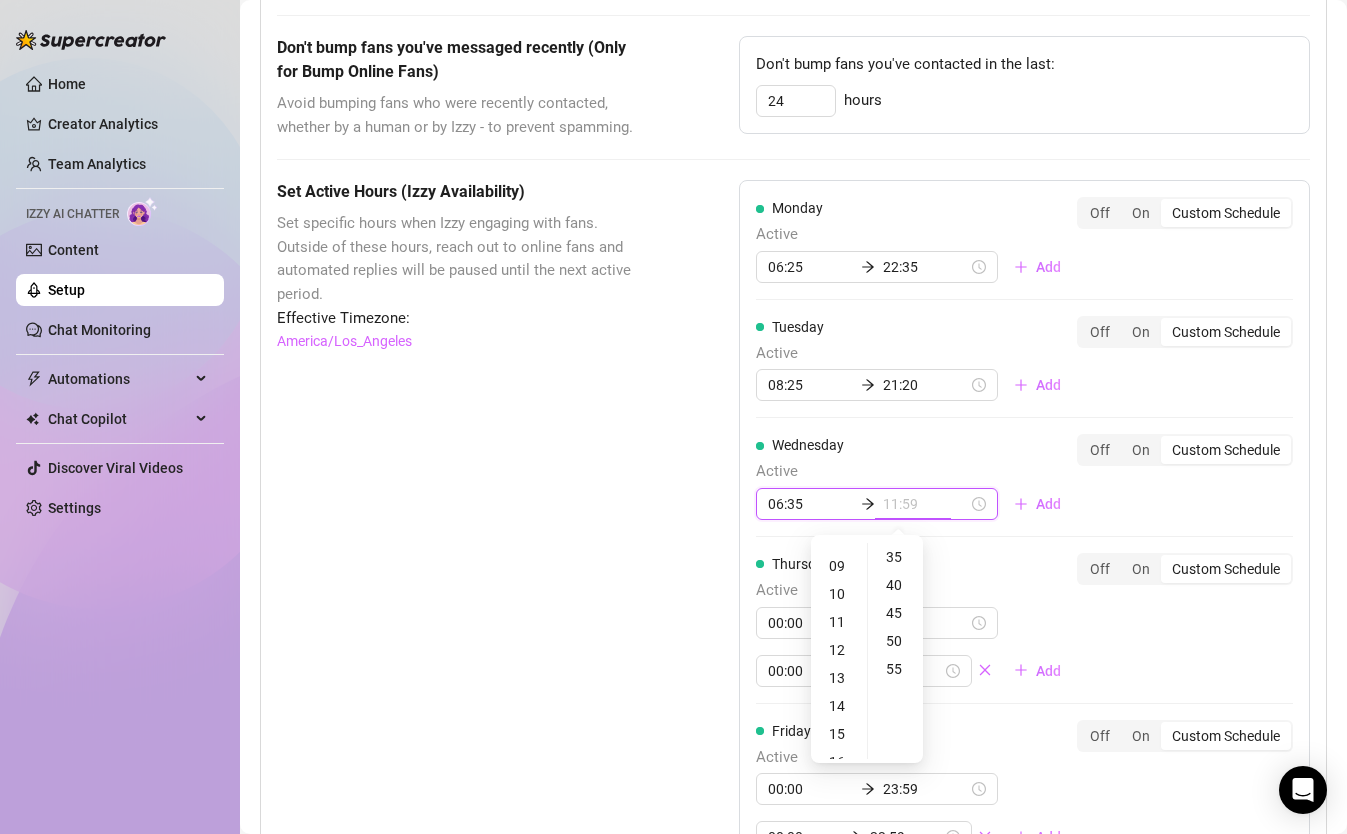 scroll, scrollTop: 238, scrollLeft: 0, axis: vertical 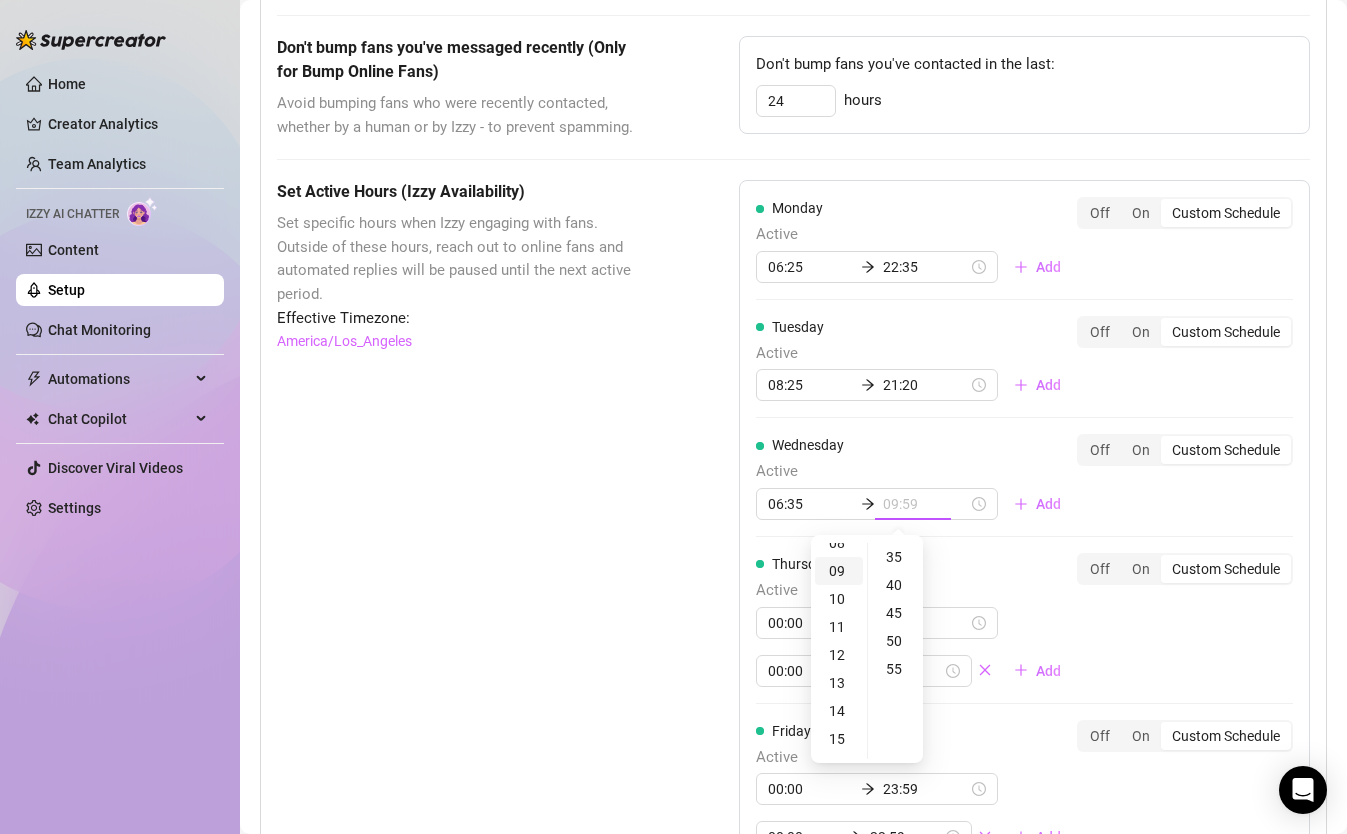 click on "09" at bounding box center (839, 571) 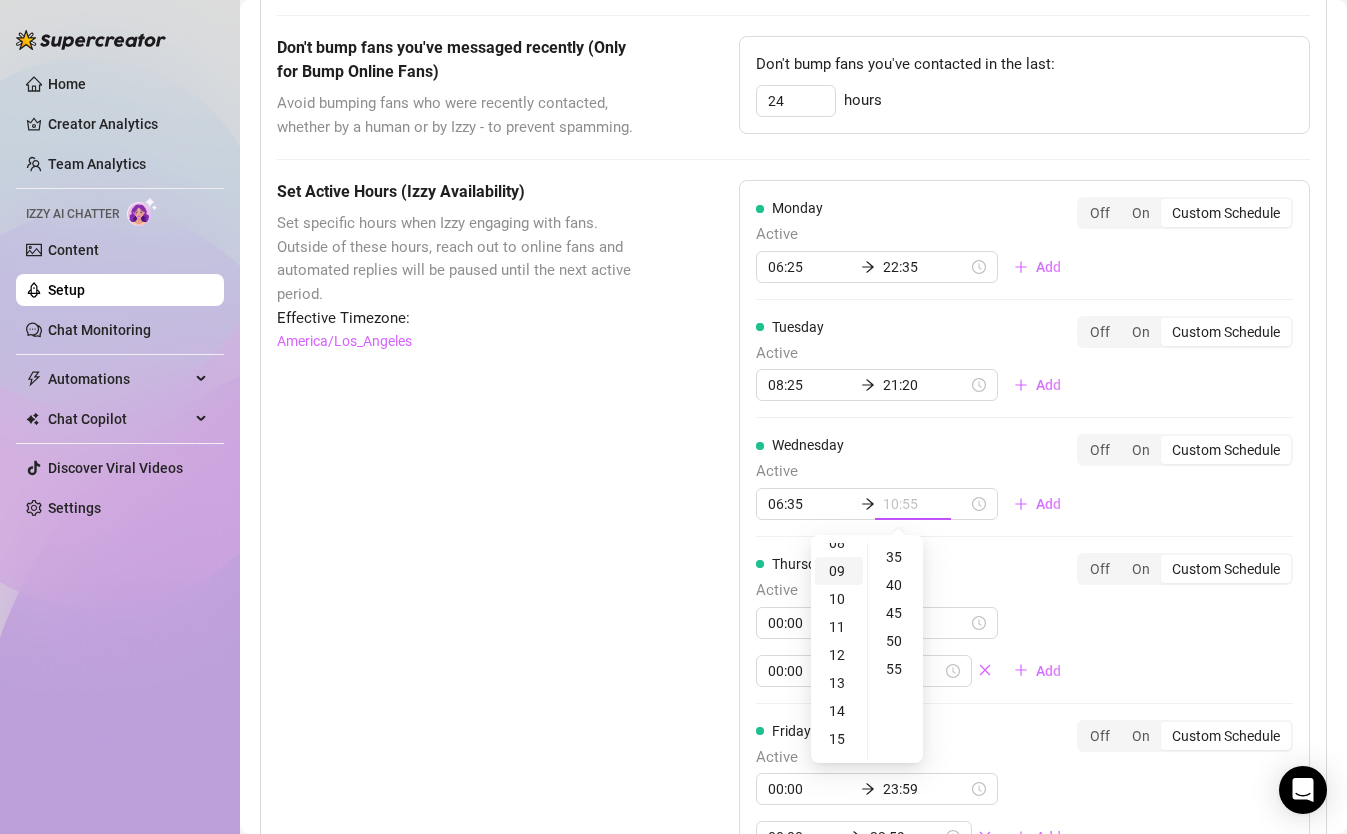 scroll, scrollTop: 252, scrollLeft: 0, axis: vertical 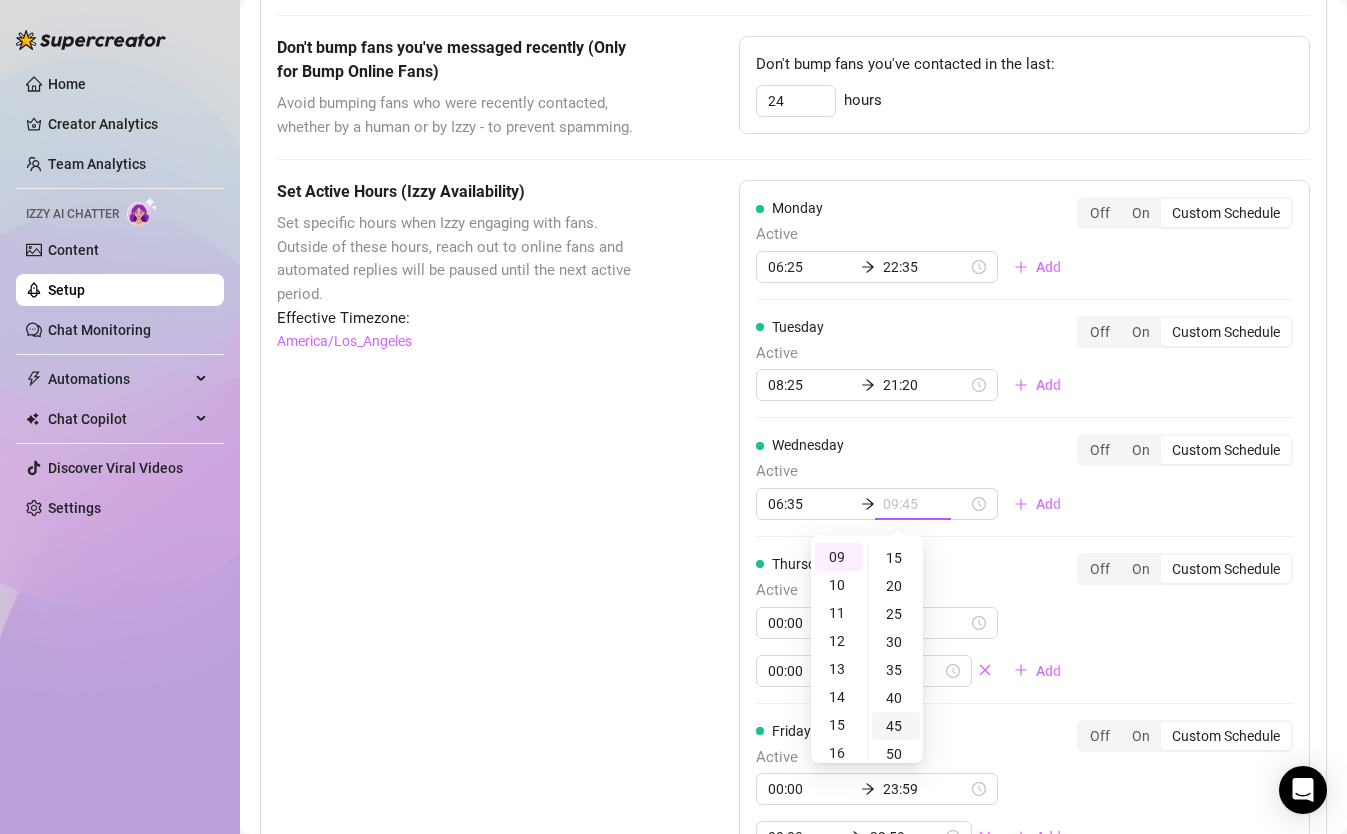 click on "45" at bounding box center (896, 726) 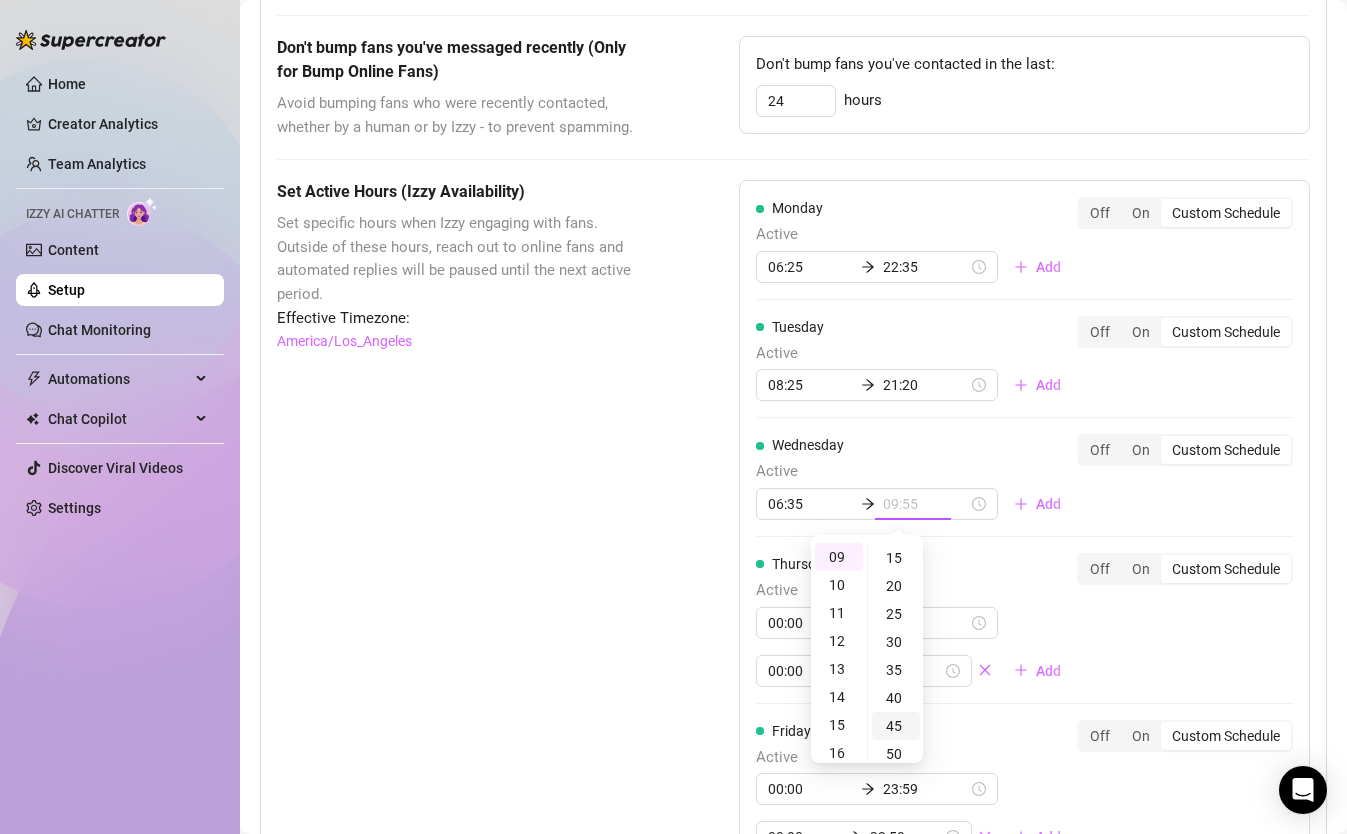 type on "09:45" 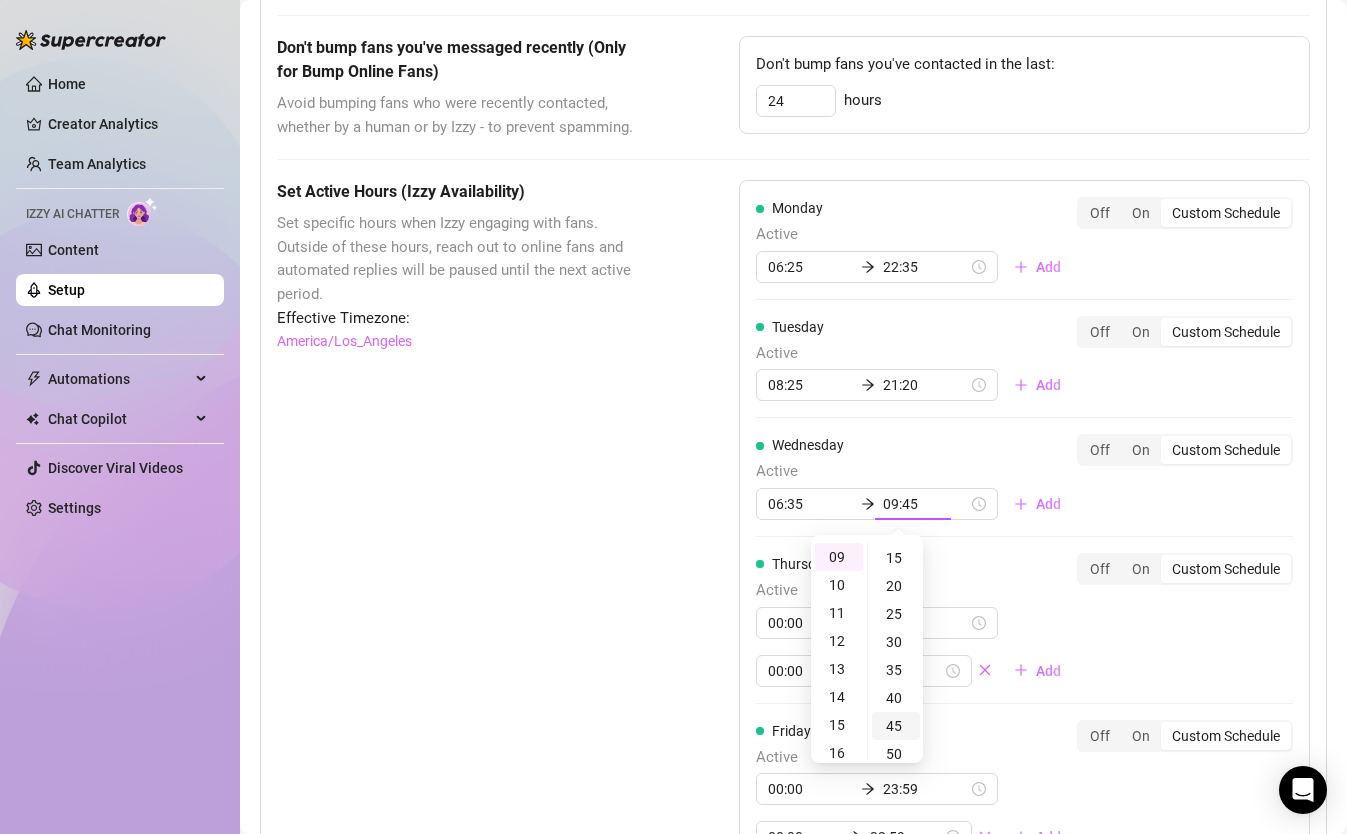 scroll, scrollTop: 252, scrollLeft: 0, axis: vertical 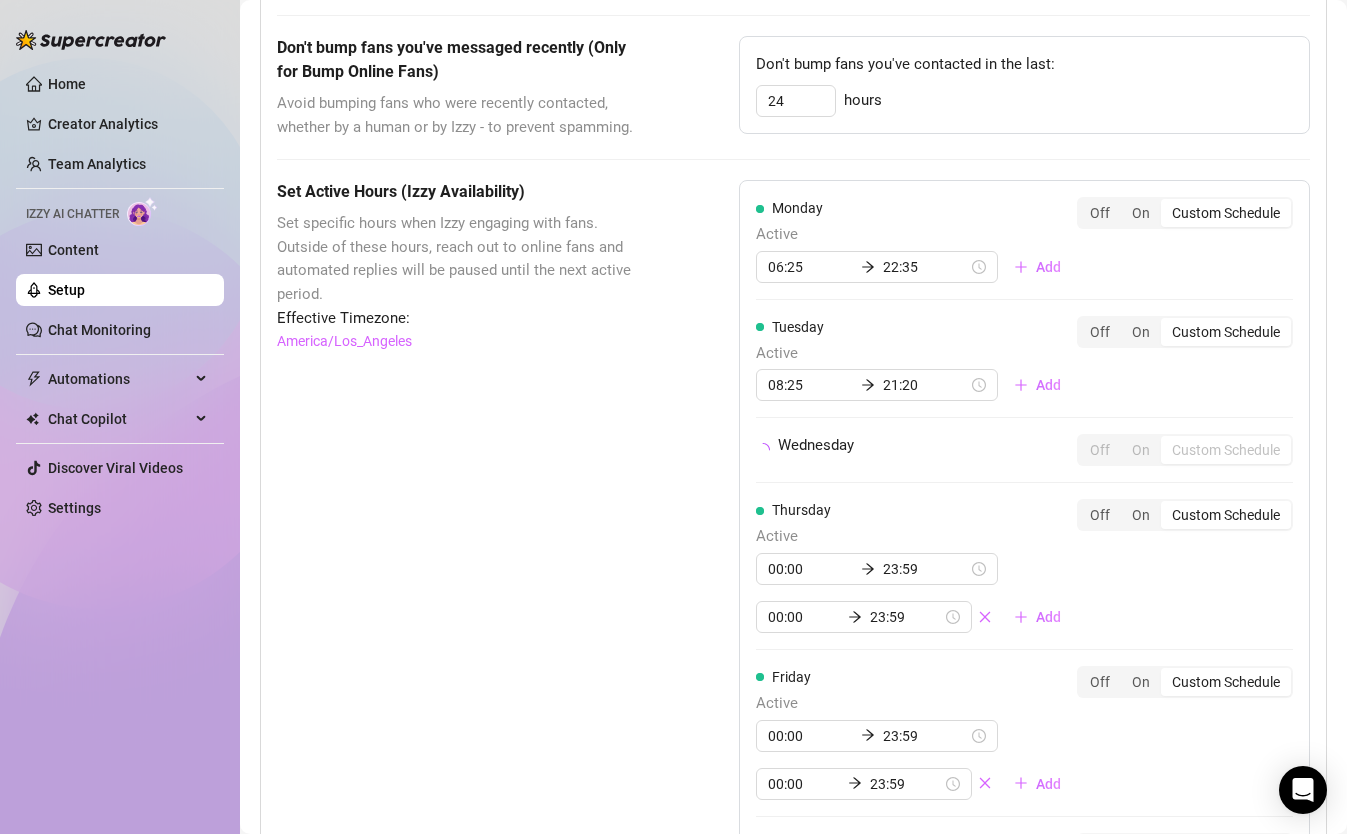 click on "Thursday Active 00:00 23:59 00:00 23:59 Add" at bounding box center [916, 566] 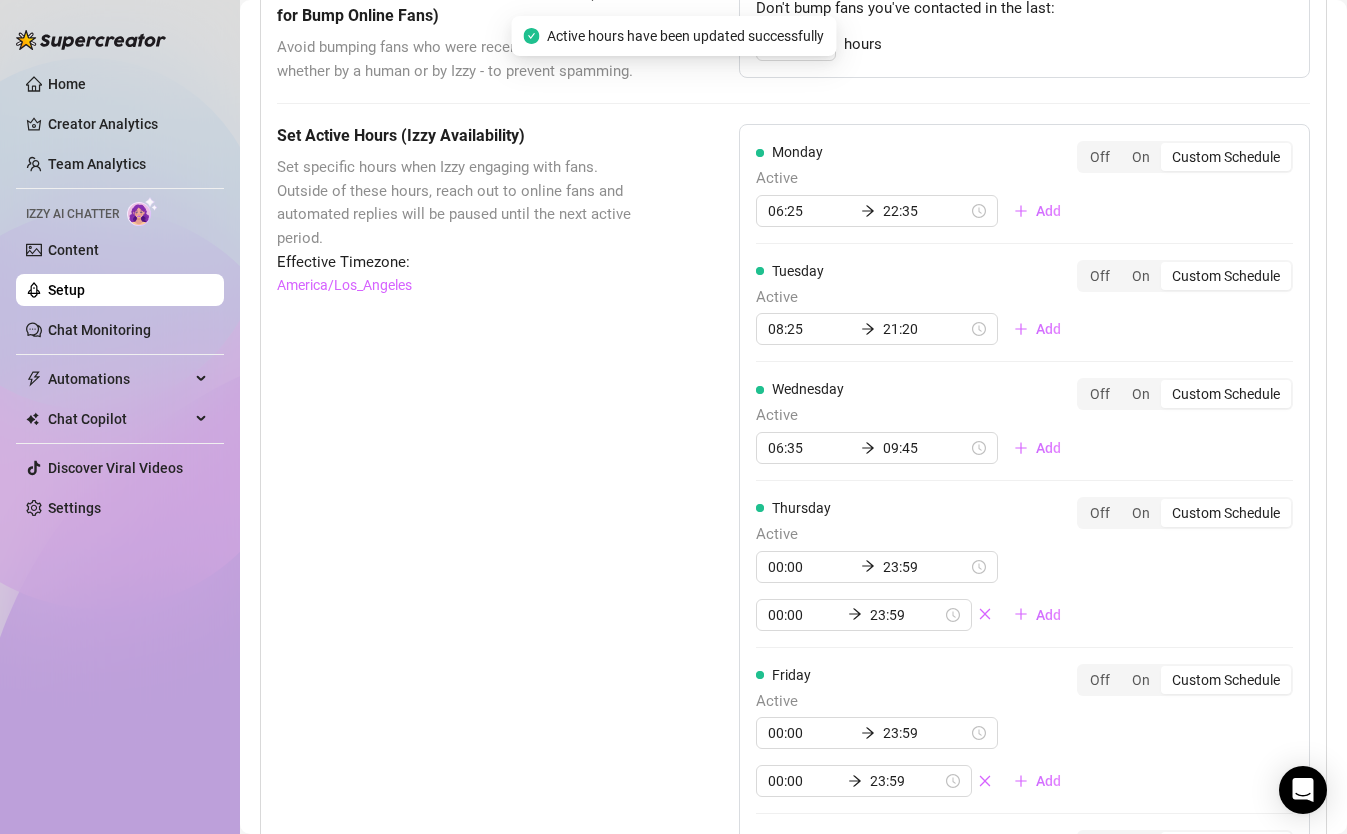 scroll, scrollTop: 1078, scrollLeft: 0, axis: vertical 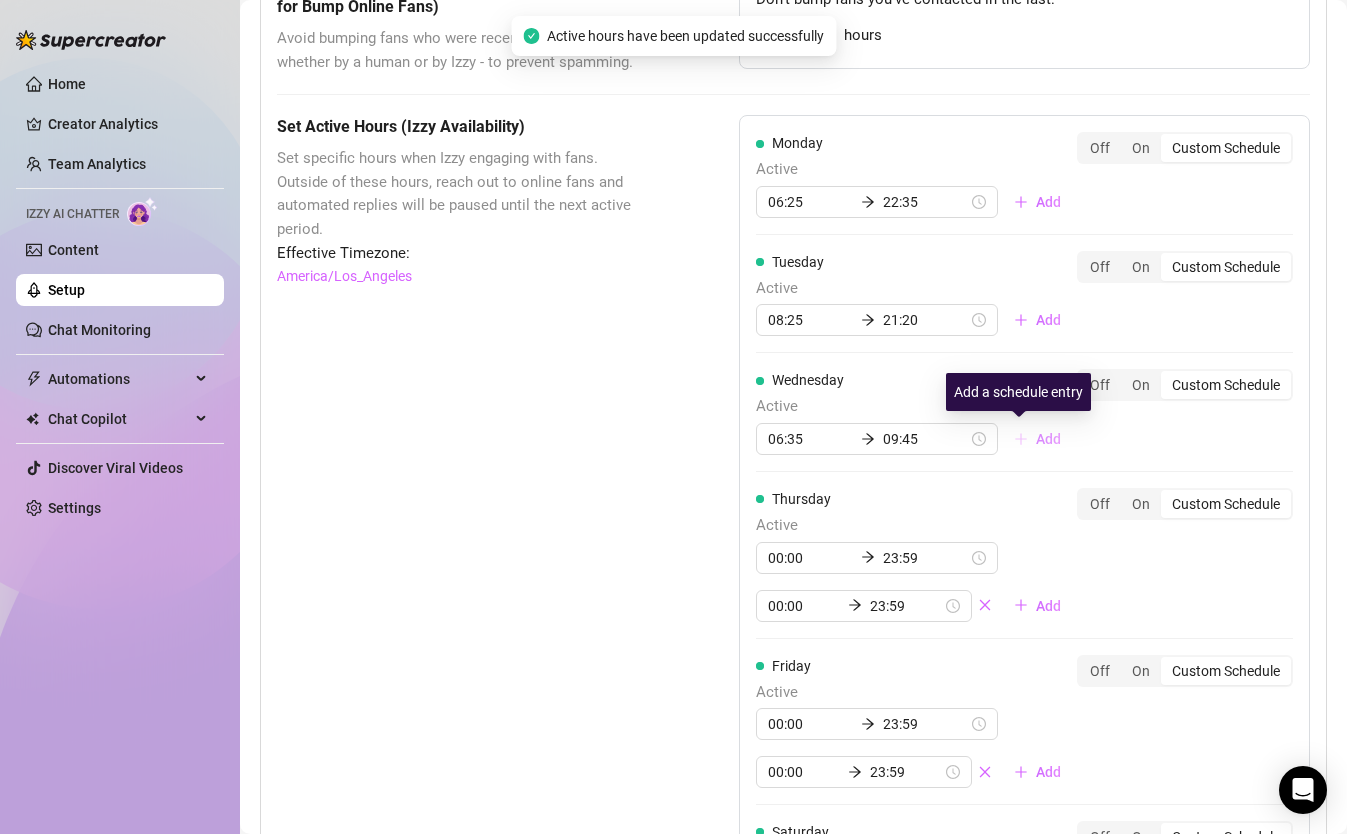 click on "Add" at bounding box center [1048, 439] 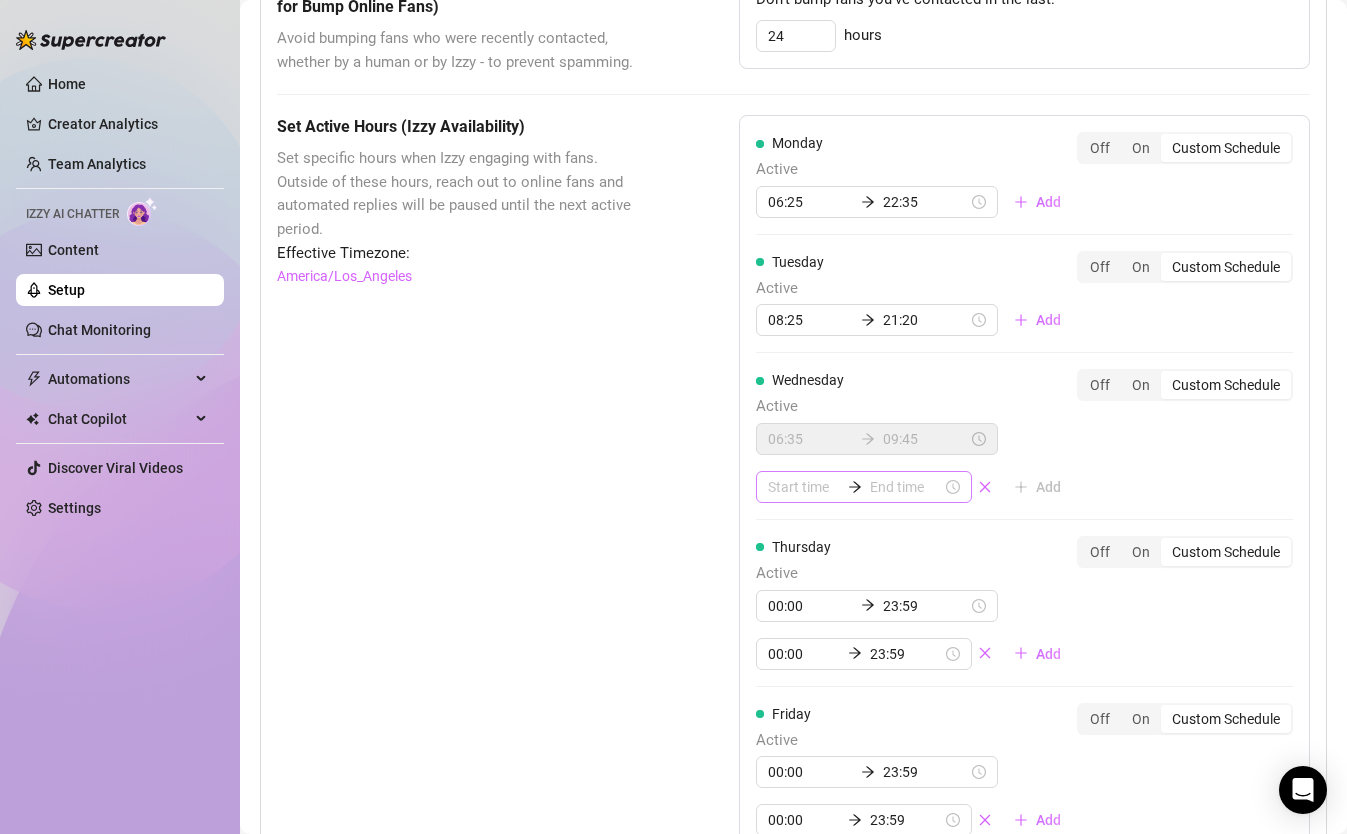 click at bounding box center [864, 487] 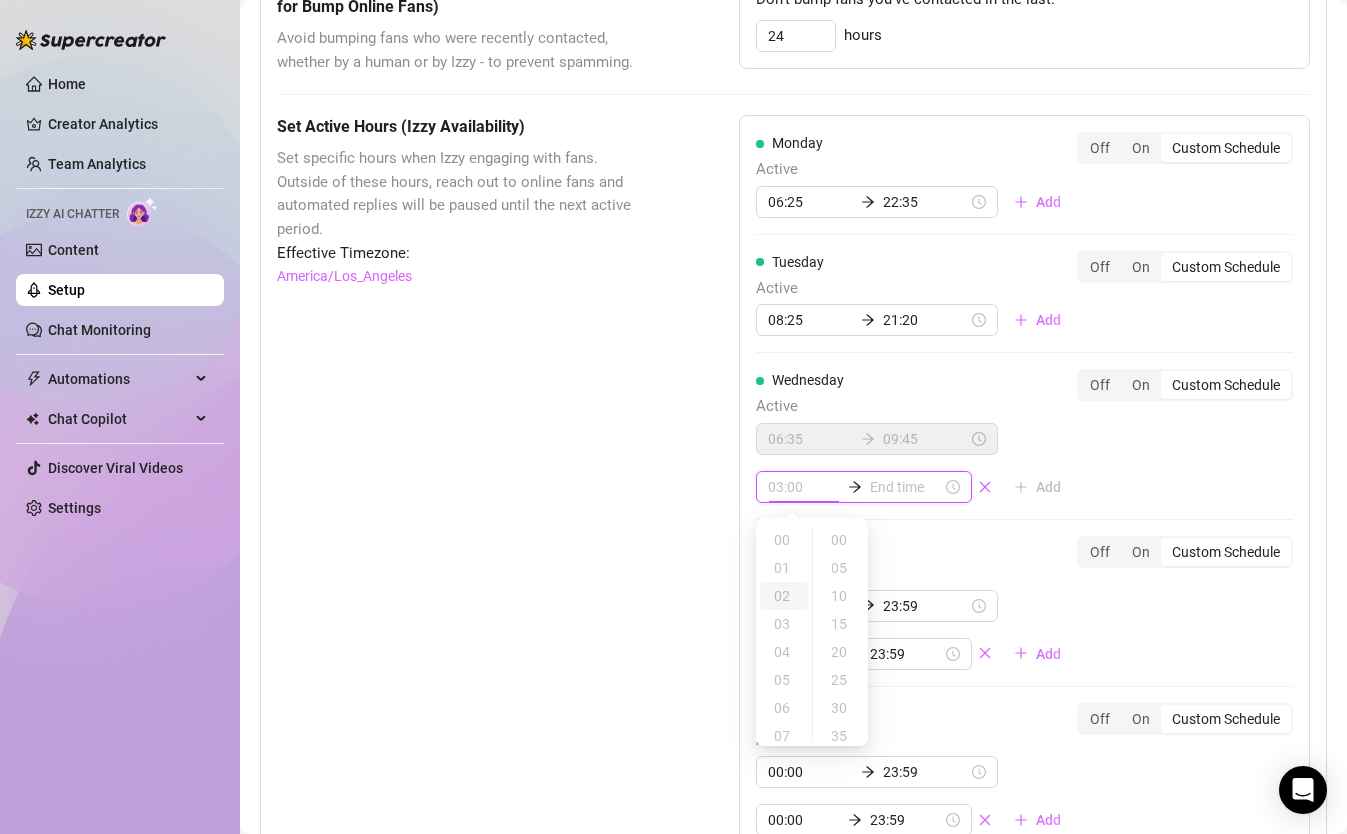 type on "02:00" 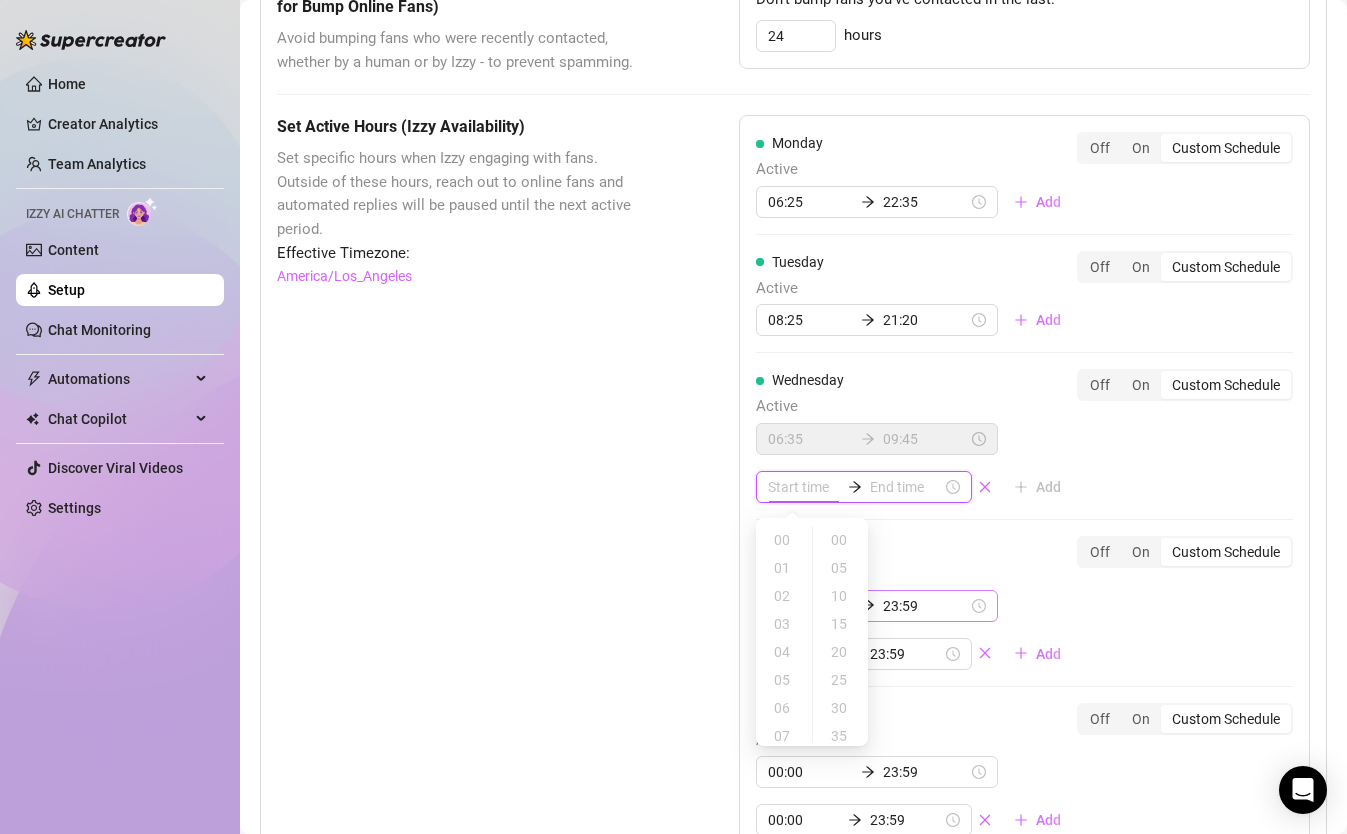 type on "00:10" 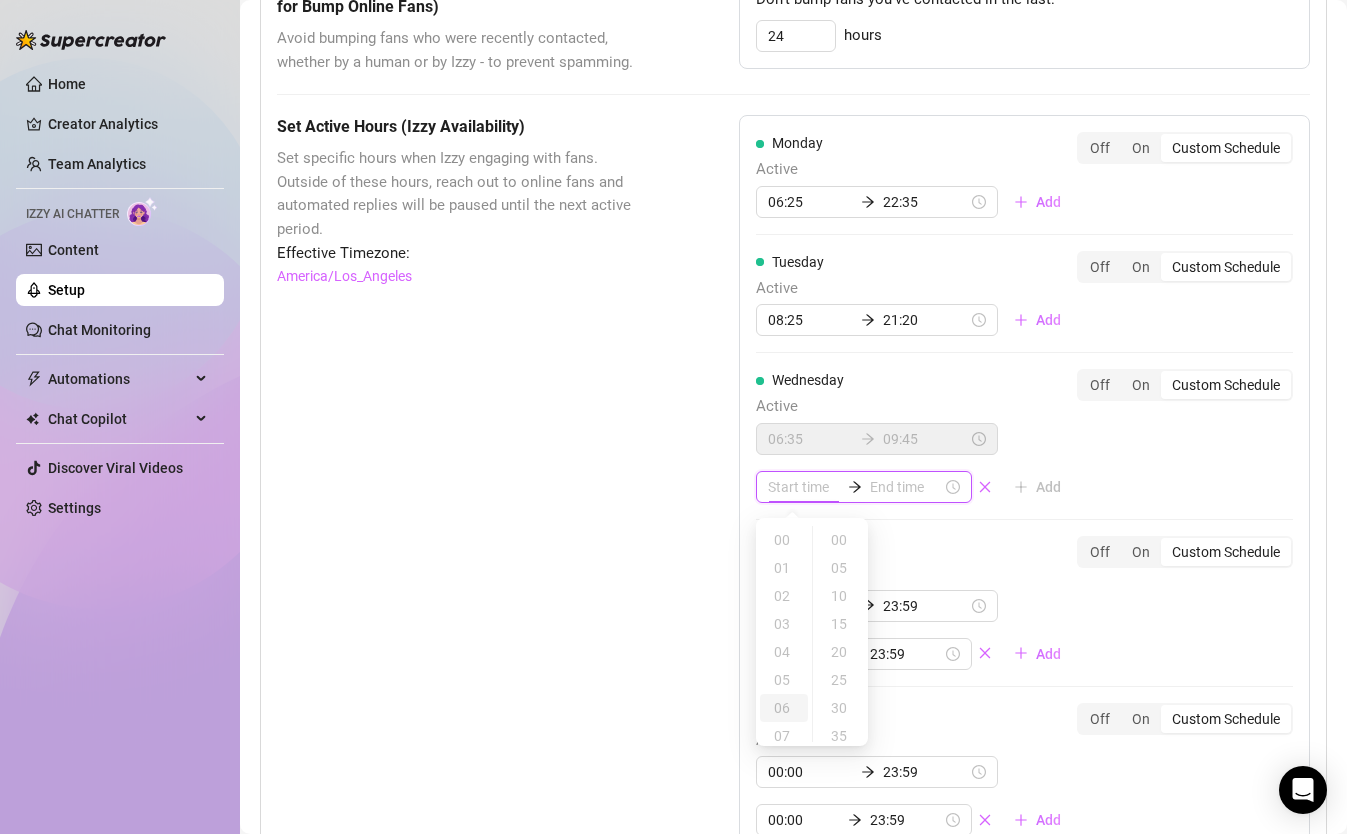 type on "00:20" 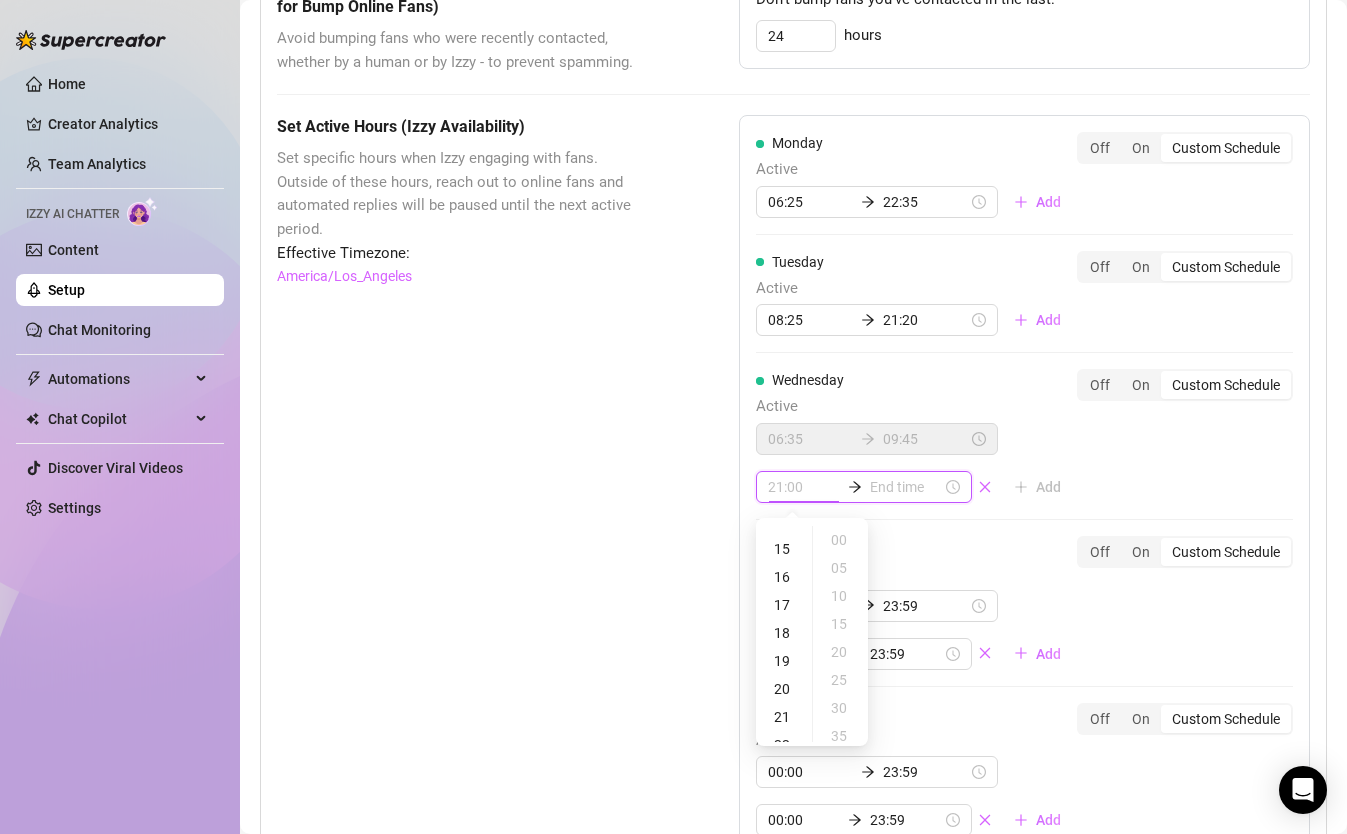 scroll, scrollTop: 396, scrollLeft: 0, axis: vertical 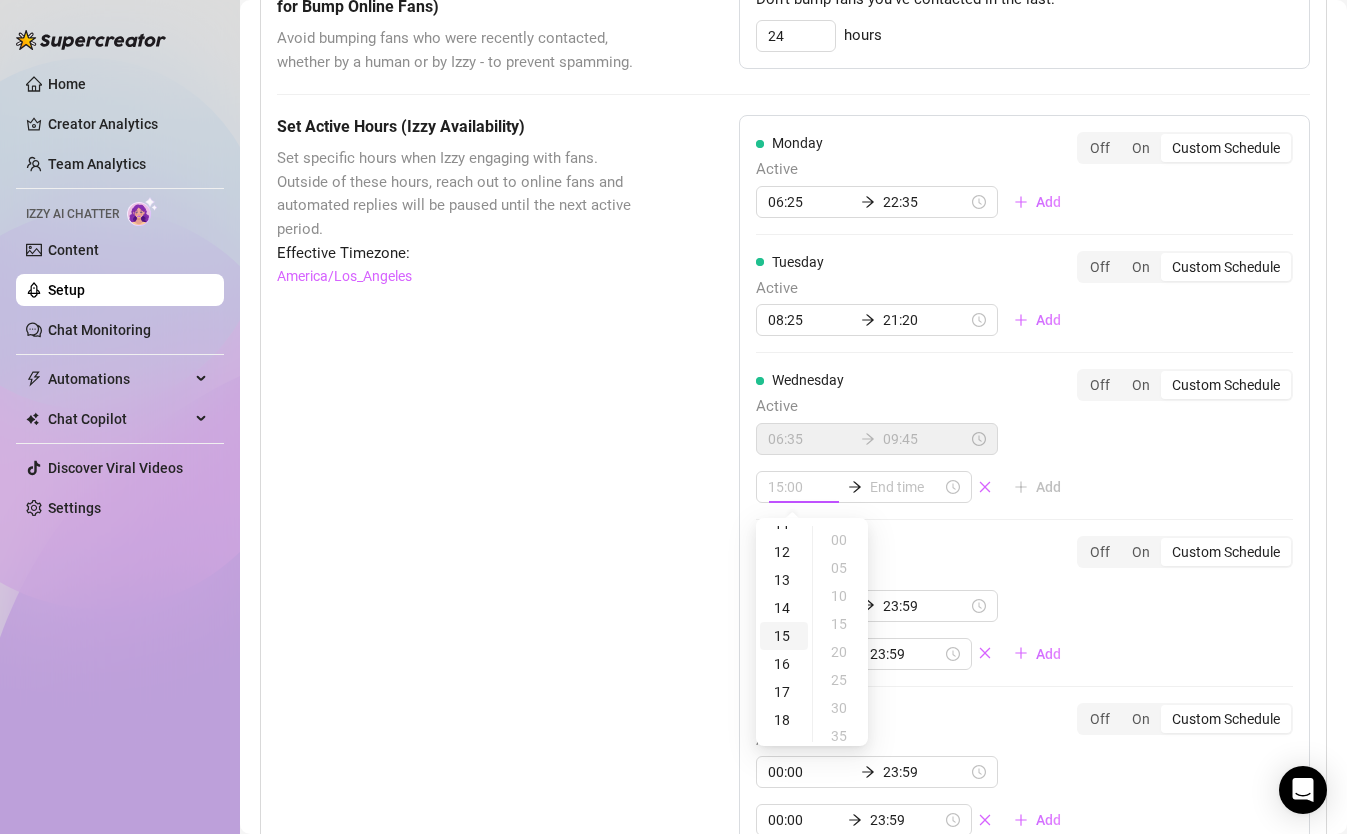 click on "15" at bounding box center [784, 636] 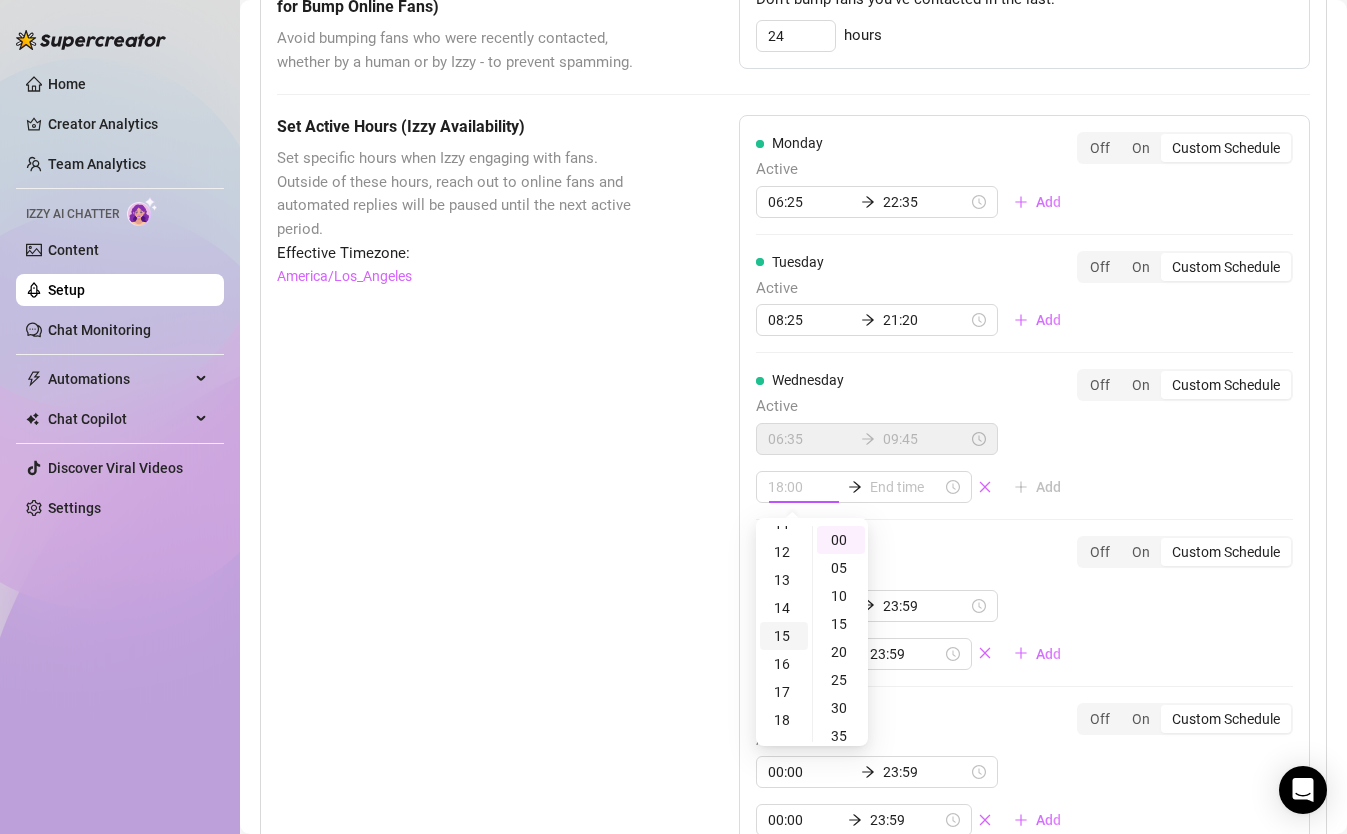 scroll, scrollTop: 420, scrollLeft: 0, axis: vertical 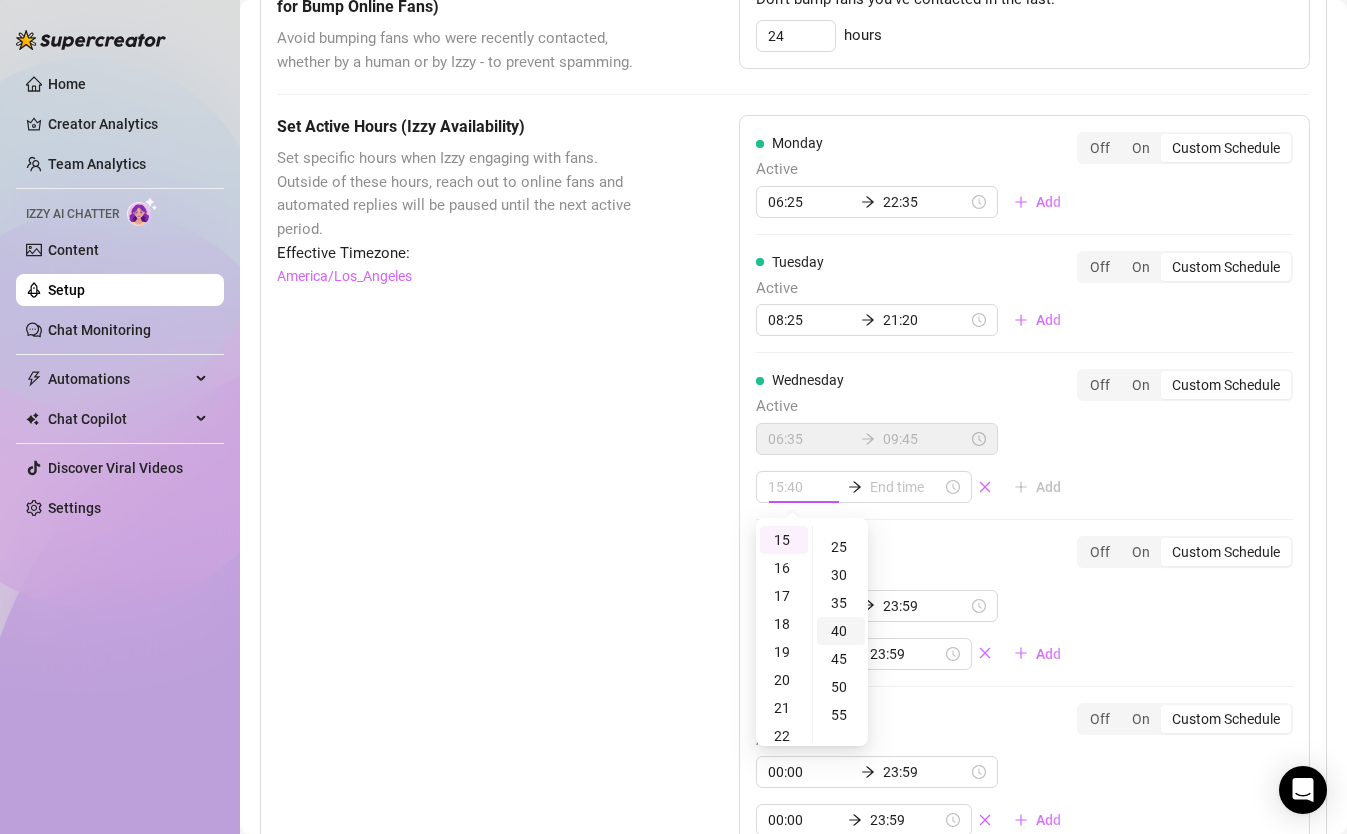 click on "40" at bounding box center (841, 631) 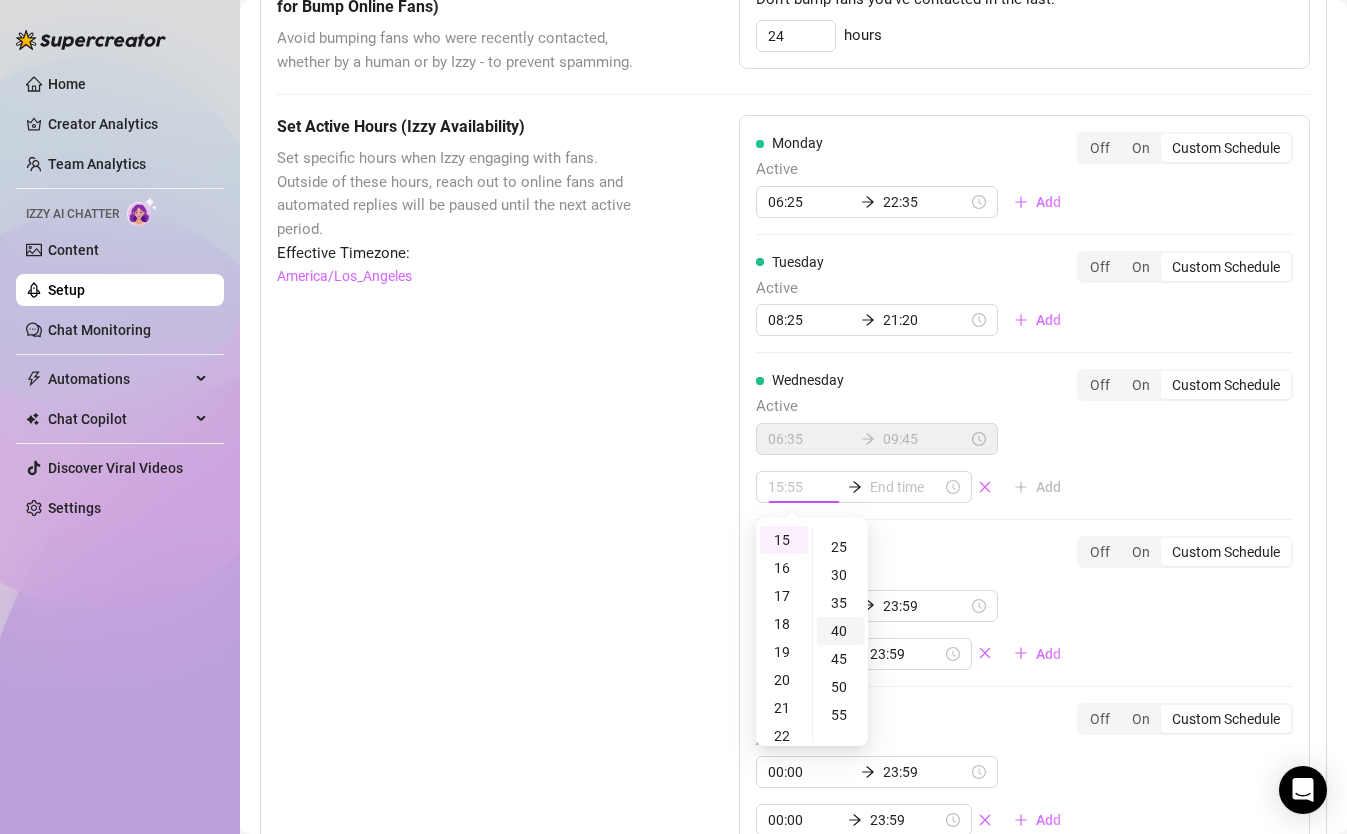 scroll, scrollTop: 224, scrollLeft: 0, axis: vertical 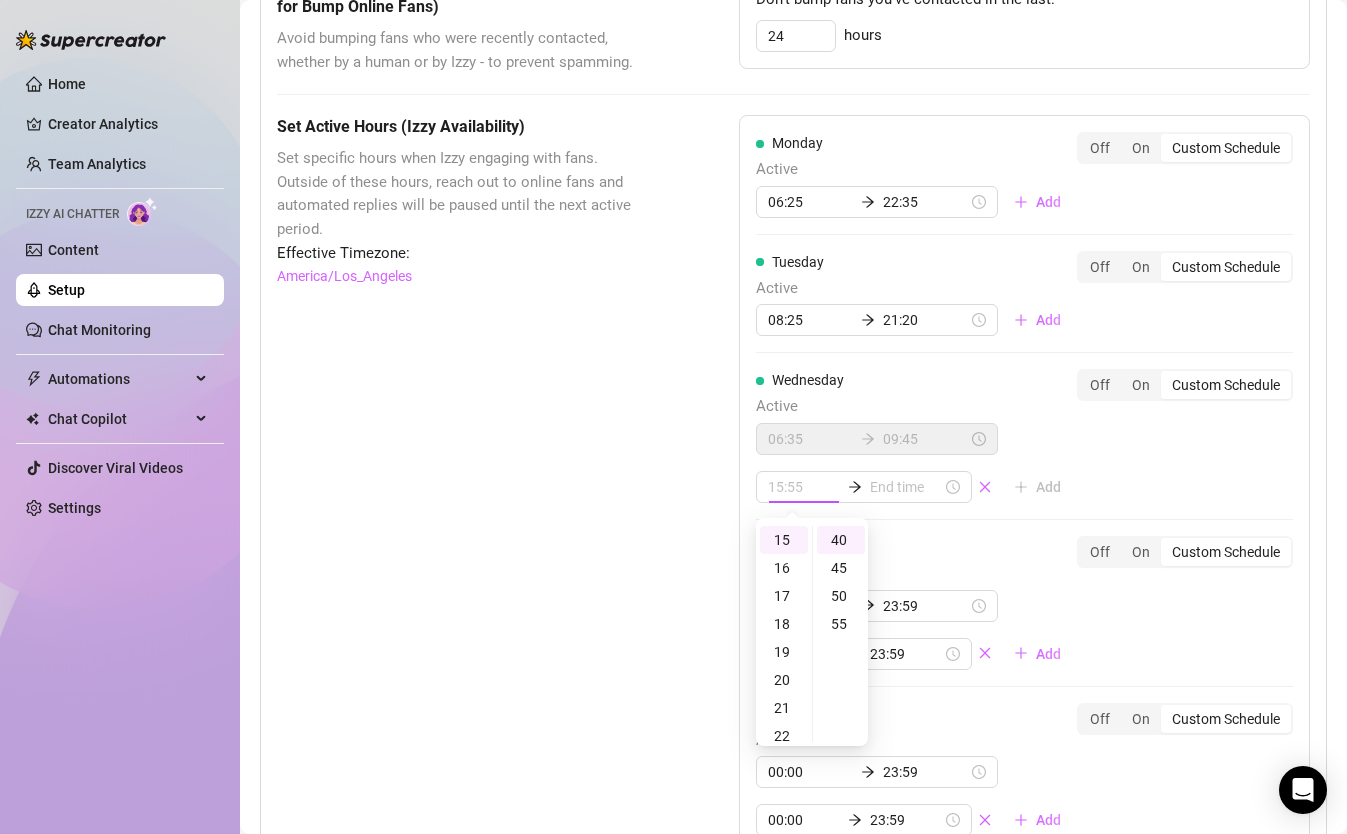 type on "15:40" 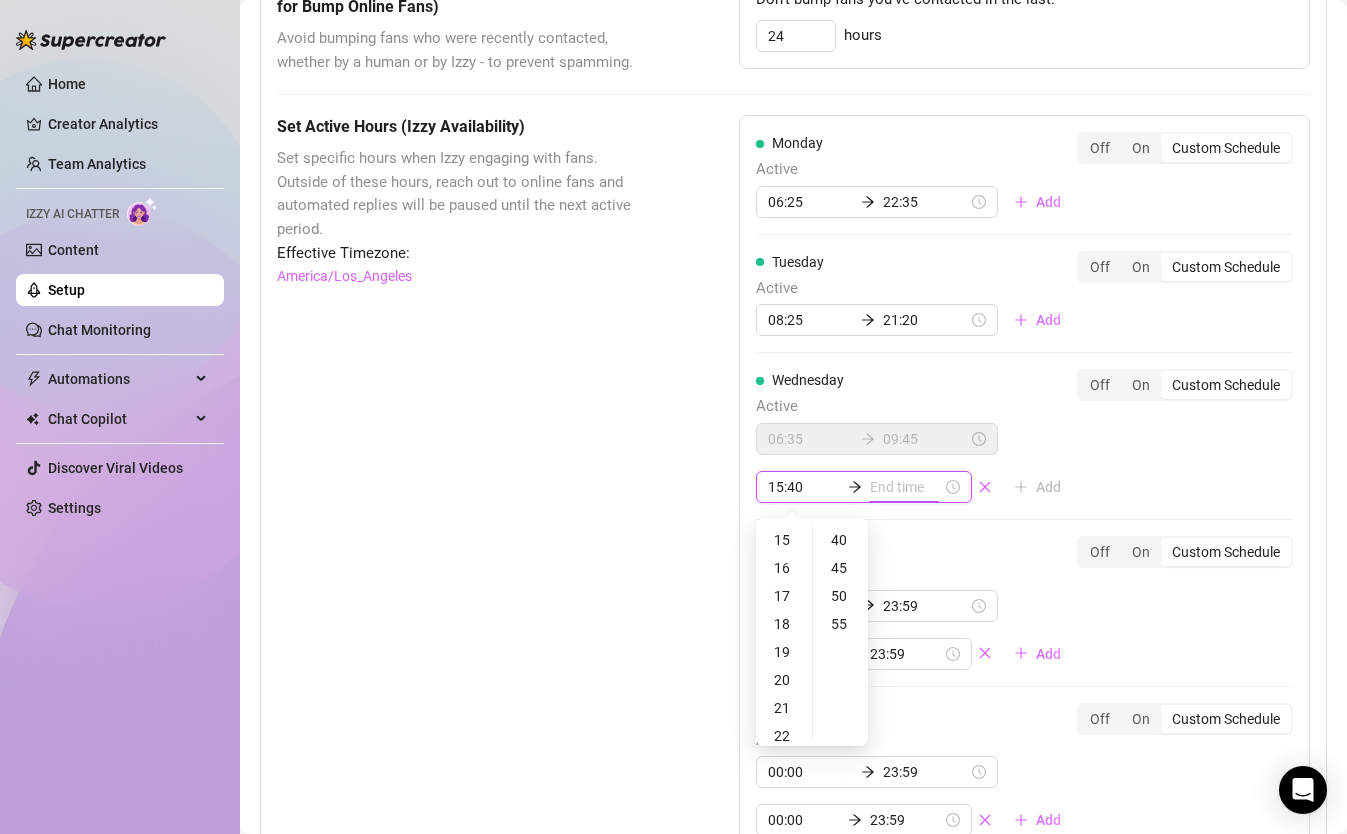 click at bounding box center (906, 487) 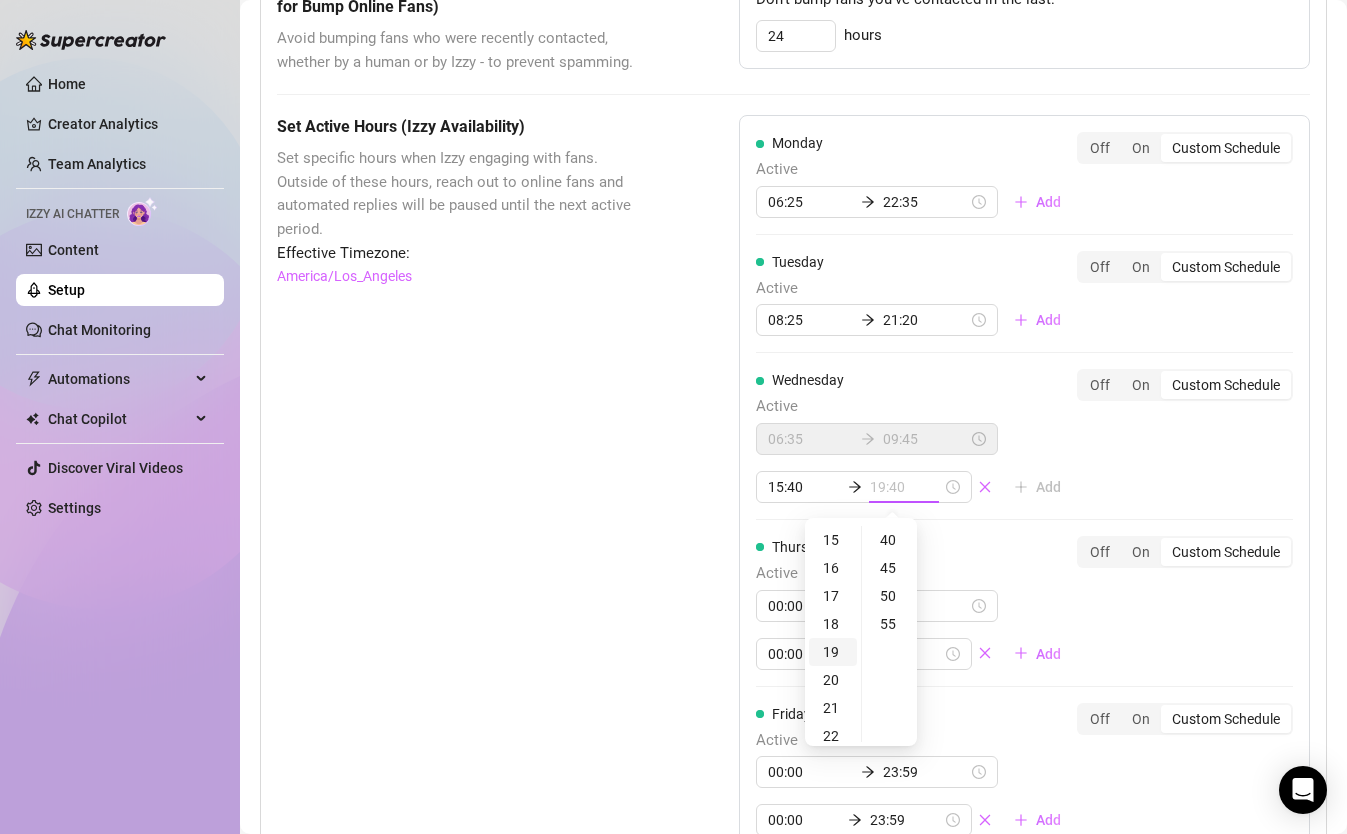 click on "19" at bounding box center [833, 652] 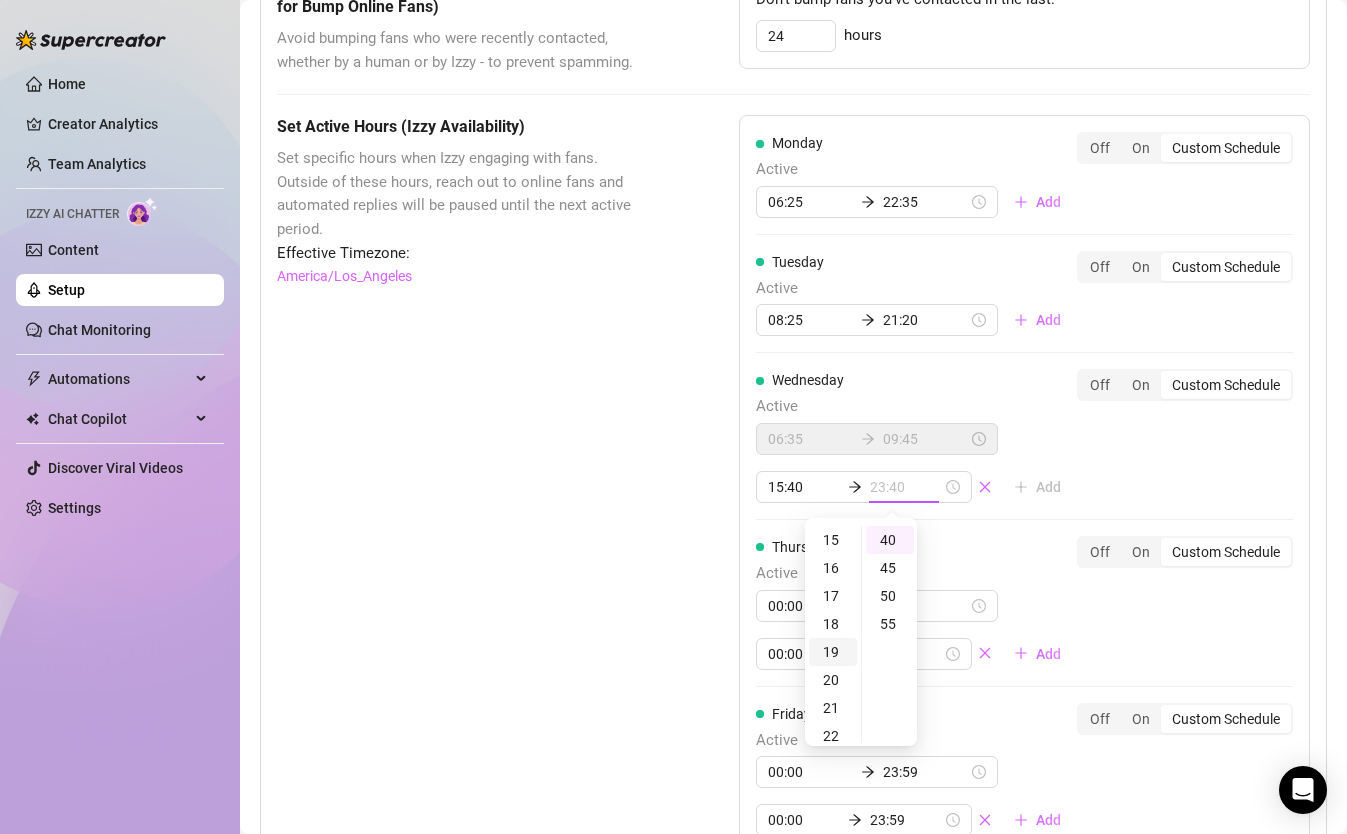 scroll, scrollTop: 532, scrollLeft: 0, axis: vertical 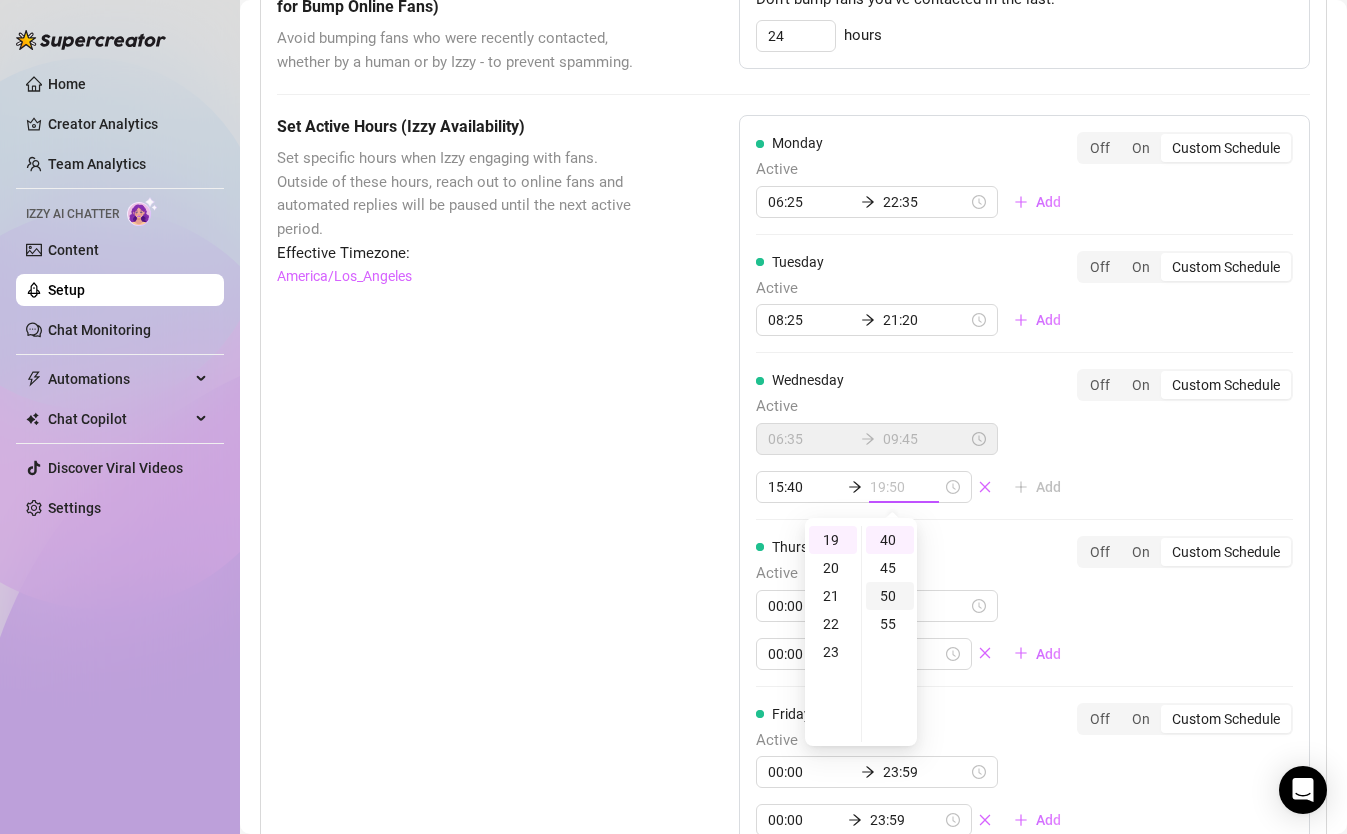 click on "50" at bounding box center (890, 596) 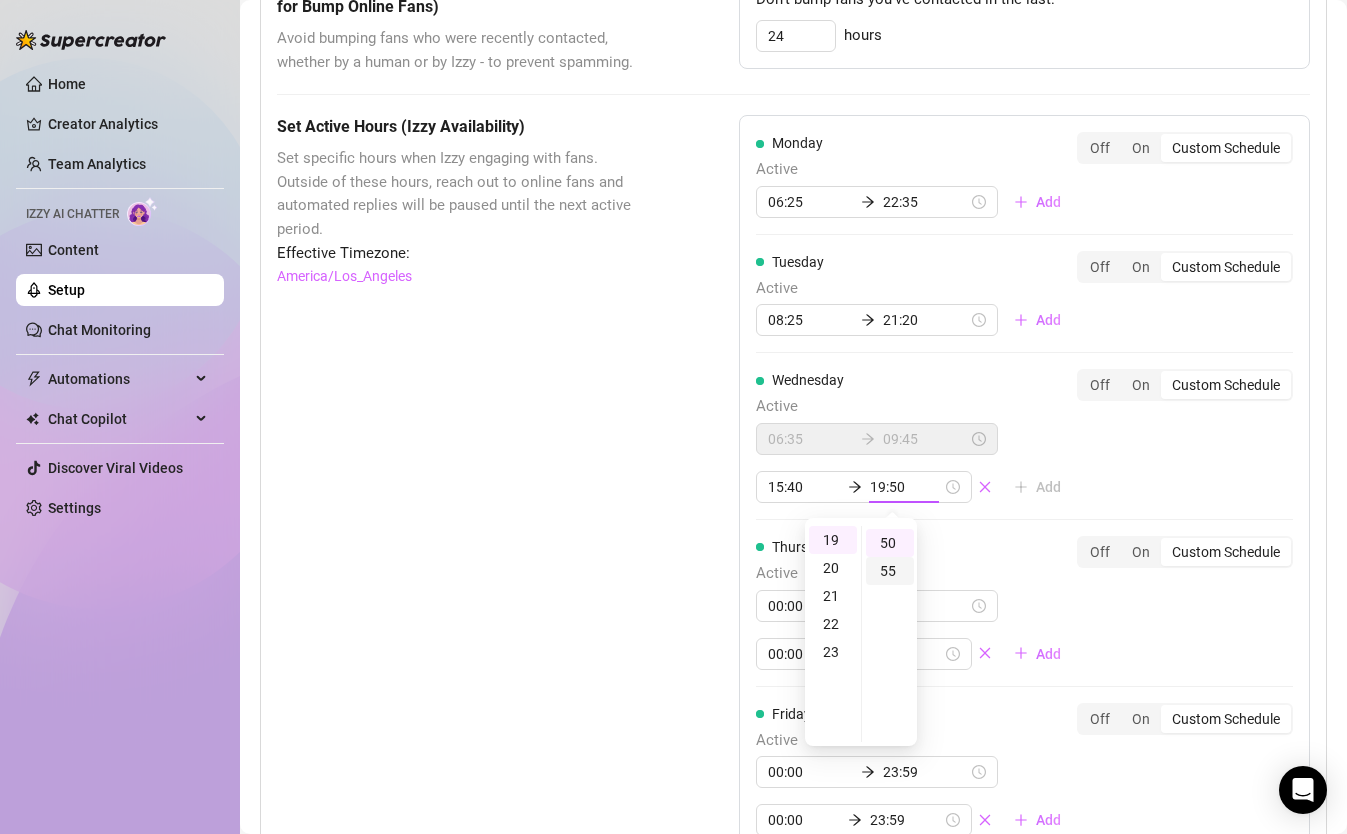 scroll, scrollTop: 280, scrollLeft: 0, axis: vertical 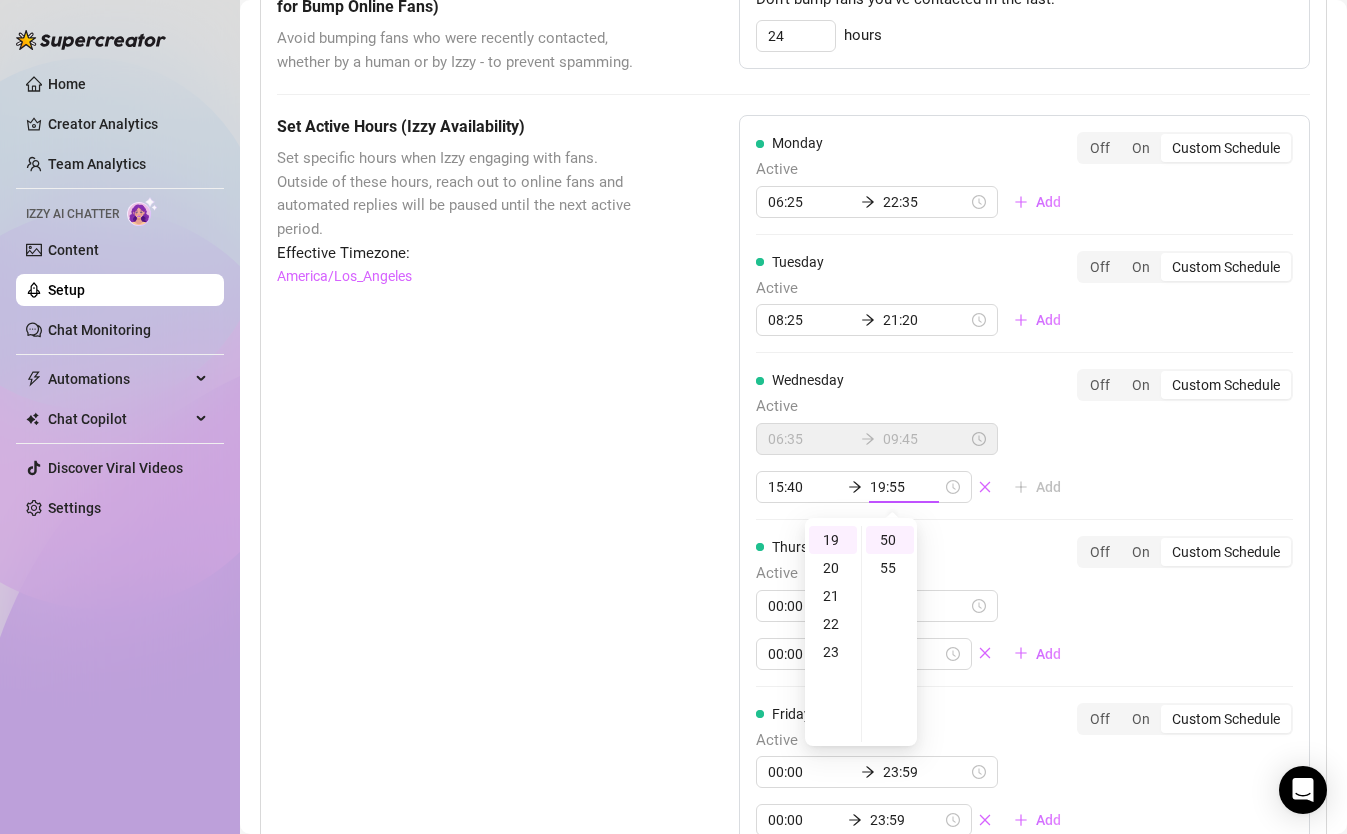 type on "19:50" 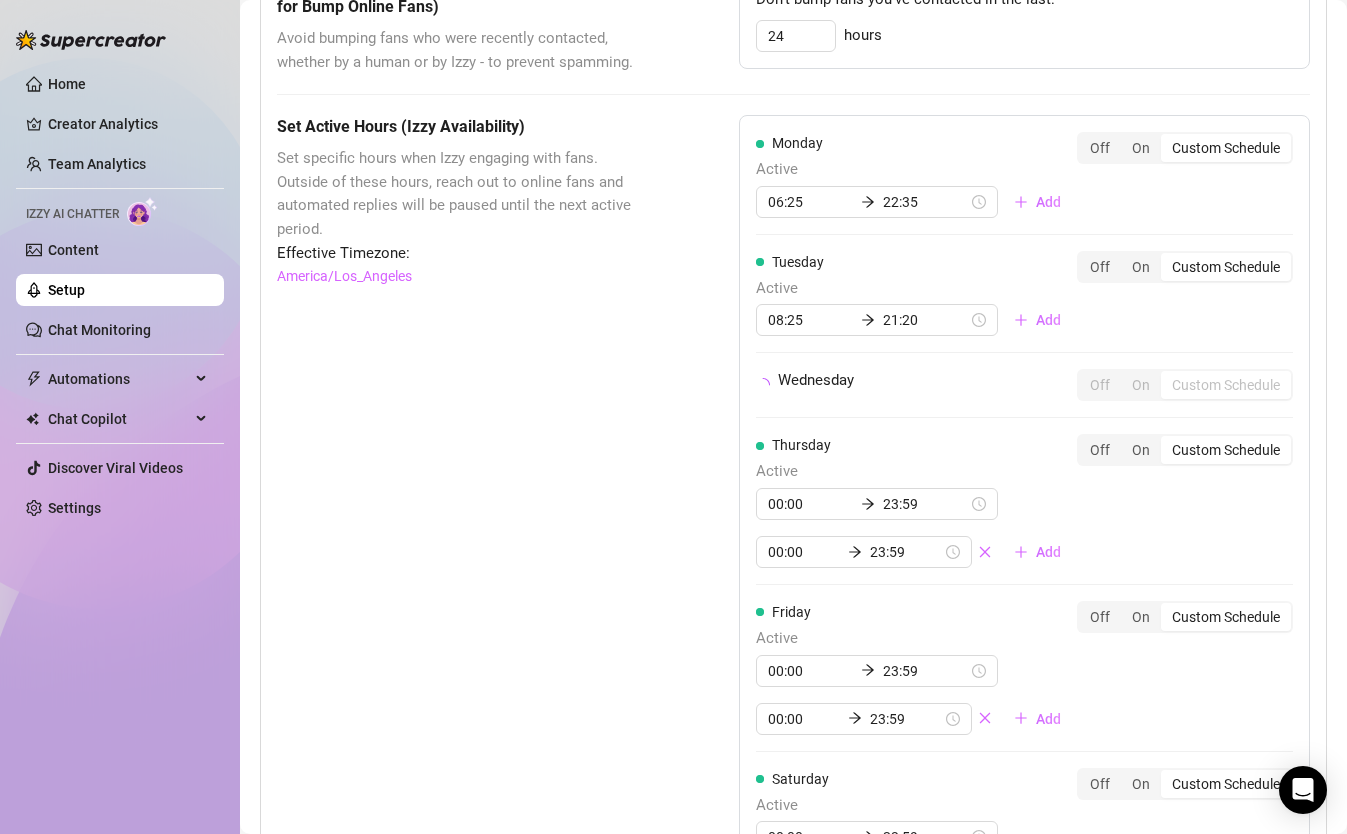click on "Monday Active 06:25 22:35 Add Off On Custom Schedule Tuesday Active 08:25 21:20 Add Off On Custom Schedule Wednesday Off On Custom Schedule Thursday Active 00:00 23:59 00:00 23:59 Add Off On Custom Schedule Friday Active 00:00 23:59 00:00 23:59 Add Off On Custom Schedule Saturday Active 00:00 23:59 00:00 23:59 Add Off On Custom Schedule Sunday Active 00:00 23:59 00:00 23:59 Add Off On Custom Schedule" at bounding box center [1024, 608] 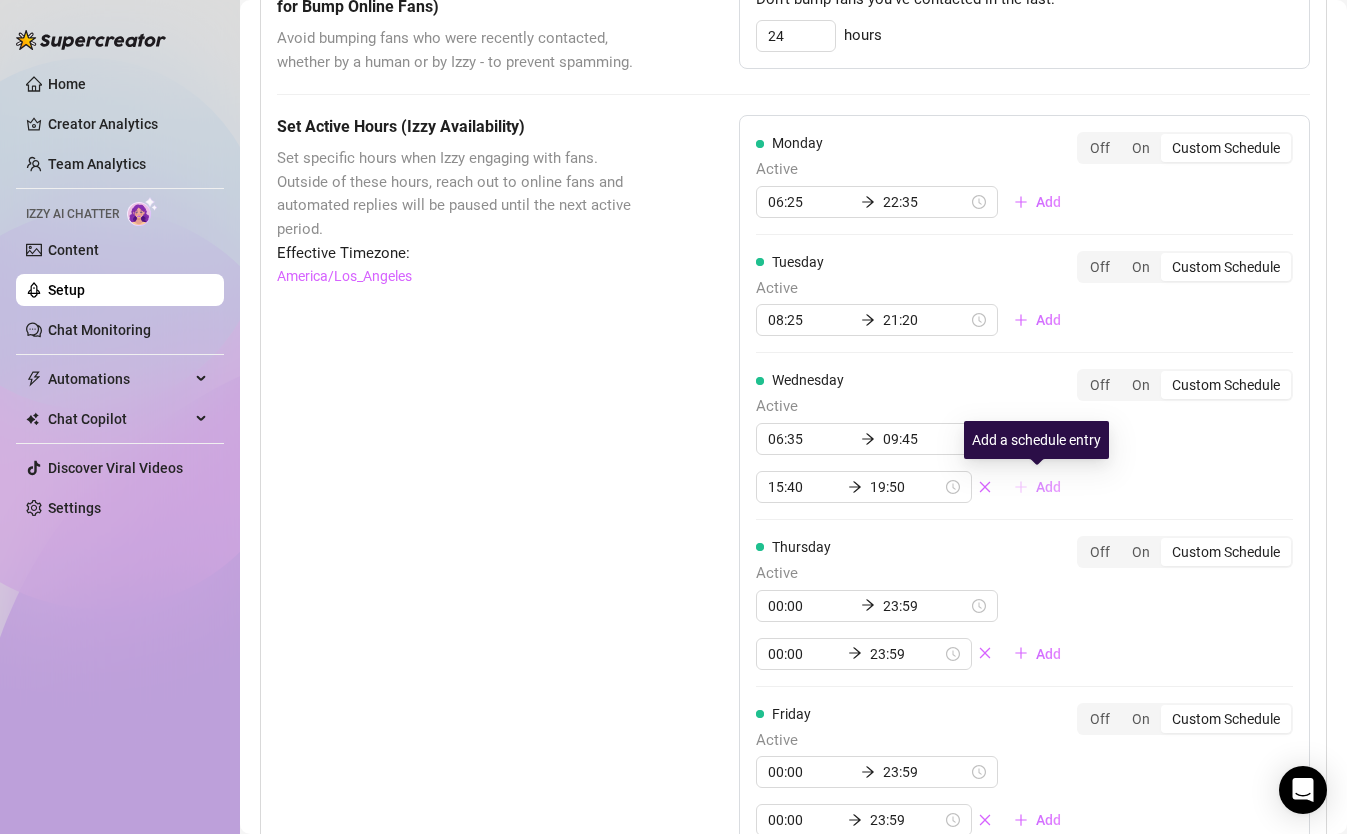 click on "Add" at bounding box center [1048, 487] 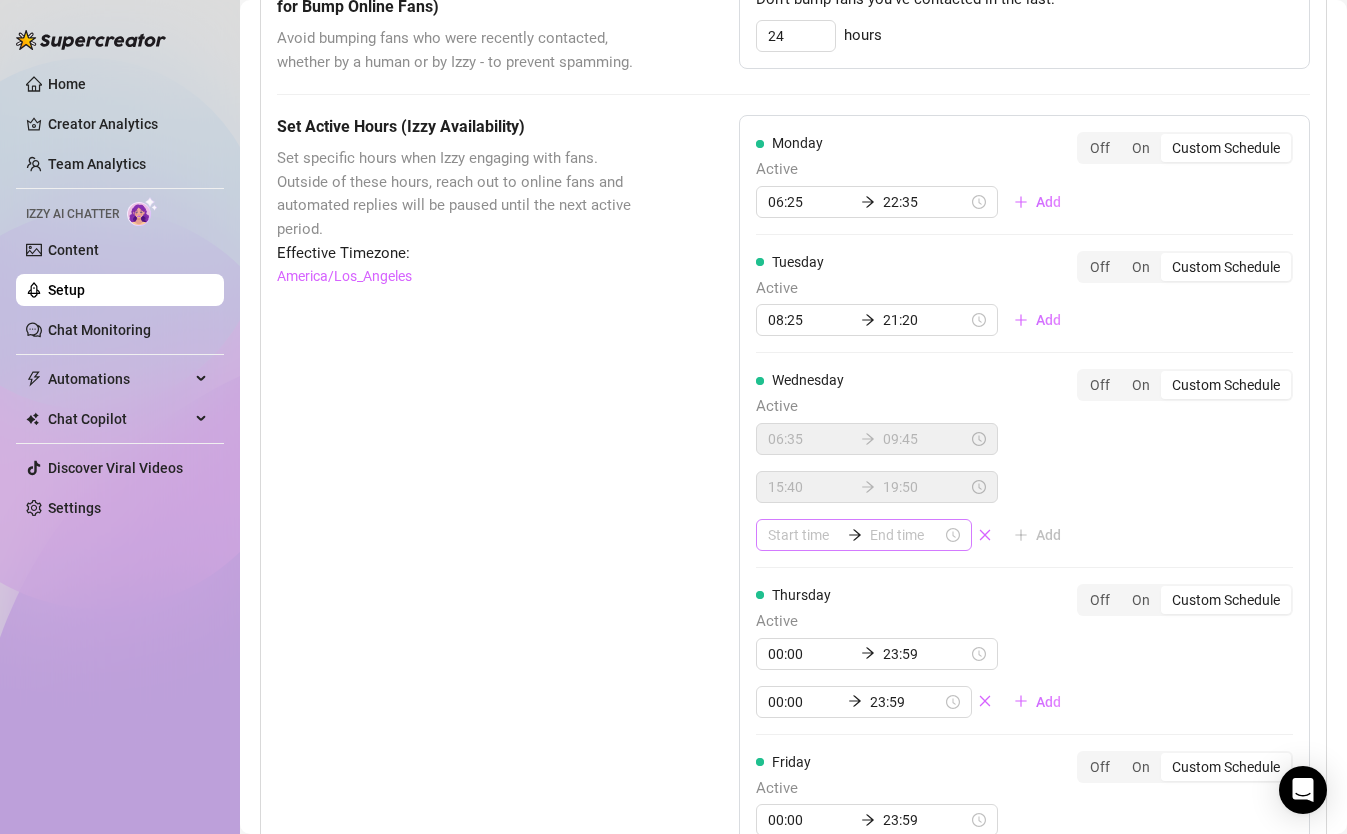 click at bounding box center (864, 535) 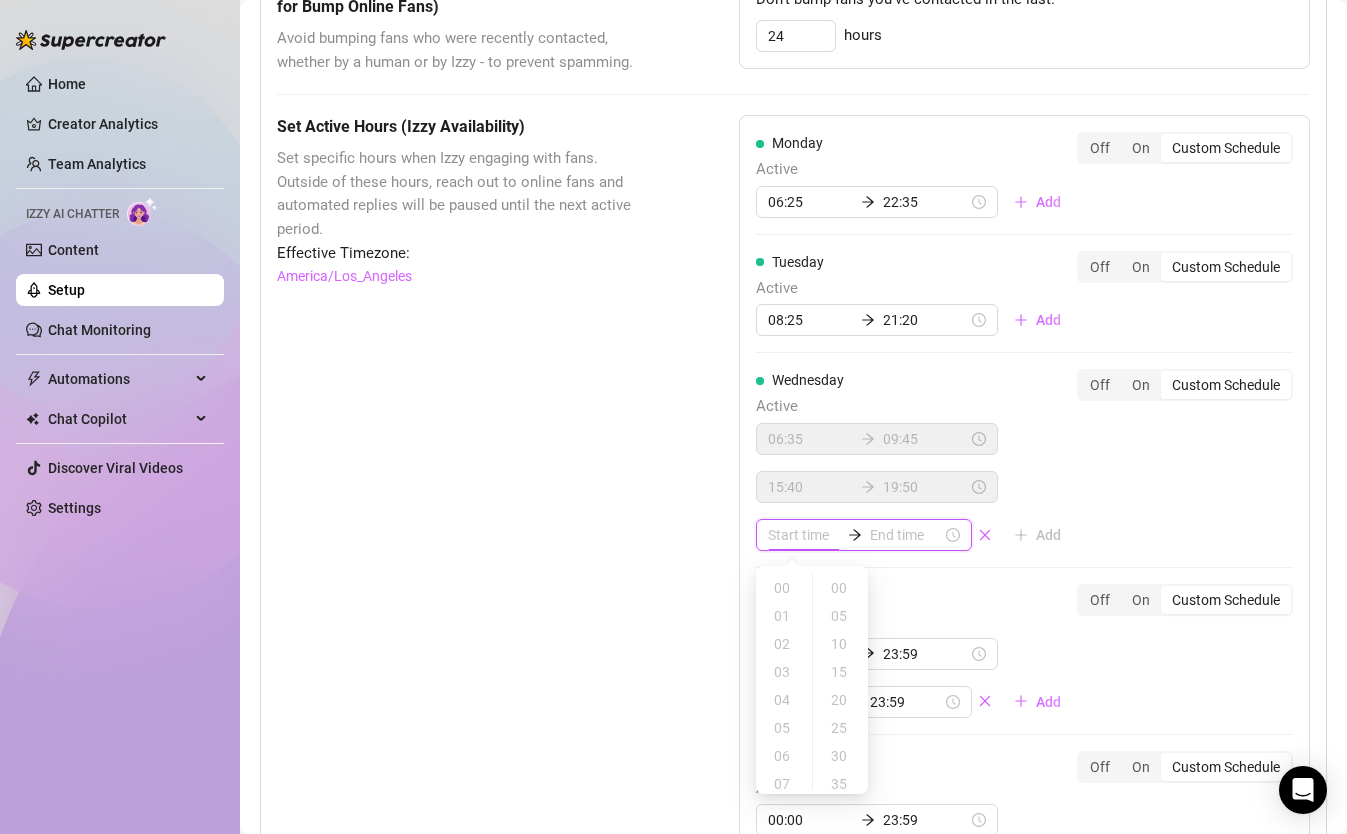 type on "00:00" 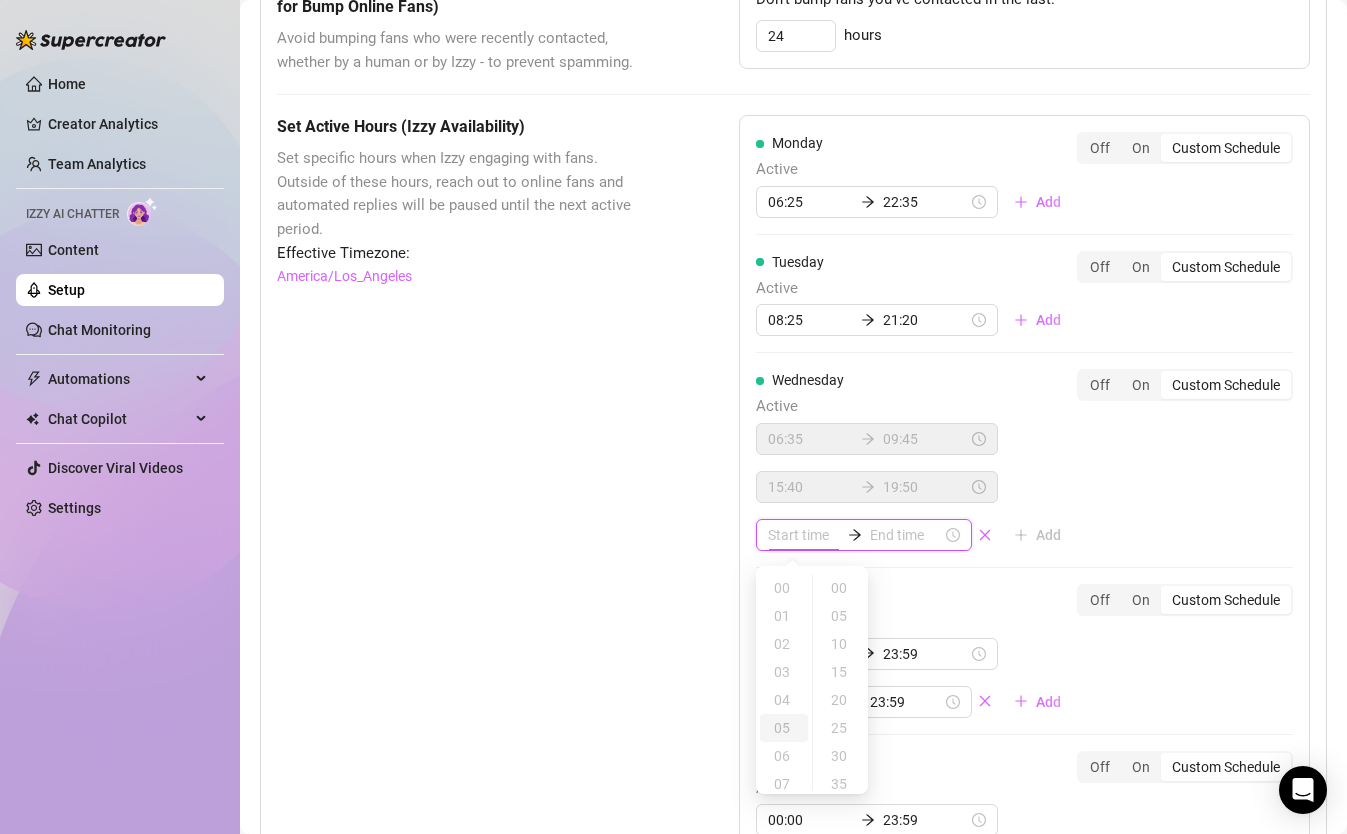 type on "05:00" 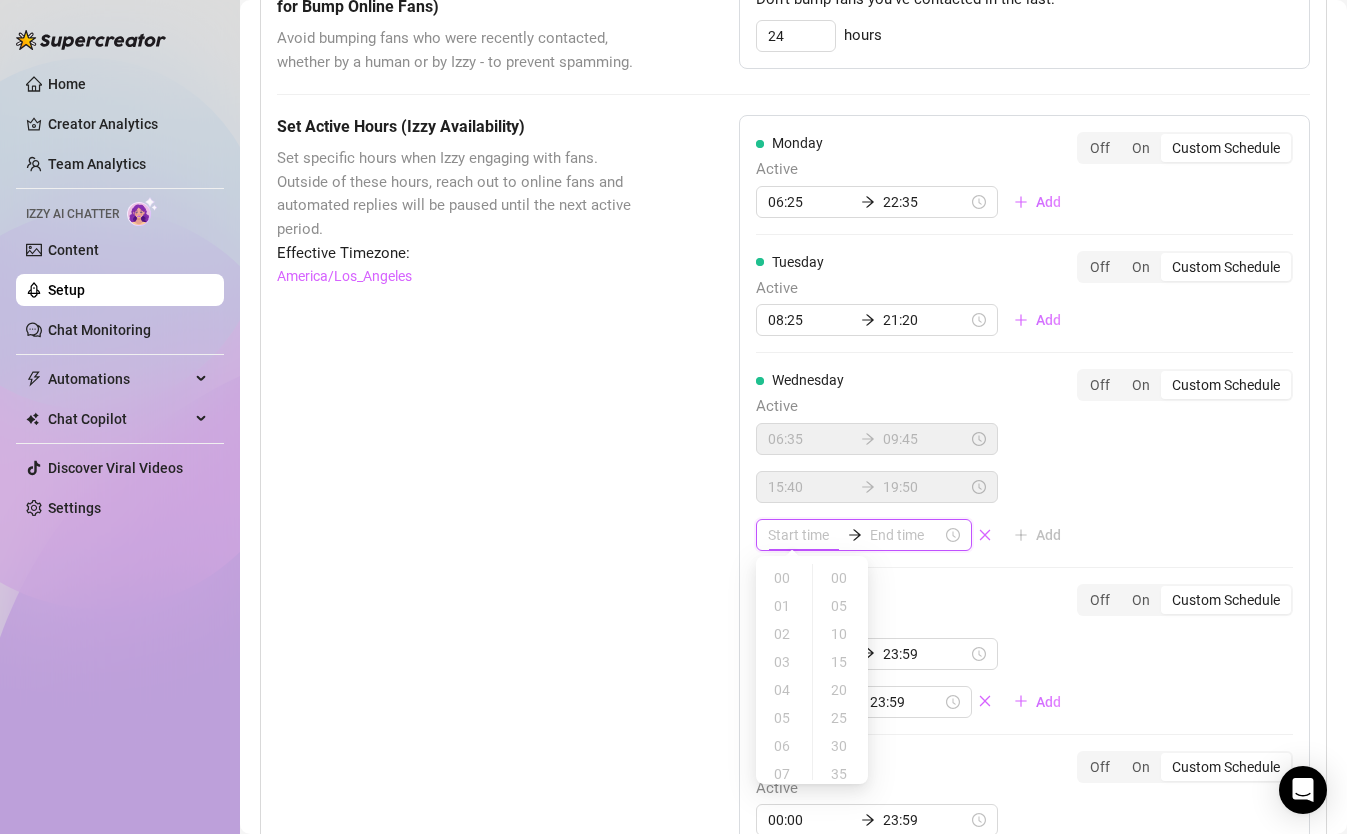 scroll, scrollTop: 1093, scrollLeft: 0, axis: vertical 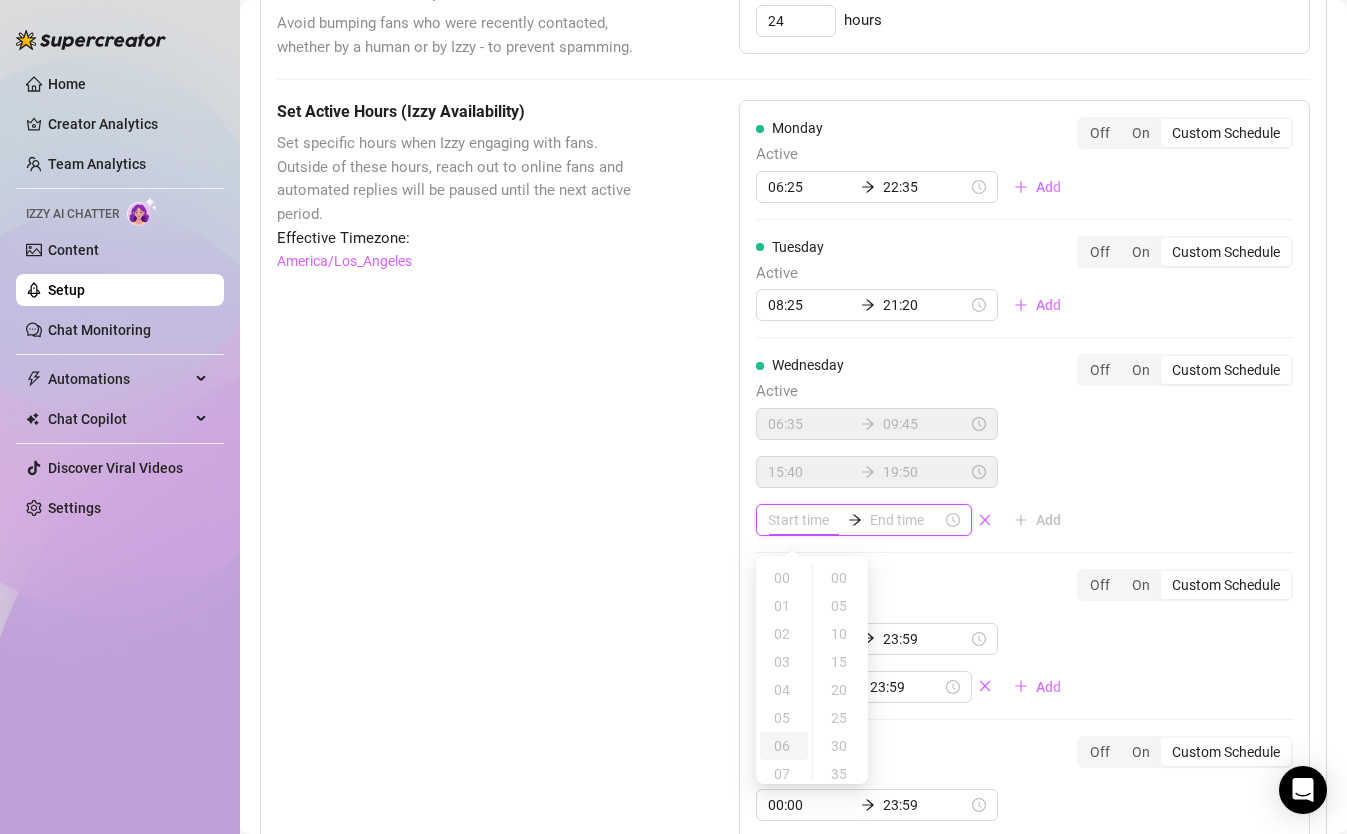 type on "06:00" 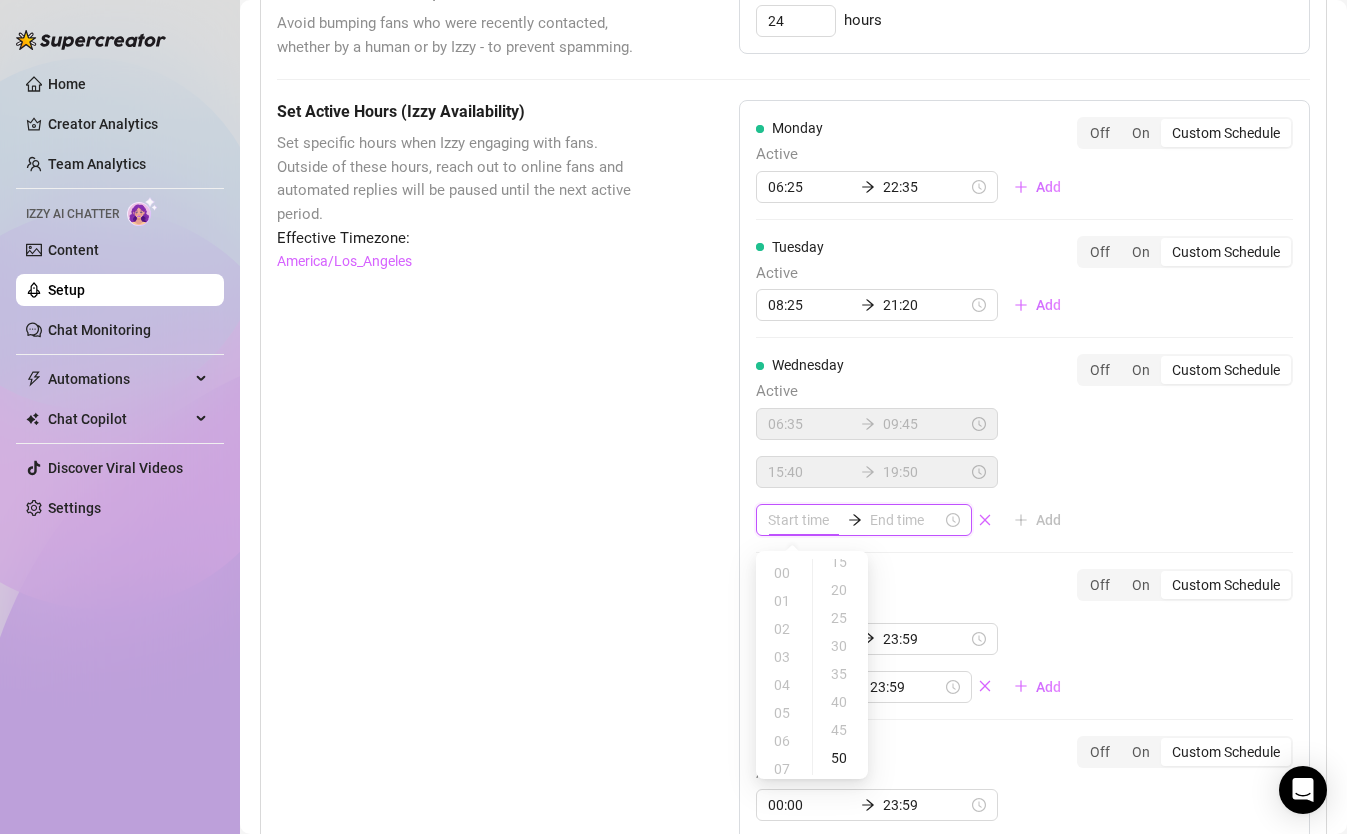 scroll, scrollTop: 62, scrollLeft: 0, axis: vertical 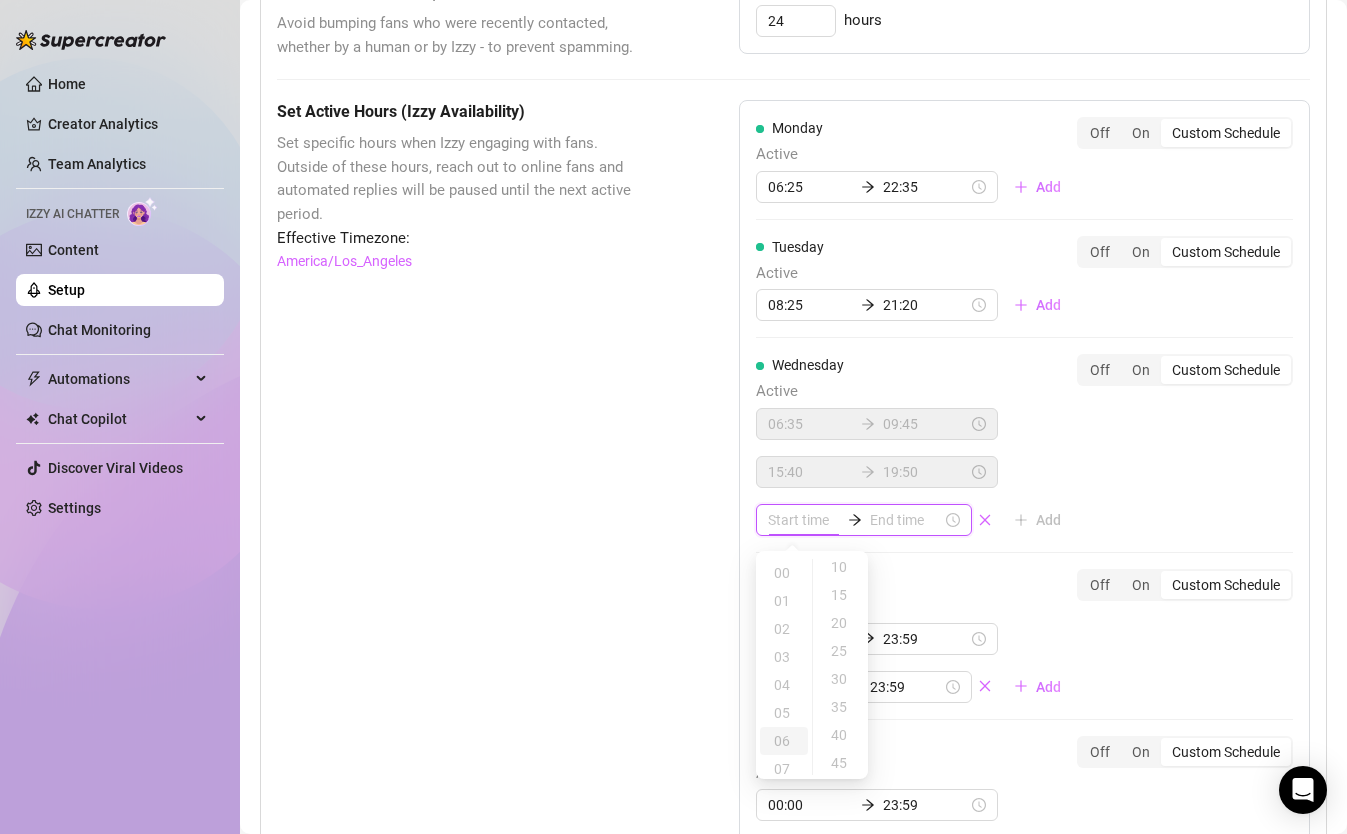 type on "06:00" 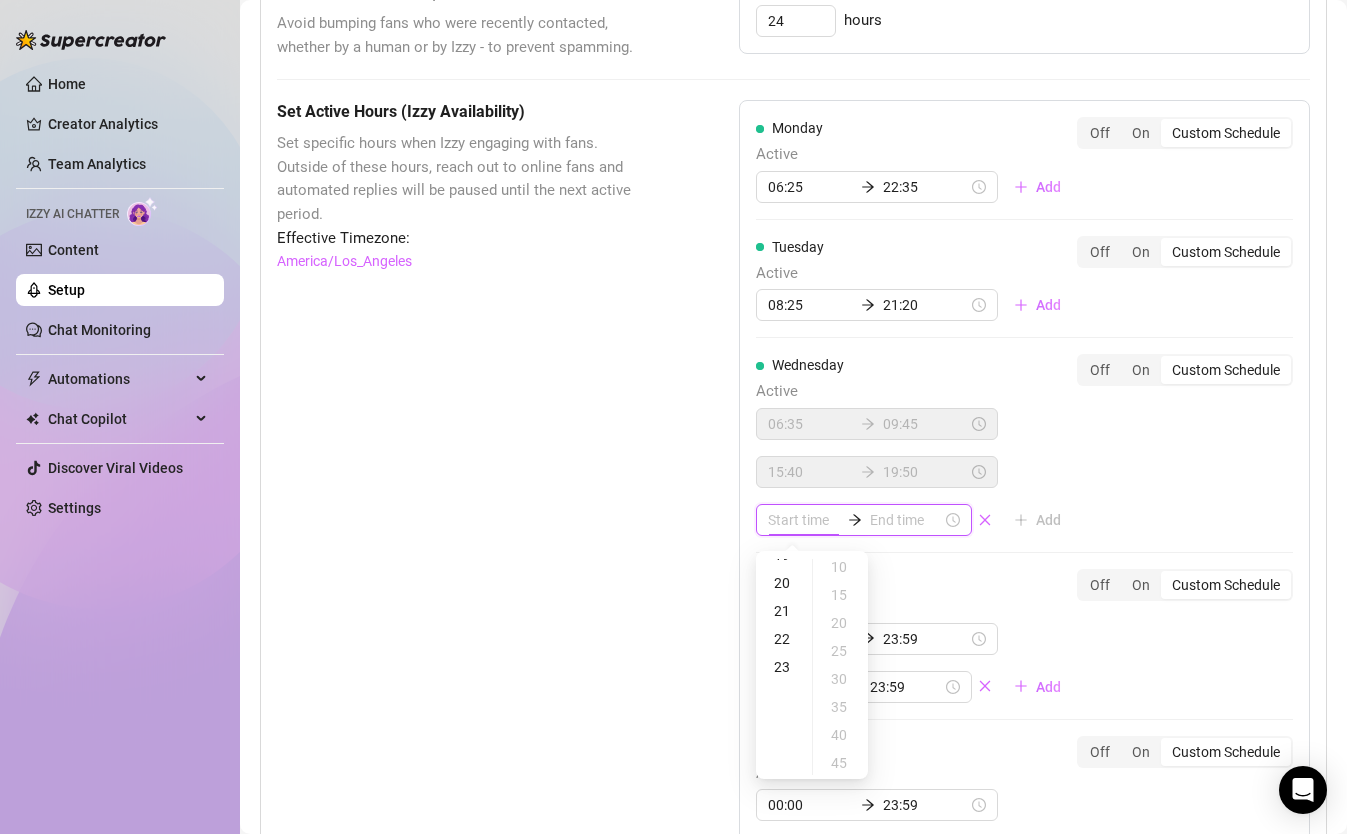 scroll, scrollTop: 542, scrollLeft: 0, axis: vertical 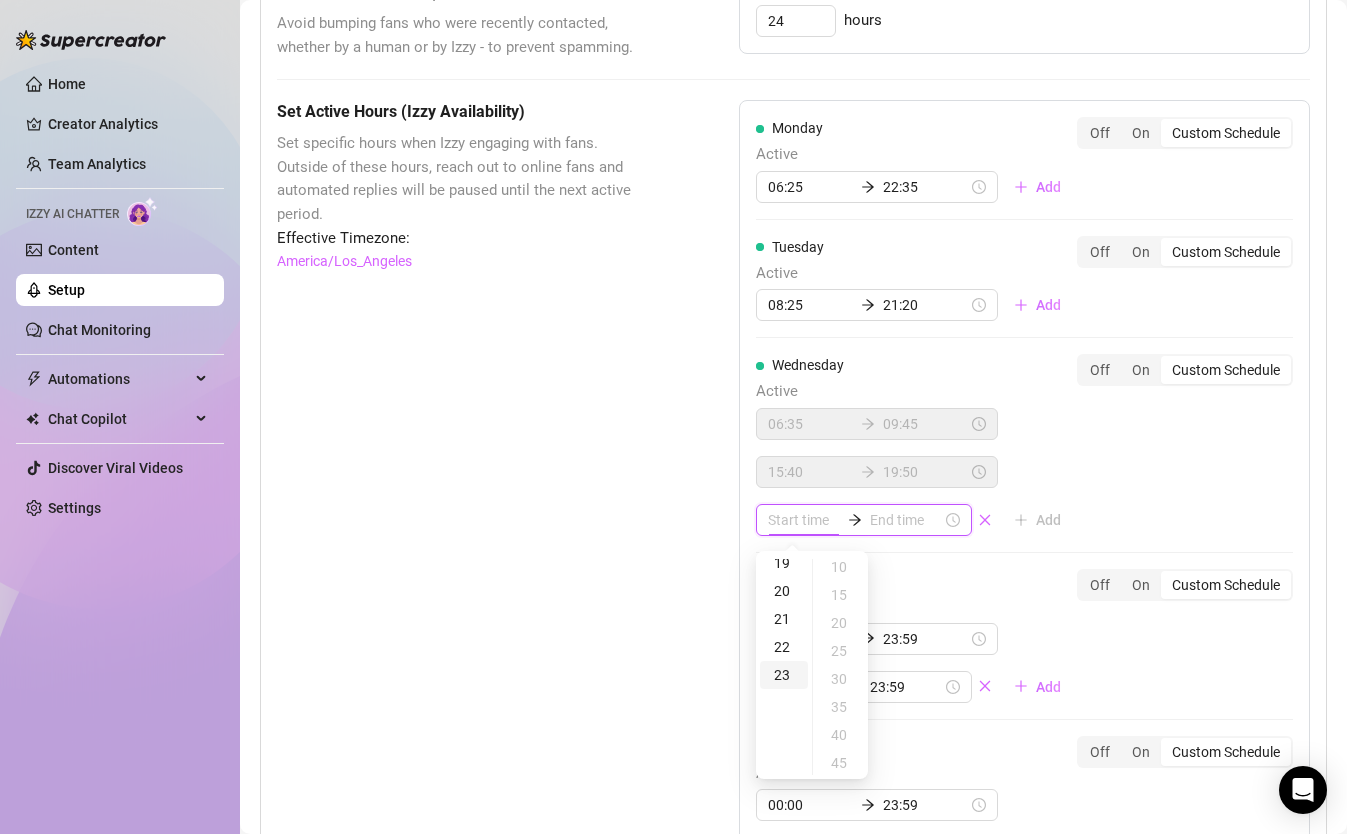 type on "23:00" 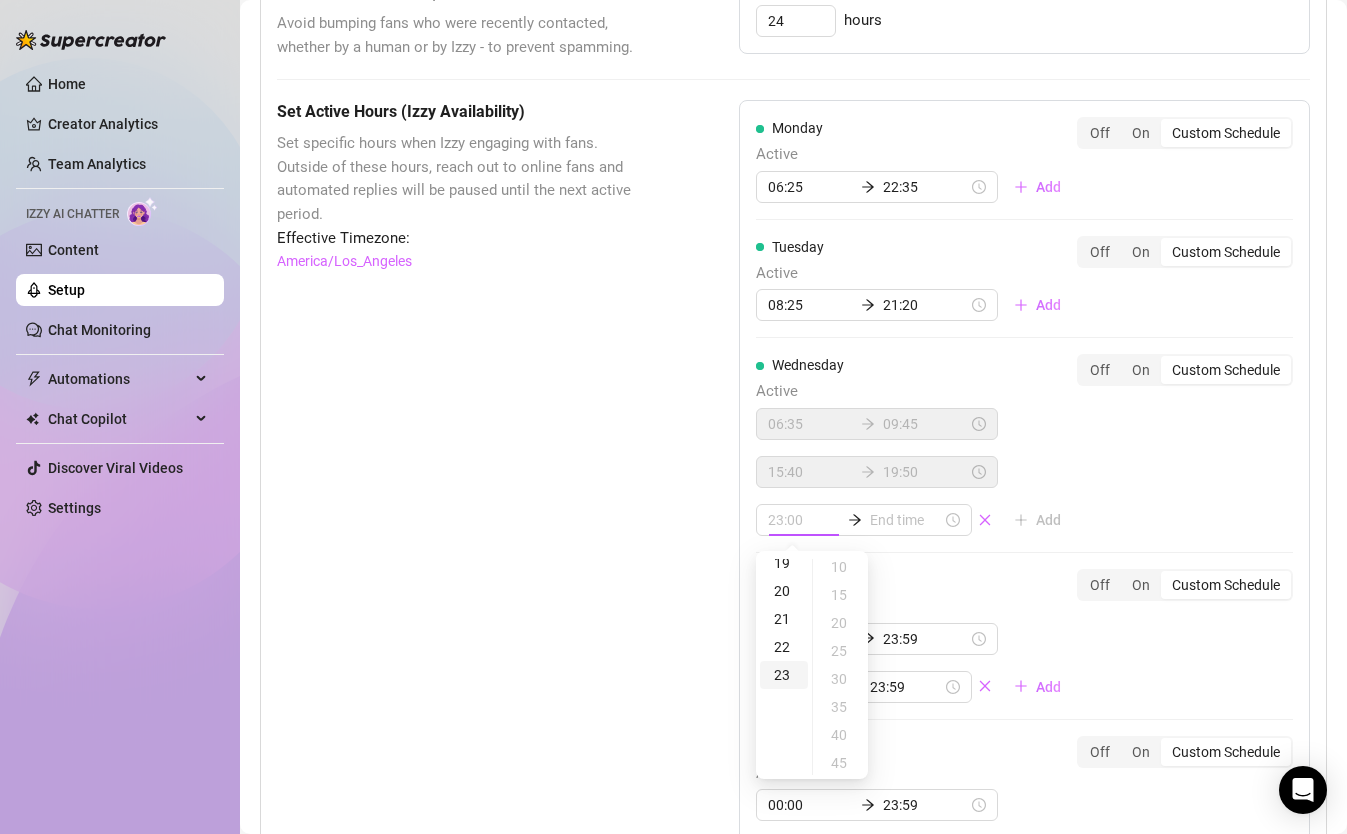 click on "23" at bounding box center (784, 675) 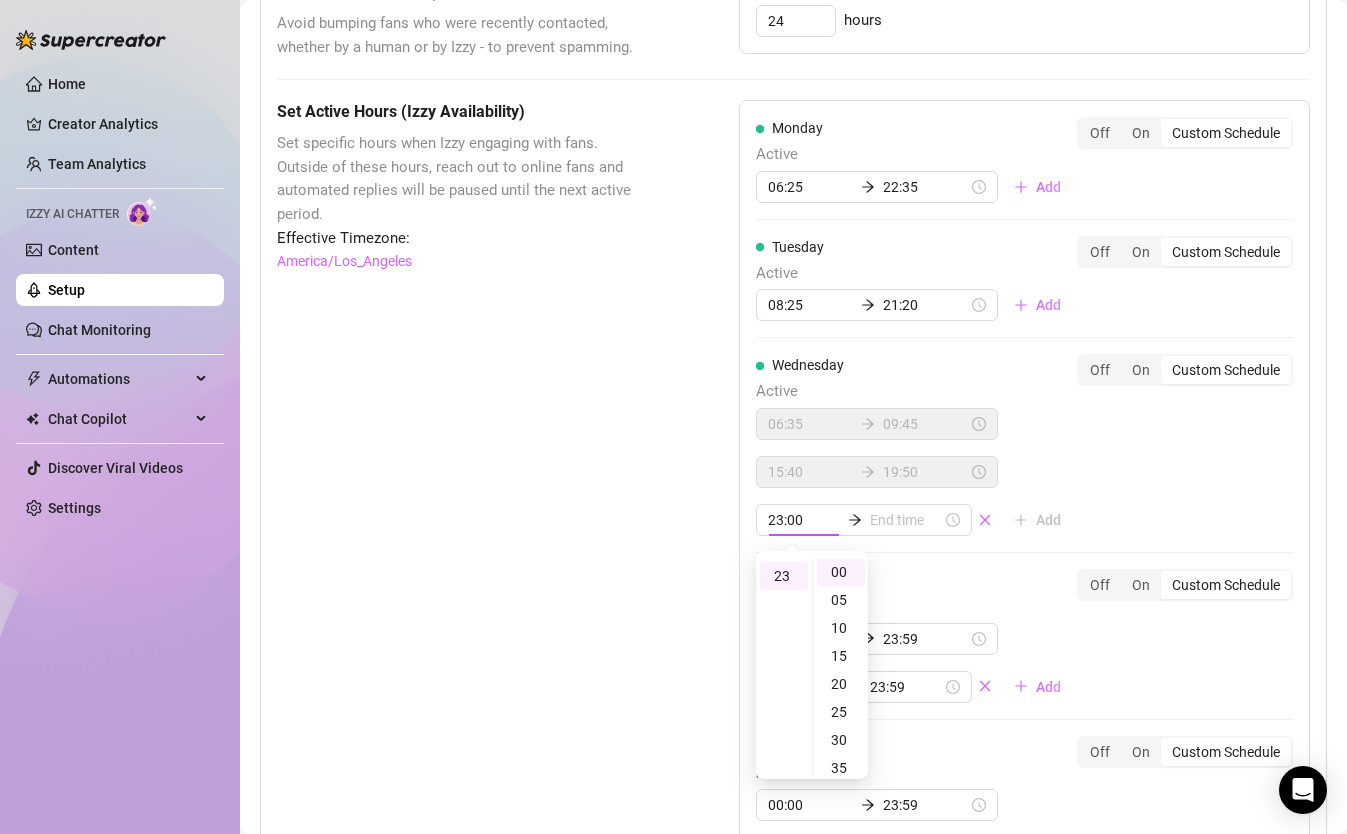 scroll, scrollTop: 644, scrollLeft: 0, axis: vertical 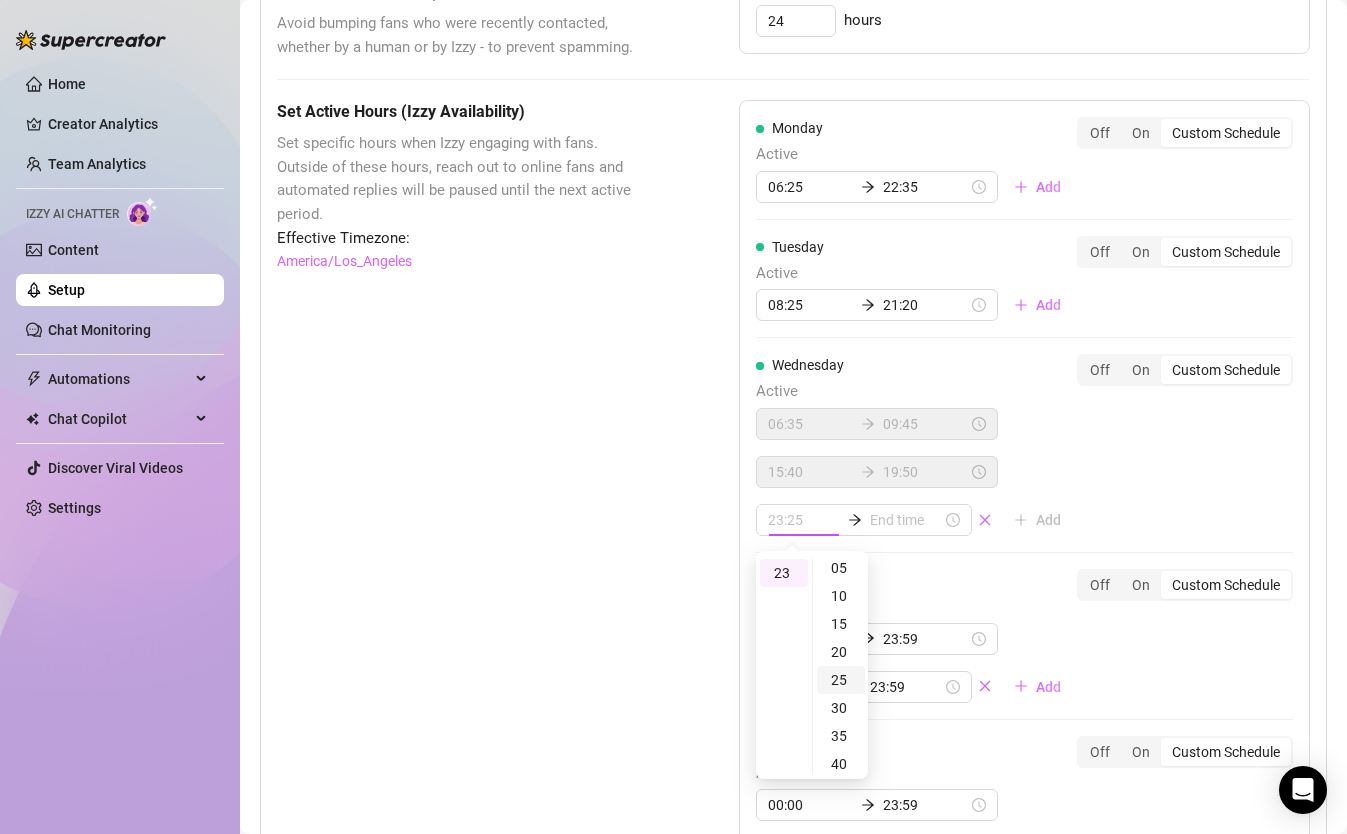 click on "25" at bounding box center (841, 680) 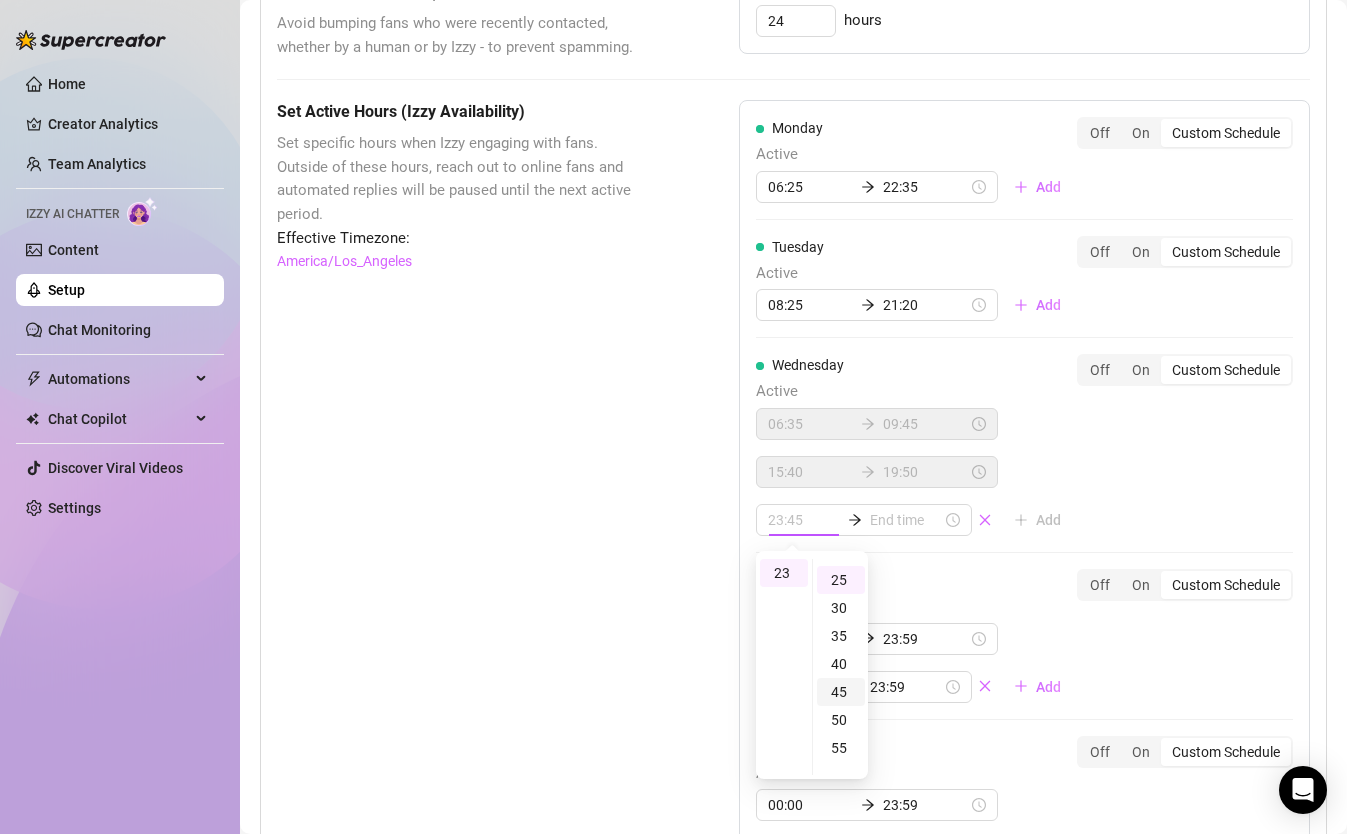 scroll, scrollTop: 140, scrollLeft: 0, axis: vertical 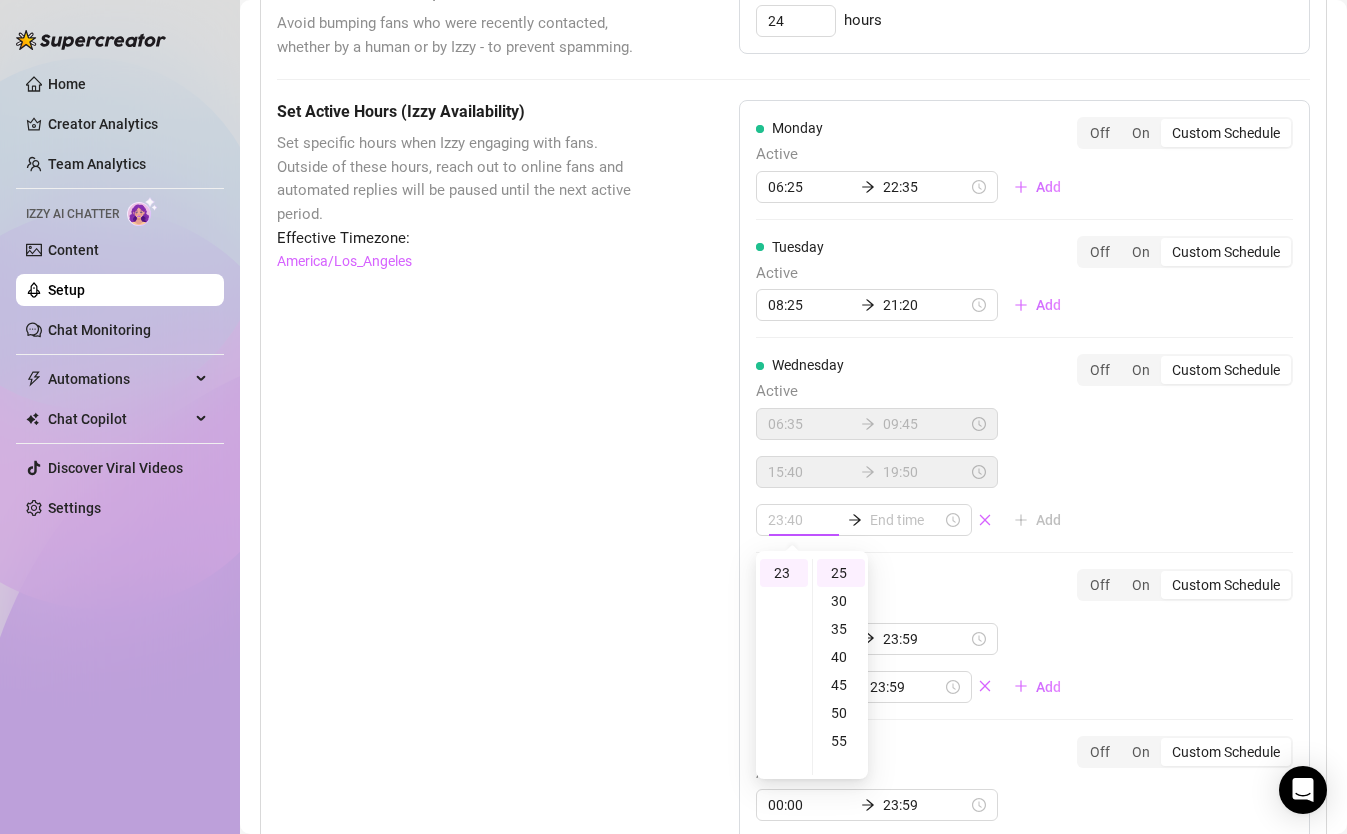 type on "23:25" 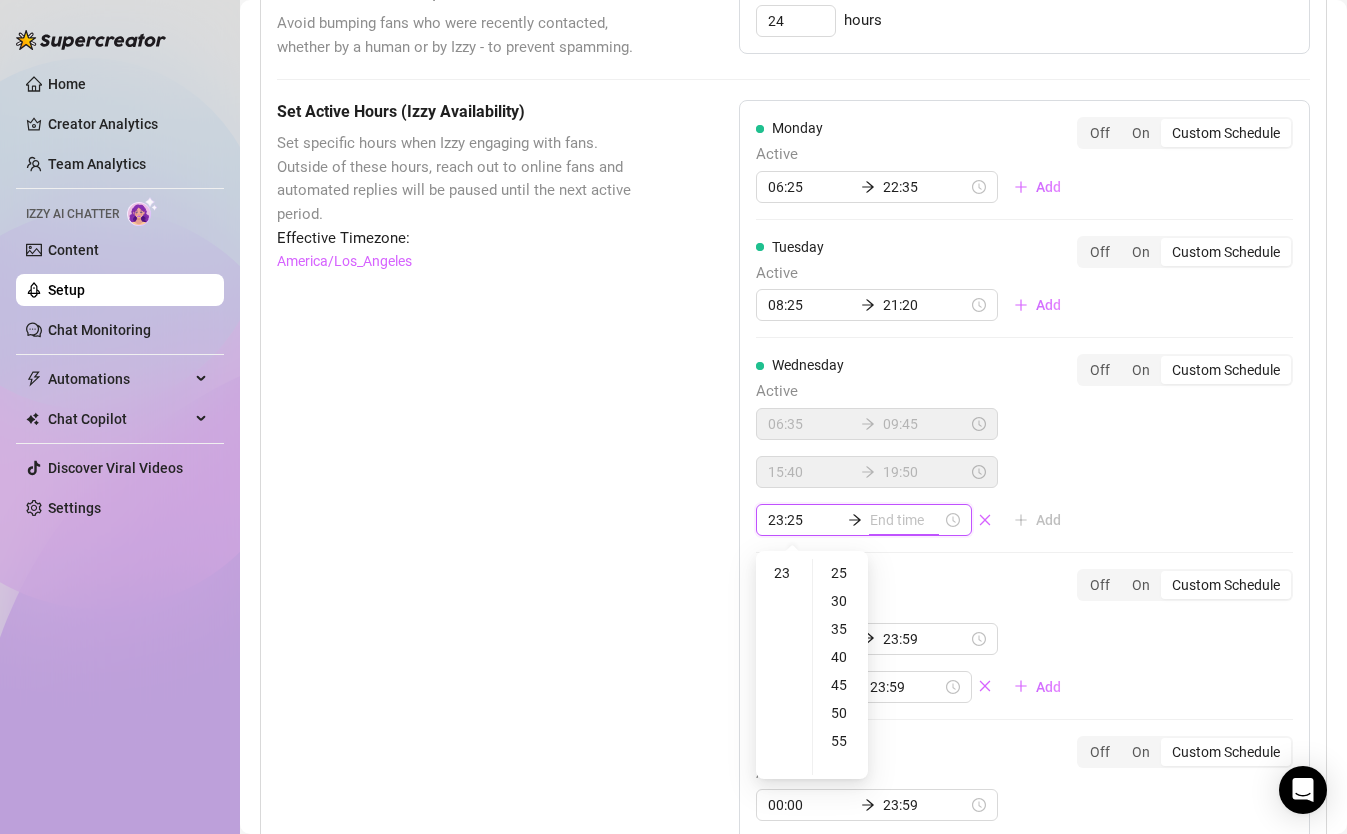 click at bounding box center [906, 520] 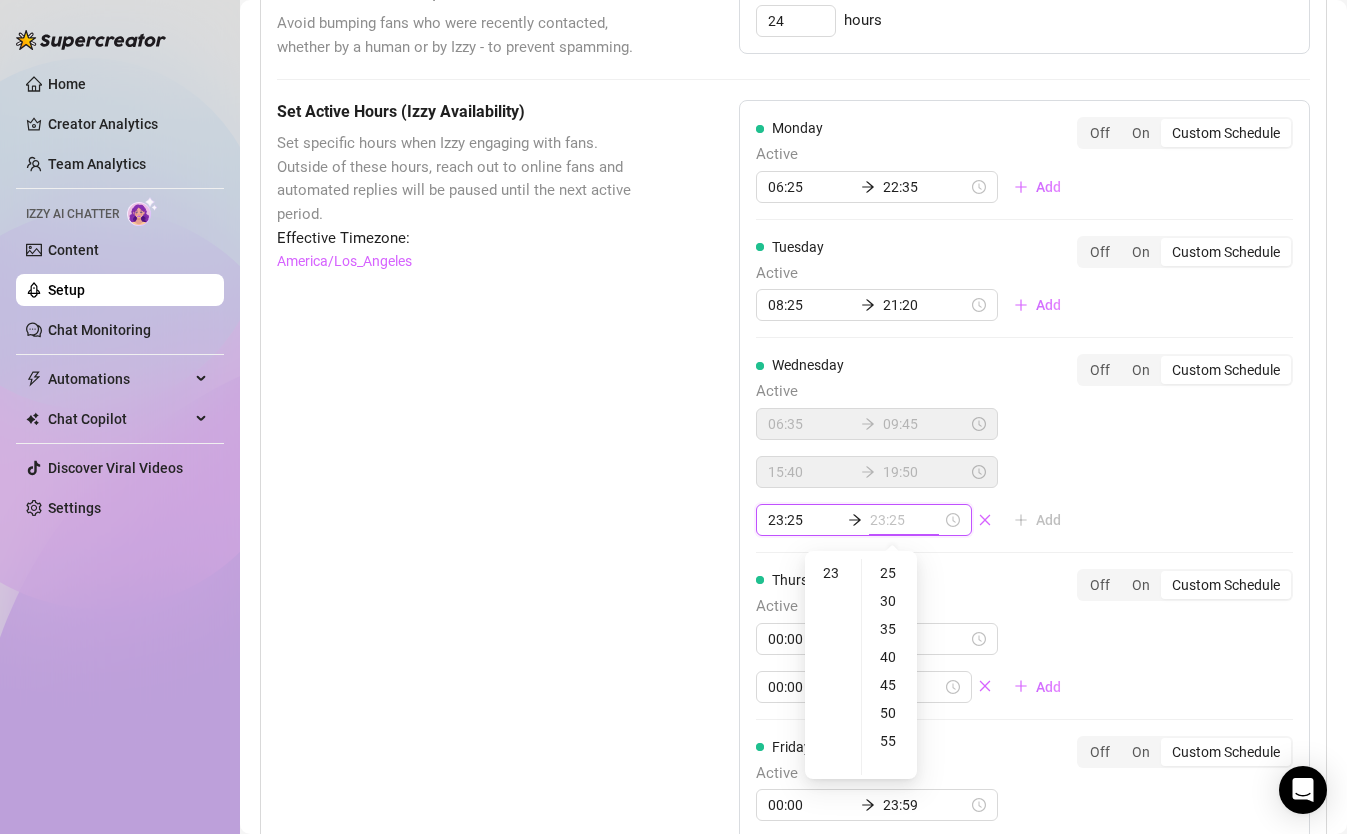 type on "23:30" 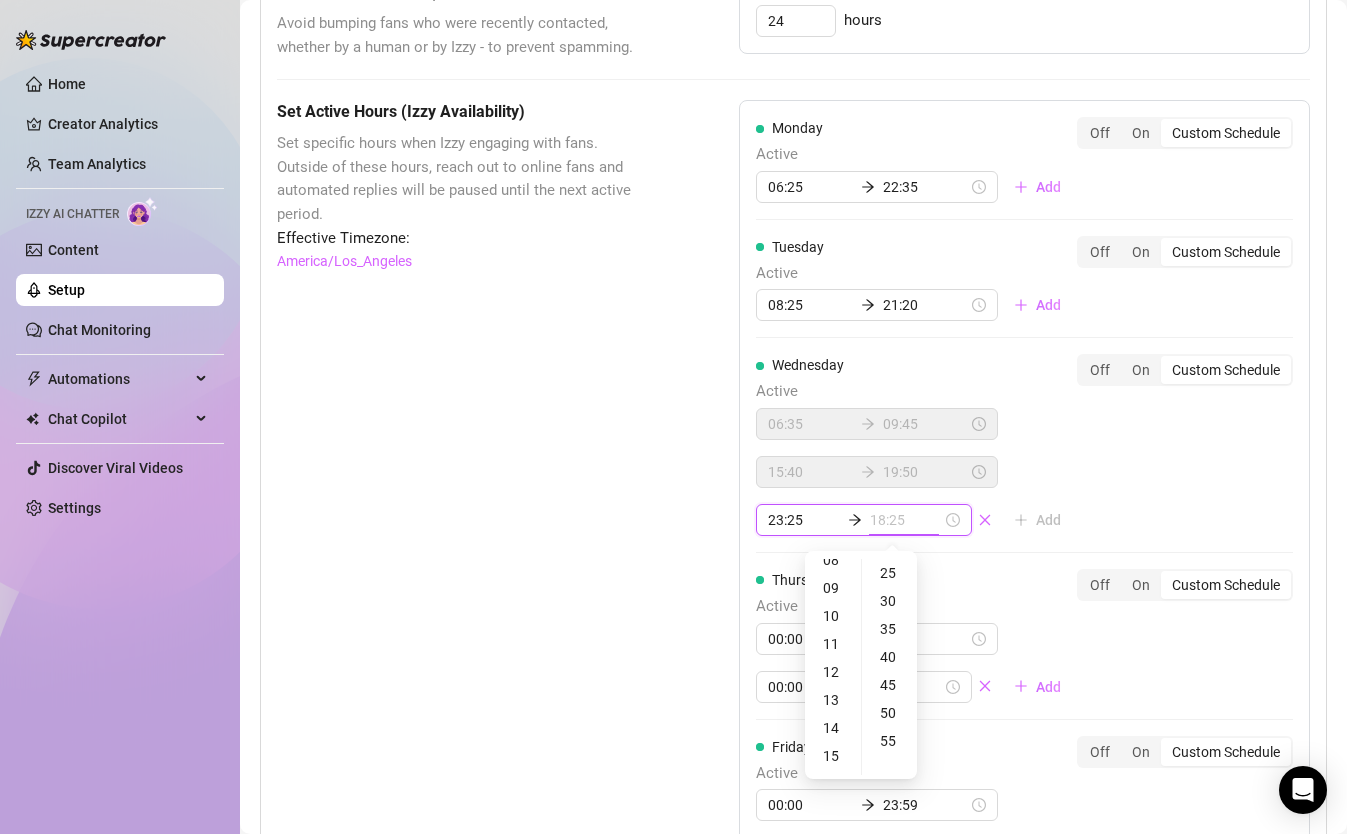 scroll, scrollTop: 0, scrollLeft: 0, axis: both 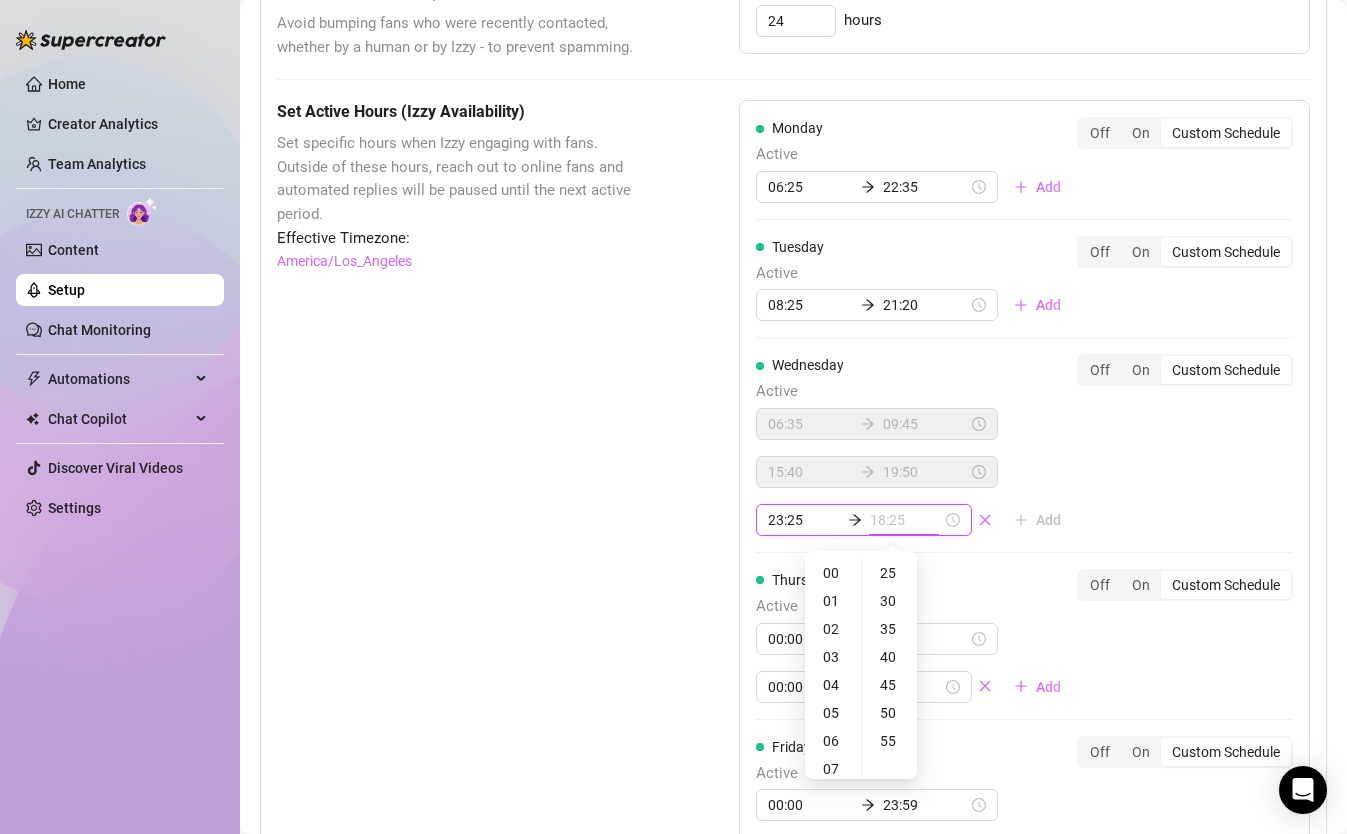 type on "01:25" 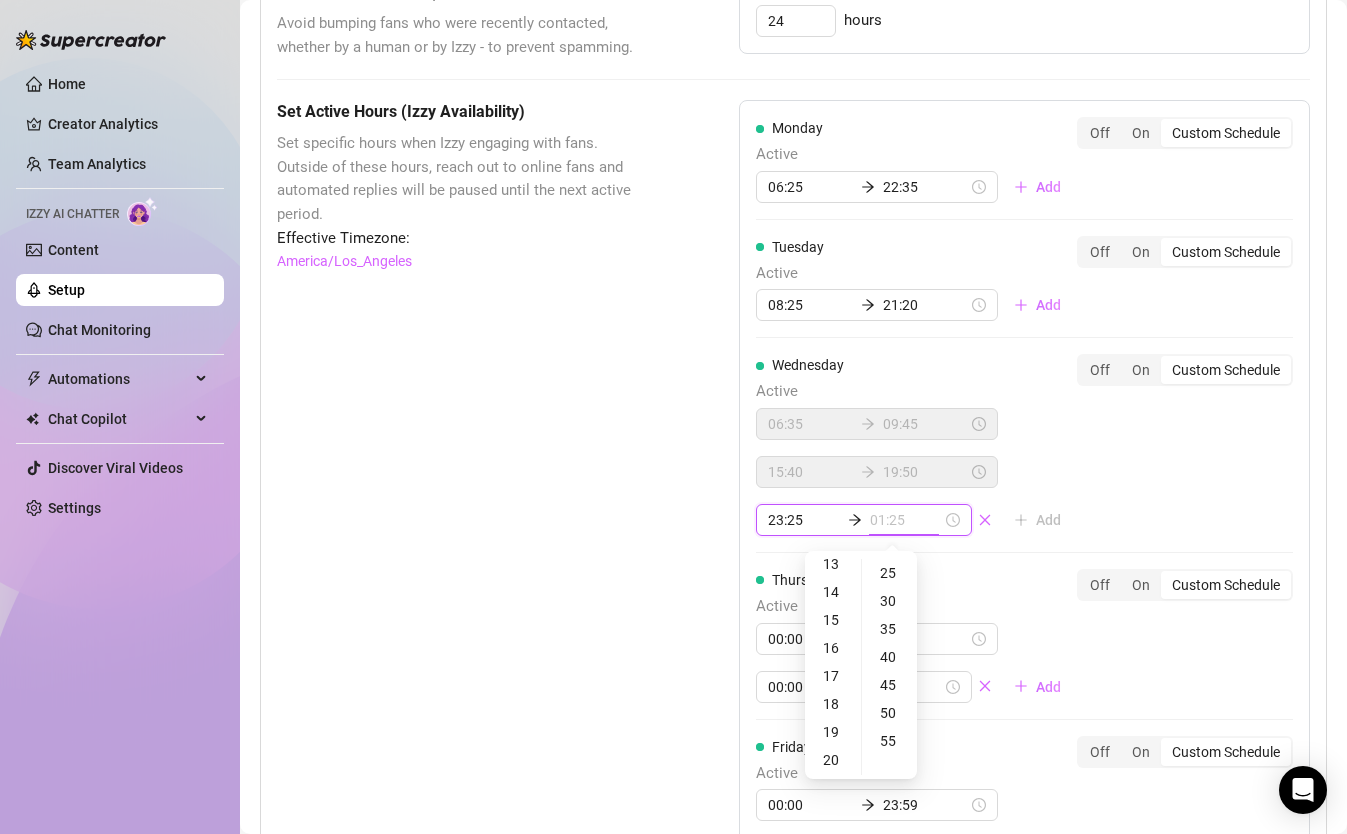 scroll 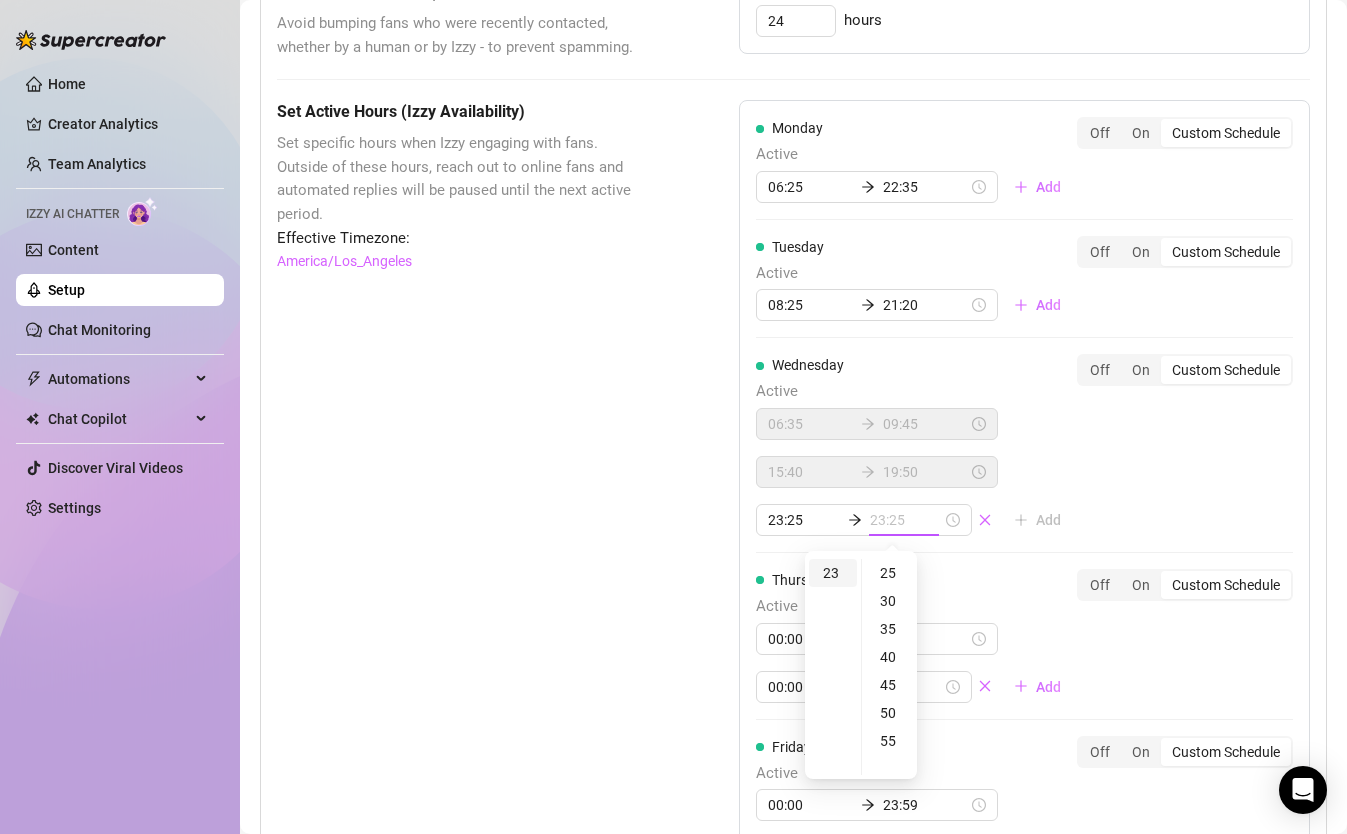 click on "23" at bounding box center (833, 573) 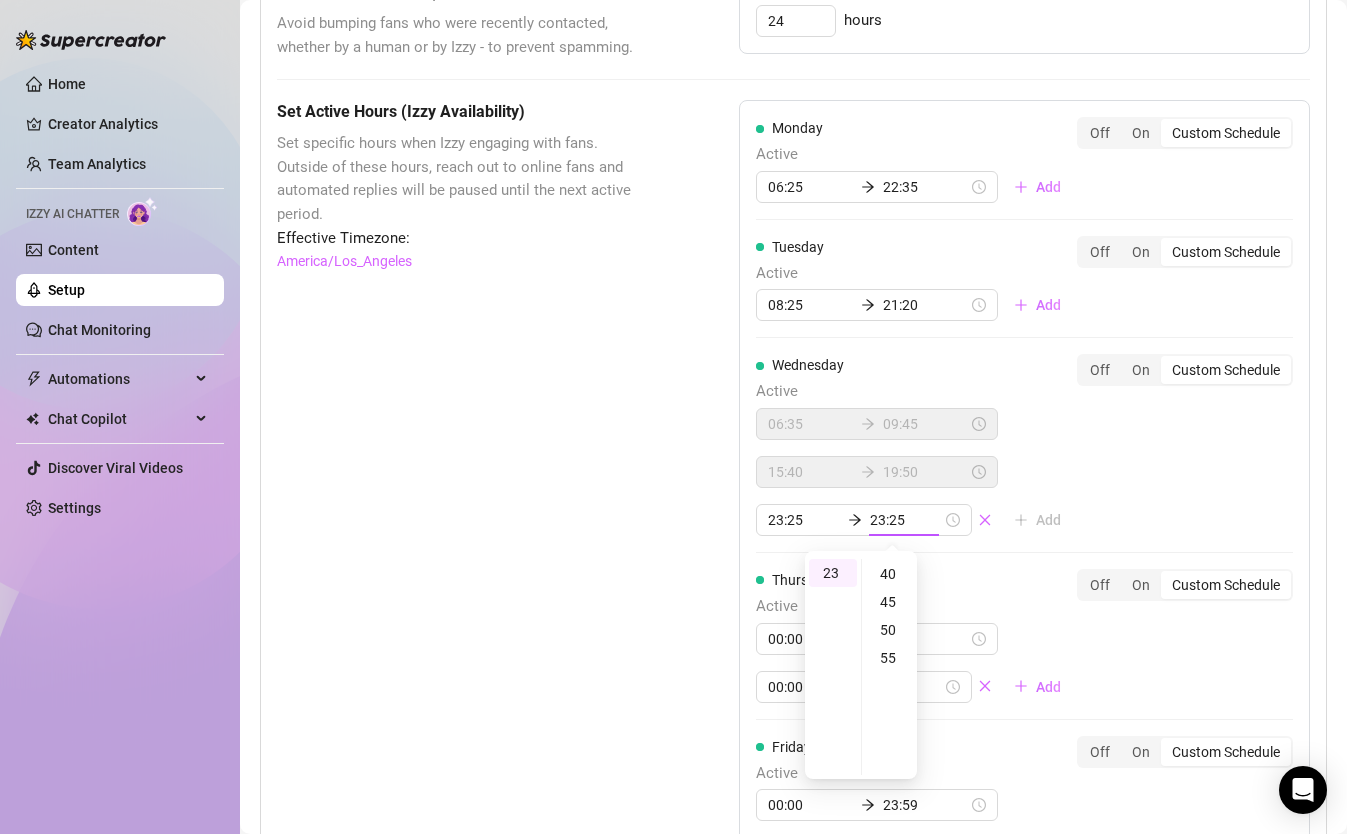 scroll, scrollTop: 308, scrollLeft: 0, axis: vertical 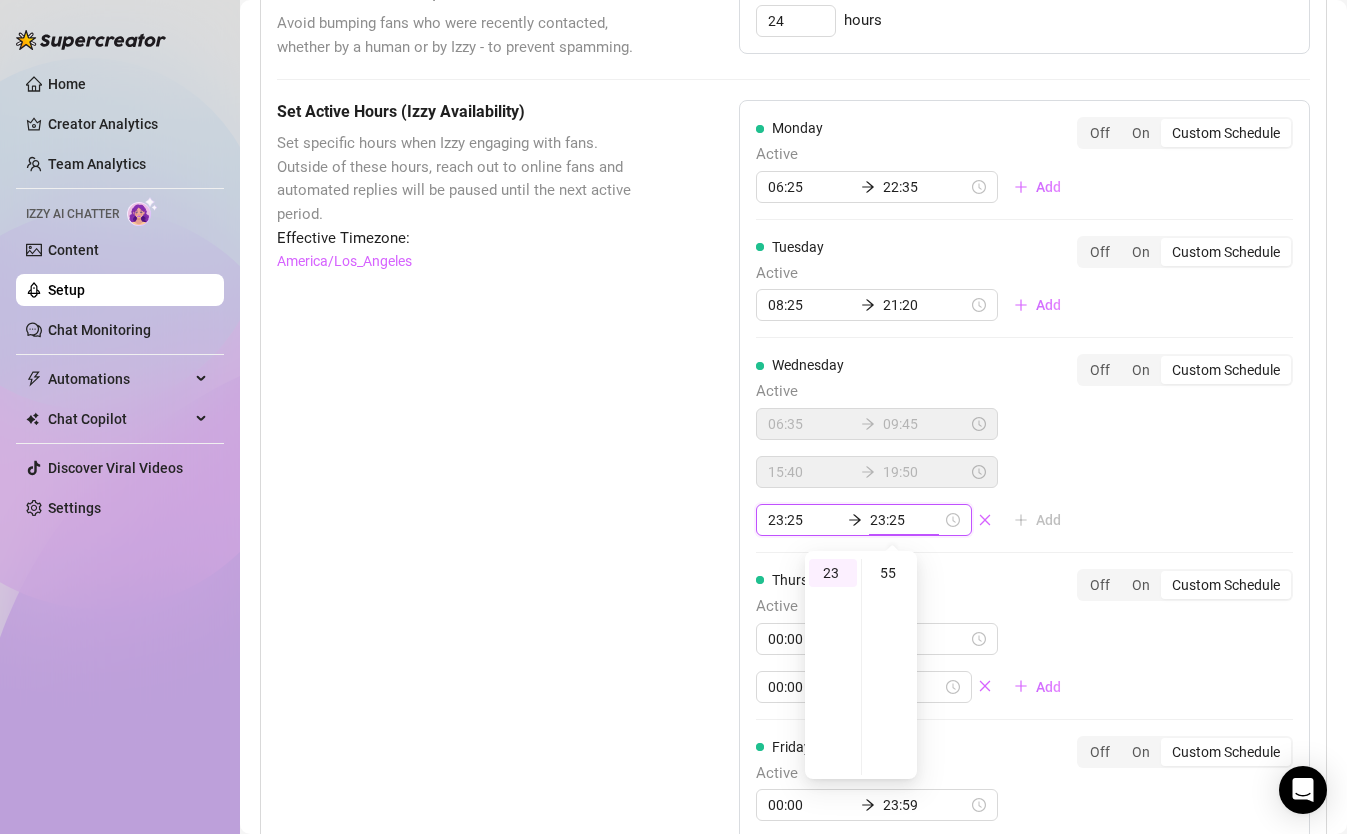 click on "23:25" at bounding box center [906, 520] 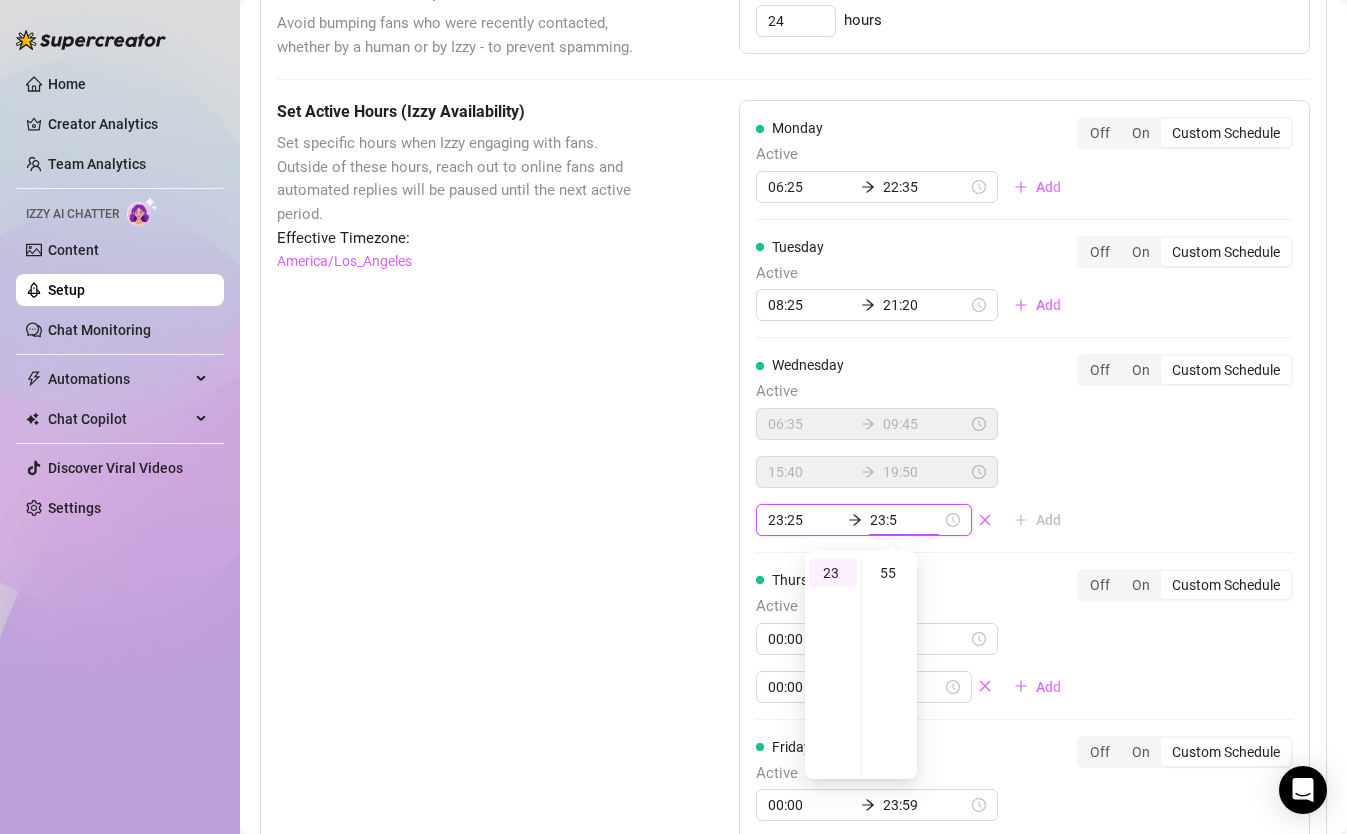 type on "23:59" 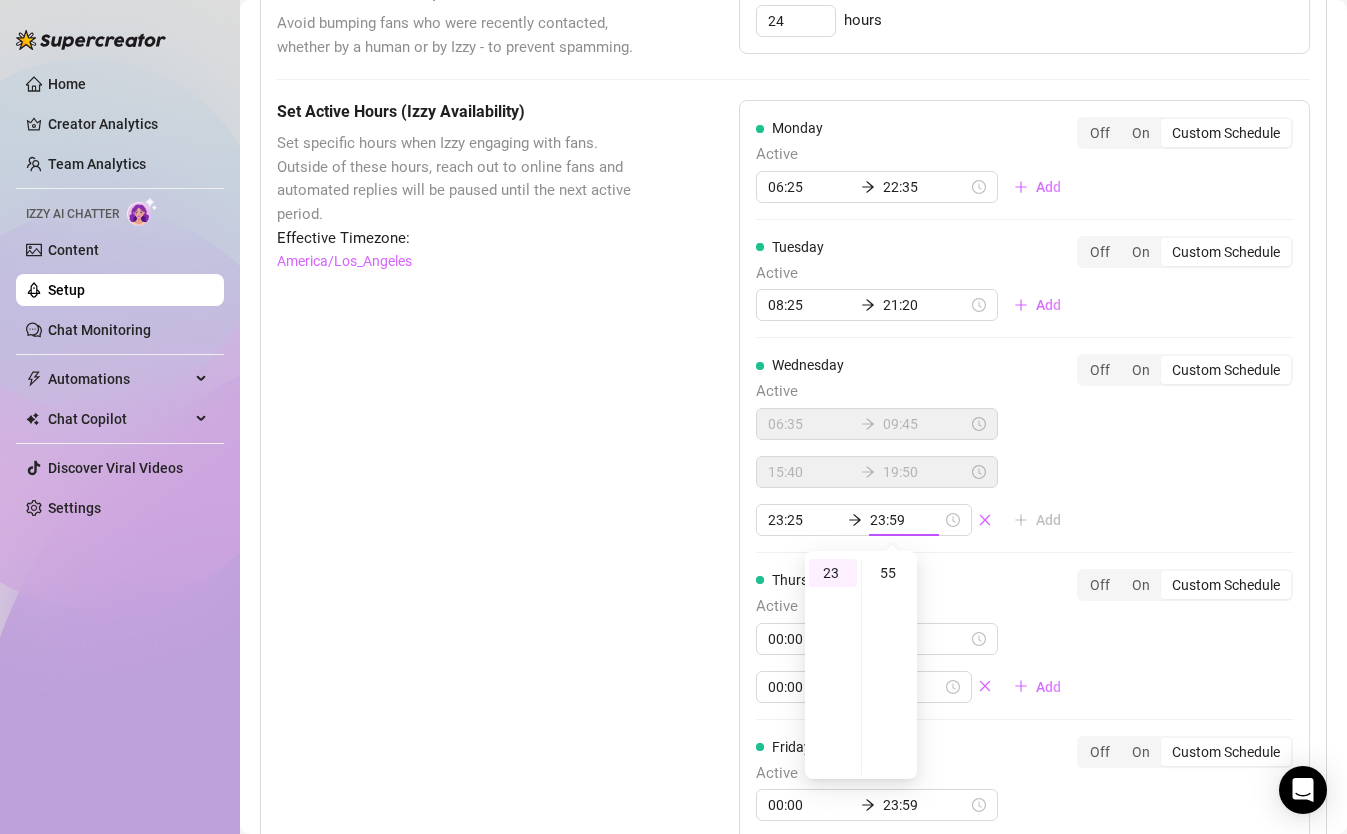 click on "Monday Active 06:25 22:35 Add Off On Custom Schedule Tuesday Active 08:25 21:20 Add Off On Custom Schedule Wednesday Active 06:35 09:45 15:40 19:50 23:25 23:59 Add Off On Custom Schedule Thursday Active 00:00 23:59 00:00 23:59 Add Off On Custom Schedule Friday Active 00:00 23:59 00:00 23:59 Add Off On Custom Schedule Saturday Active 00:00 23:59 00:00 23:59 Add Off On Custom Schedule Sunday Active 00:00 23:59 00:00 23:59 Add Off On Custom Schedule" at bounding box center [1024, 668] 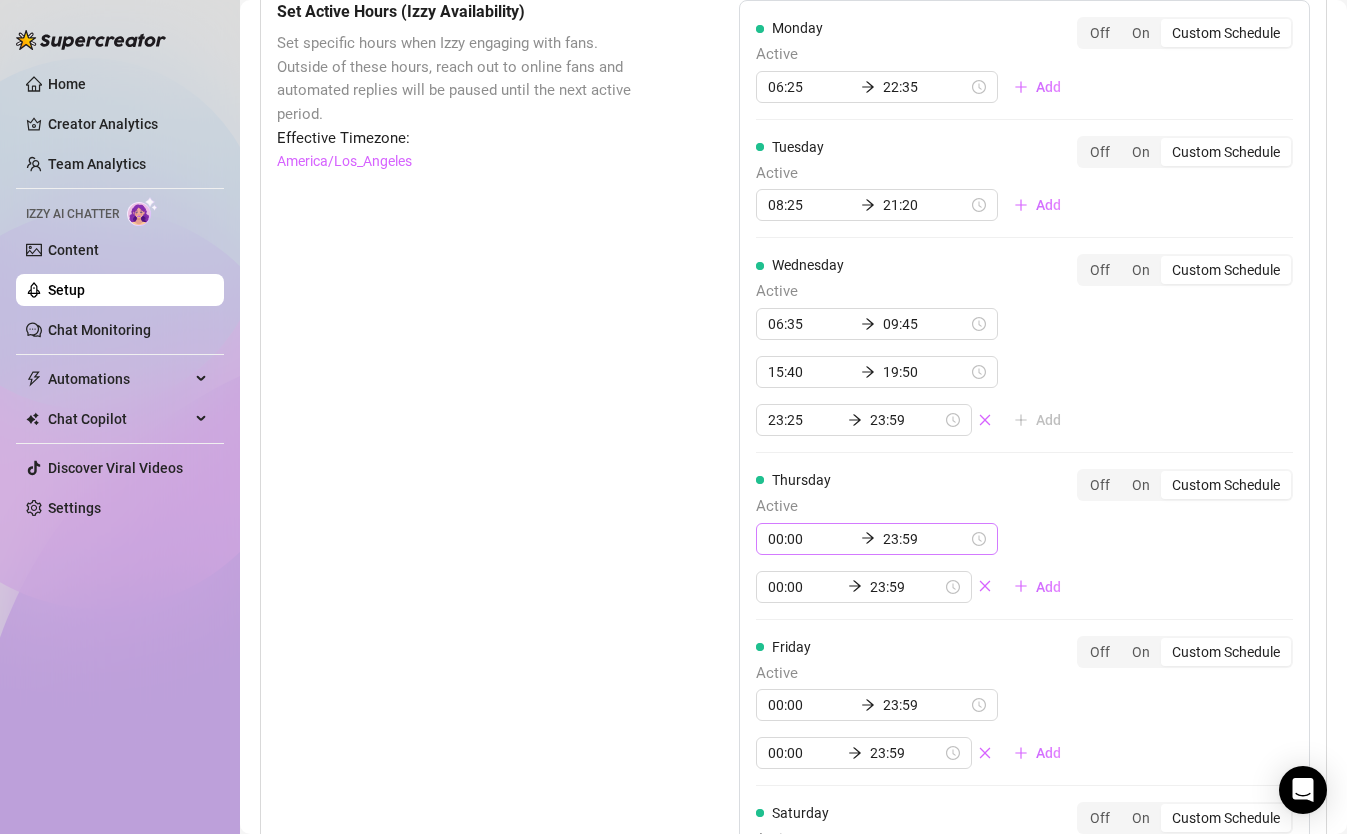 scroll, scrollTop: 1196, scrollLeft: 0, axis: vertical 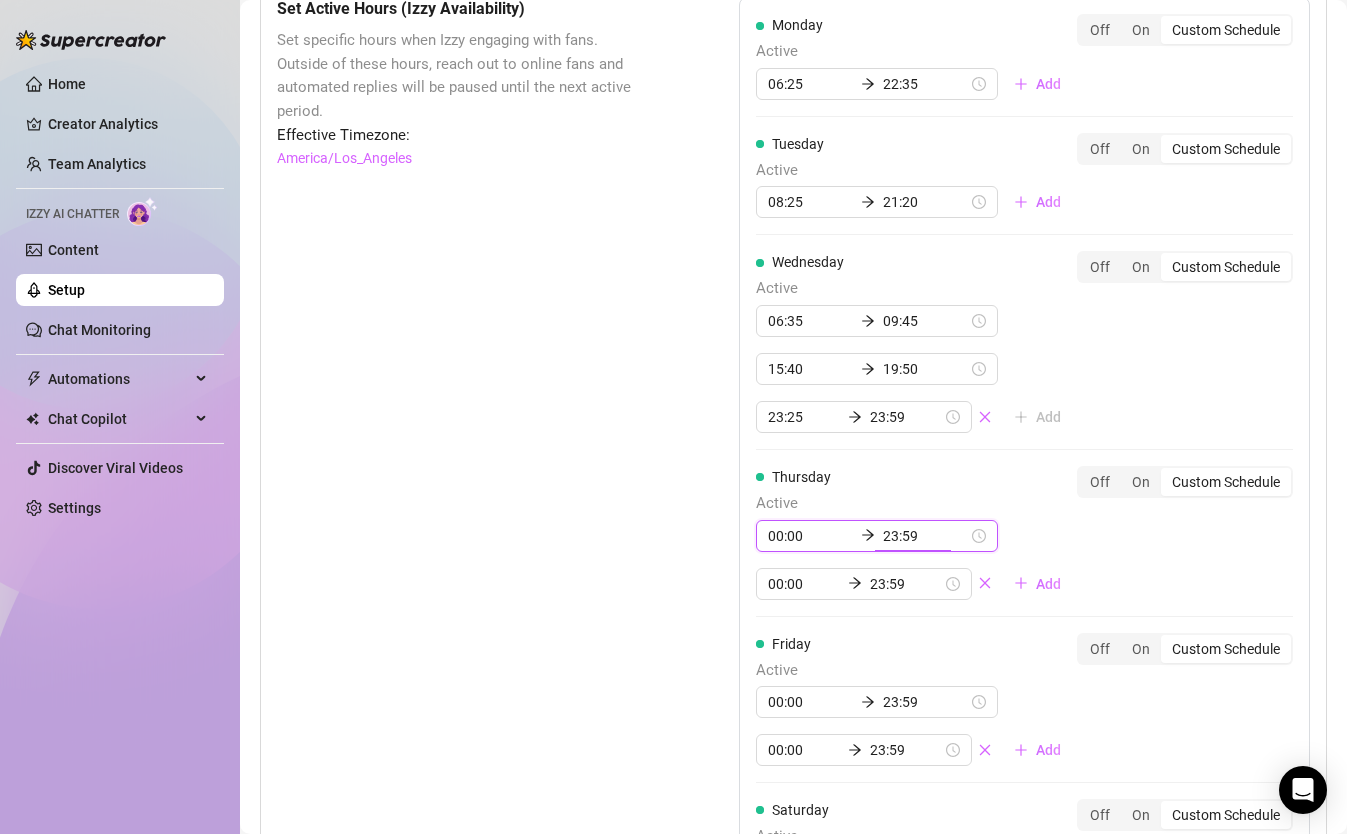 click on "23:59" at bounding box center [925, 536] 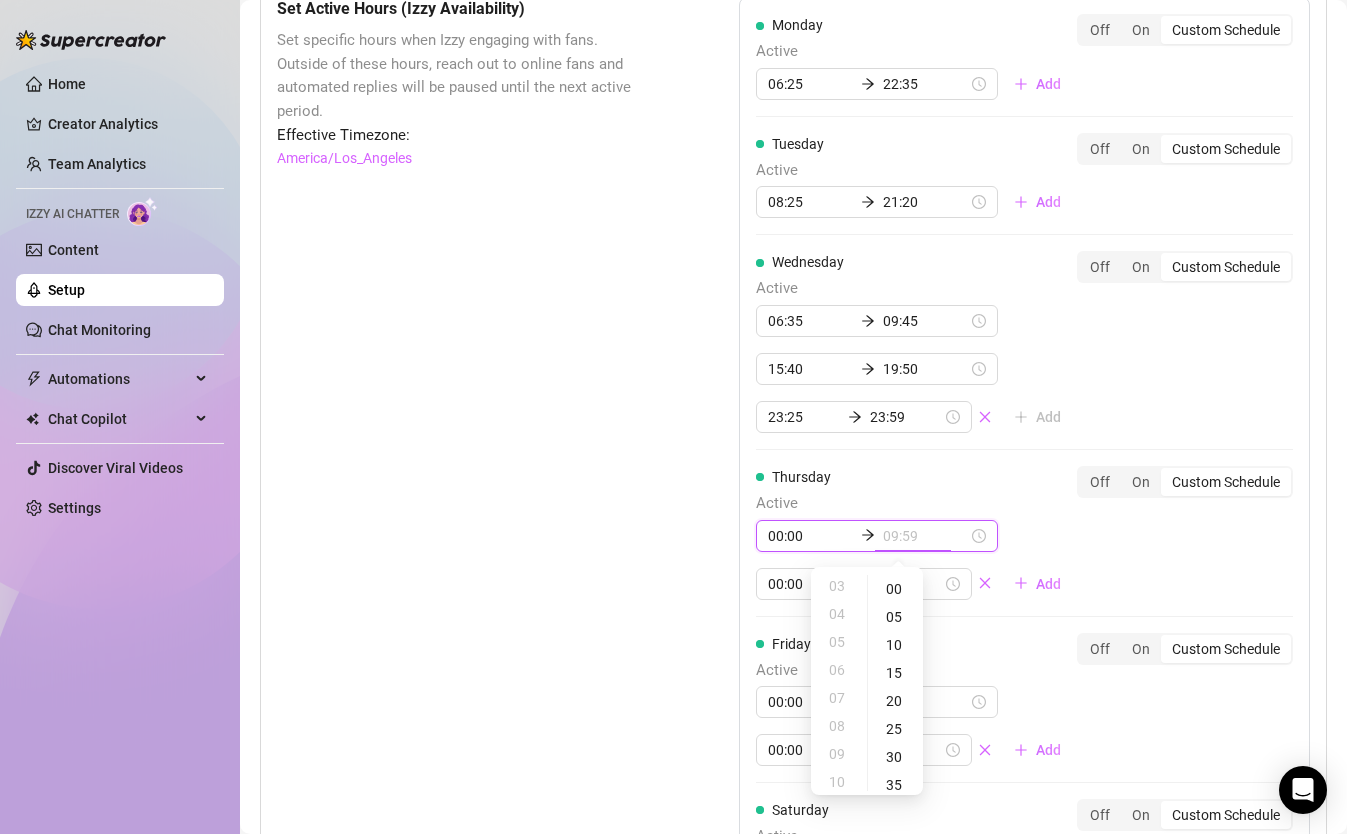 scroll, scrollTop: 0, scrollLeft: 0, axis: both 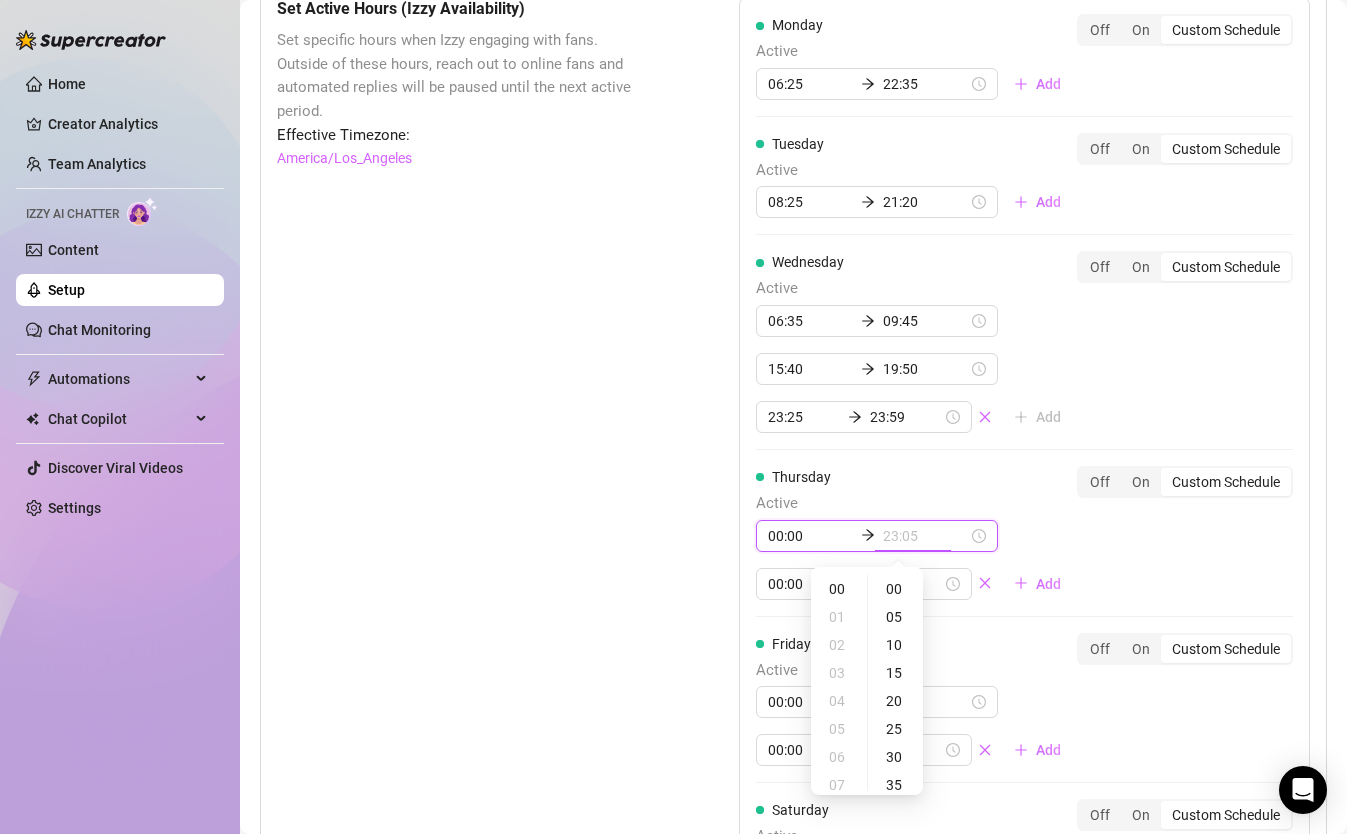 type on "23:59" 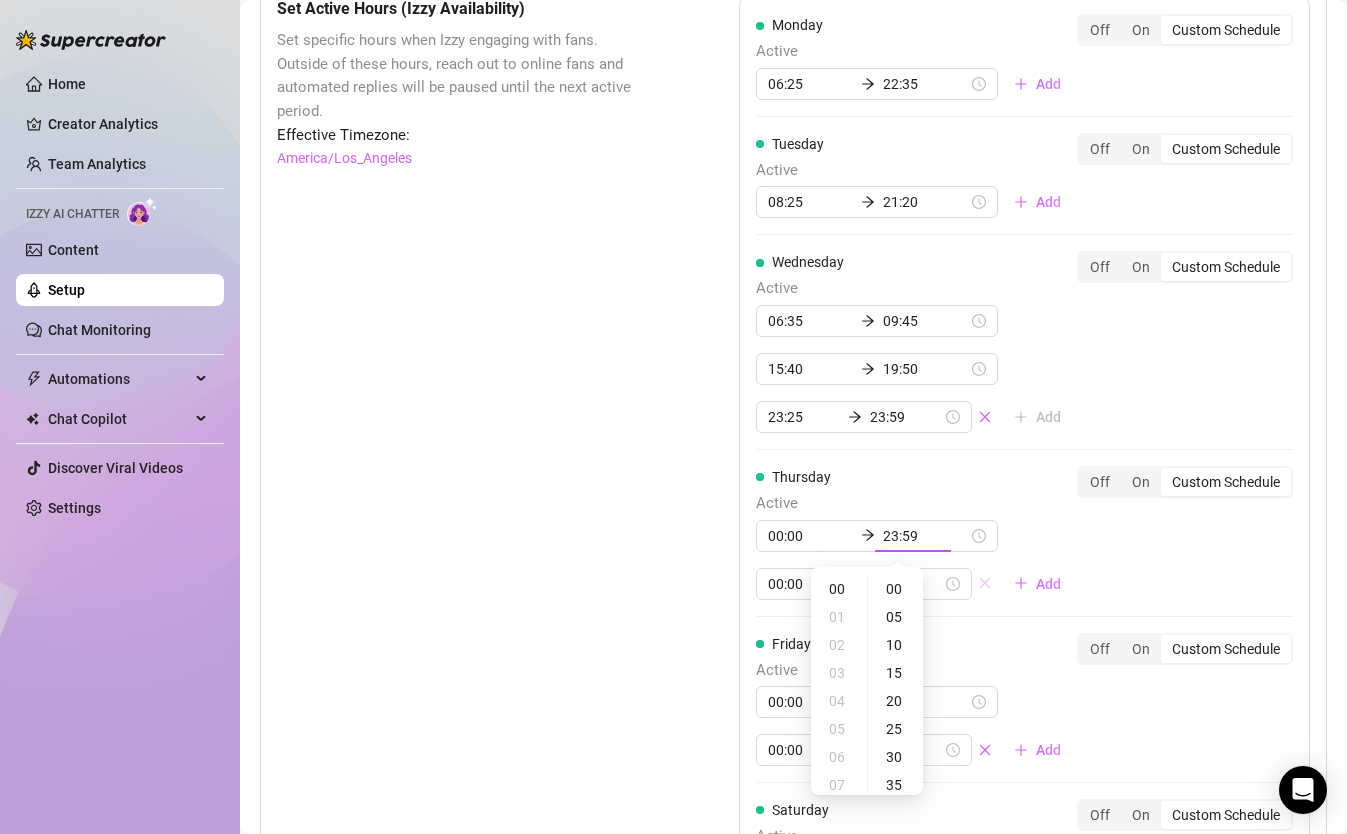 click 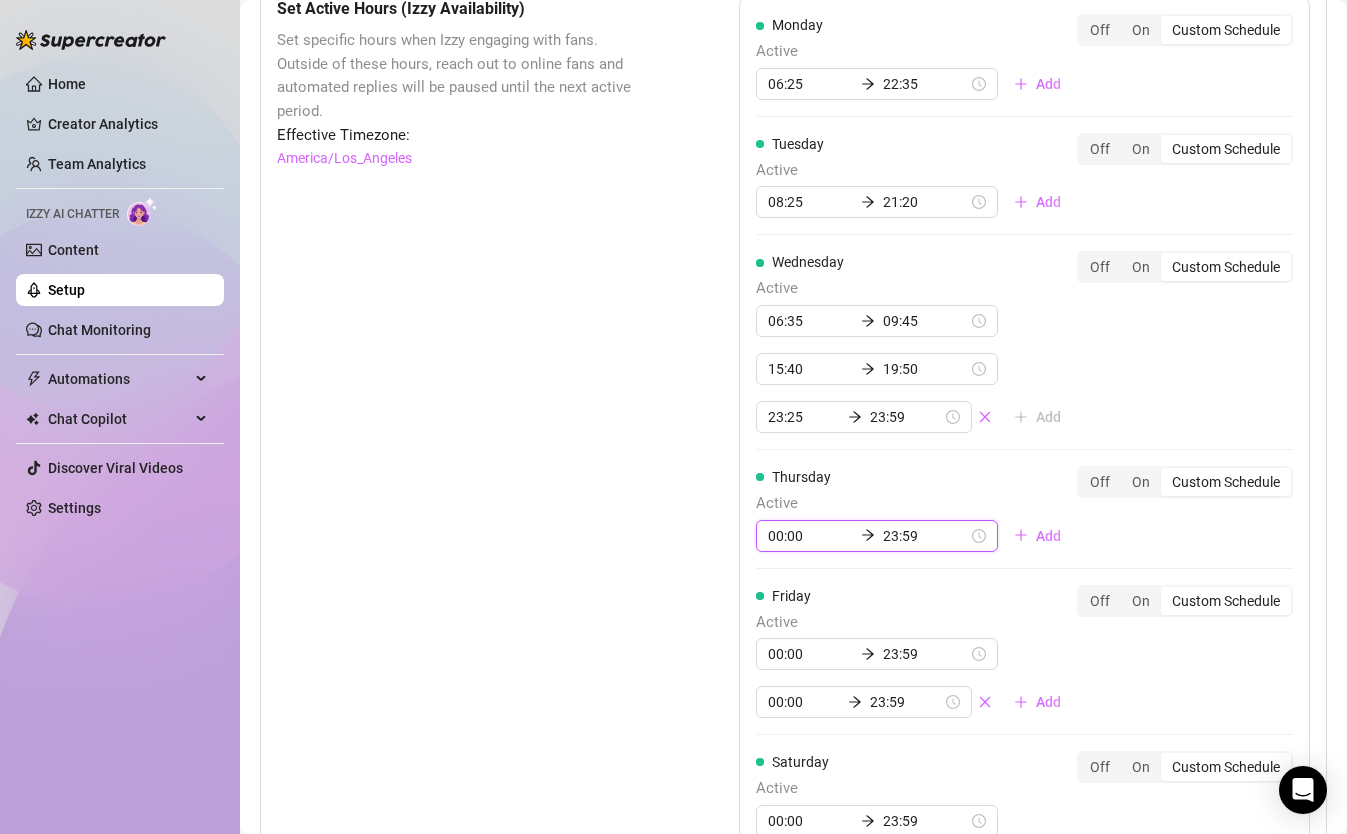 click on "23:59" at bounding box center [925, 536] 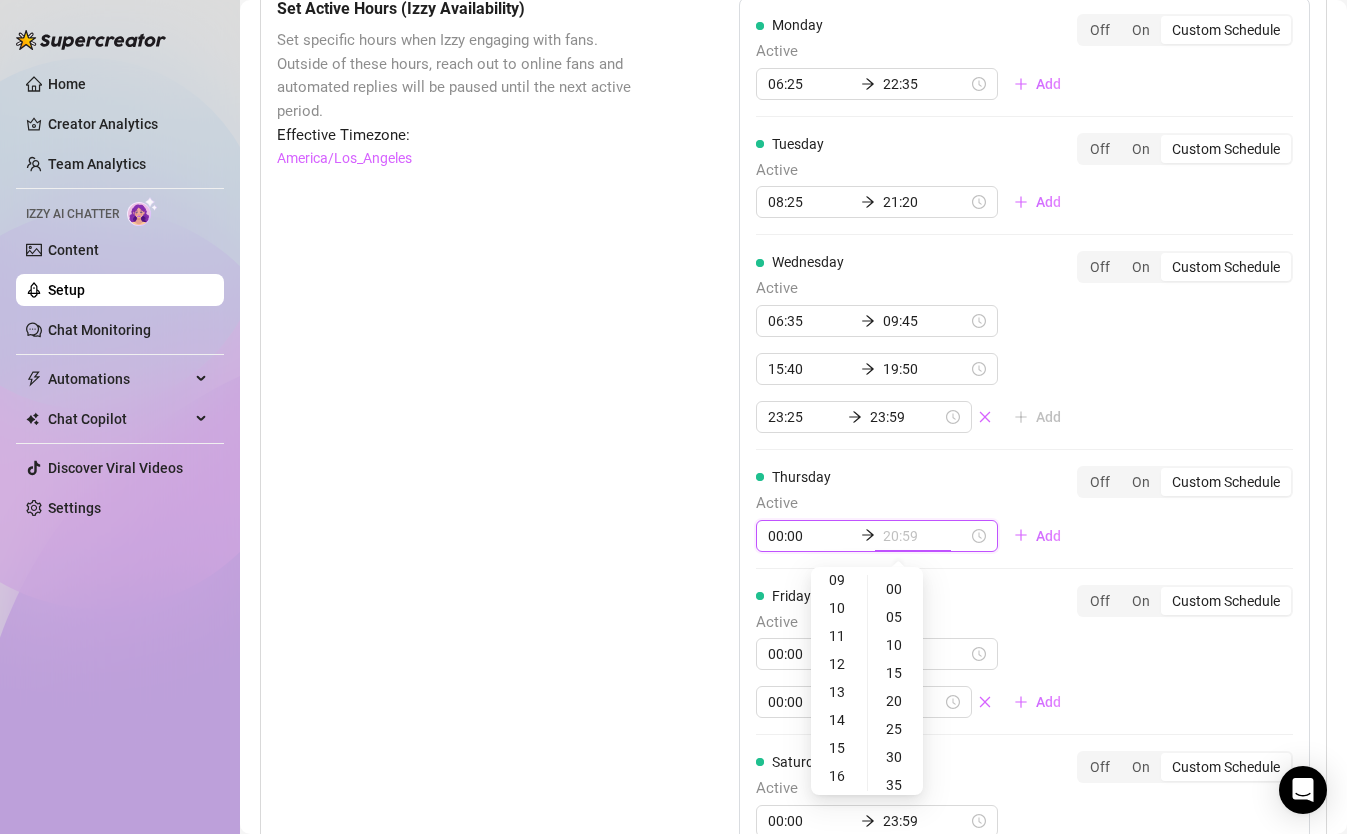 scroll, scrollTop: 0, scrollLeft: 0, axis: both 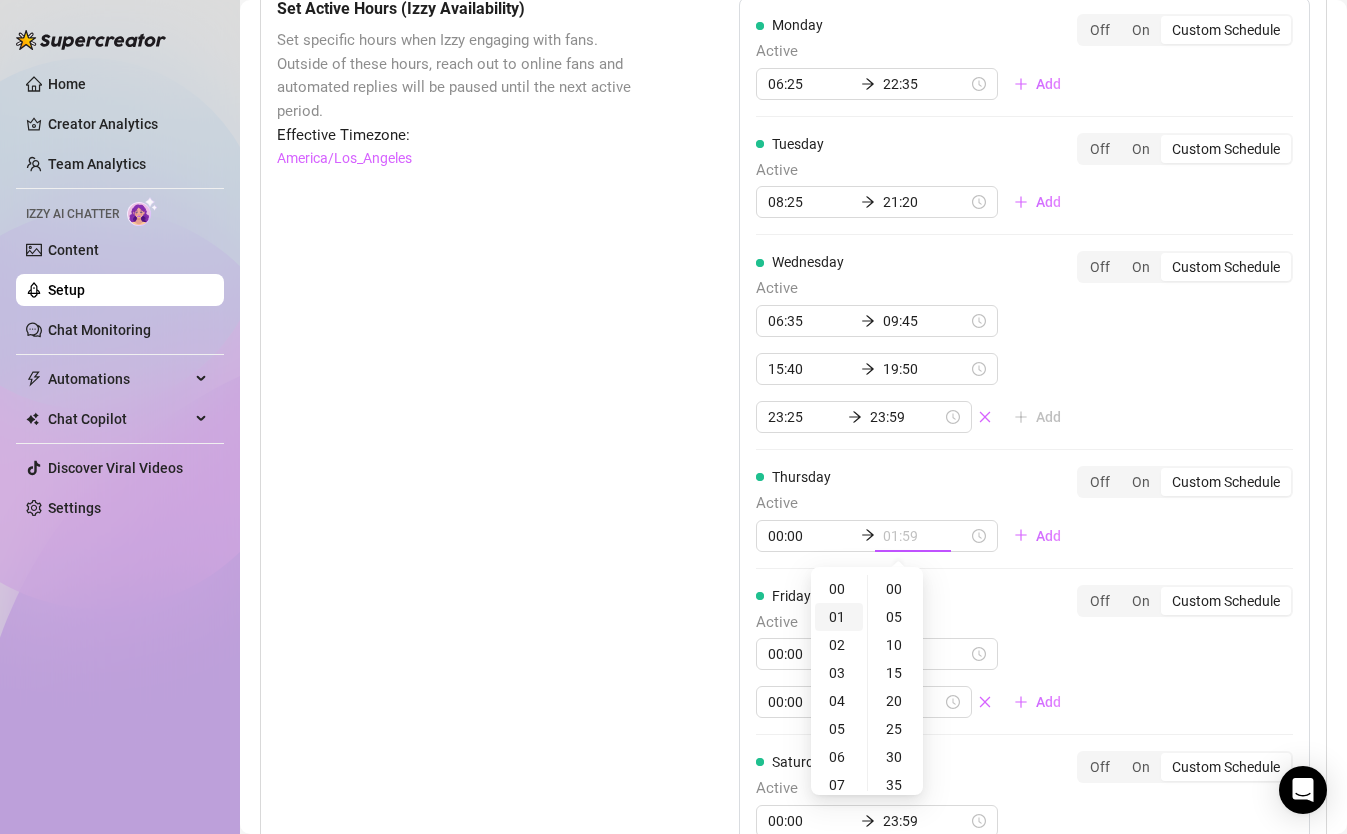 click on "01" at bounding box center [839, 617] 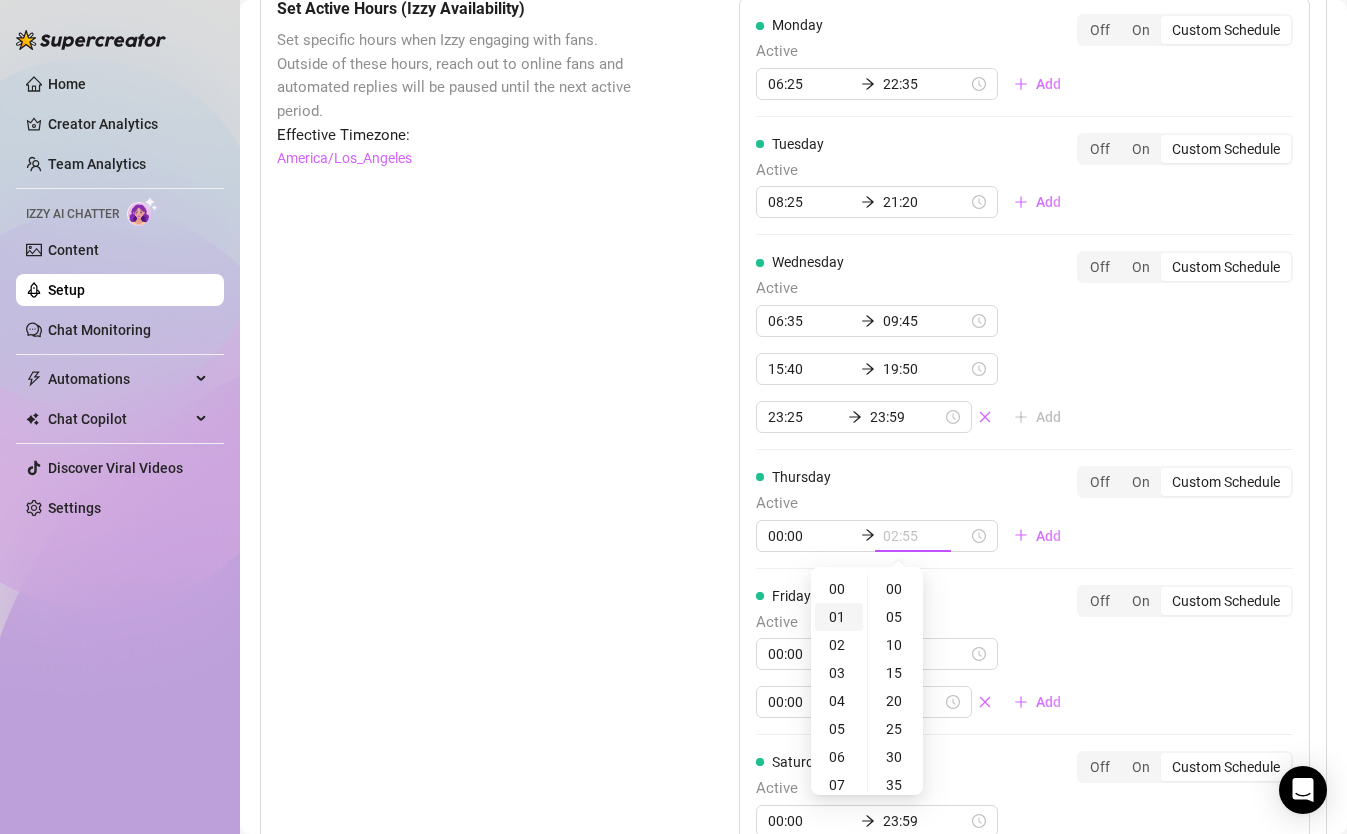scroll, scrollTop: 26, scrollLeft: 0, axis: vertical 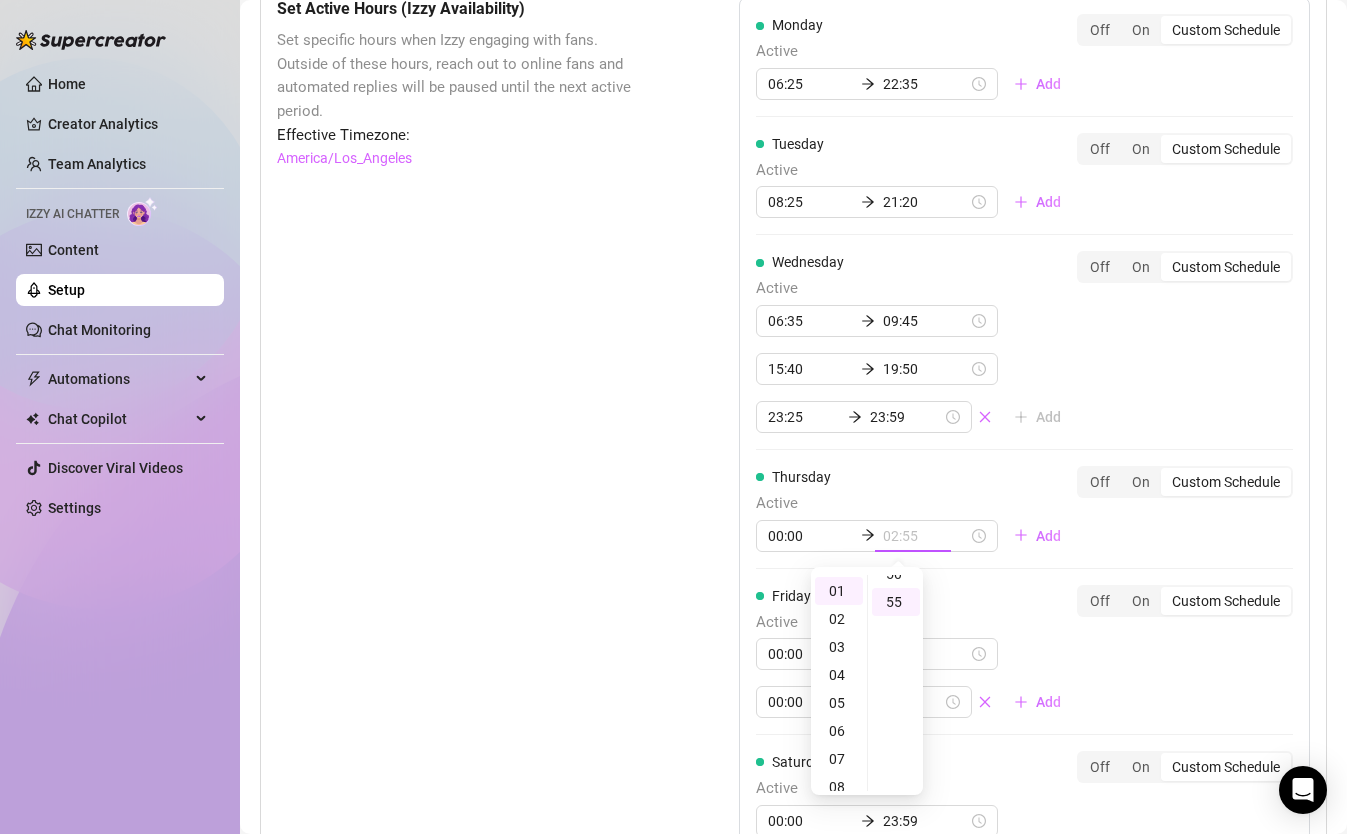 type on "01:55" 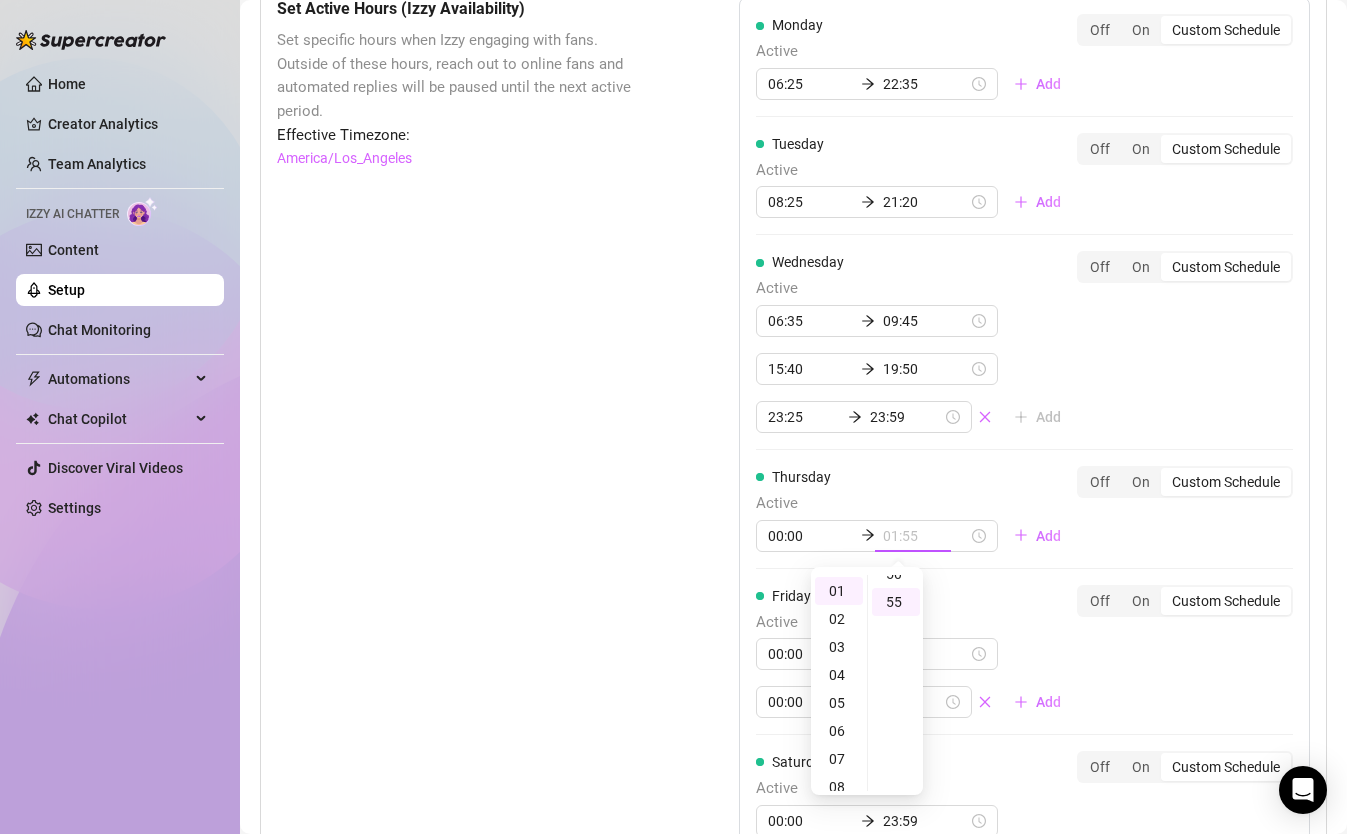 scroll, scrollTop: 28, scrollLeft: 0, axis: vertical 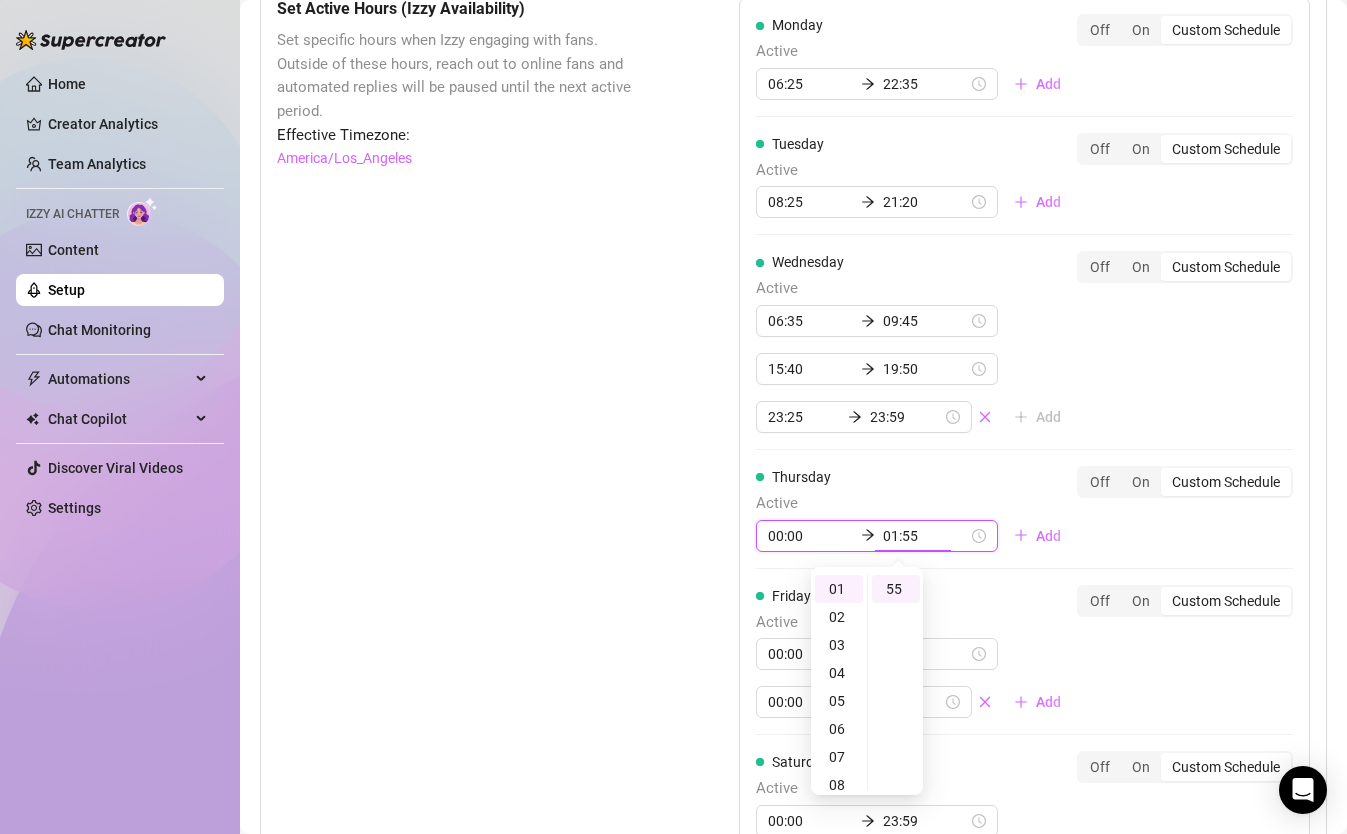 click on "Monday Active 06:25 22:35 Add Off On Custom Schedule Tuesday Active 08:25 21:20 Add Off On Custom Schedule Wednesday Active 06:35 09:45 15:40 19:50 23:25 23:59 Add Off On Custom Schedule Thursday Active 00:00 01:55 Add Off On Custom Schedule Friday Active 00:00 23:59 00:00 23:59 Add Off On Custom Schedule Saturday Active 00:00 23:59 00:00 23:59 Add Off On Custom Schedule Sunday Active 00:00 23:59 00:00 23:59 Add Off On Custom Schedule" at bounding box center [1024, 541] 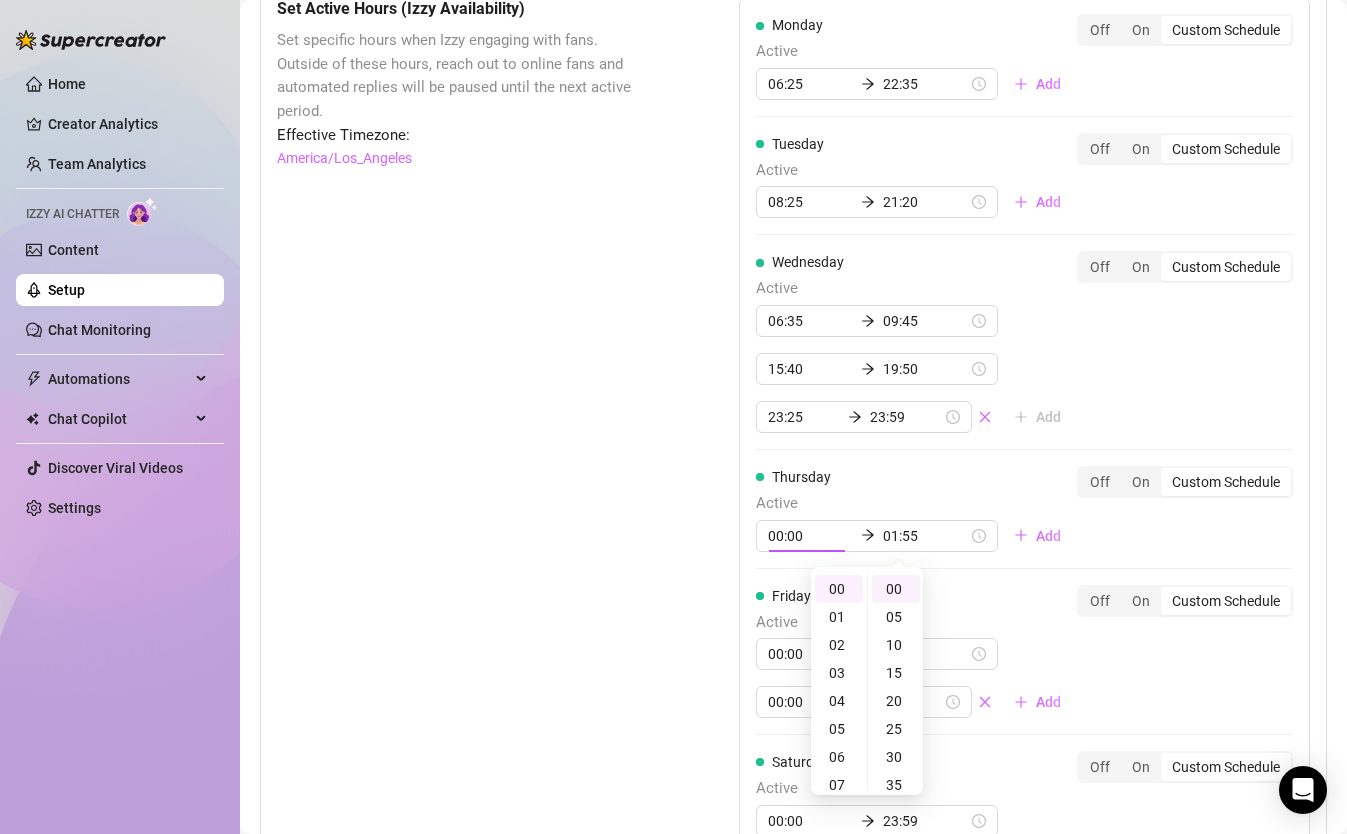 click on "Friday Active 00:00 23:59 00:00 23:59 Add" at bounding box center [916, 652] 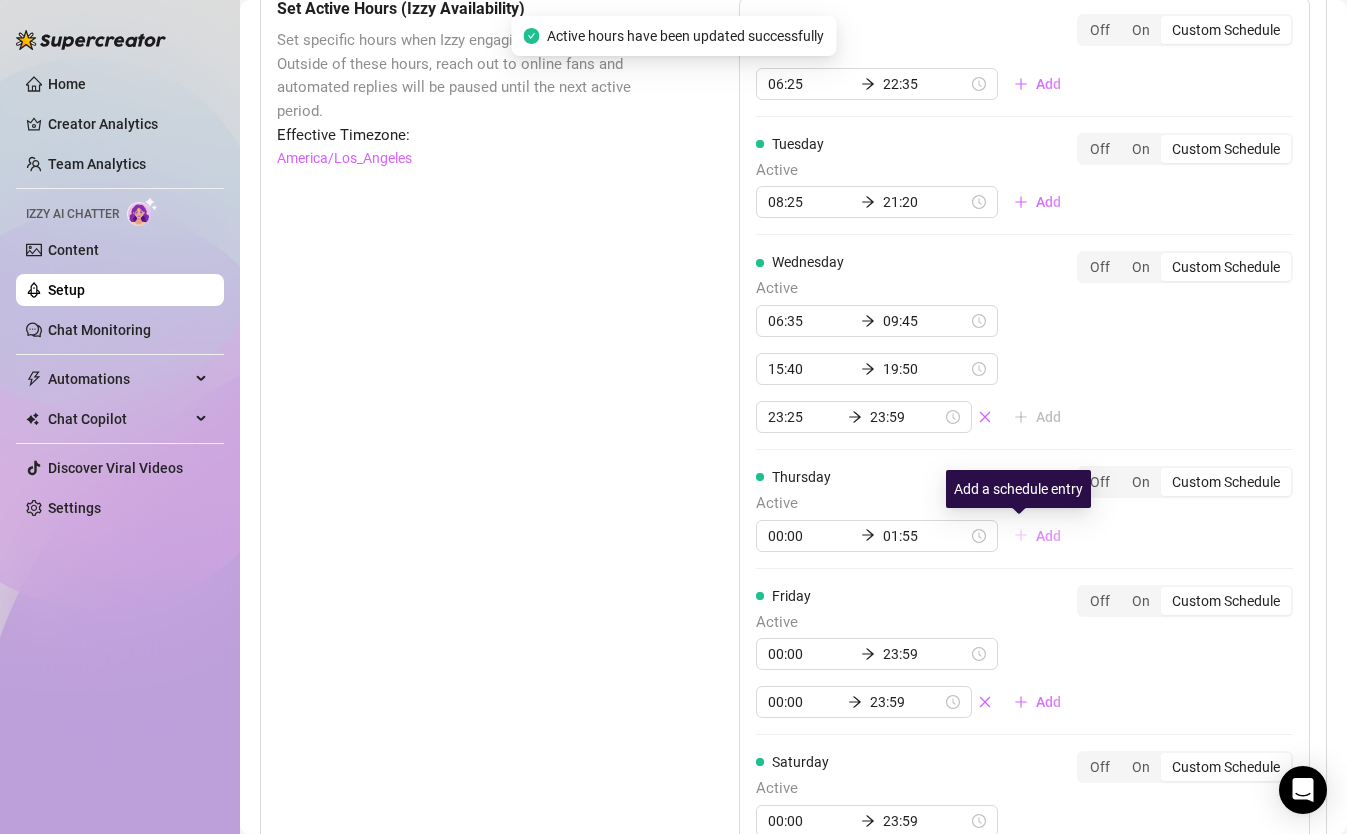 click on "Add" at bounding box center (1048, 536) 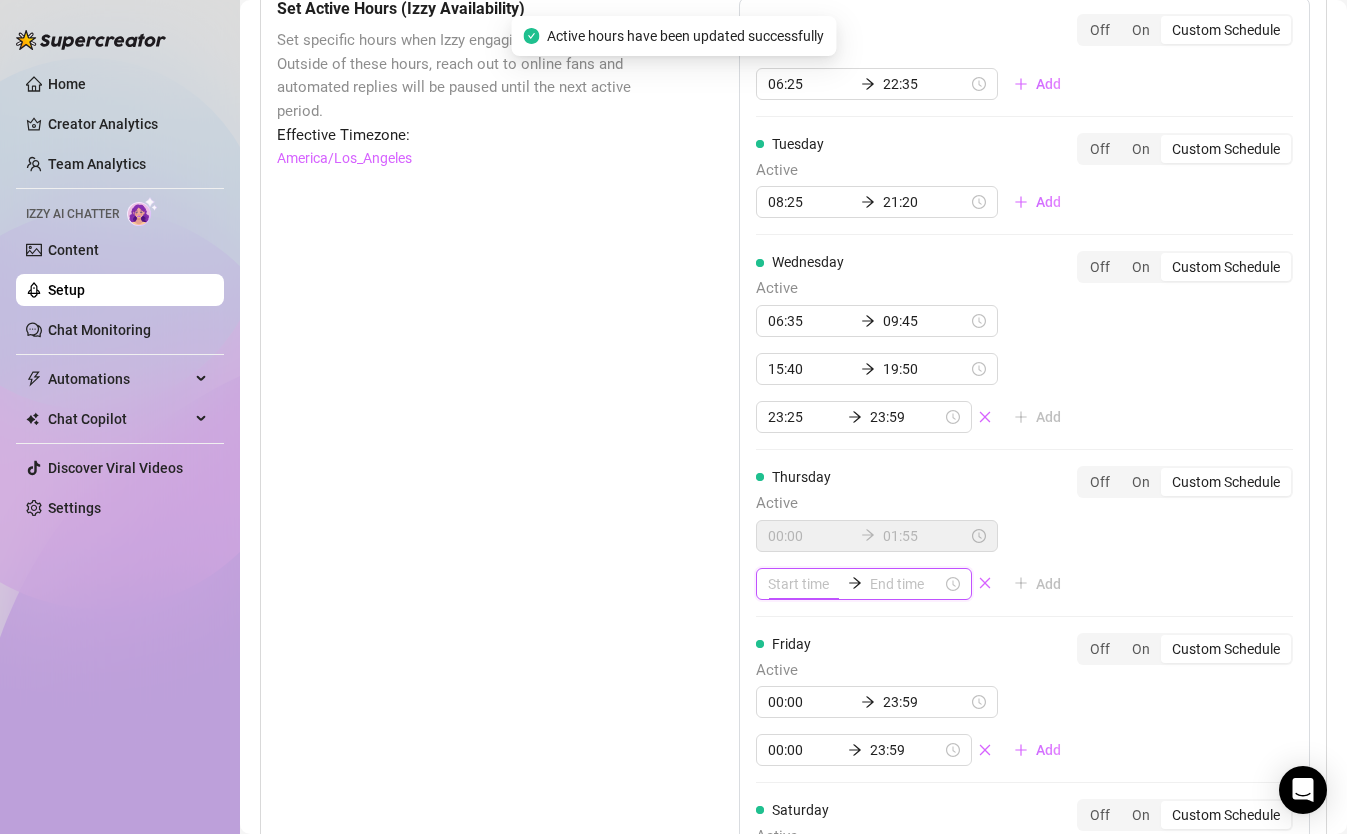 click at bounding box center [804, 584] 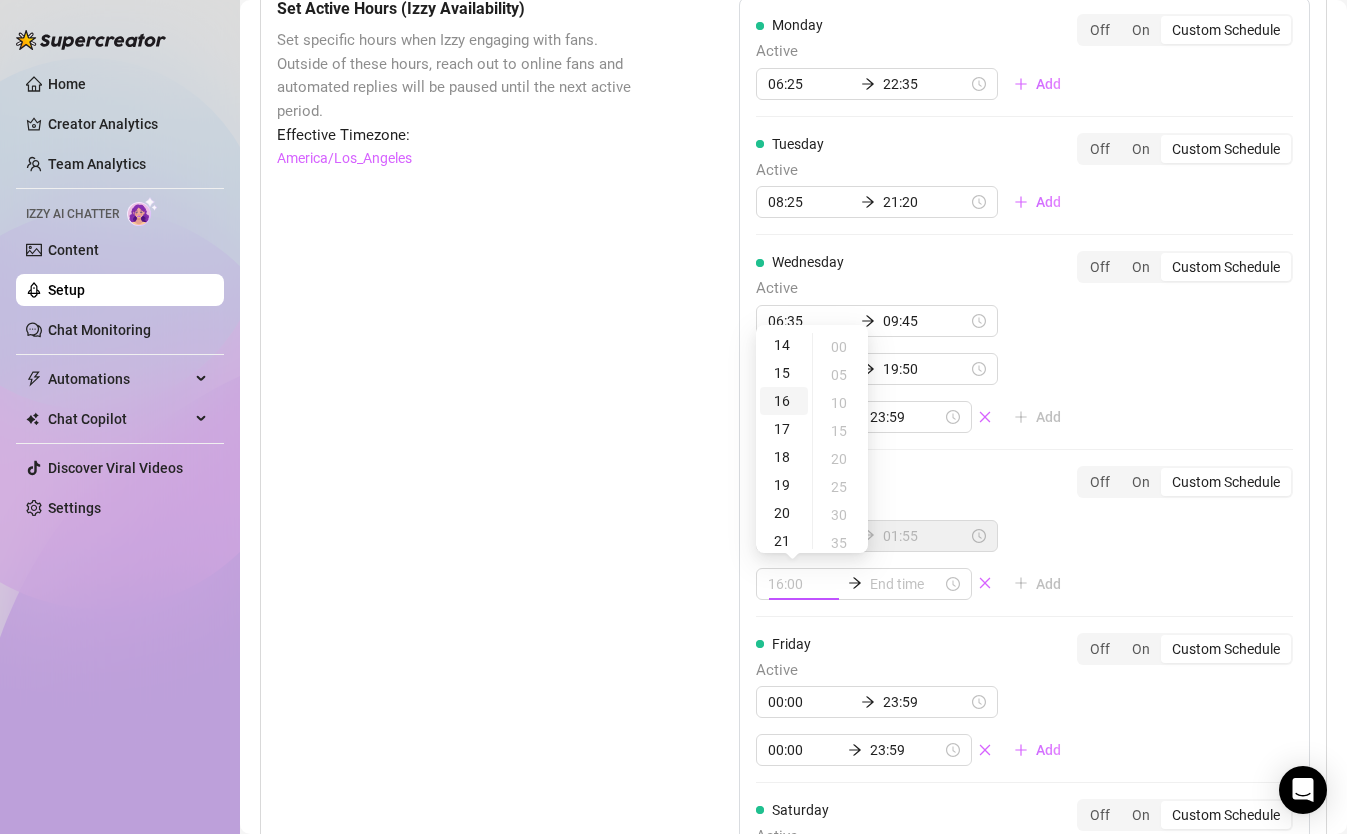 click on "16" at bounding box center [784, 401] 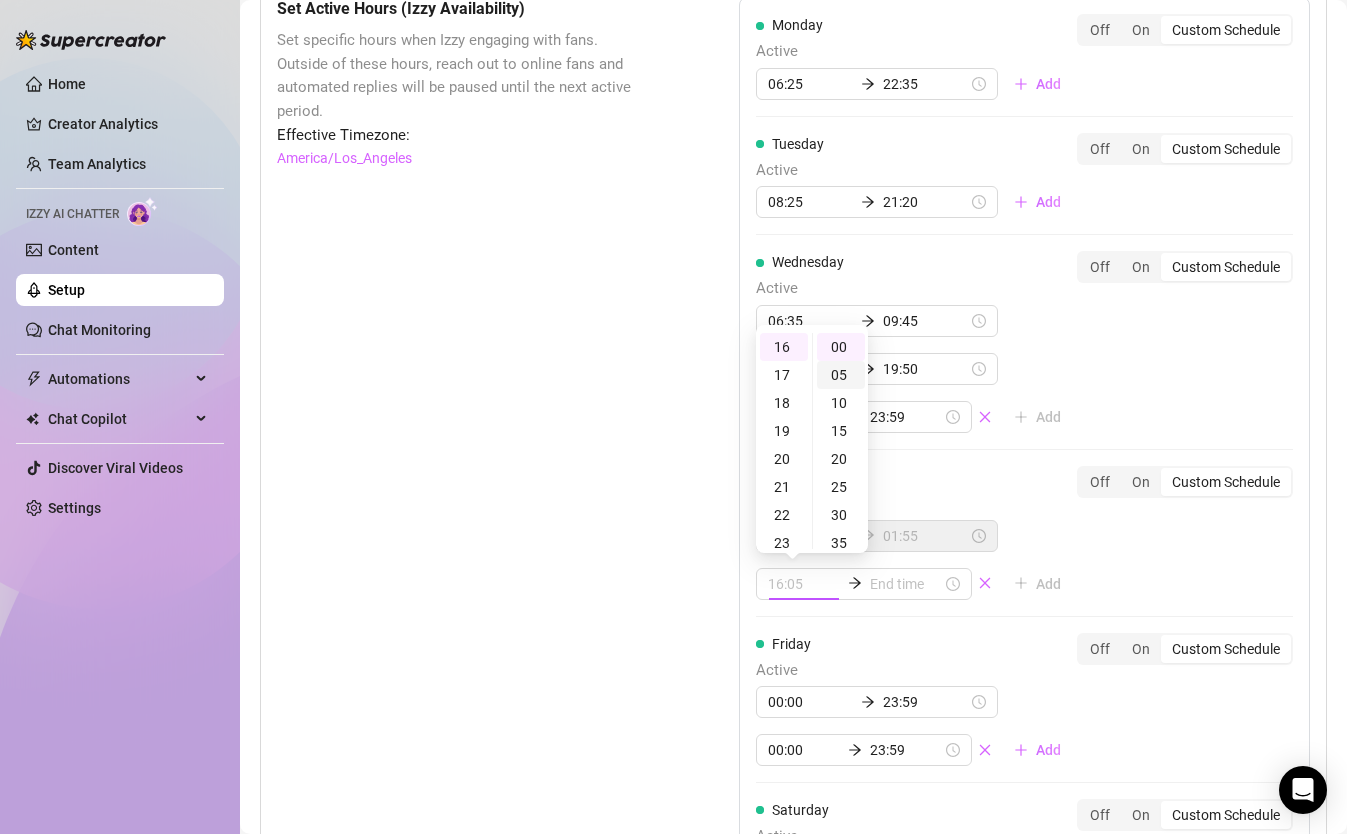 click on "05" at bounding box center (841, 375) 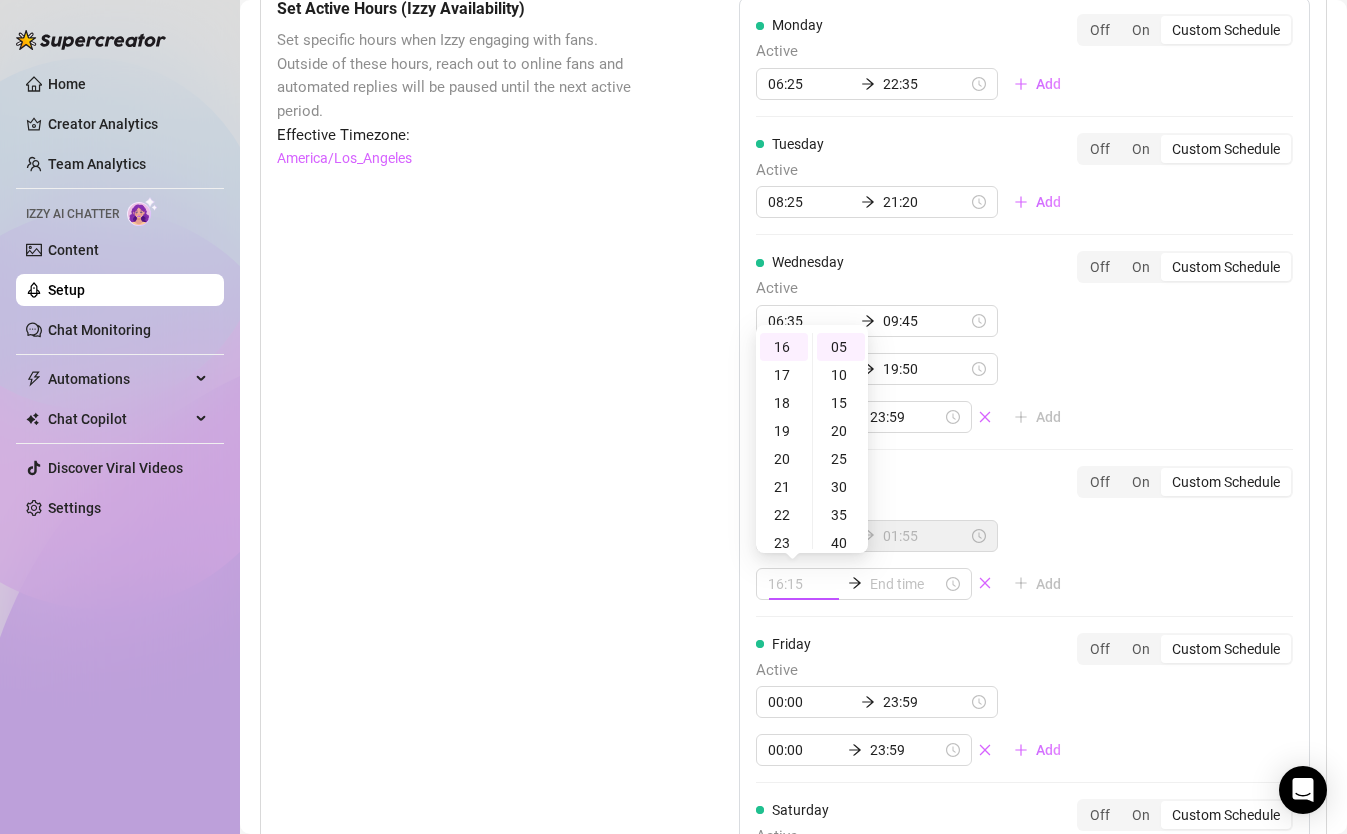 type on "16:05" 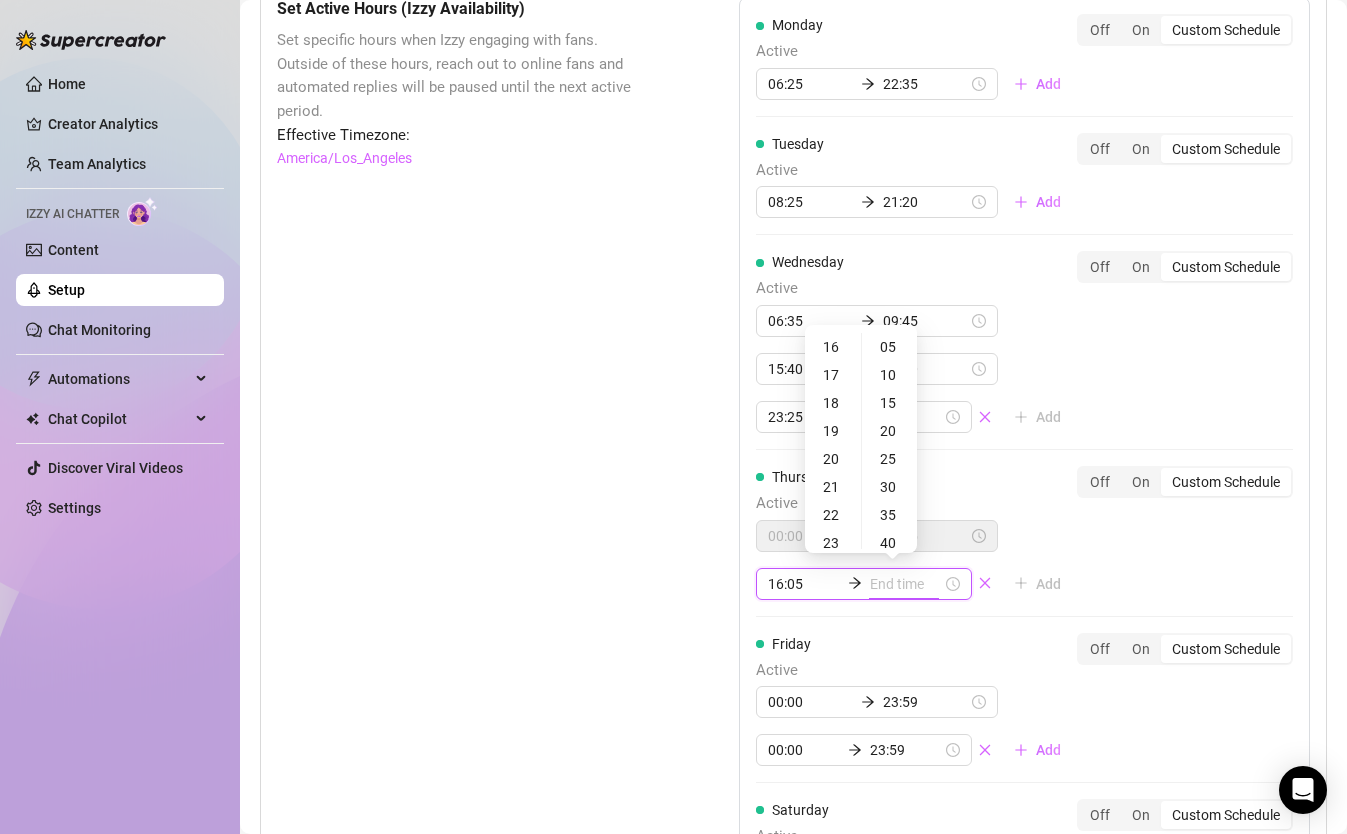 click at bounding box center [906, 584] 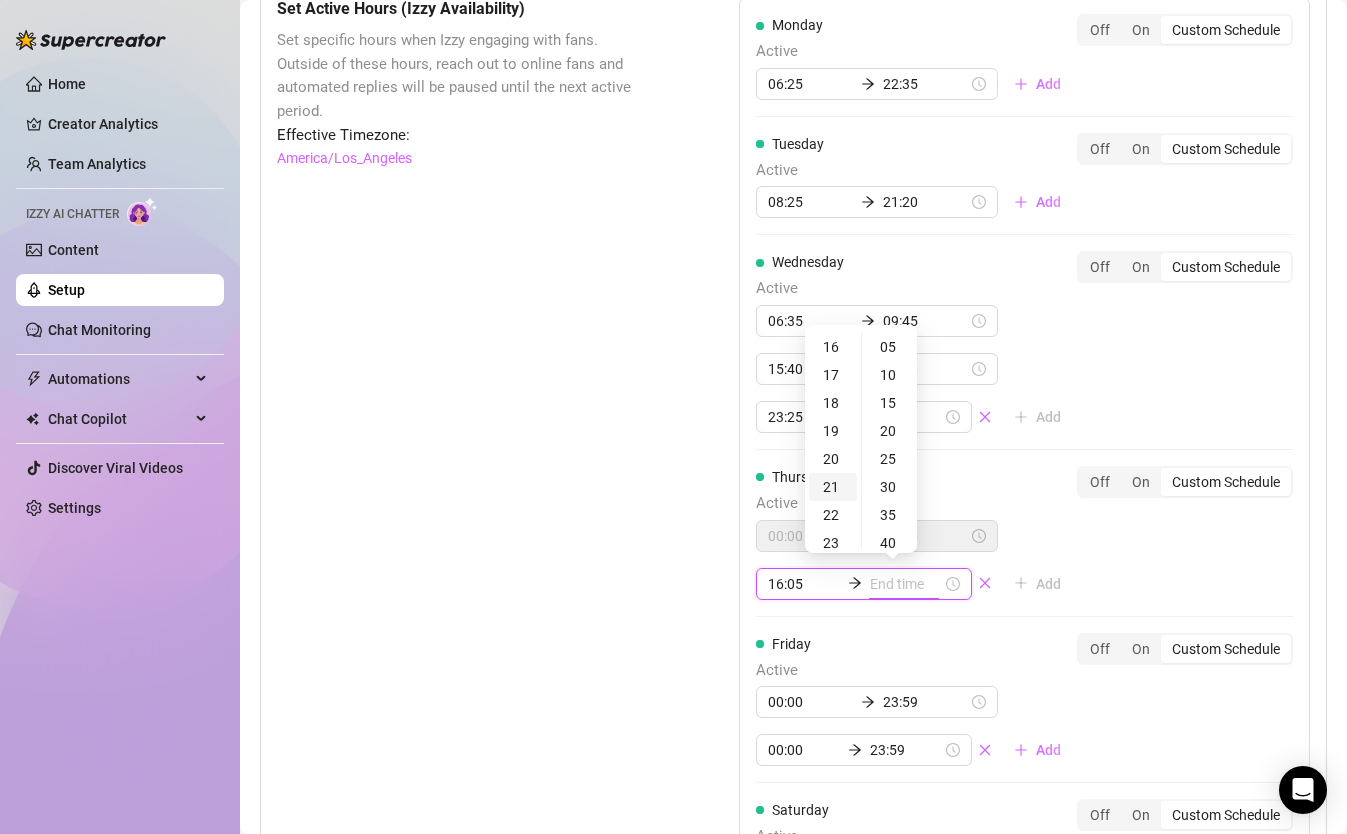 type on "16:40" 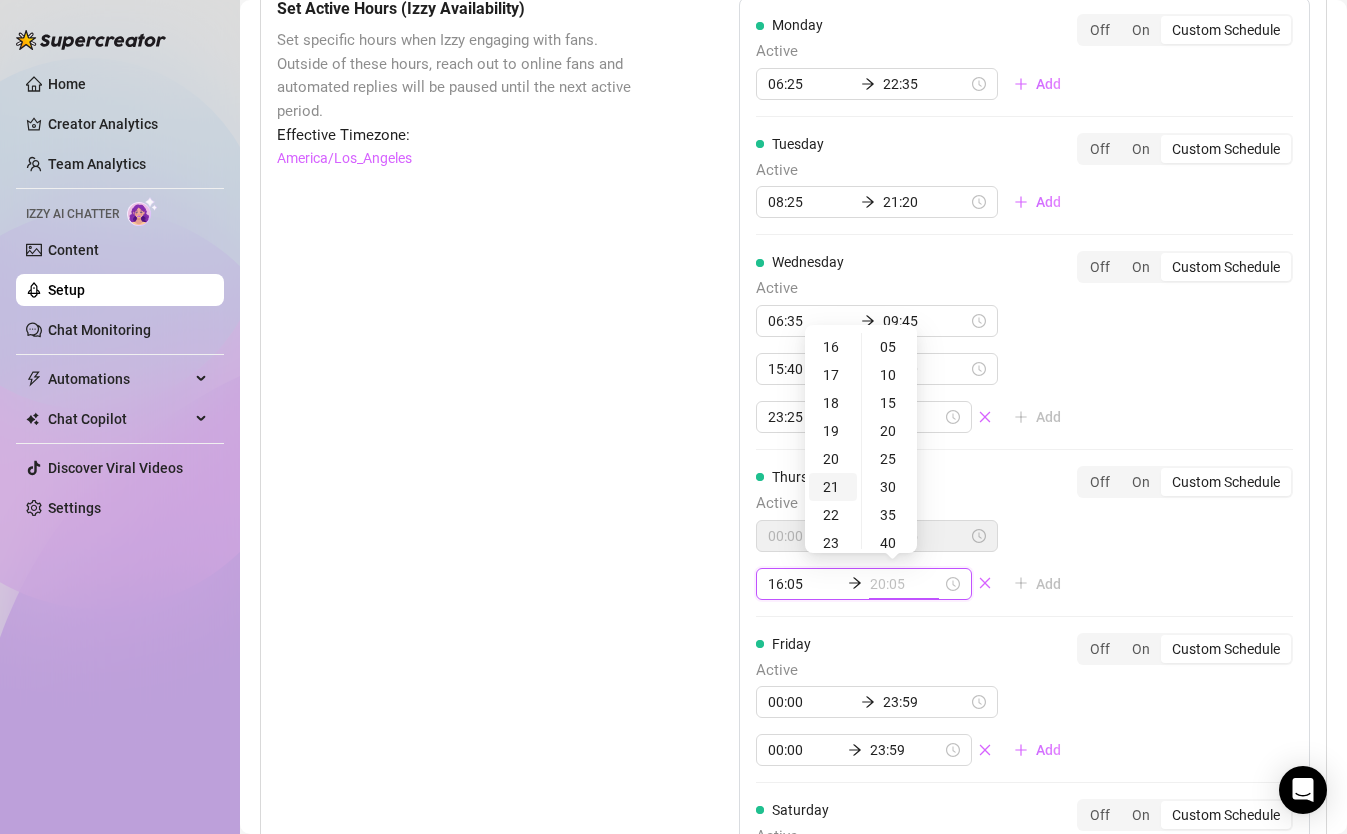 type on "21:05" 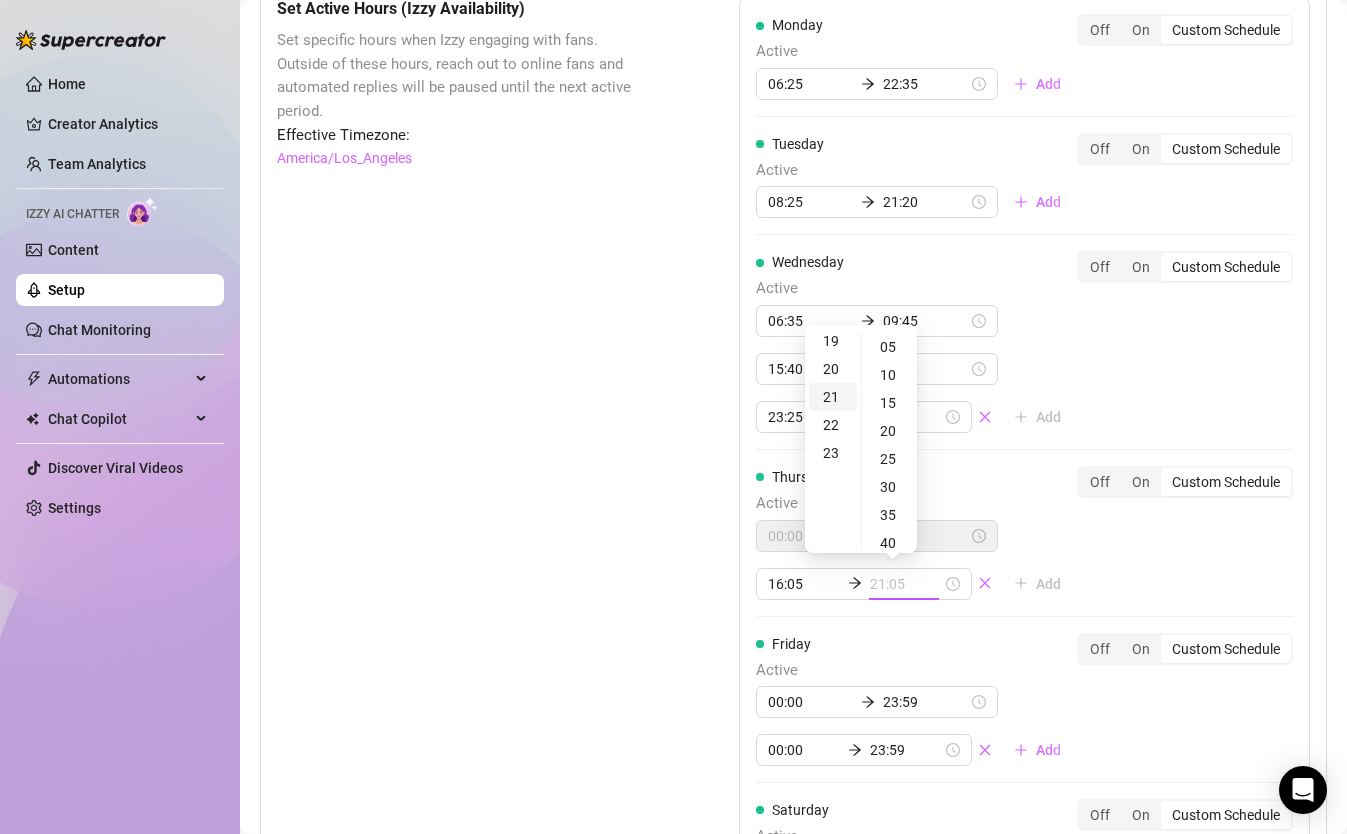 click on "21" at bounding box center [833, 397] 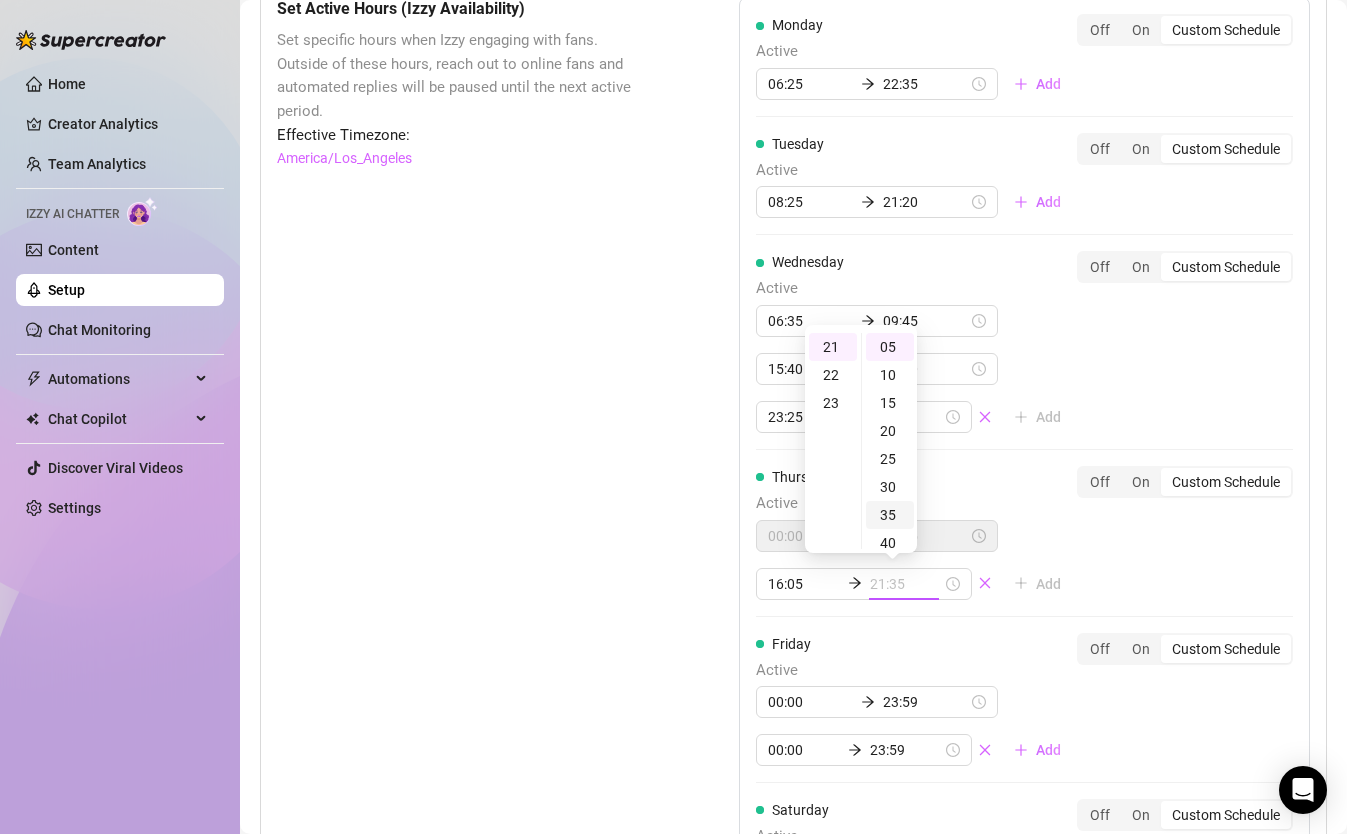click on "35" at bounding box center (890, 515) 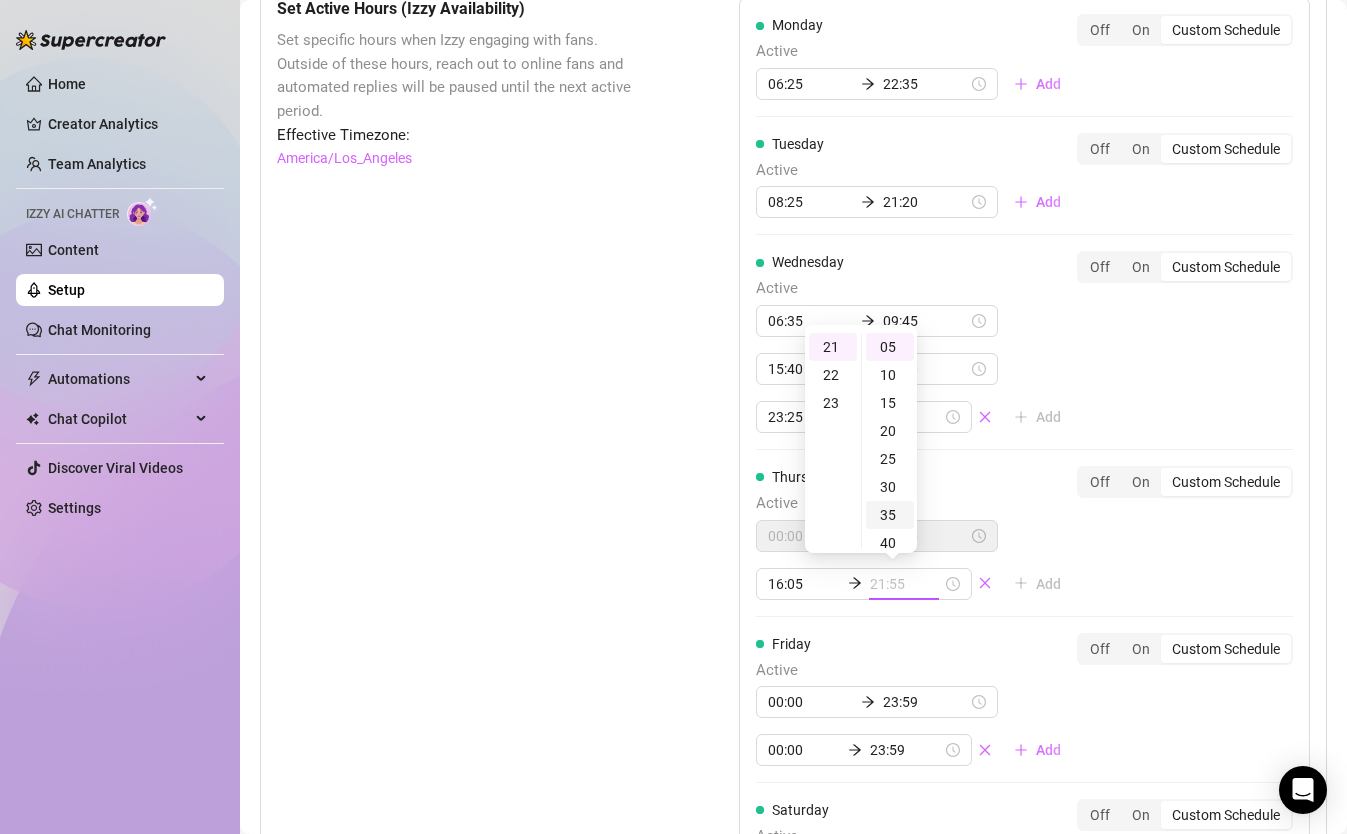 type on "21:35" 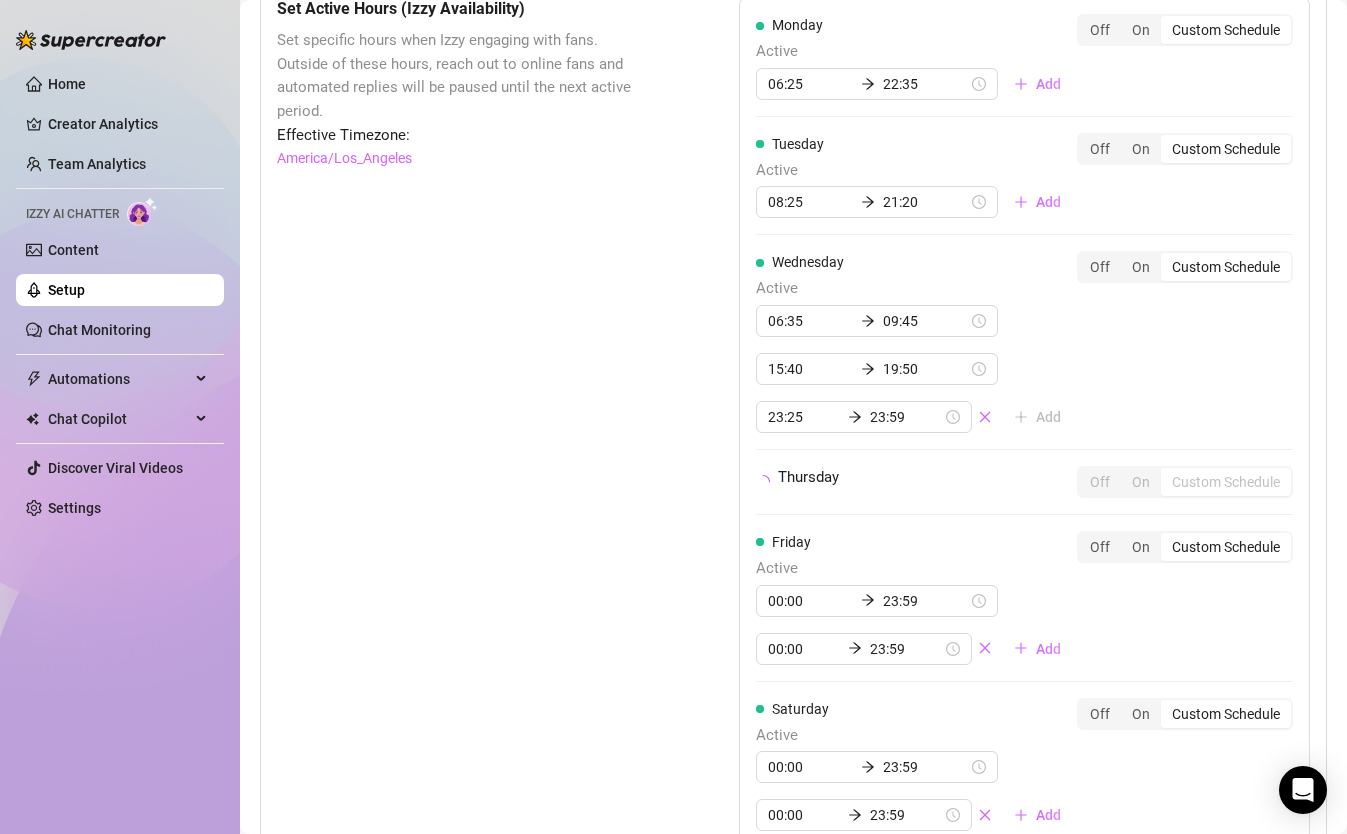 click on "Friday Active 00:00 23:59 00:00 23:59 Add" at bounding box center [916, 598] 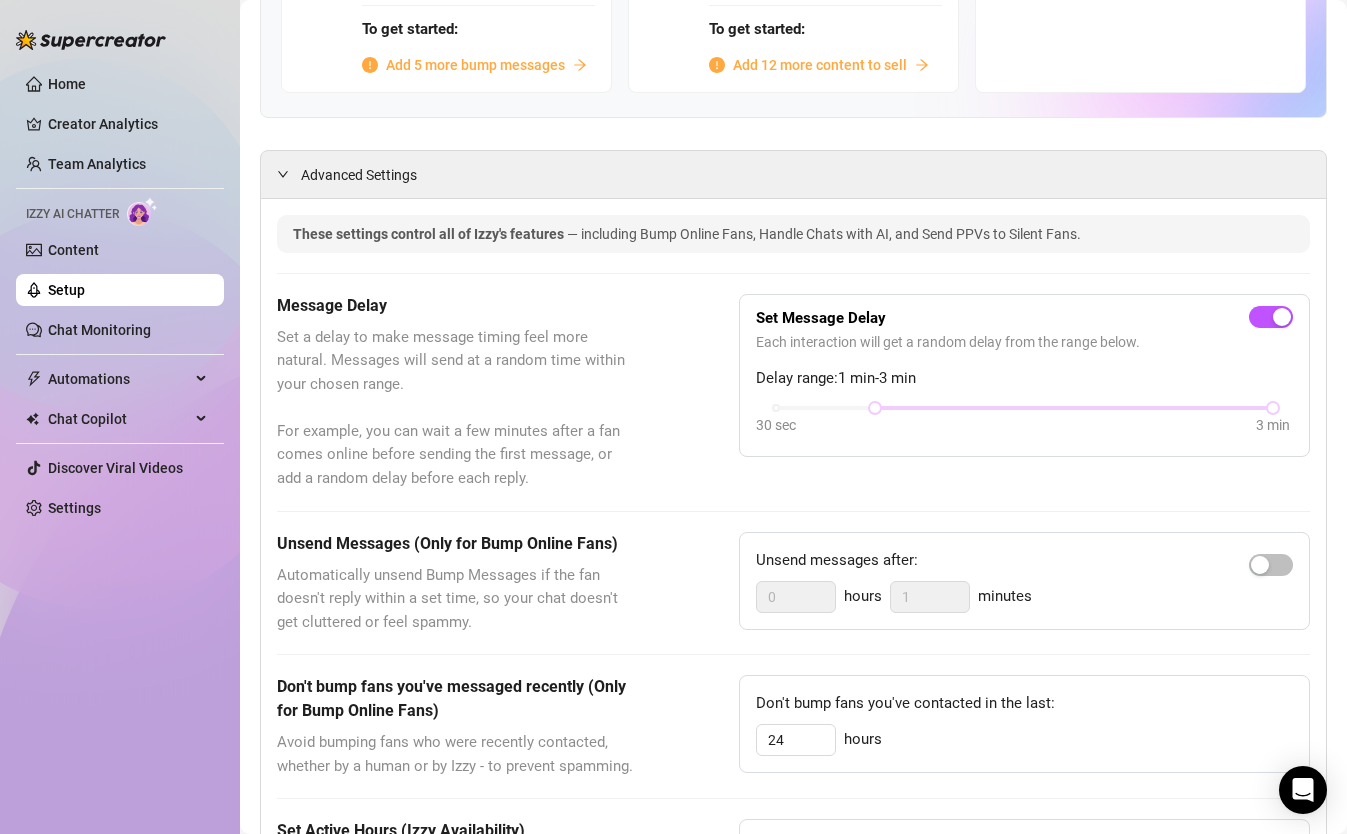 scroll, scrollTop: 0, scrollLeft: 0, axis: both 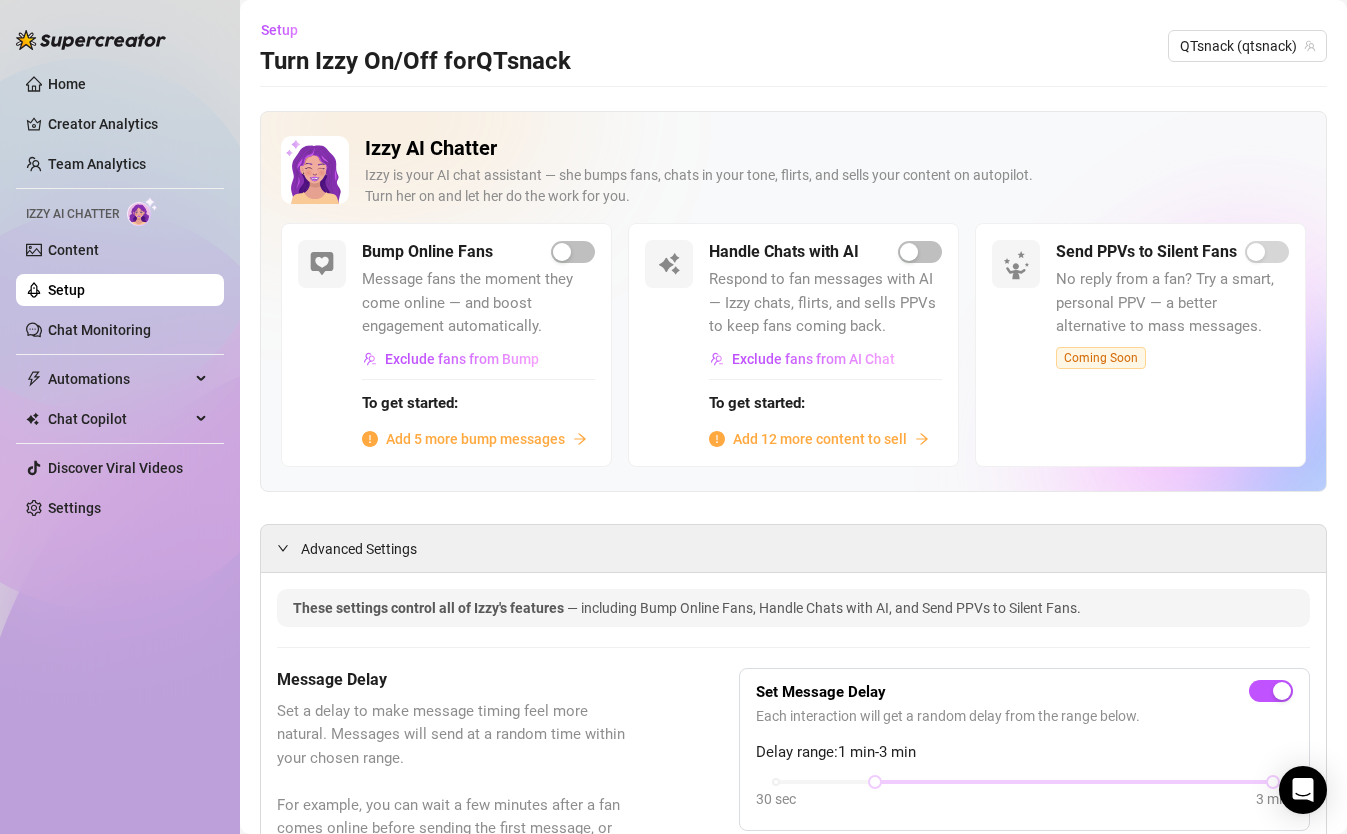 click on "Add 5 more bump messages" at bounding box center [475, 439] 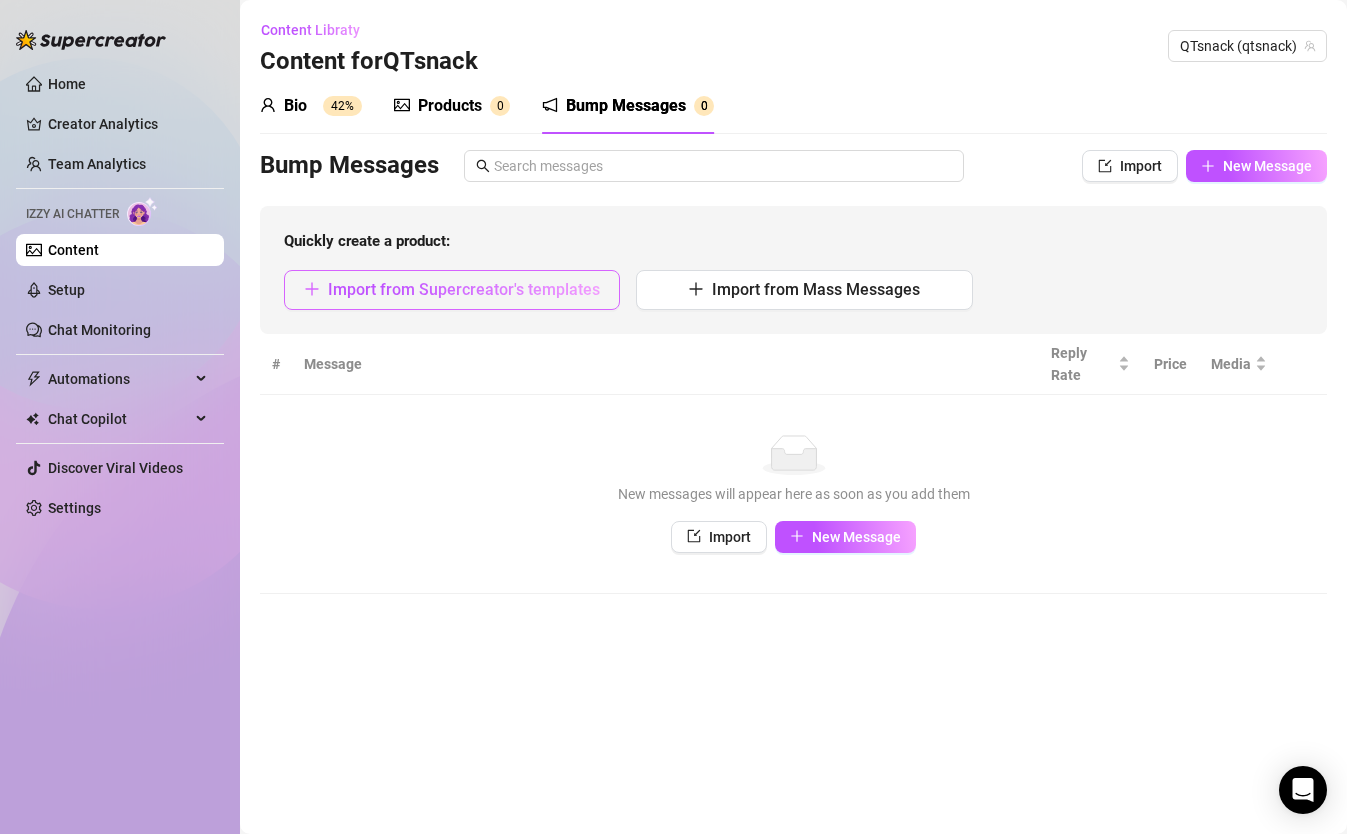 click on "Import from Supercreator's templates" at bounding box center [464, 289] 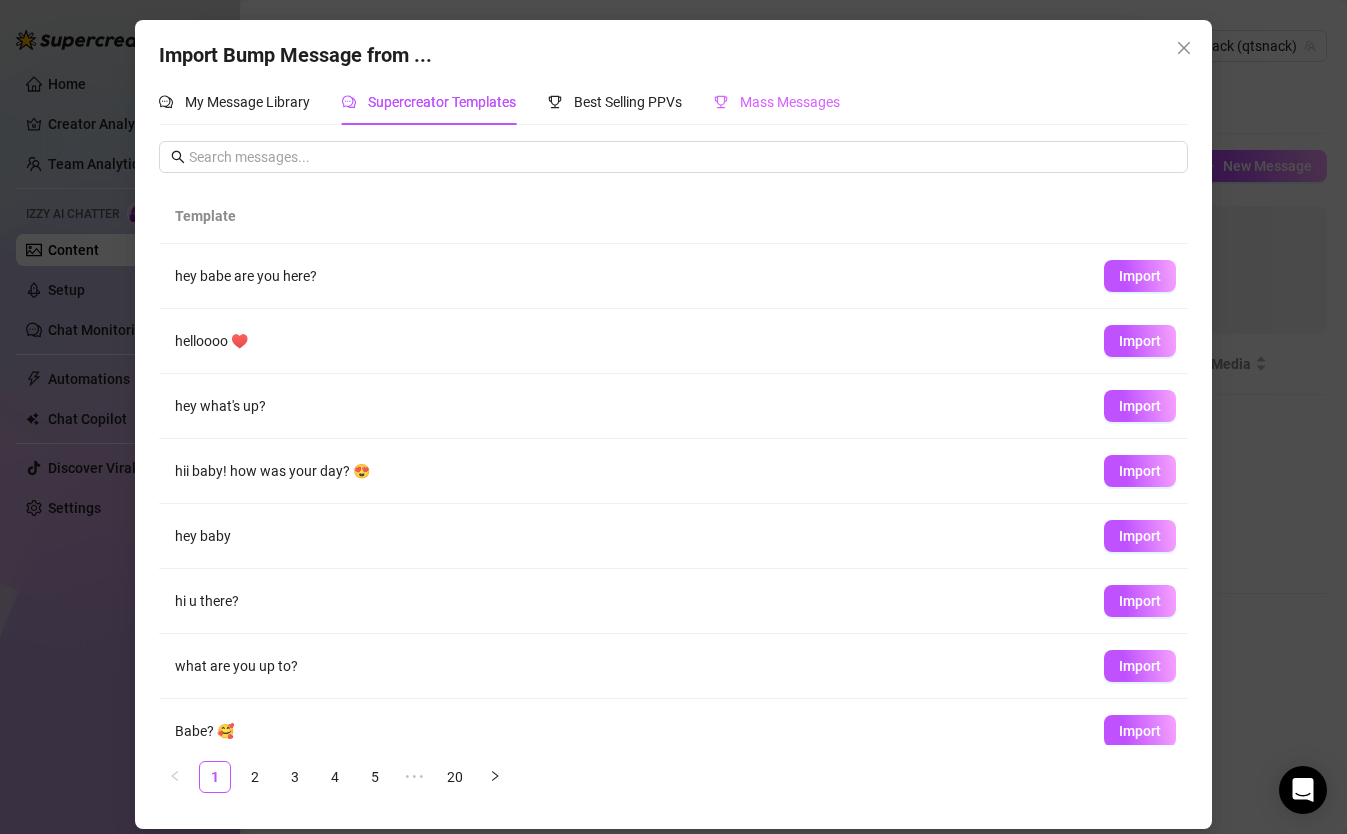 click on "Mass Messages" at bounding box center (777, 102) 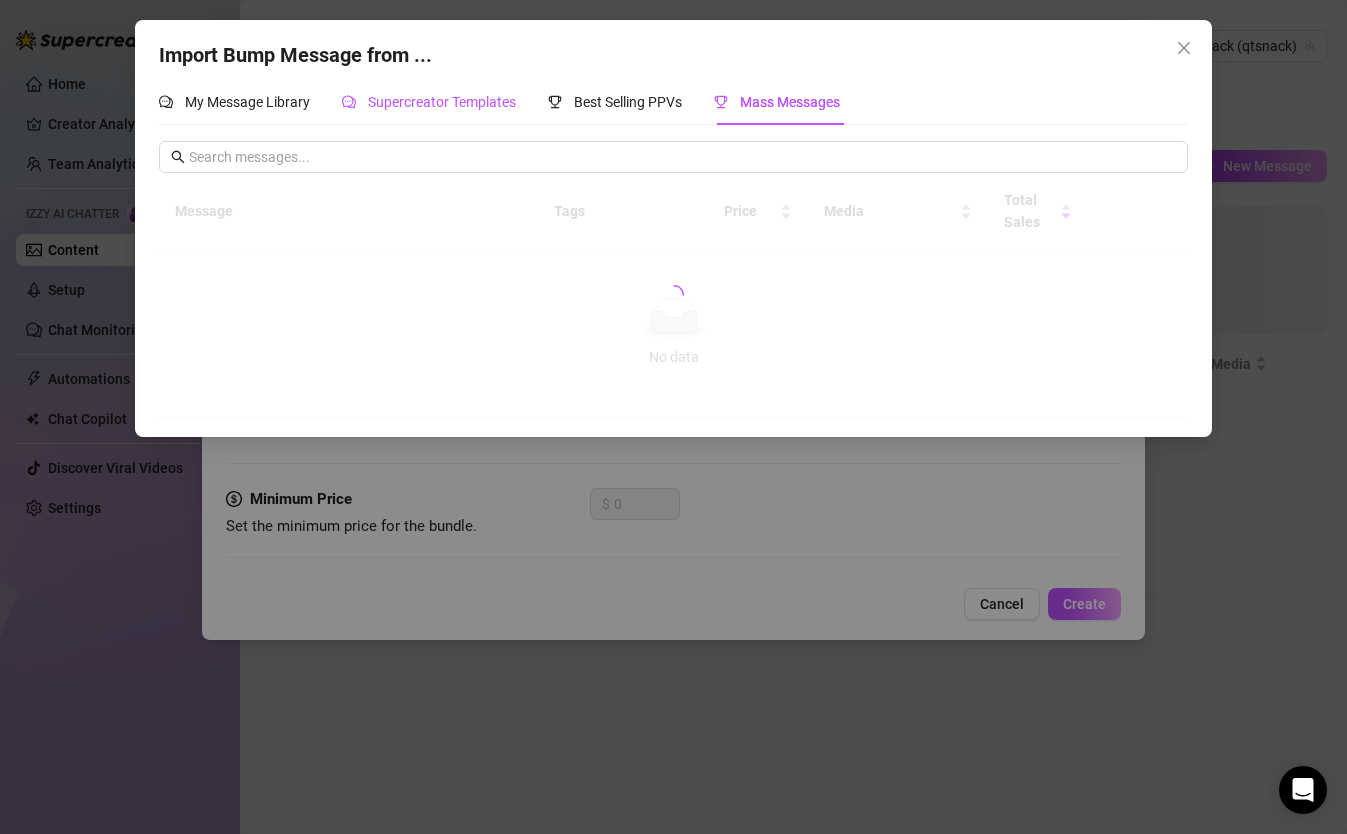 click on "Supercreator Templates" at bounding box center [429, 102] 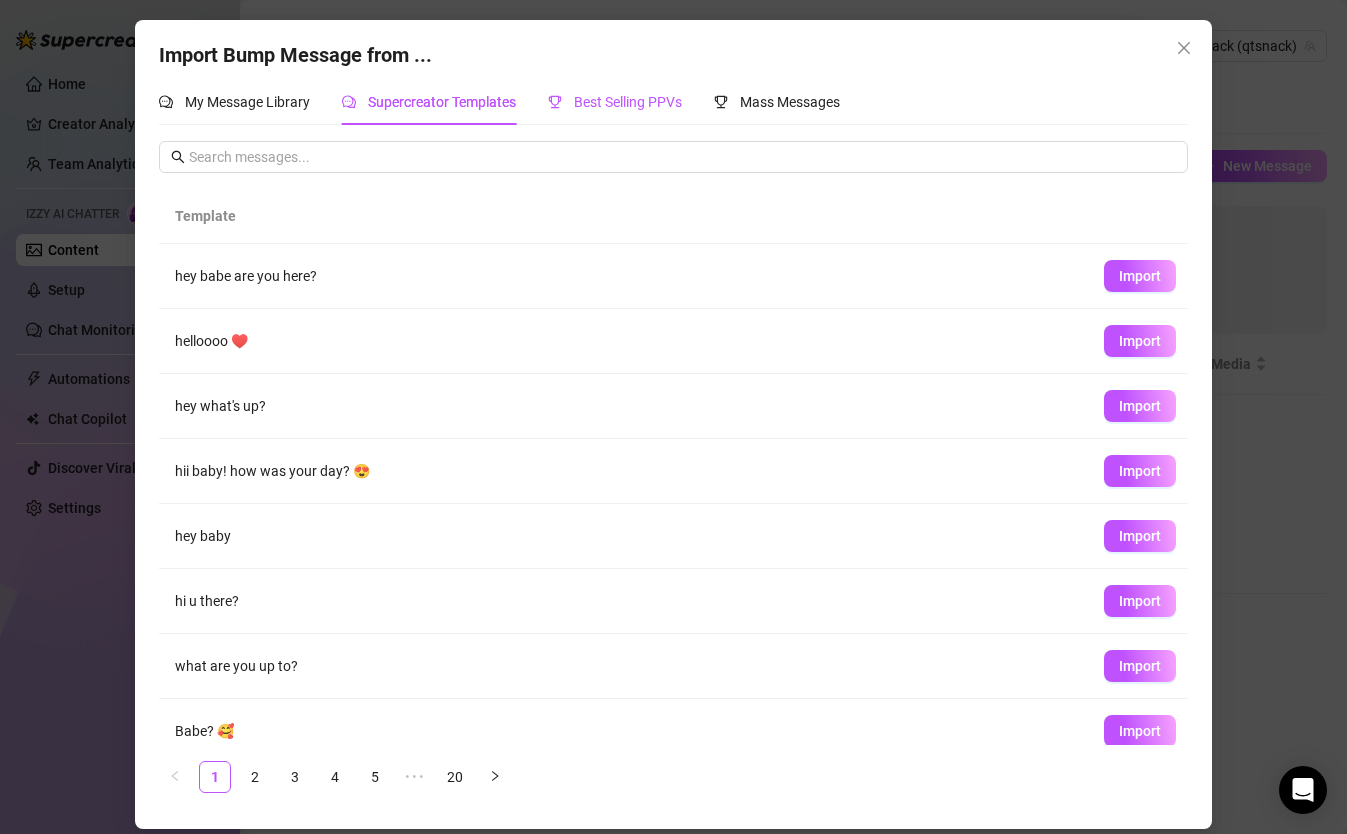 click on "Best Selling PPVs" at bounding box center (628, 102) 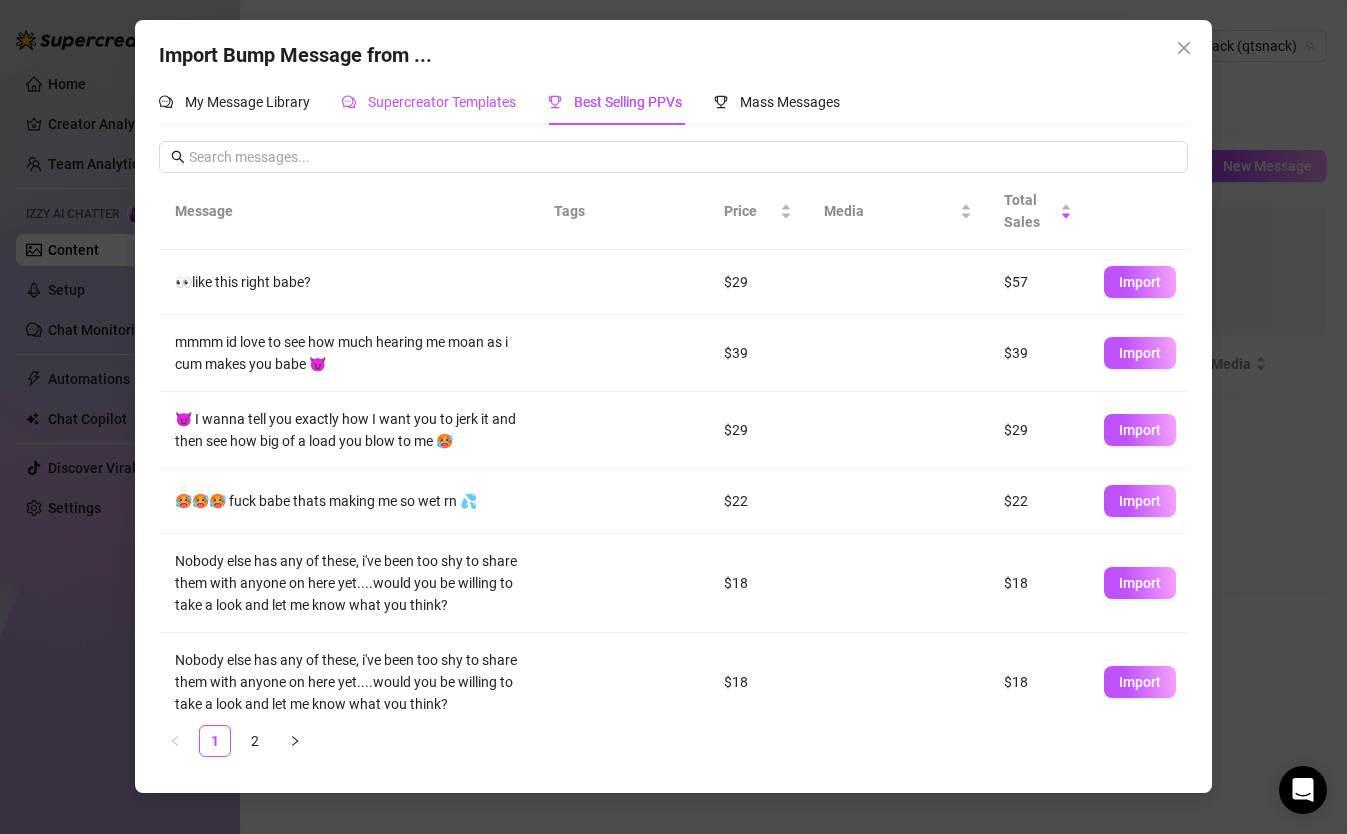 click on "Supercreator Templates" at bounding box center (429, 102) 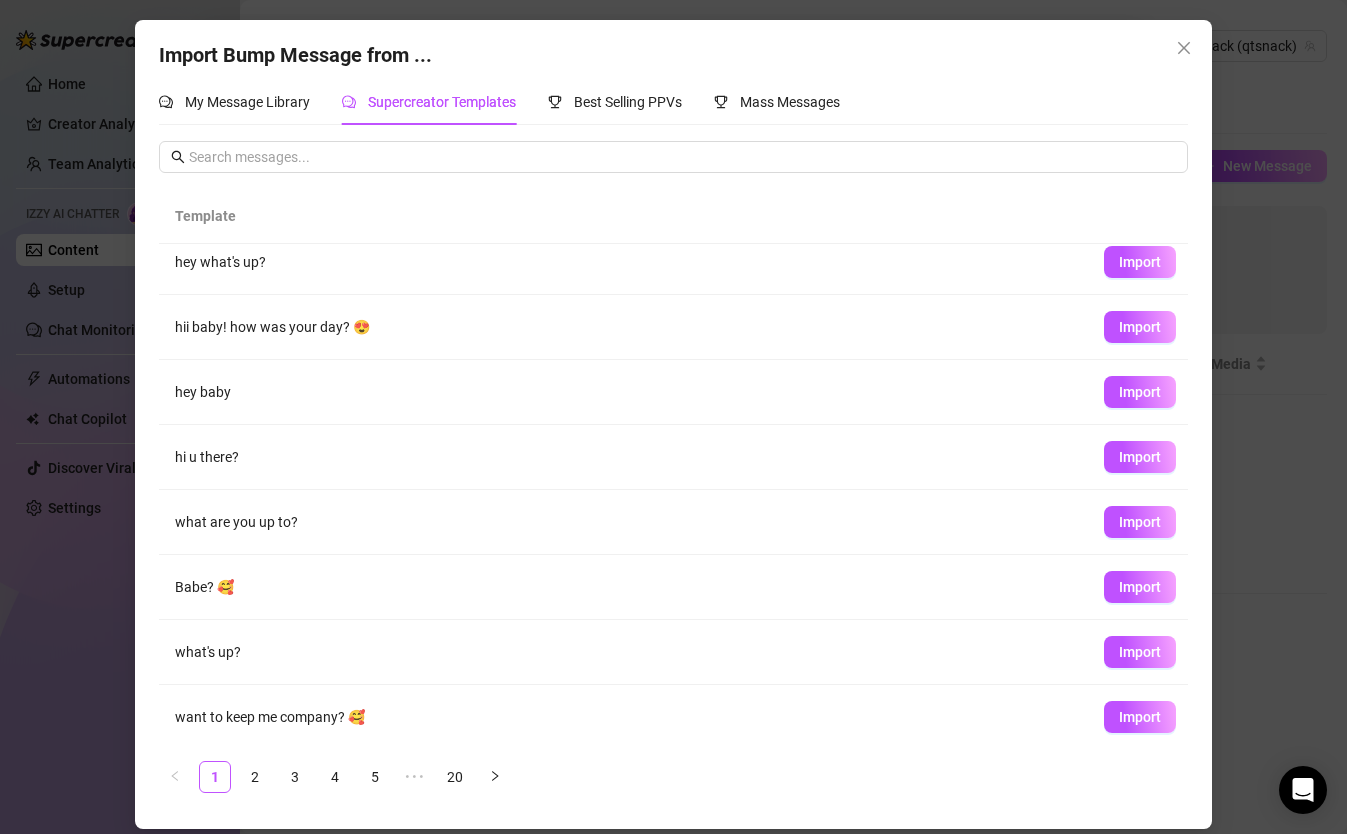 scroll, scrollTop: 0, scrollLeft: 0, axis: both 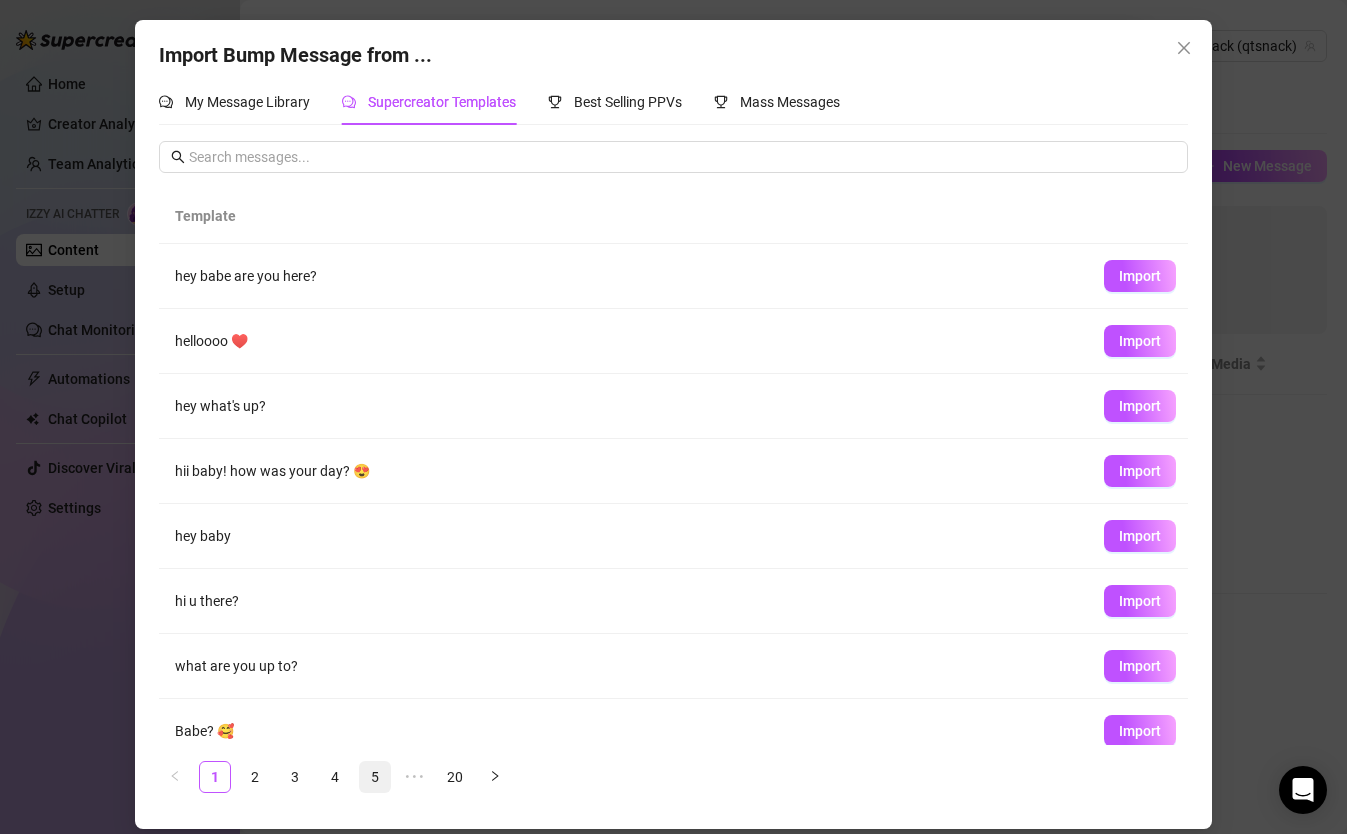 click on "5" at bounding box center [375, 777] 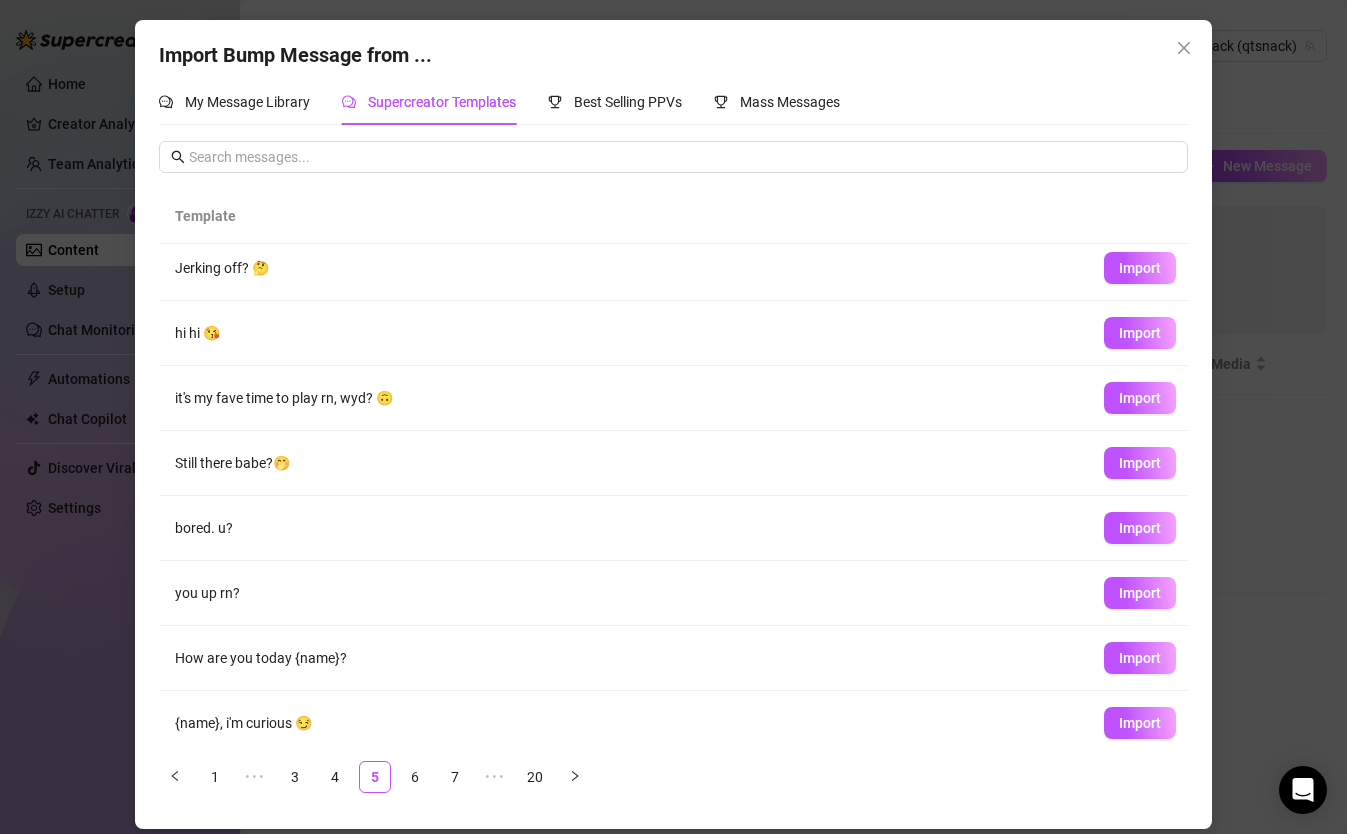 scroll, scrollTop: 125, scrollLeft: 0, axis: vertical 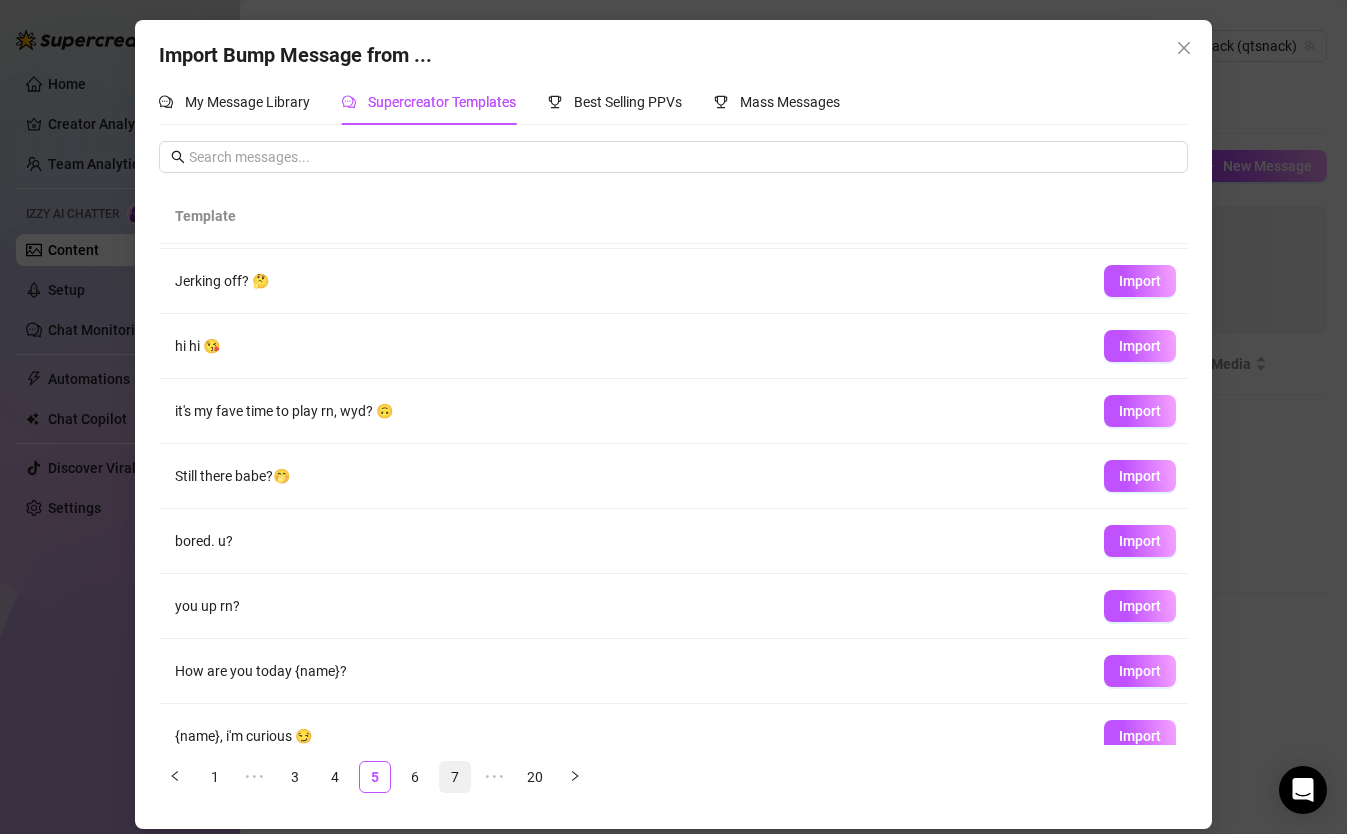 click on "7" at bounding box center (455, 777) 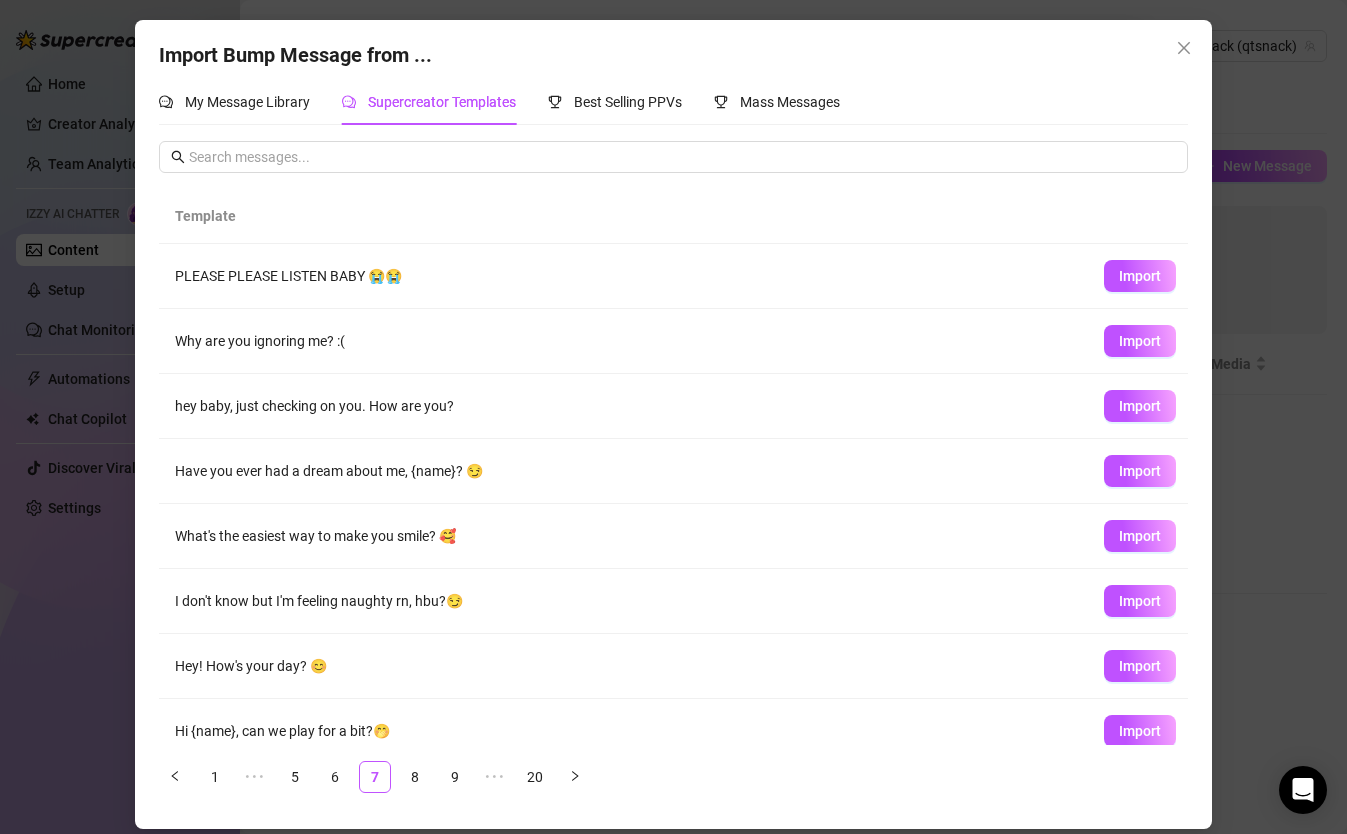 scroll, scrollTop: 149, scrollLeft: 0, axis: vertical 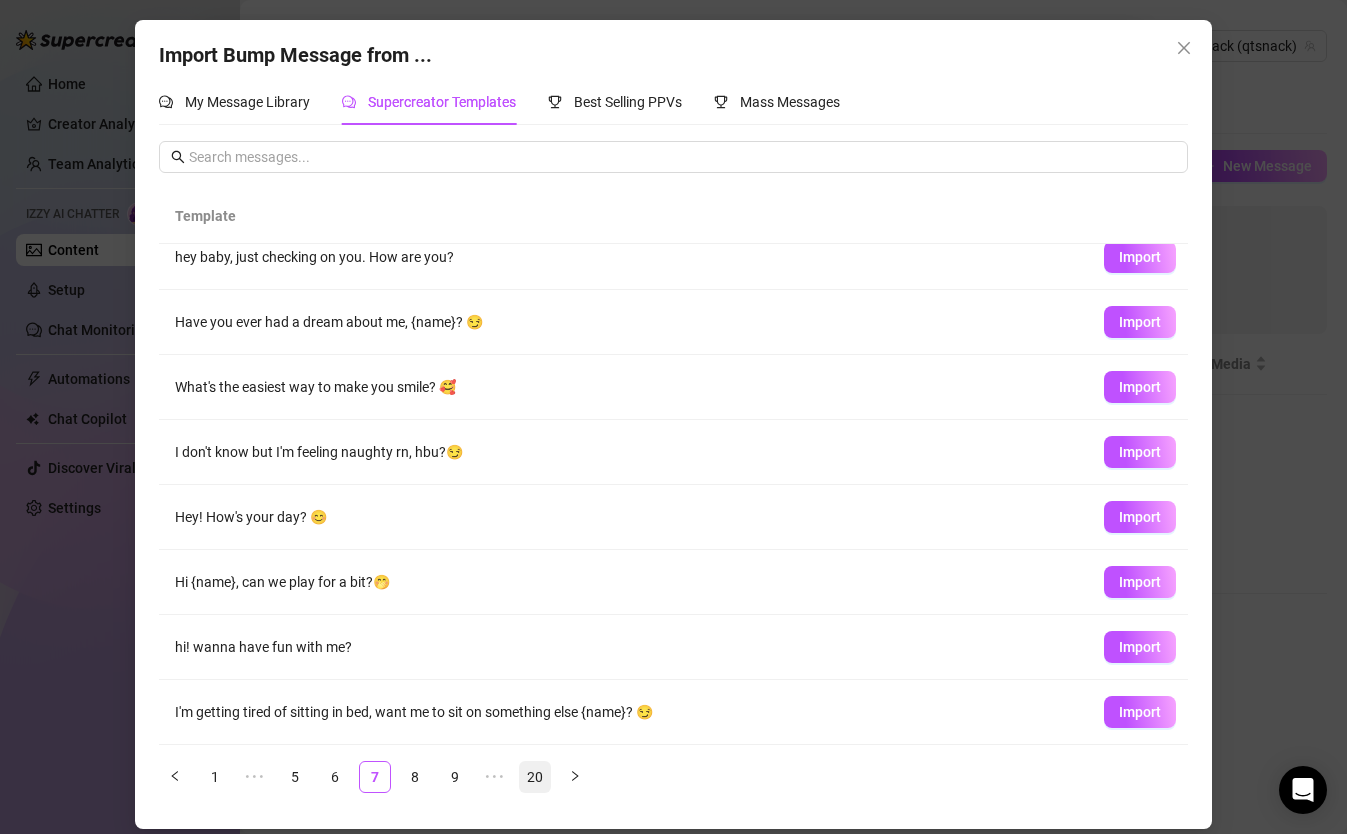 click on "20" at bounding box center [535, 777] 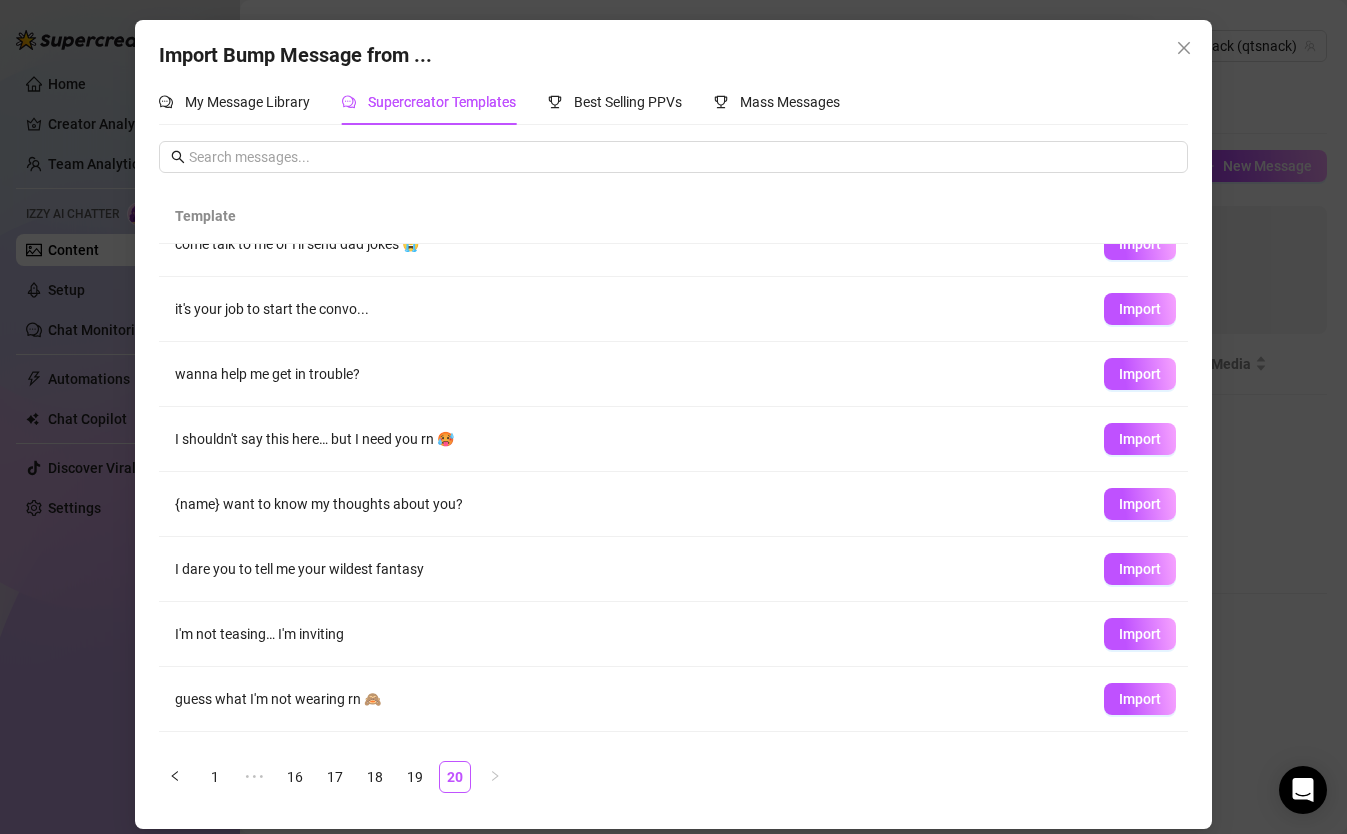 scroll, scrollTop: 38, scrollLeft: 0, axis: vertical 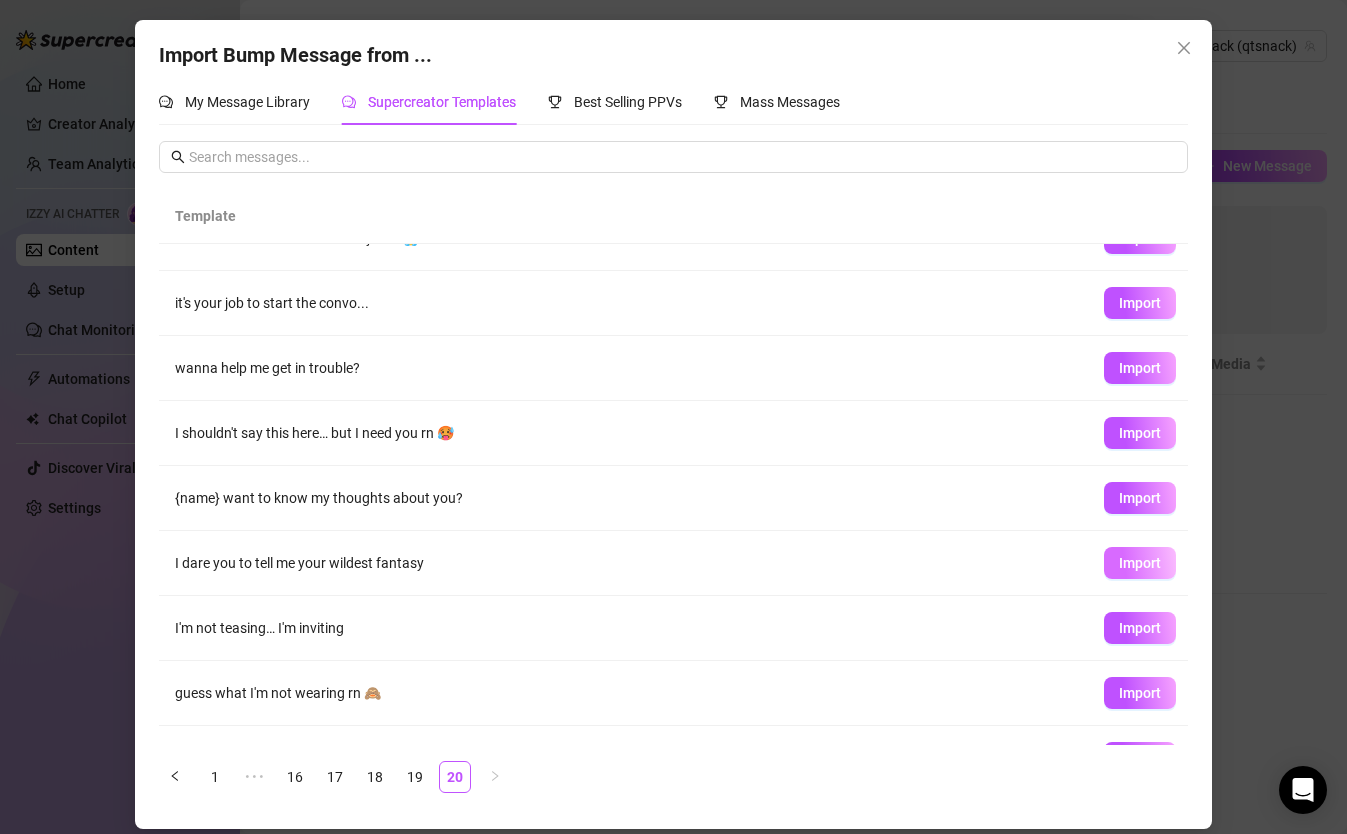 click on "Import" at bounding box center (1140, 563) 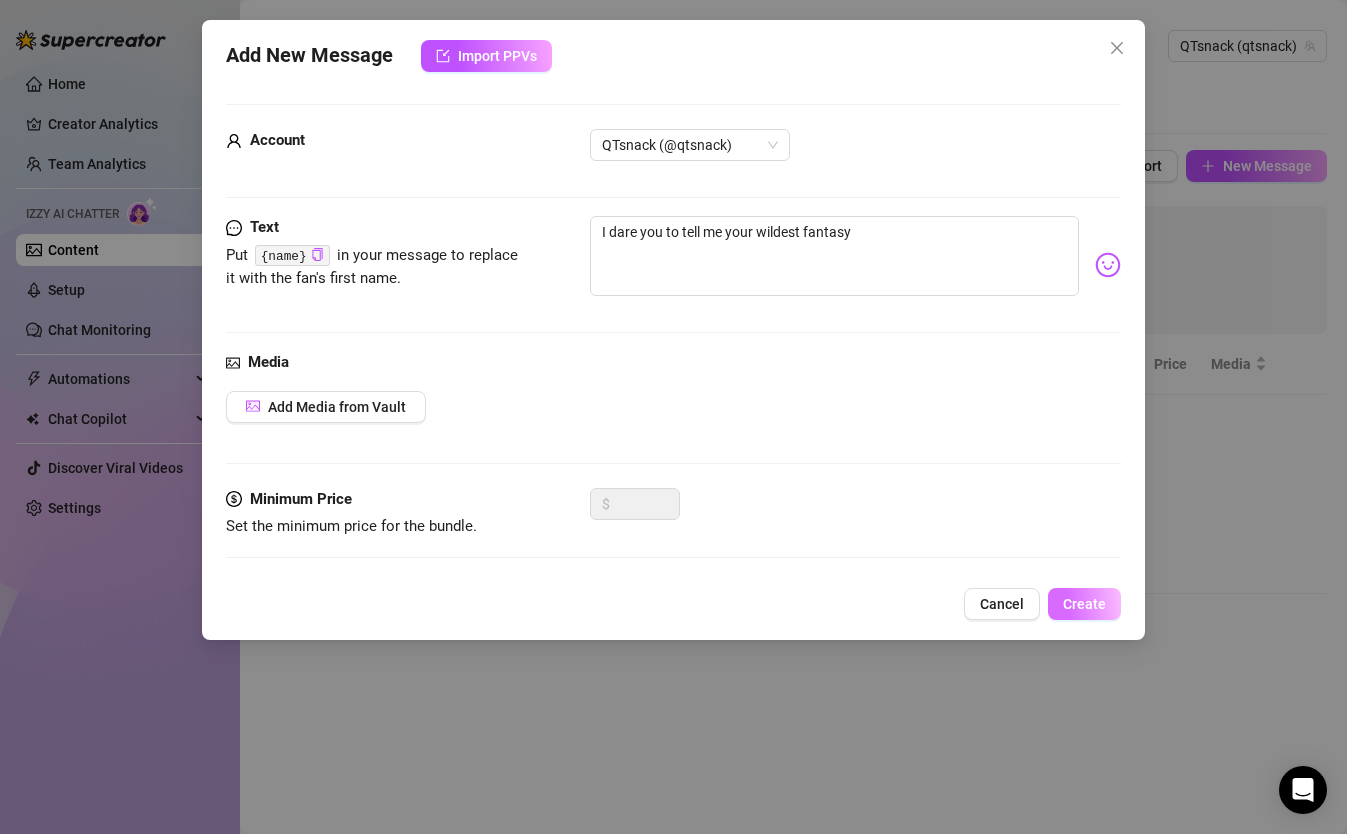 click on "Create" at bounding box center (1084, 604) 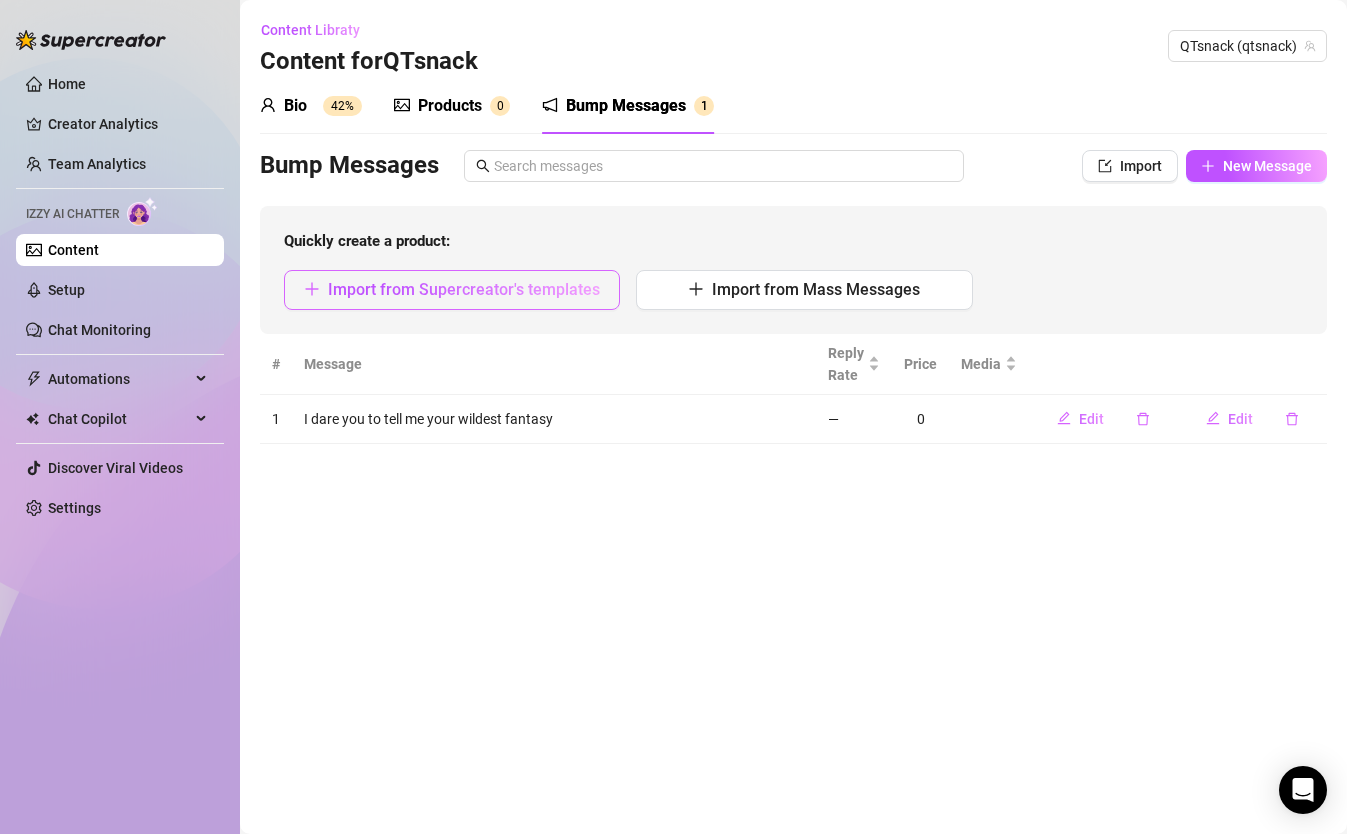 click on "Import from Supercreator's templates" at bounding box center (464, 289) 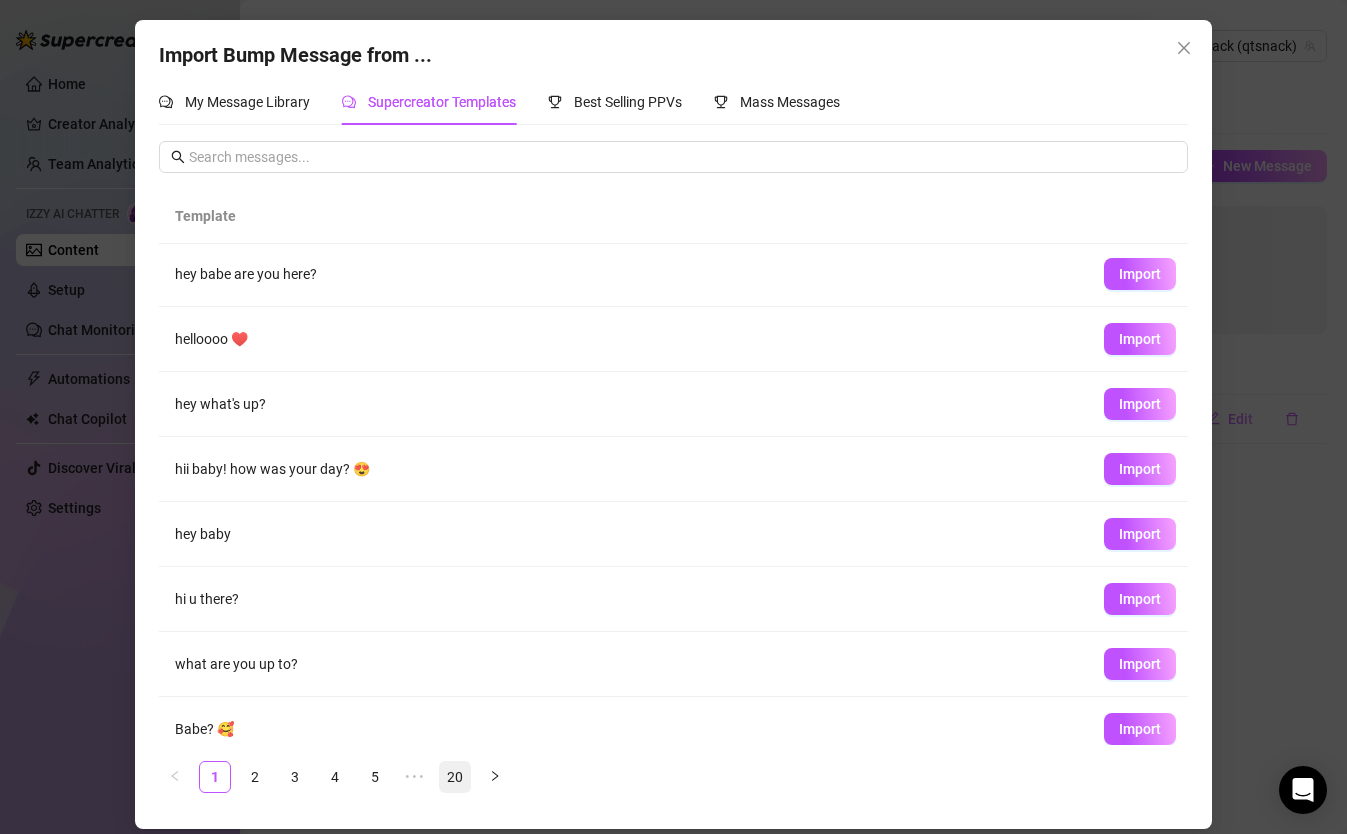 click on "20" at bounding box center (455, 777) 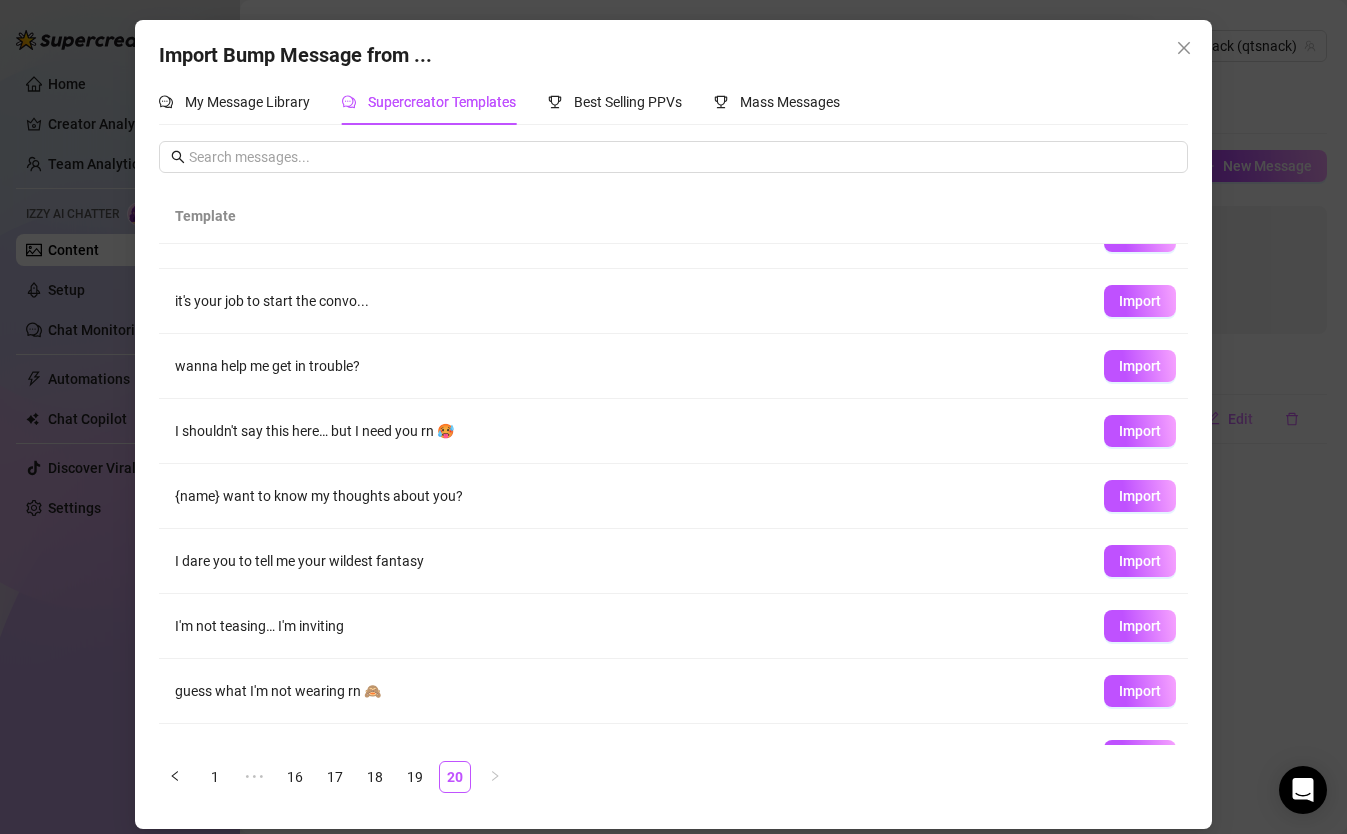 scroll, scrollTop: 20, scrollLeft: 0, axis: vertical 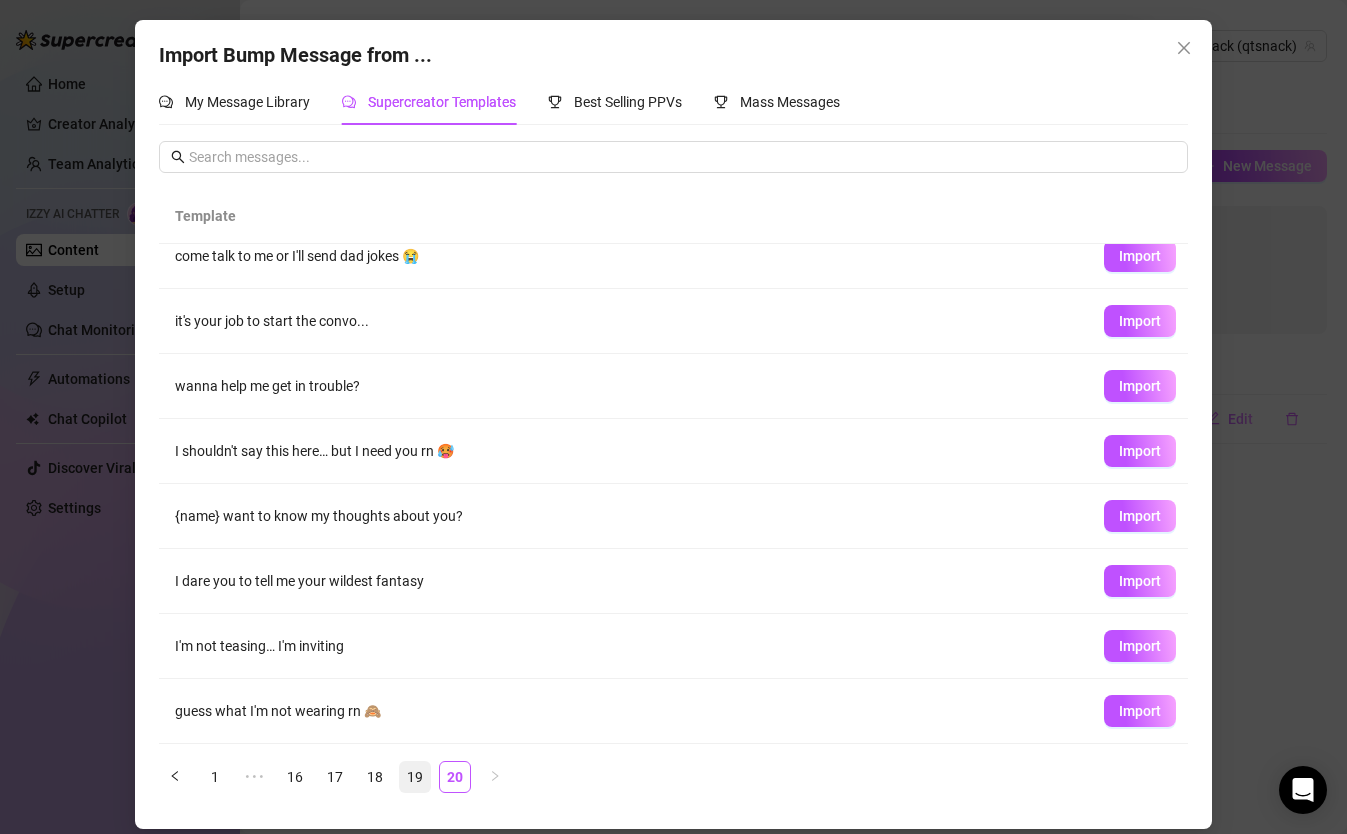 click on "19" at bounding box center [415, 777] 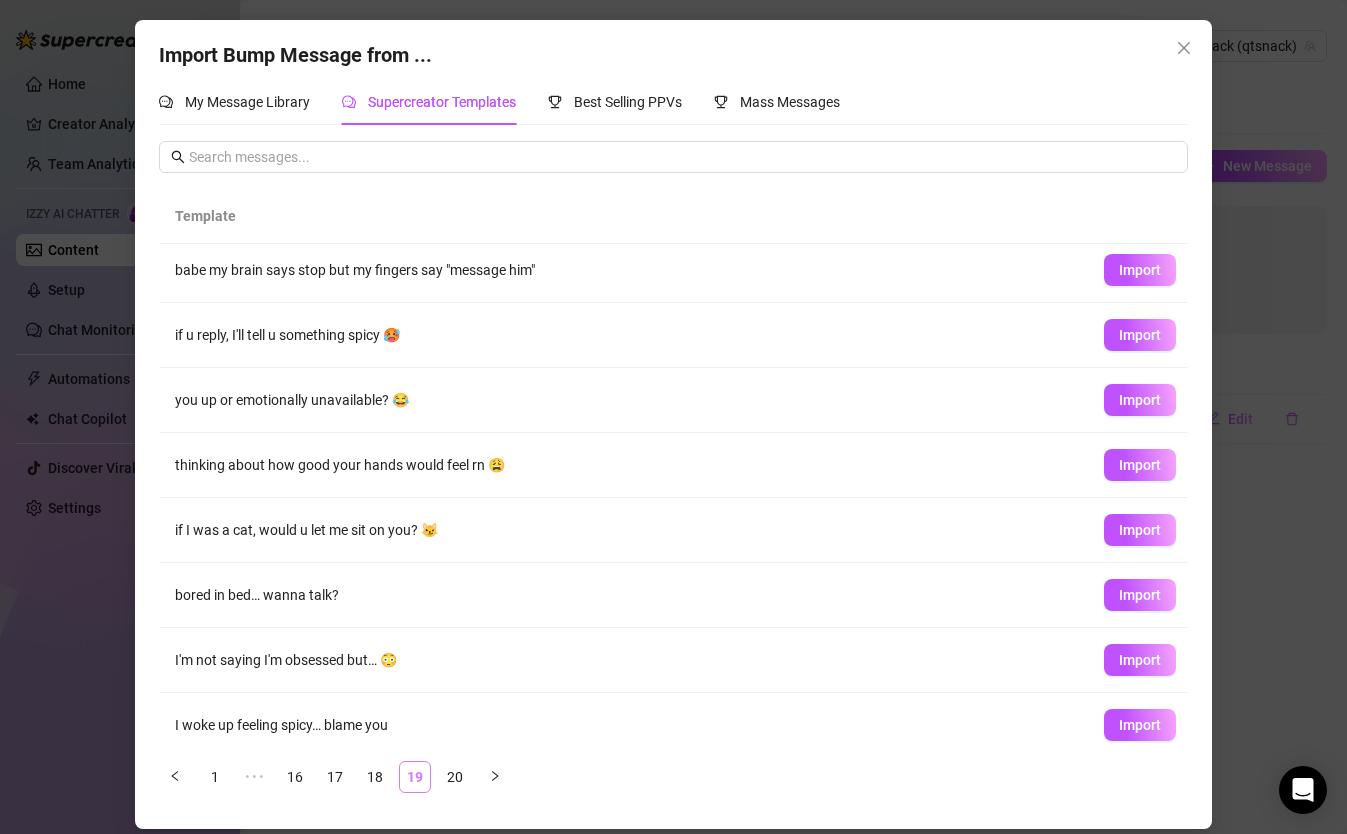 scroll, scrollTop: 0, scrollLeft: 0, axis: both 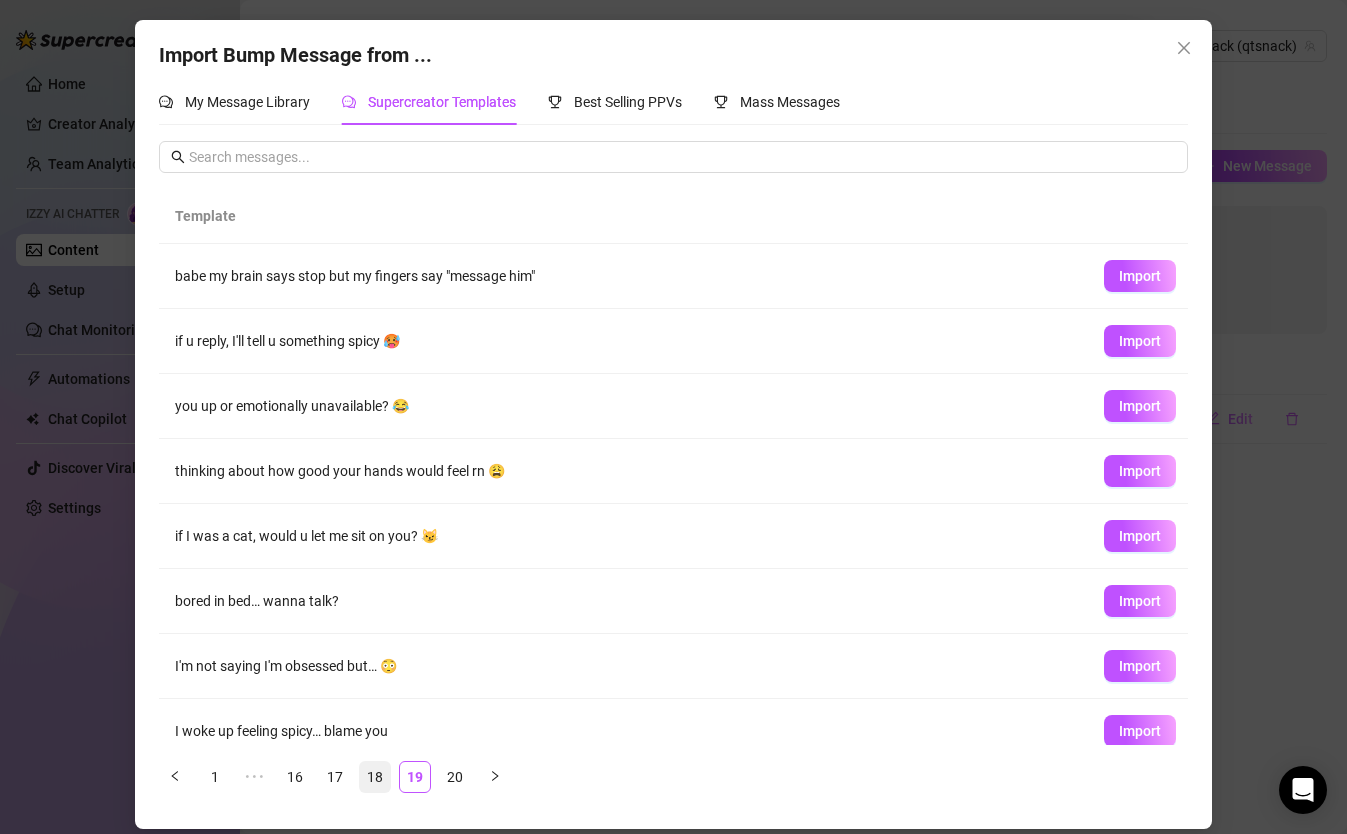 click on "18" at bounding box center [375, 777] 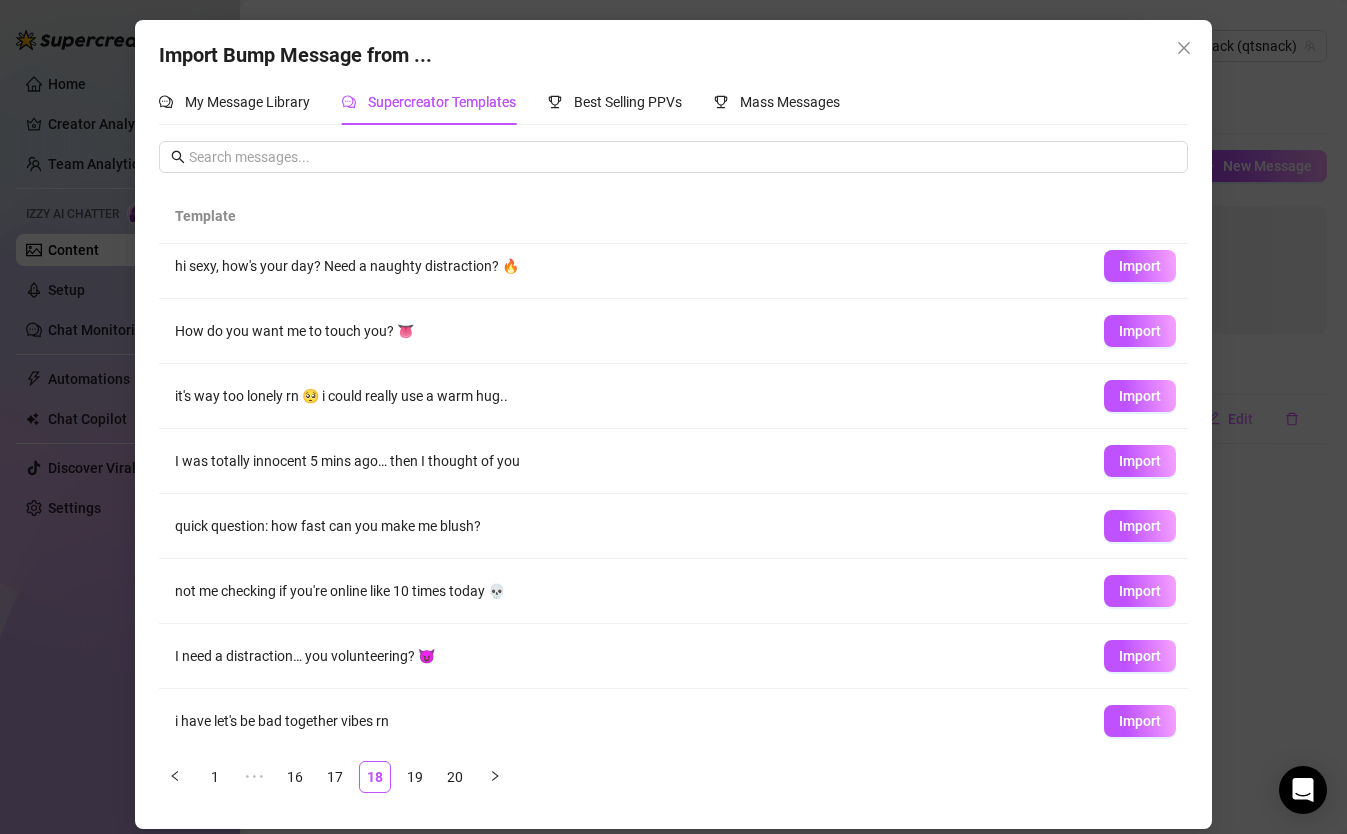 scroll, scrollTop: 149, scrollLeft: 0, axis: vertical 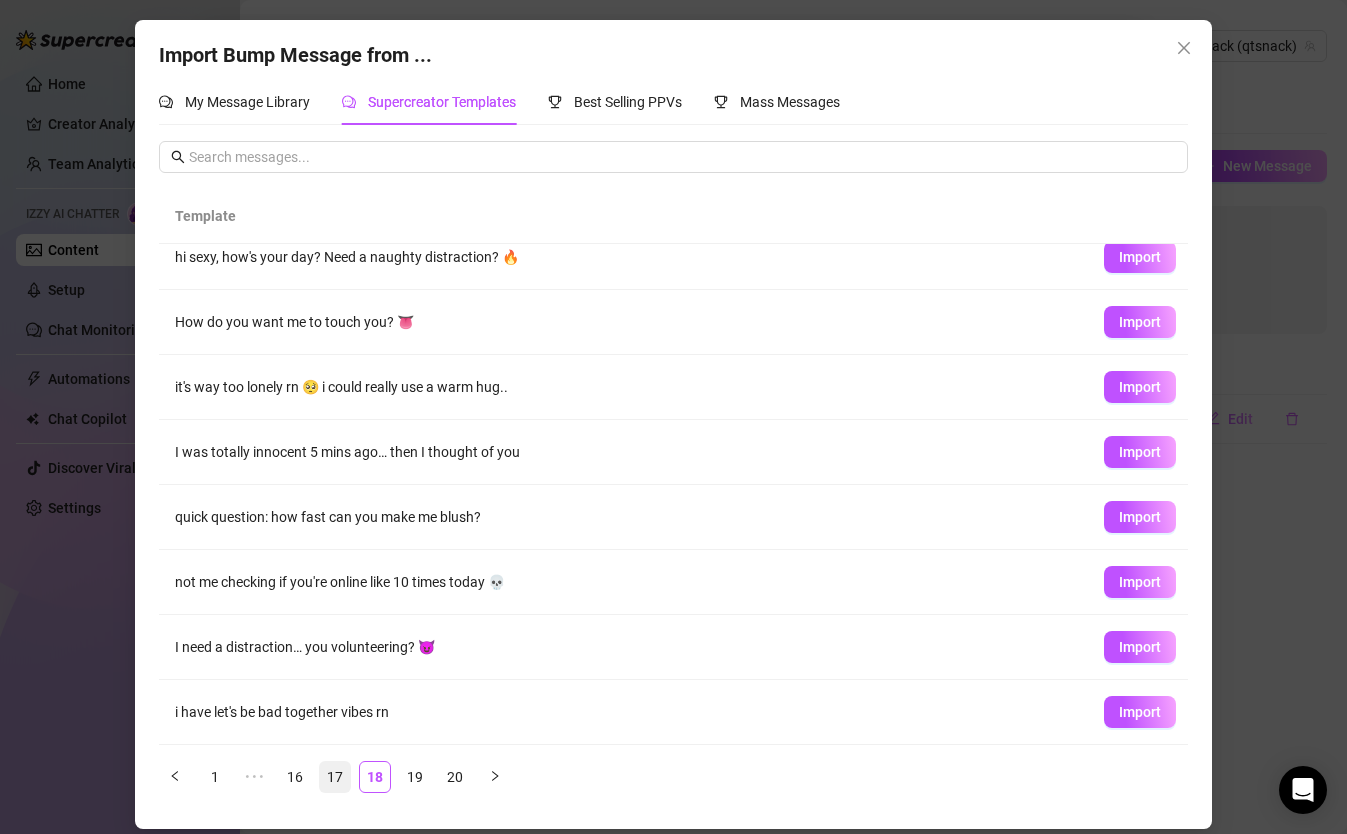 click on "17" at bounding box center [335, 777] 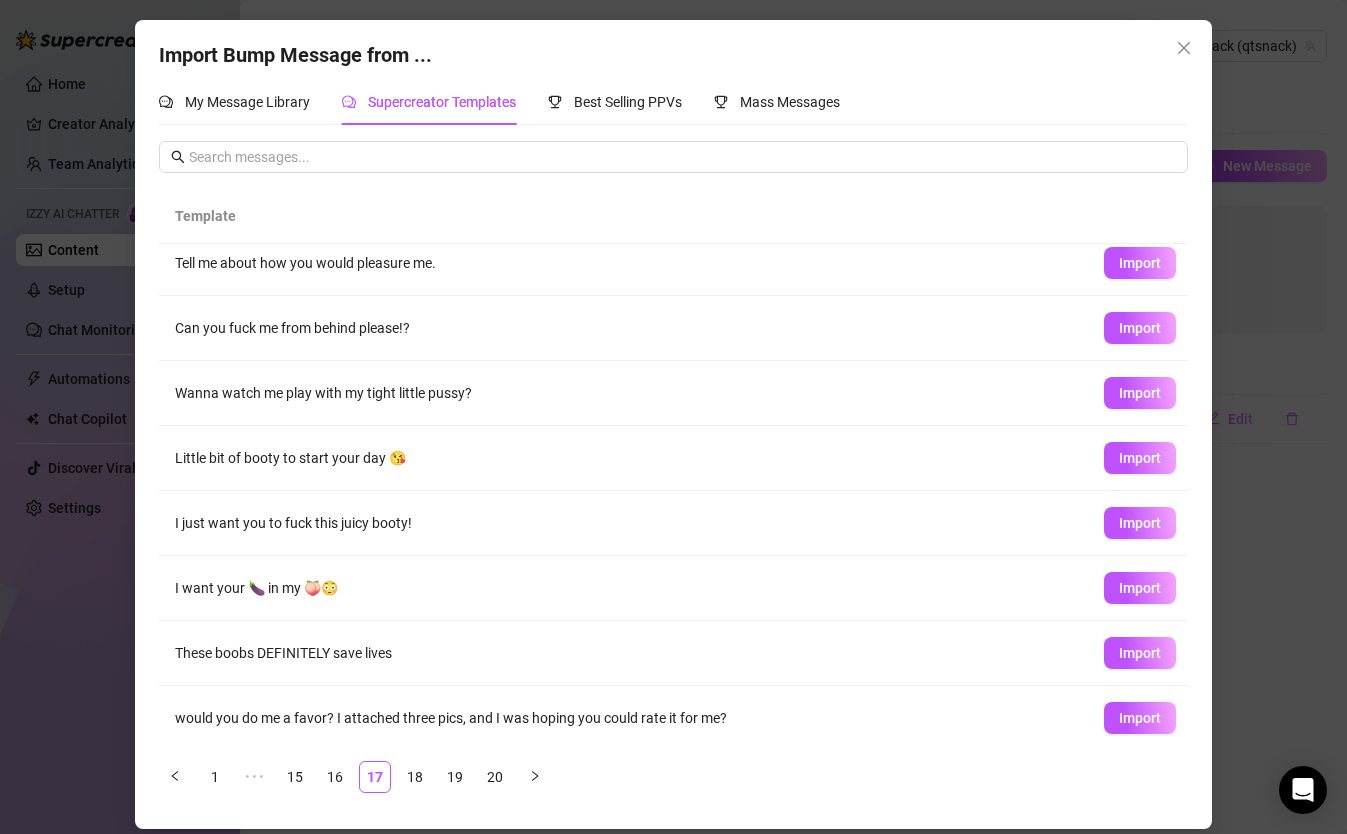 scroll, scrollTop: 149, scrollLeft: 0, axis: vertical 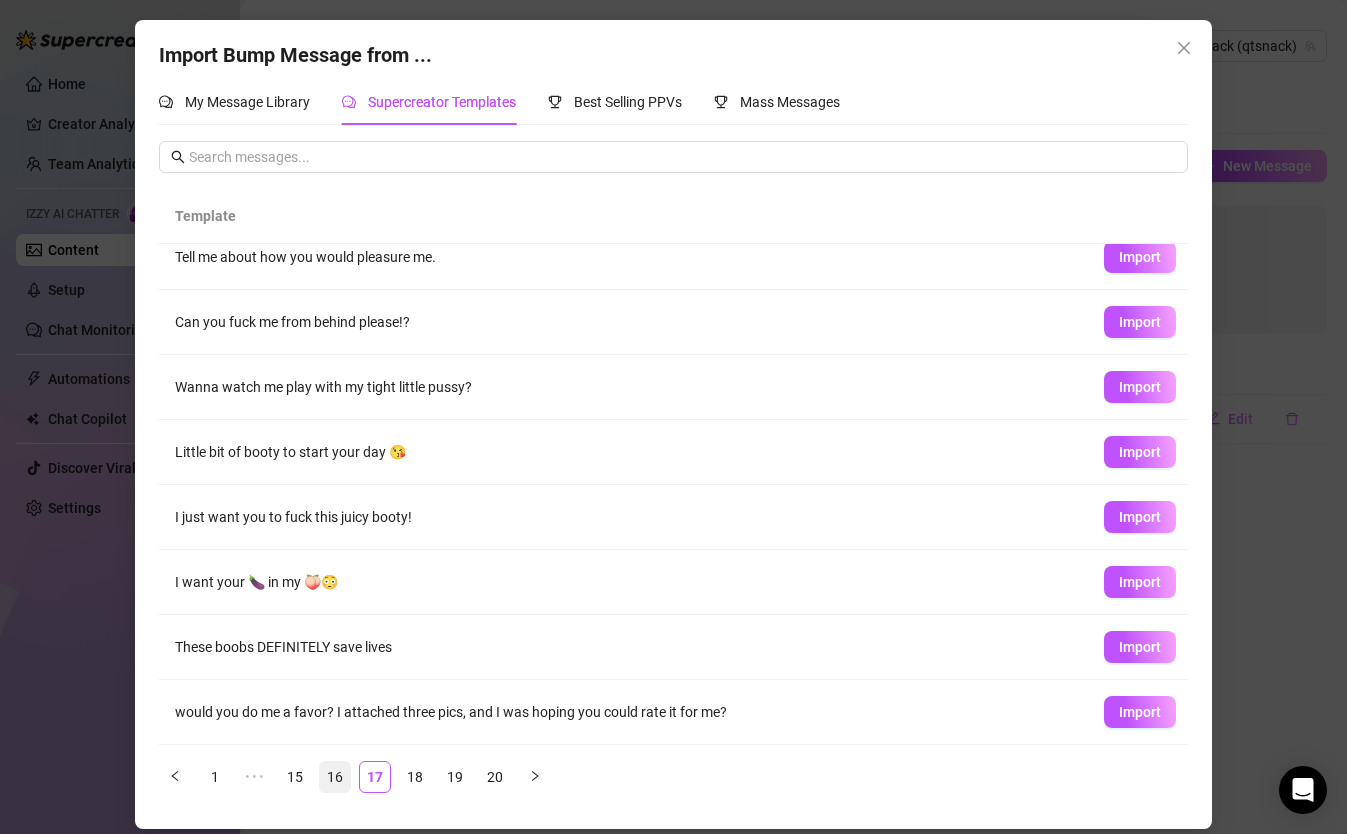 click on "16" at bounding box center (335, 777) 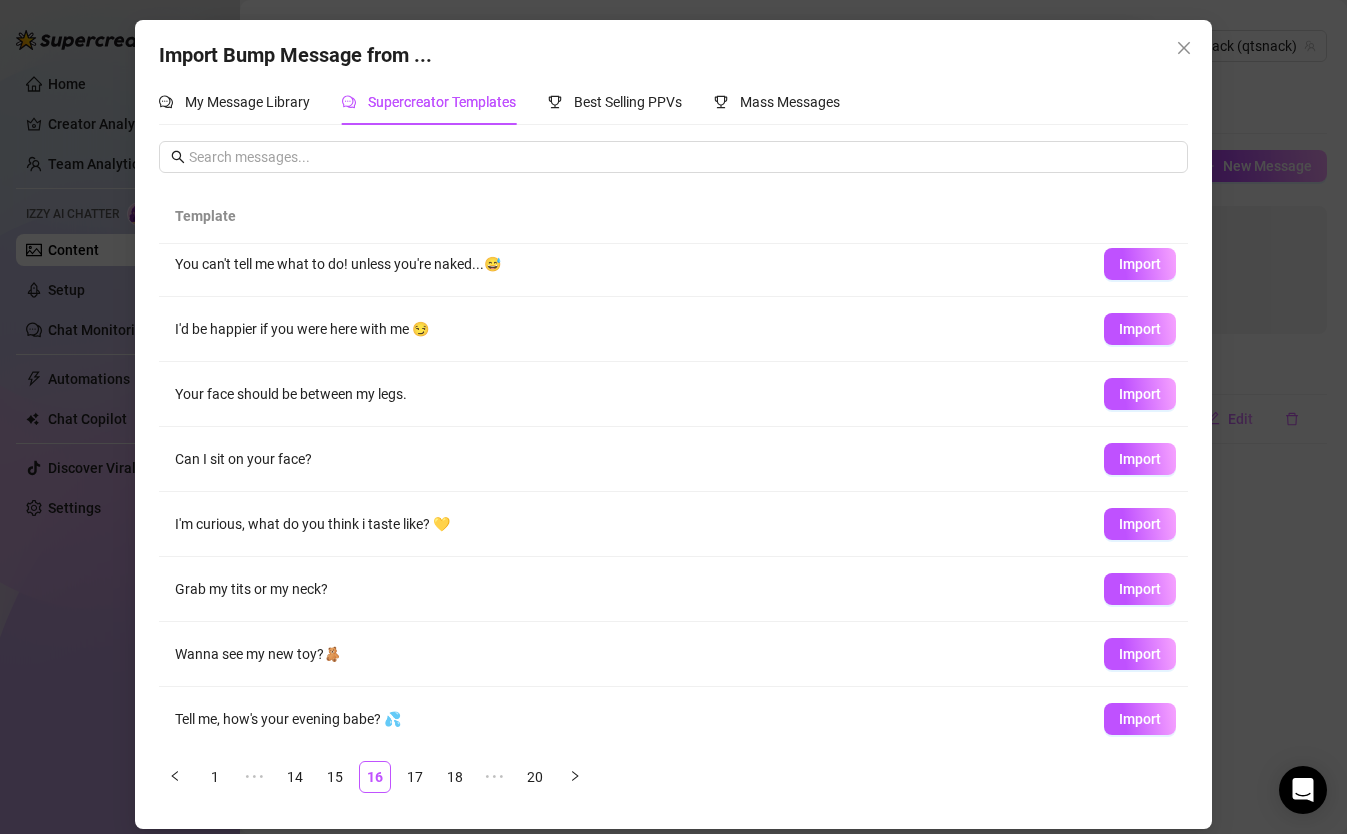 scroll, scrollTop: 149, scrollLeft: 0, axis: vertical 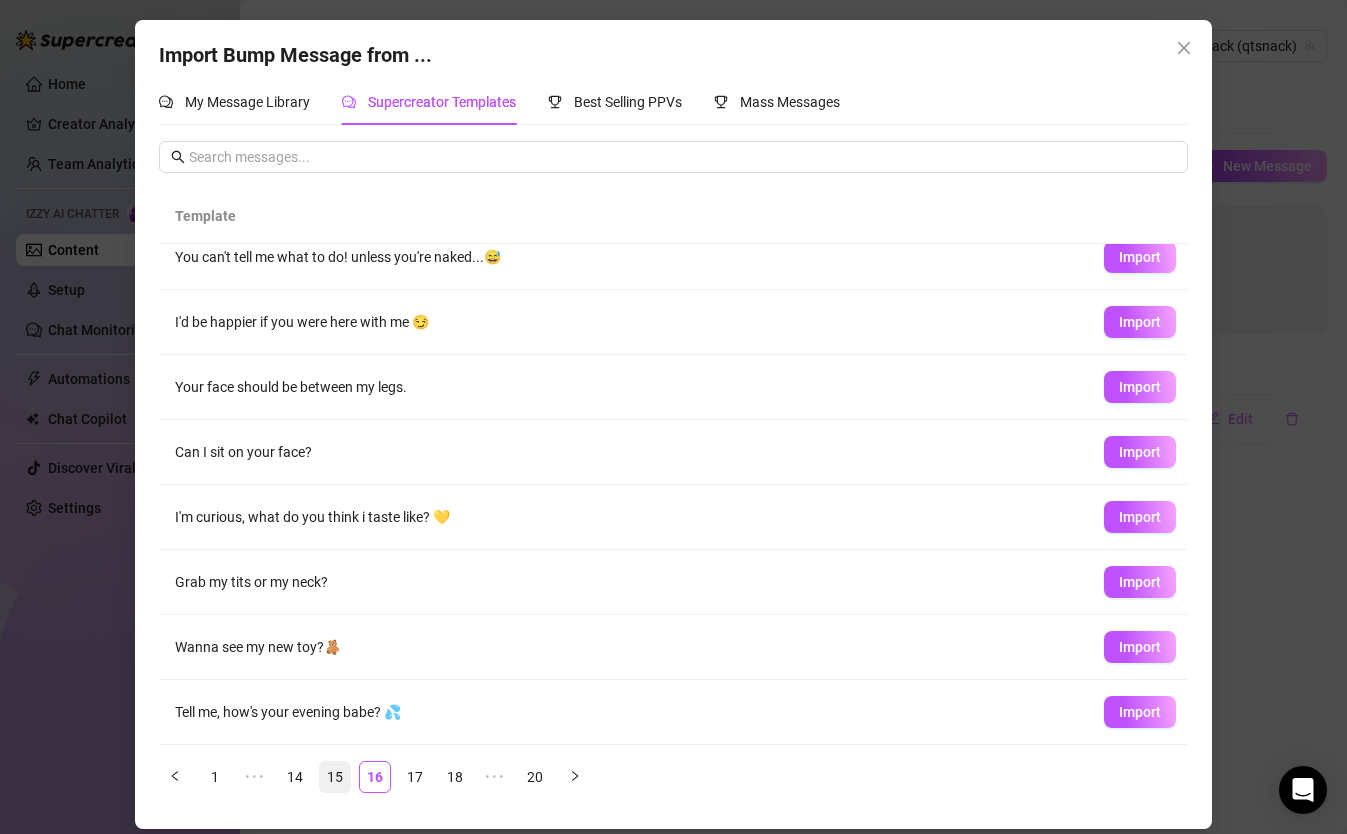 click on "15" at bounding box center (335, 777) 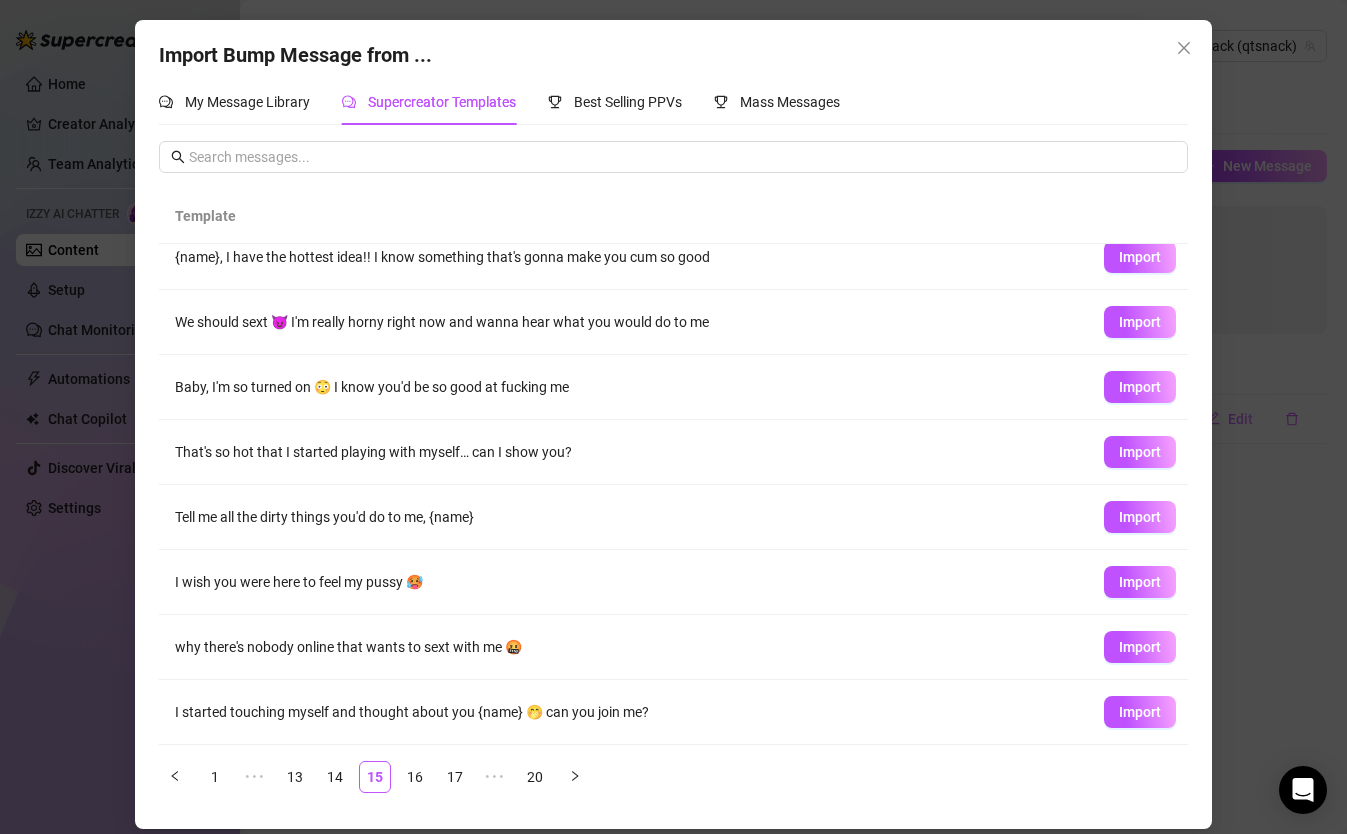 scroll, scrollTop: 148, scrollLeft: 0, axis: vertical 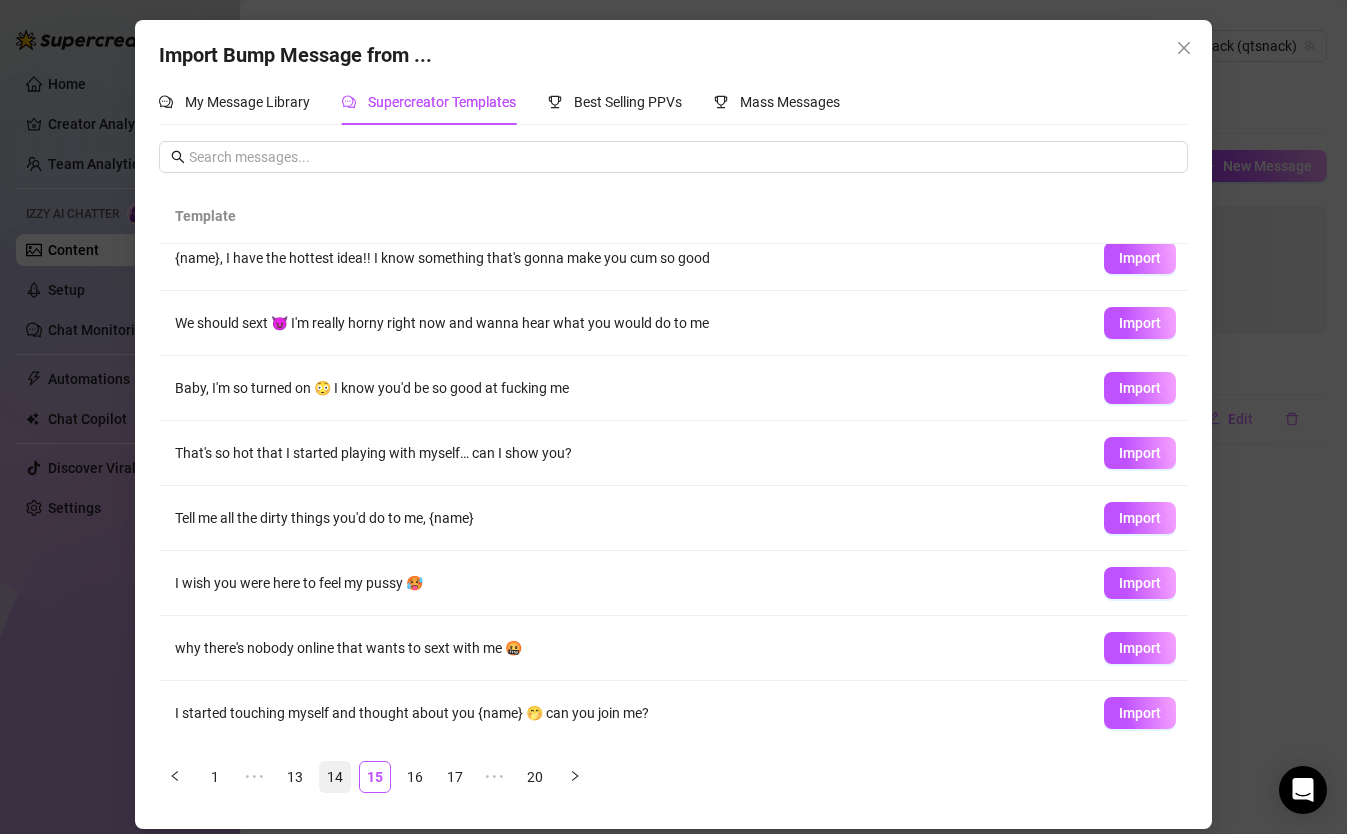 click on "14" at bounding box center [335, 777] 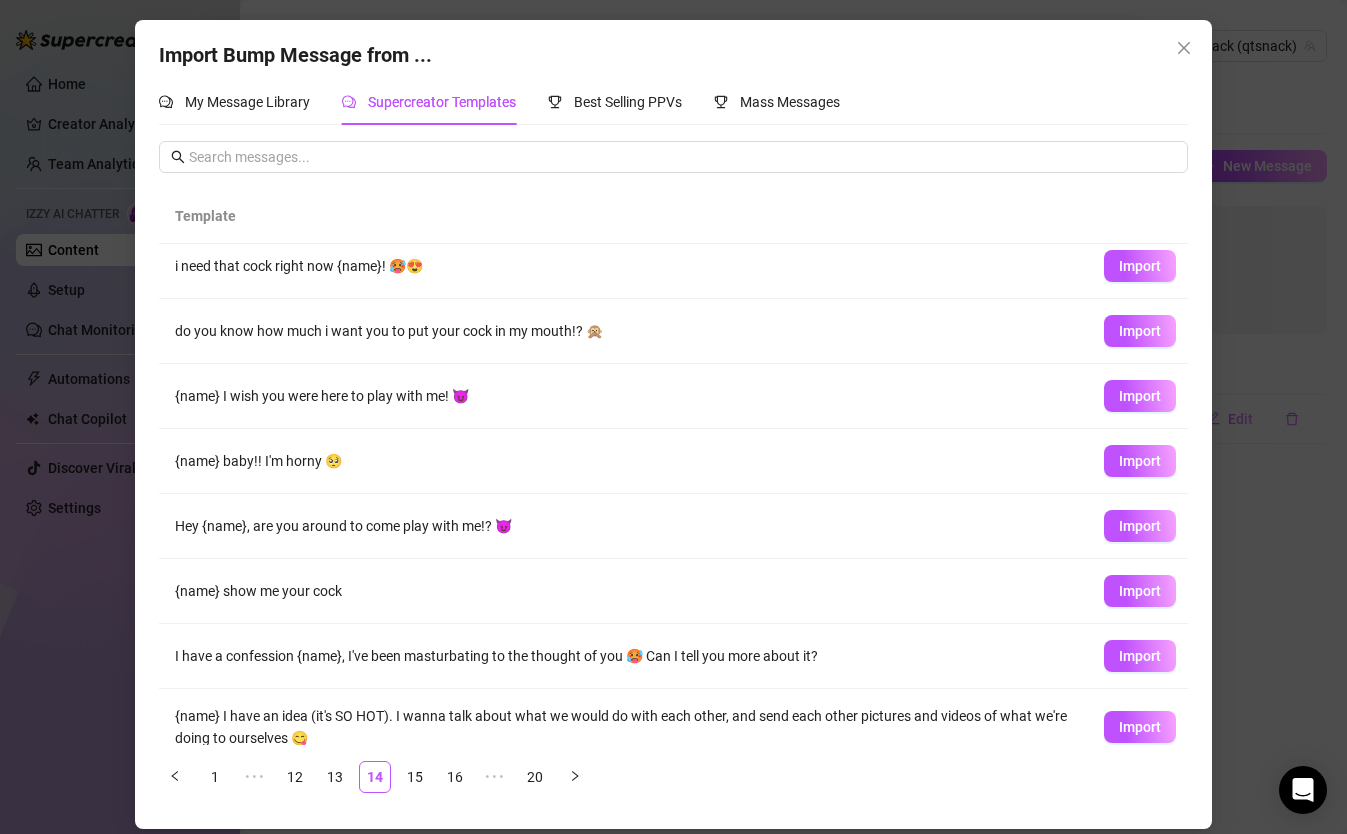 scroll, scrollTop: 161, scrollLeft: 0, axis: vertical 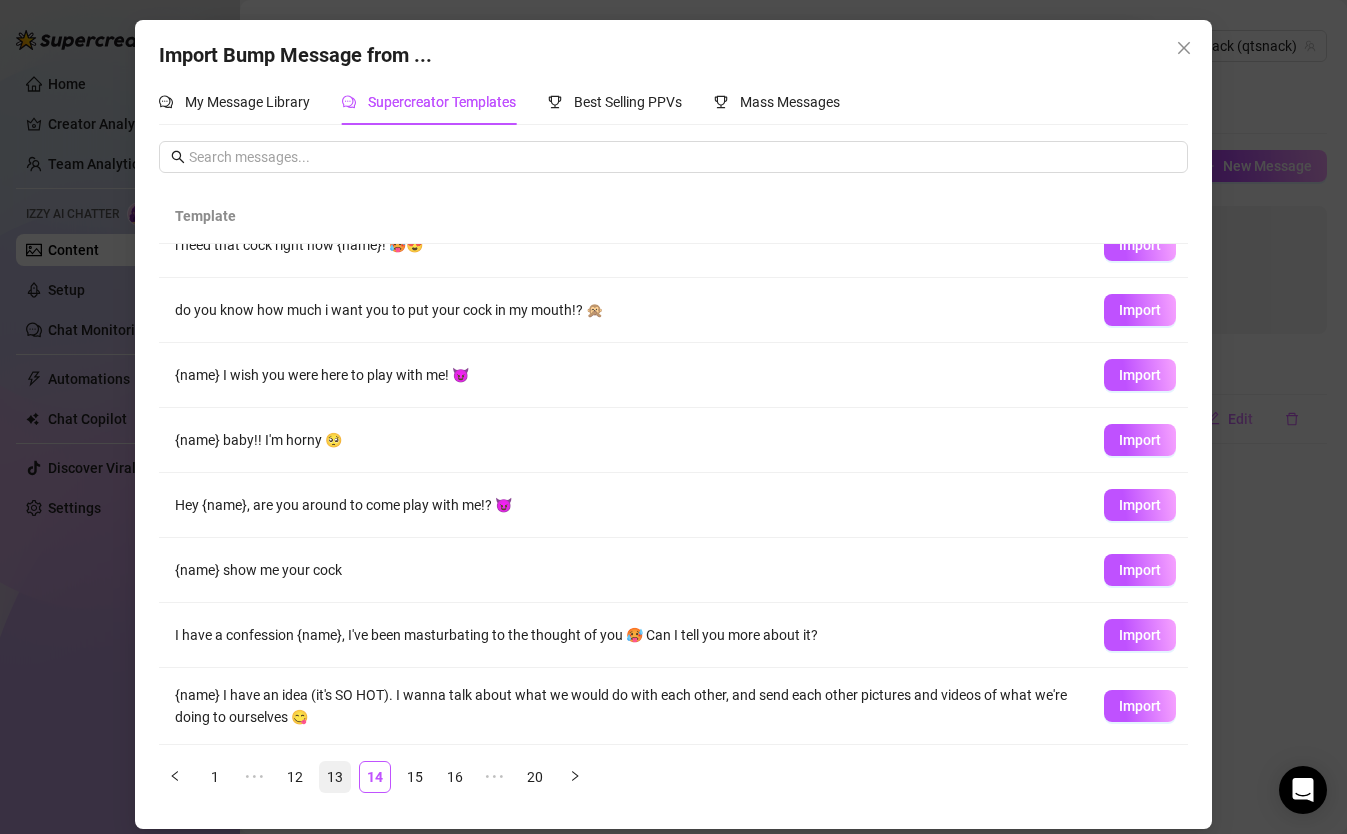 click on "13" at bounding box center (335, 777) 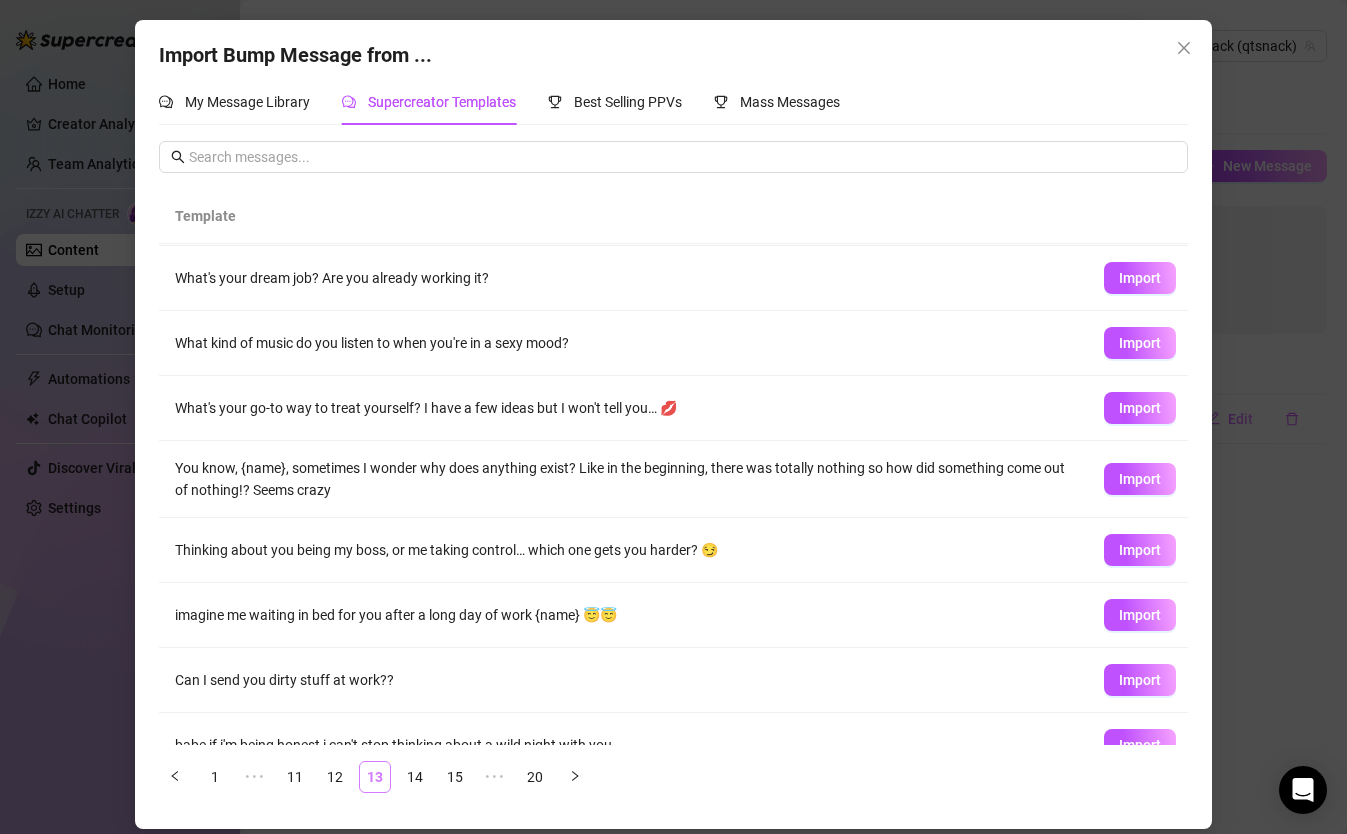 scroll, scrollTop: 0, scrollLeft: 0, axis: both 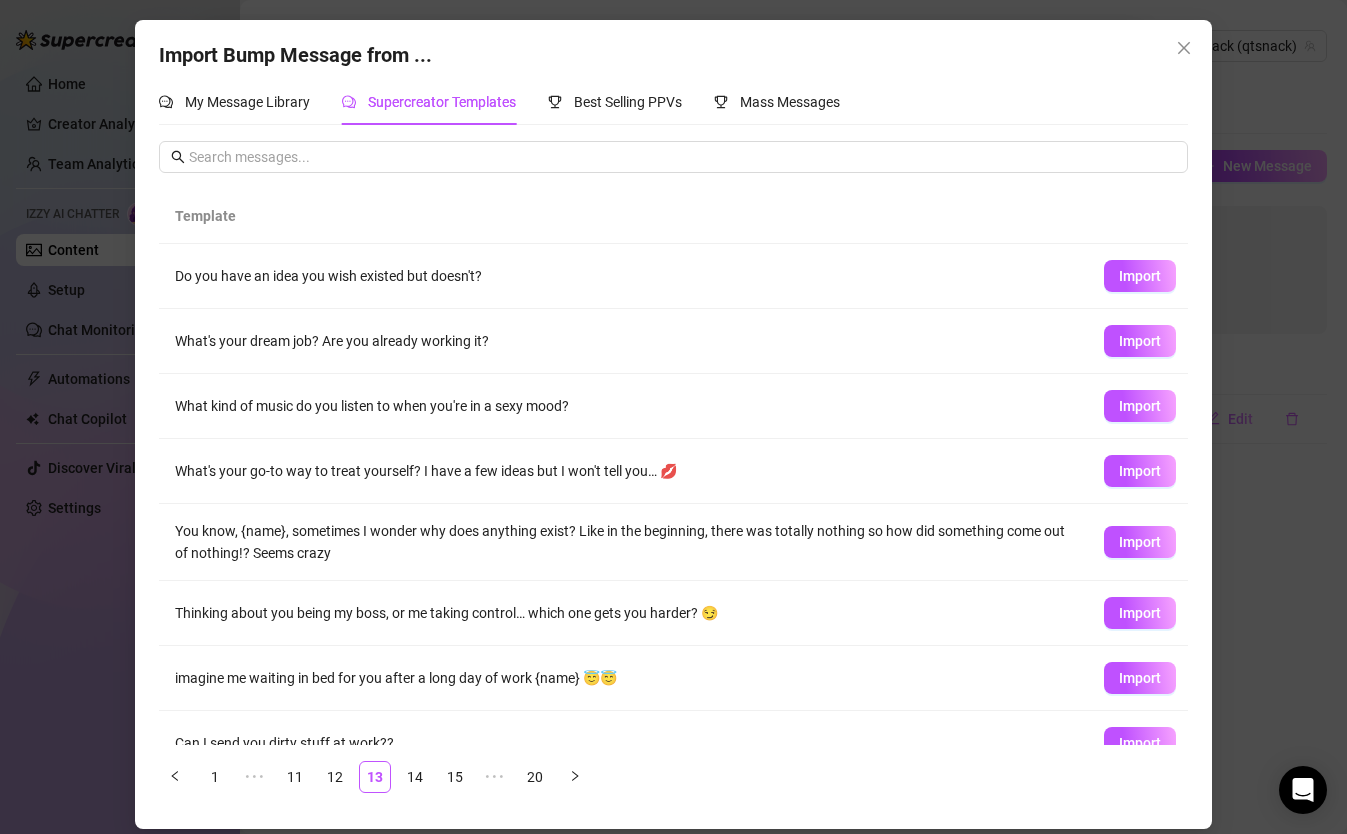click on "Import Bump Message from ... My Message Library Supercreator Templates Best Selling PPVs Mass Messages Template     Do you have an idea you wish existed but doesn't? Import What's your dream job? Are you already working it? Import What kind of music do you listen to when you're in a sexy mood? Import What's your go-to way to treat yourself? I have a few ideas but I won't tell you… 💋 Import You know, {name}, sometimes I wonder why does anything exist? Like in the beginning, there was totally nothing so how did something come out of nothing!? Seems crazy Import Thinking about you being my boss, or me taking control… which one gets you harder? 😏 Import imagine me waiting in bed for you after a long day of work {name} 😇😇 Import Can I send you dirty stuff at work?? Import babe if i'm being honest i can't stop thinking about a wild night with you… Import my pussy is sooooo dripping wet for you {name} 💦 Import 1 ••• 11 12 13 14 15 ••• 20" at bounding box center (674, 424) 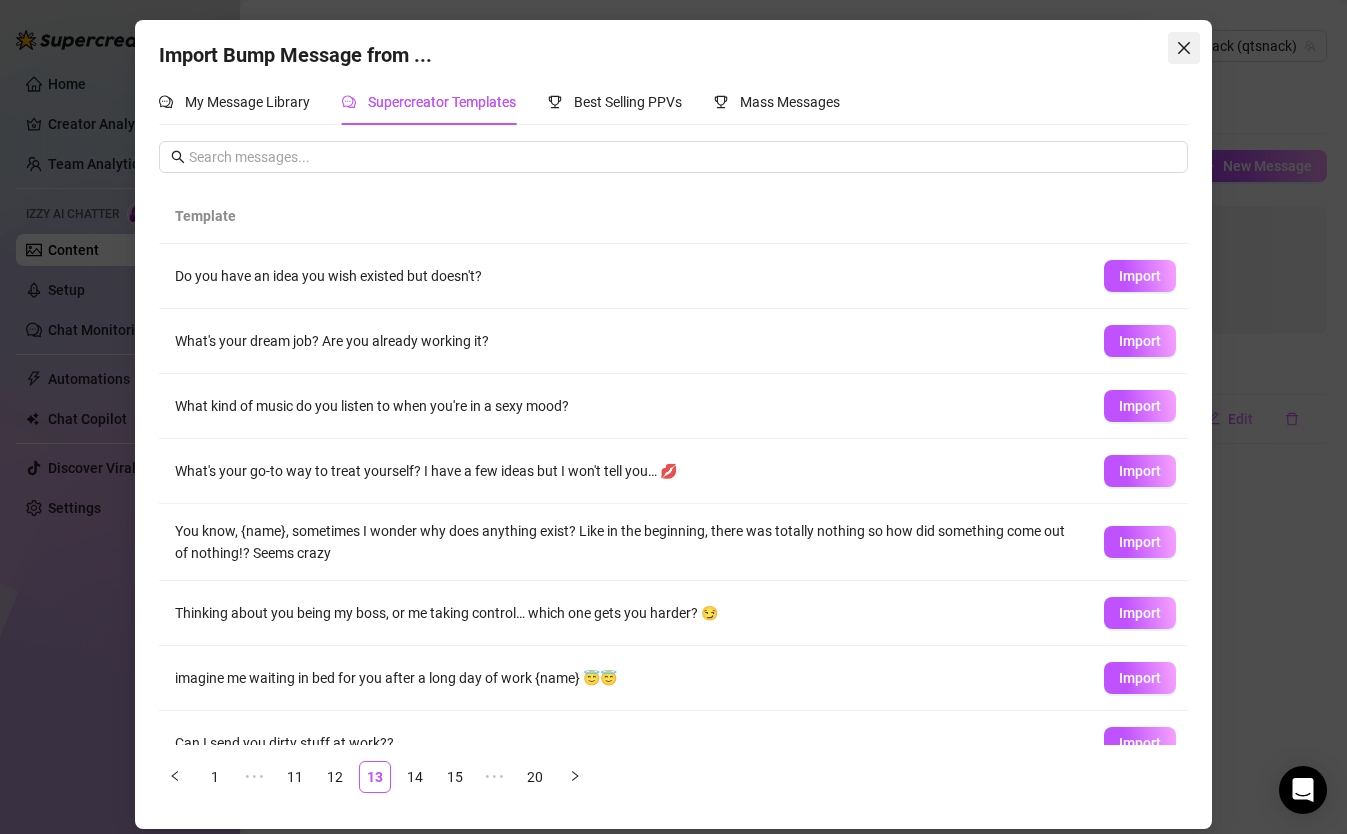 click 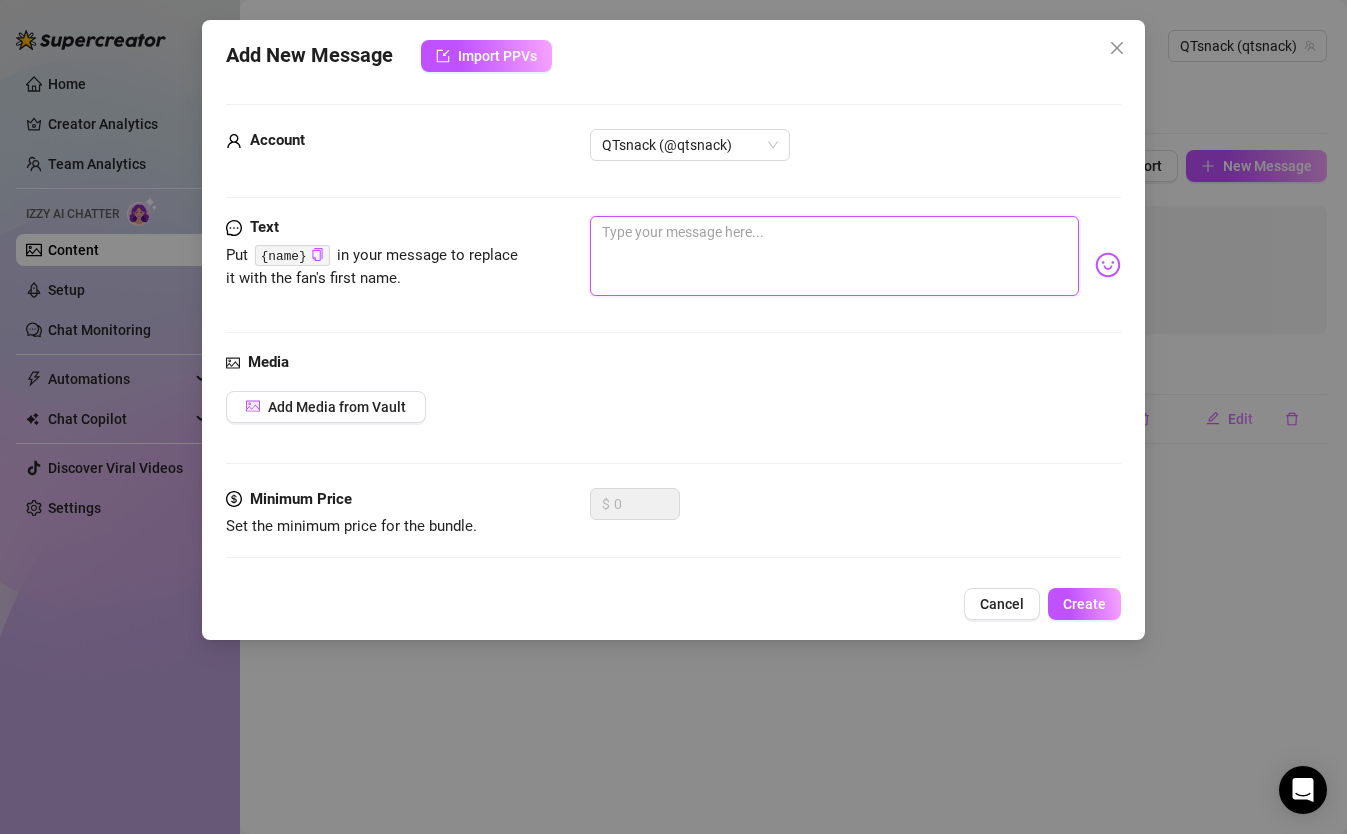 click at bounding box center (834, 256) 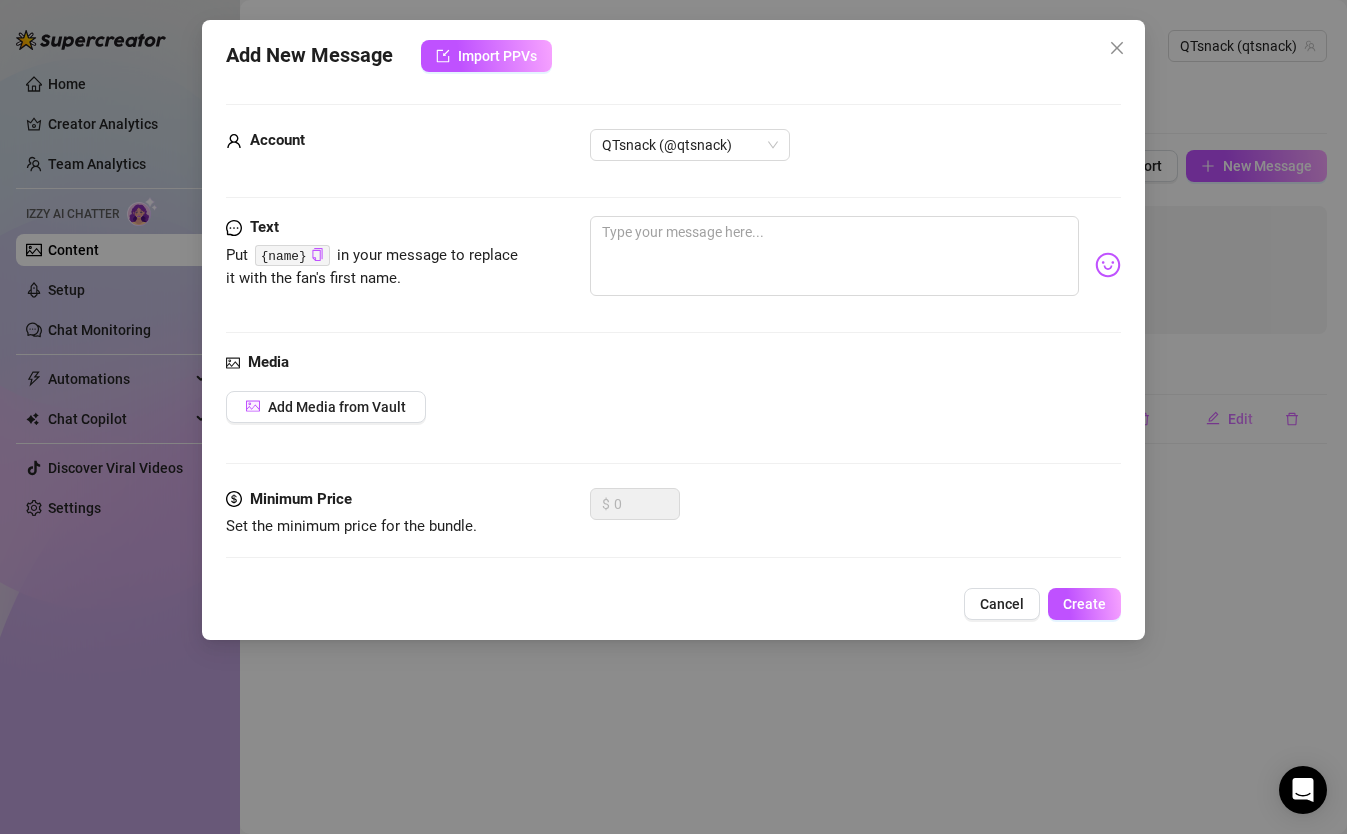 click at bounding box center [1108, 265] 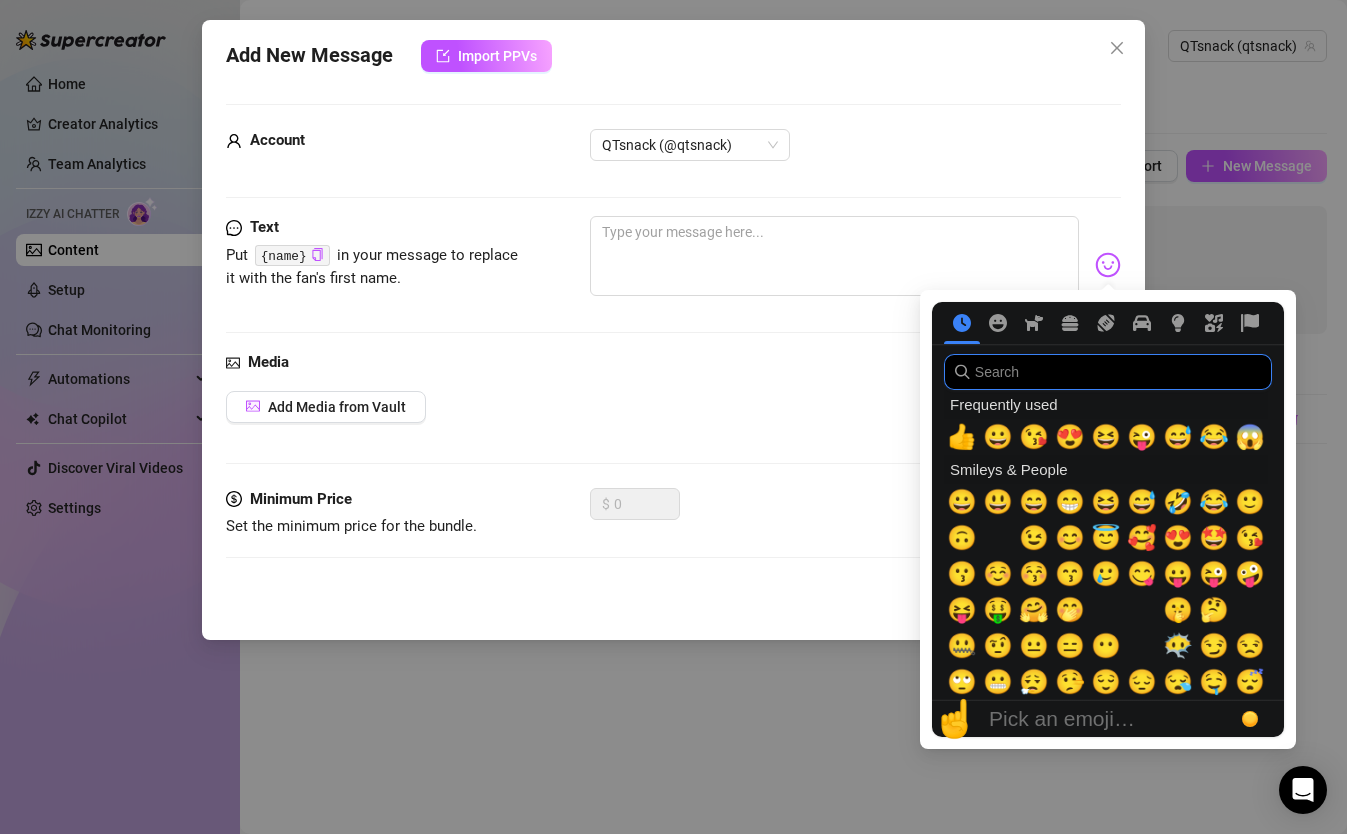 click at bounding box center [1108, 372] 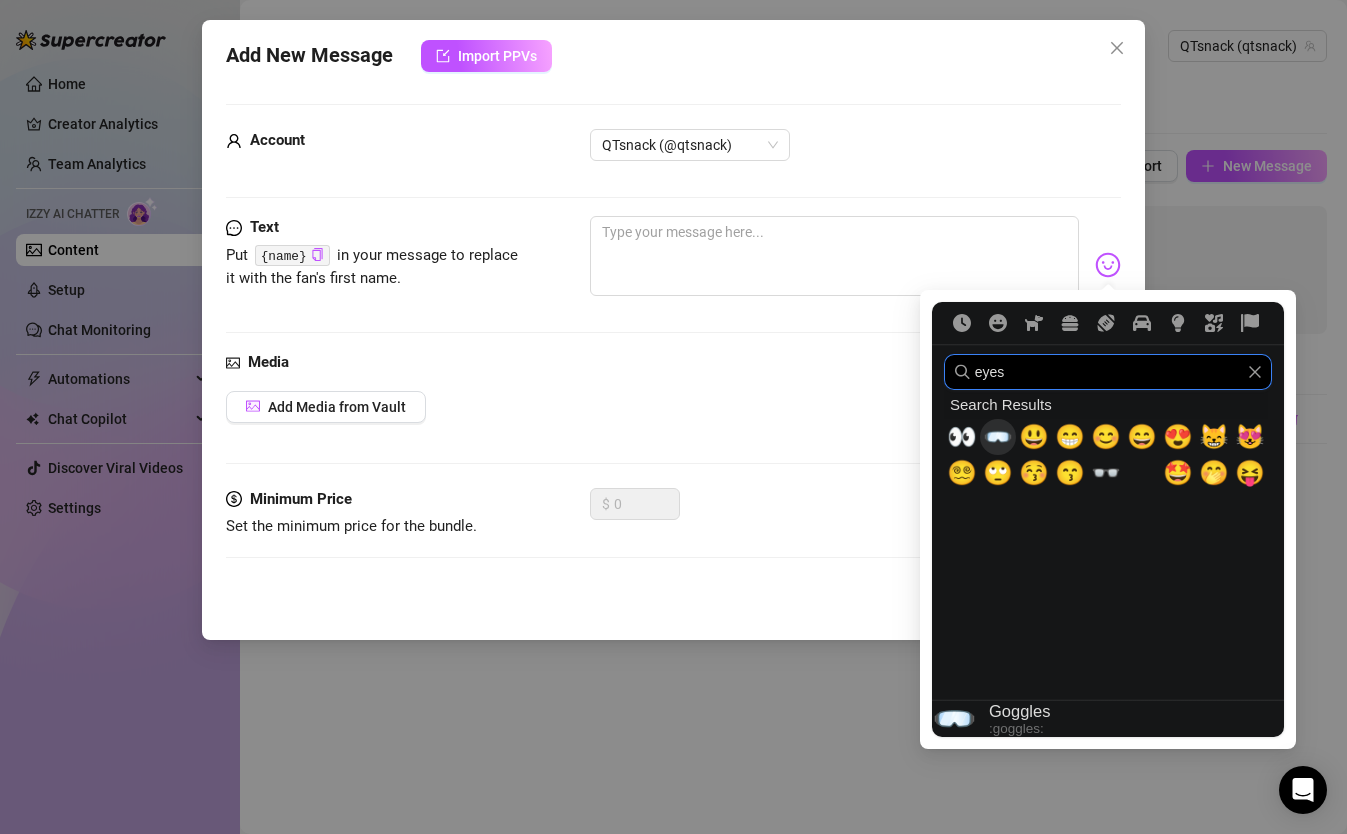 type on "eyes" 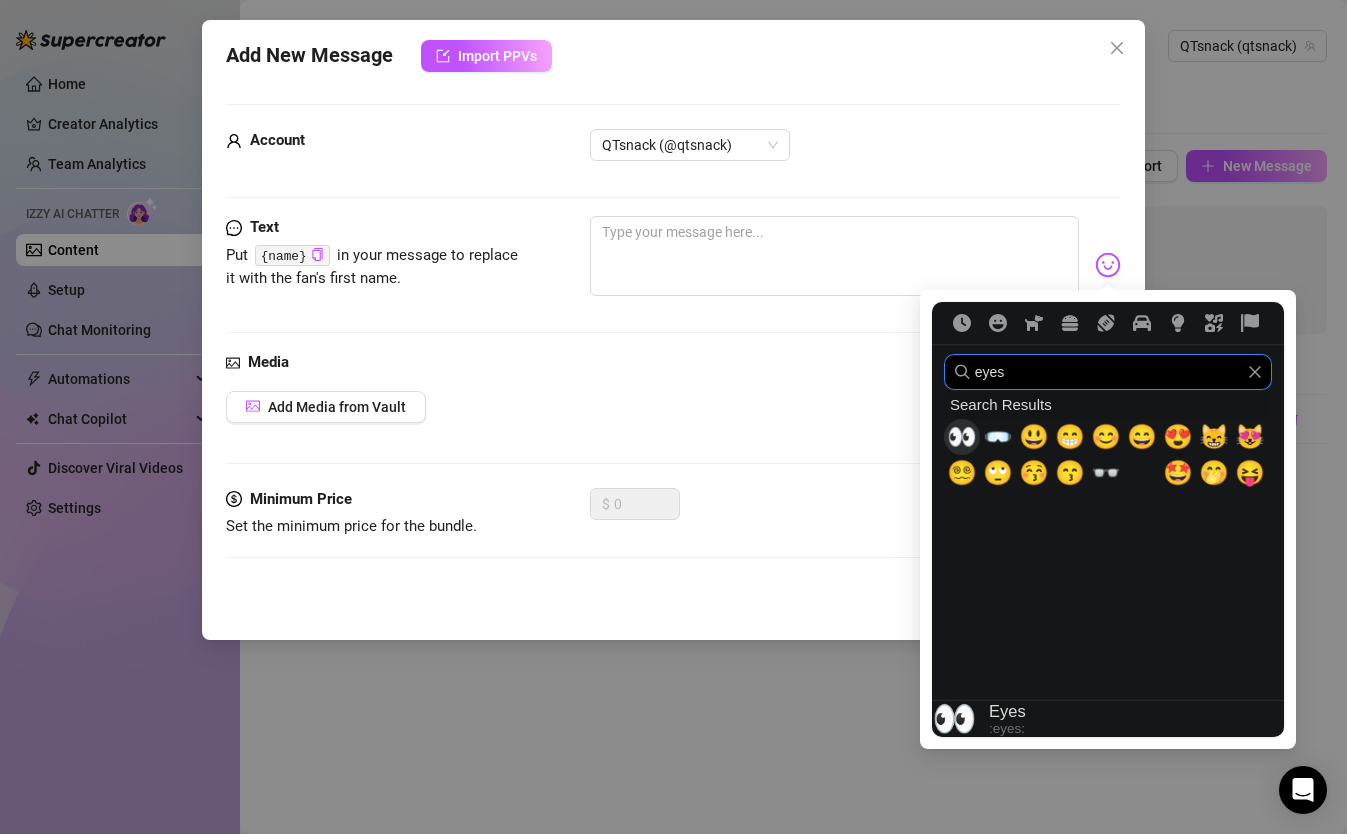 click on "👀" at bounding box center (962, 437) 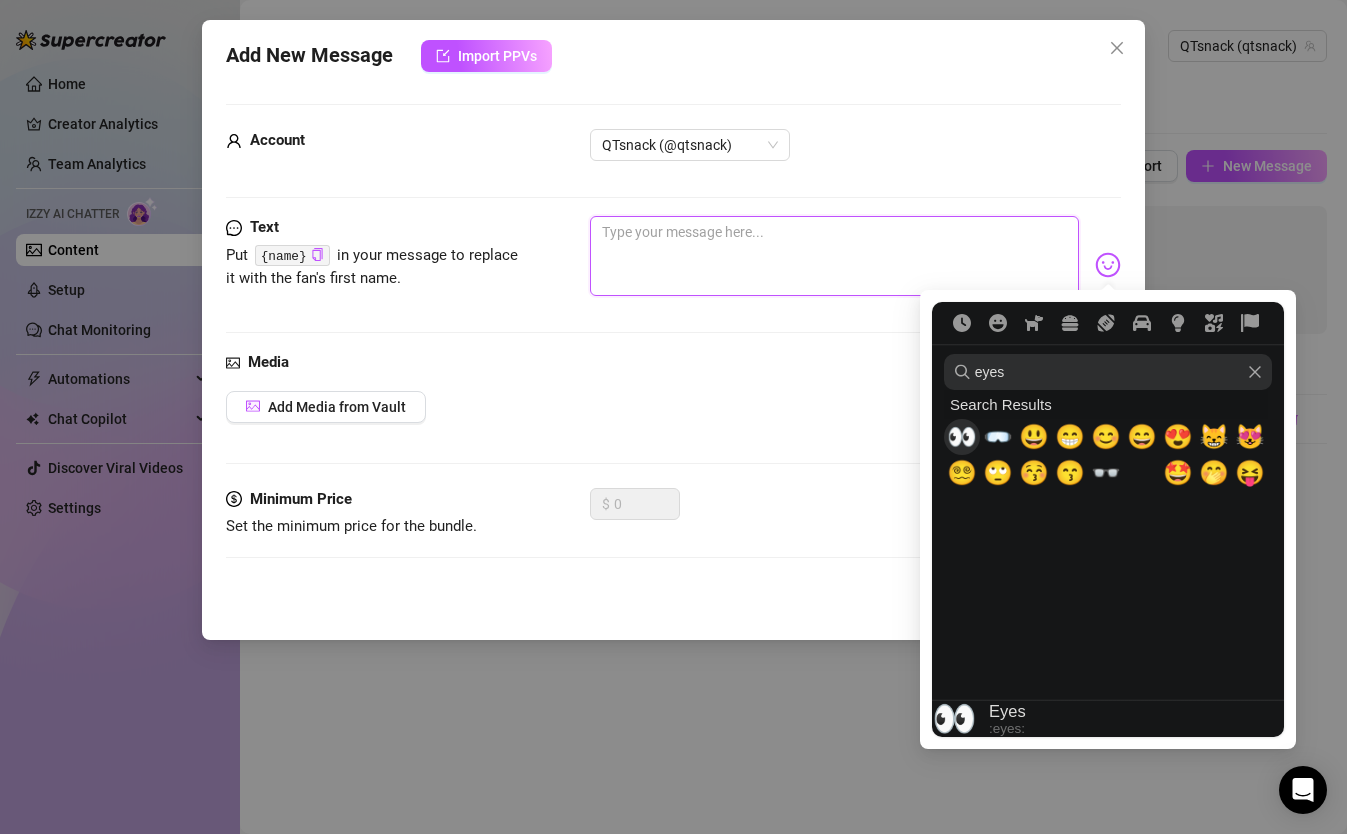 type on "👀" 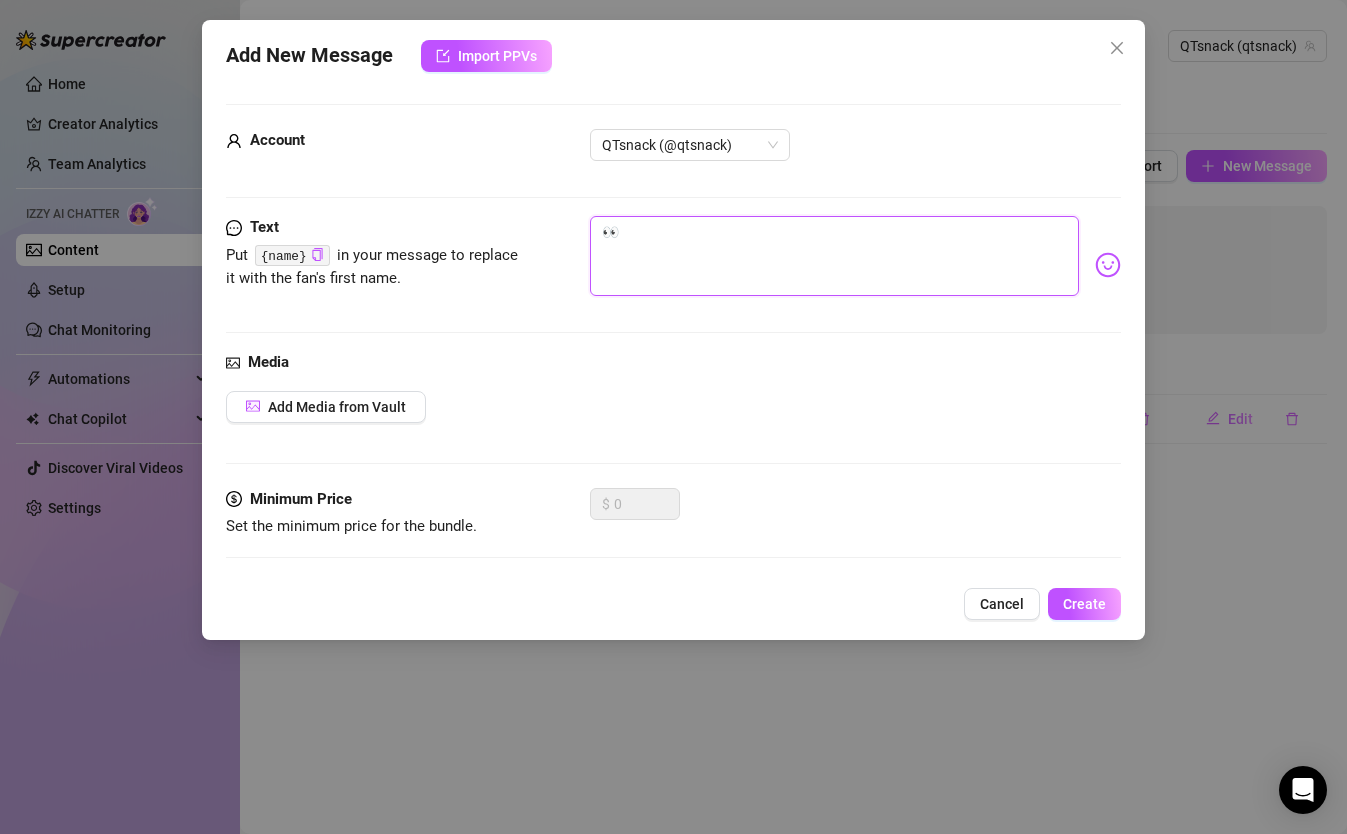 type on "👀" 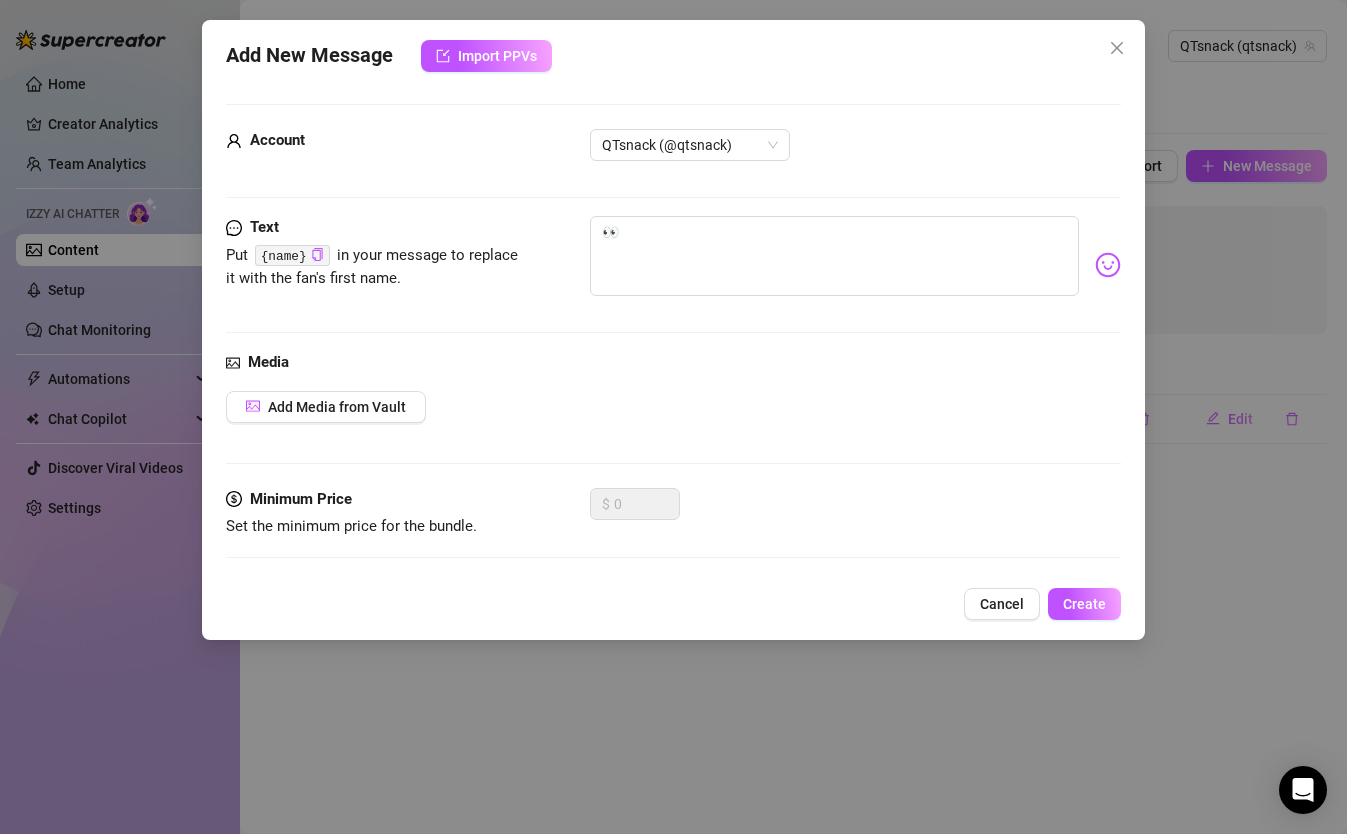 click on "Account QTsnack (@qtsnack)" at bounding box center [673, 172] 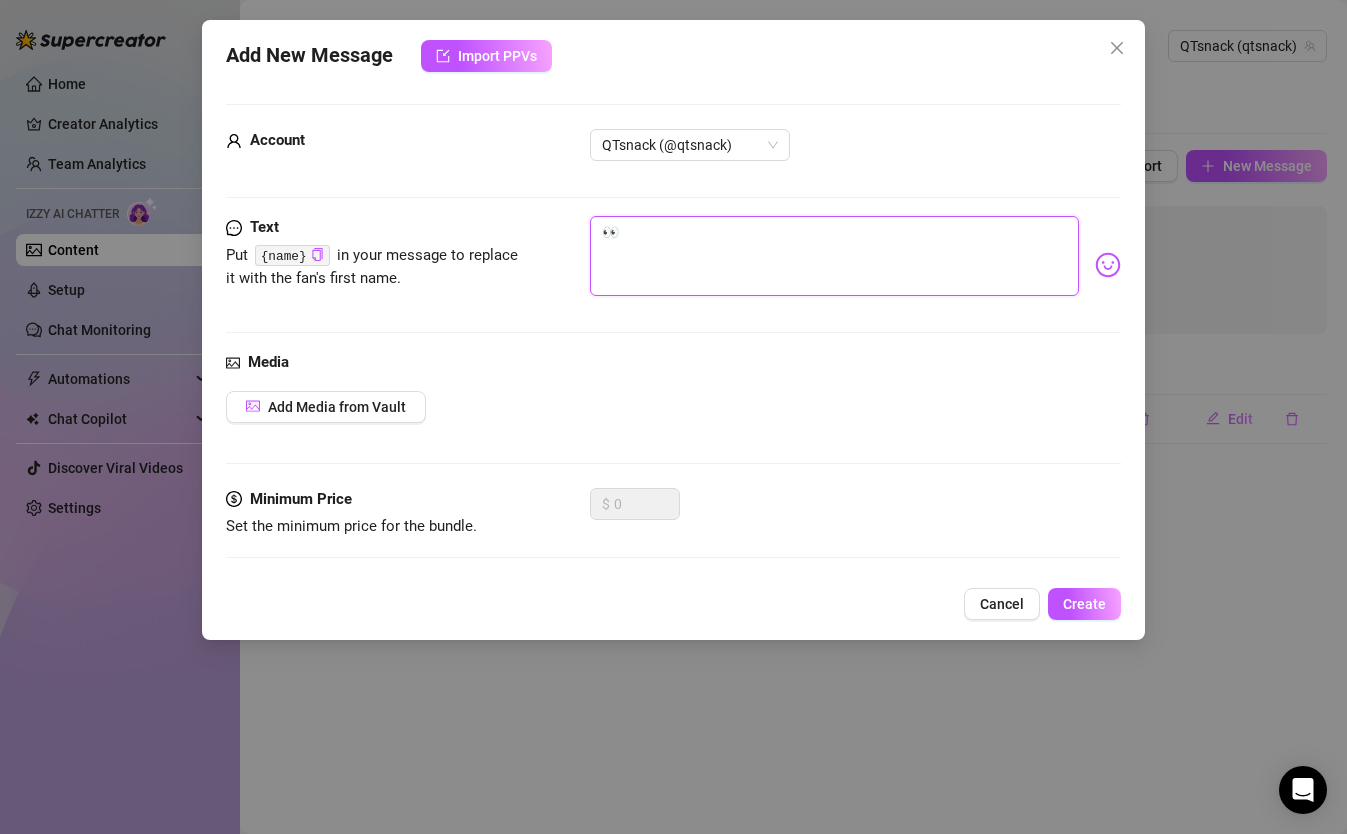 click on "👀" at bounding box center [834, 256] 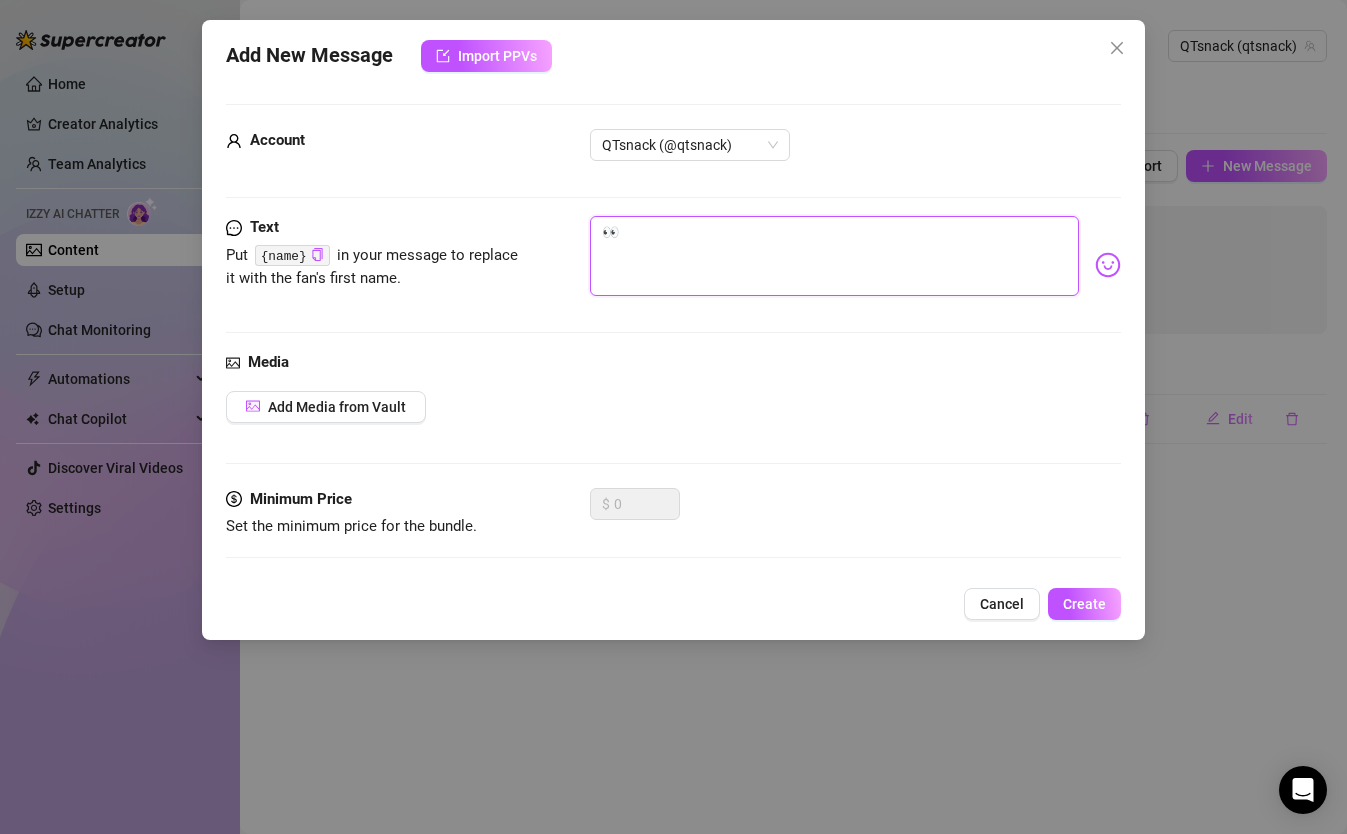click on "👀" at bounding box center (834, 256) 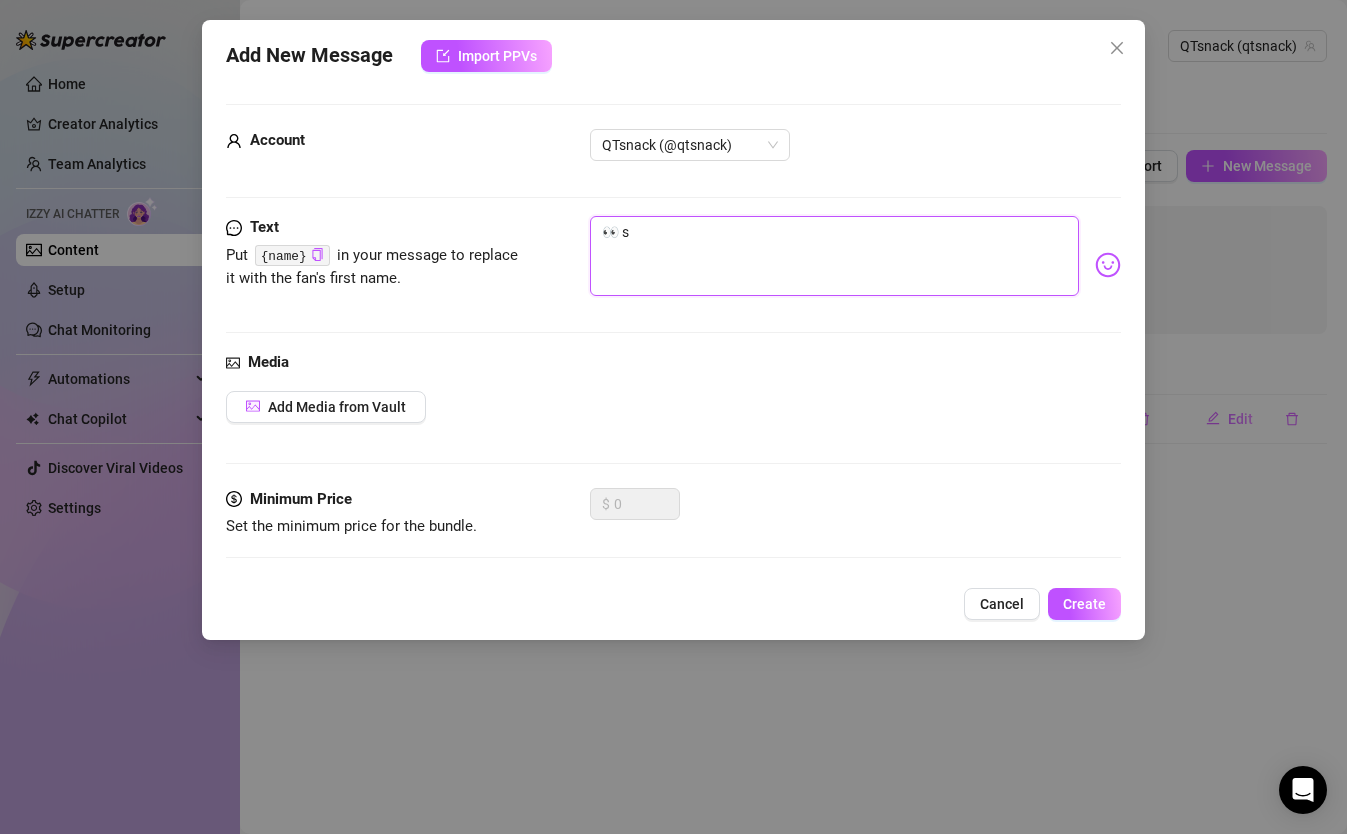 type on "👀 so" 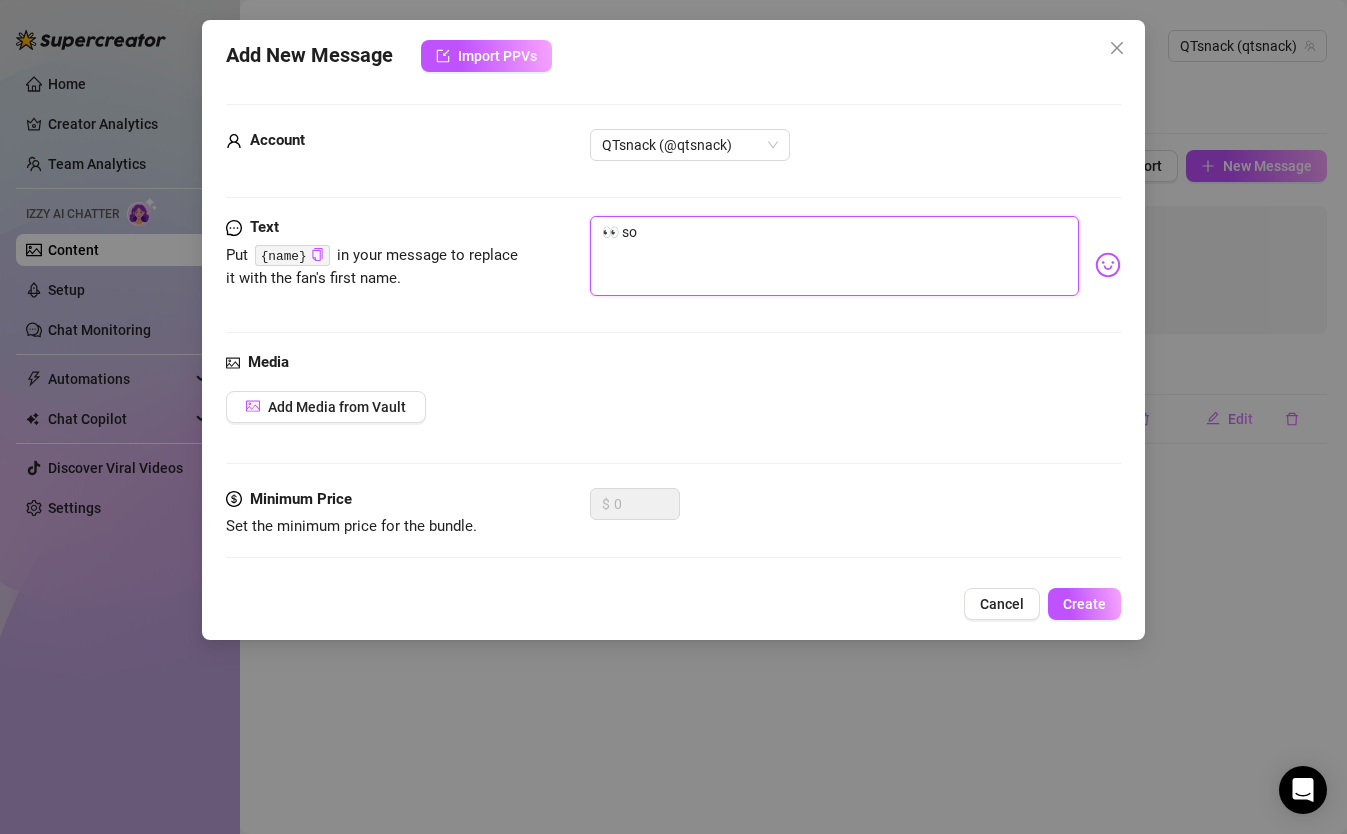 type on "👀 so" 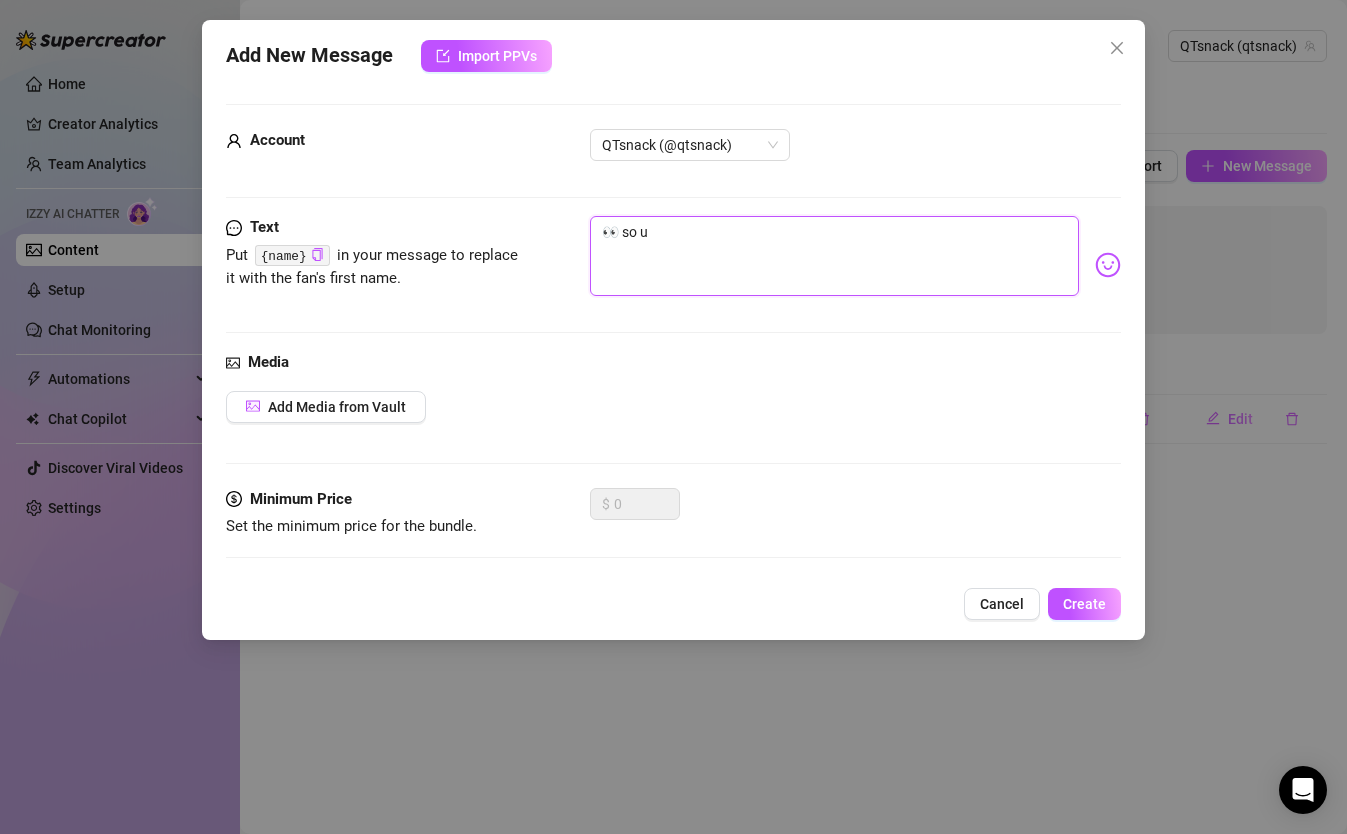 type on "👀 so uh" 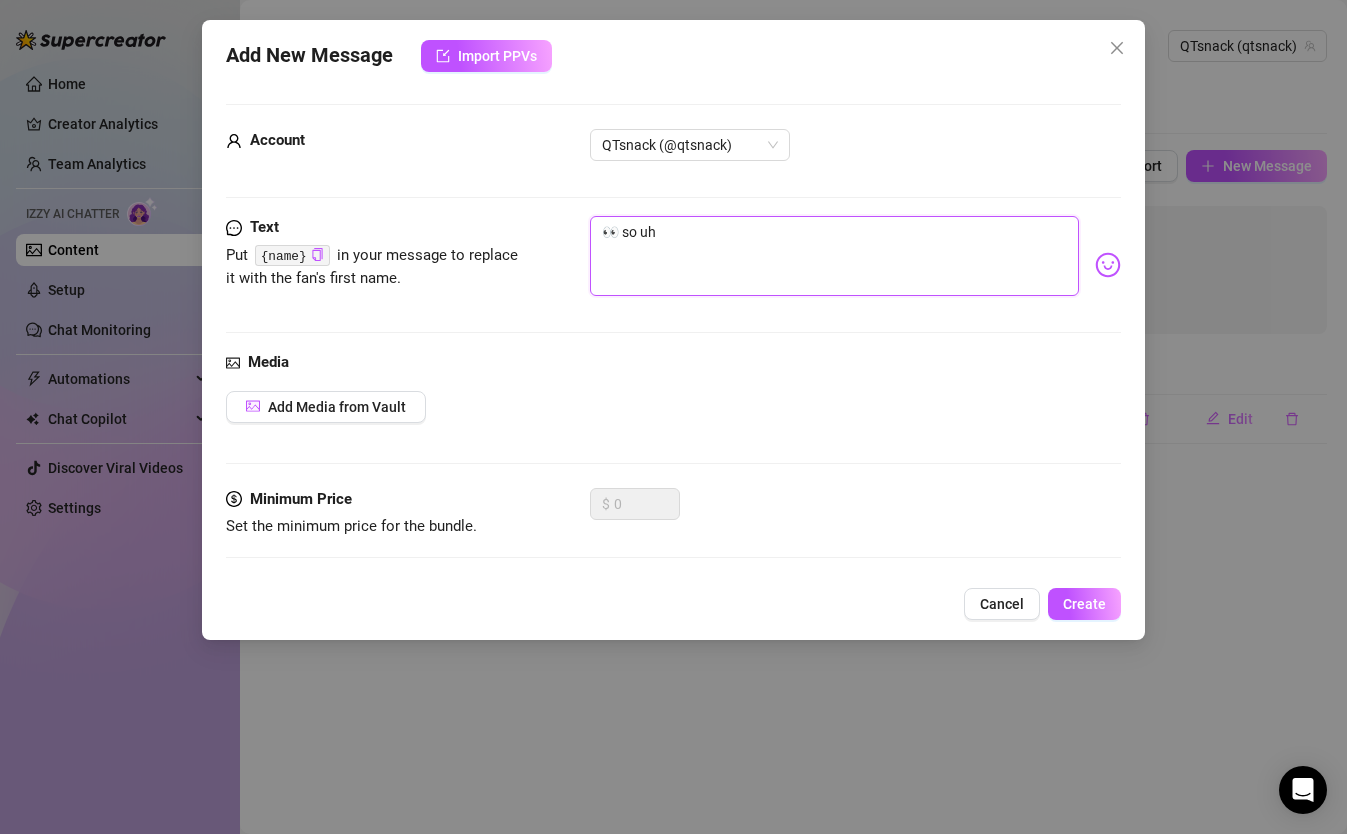 type on "👀 so uh." 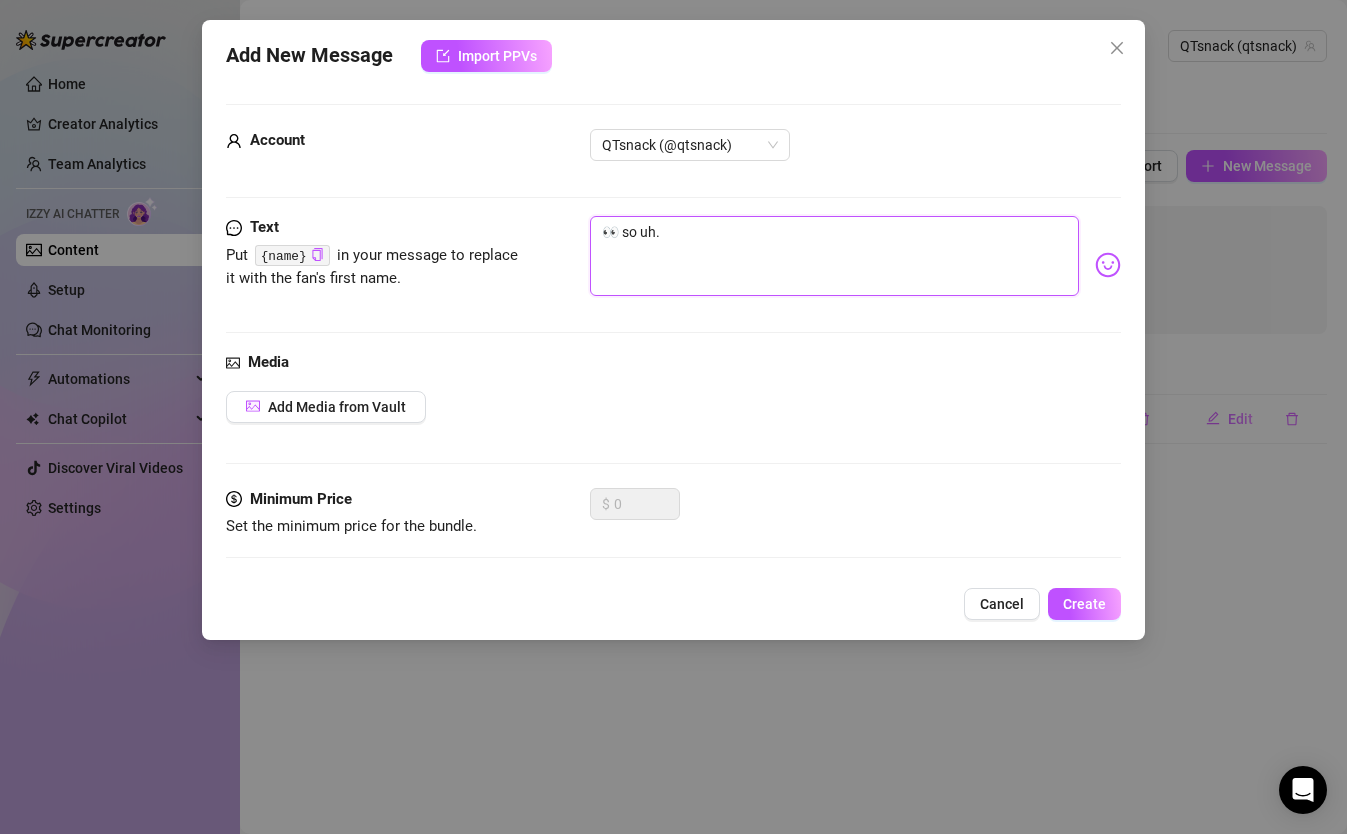 type on "👀 so uh.." 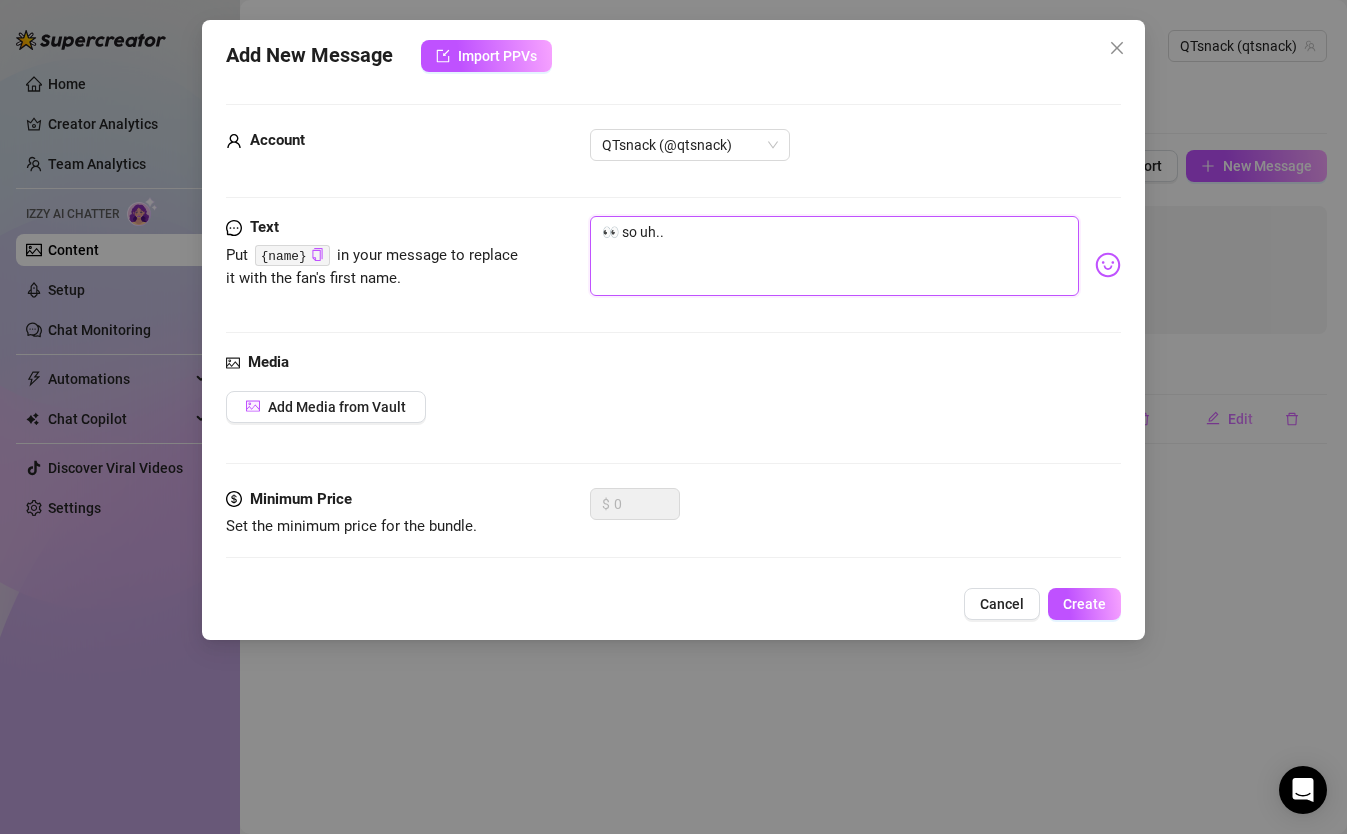 type on "👀 so uh..." 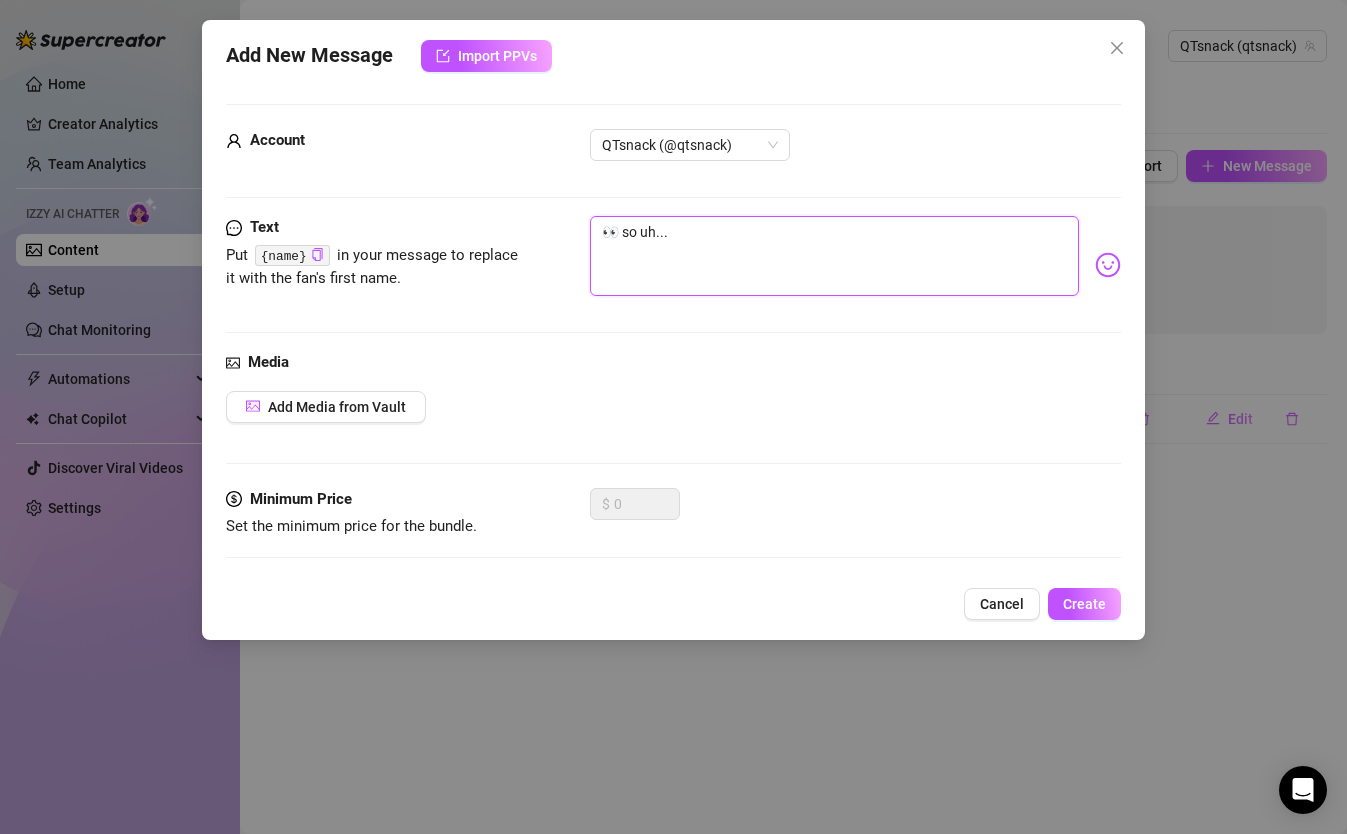 type on "👀 so uh...." 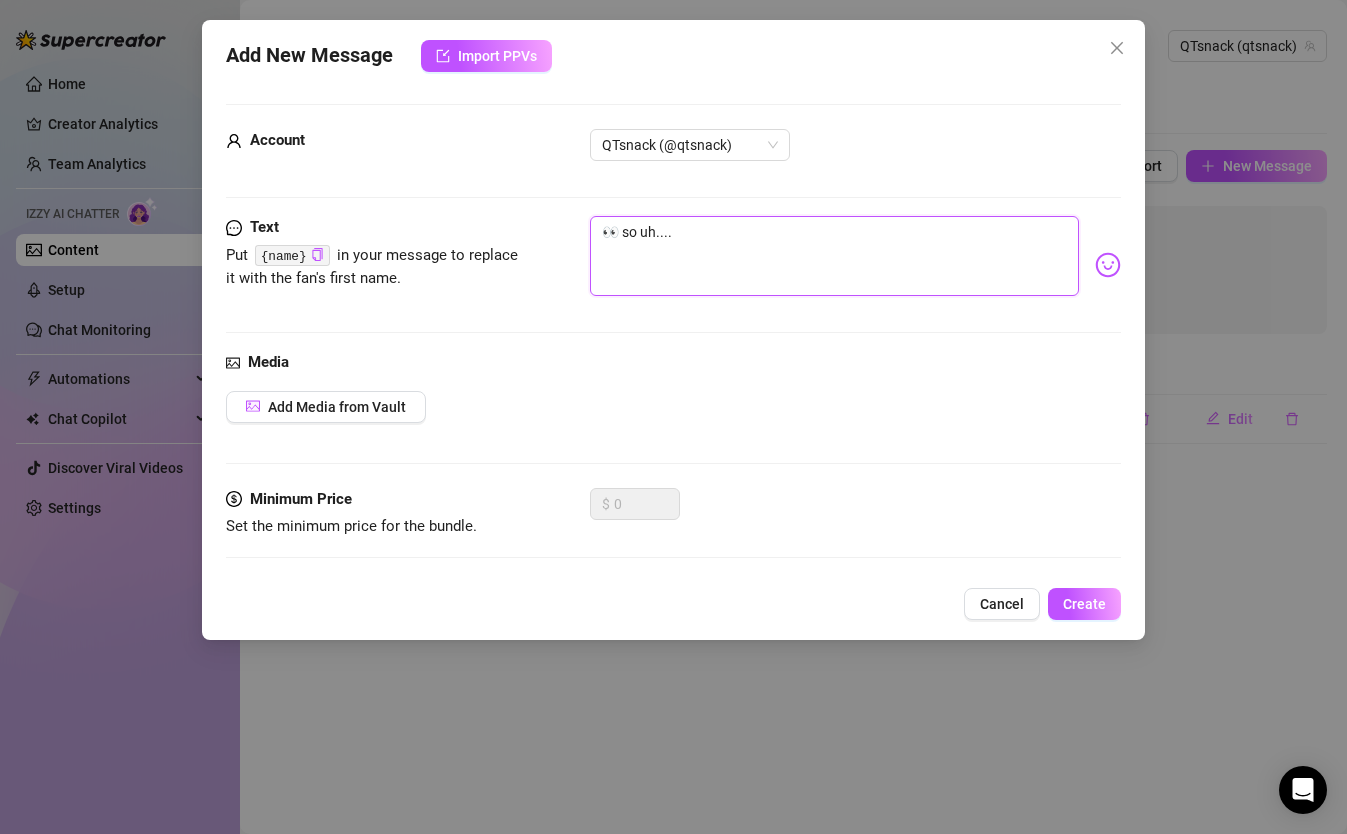 type on "👀 so uh....c" 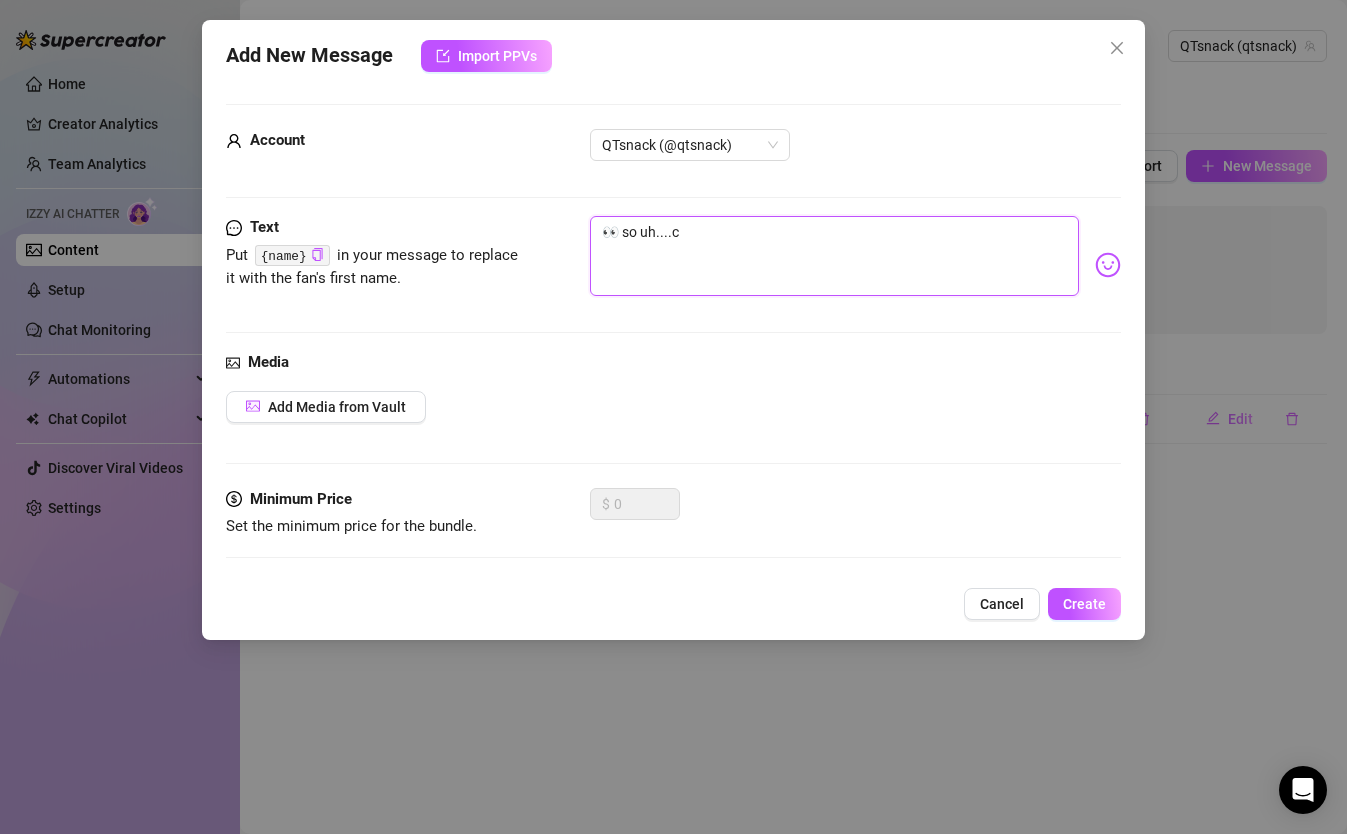 type on "👀 so uh....co" 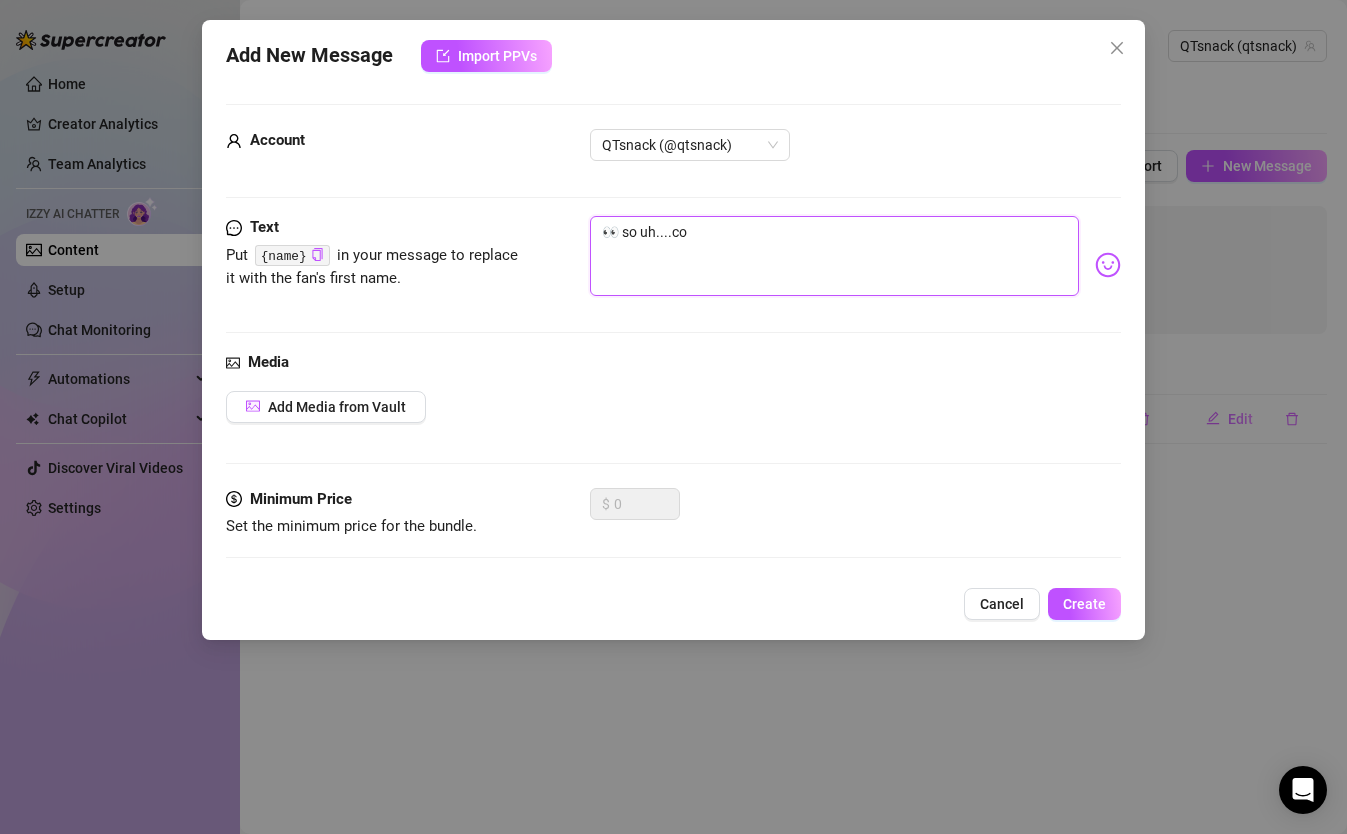 type on "👀 so uh....com" 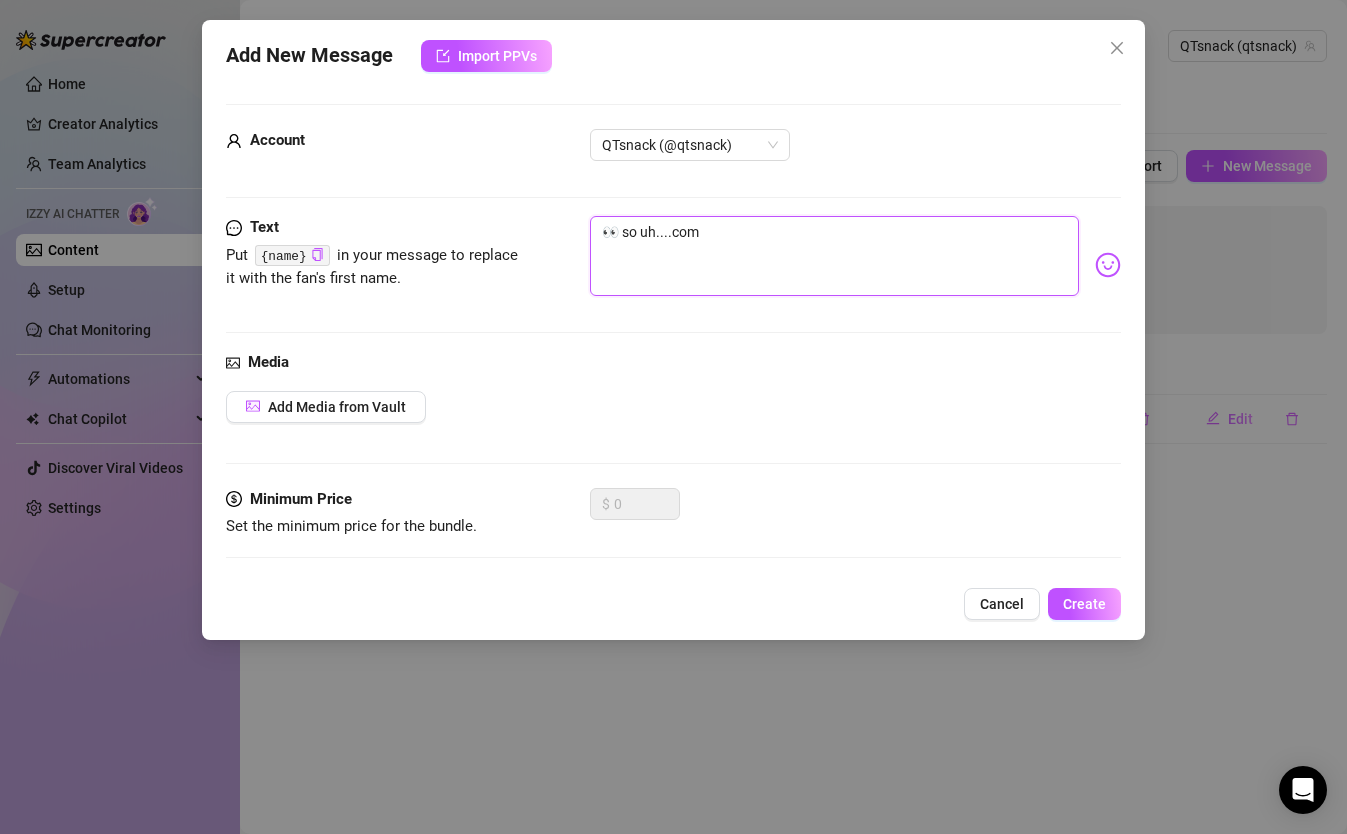 type on "👀 so uh....come" 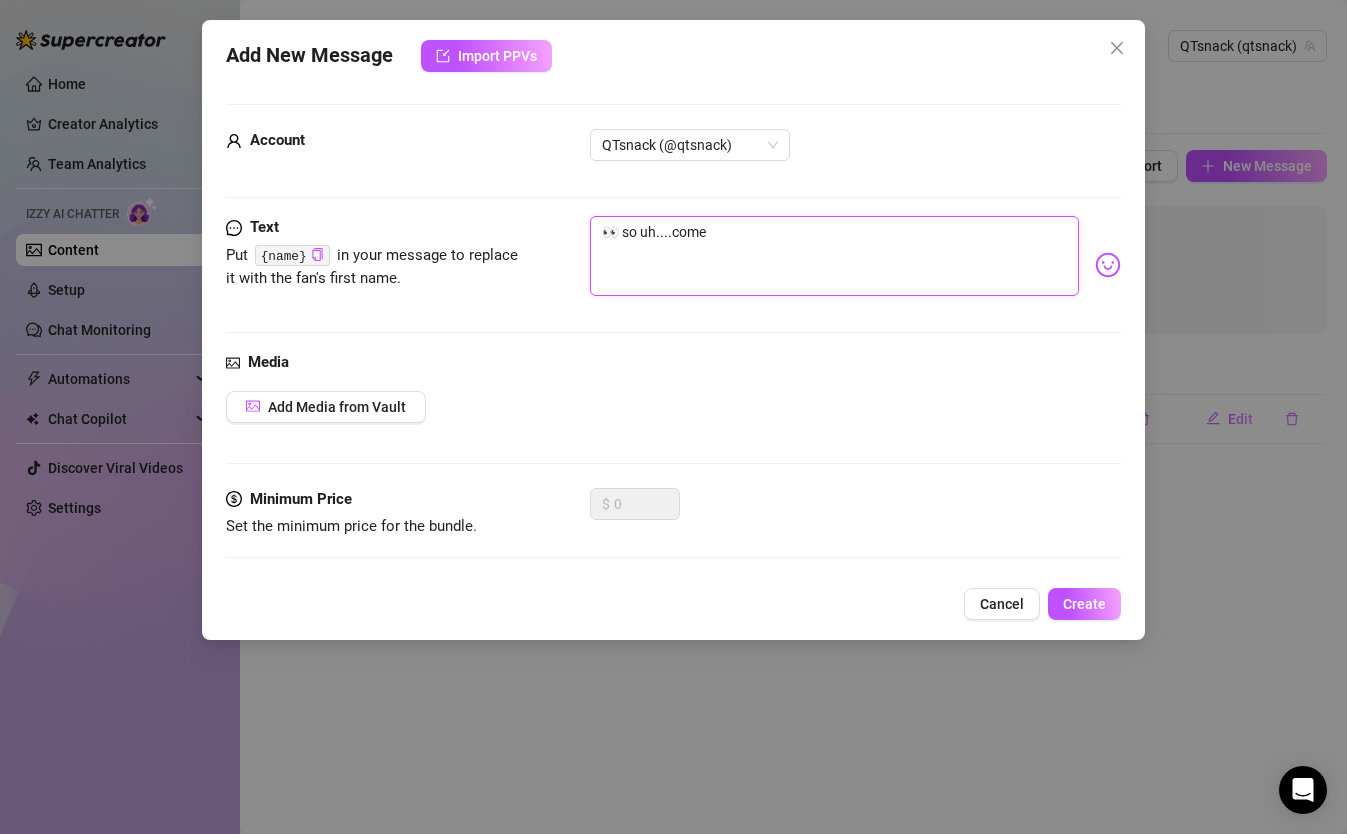 type on "👀 so uh....come" 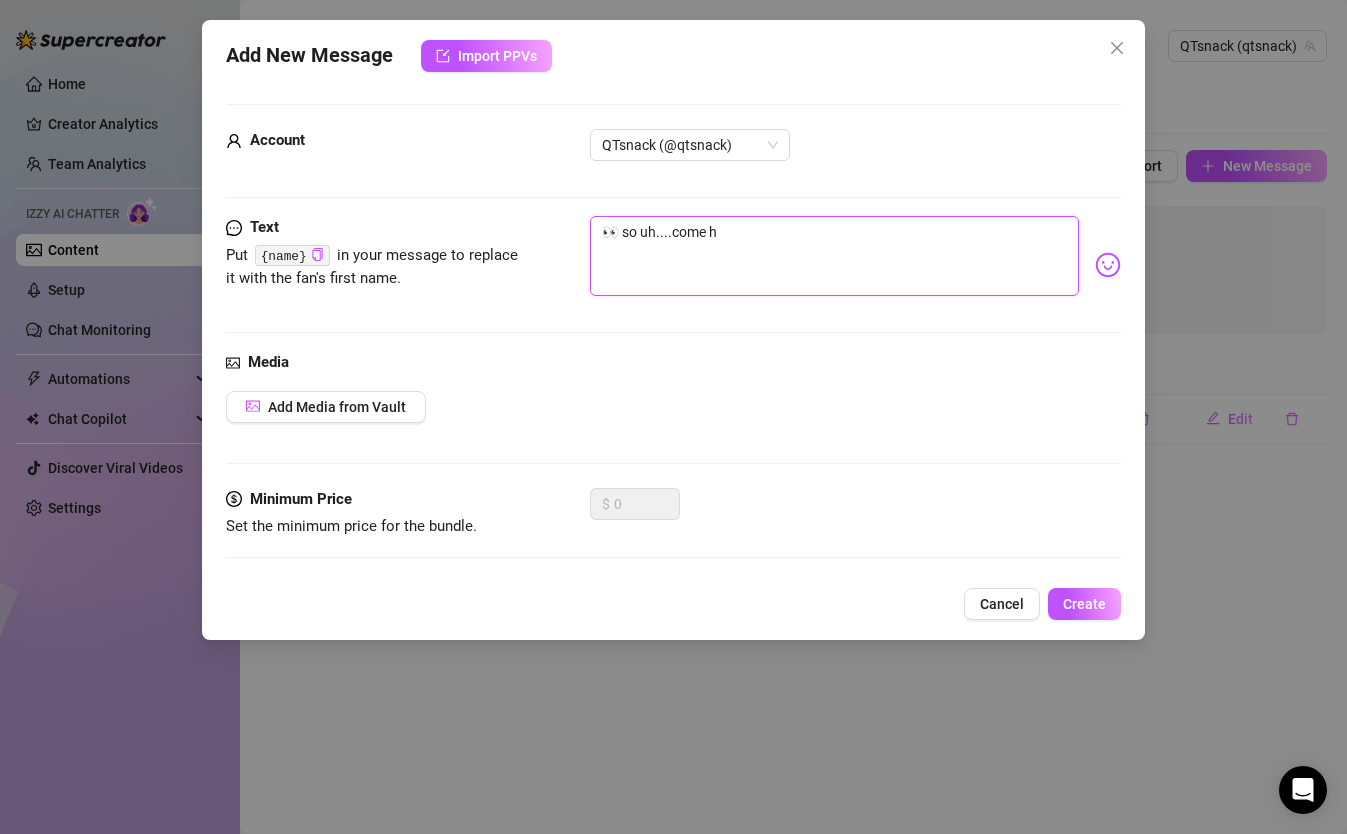 type on "👀 so uh....come he" 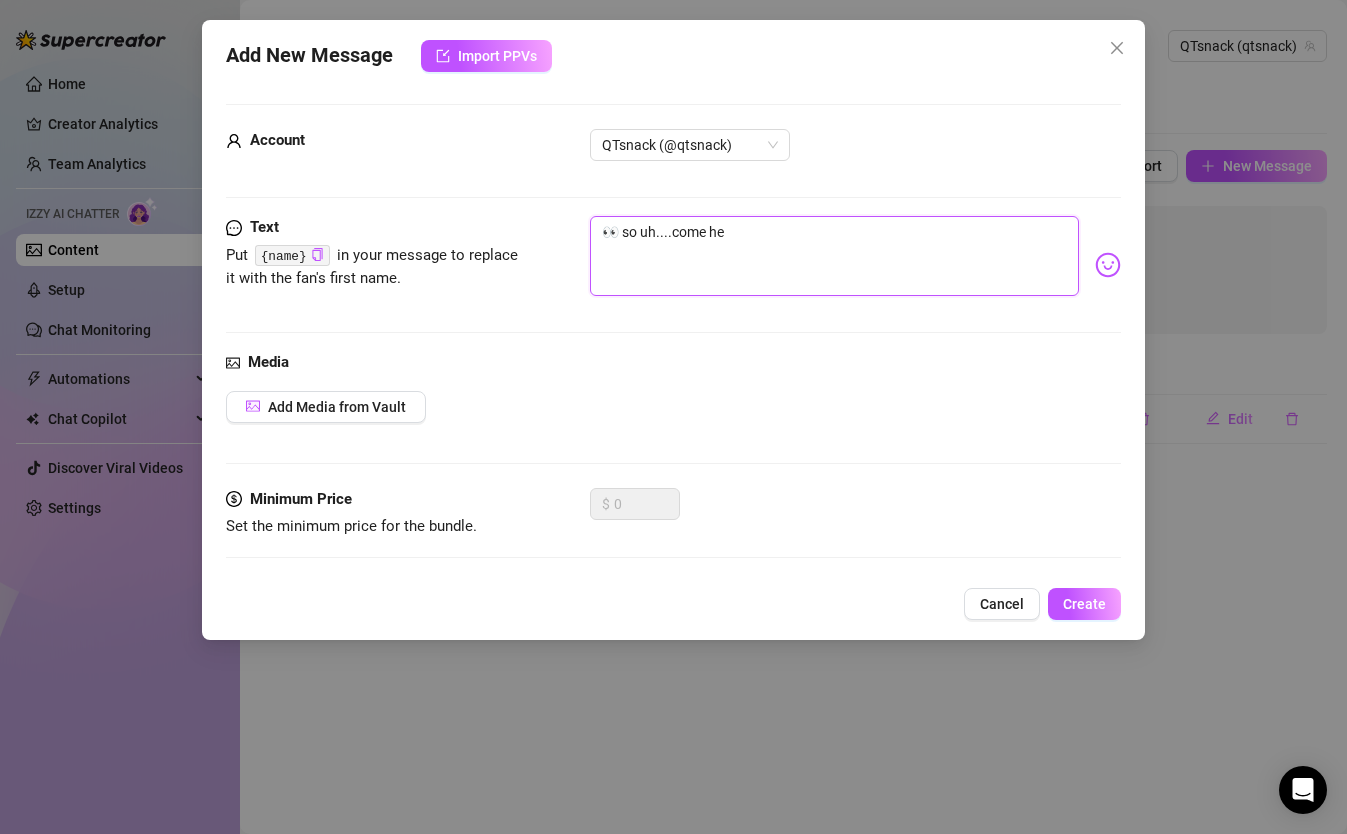 type on "👀 so uh....come he" 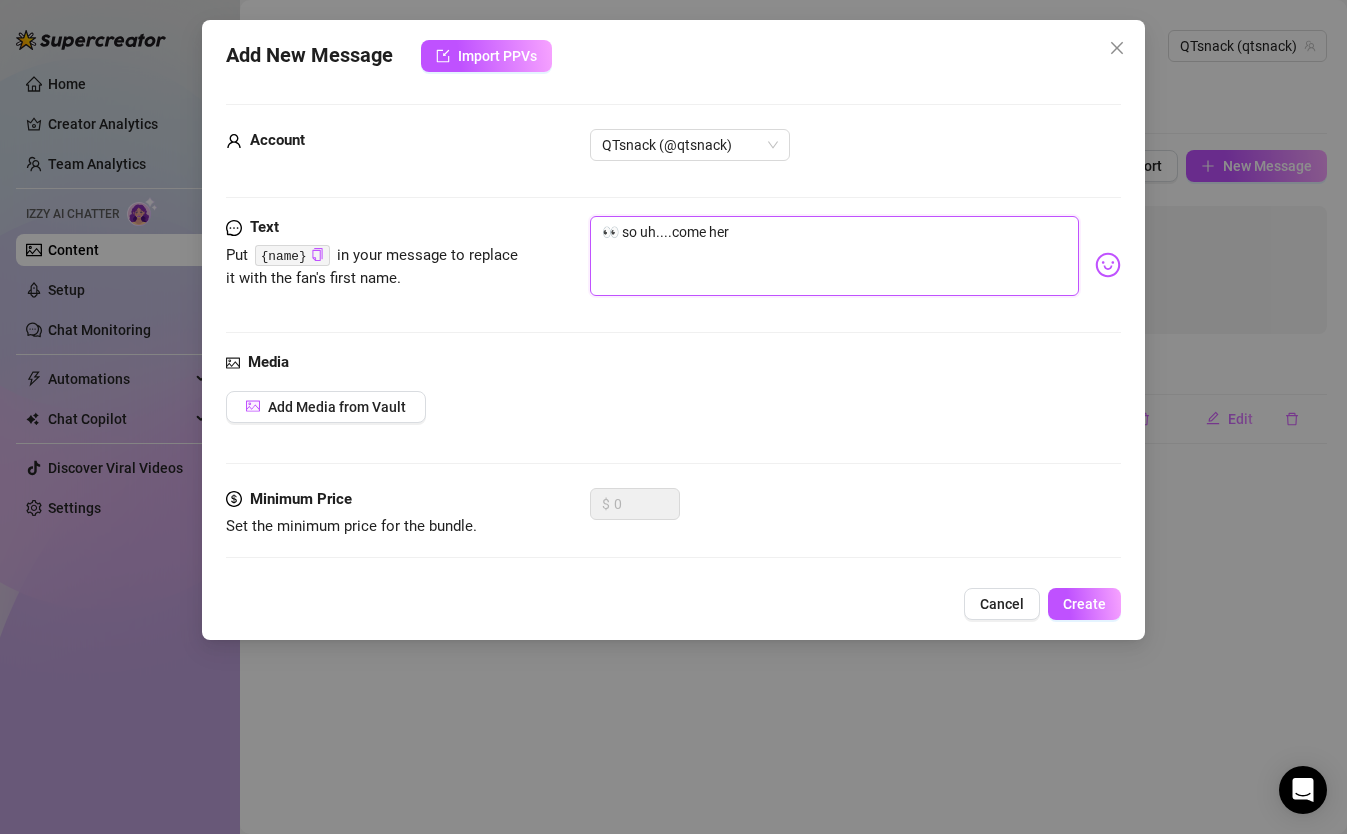 type on "👀 so uh....come here" 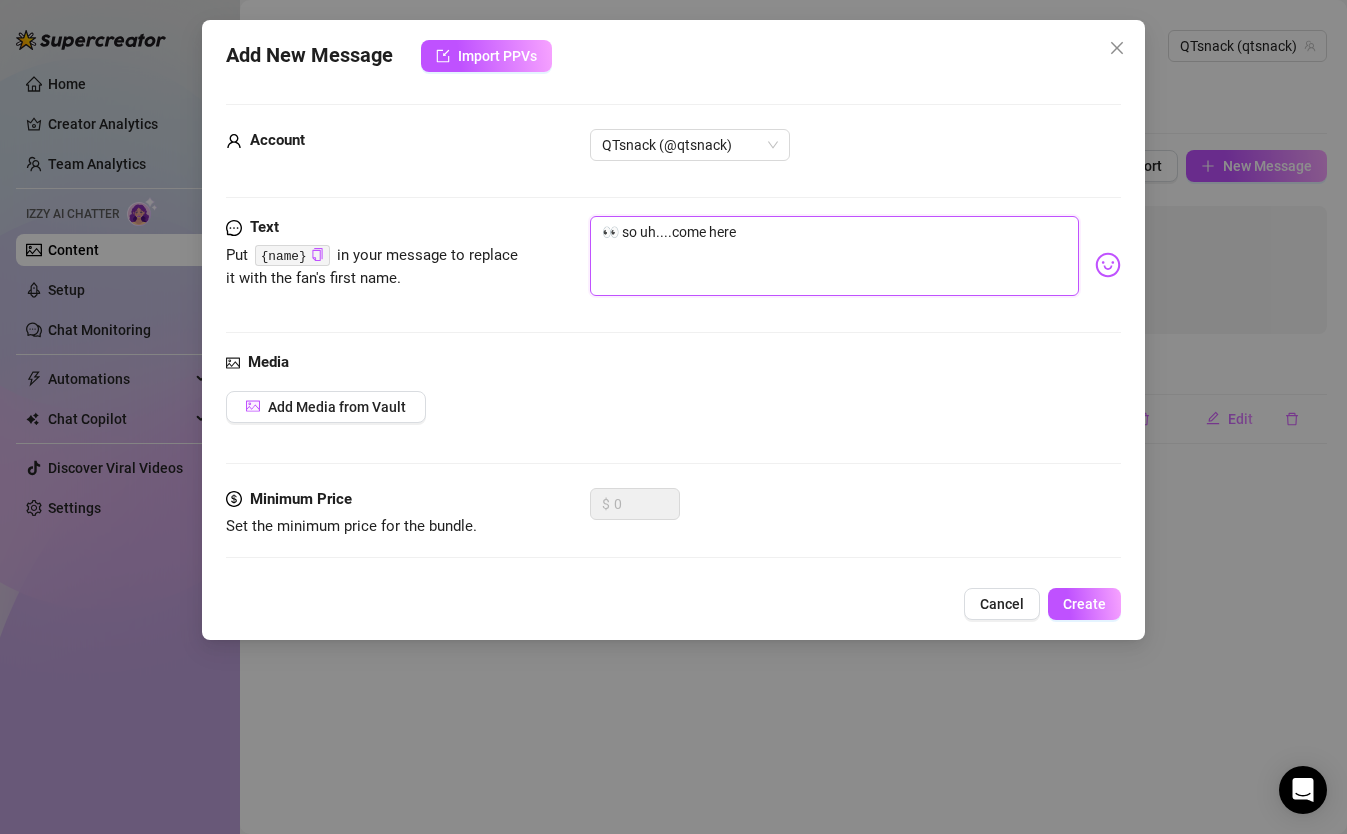 type on "👀 so uh....come here" 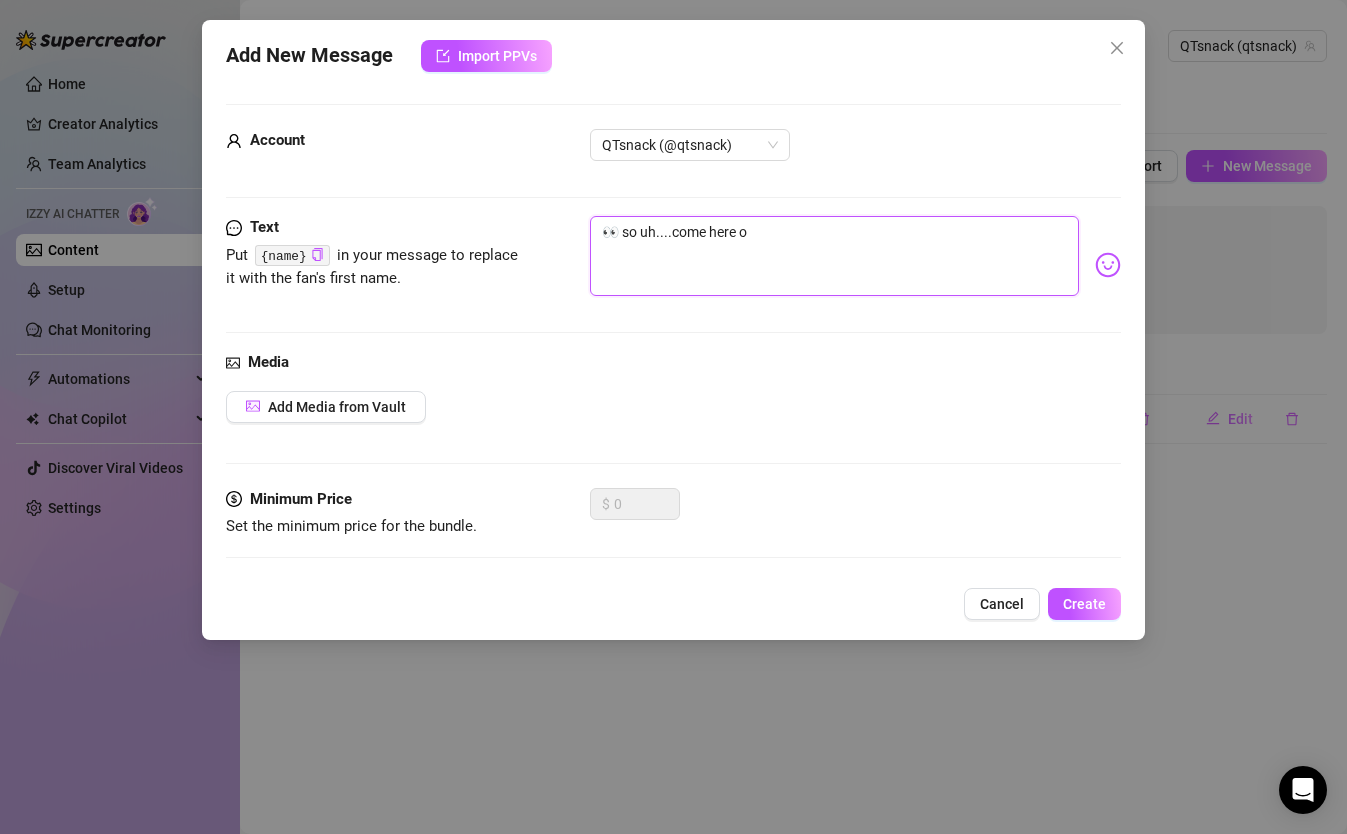 type on "👀 so uh....come here of" 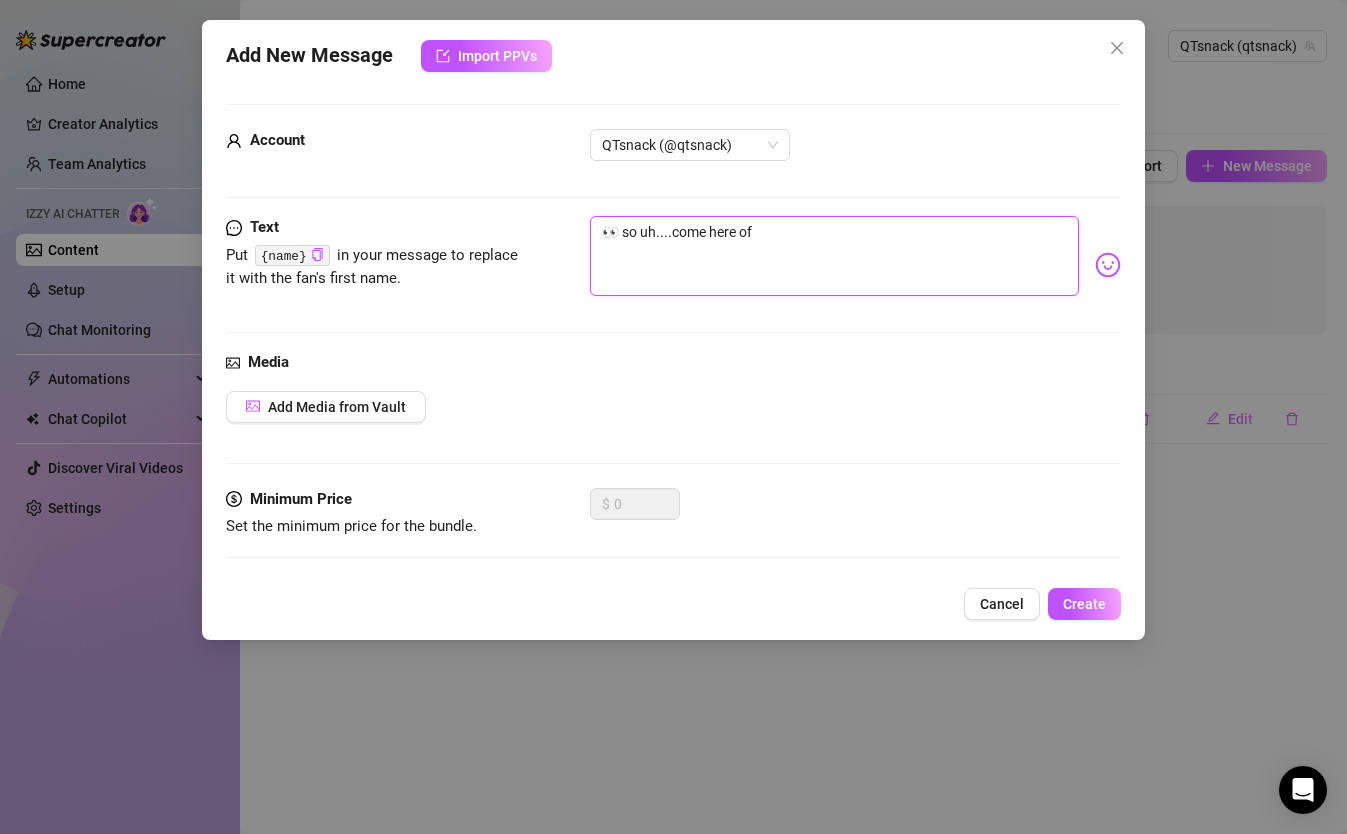 type on "👀 so uh....come here oft" 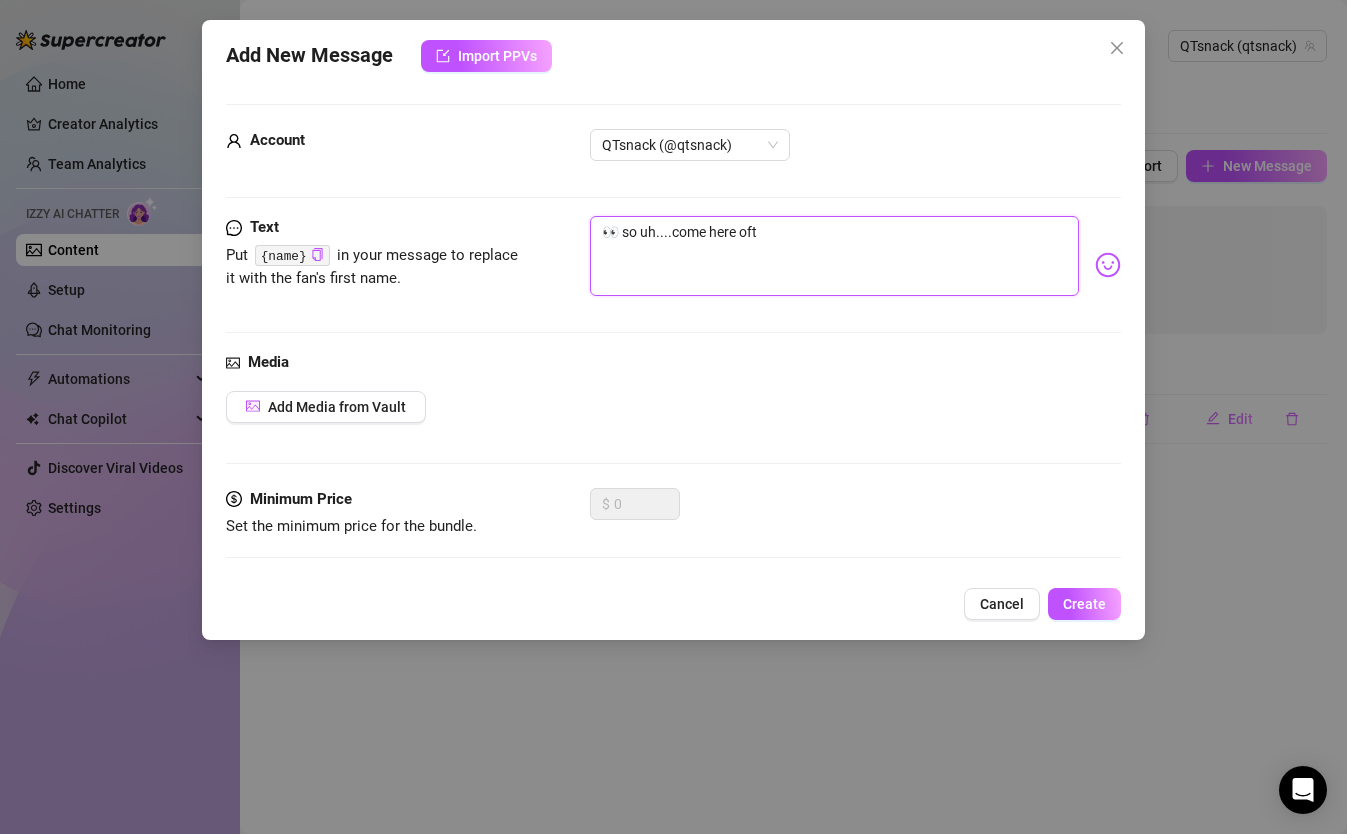 type on "👀 so uh....come here ofte" 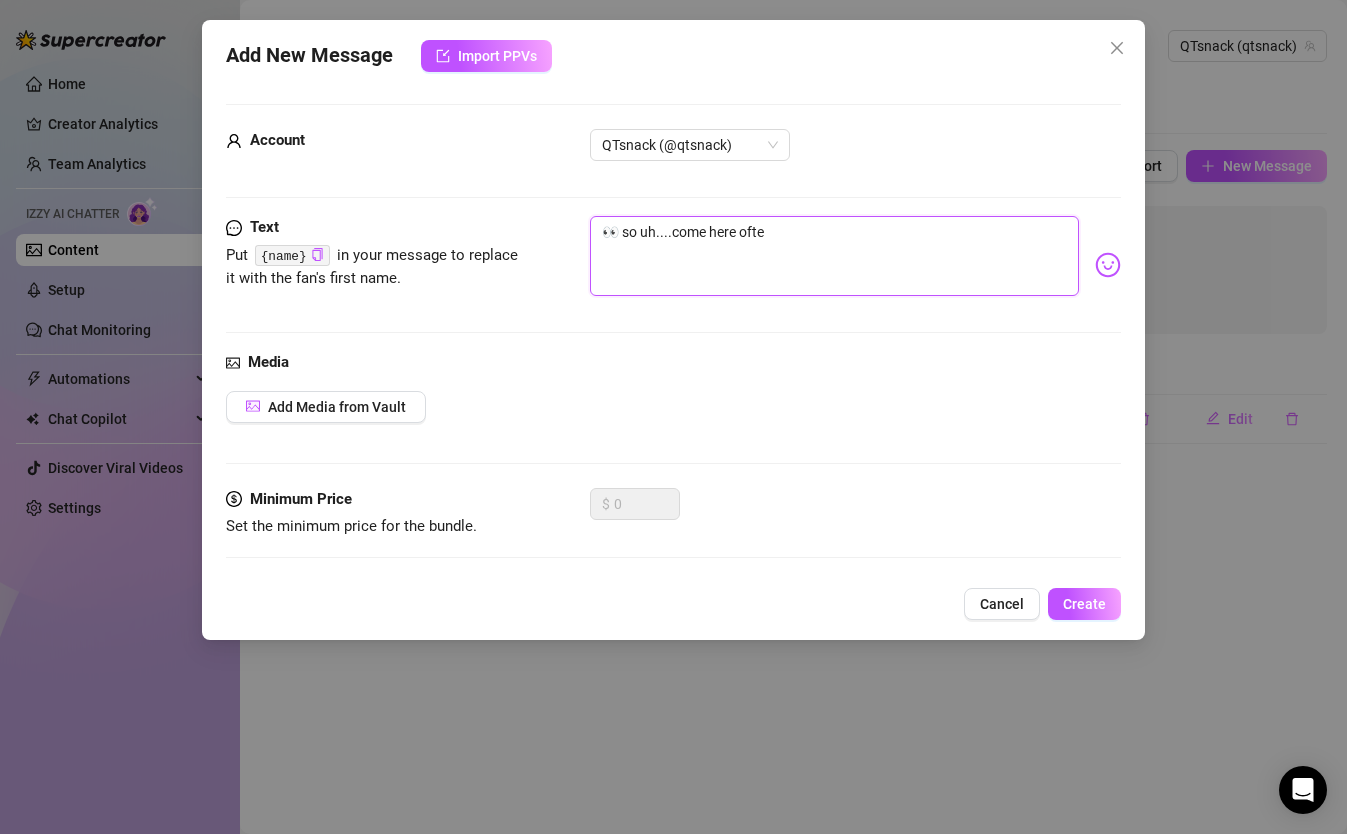 type on "👀 so uh....come here often" 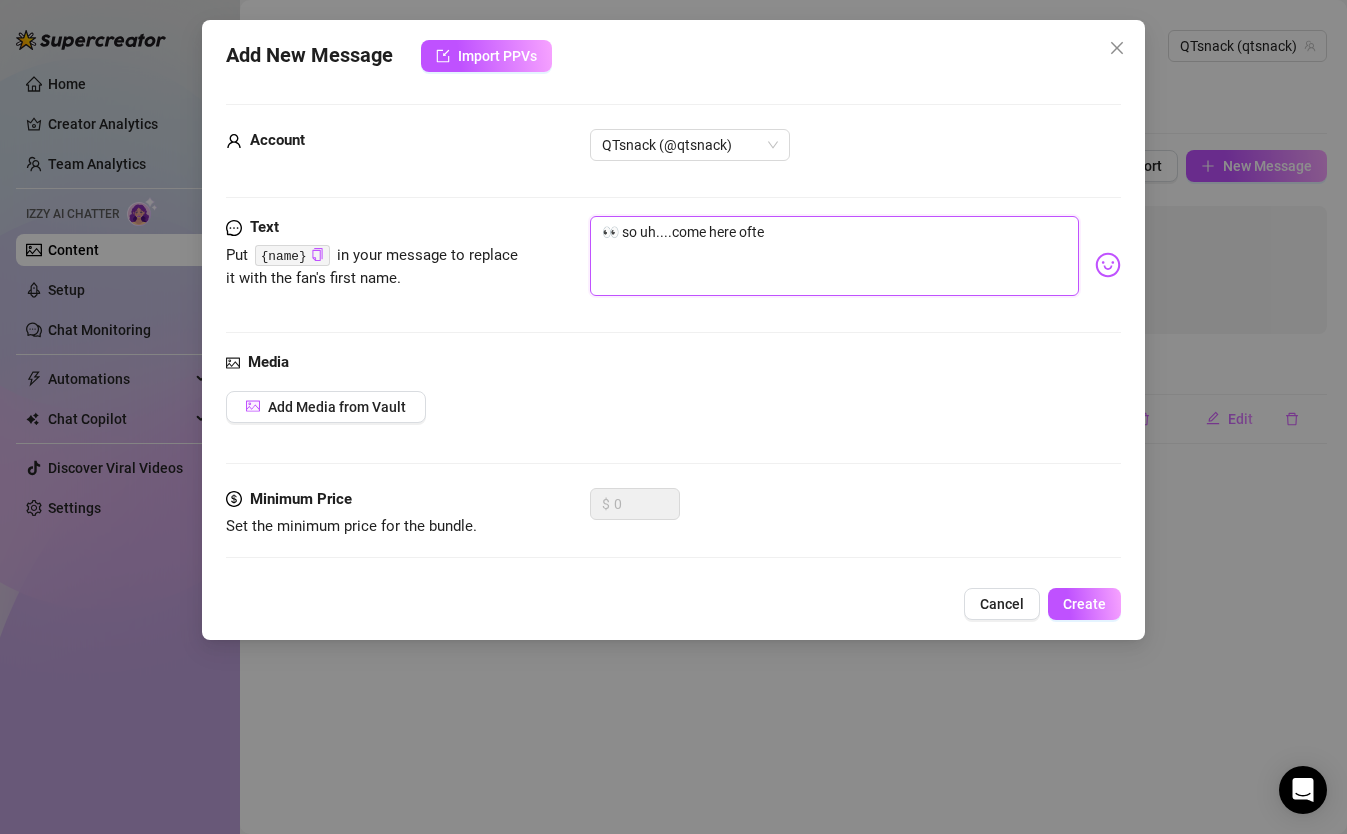 type on "👀 so uh....come here often" 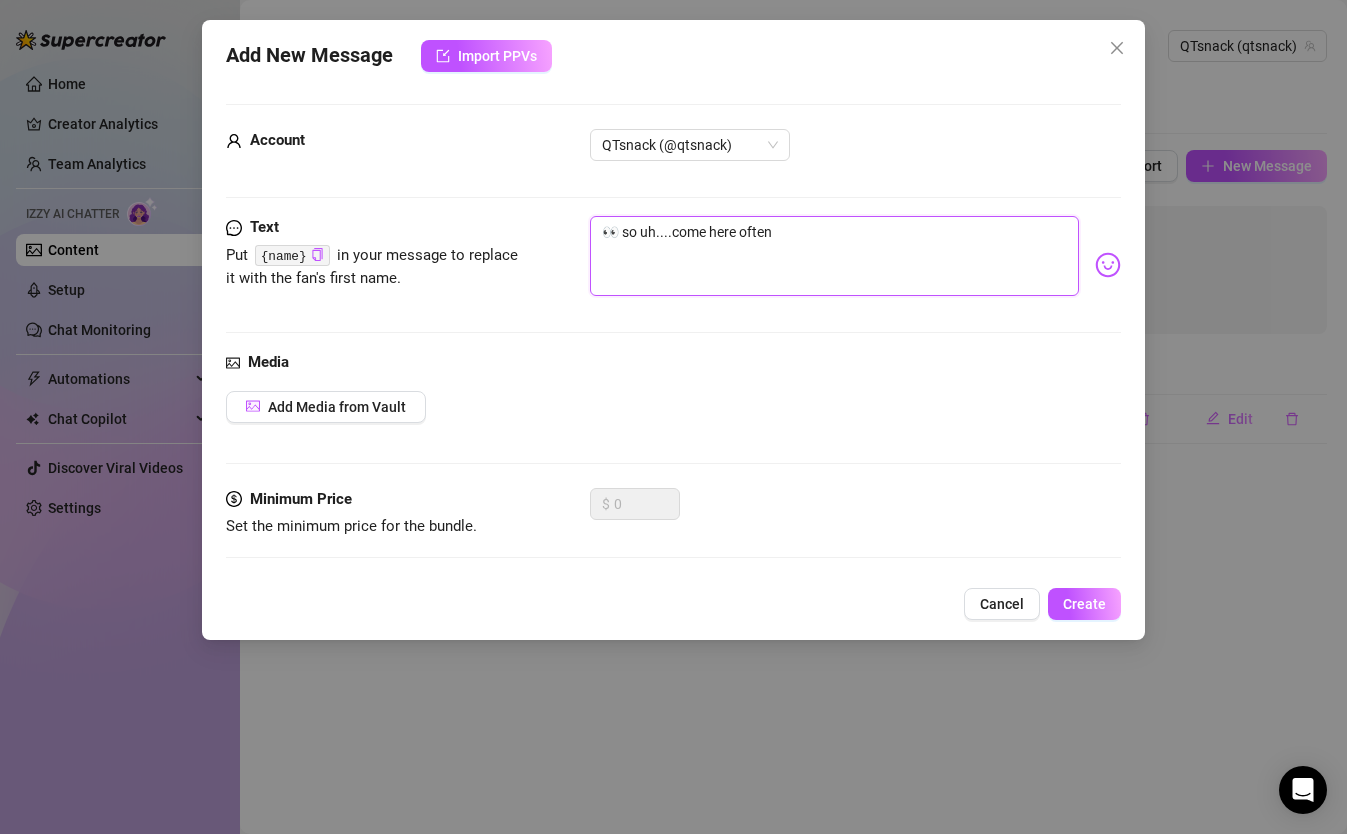 type on "👀 so uh....come here often?" 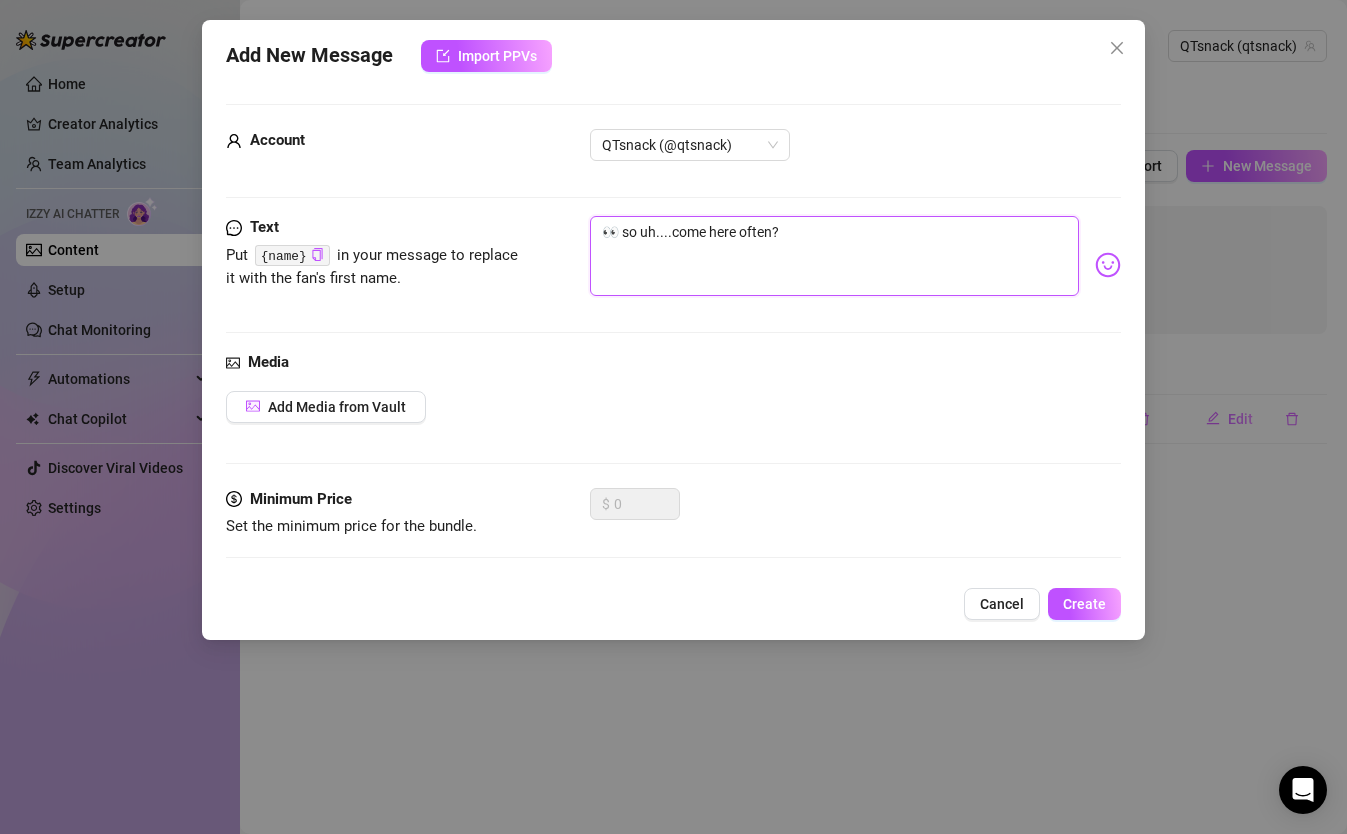 type on "👀 so uh....come here often?" 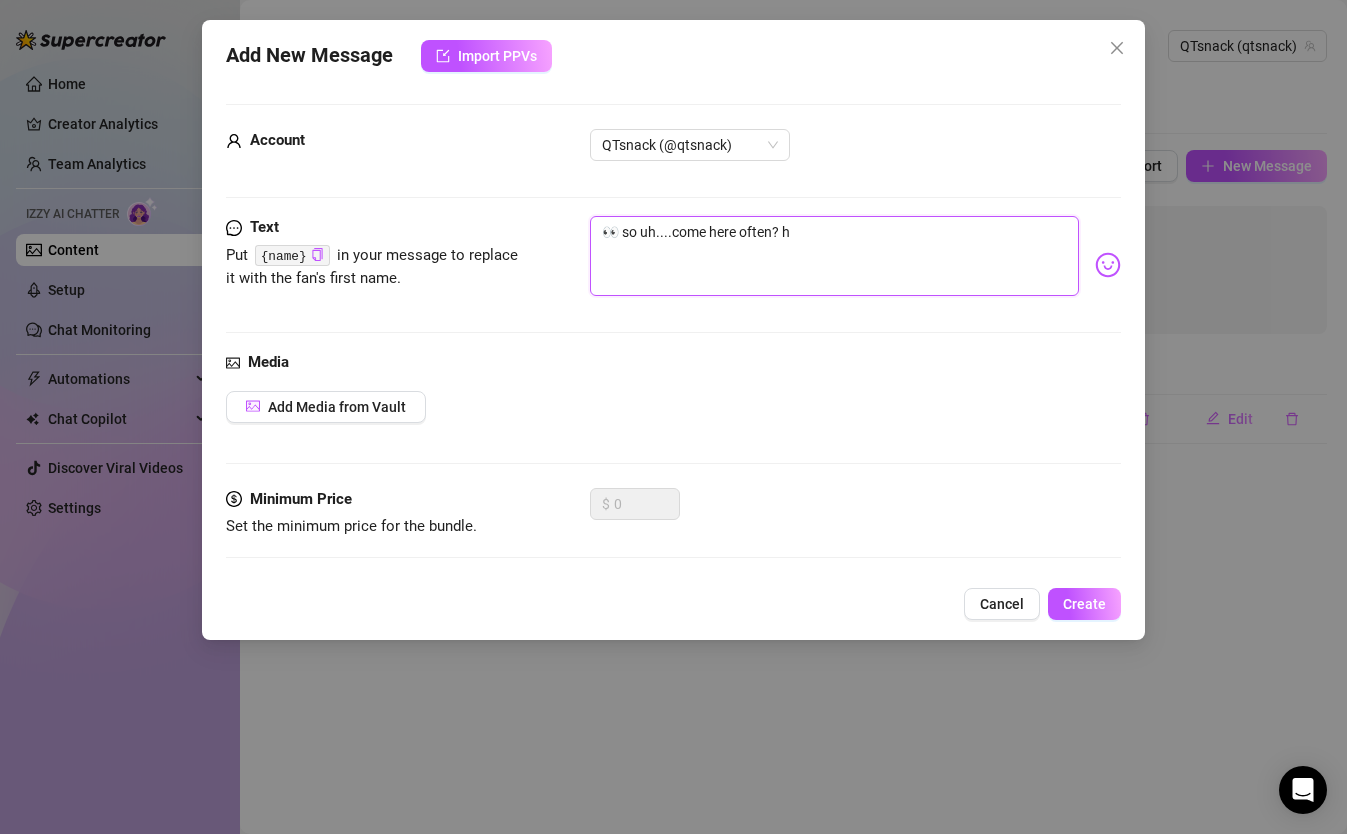 type on "👀 so uh....come here often? he" 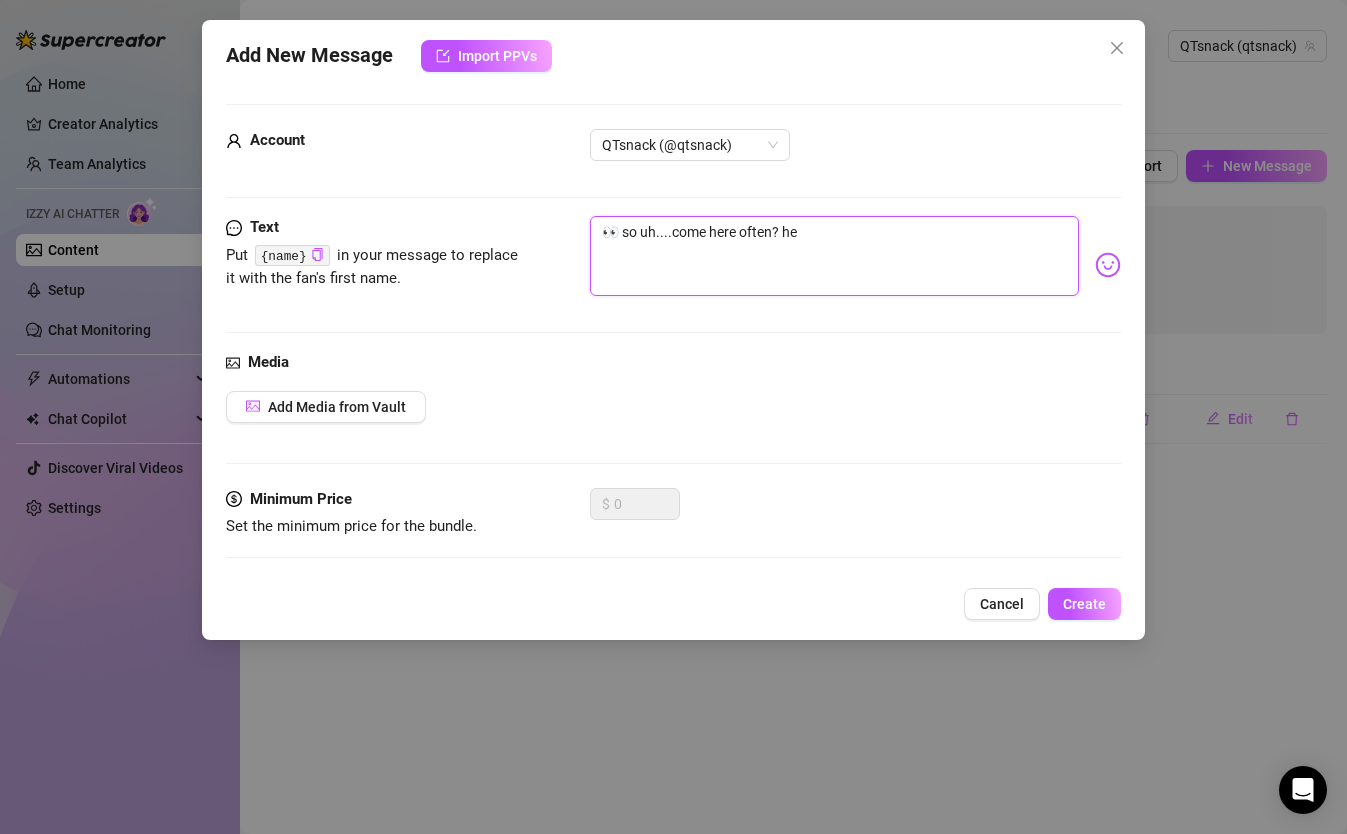 type on "👀 so uh....come here often? heh" 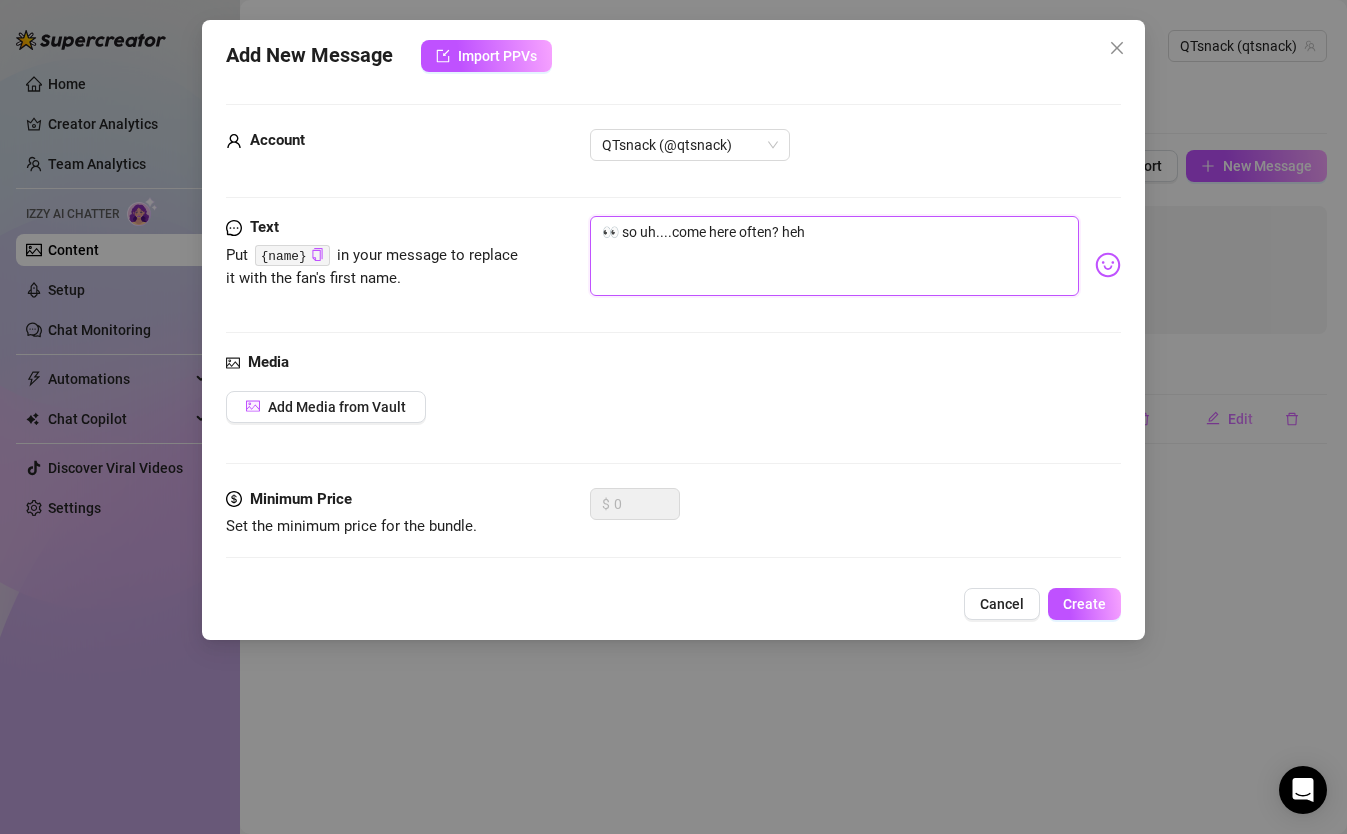 type on "👀 so uh....come here often? hehe" 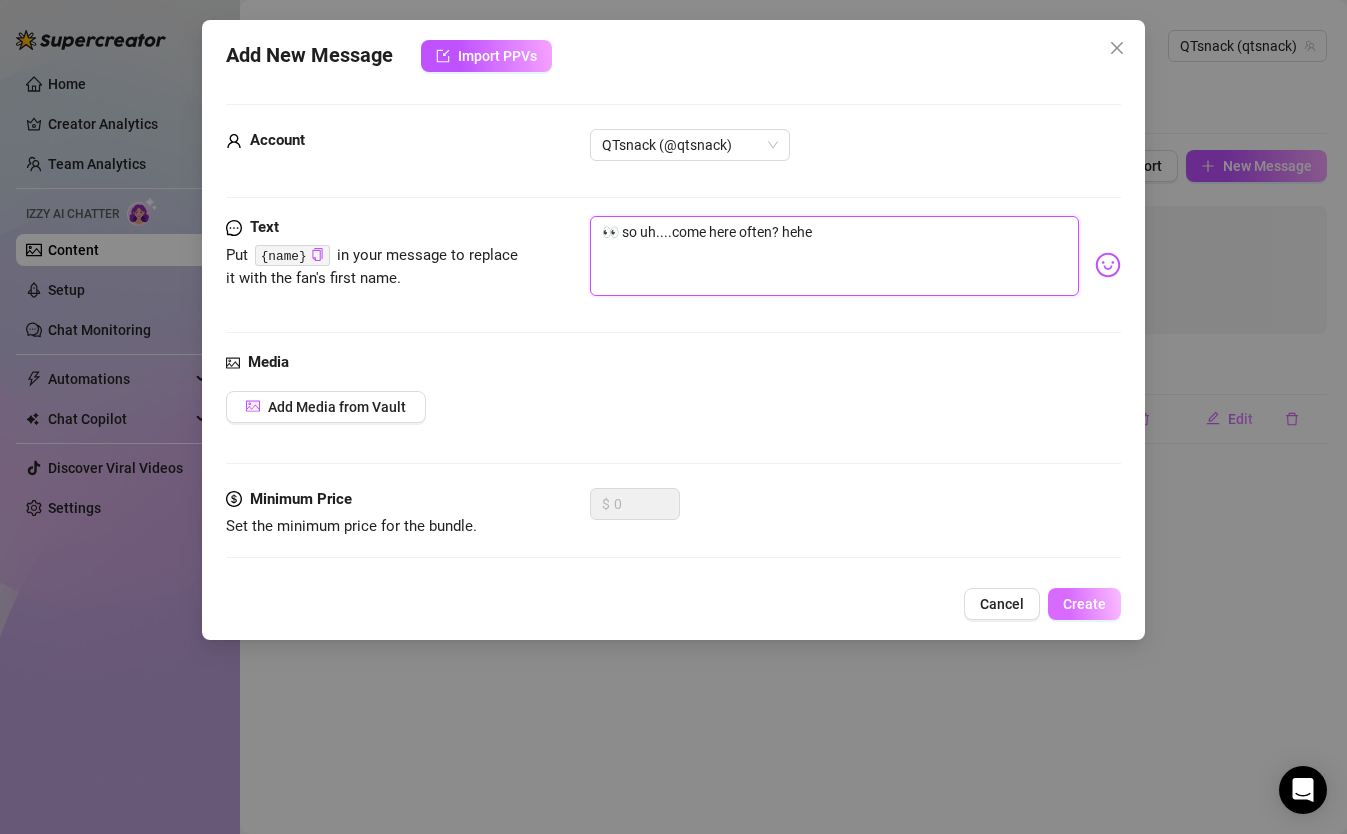 type on "👀 so uh....come here often? hehe" 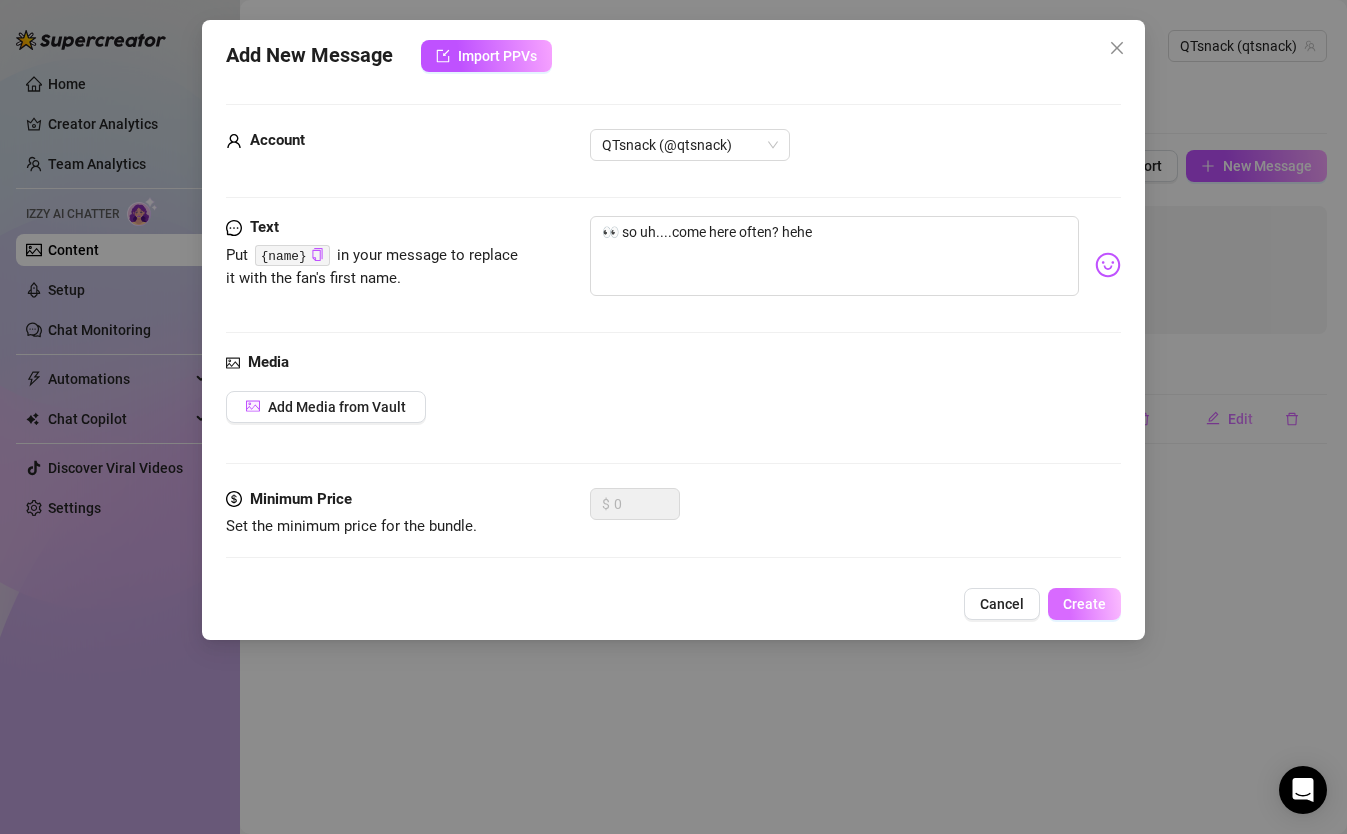 click on "Create" at bounding box center (1084, 604) 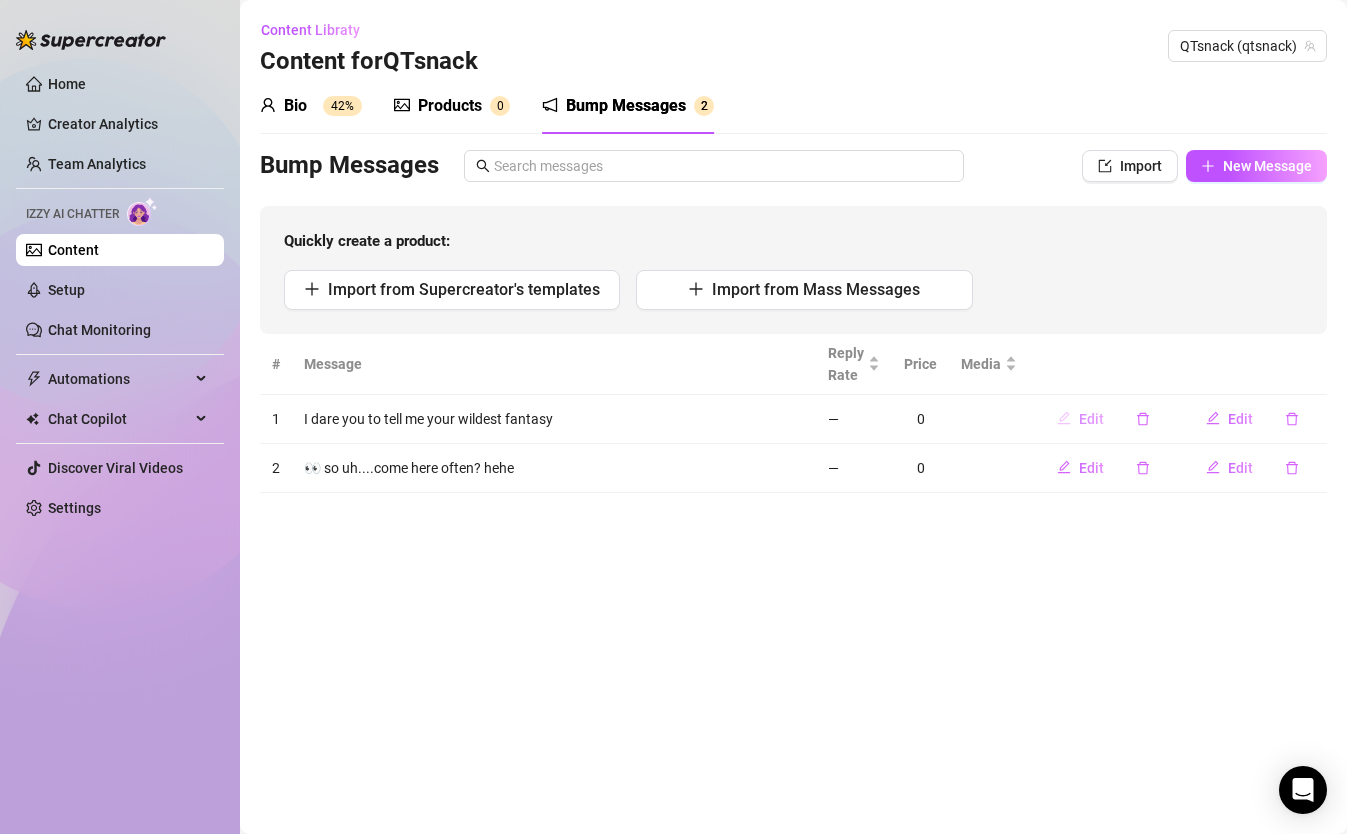 click on "Edit" at bounding box center [1091, 419] 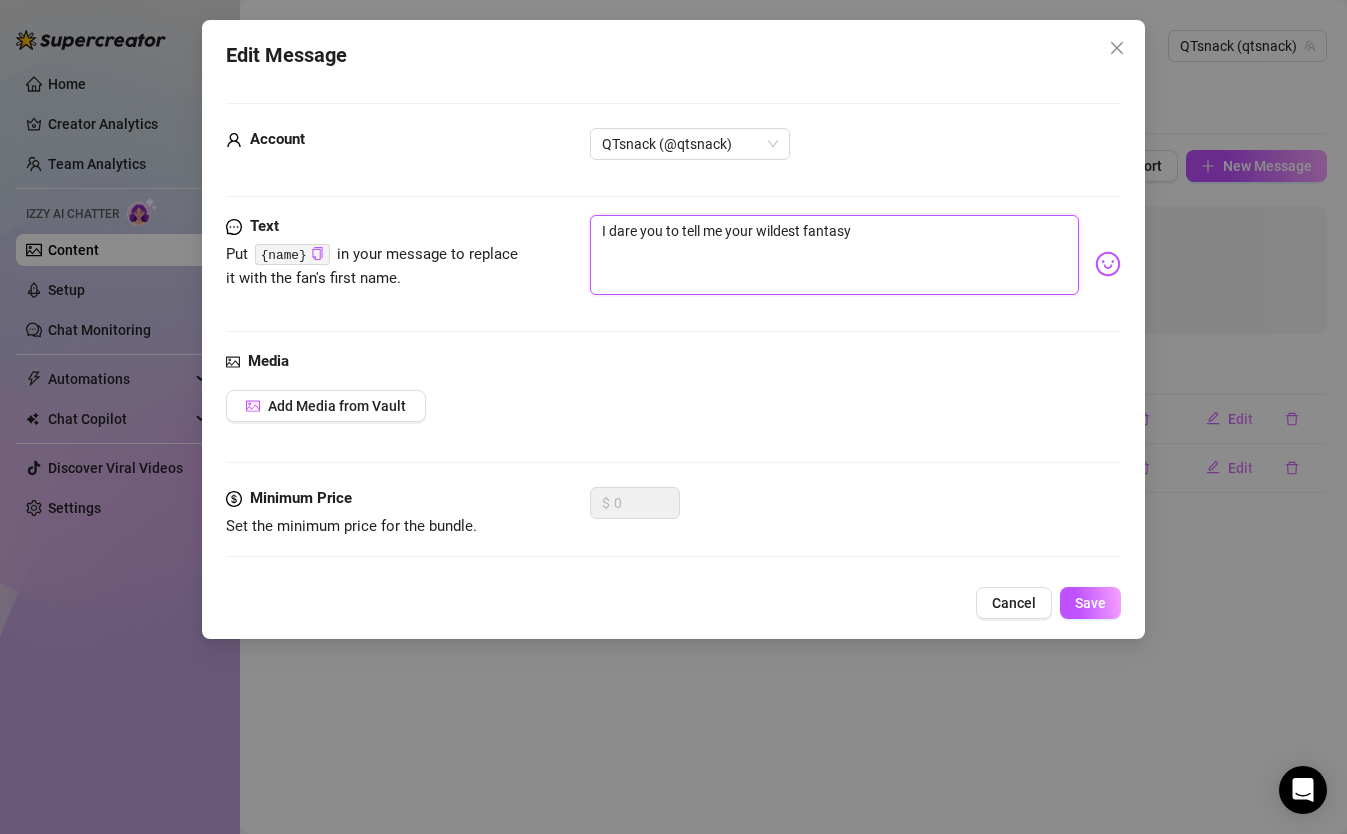 click on "I dare you to tell me your wildest fantasy" at bounding box center (834, 255) 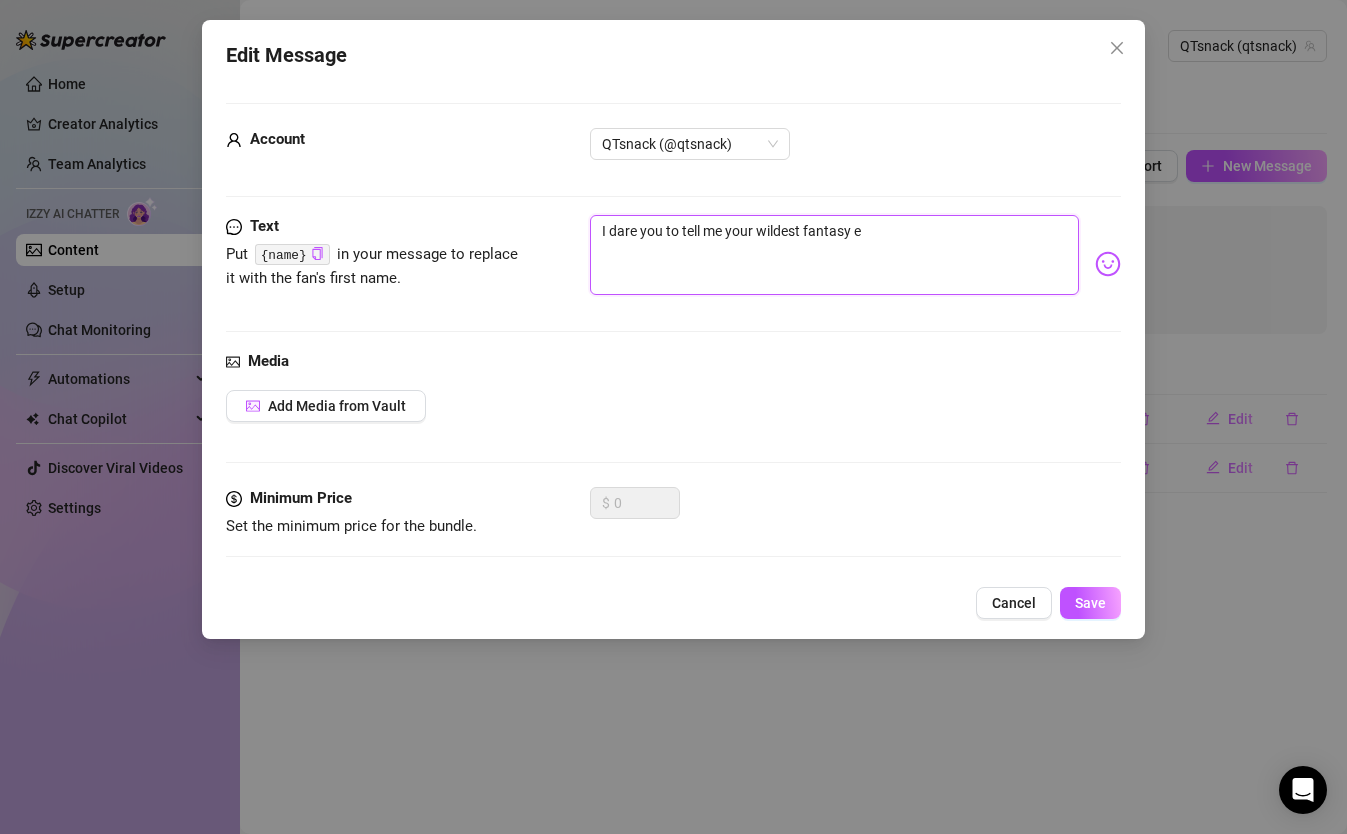 type on "I dare you to tell me your wildest fantasy eh" 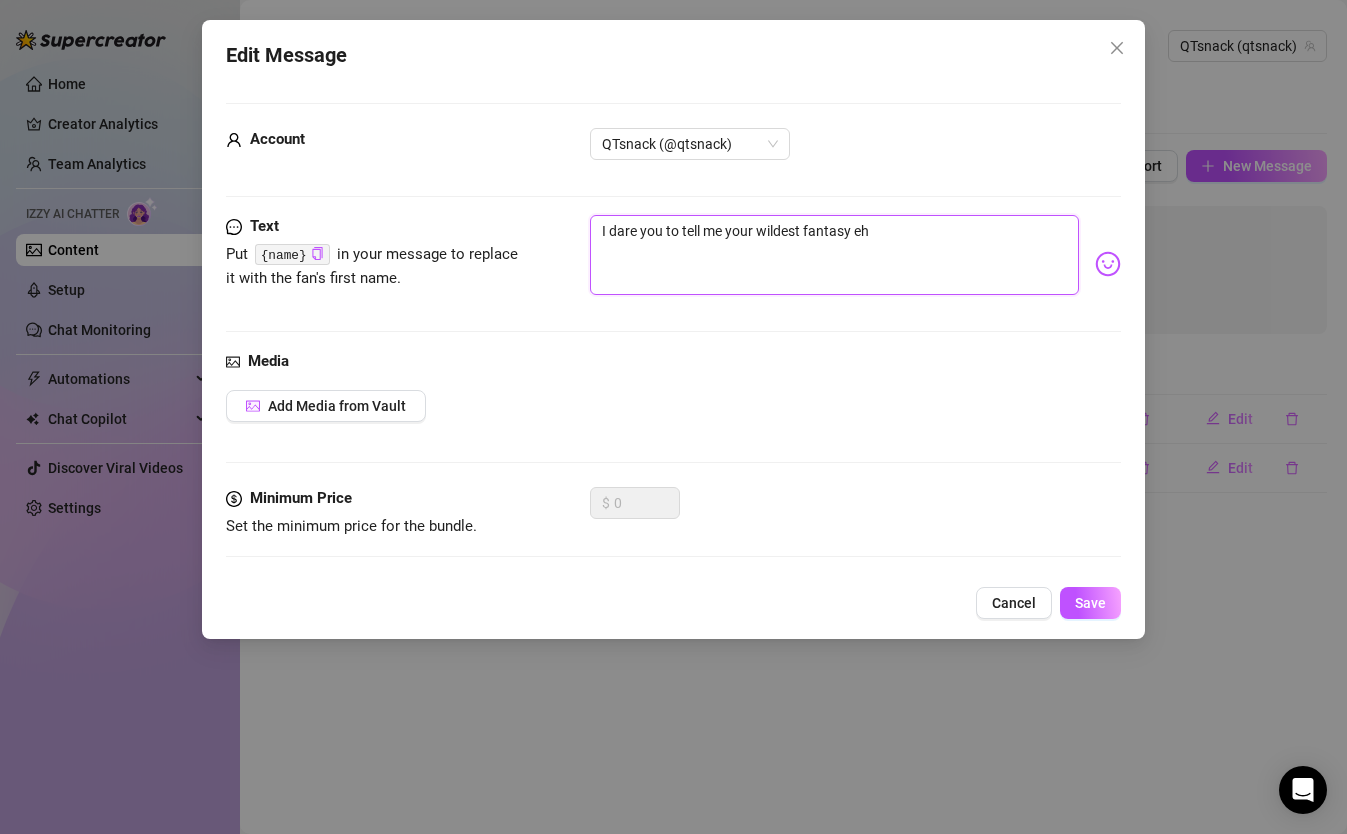 type on "I dare you to tell me your wildest fantasy ehe" 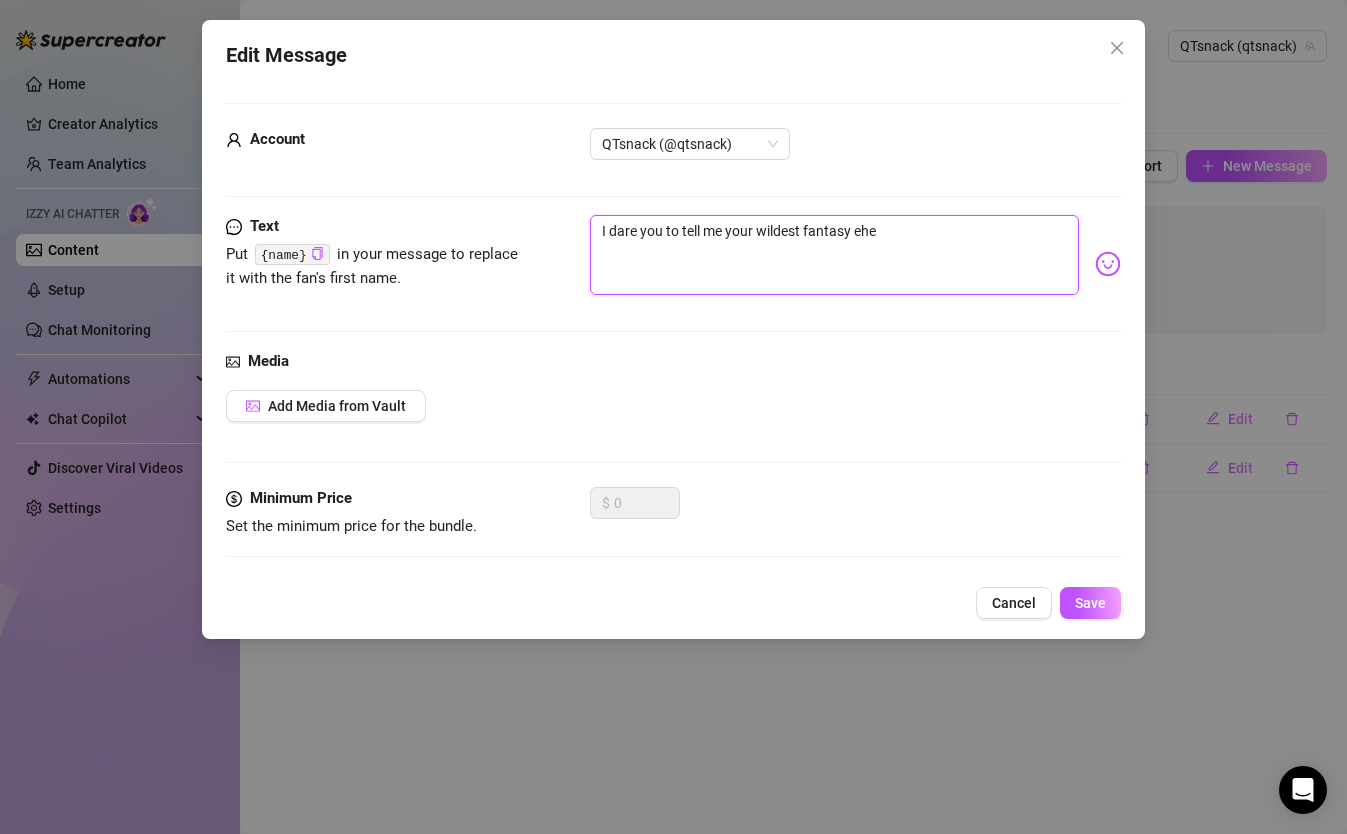 type on "I dare you to tell me your wildest fantasy eheh" 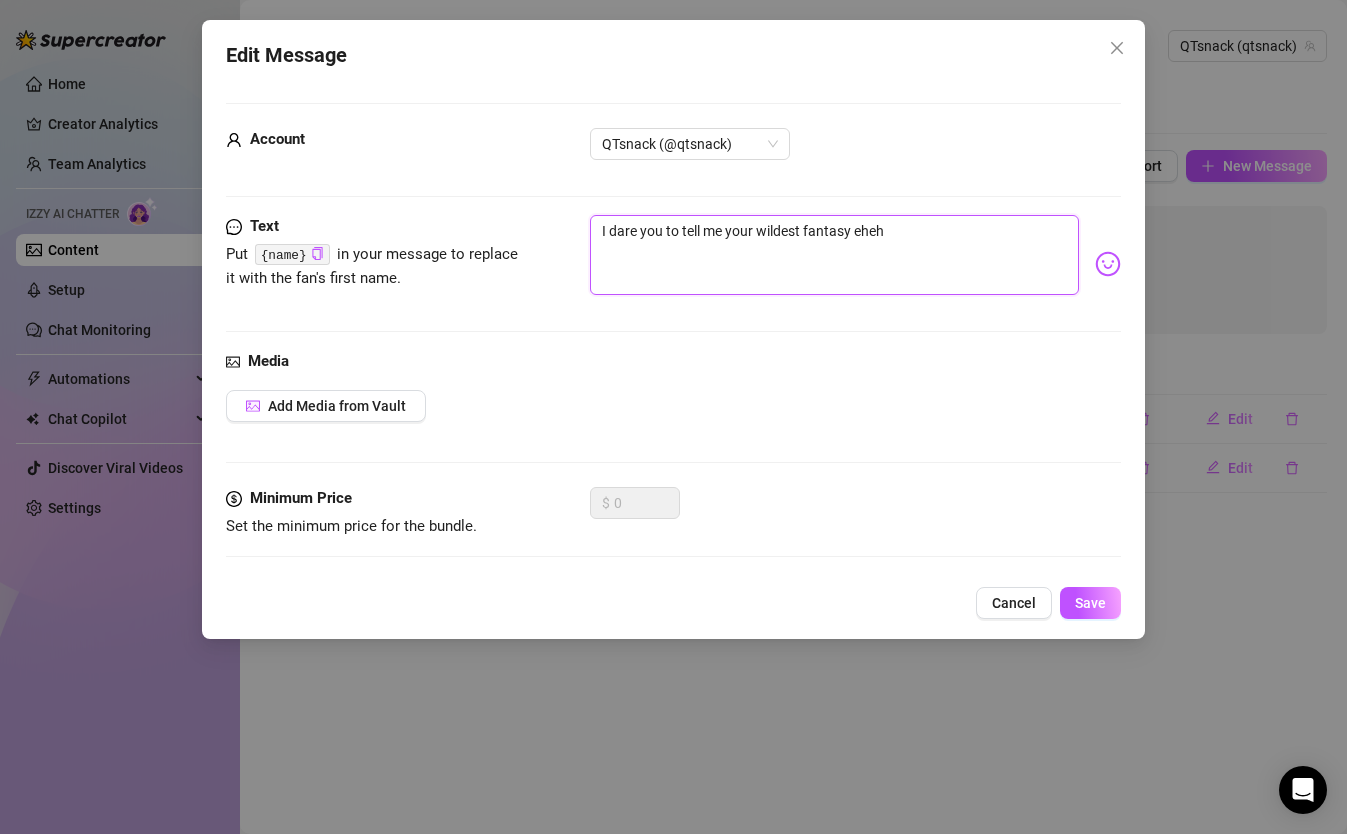 type on "I dare you to tell me your wildest fantasy ehe" 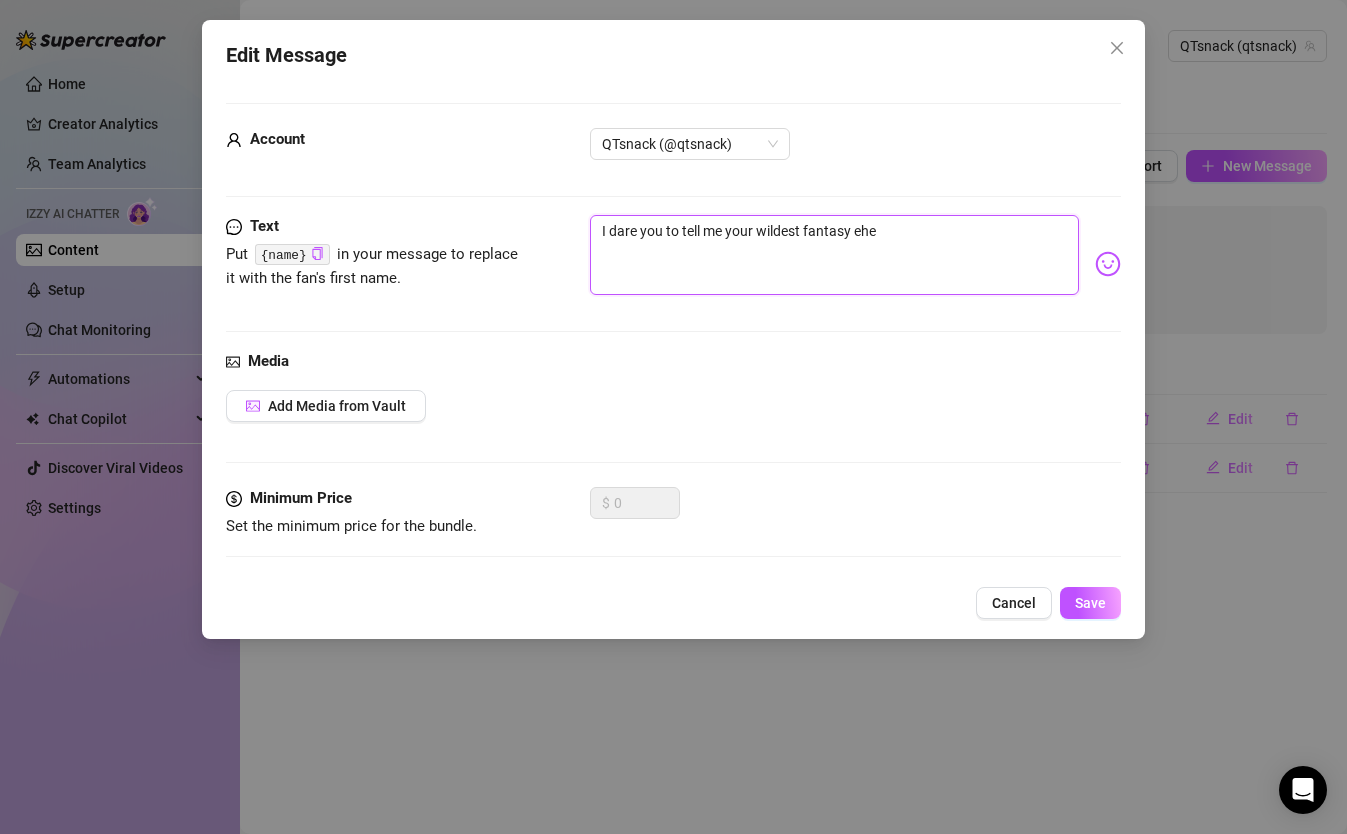 type on "I dare you to tell me your wildest fantasy eh" 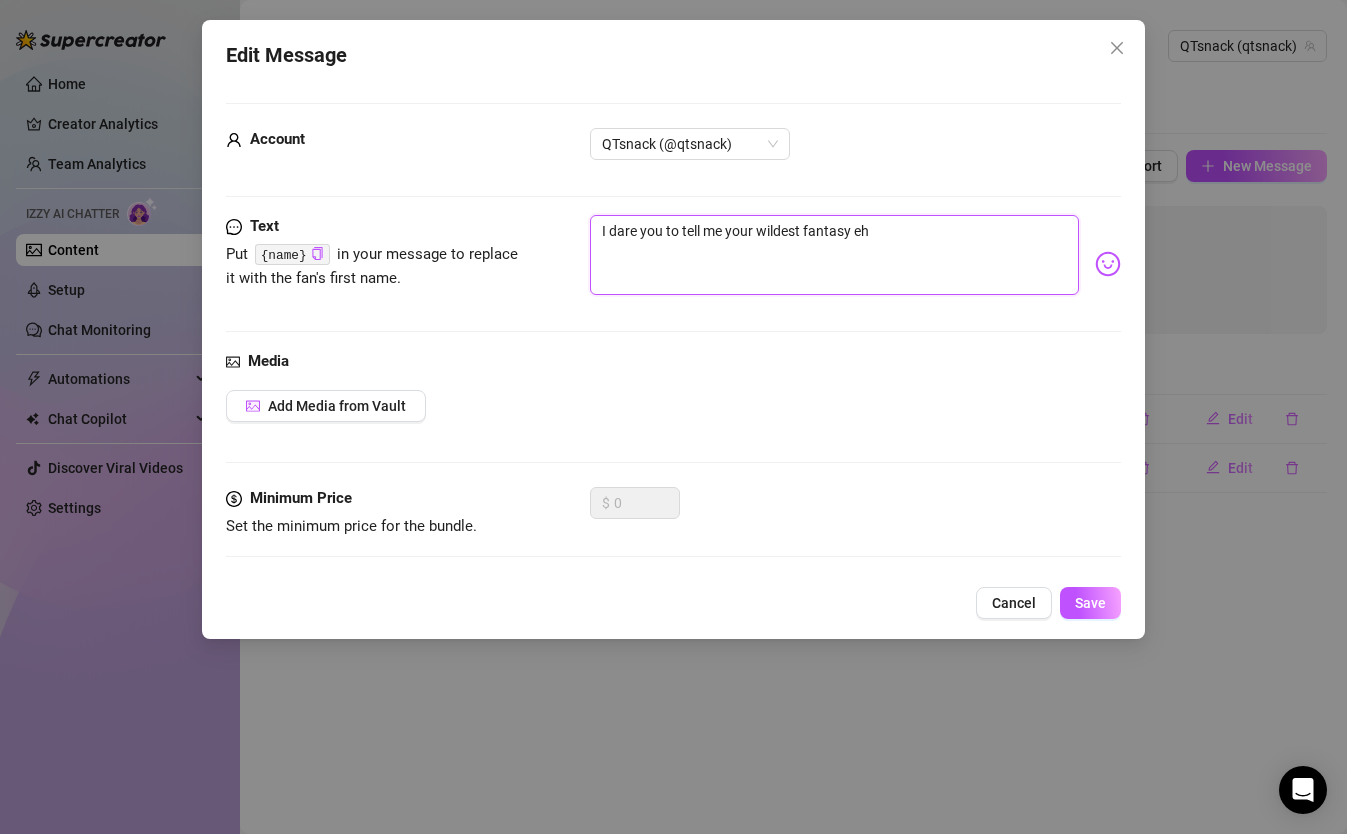 type on "I dare you to tell me your wildest fantasy e" 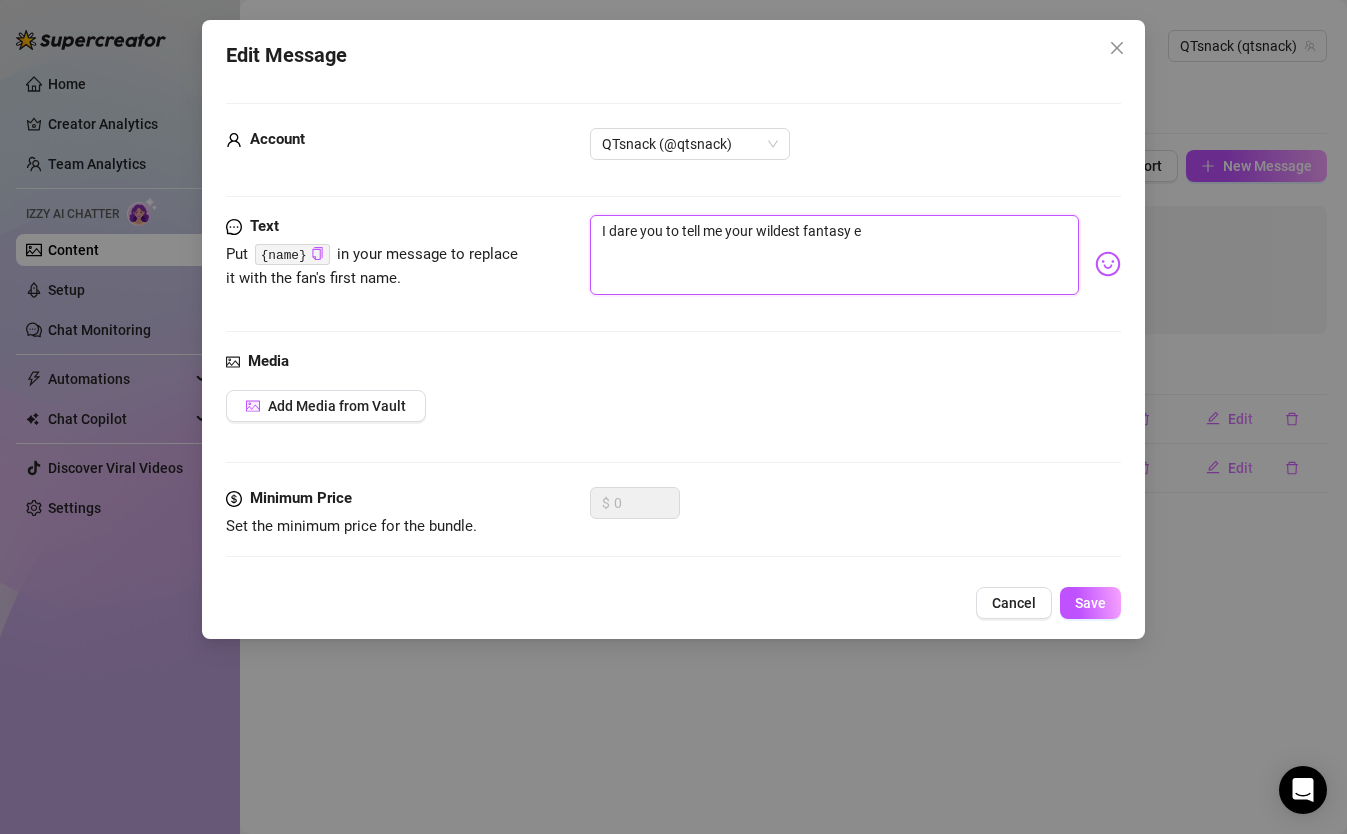 type on "I dare you to tell me your wildest fantasy" 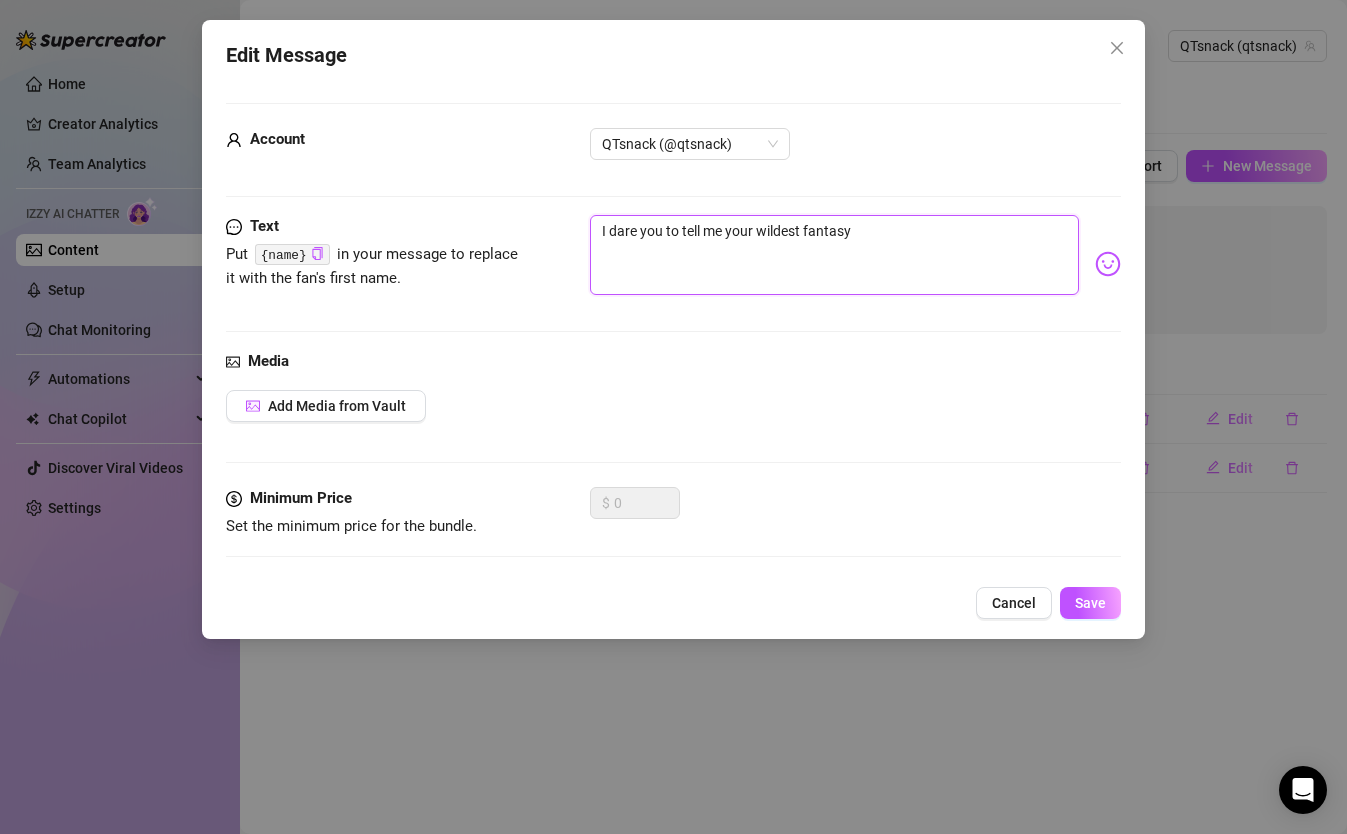 type on "I dare you to tell me your wildest fantasy h" 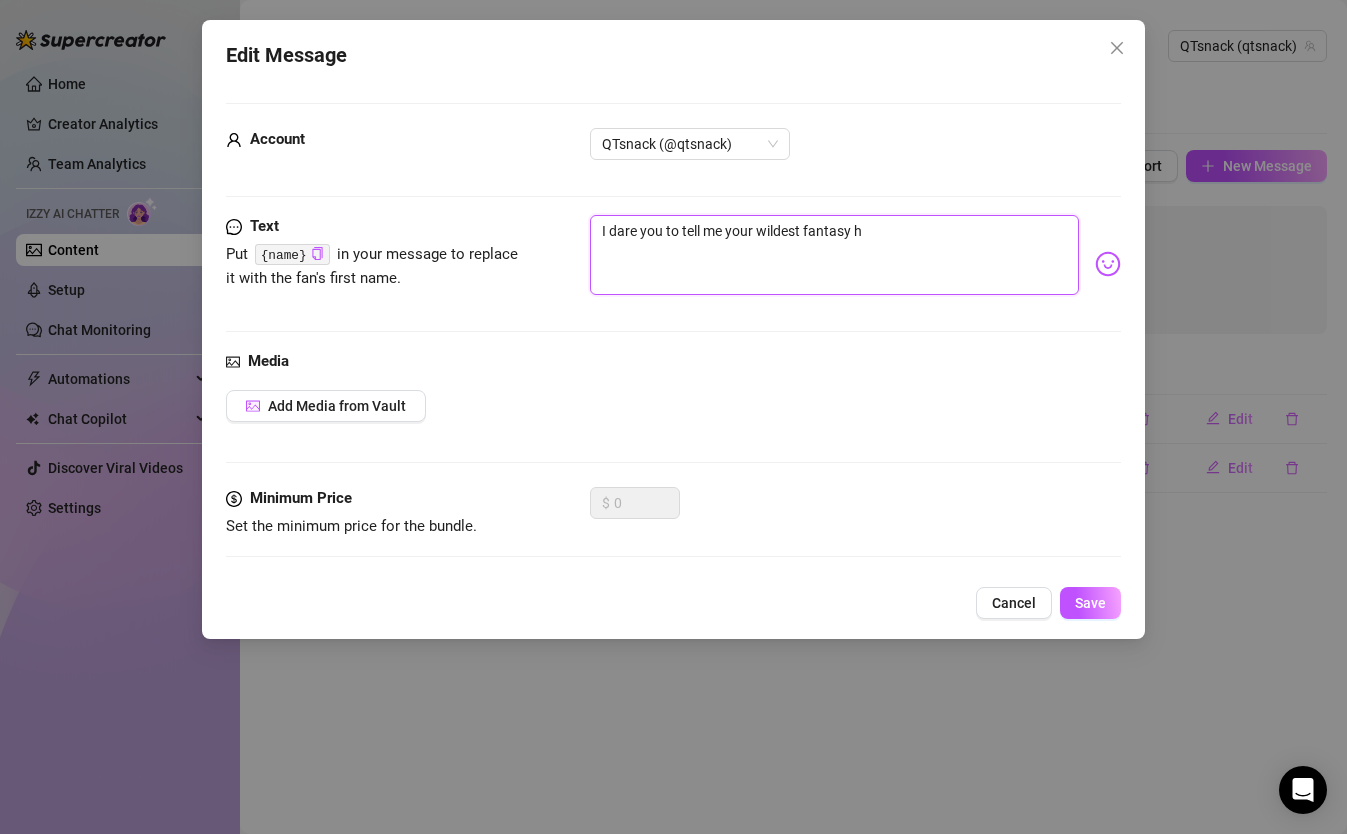 type on "I dare you to tell me your wildest fantasy he" 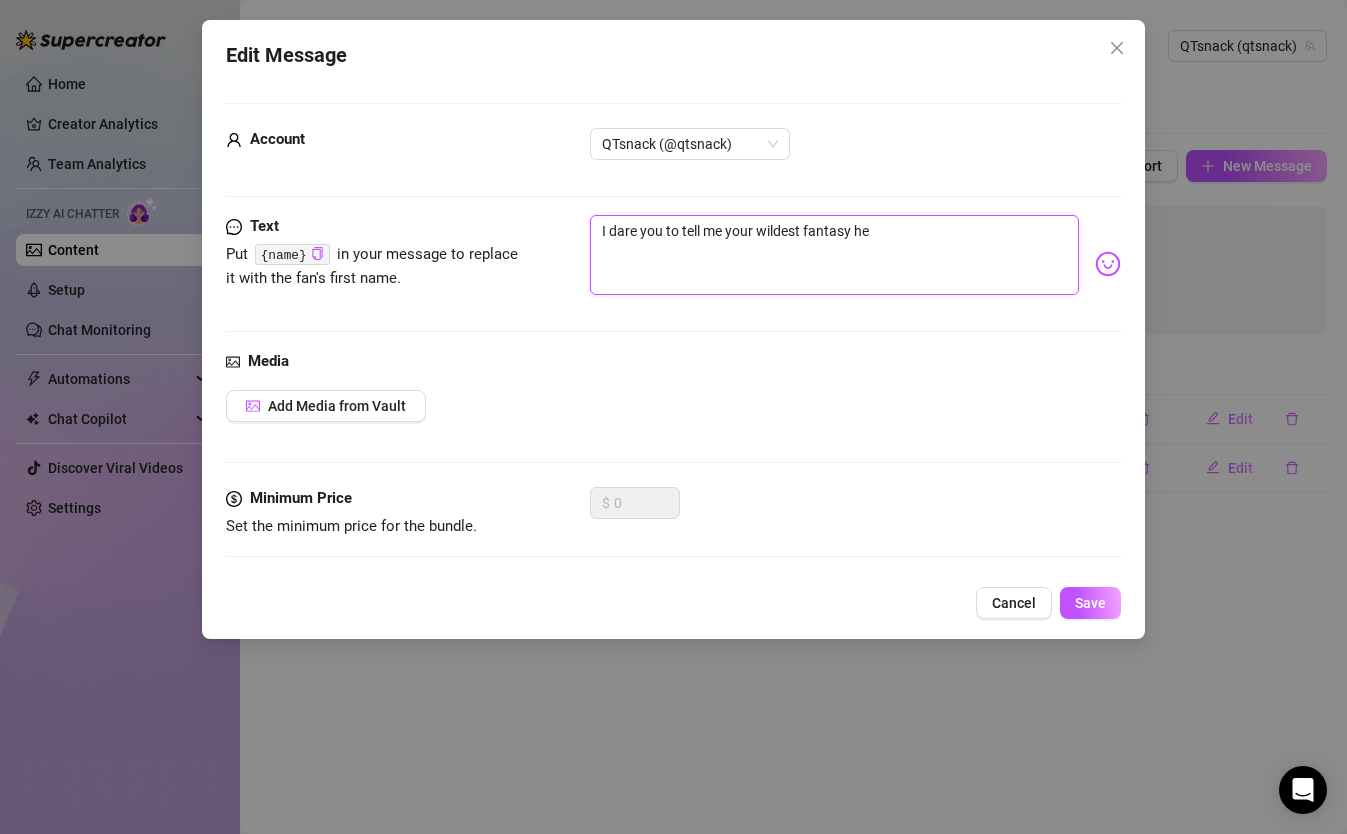 type on "I dare you to tell me your wildest fantasy heh" 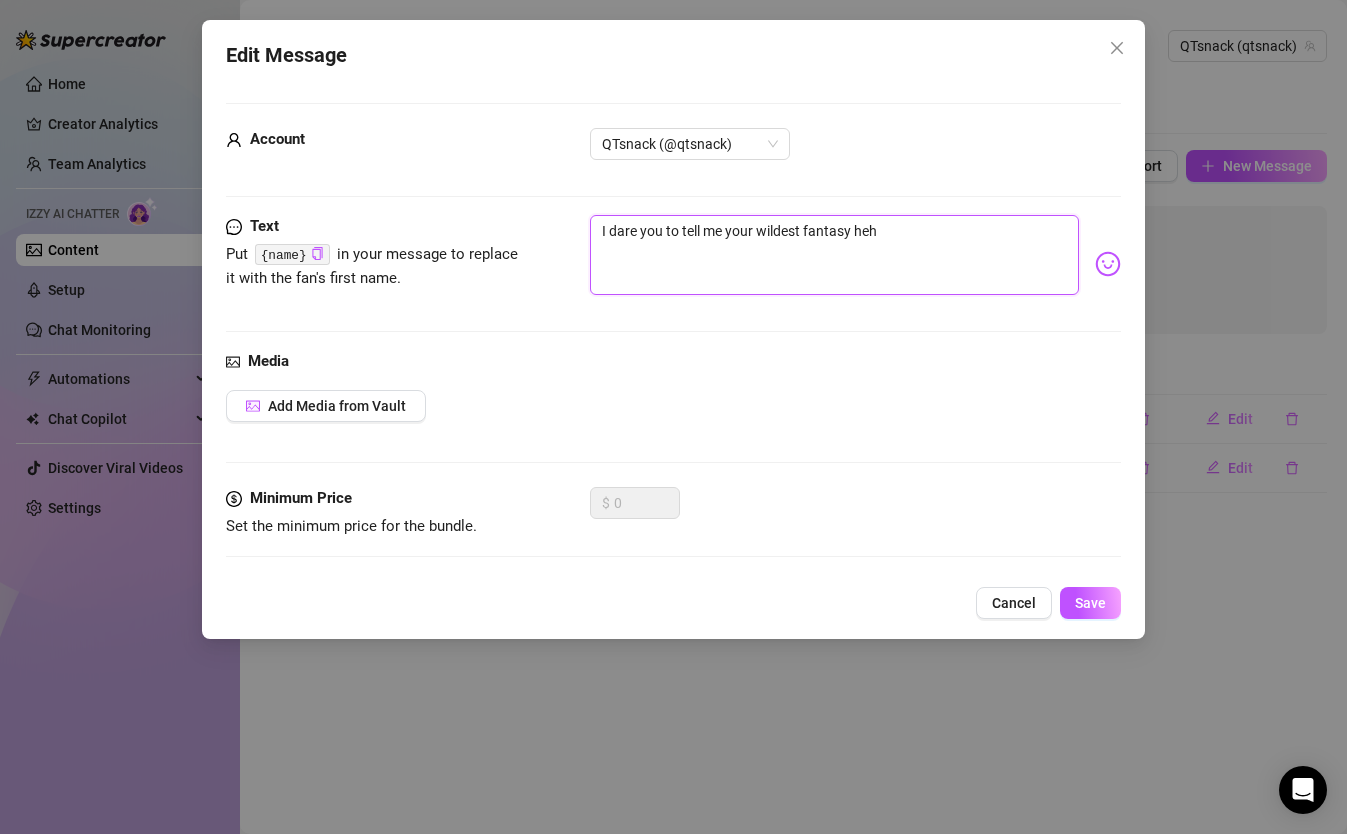 type on "I dare you to tell me your wildest fantasy hehe" 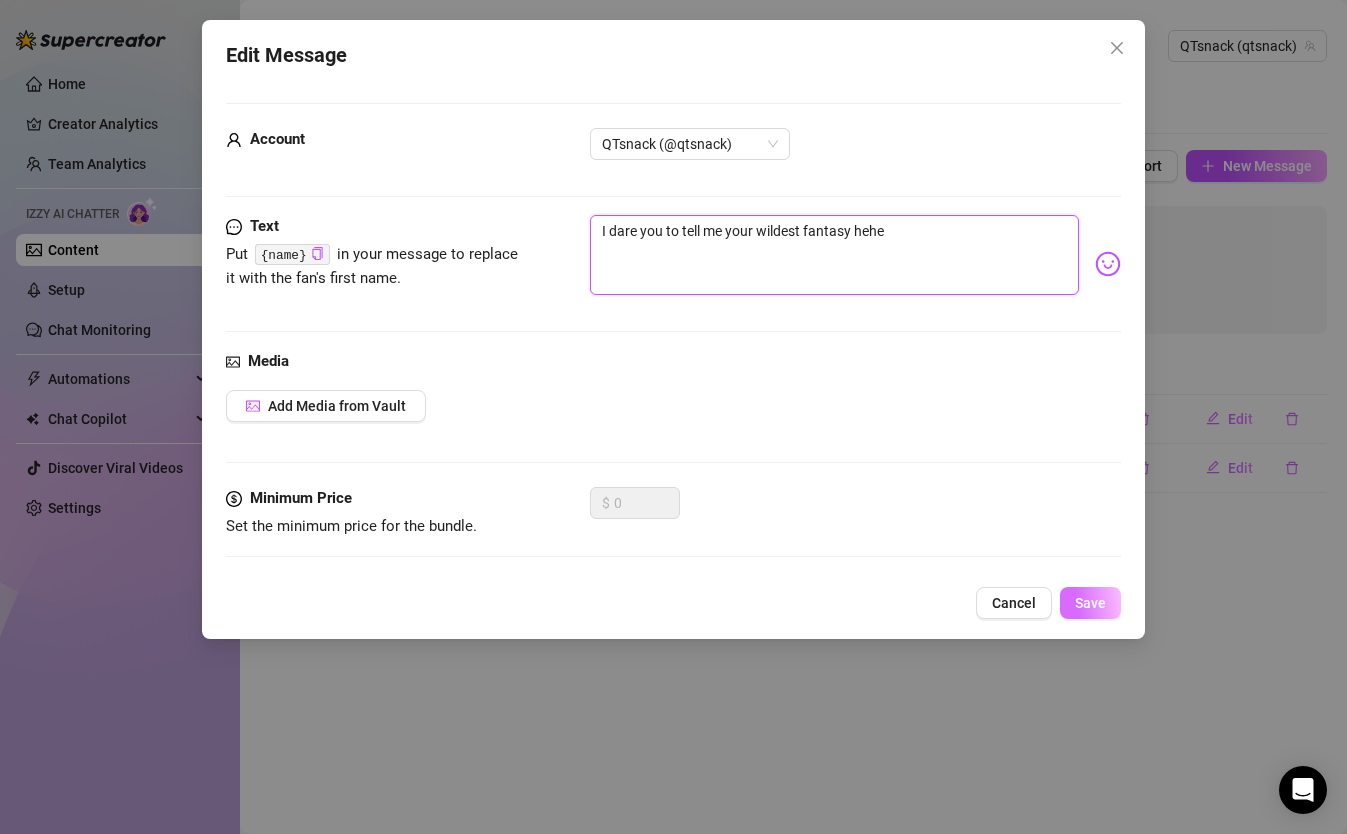 type on "I dare you to tell me your wildest fantasy hehe" 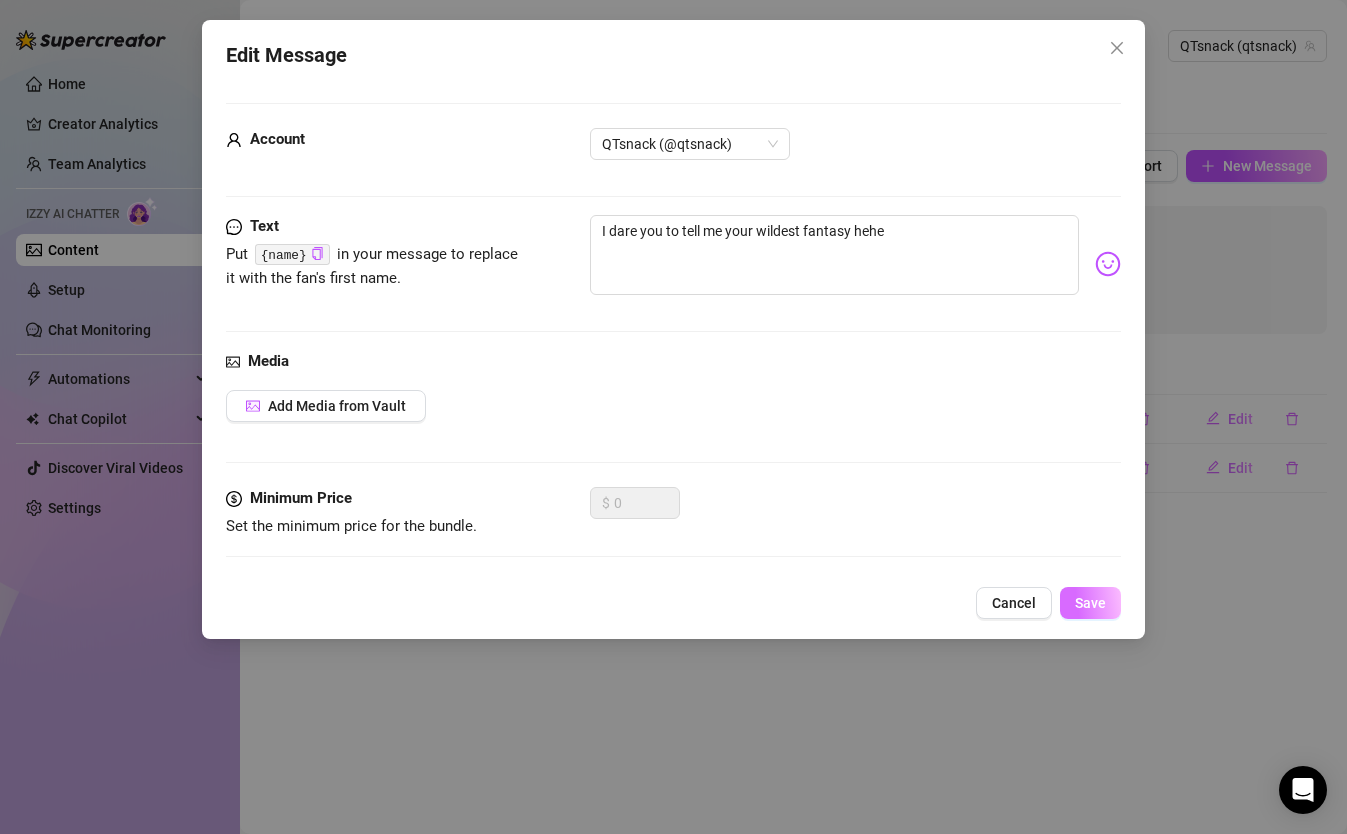click on "Save" at bounding box center [1090, 603] 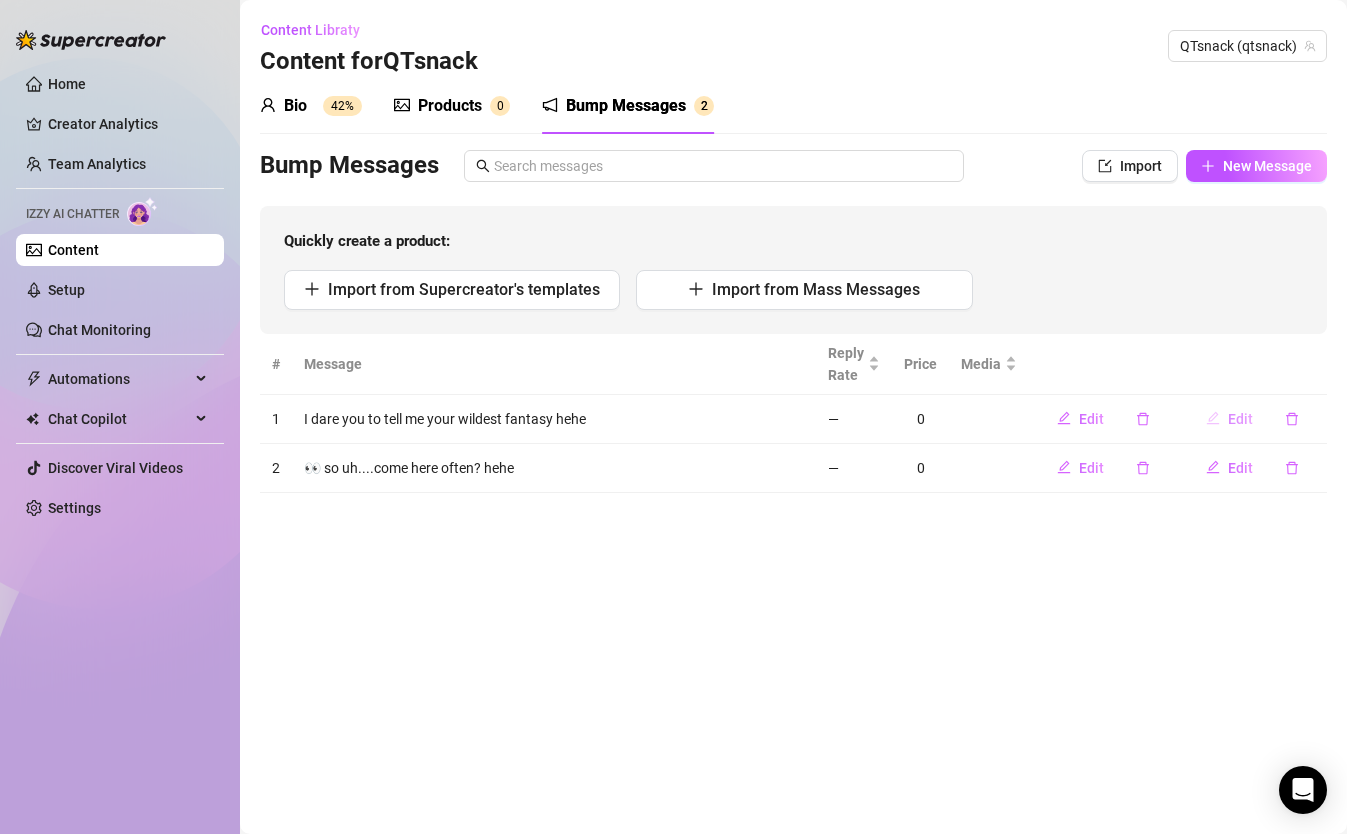 click on "Edit" at bounding box center [1229, 419] 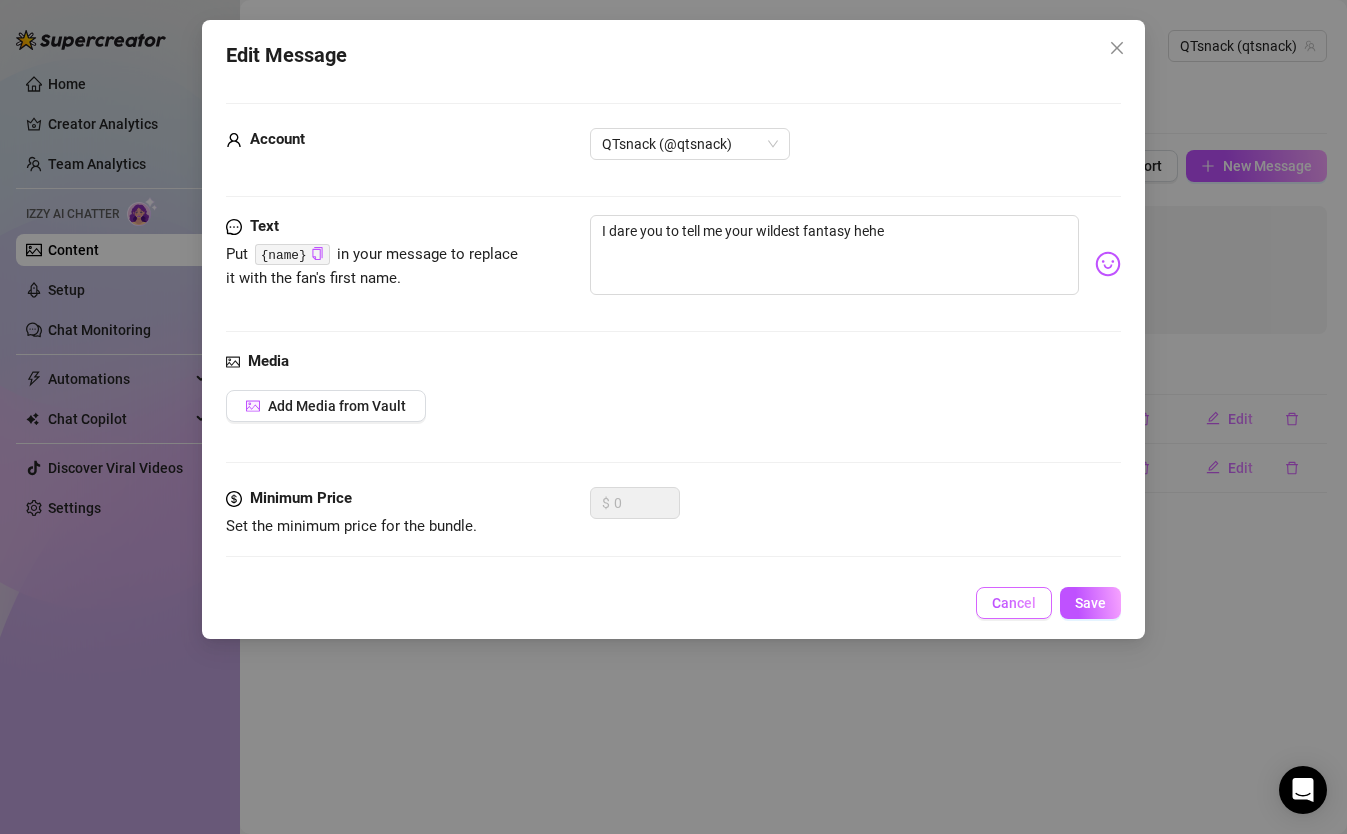 click on "Cancel" at bounding box center [1014, 603] 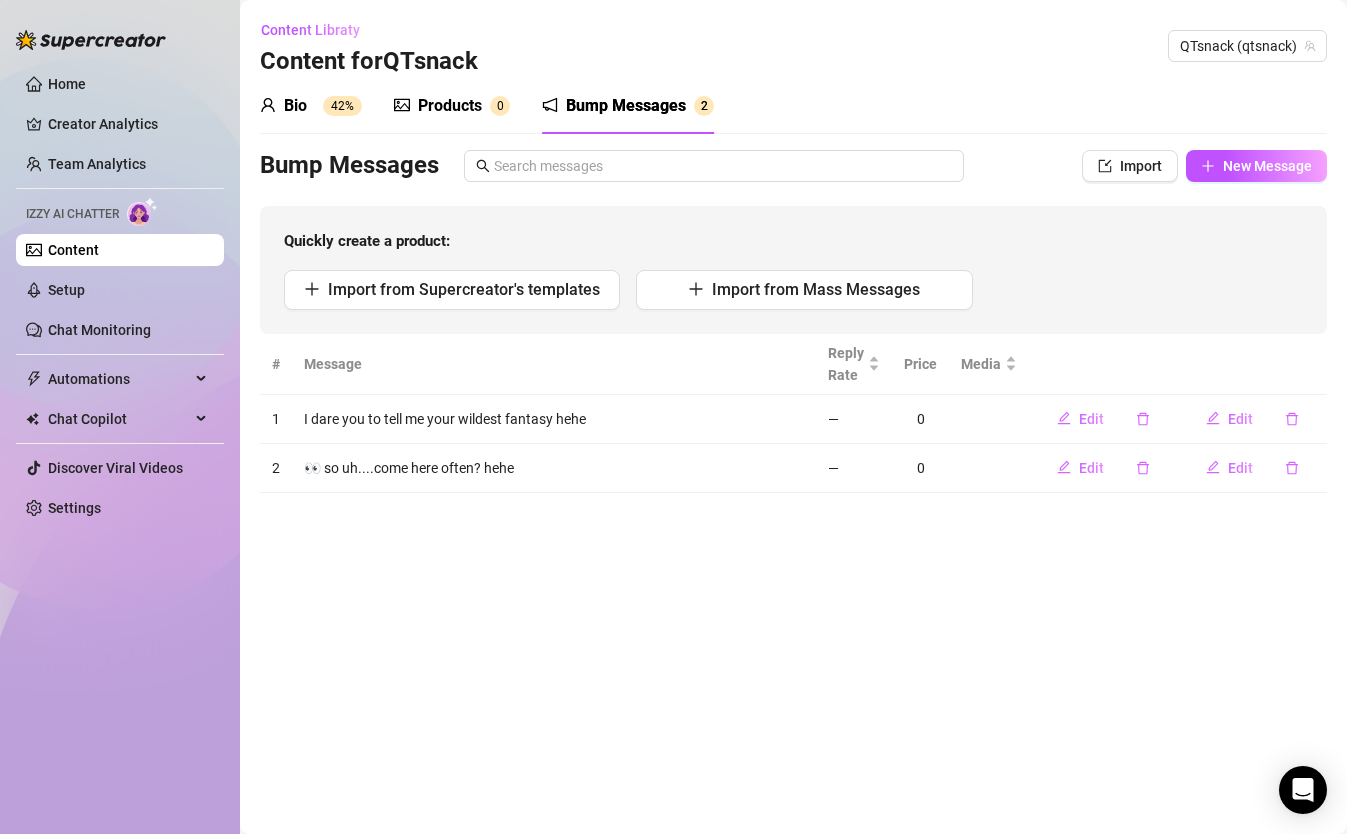 click on "Bio   42%" at bounding box center [311, 106] 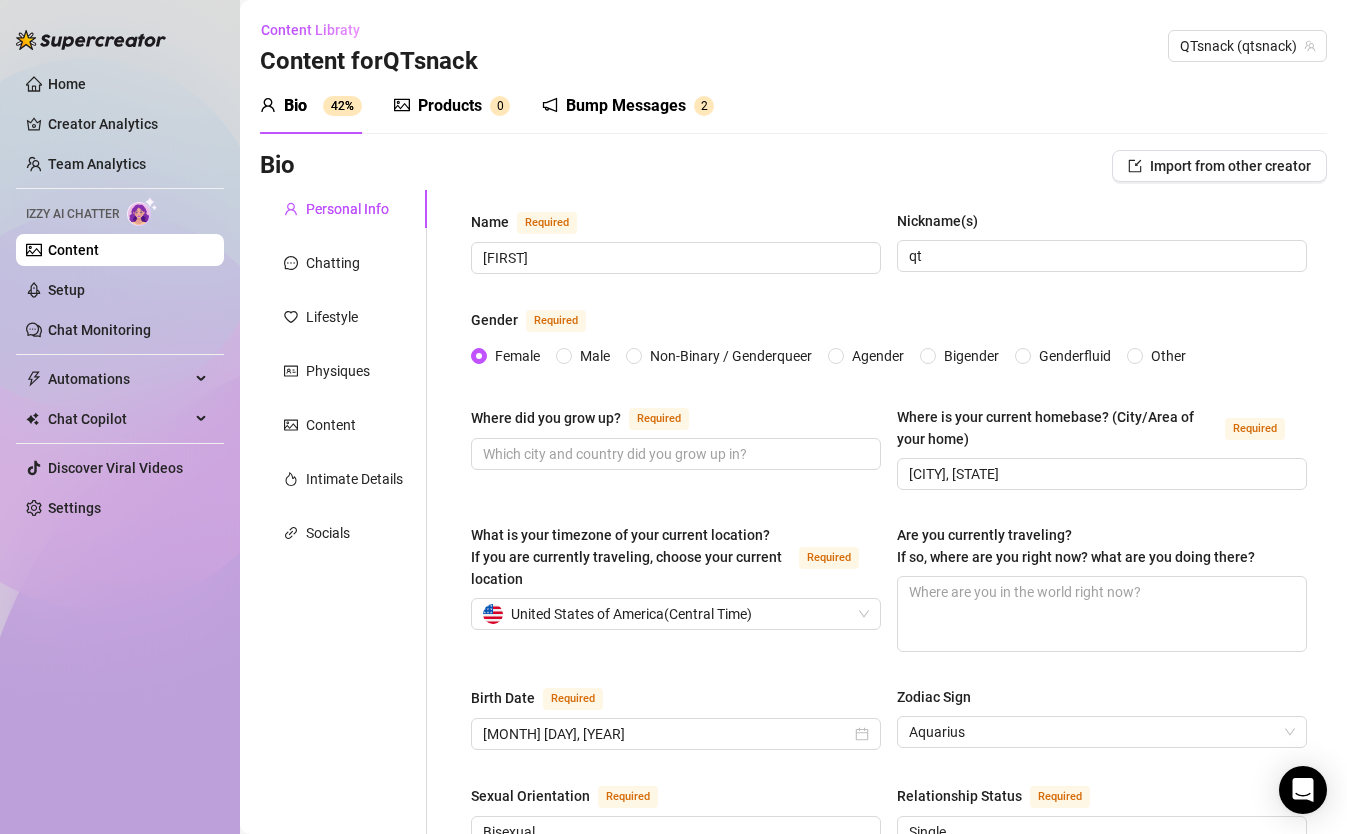scroll, scrollTop: 19, scrollLeft: 0, axis: vertical 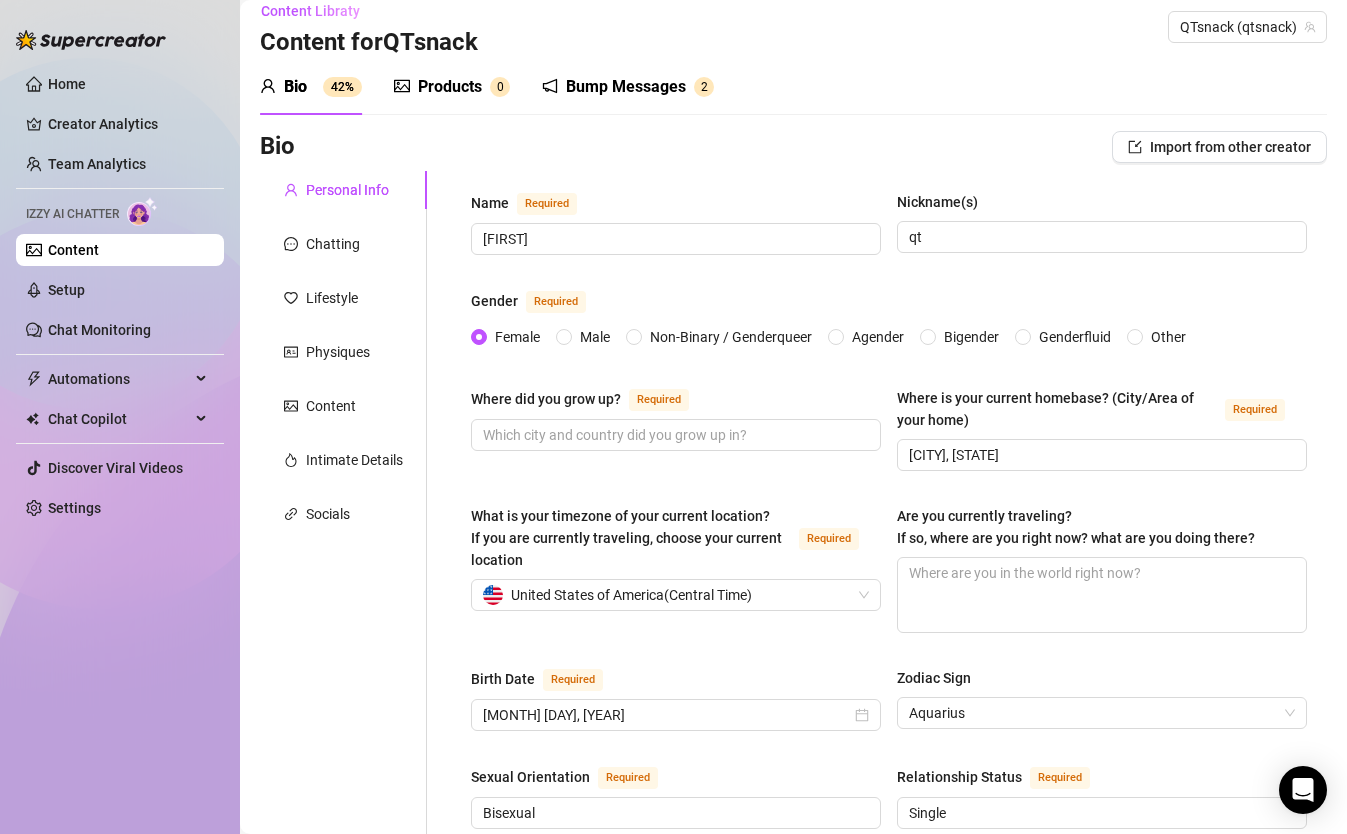 click on "Required" at bounding box center (547, 204) 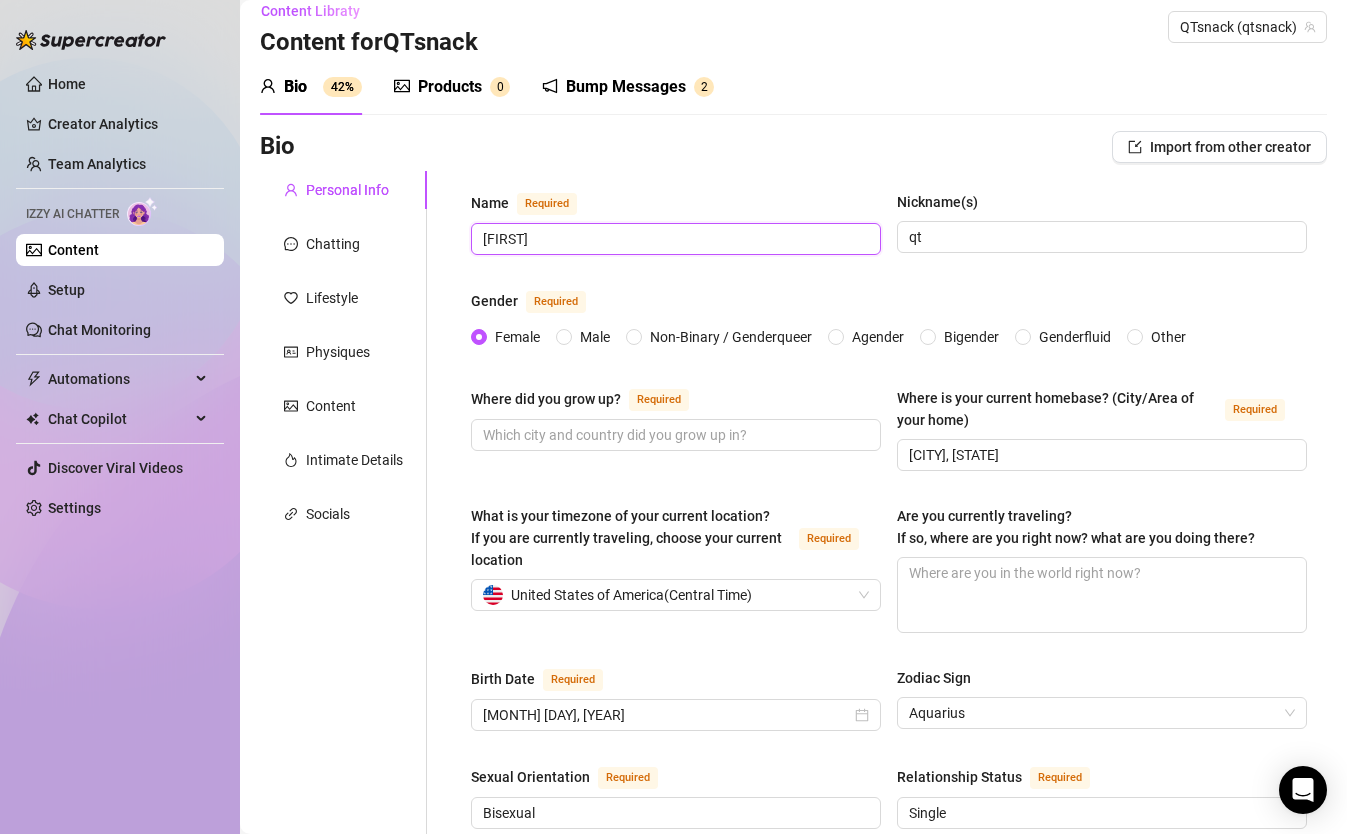 click on "[FIRST]" at bounding box center [674, 239] 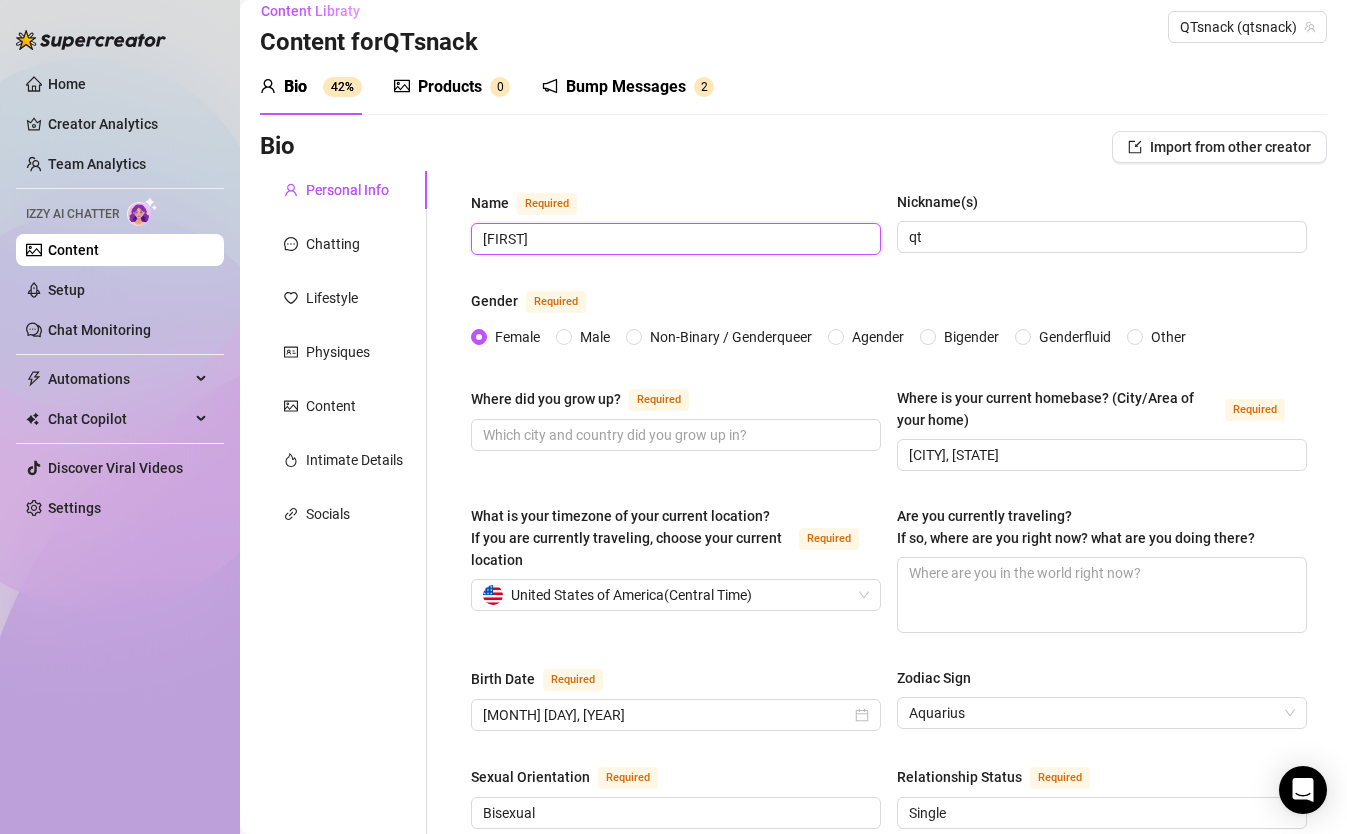 scroll, scrollTop: 36, scrollLeft: 0, axis: vertical 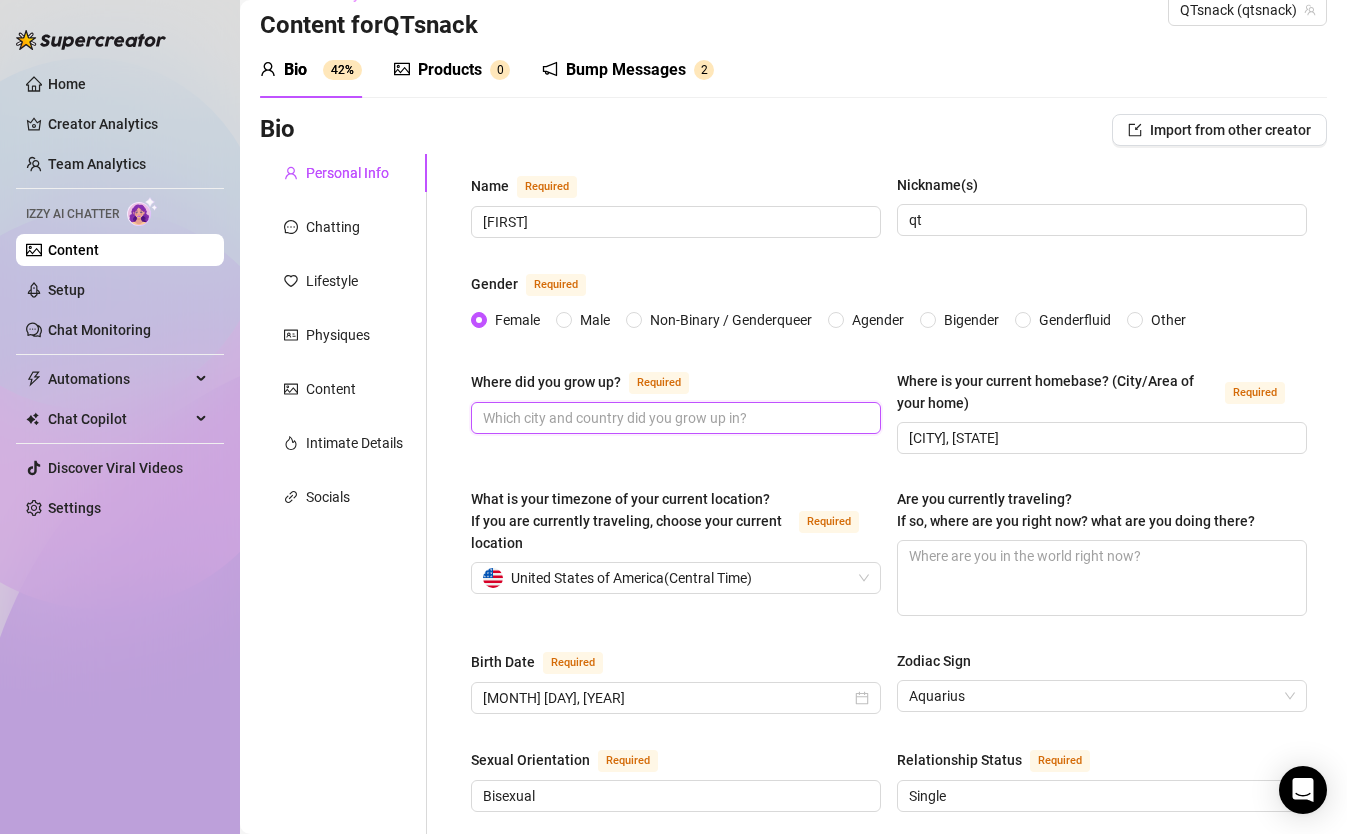 click on "Where did you grow up? Required" at bounding box center (674, 418) 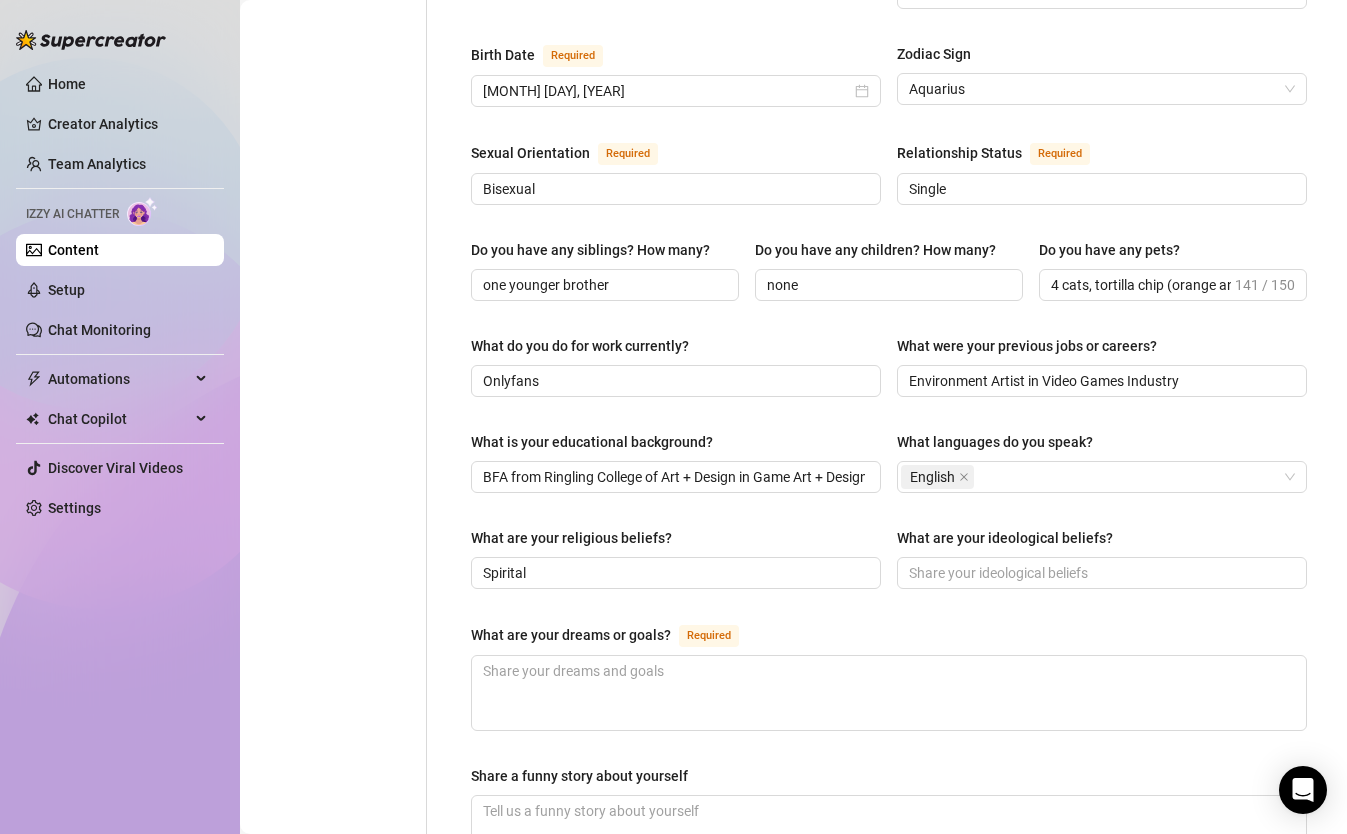 scroll, scrollTop: 644, scrollLeft: 0, axis: vertical 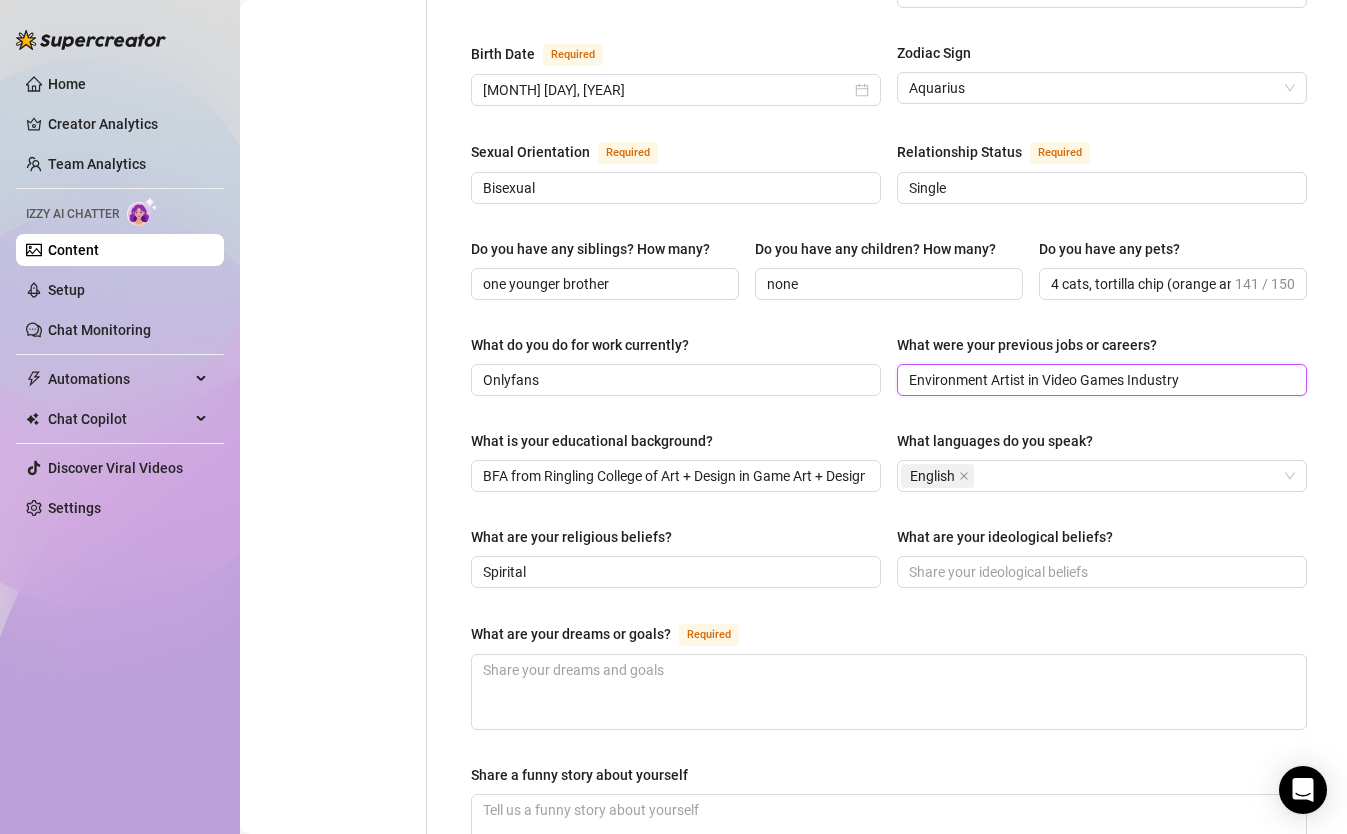 drag, startPoint x: 1196, startPoint y: 376, endPoint x: 1056, endPoint y: 384, distance: 140.22838 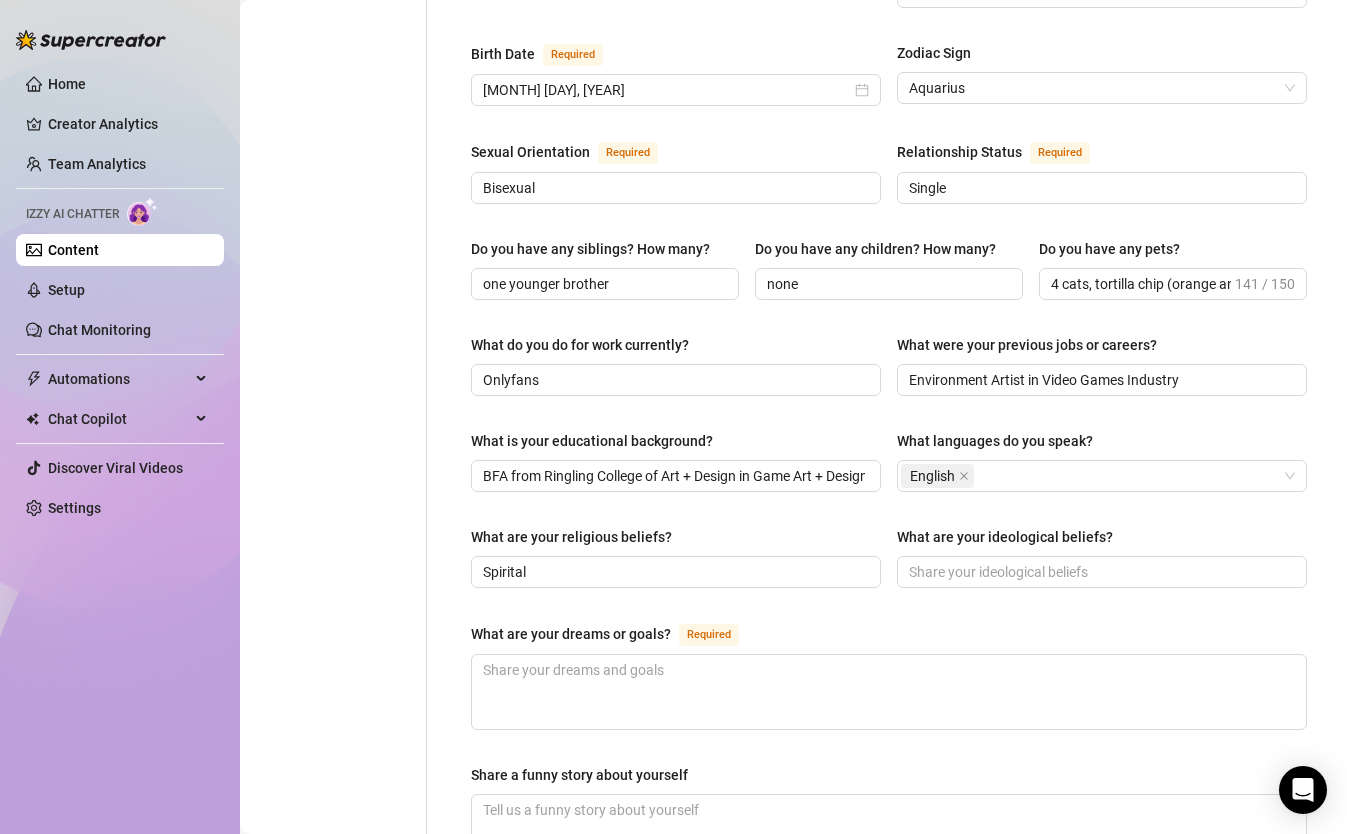 click on "Name Required [FIRST] Nickname(s) qt Gender Required Female Male Non-Binary / Genderqueer Agender Bigender Genderfluid Other Where did you grow up? Required Where is your current homebase? (City/Area of your home) Required [CITY], [STATE] What is your timezone of your current location? If you are currently traveling, choose your current location Required [COUNTRY]  ( [TIMEZONE] ) Are you currently traveling? If so, where are you right now? what are you doing there? Birth Date Required [MONTH] [DAY], [YEAR] Zodiac Sign Aquarius Sexual Orientation Required Bisexual Relationship Status Required Single Do you have any siblings? How many? one younger brother Do you have any children? How many? none Do you have any pets? 4 cats, tortilla chip (orange and white with three legs), Baby Tom (orange and white), Dandy (all white with grey mohawk), and QT (all white) 141 / 150 What do you do for work currently? Onlyfans What were your previous jobs or careers? Environment Artist in Video Games Industry English" at bounding box center (889, 367) 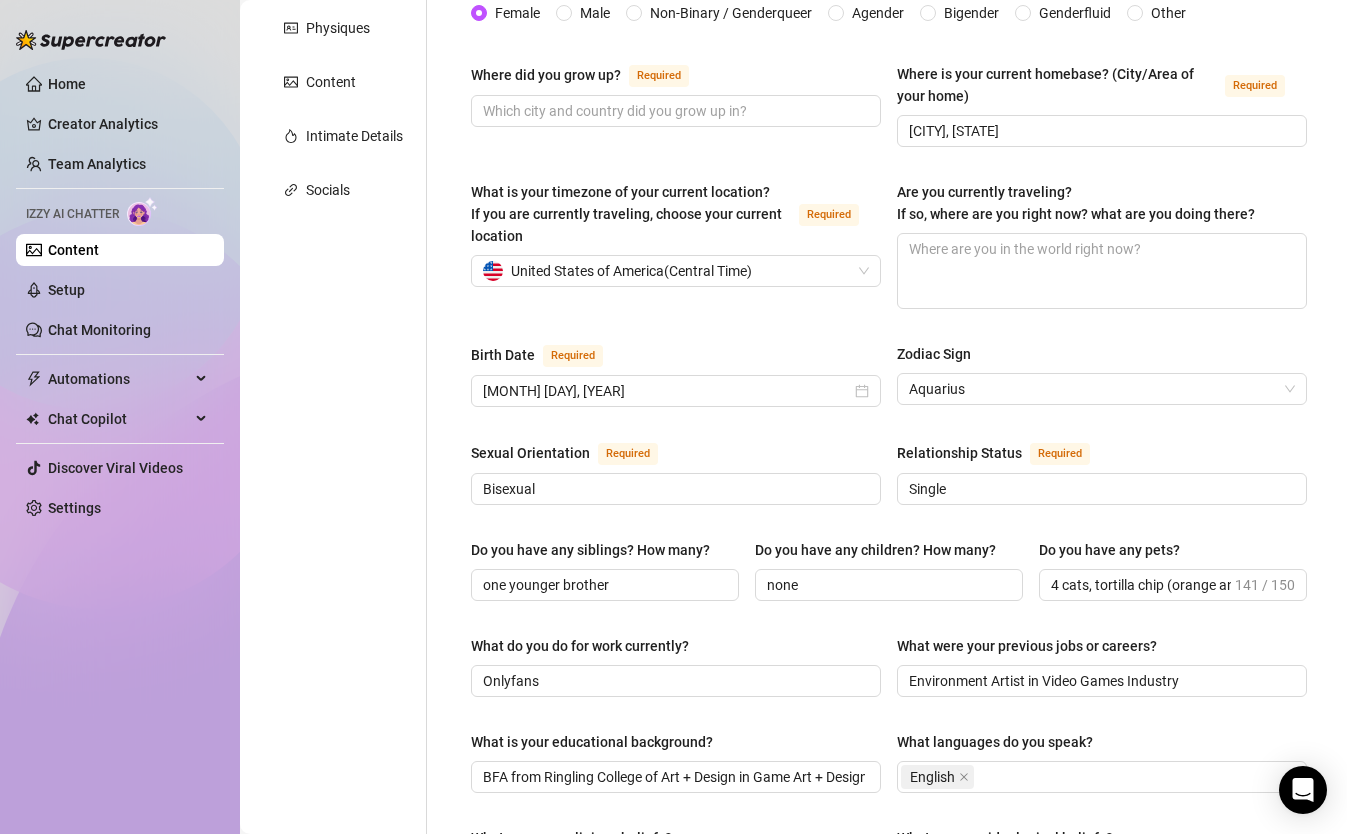 scroll, scrollTop: 0, scrollLeft: 0, axis: both 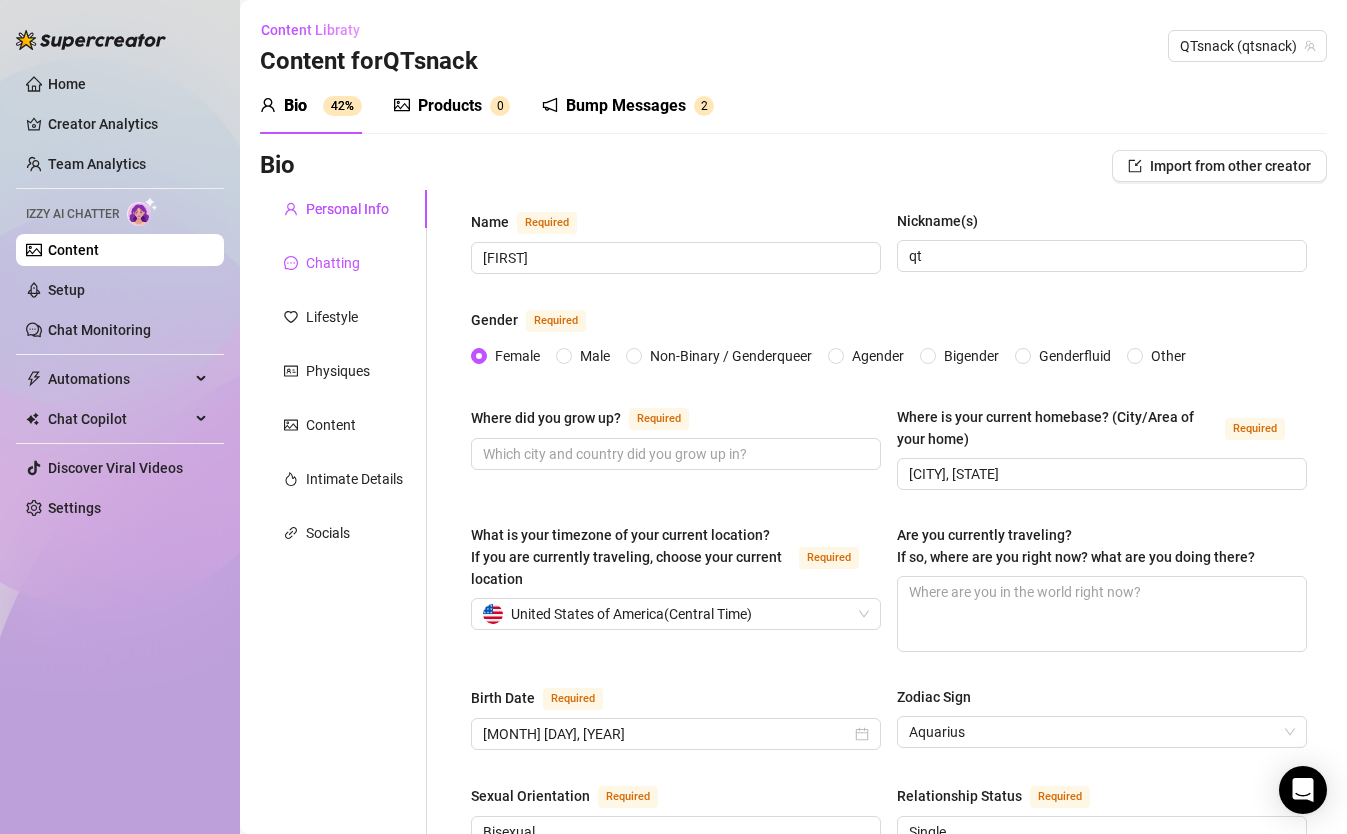click on "Chatting" at bounding box center [333, 263] 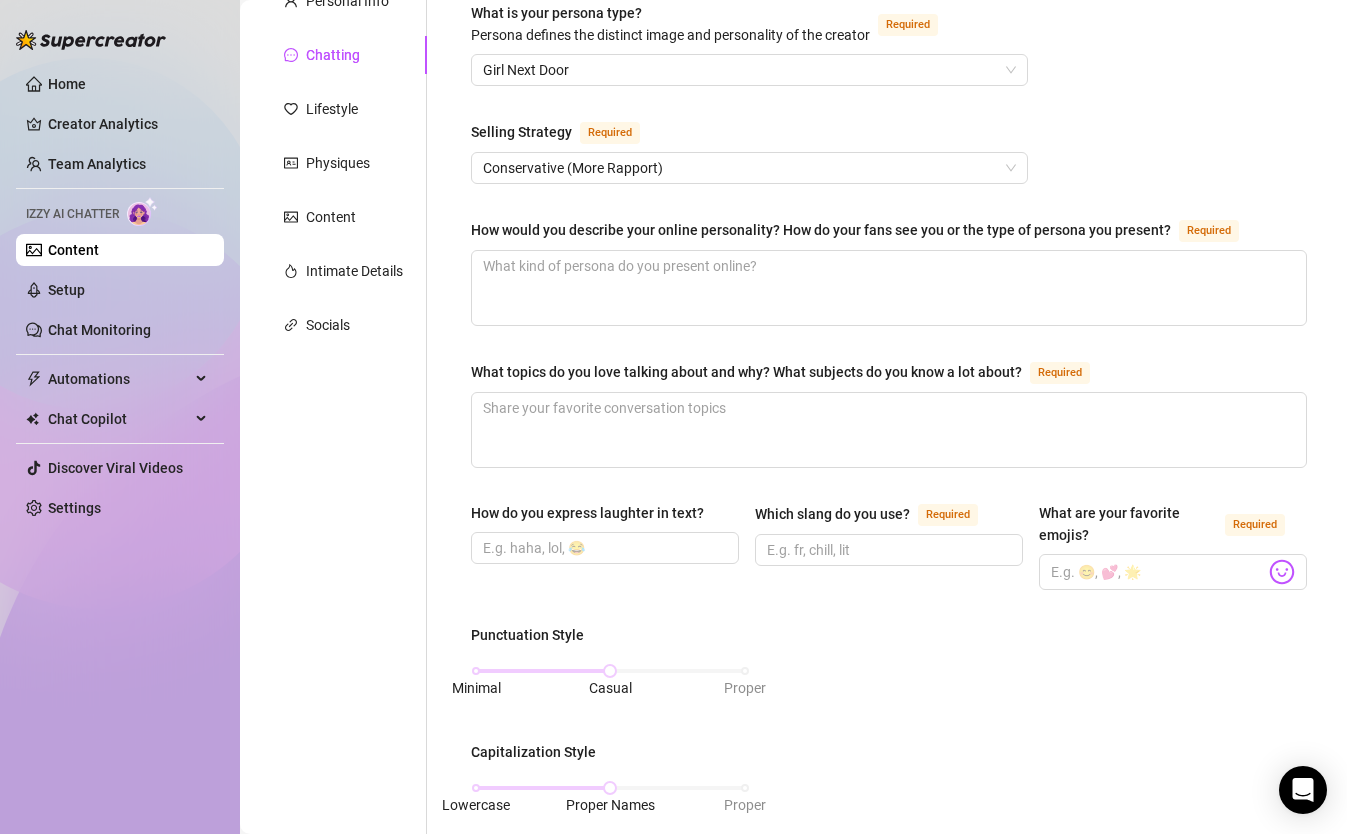 scroll, scrollTop: 0, scrollLeft: 0, axis: both 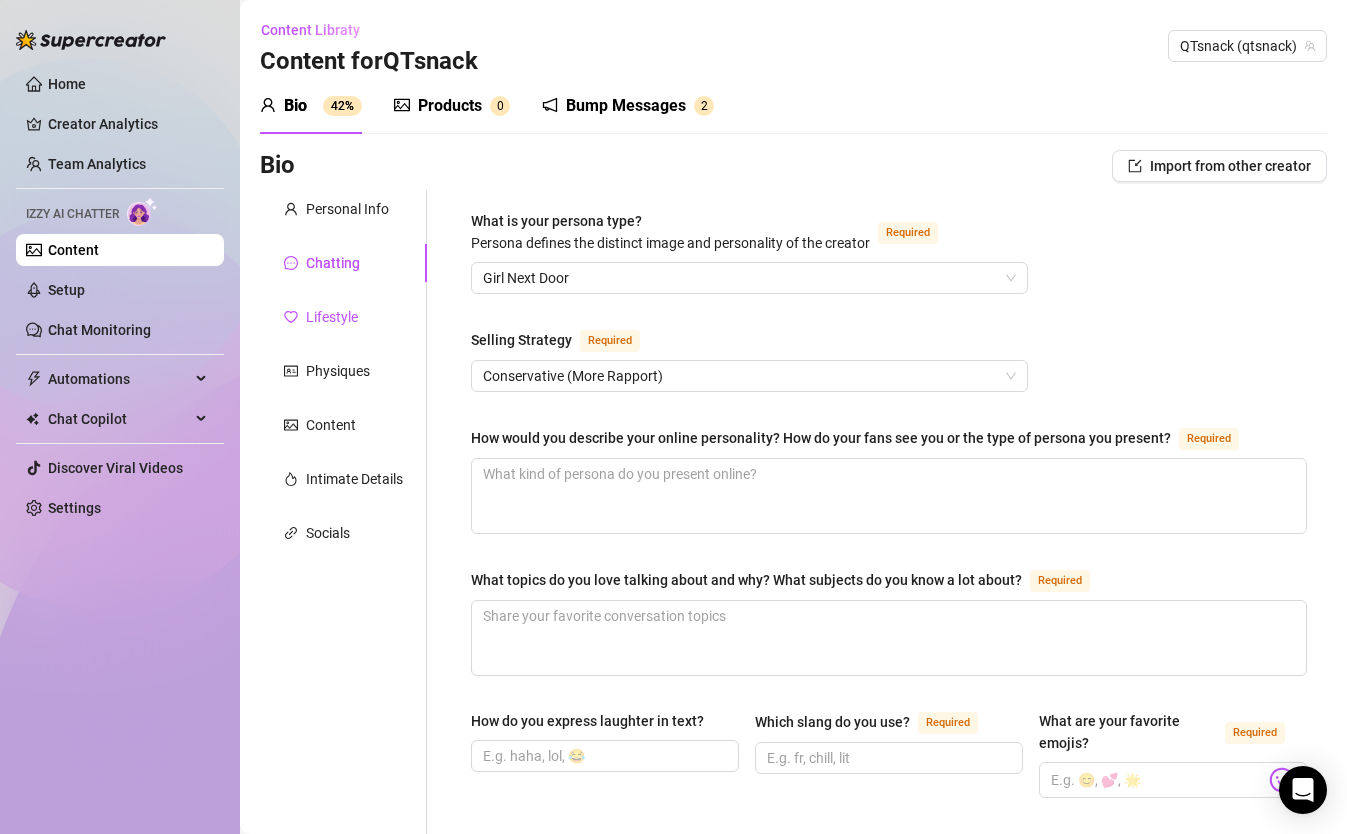 click on "Lifestyle" at bounding box center [332, 317] 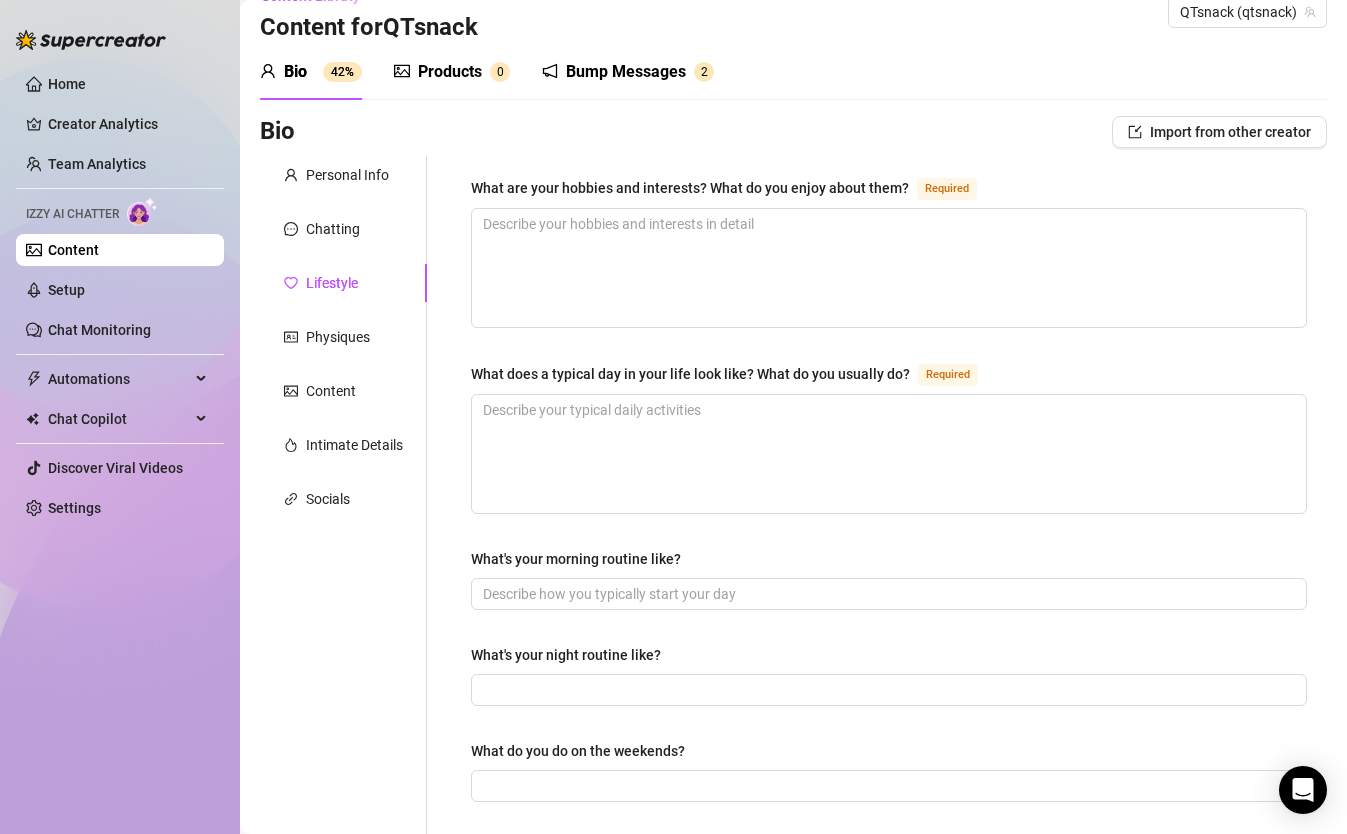 scroll, scrollTop: 0, scrollLeft: 0, axis: both 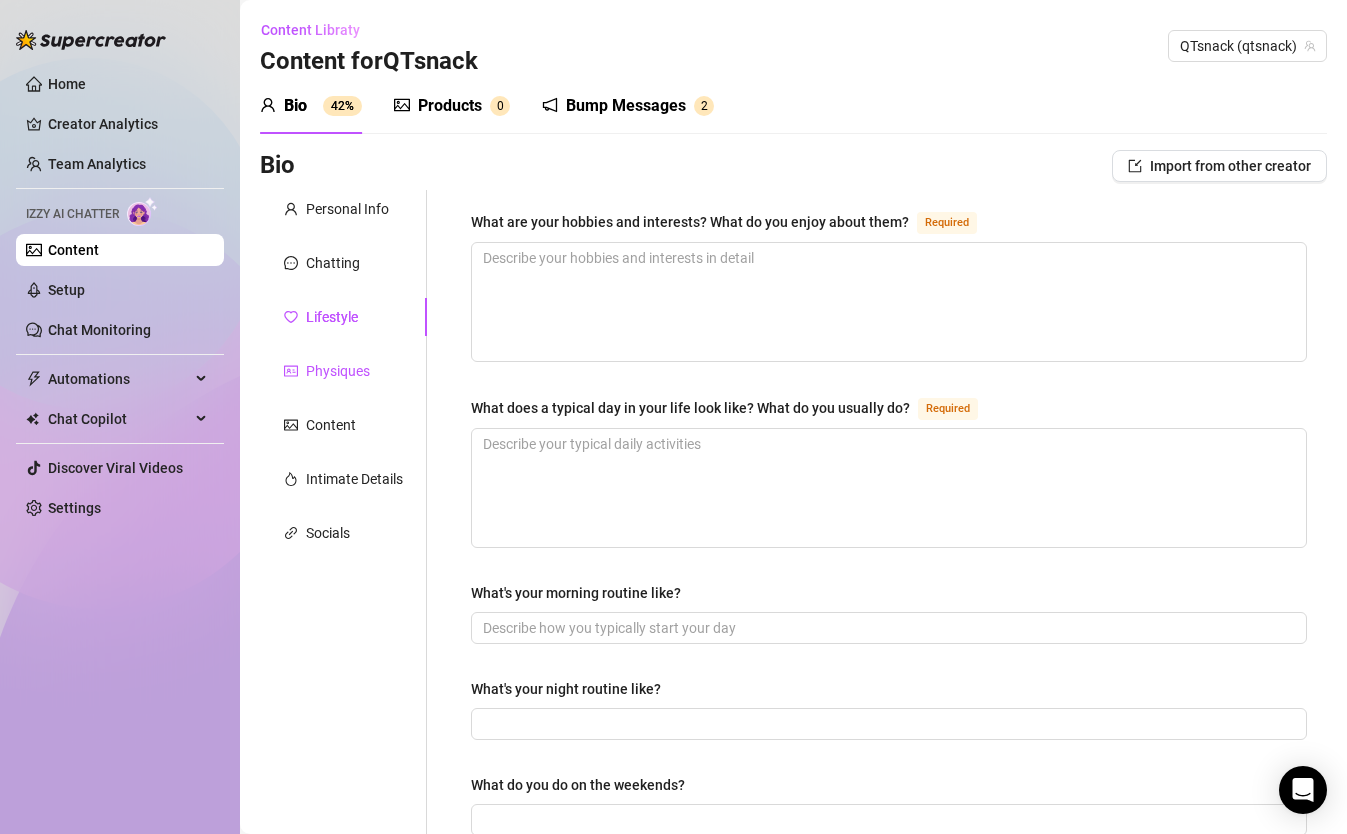 click on "Physiques" at bounding box center (338, 371) 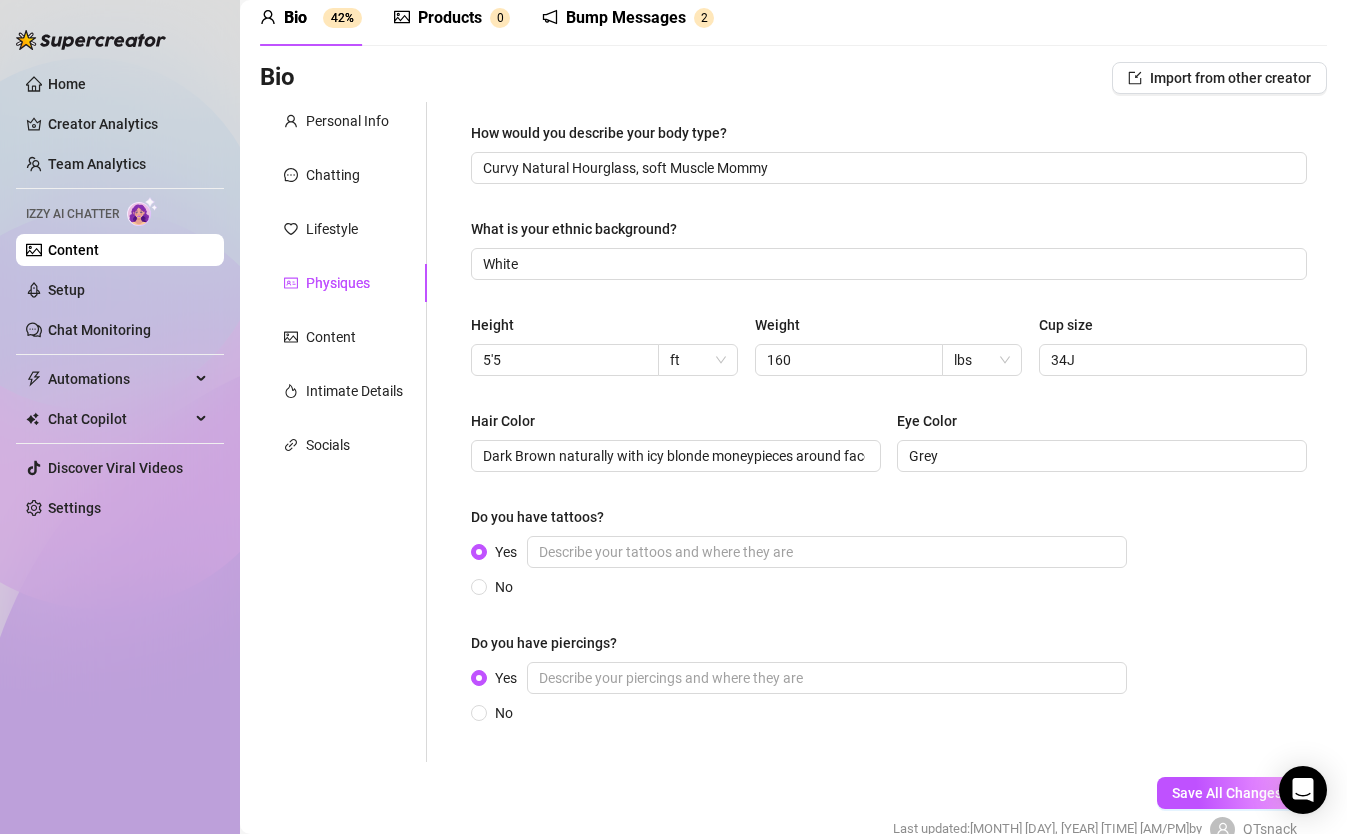scroll, scrollTop: 80, scrollLeft: 0, axis: vertical 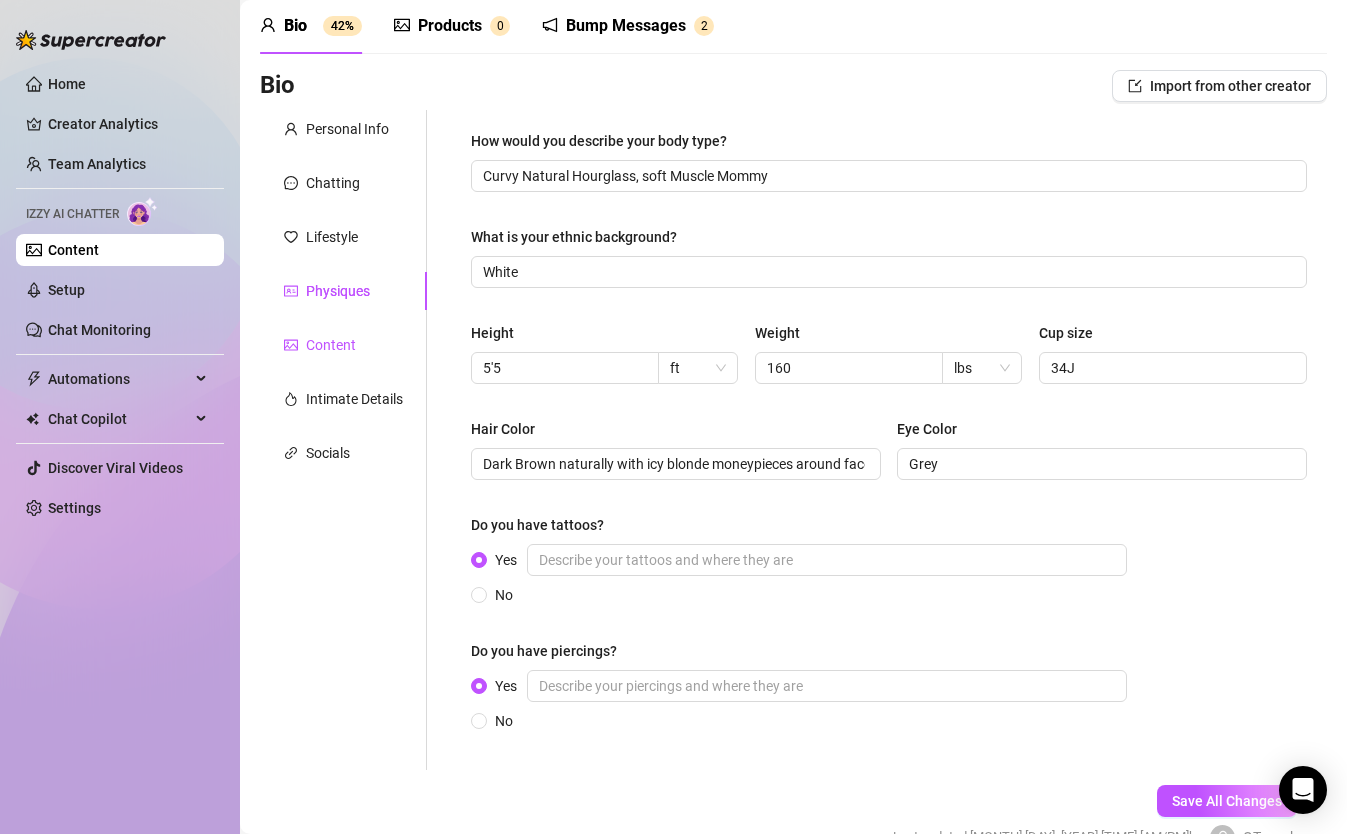 click on "Content" at bounding box center (331, 345) 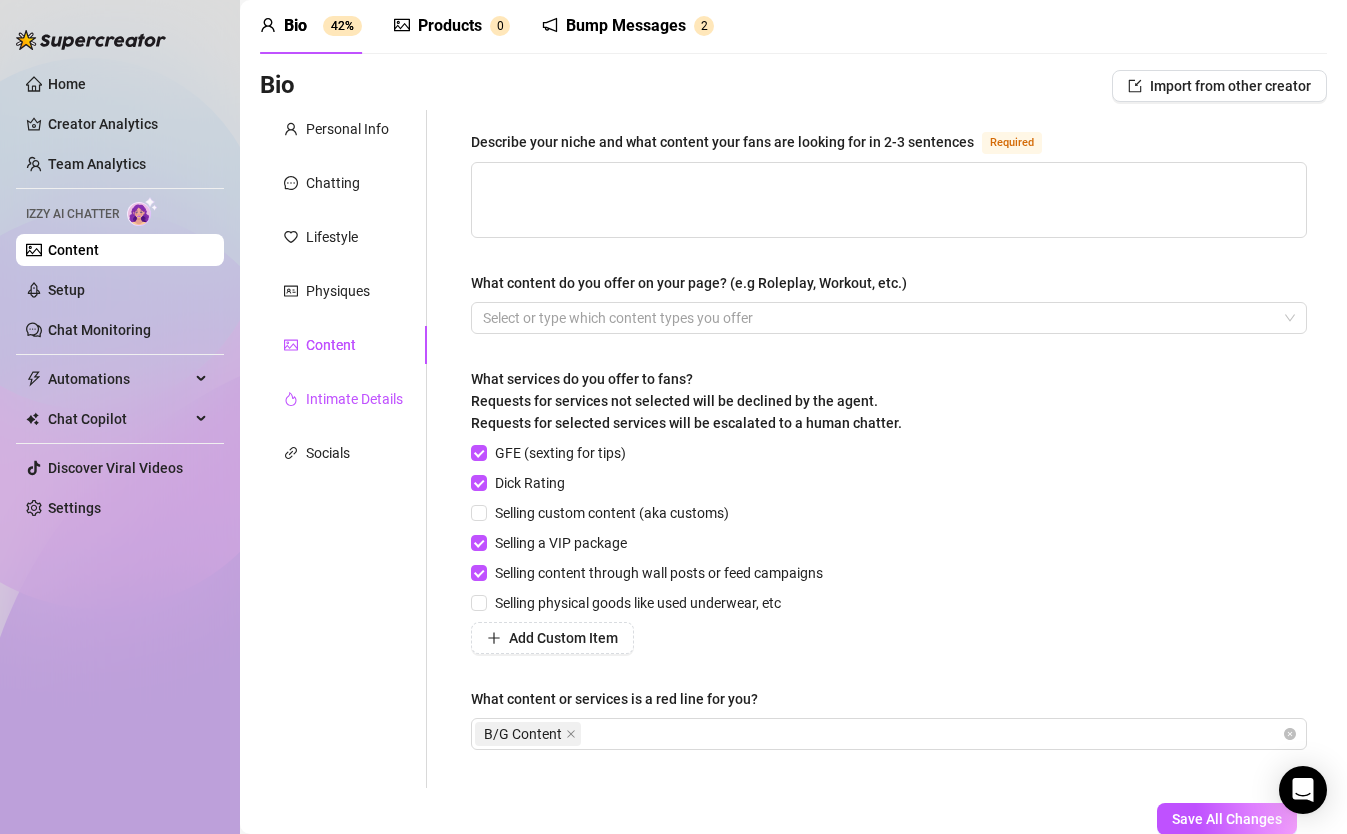click on "Intimate Details" at bounding box center (354, 399) 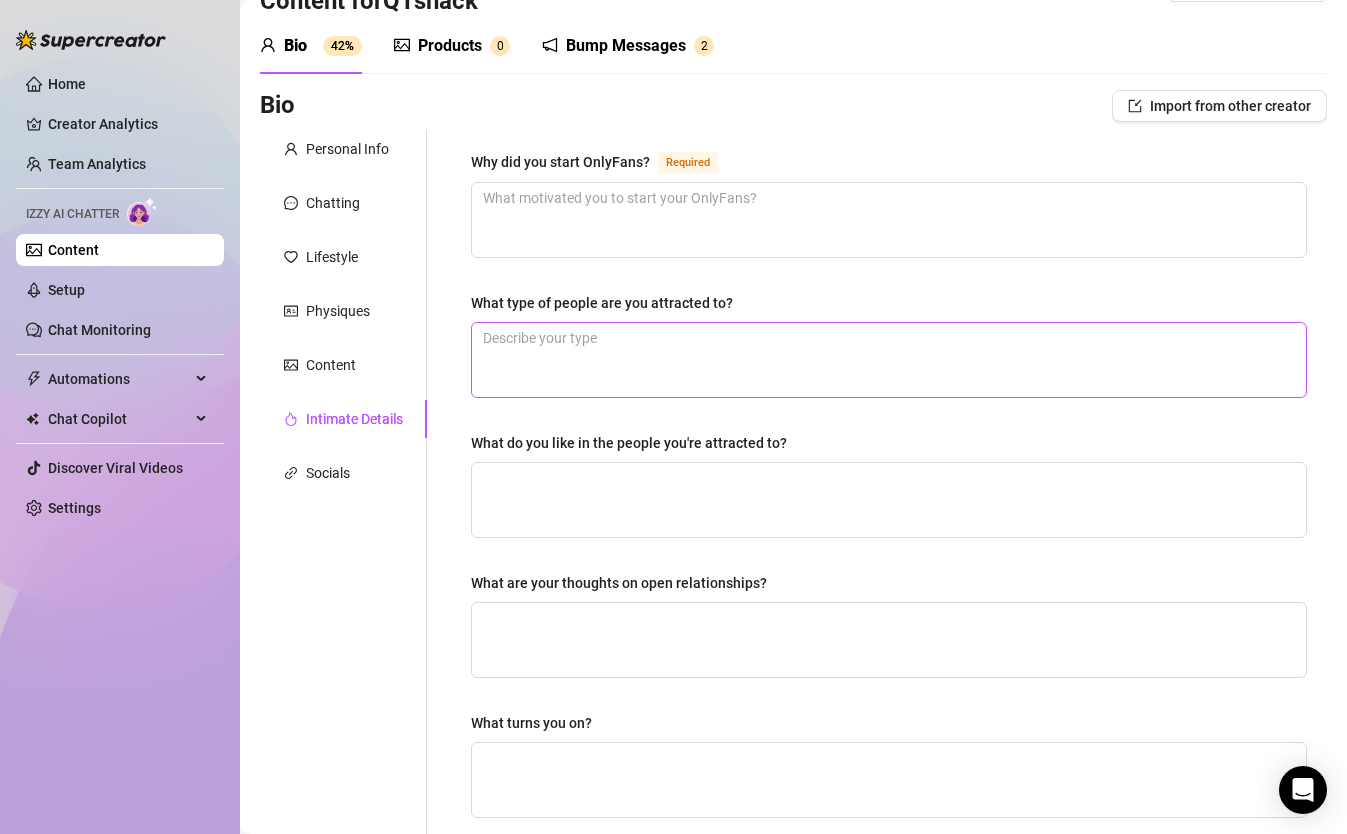 scroll, scrollTop: 55, scrollLeft: 0, axis: vertical 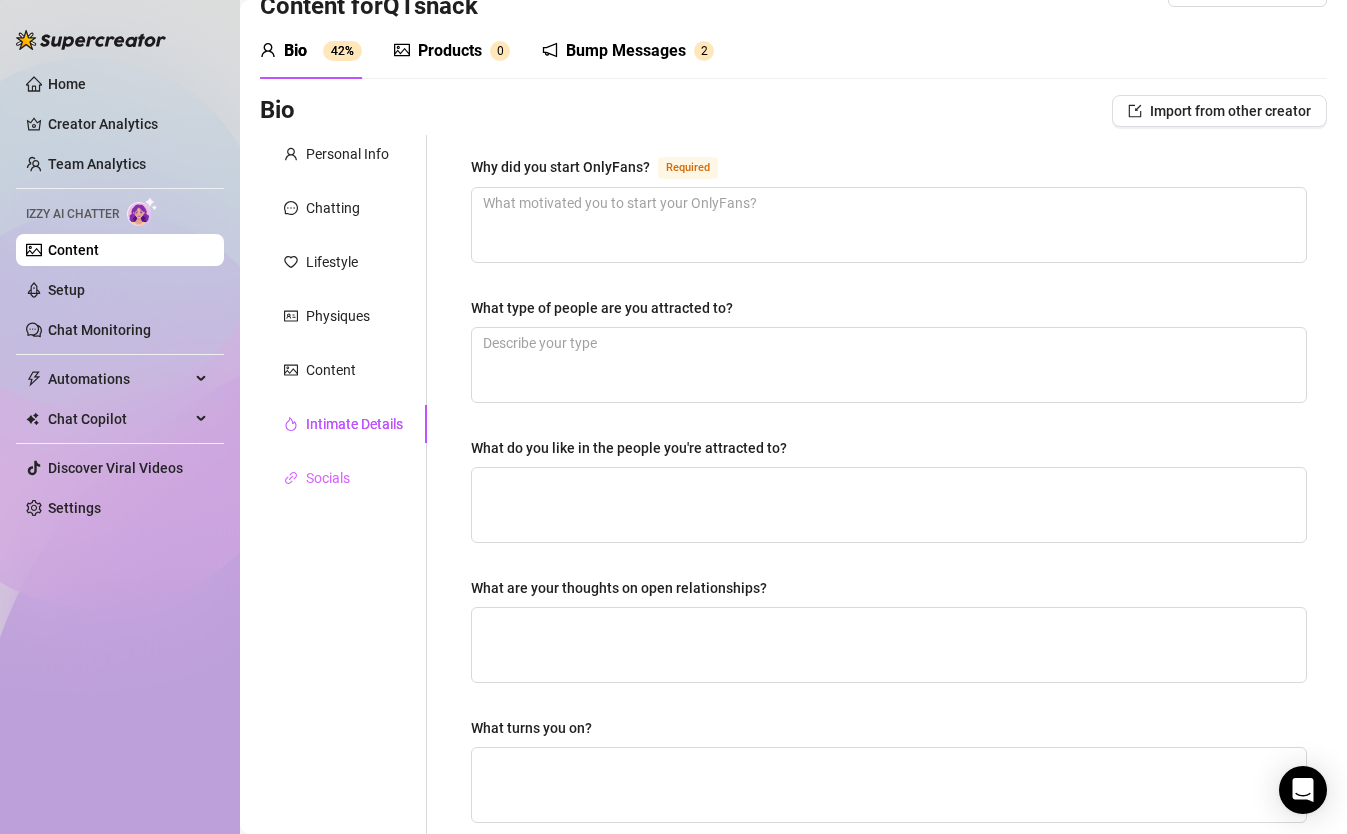 click on "Socials" at bounding box center [343, 478] 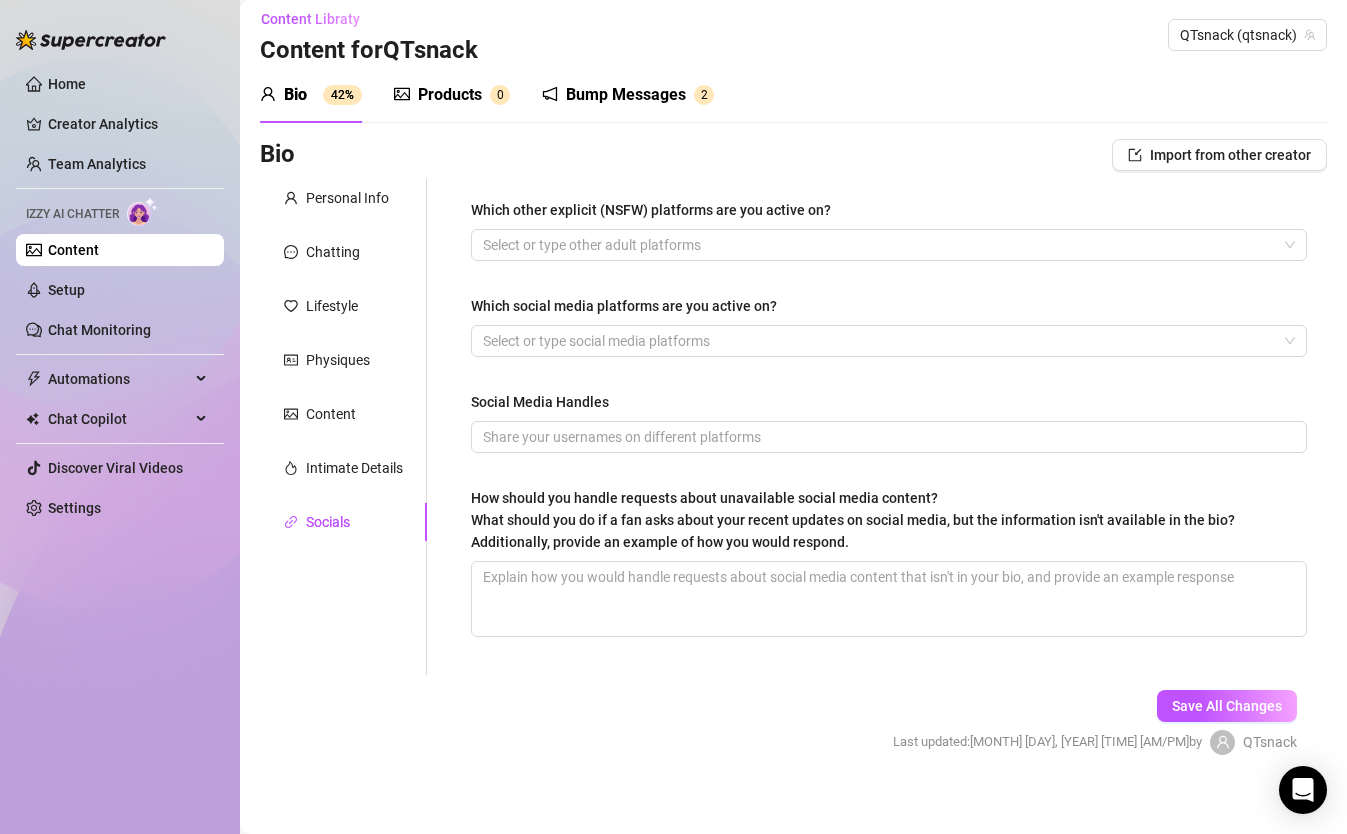 scroll, scrollTop: 0, scrollLeft: 0, axis: both 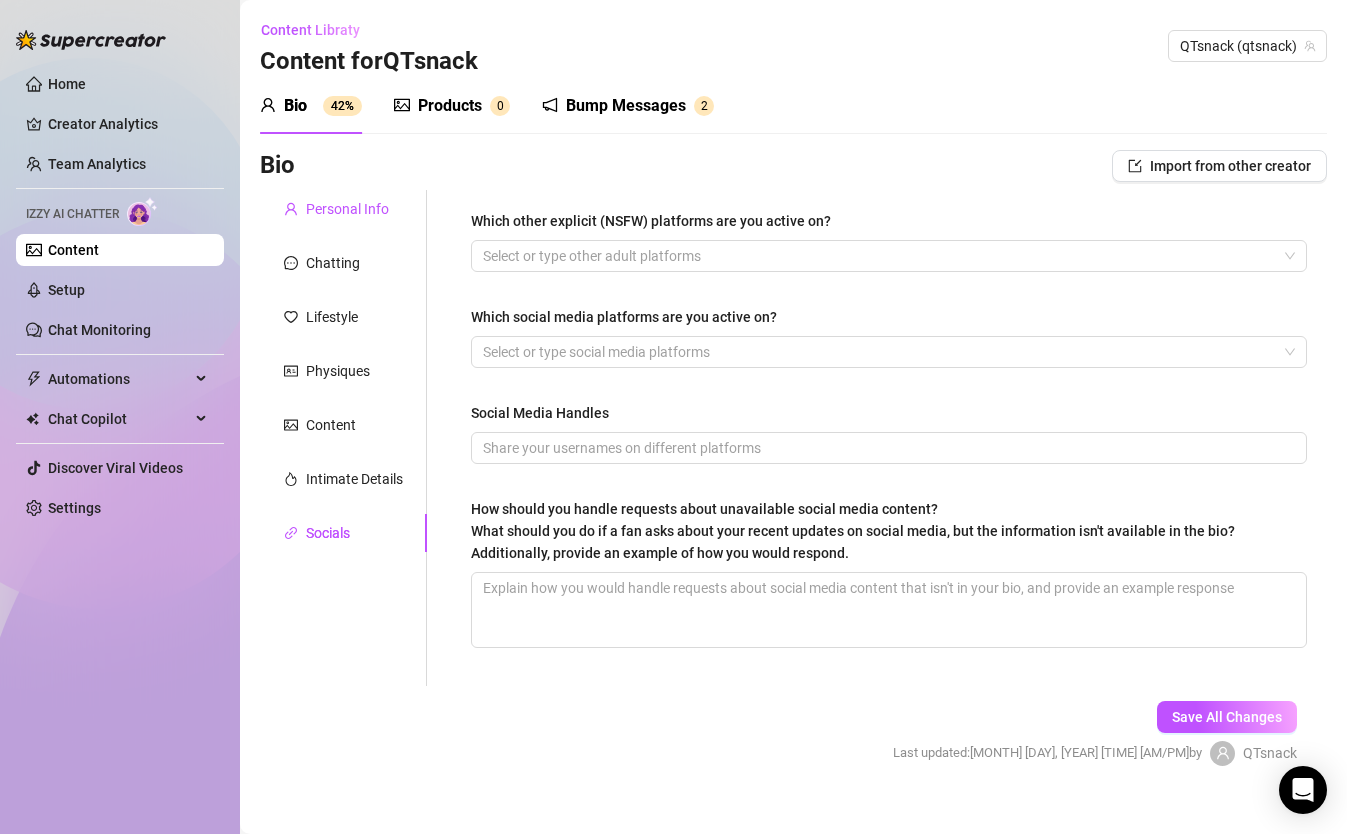 click on "Personal Info" at bounding box center [347, 209] 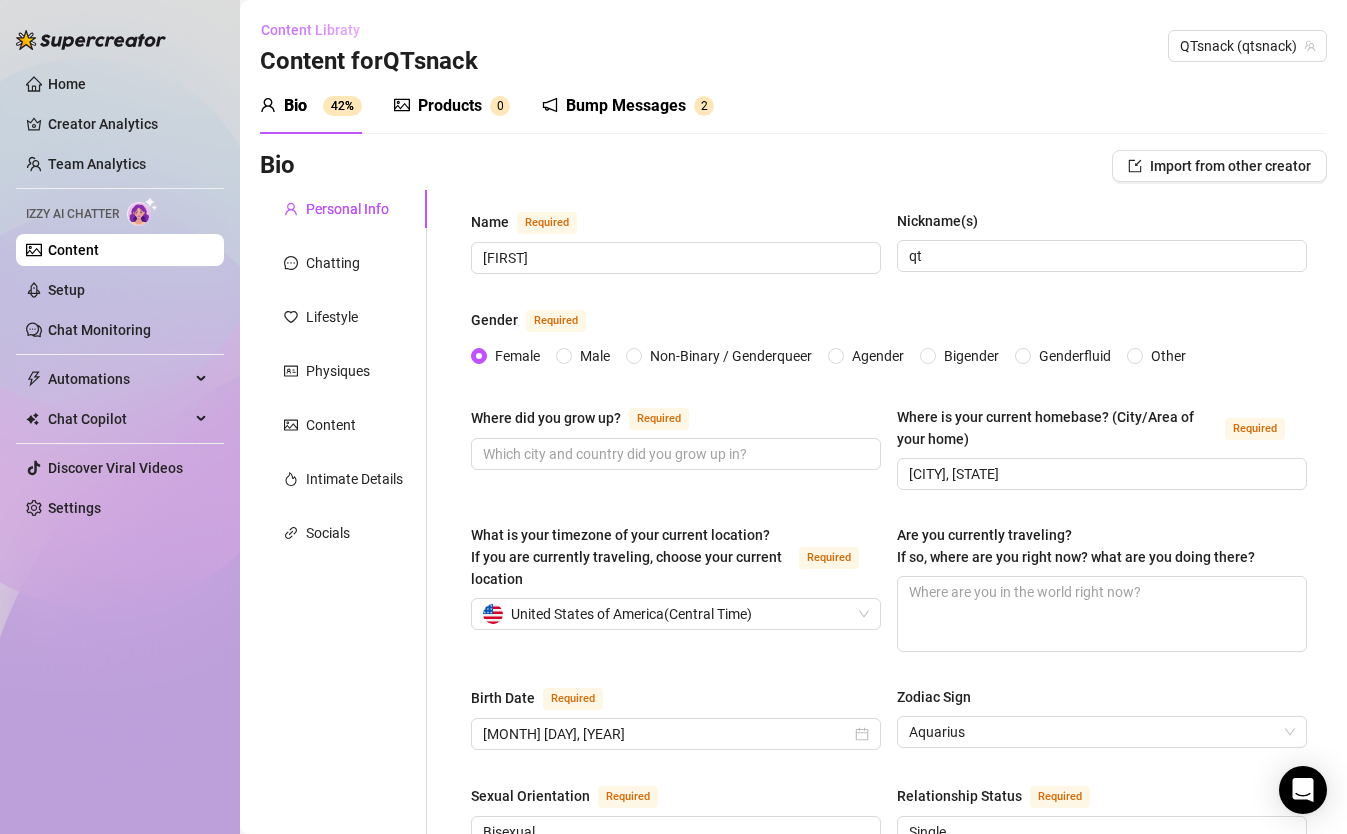 click on "Content Libraty" at bounding box center [310, 30] 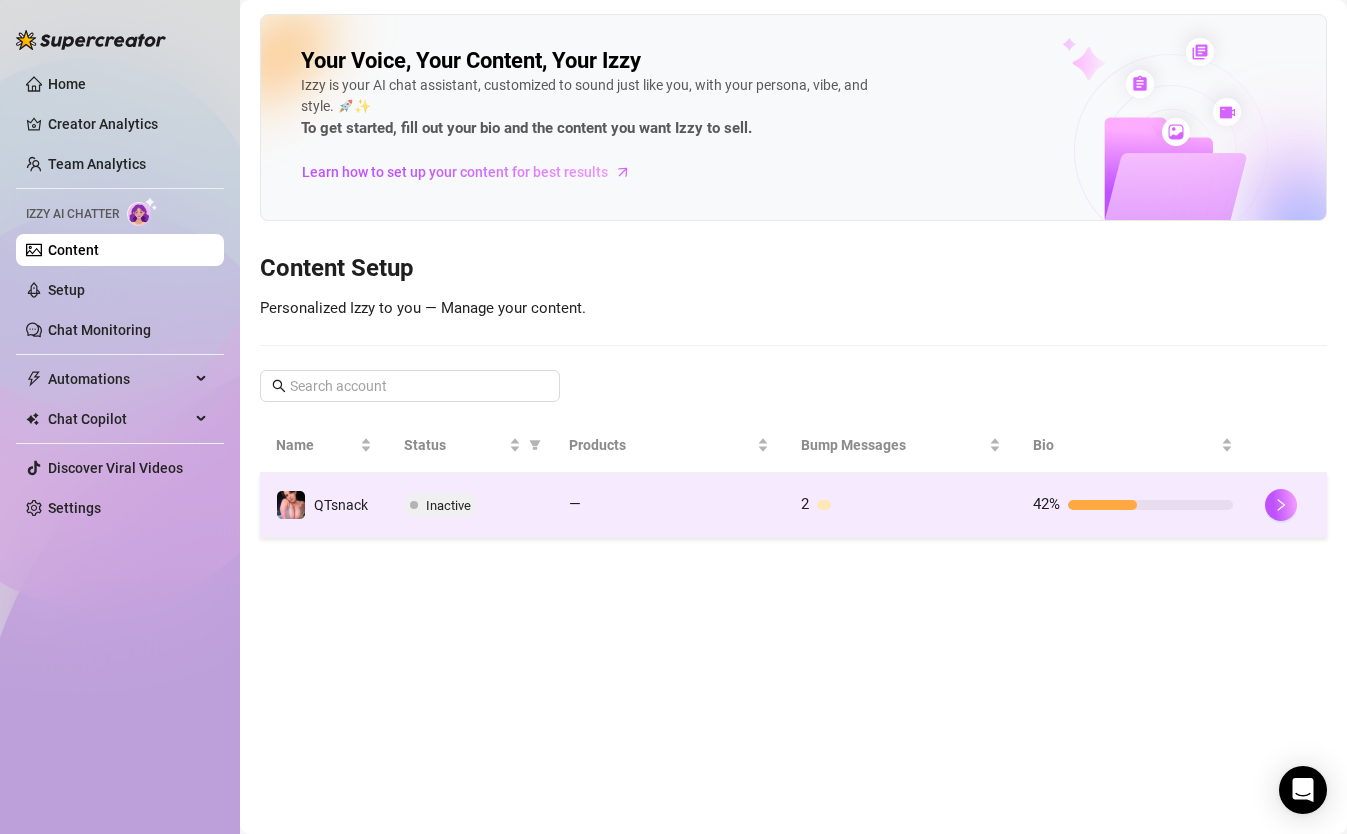 click on "Inactive" at bounding box center [470, 505] 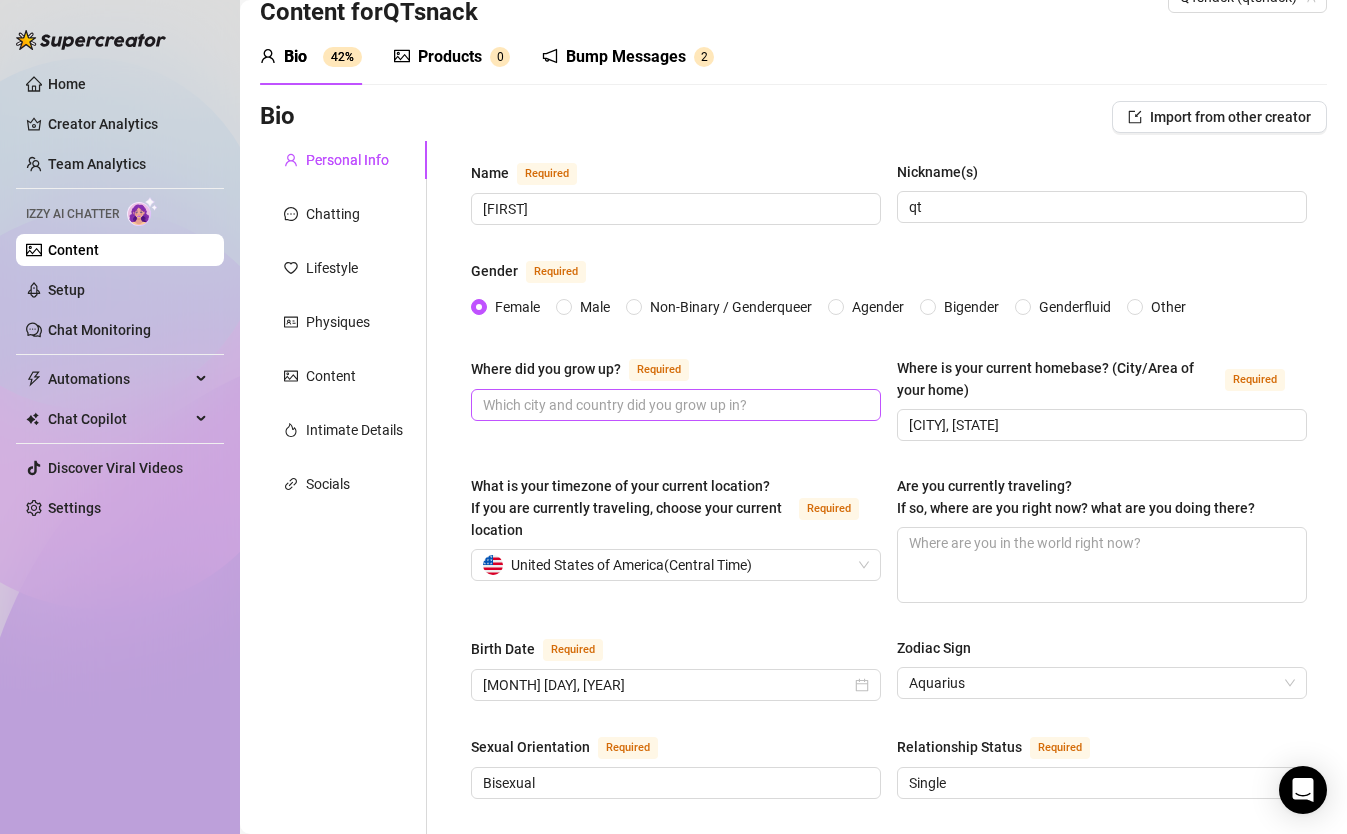scroll, scrollTop: 43, scrollLeft: 0, axis: vertical 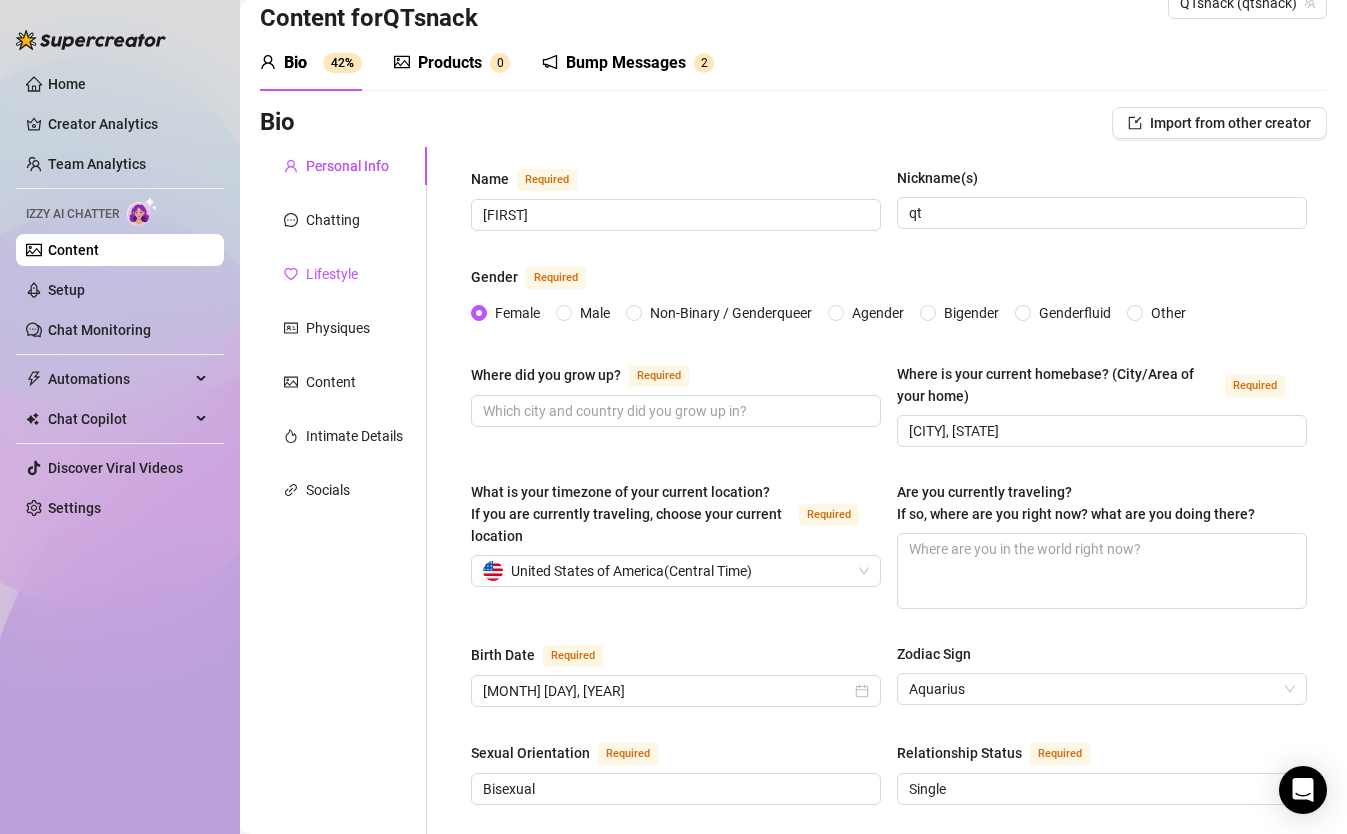 click on "Lifestyle" at bounding box center (332, 274) 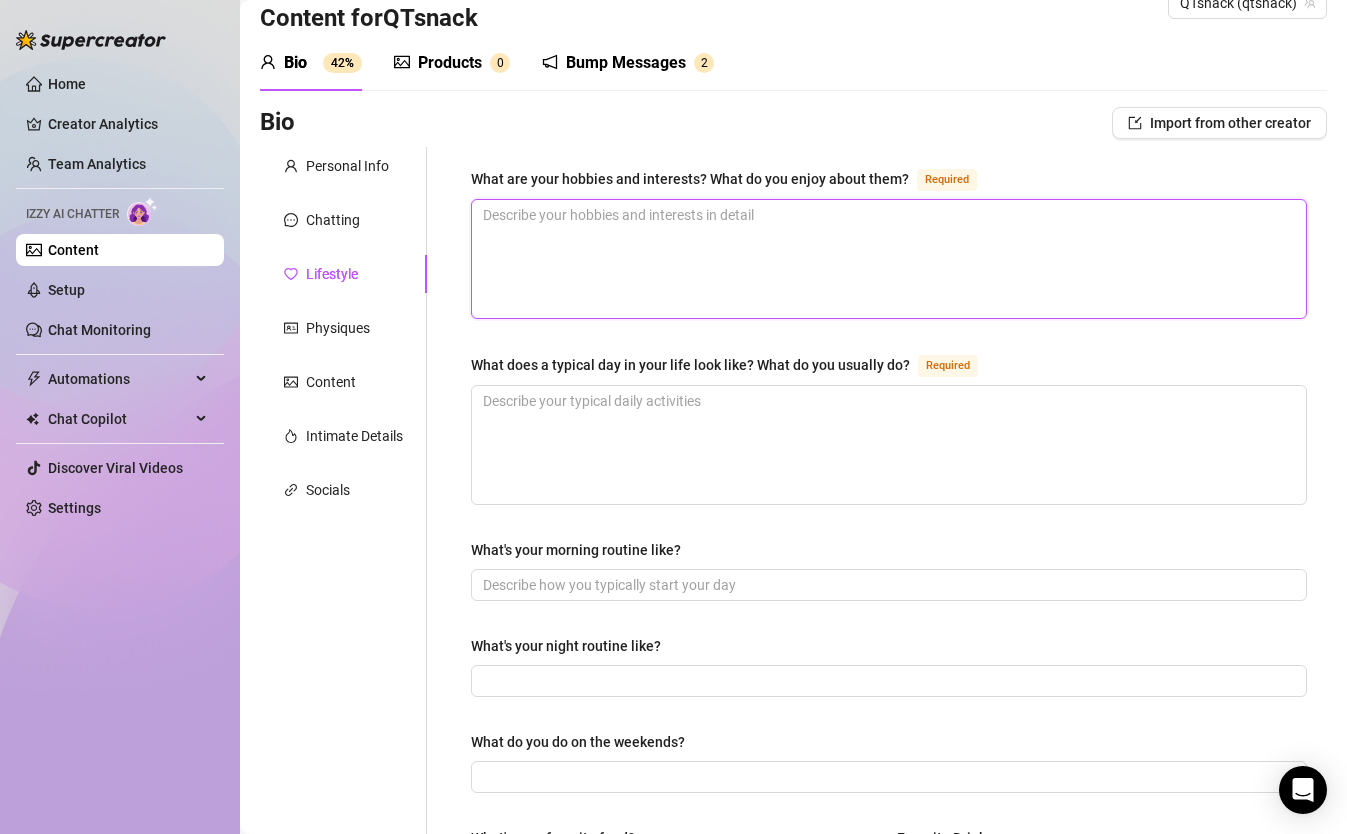 click on "What are your hobbies and interests? What do you enjoy about them? Required" at bounding box center [889, 259] 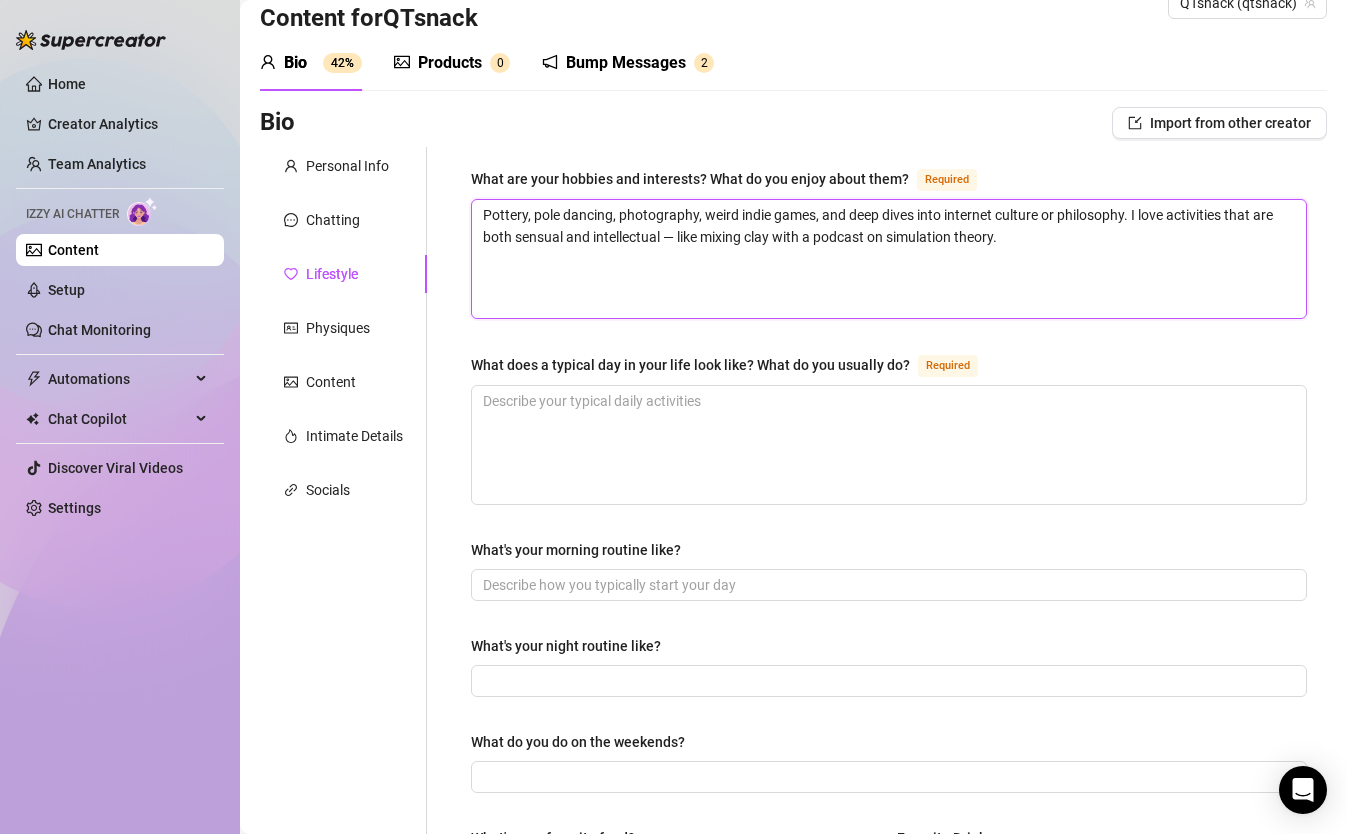 click on "Pottery, pole dancing, photography, weird indie games, and deep dives into internet culture or philosophy. I love activities that are both sensual and intellectual — like mixing clay with a podcast on simulation theory." at bounding box center (889, 259) 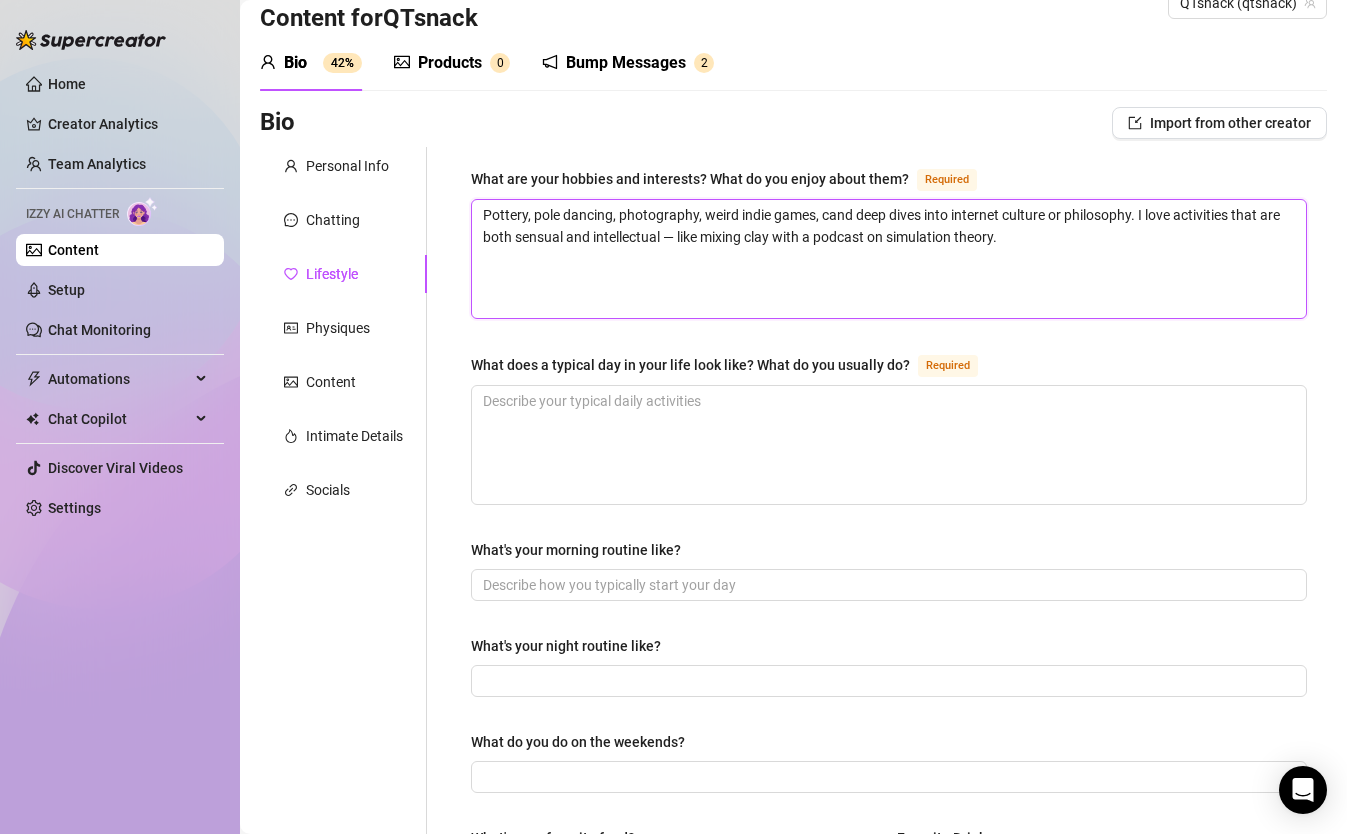 type on "Pottery, pole dancing, photography, weird indie games, coand deep dives into internet culture or philosophy. I love activities that are both sensual and intellectual — like mixing clay with a podcast on simulation theory." 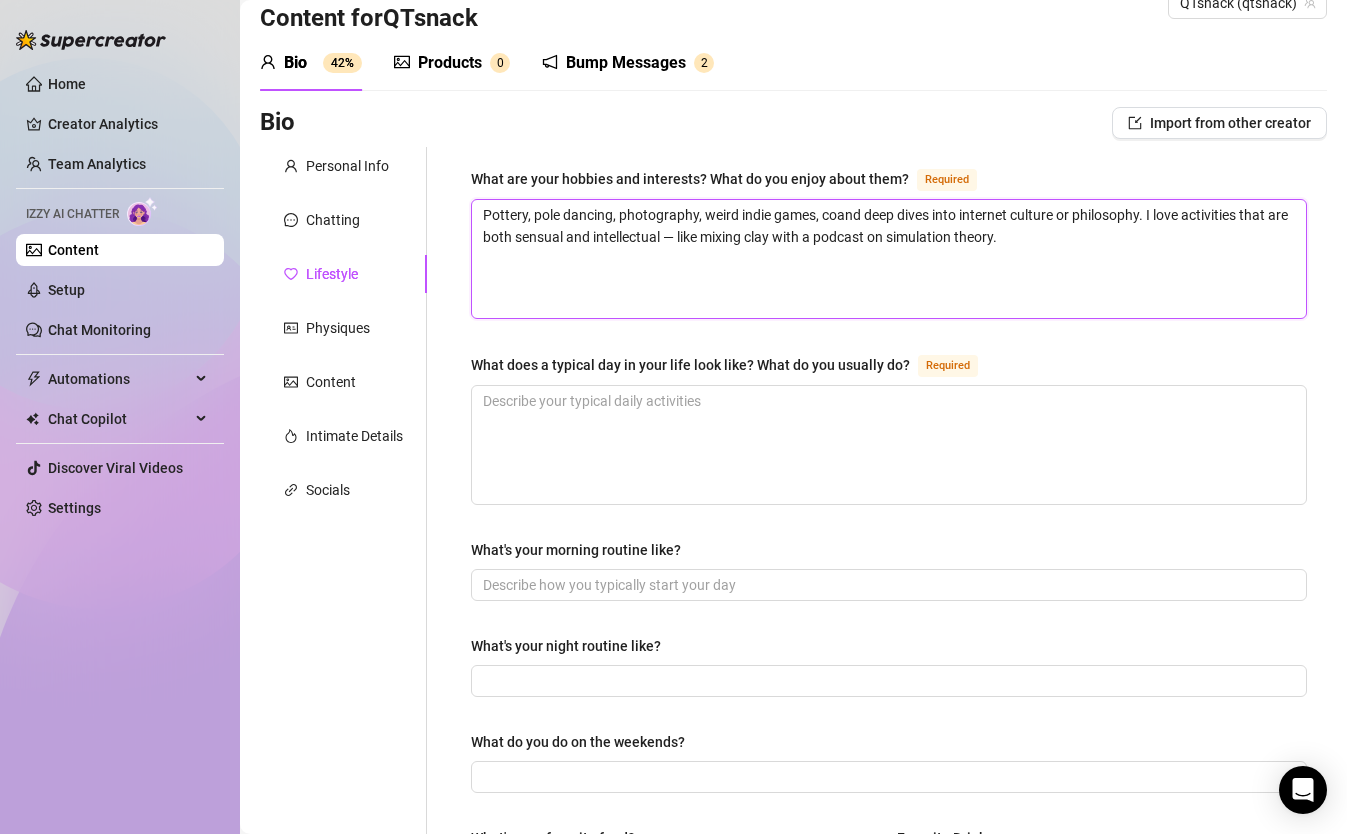 type 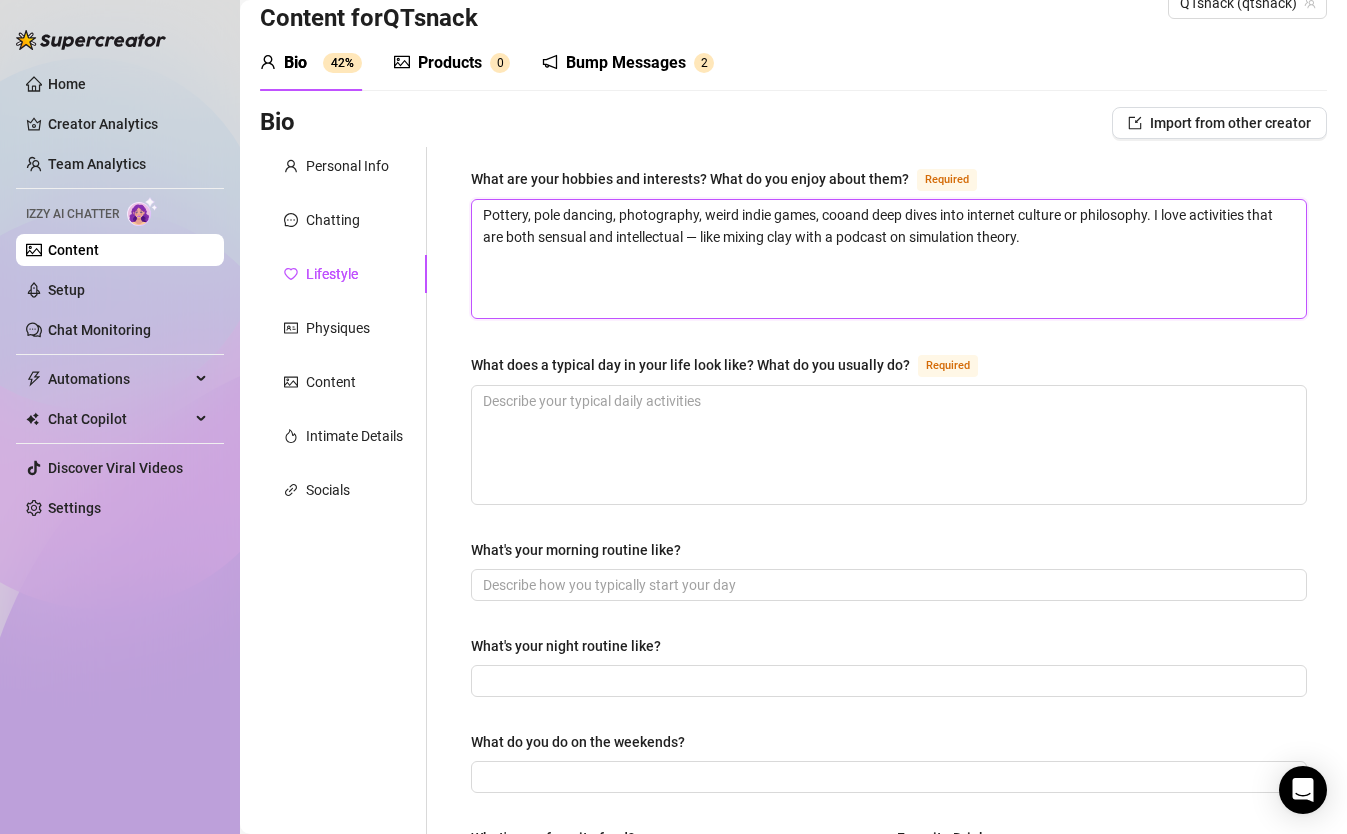 type 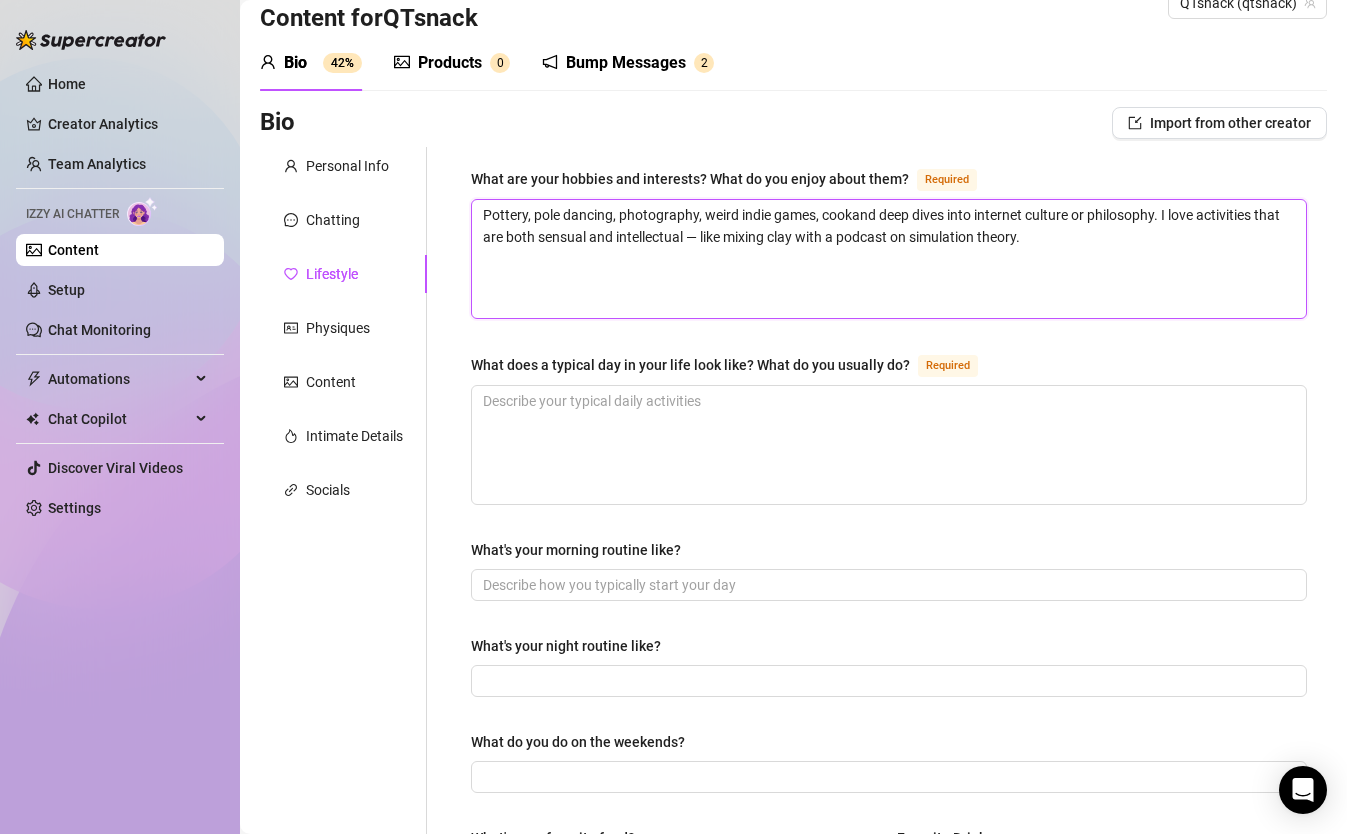 type 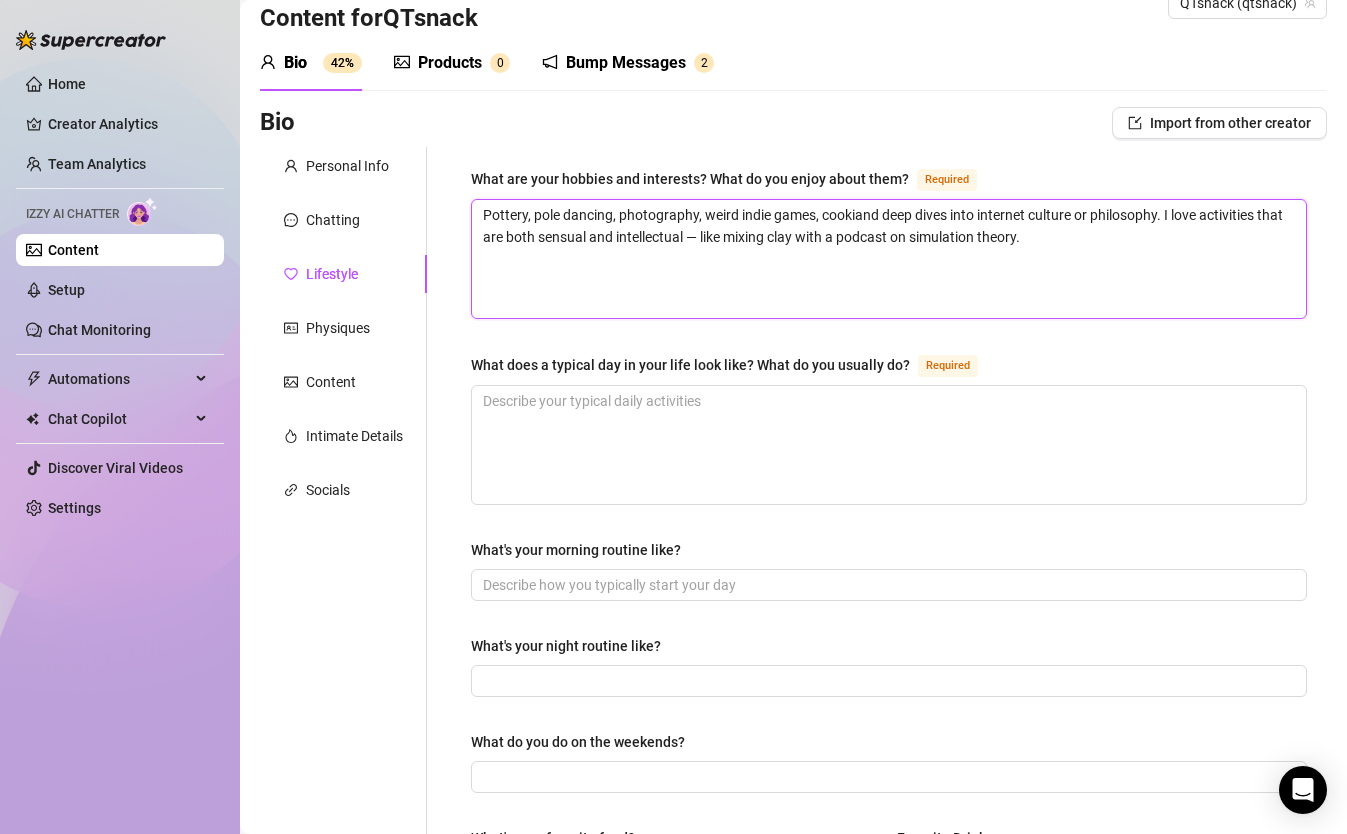 type 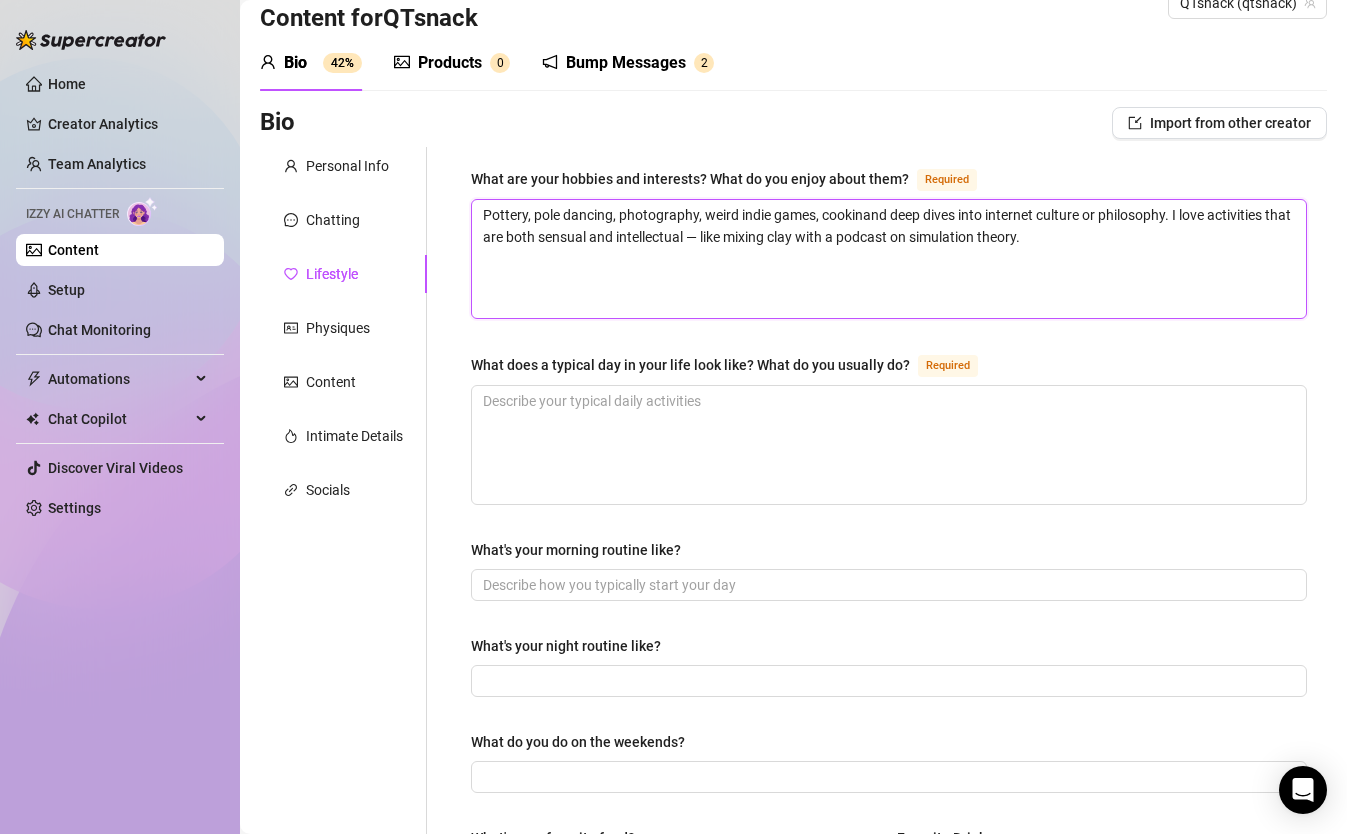 type on "Pottery, pole dancing, photography, weird indie games, cookingand deep dives into internet culture or philosophy. I love activities that are both sensual and intellectual — like mixing clay with a podcast on simulation theory." 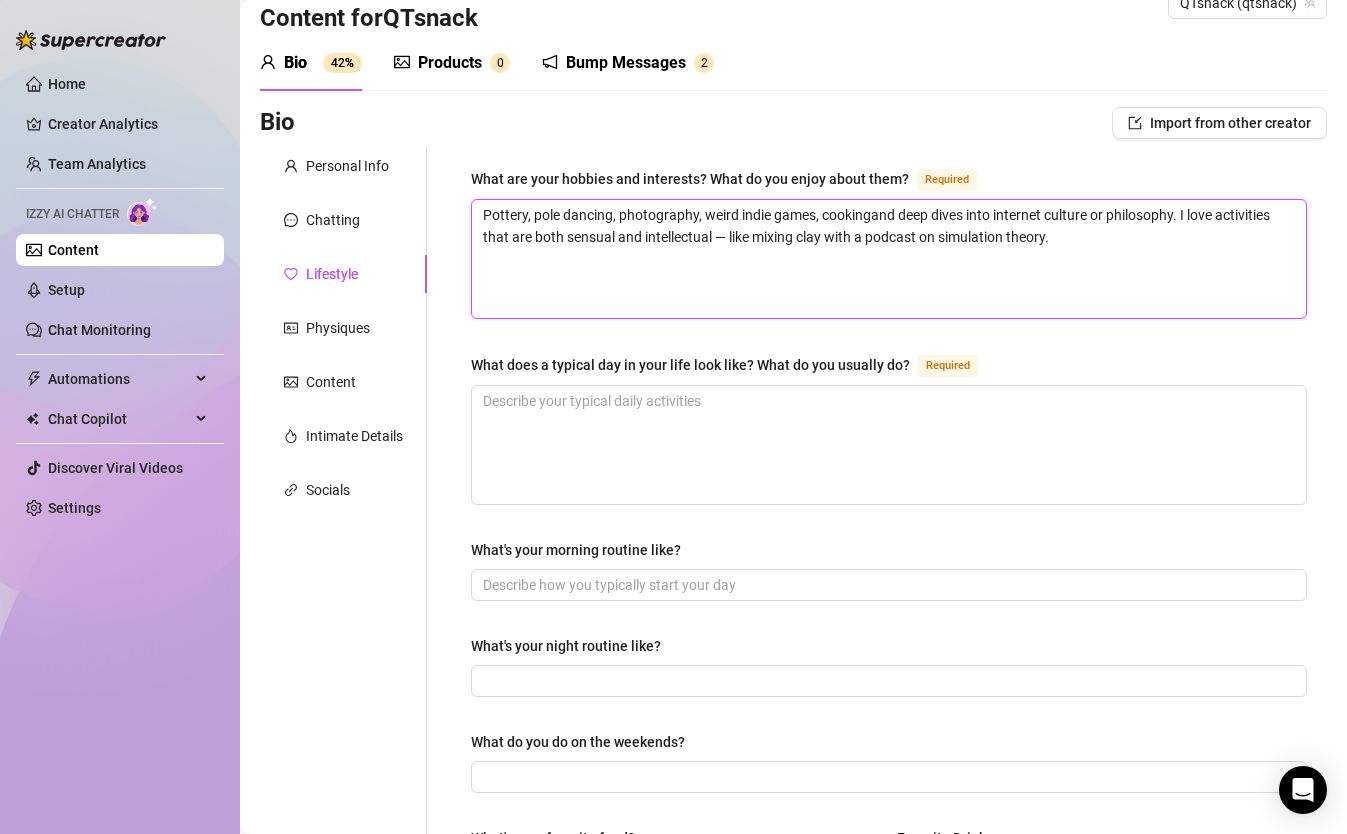 type 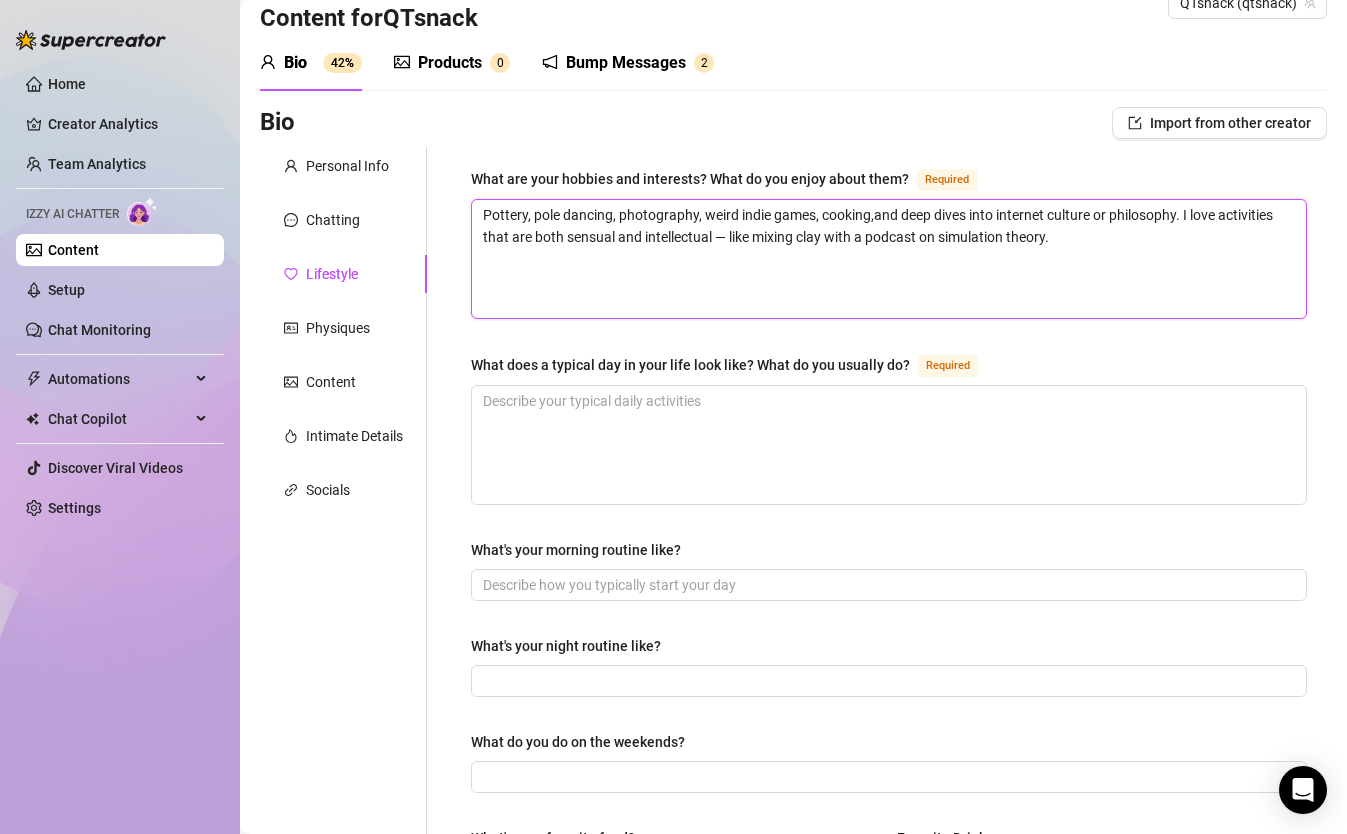type 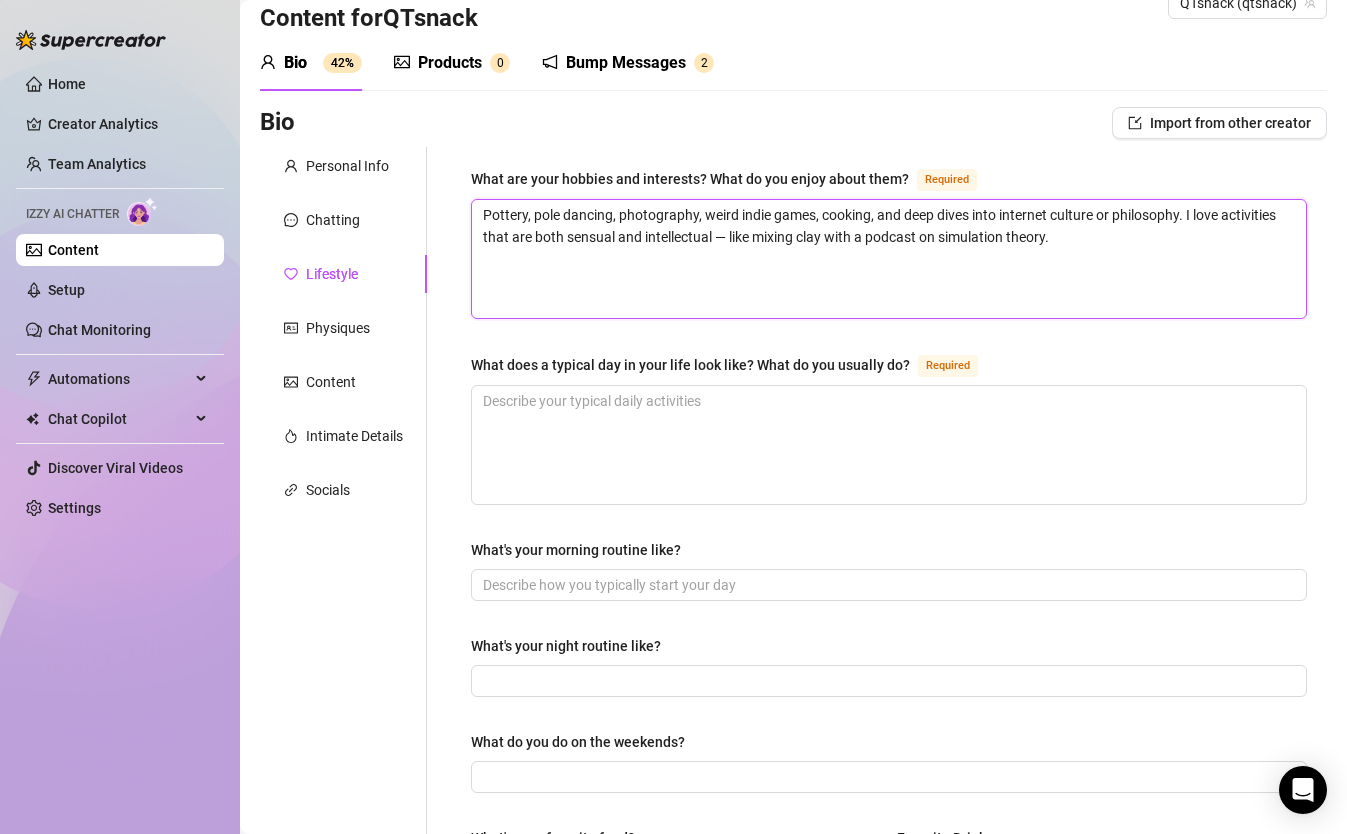 type 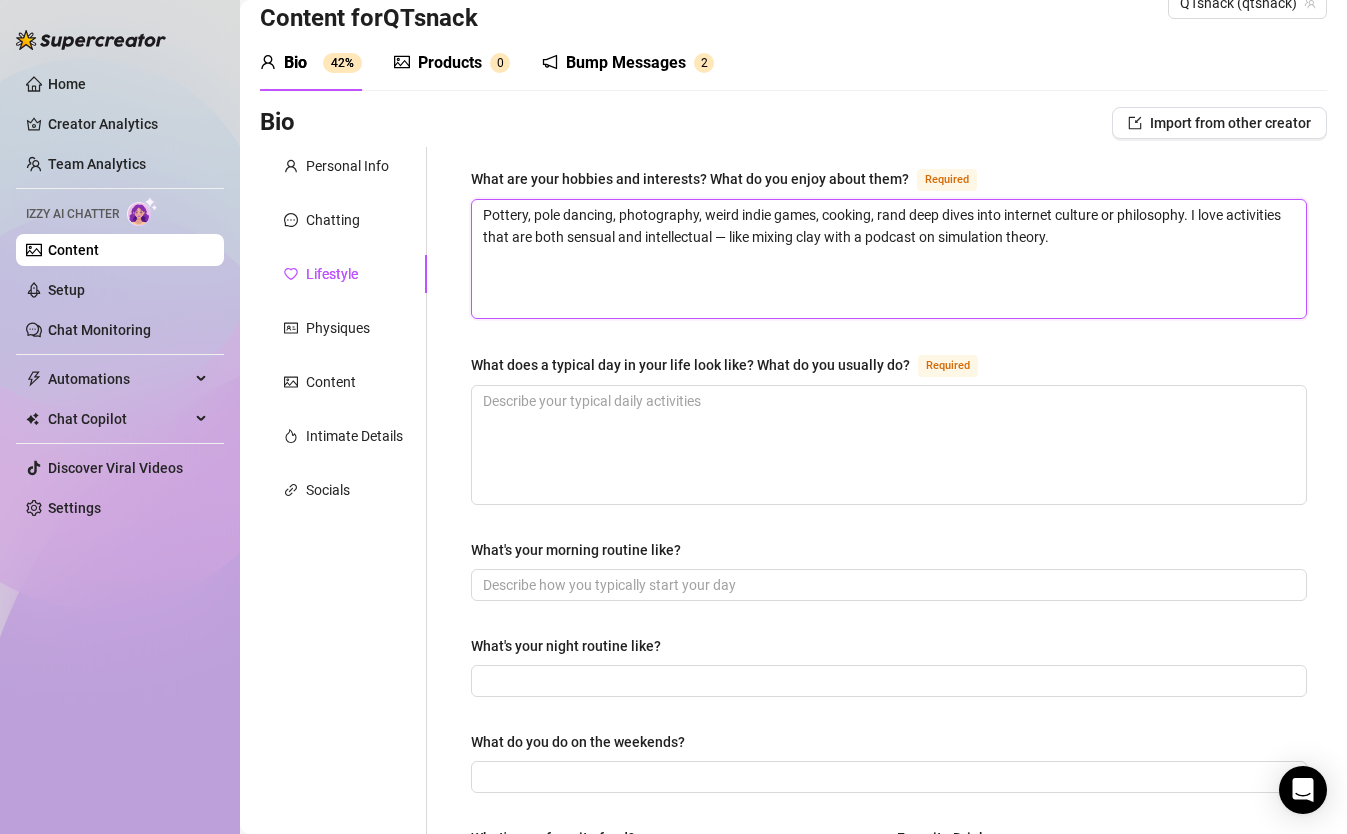 type on "Pottery, pole dancing, photography, weird indie games, cooking, reand deep dives into internet culture or philosophy. I love activities that are both sensual and intellectual — like mixing clay with a podcast on simulation theory." 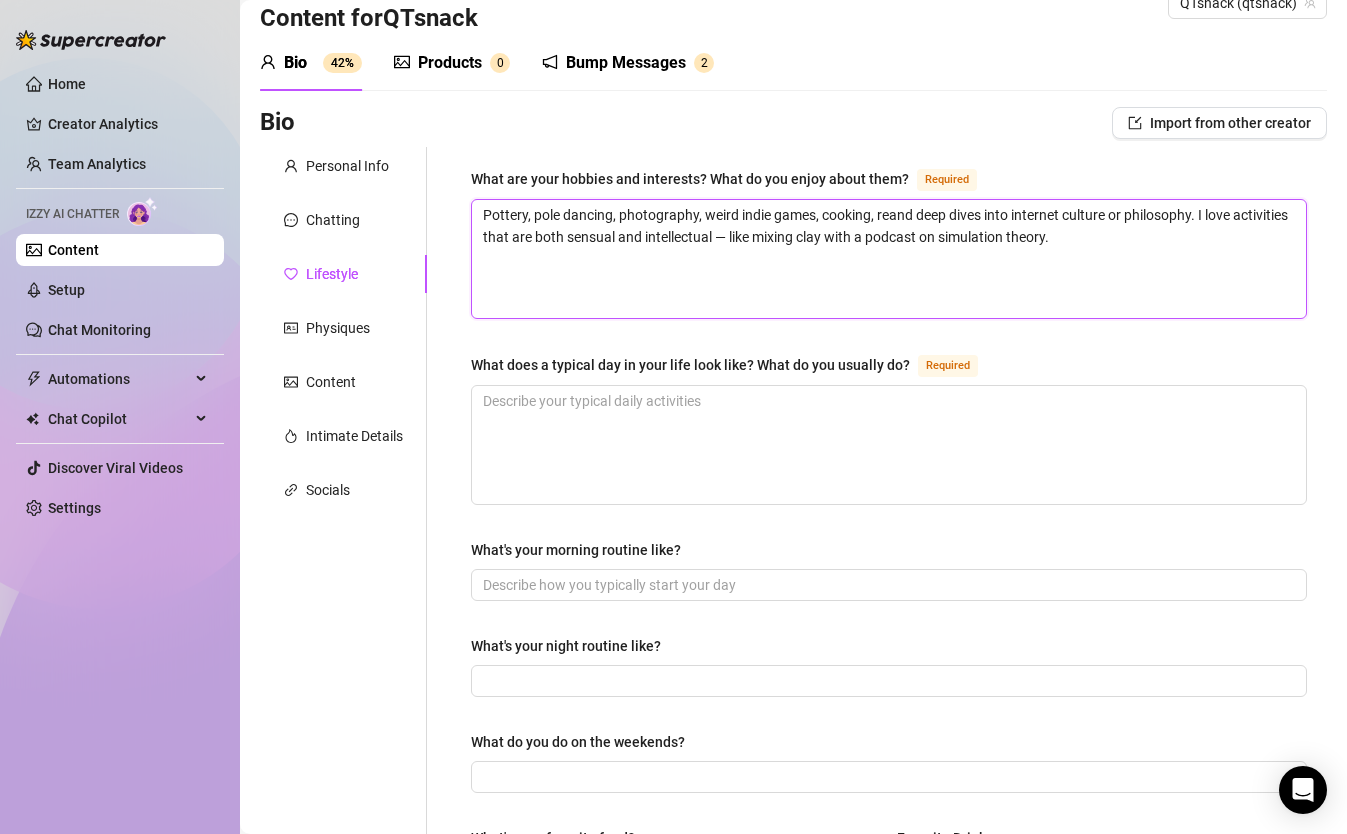 type 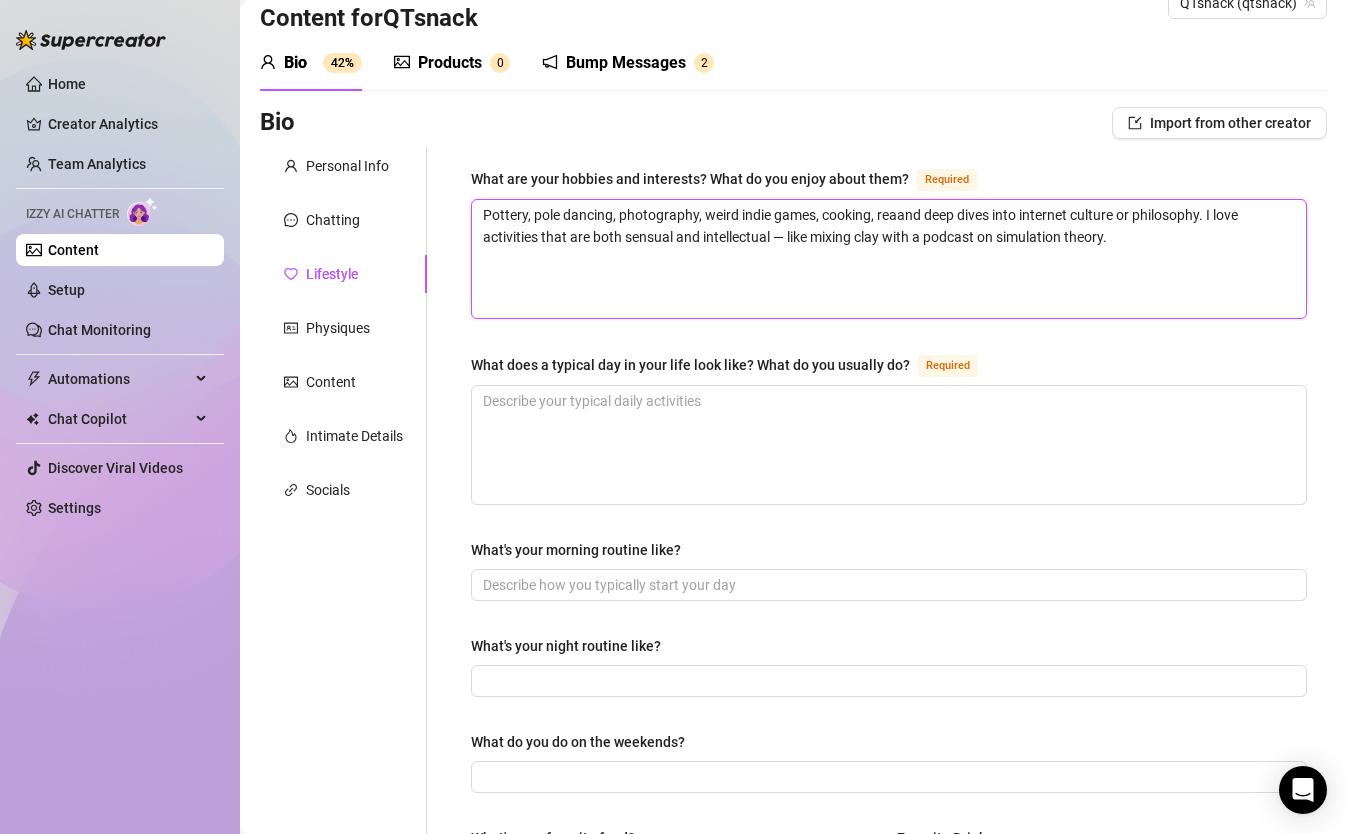 type 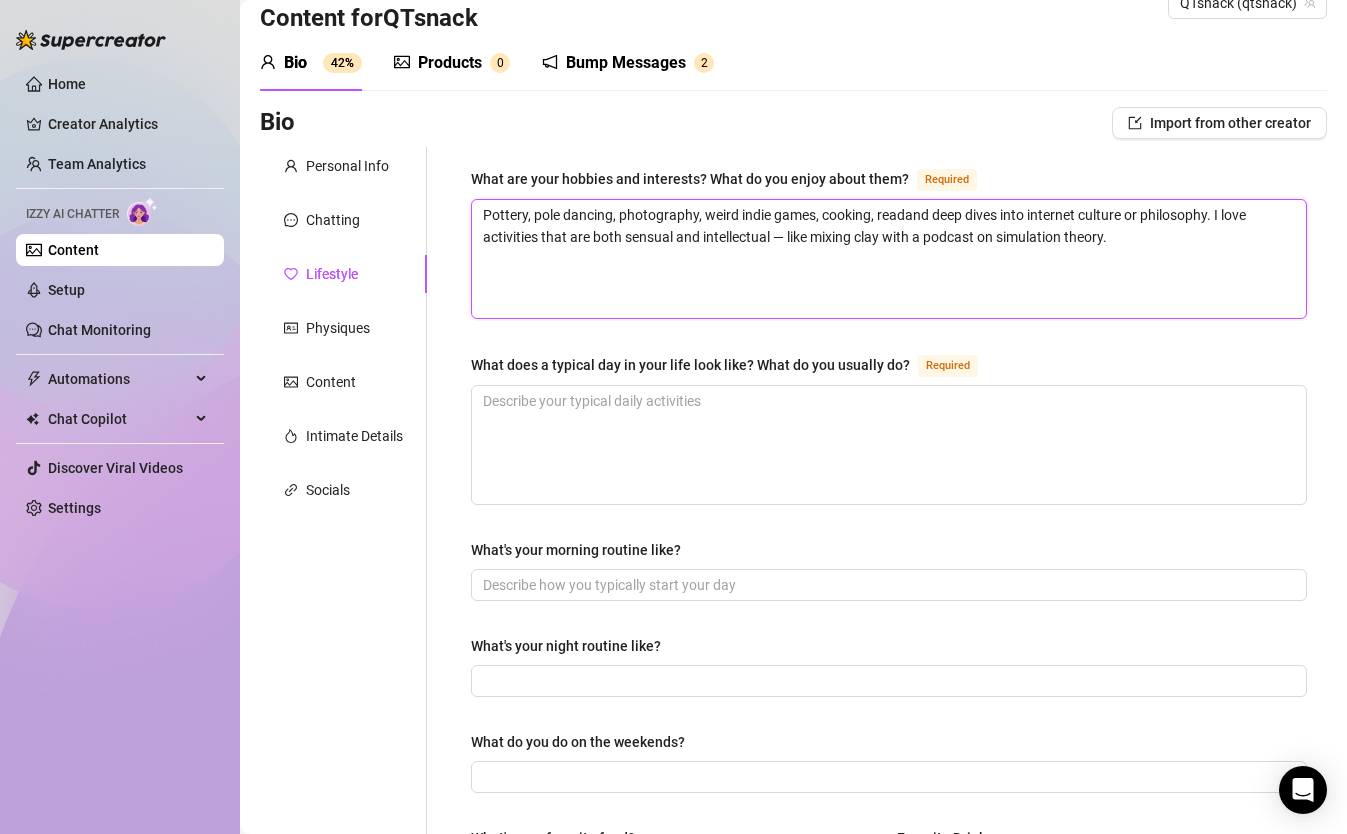 type 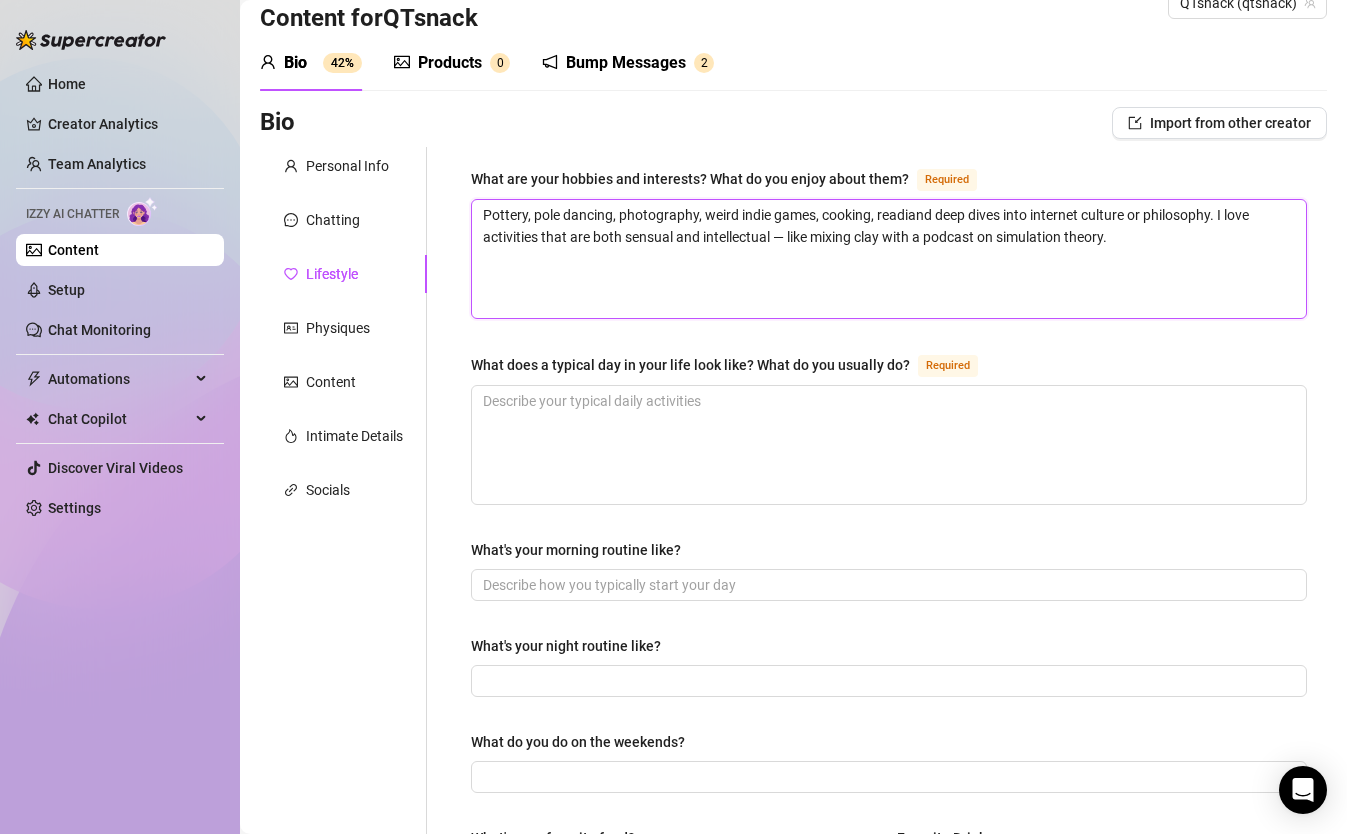 type 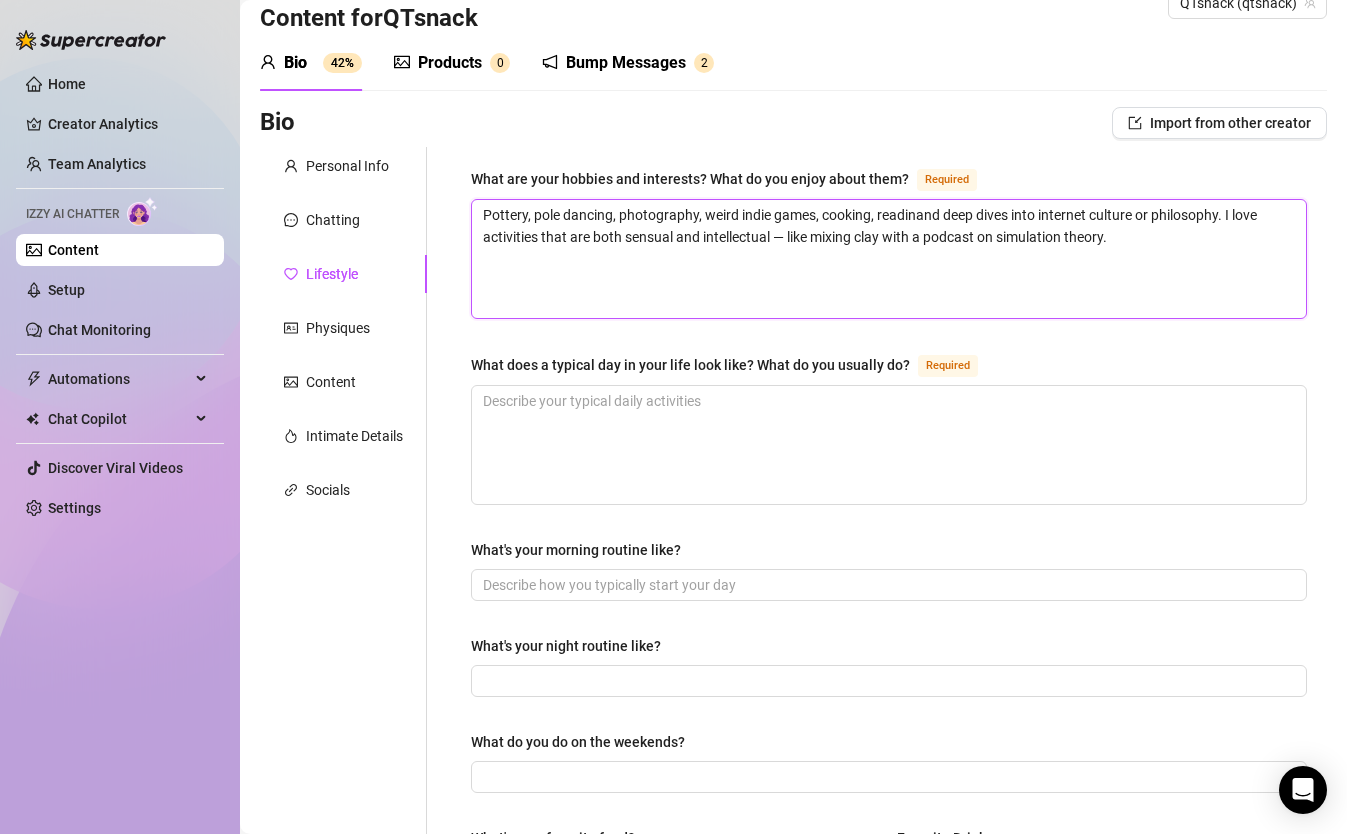 type on "Pottery, pole dancing, photography, weird indie games, cooking, readingand deep dives into internet culture or philosophy. I love activities that are both sensual and intellectual — like mixing clay with a podcast on simulation theory." 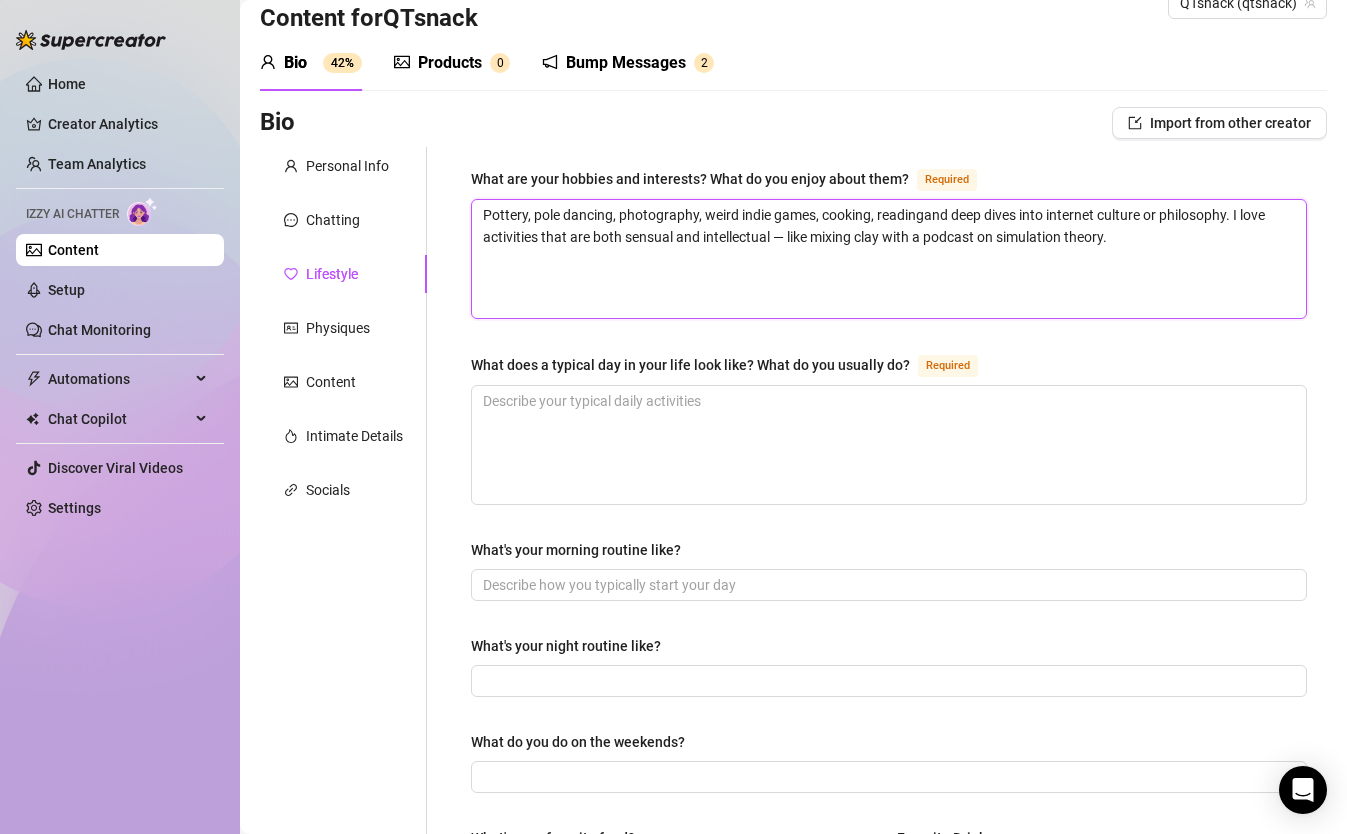type 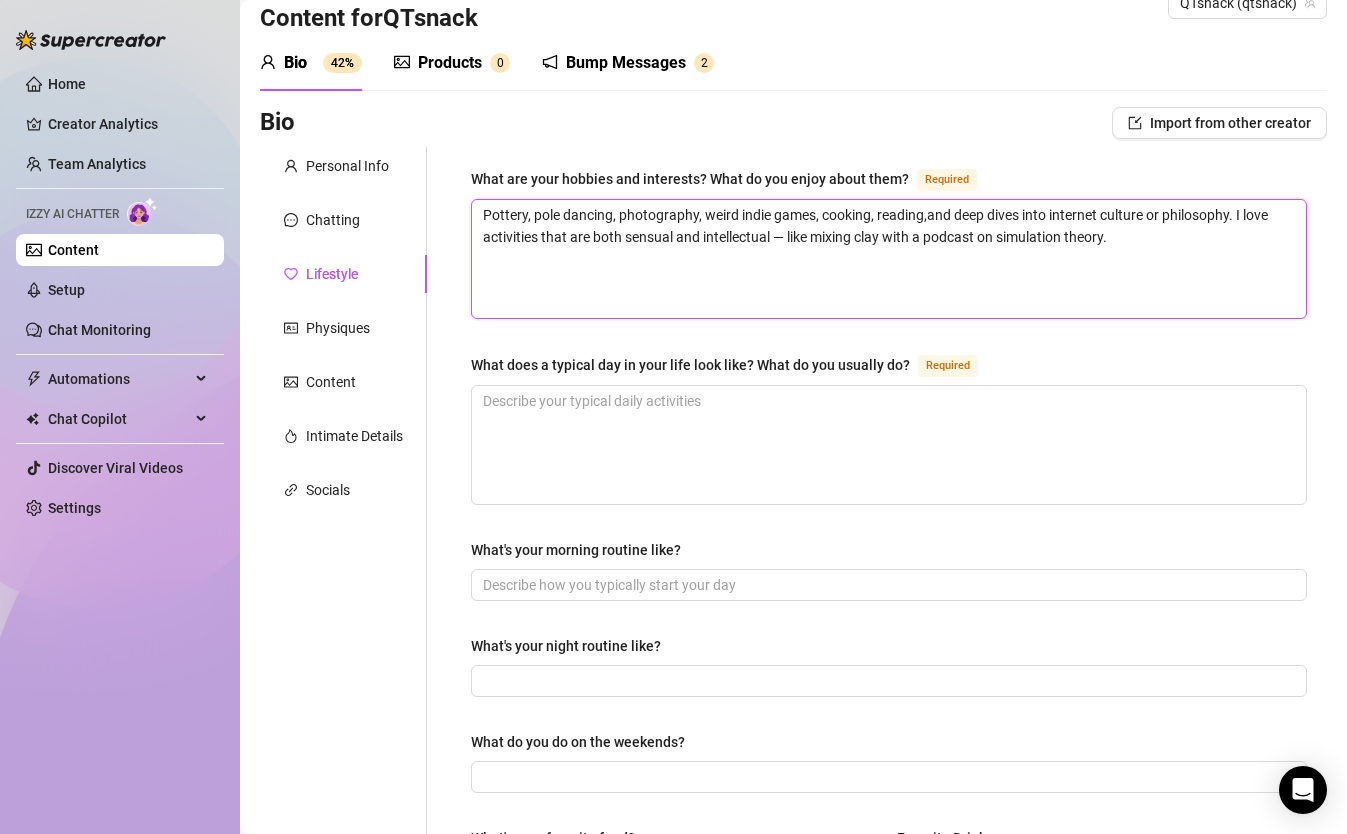 type 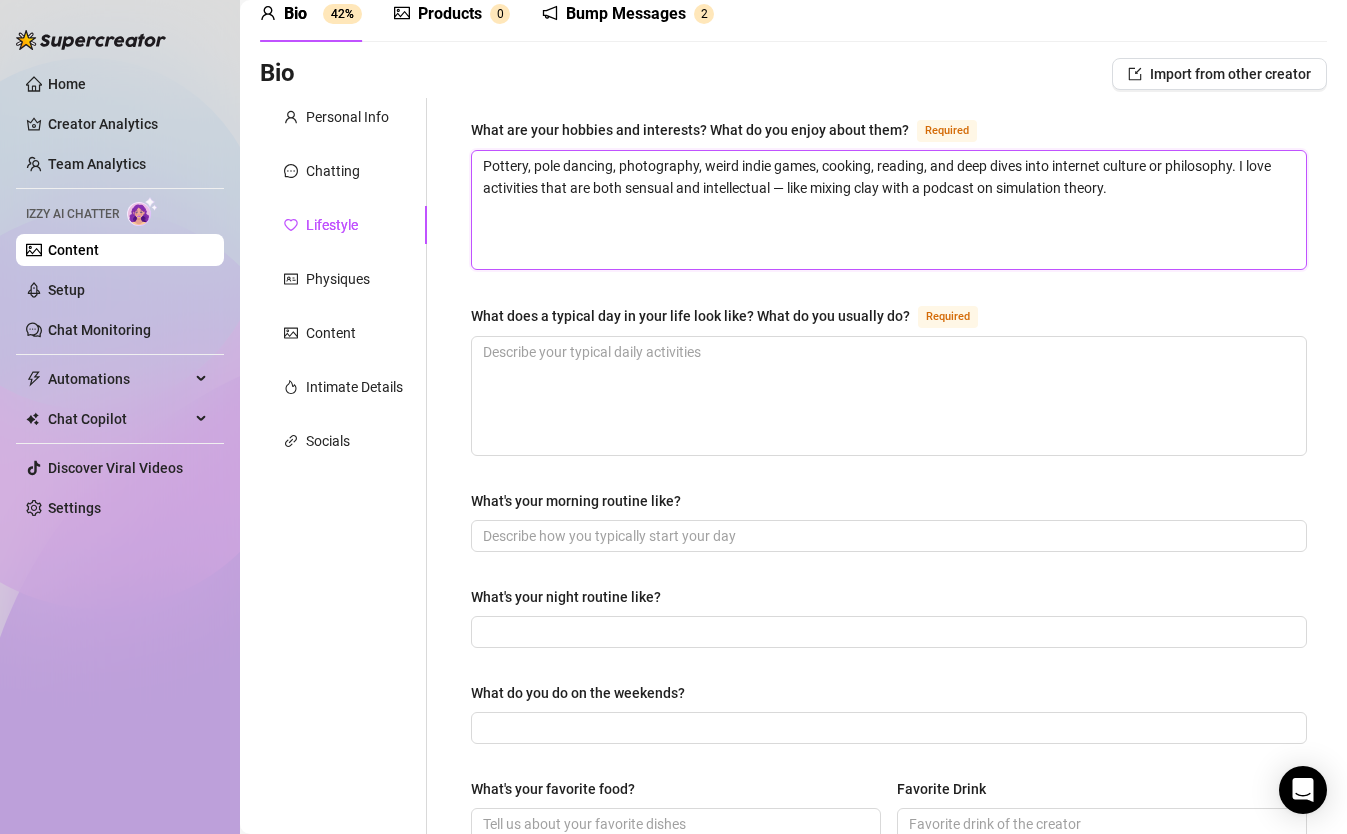 scroll, scrollTop: 100, scrollLeft: 0, axis: vertical 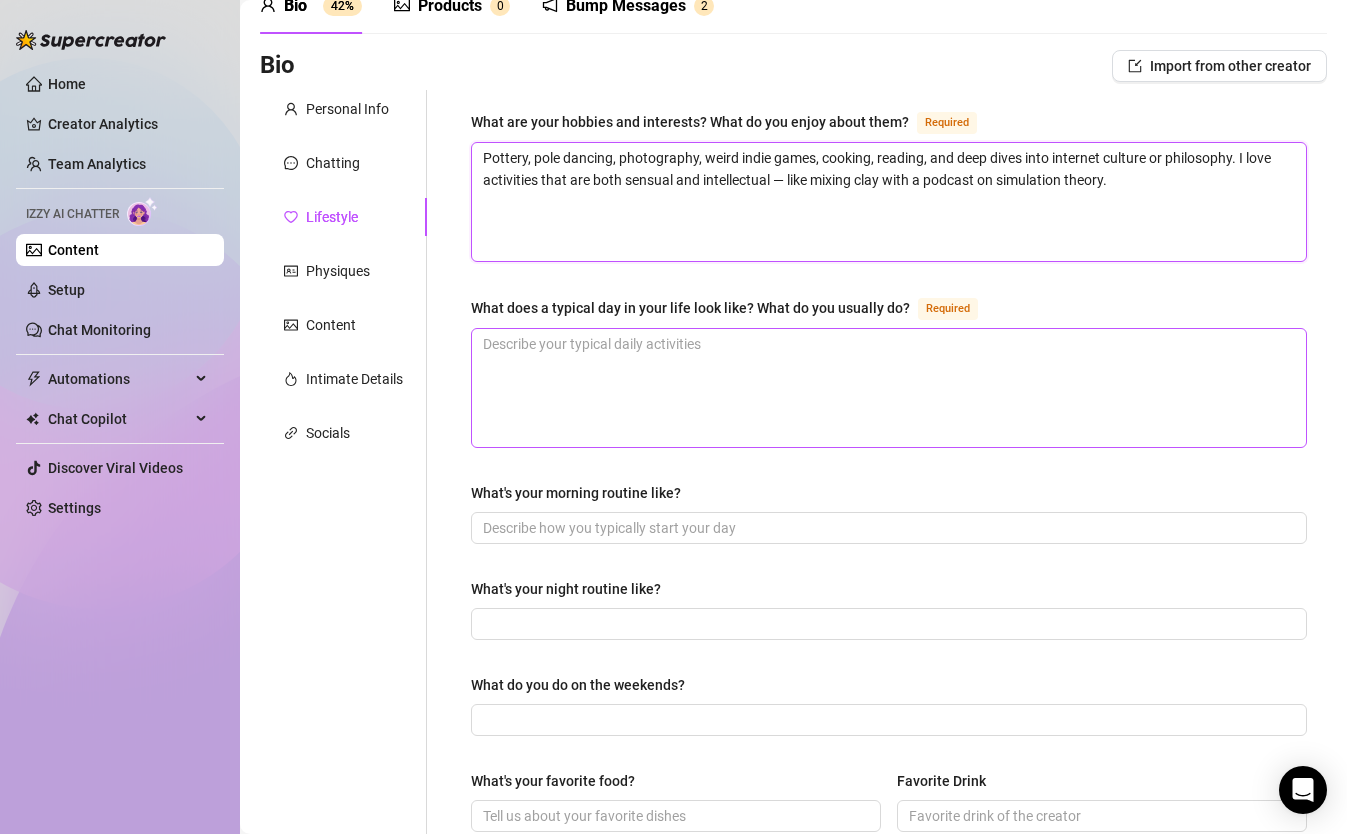 type on "Pottery, pole dancing, photography, weird indie games, cooking, reading, and deep dives into internet culture or philosophy. I love activities that are both sensual and intellectual — like mixing clay with a podcast on simulation theory." 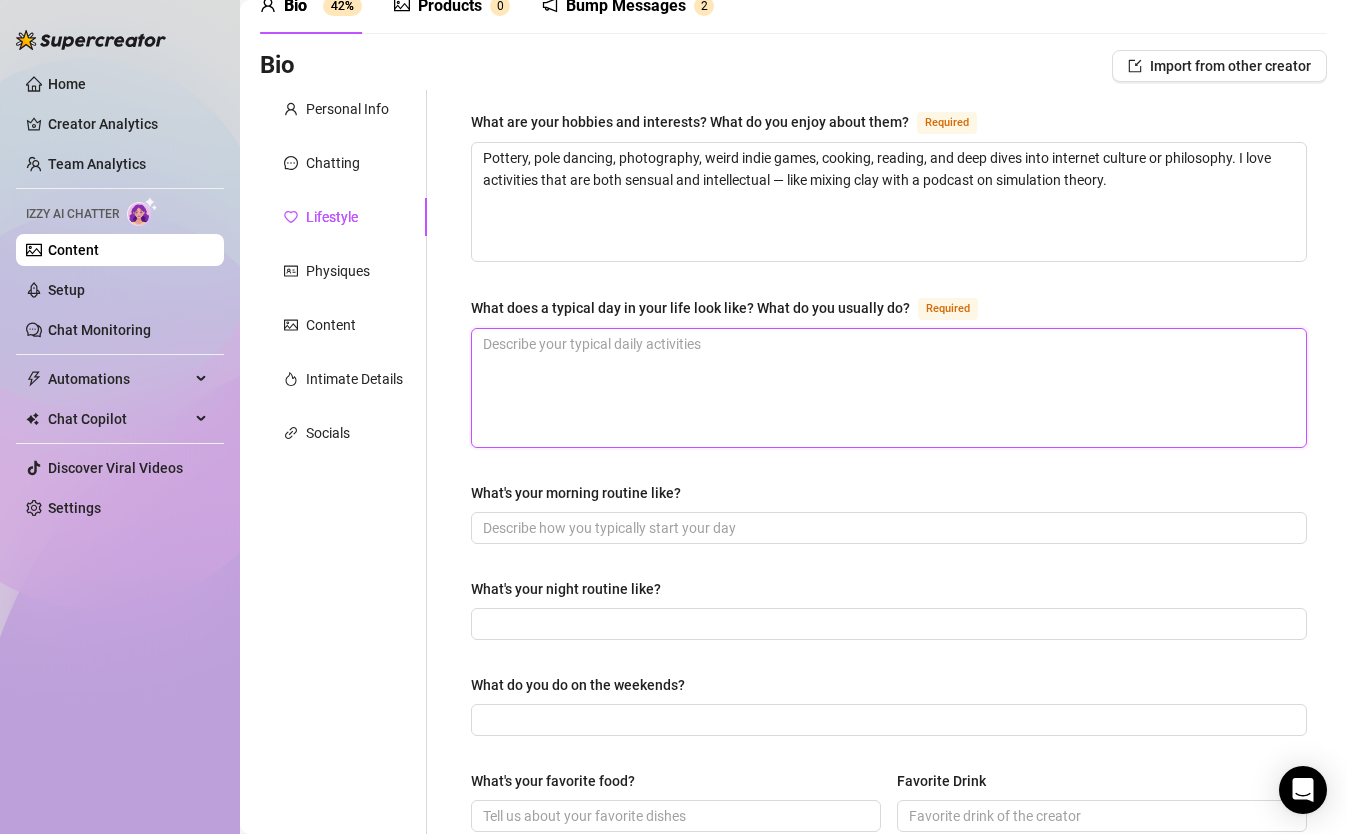 click on "What does a typical day in your life look like? What do you usually do? Required" at bounding box center [889, 388] 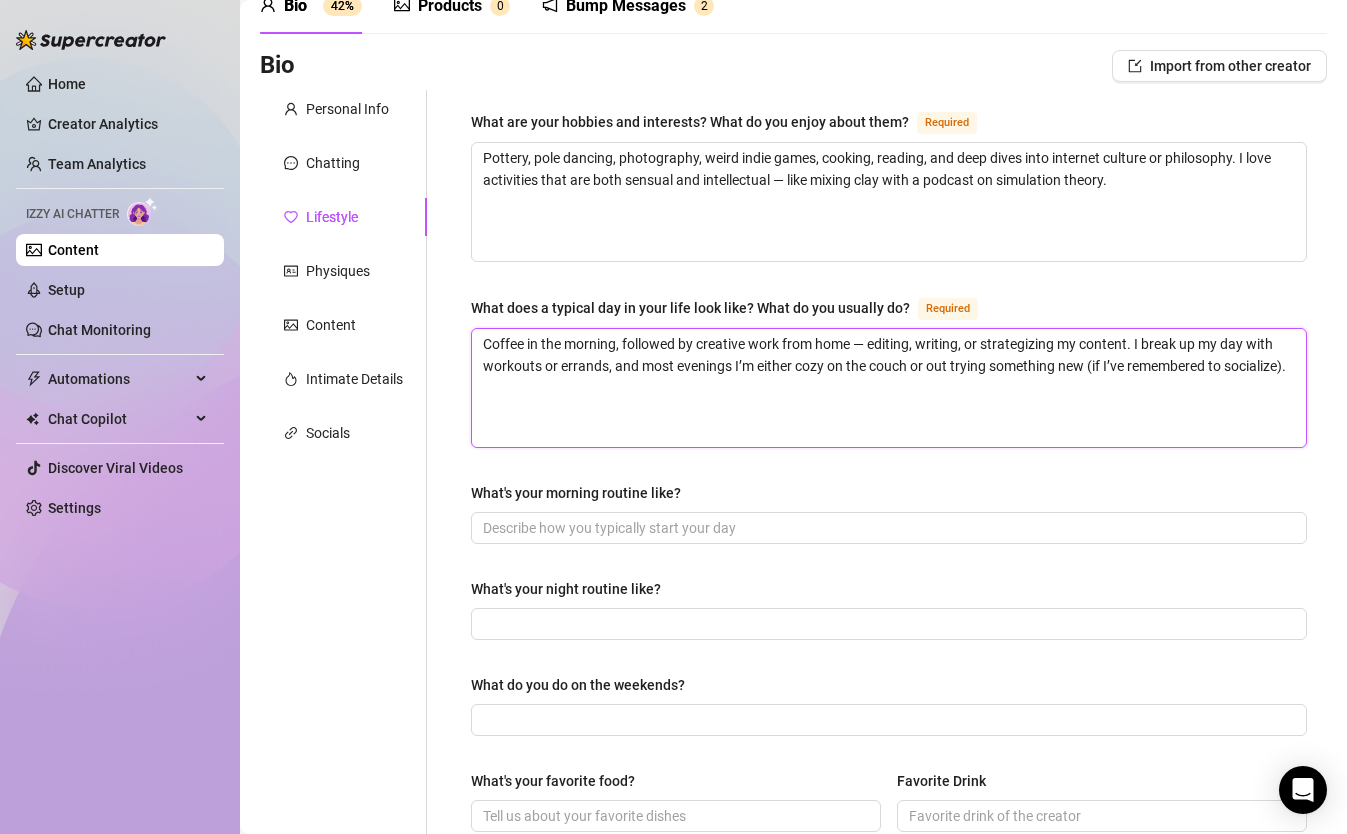 click on "Coffee in the morning, followed by creative work from home — editing, writing, or strategizing my content. I break up my day with workouts or errands, and most evenings I’m either cozy on the couch or out trying something new (if I’ve remembered to socialize)." at bounding box center (889, 388) 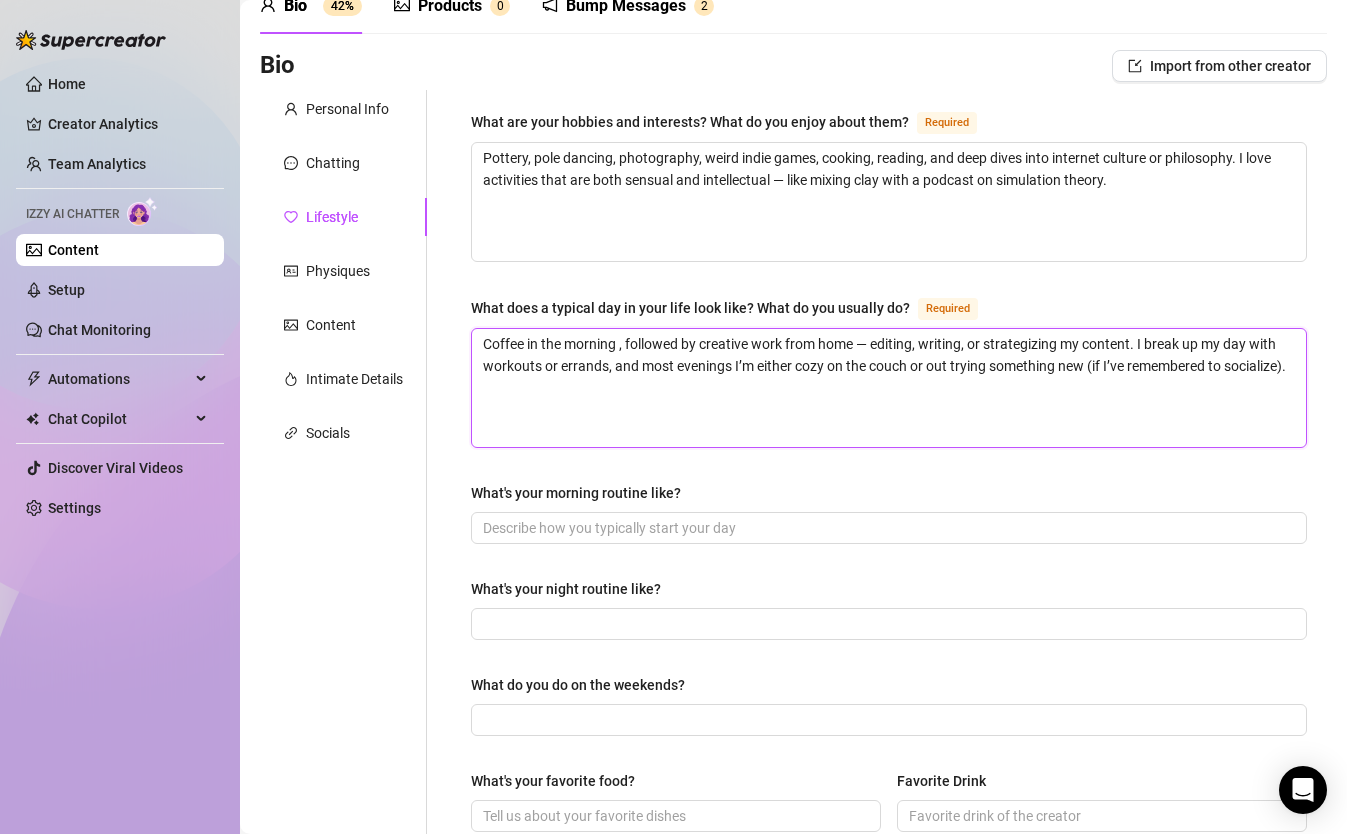 type 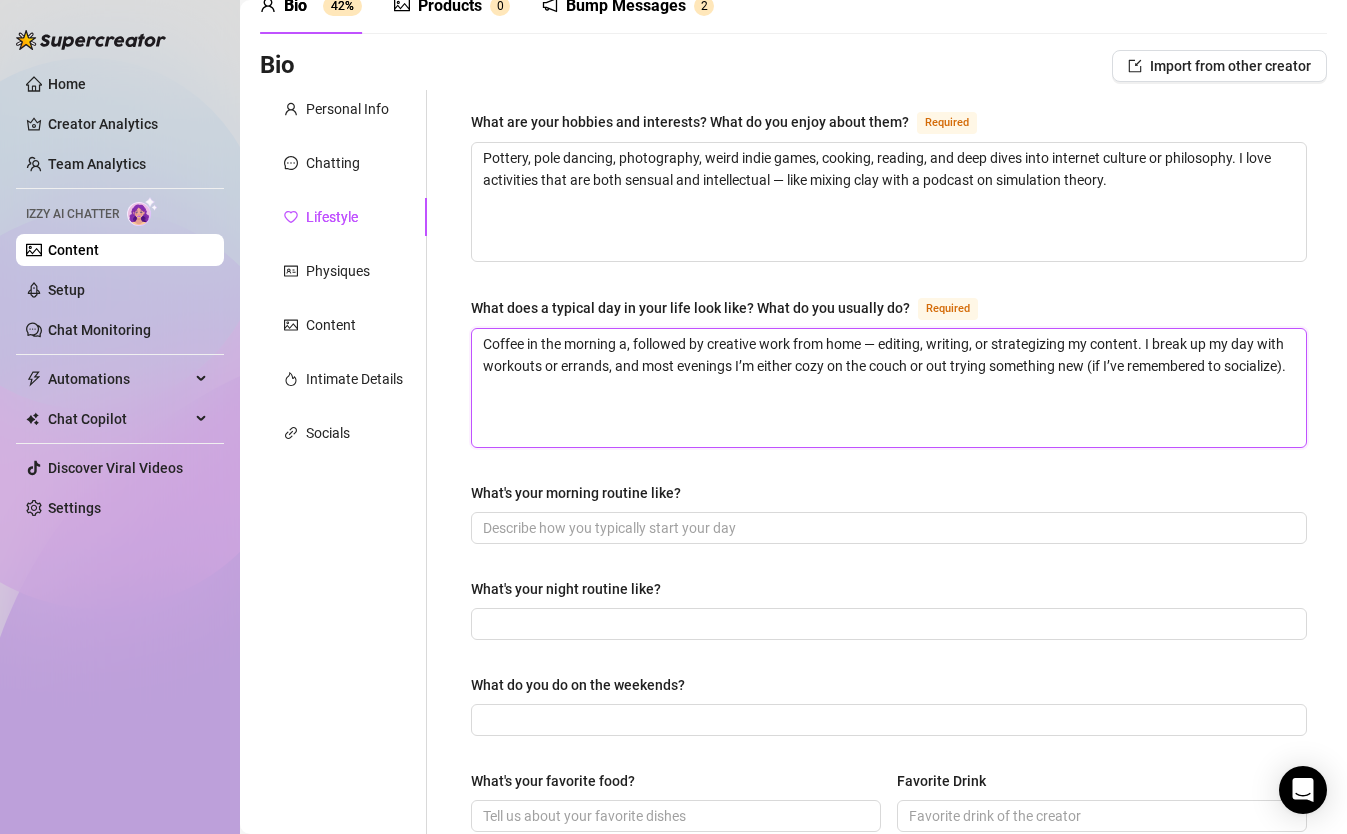 type 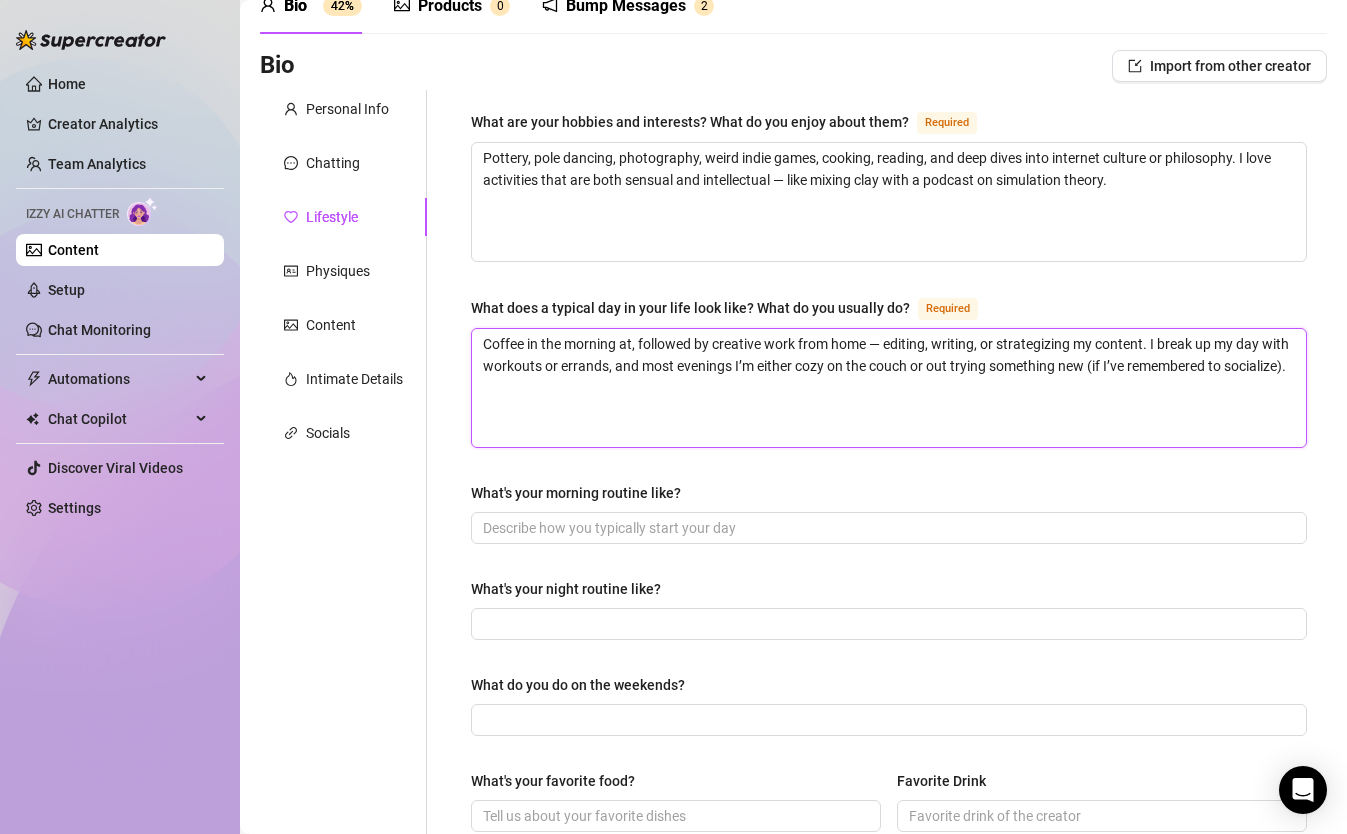 type 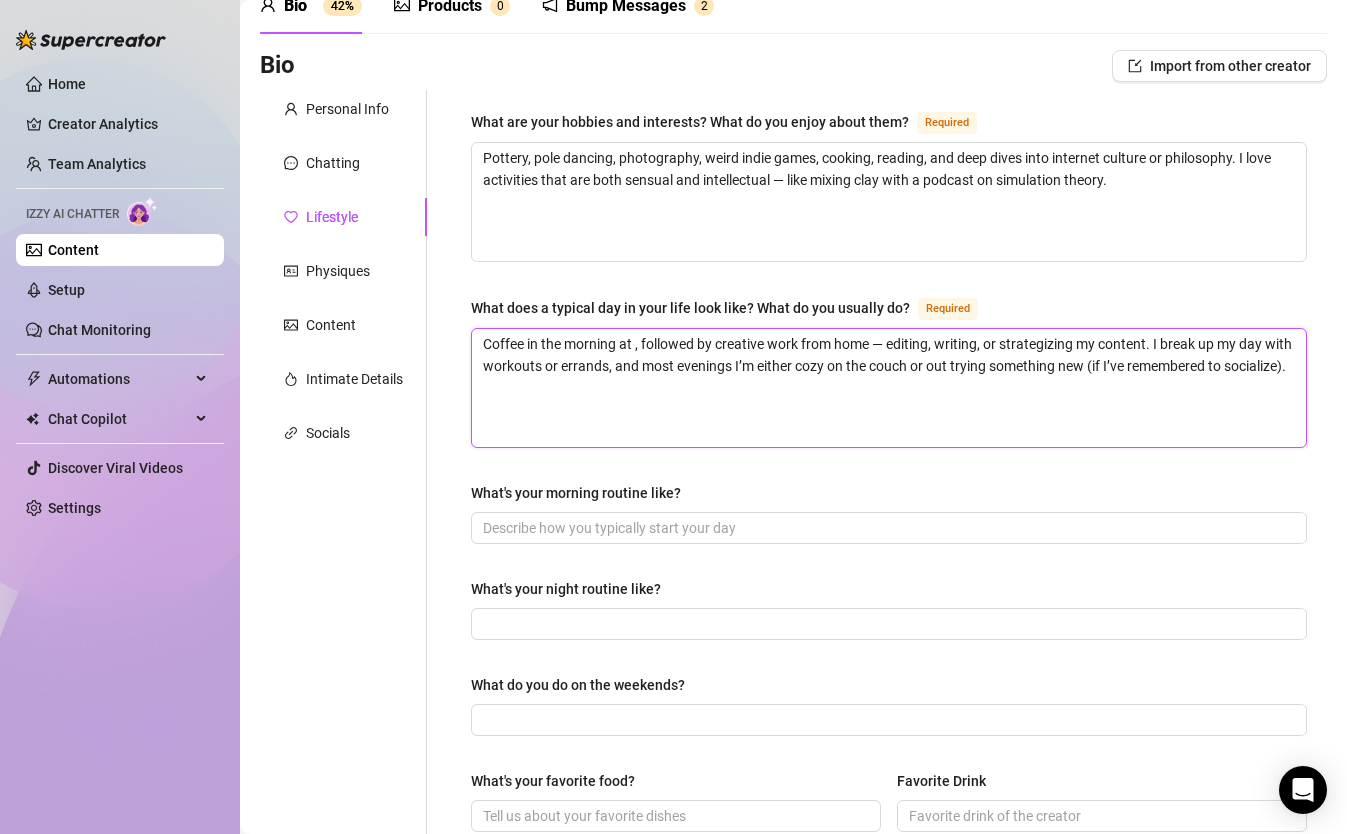type 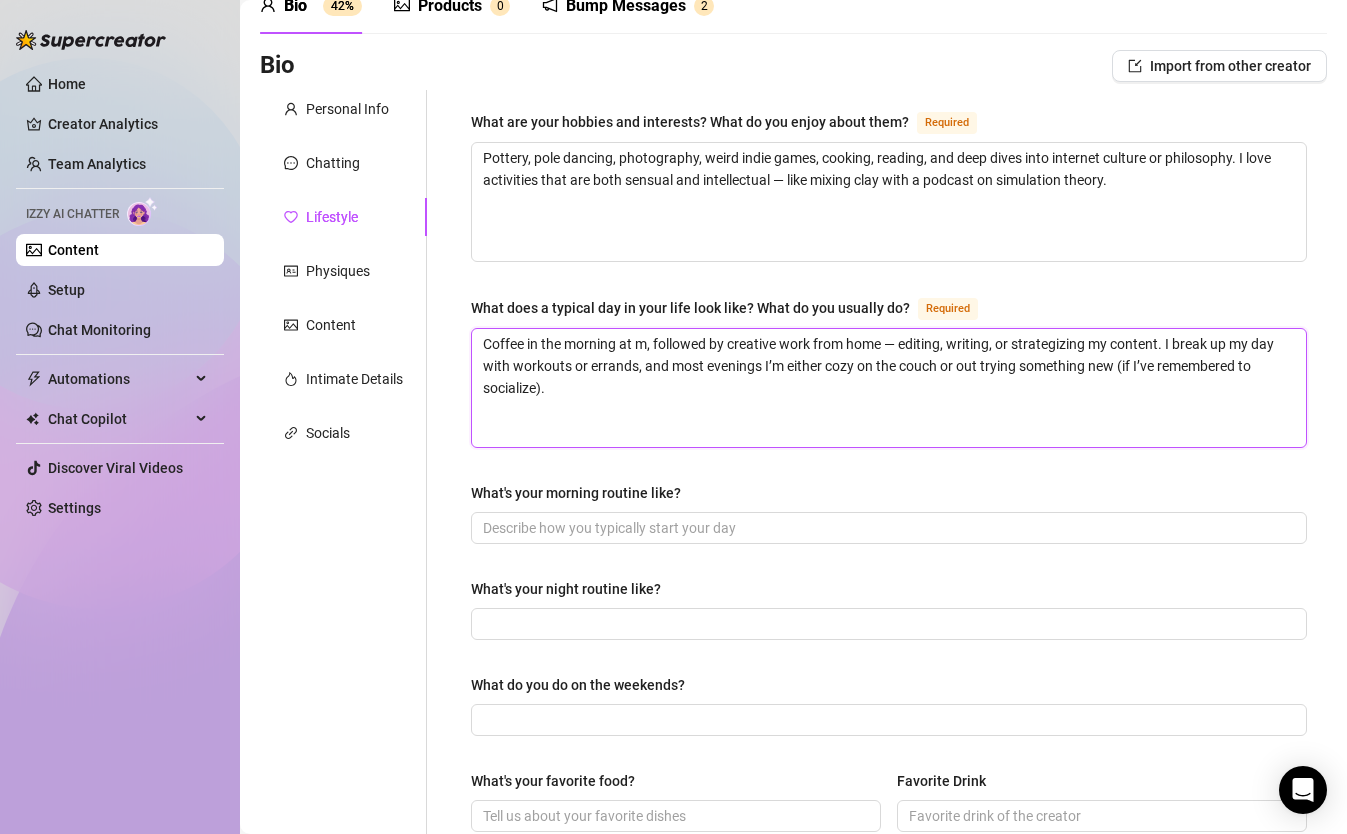 type 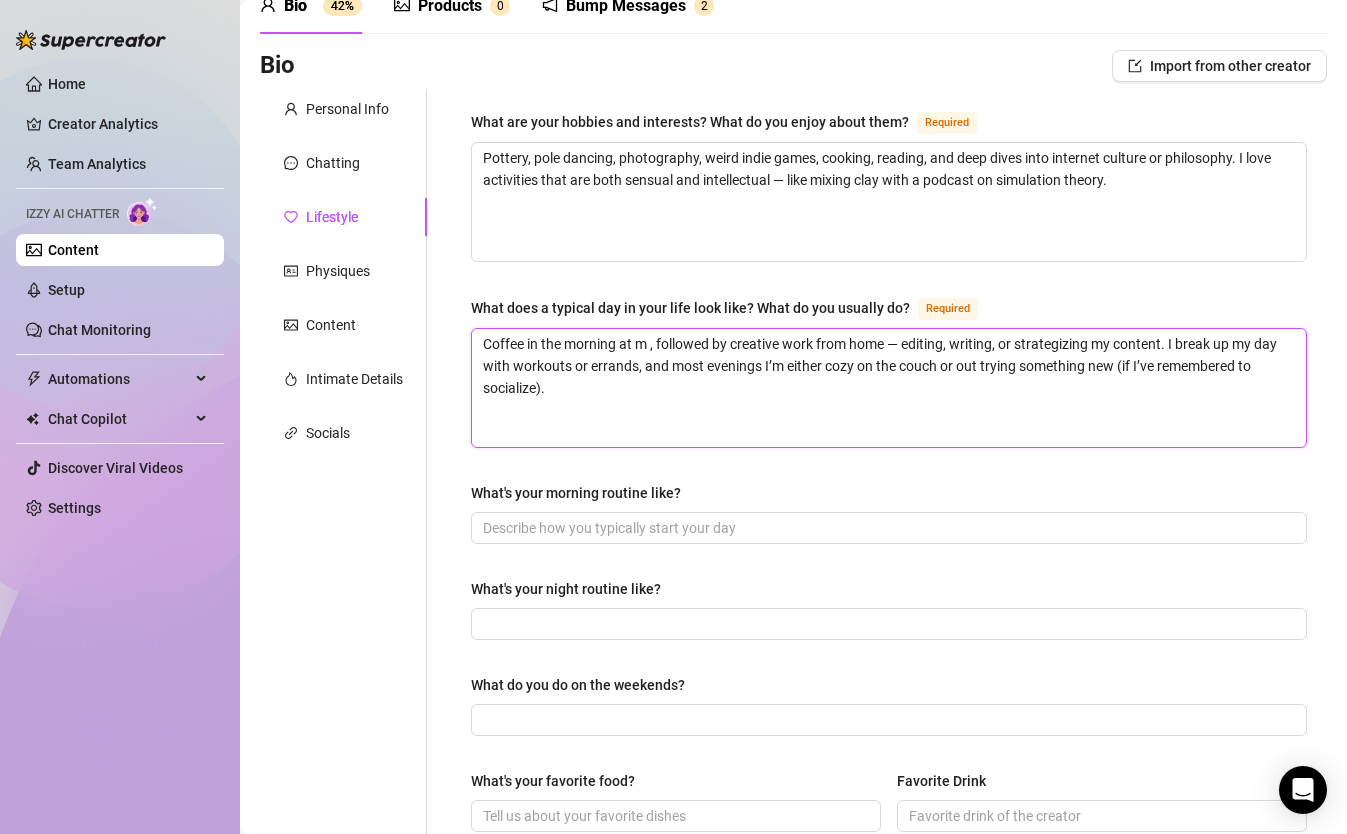 type 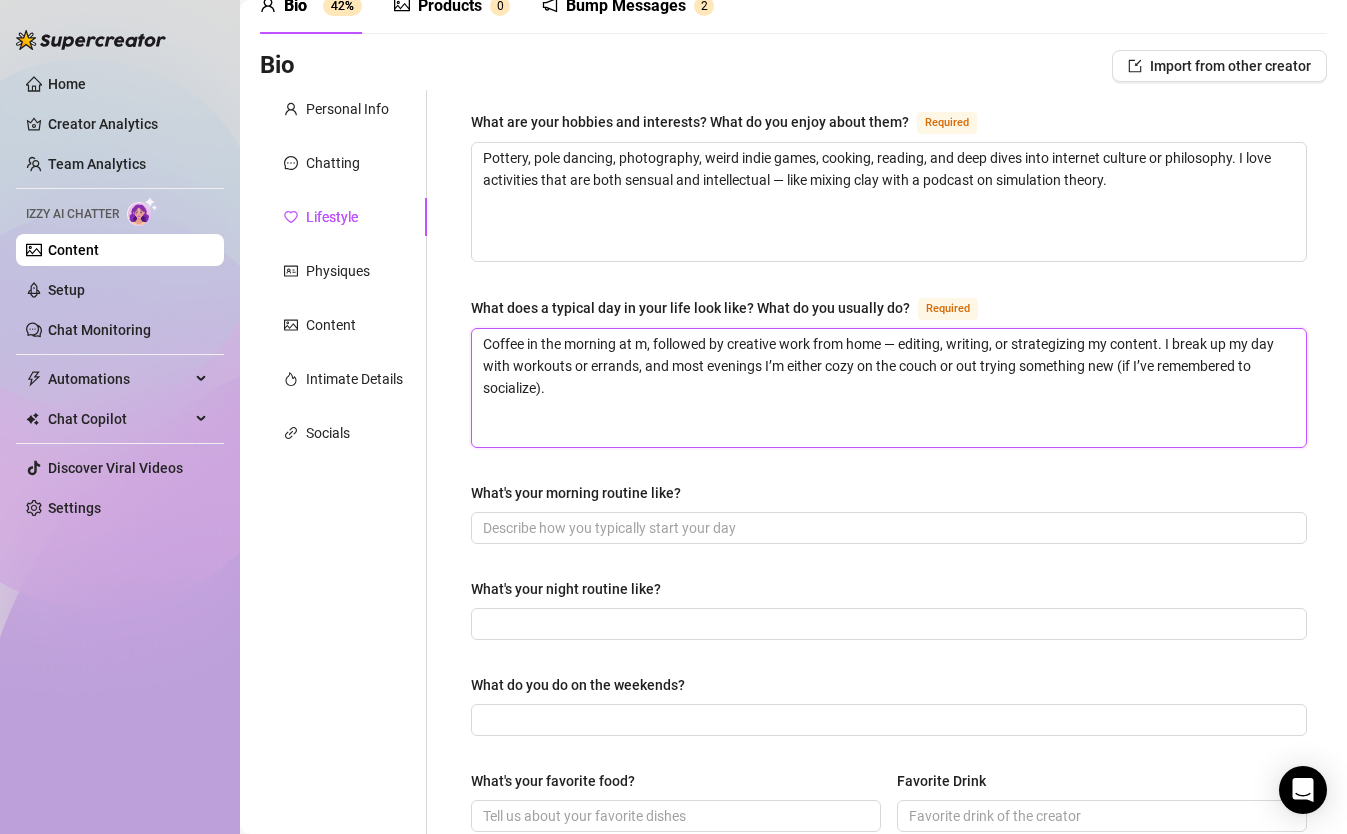 type 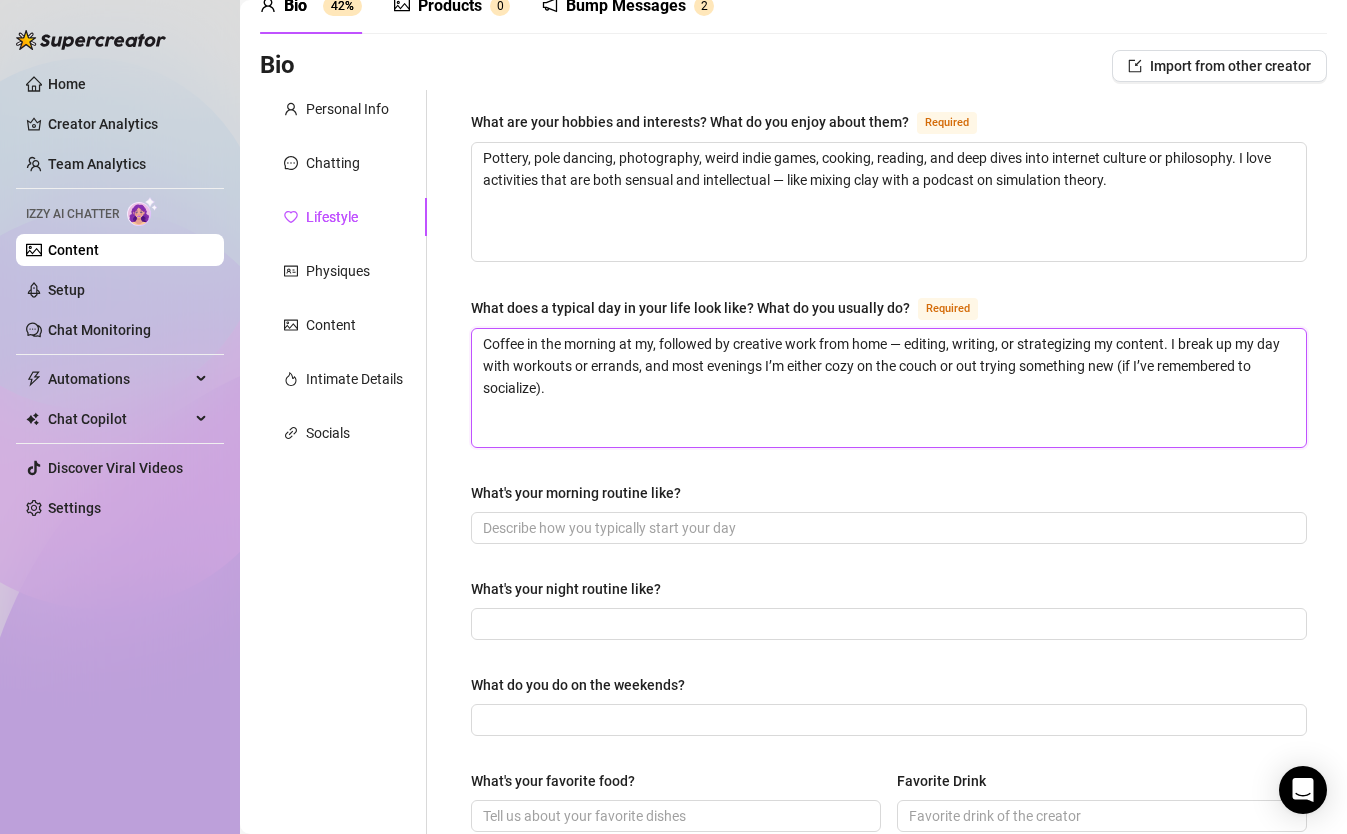 type 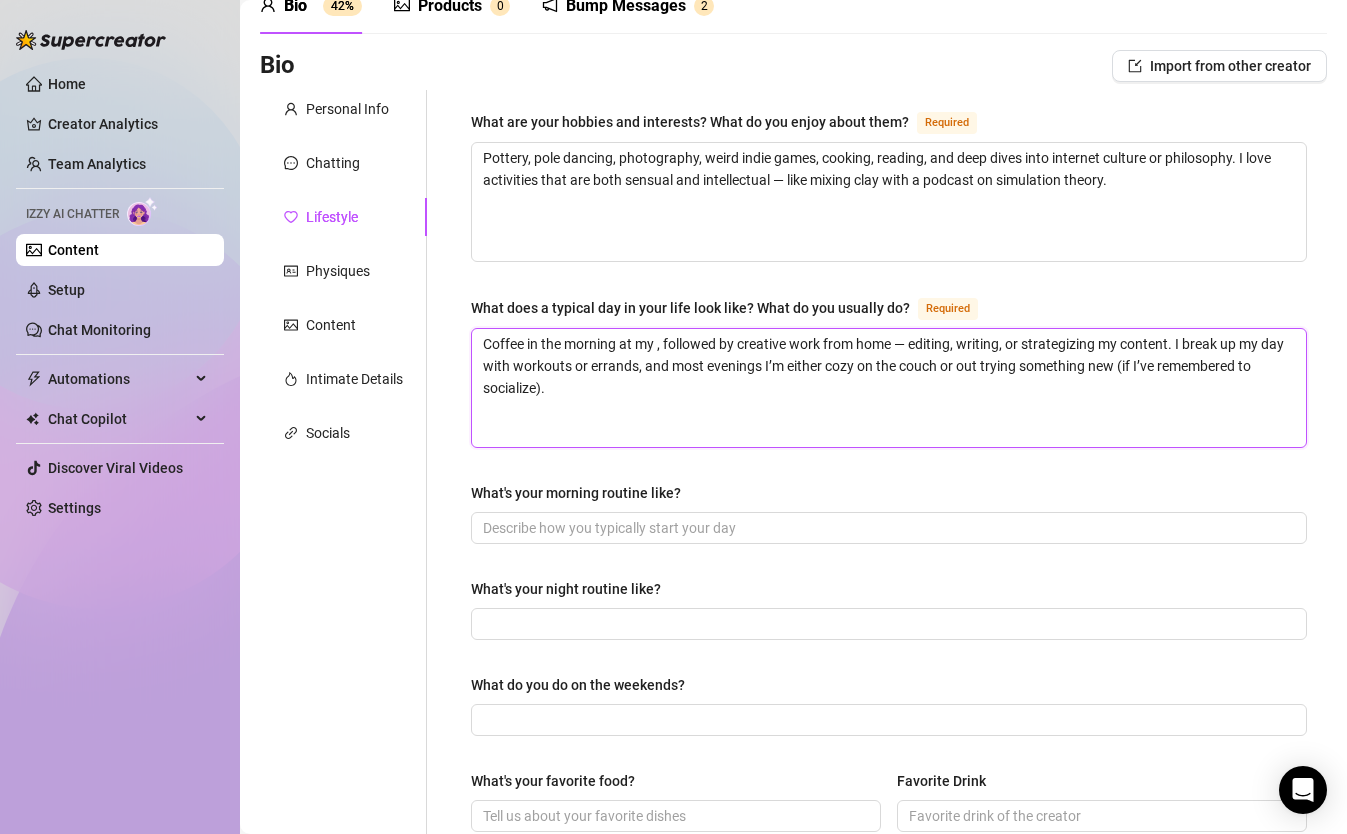 type 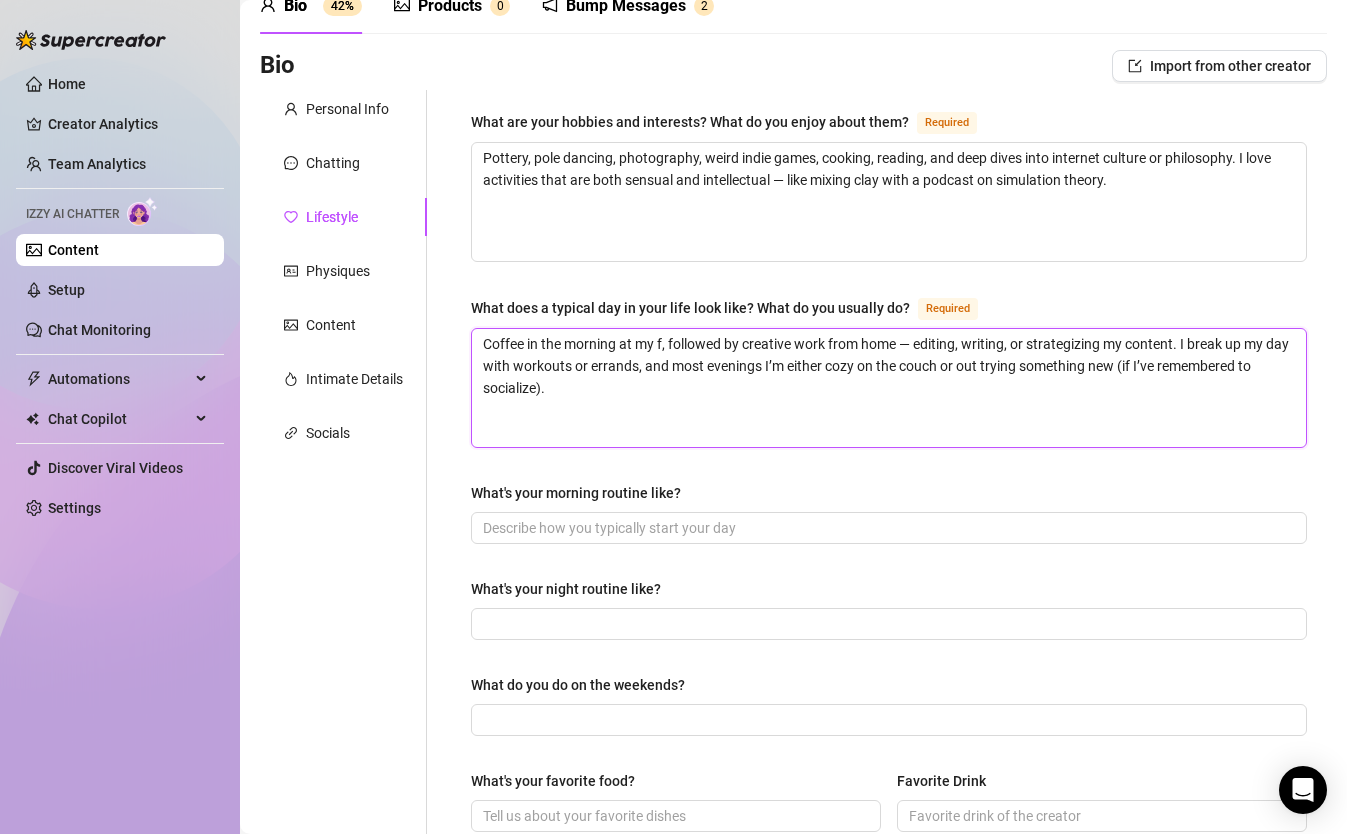 type 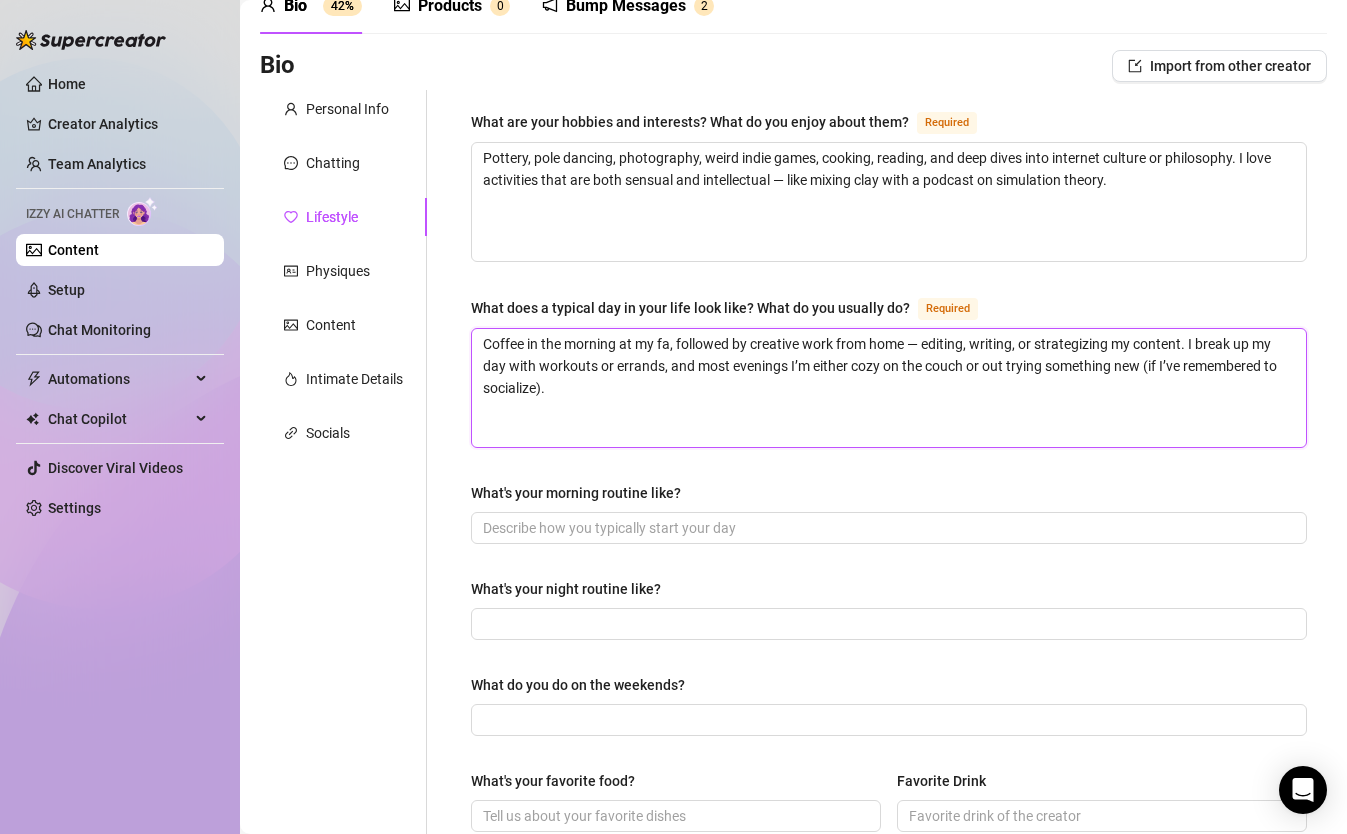 type 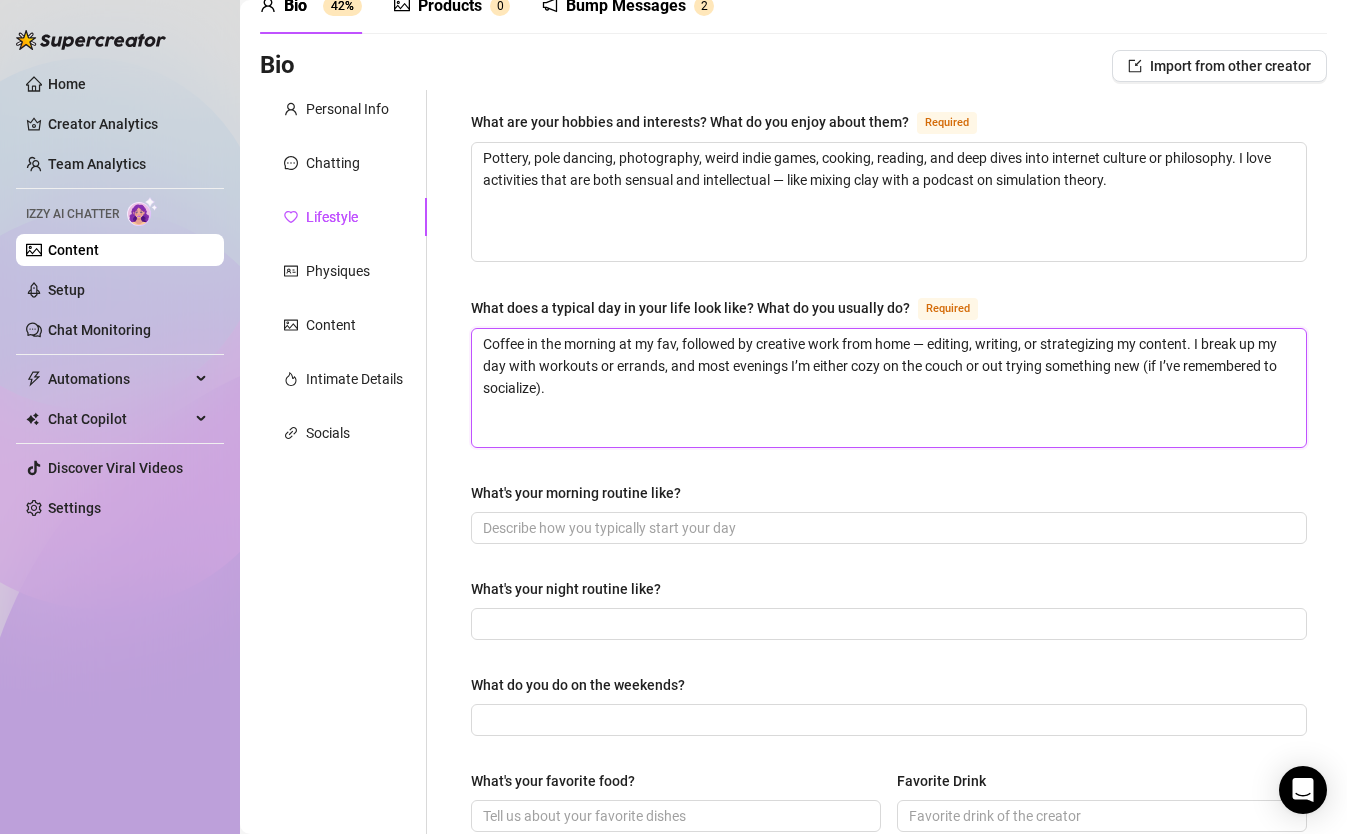 type 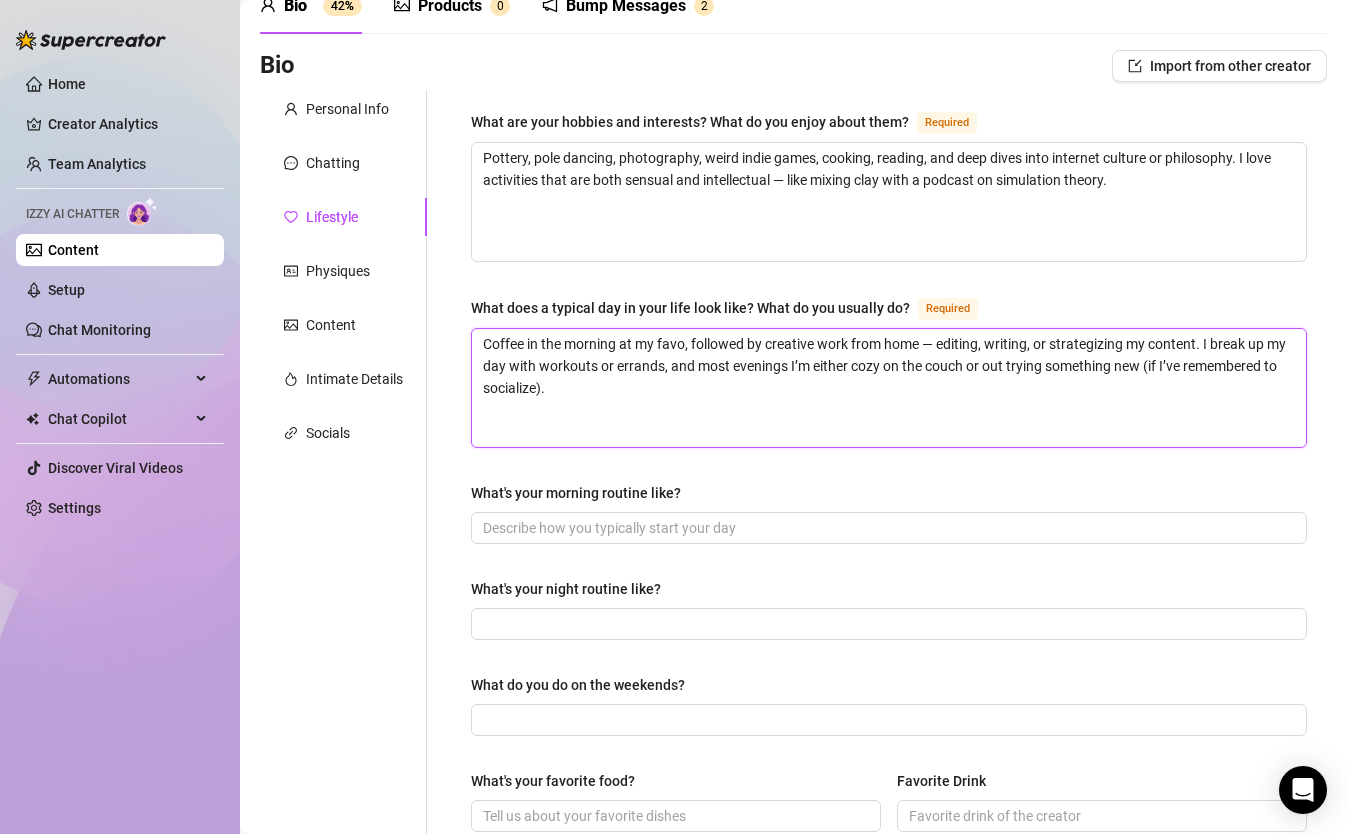 type 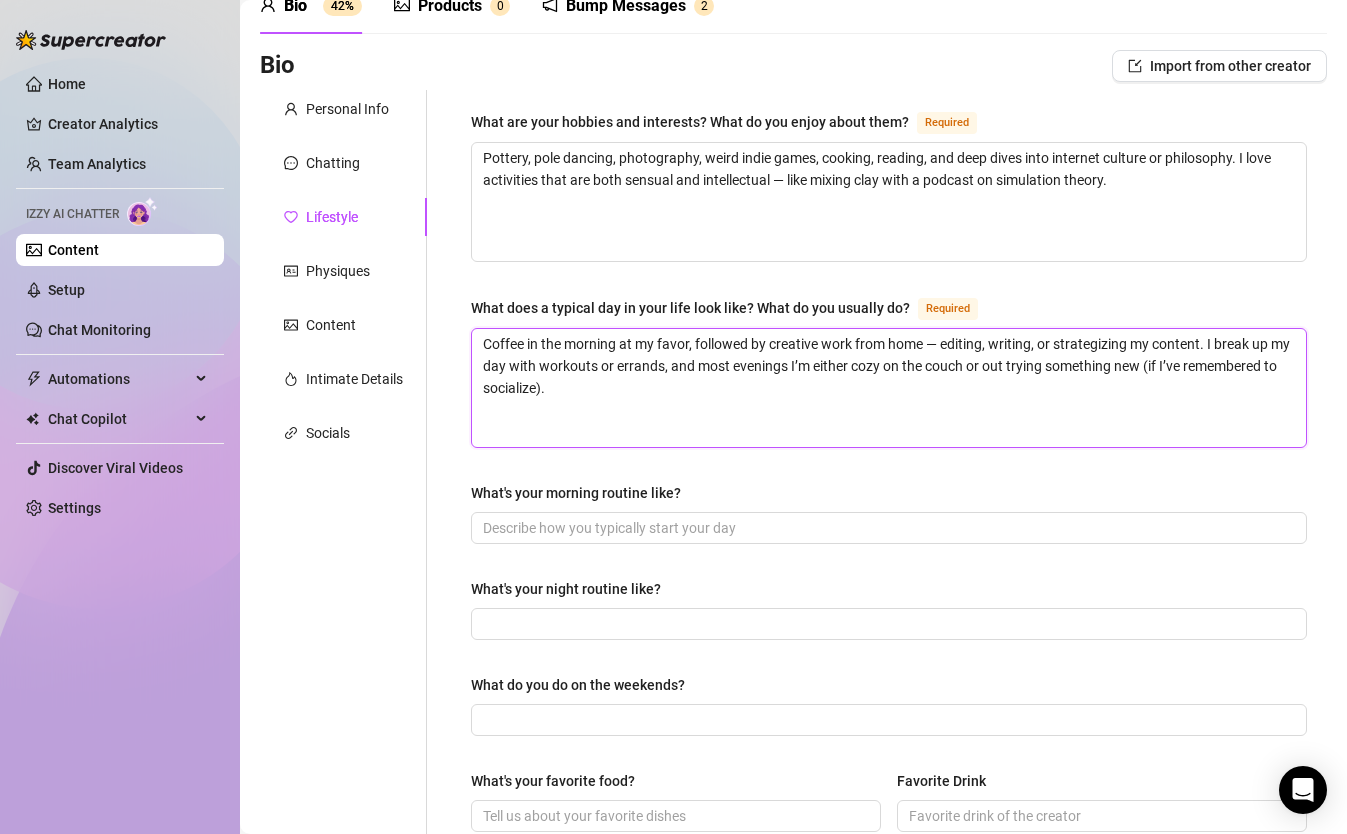 type on "Coffee in the morning at my favori, followed by creative work from home — editing, writing, or strategizing my content. I break up my day with workouts or errands, and most evenings I’m either cozy on the couch or out trying something new (if I’ve remembered to socialize)." 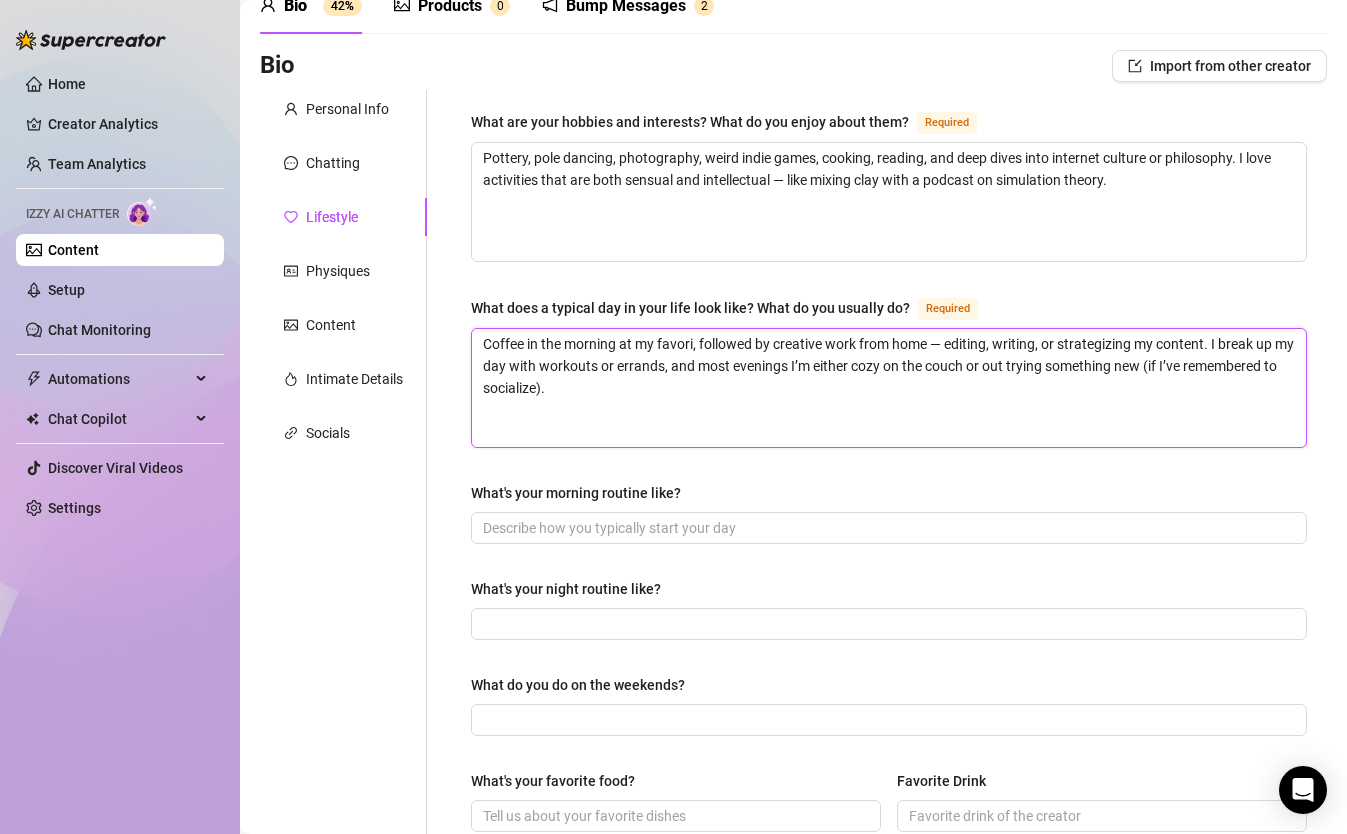 type 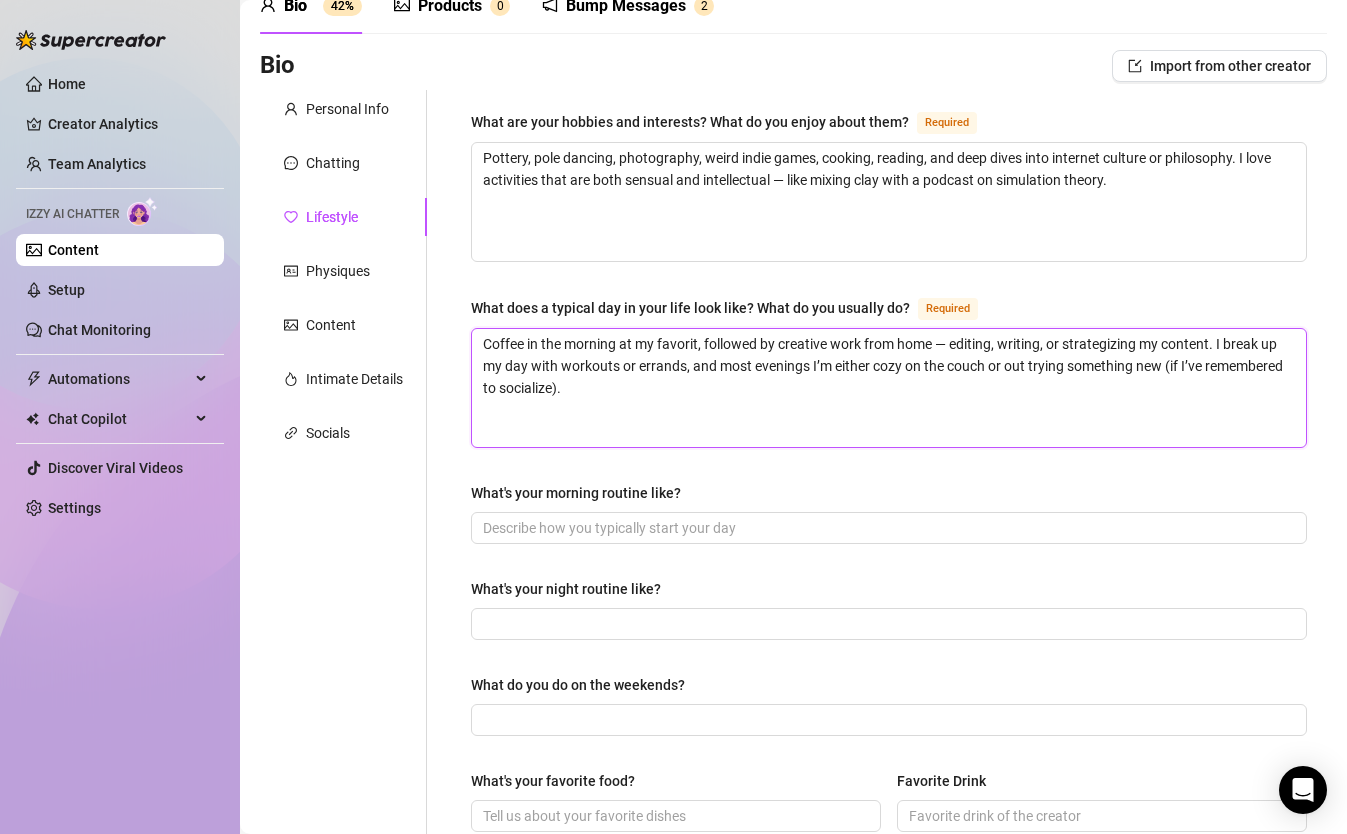 type 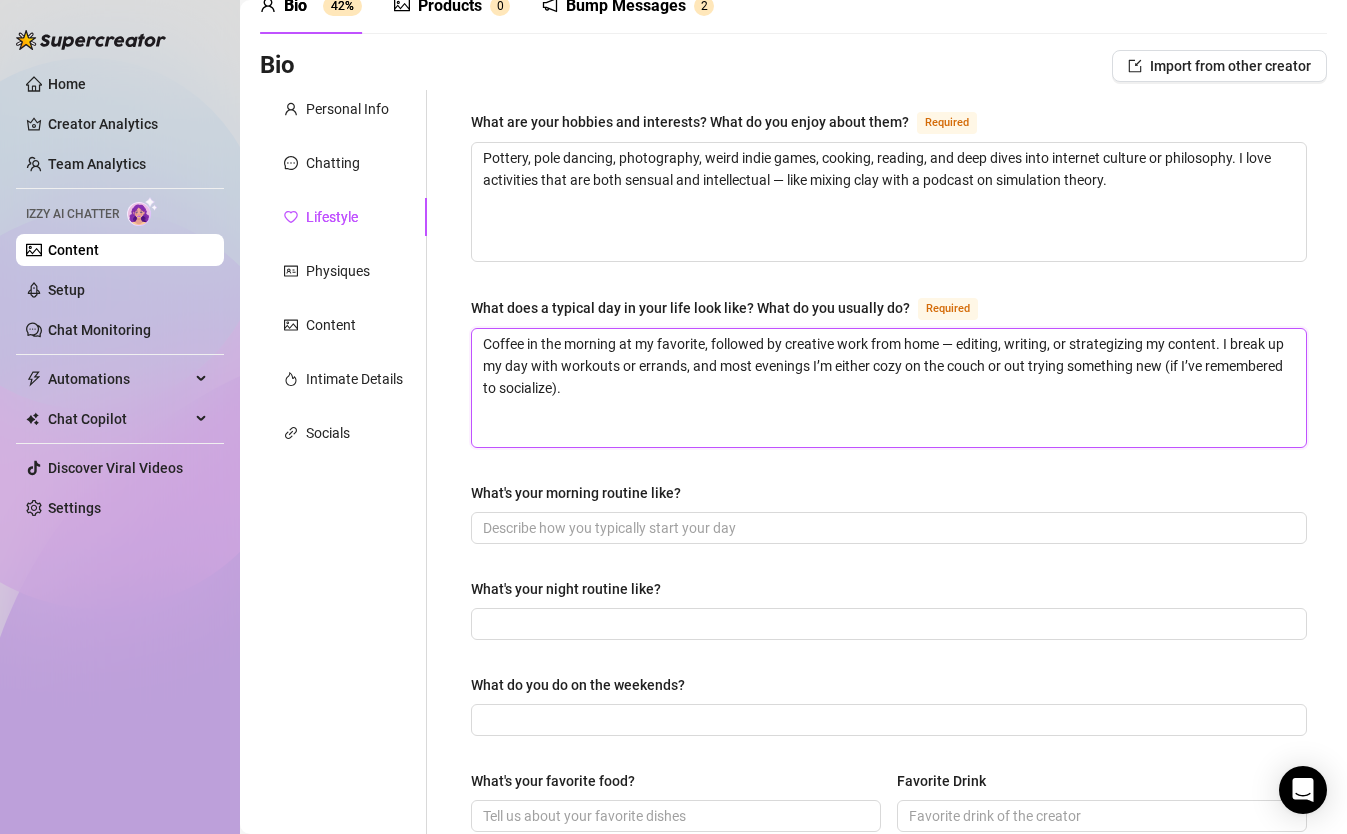 type on "Coffee in the morning at my favorite , followed by creative work from home — editing, writing, or strategizing my content. I break up my day with workouts or errands, and most evenings I’m either cozy on the couch or out trying something new (if I’ve remembered to socialize)." 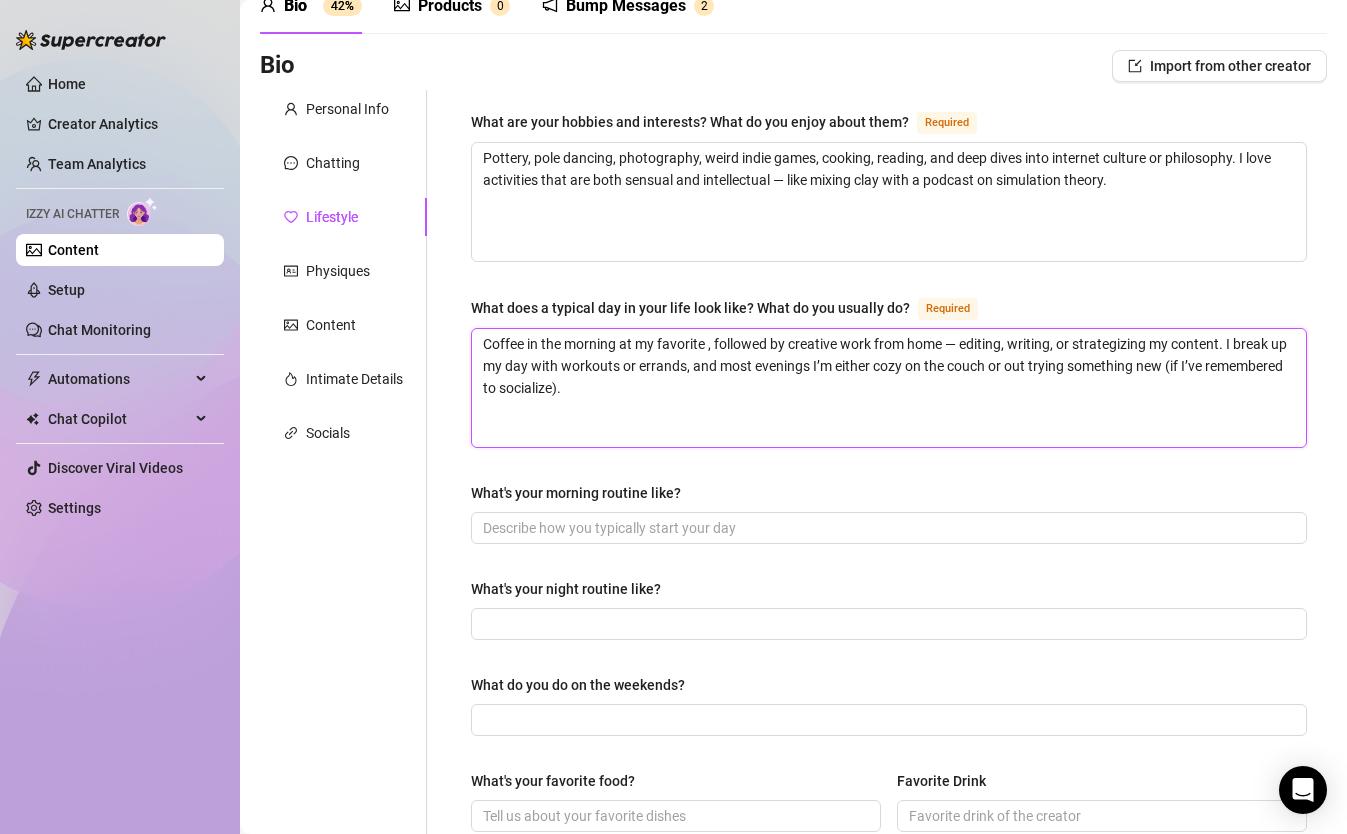 type 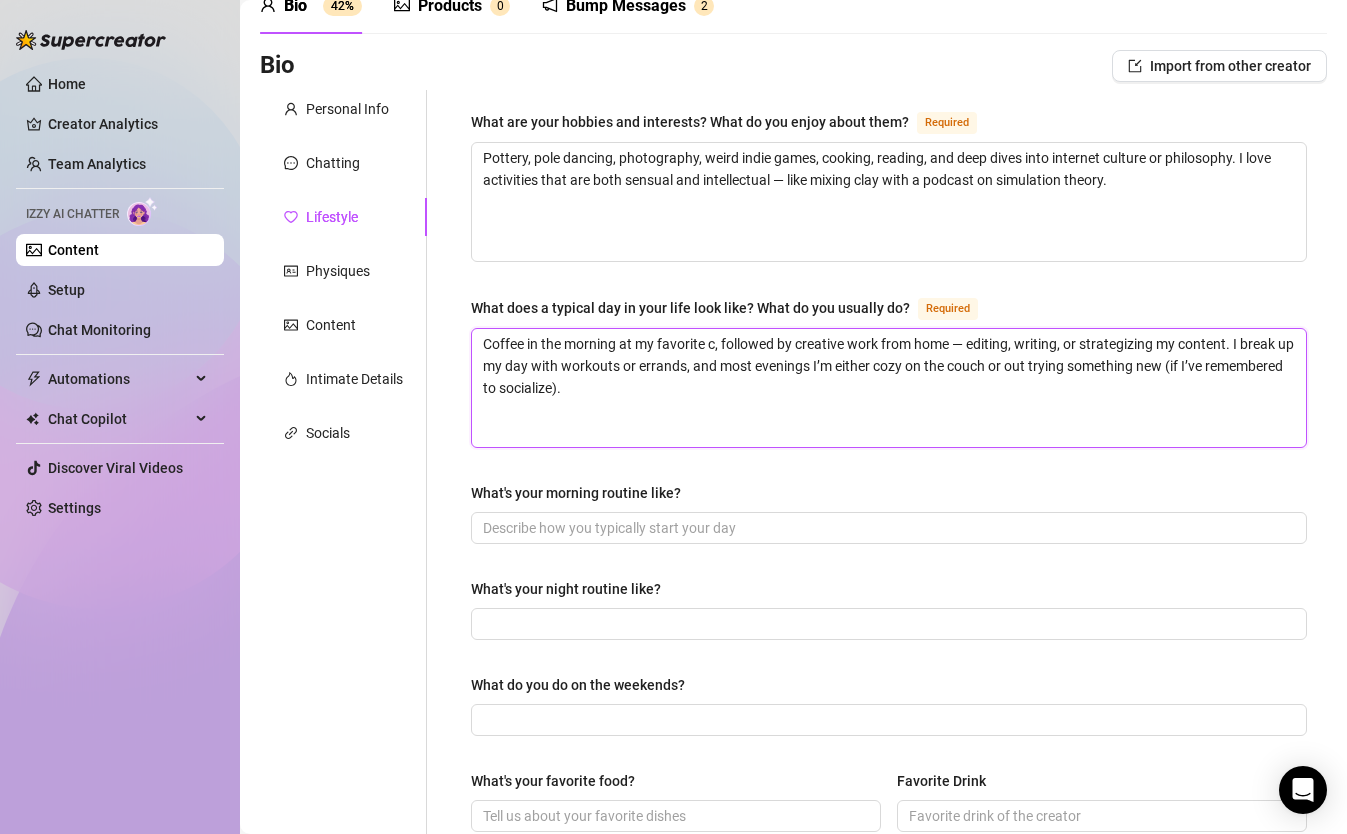 type 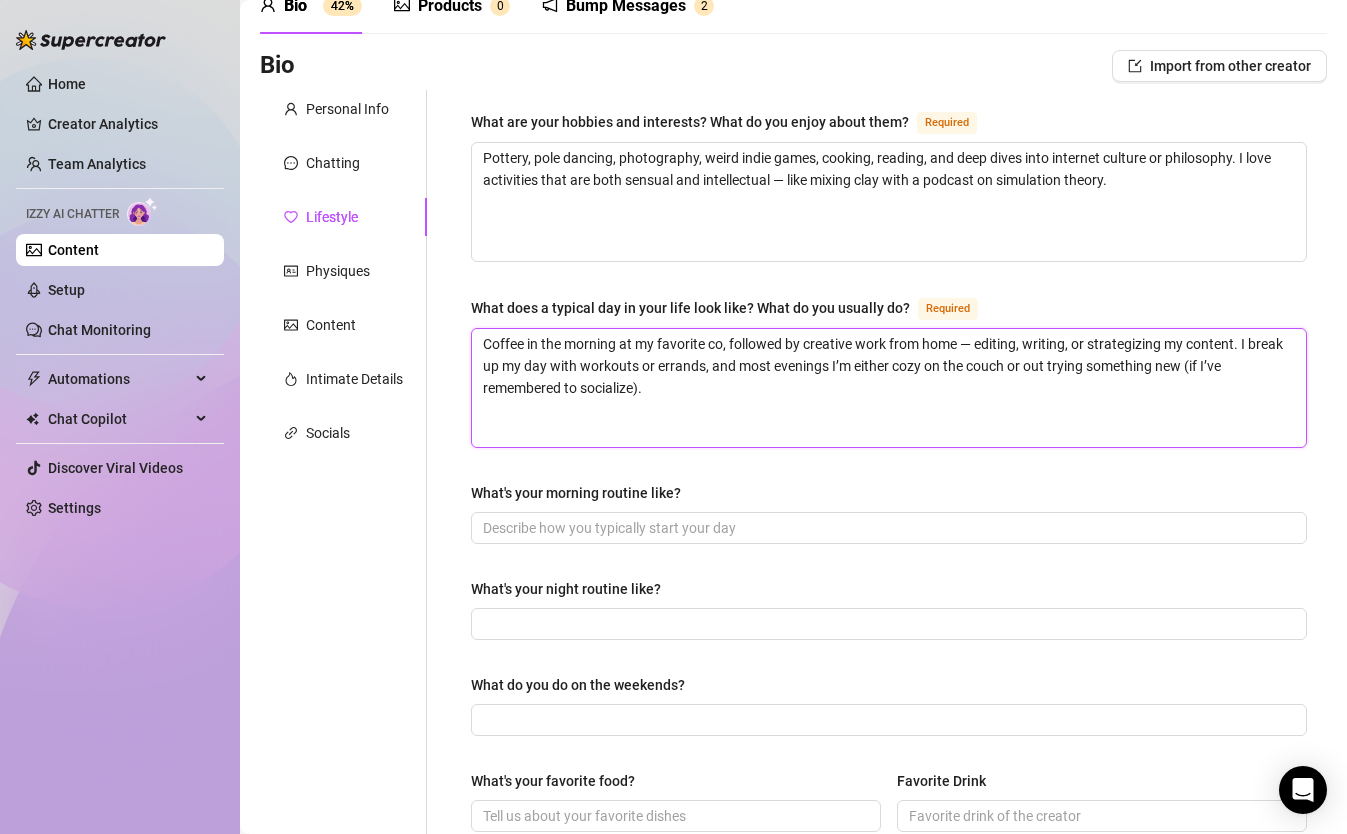 type 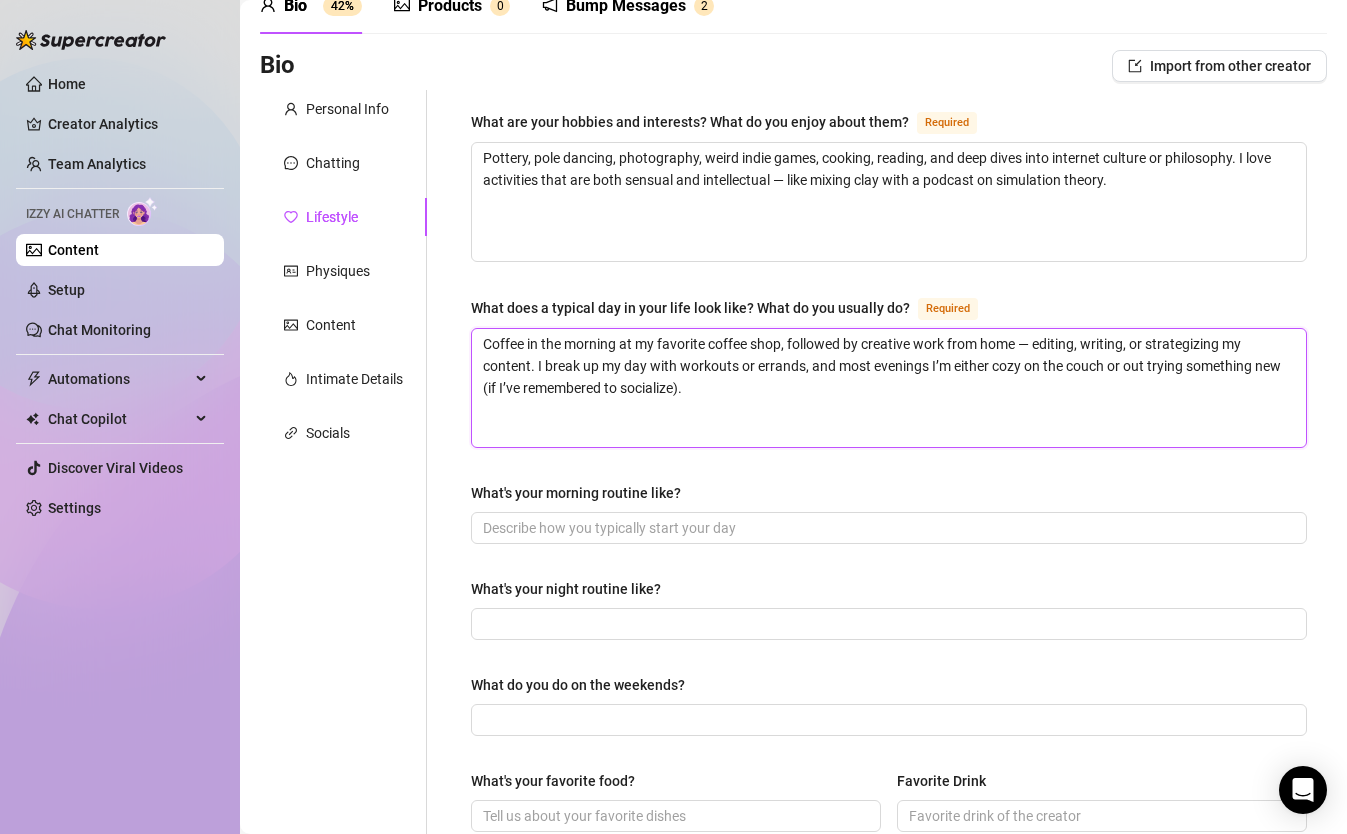 click on "Coffee in the morning at my favorite coffee shop, followed by creative work from home — editing, writing, or strategizing my content. I break up my day with workouts or errands, and most evenings I’m either cozy on the couch or out trying something new (if I’ve remembered to socialize)." at bounding box center [889, 388] 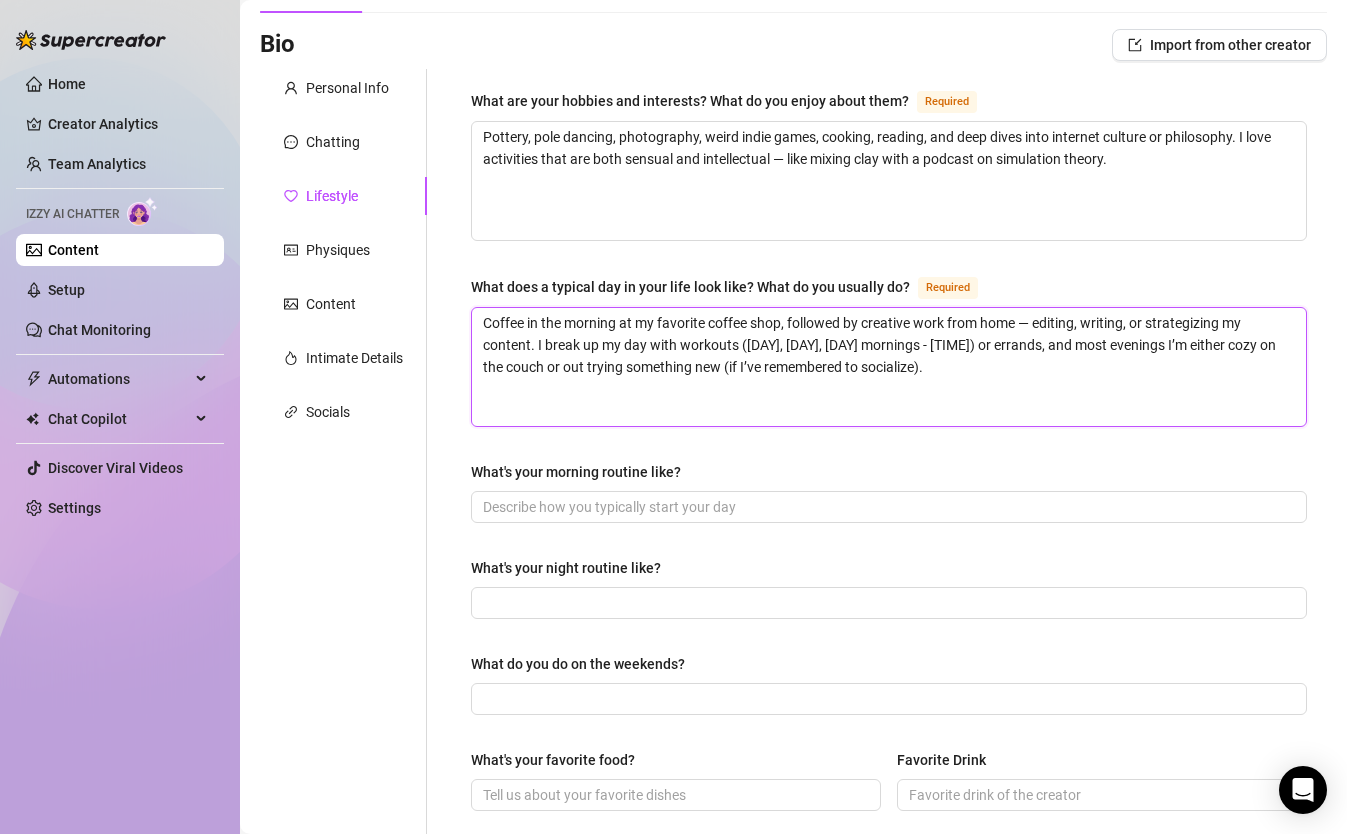 scroll, scrollTop: 130, scrollLeft: 0, axis: vertical 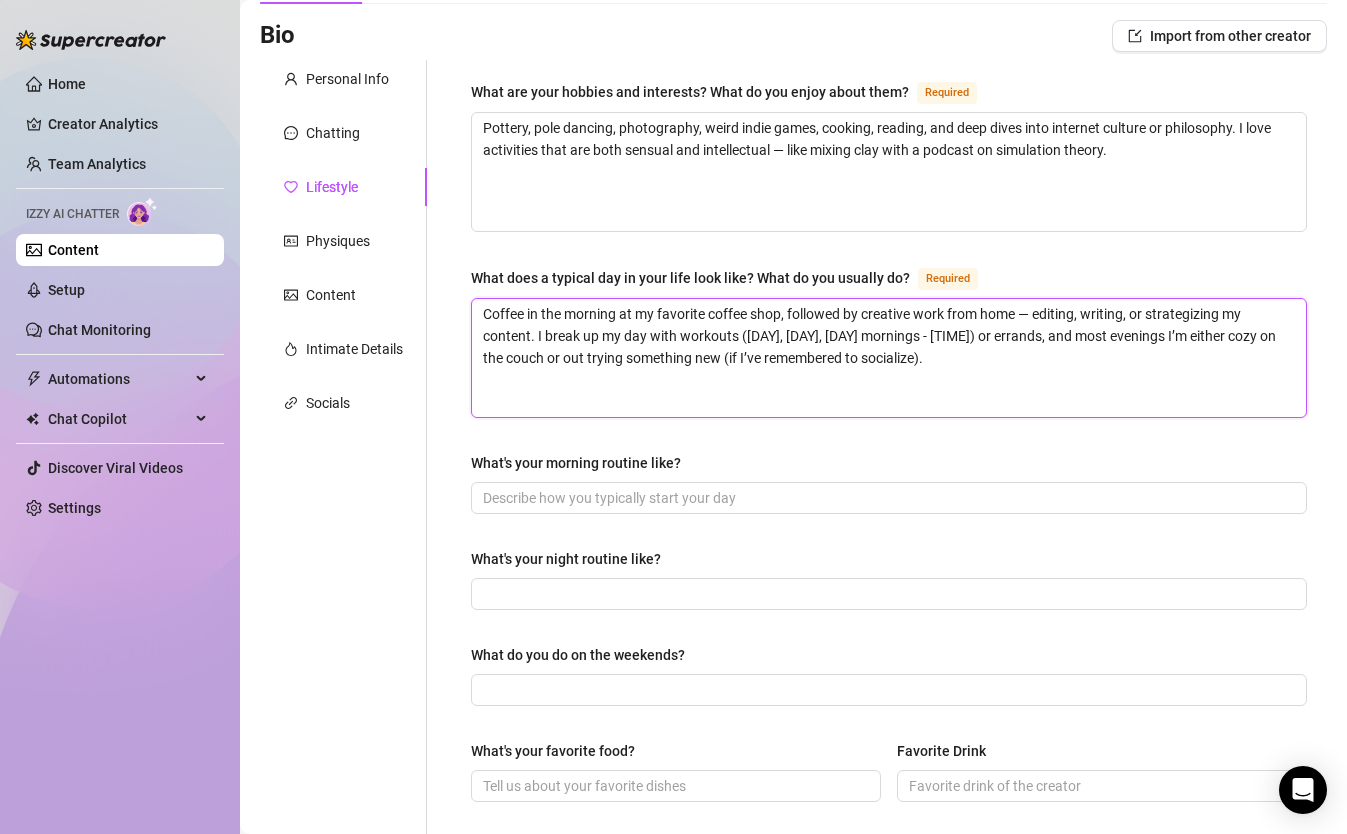 click on "Coffee in the morning at my favorite coffee shop, followed by creative work from home — editing, writing, or strategizing my content. I break up my day with workouts ([DAY], [DAY], [DAY] mornings - [TIME]) or errands, and most evenings I’m either cozy on the couch or out trying something new (if I’ve remembered to socialize)." at bounding box center [889, 358] 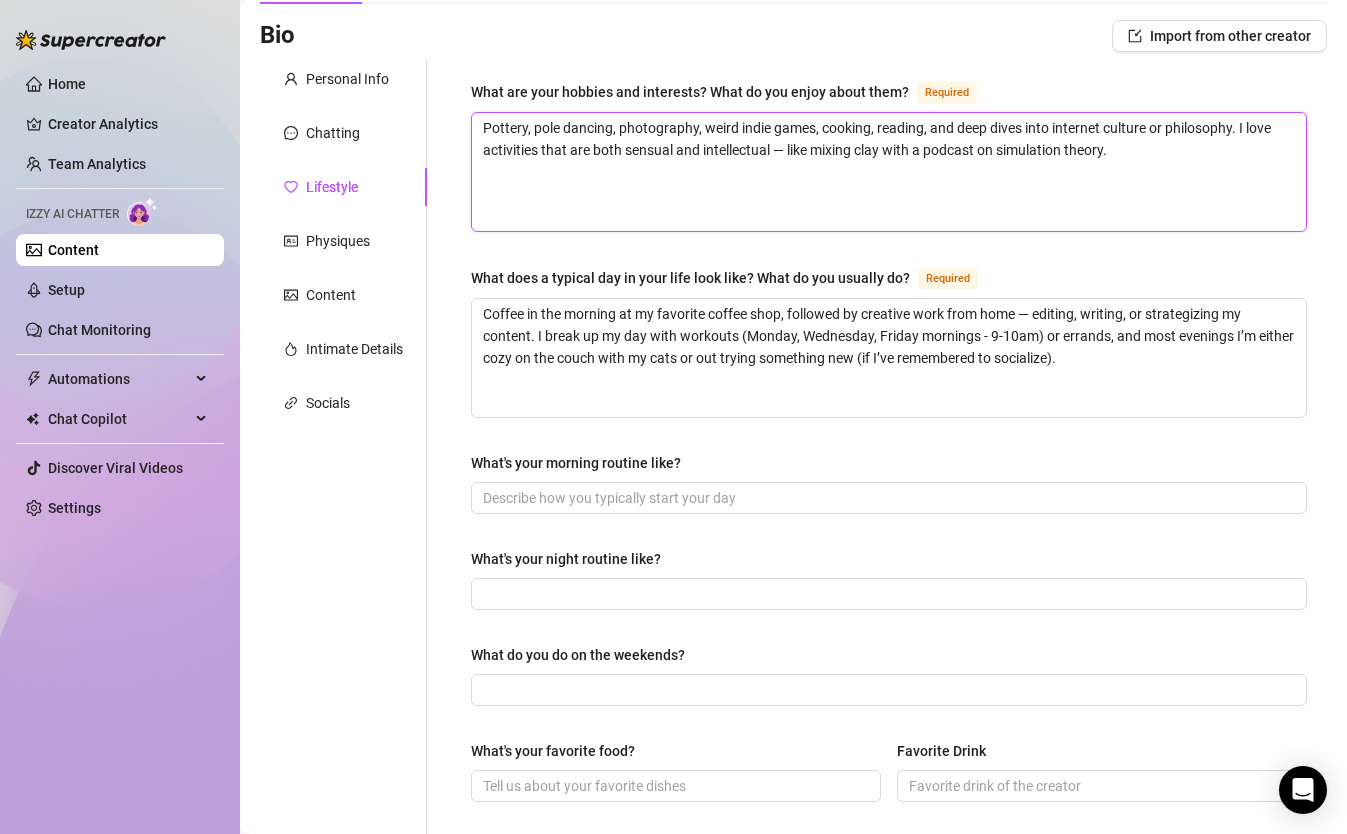 click on "Pottery, pole dancing, photography, weird indie games, cooking, reading, and deep dives into internet culture or philosophy. I love activities that are both sensual and intellectual — like mixing clay with a podcast on simulation theory." at bounding box center [889, 172] 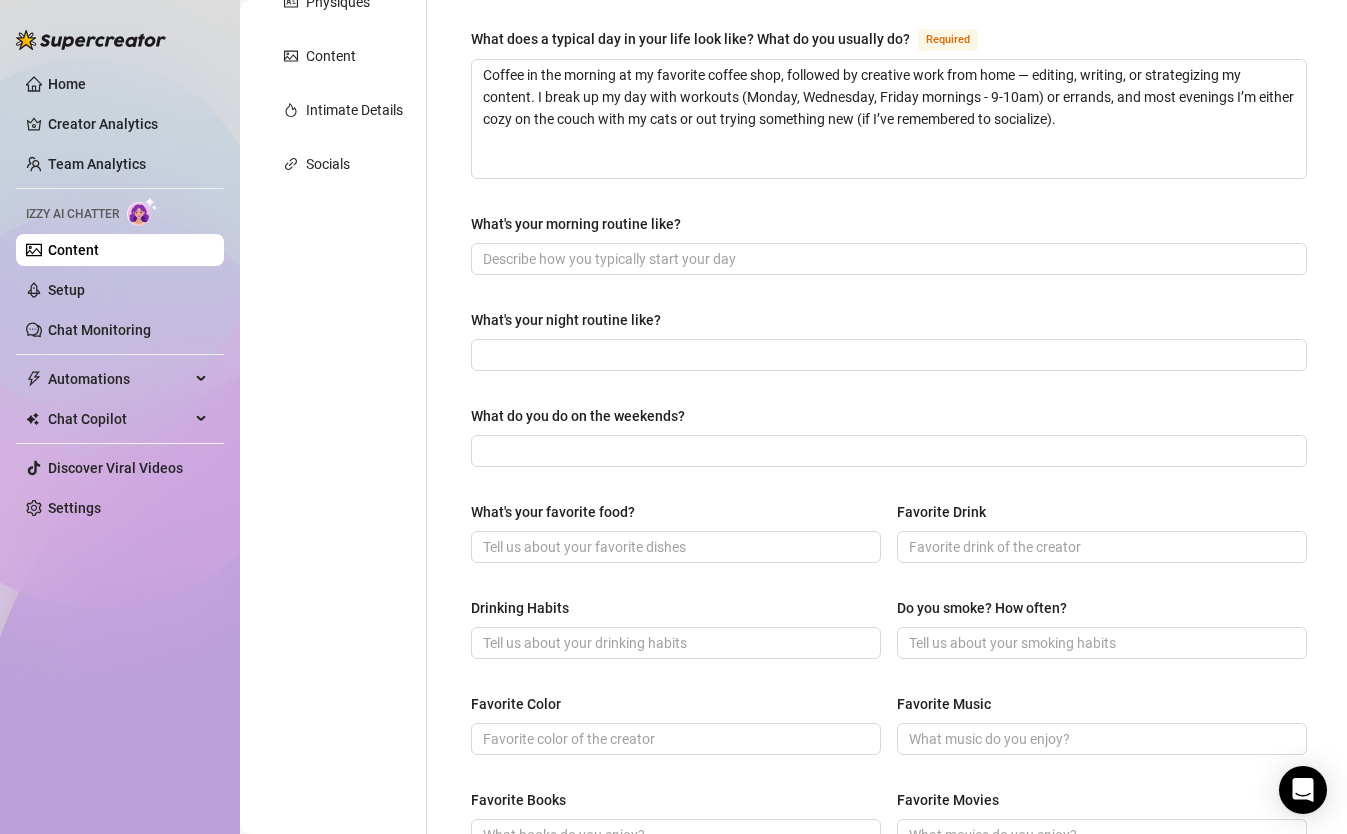 scroll, scrollTop: 389, scrollLeft: 0, axis: vertical 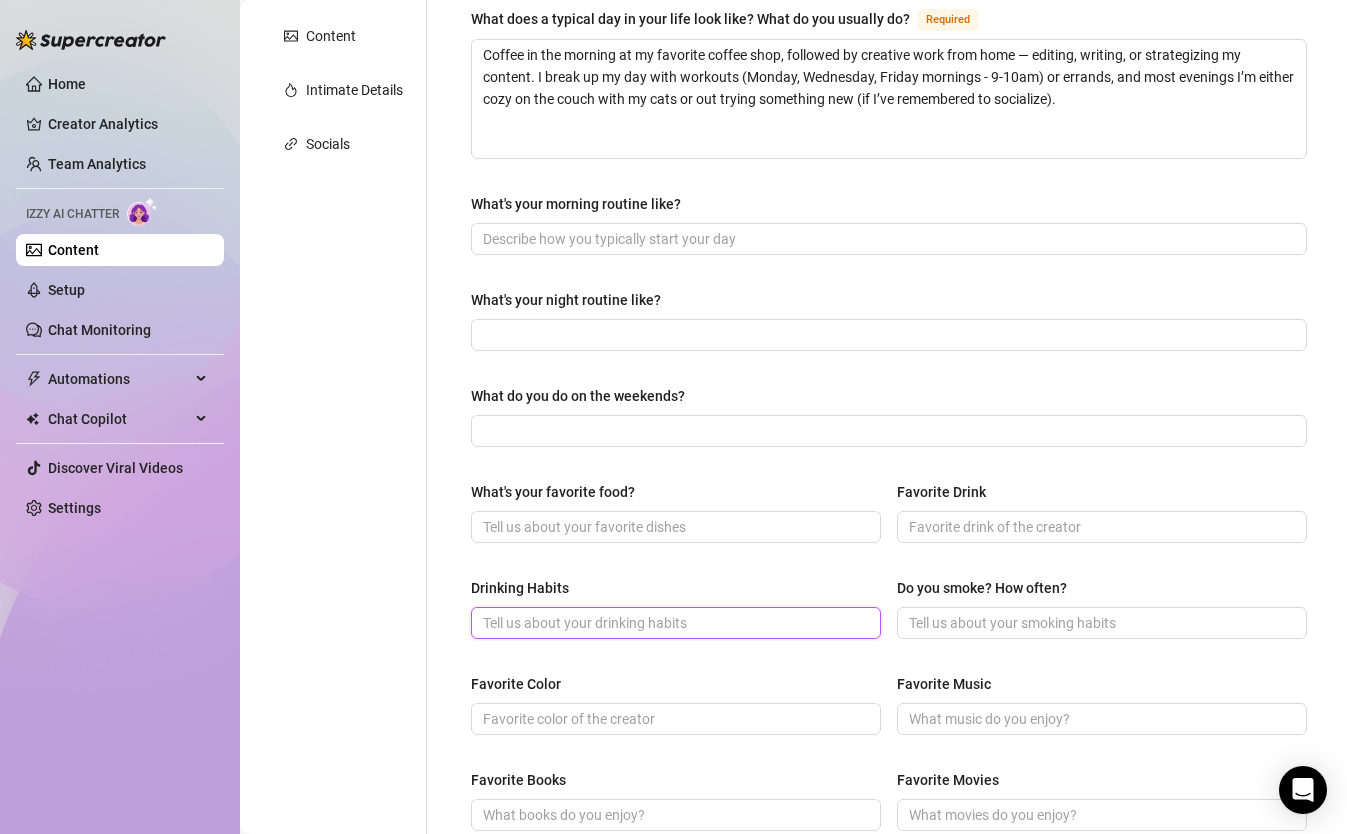 click on "Drinking Habits" at bounding box center [674, 623] 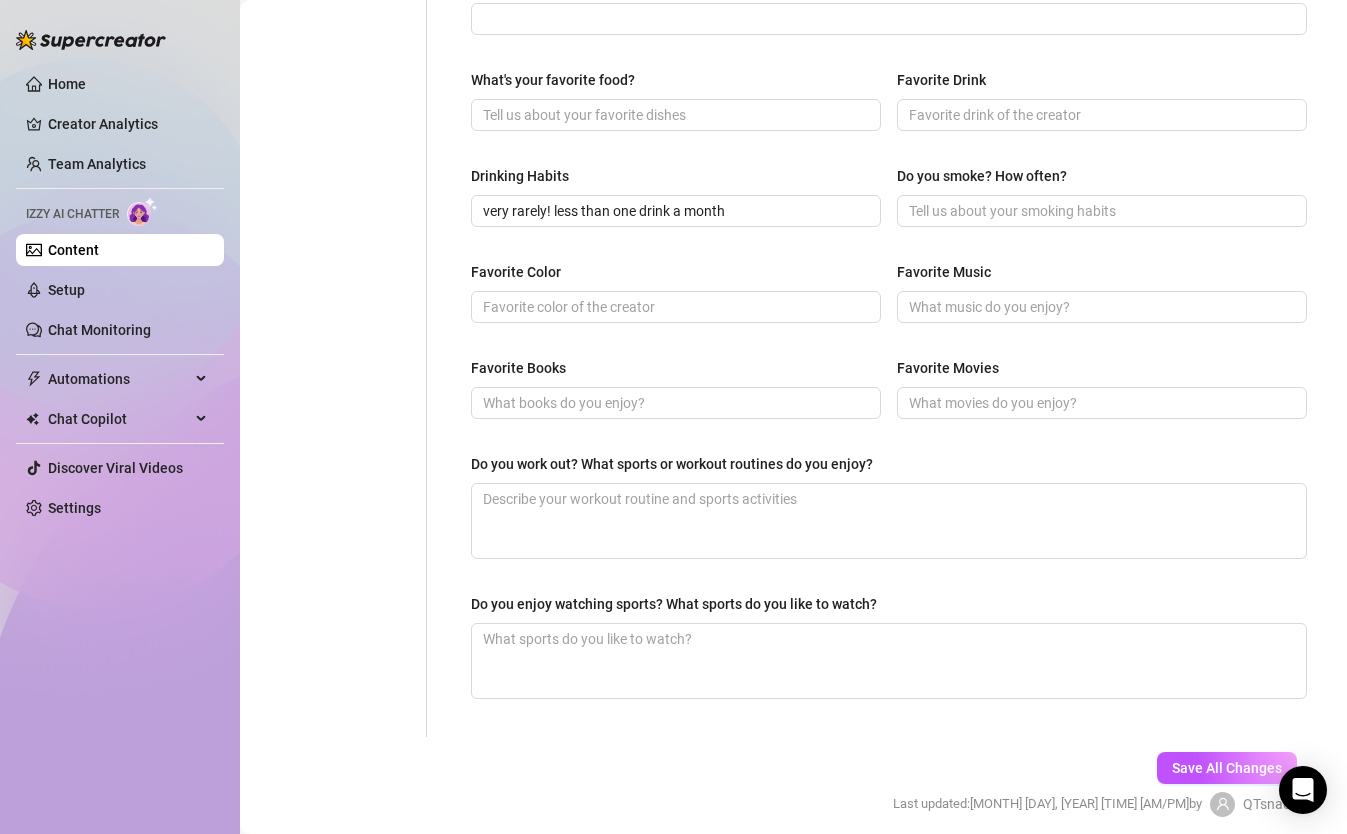 scroll, scrollTop: 759, scrollLeft: 0, axis: vertical 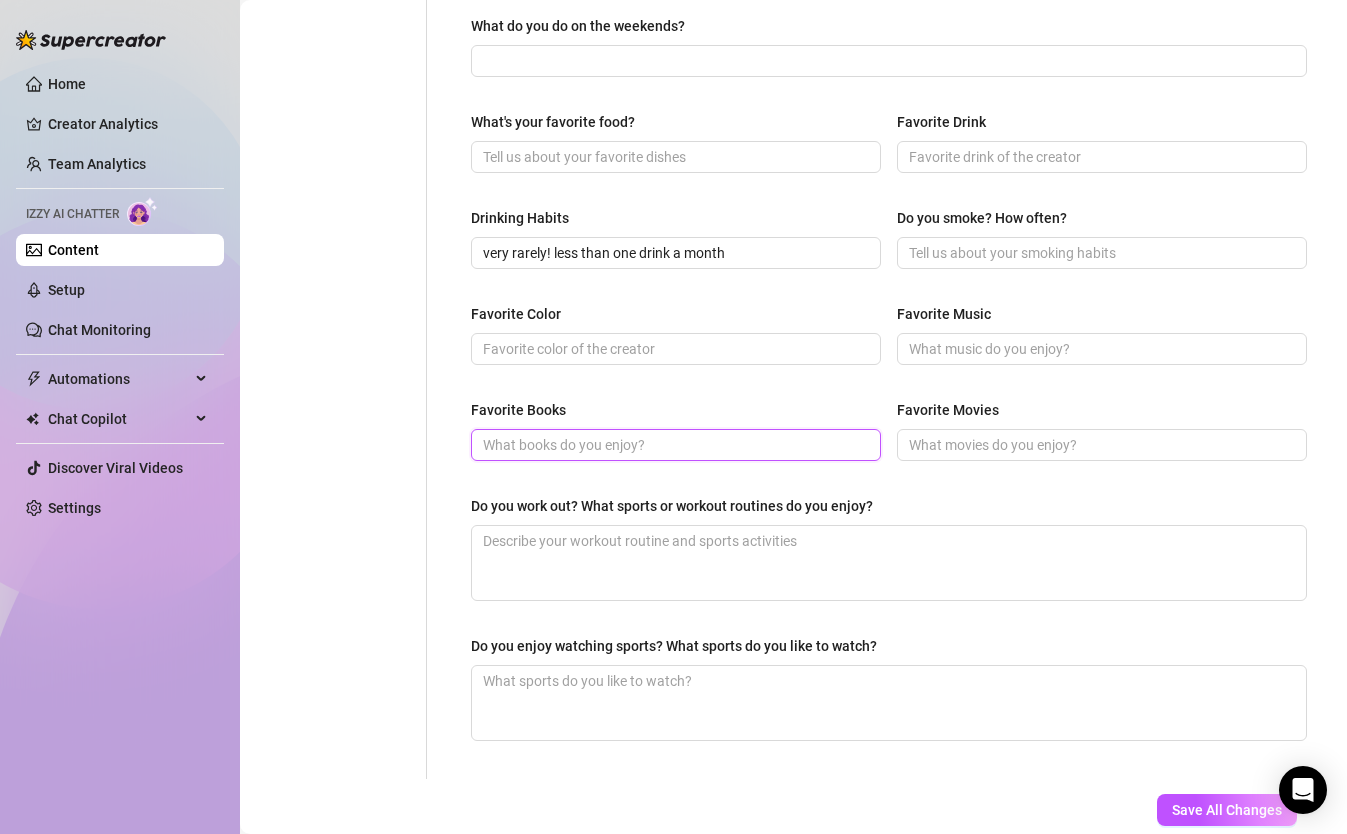 click on "Favorite Books" at bounding box center (674, 445) 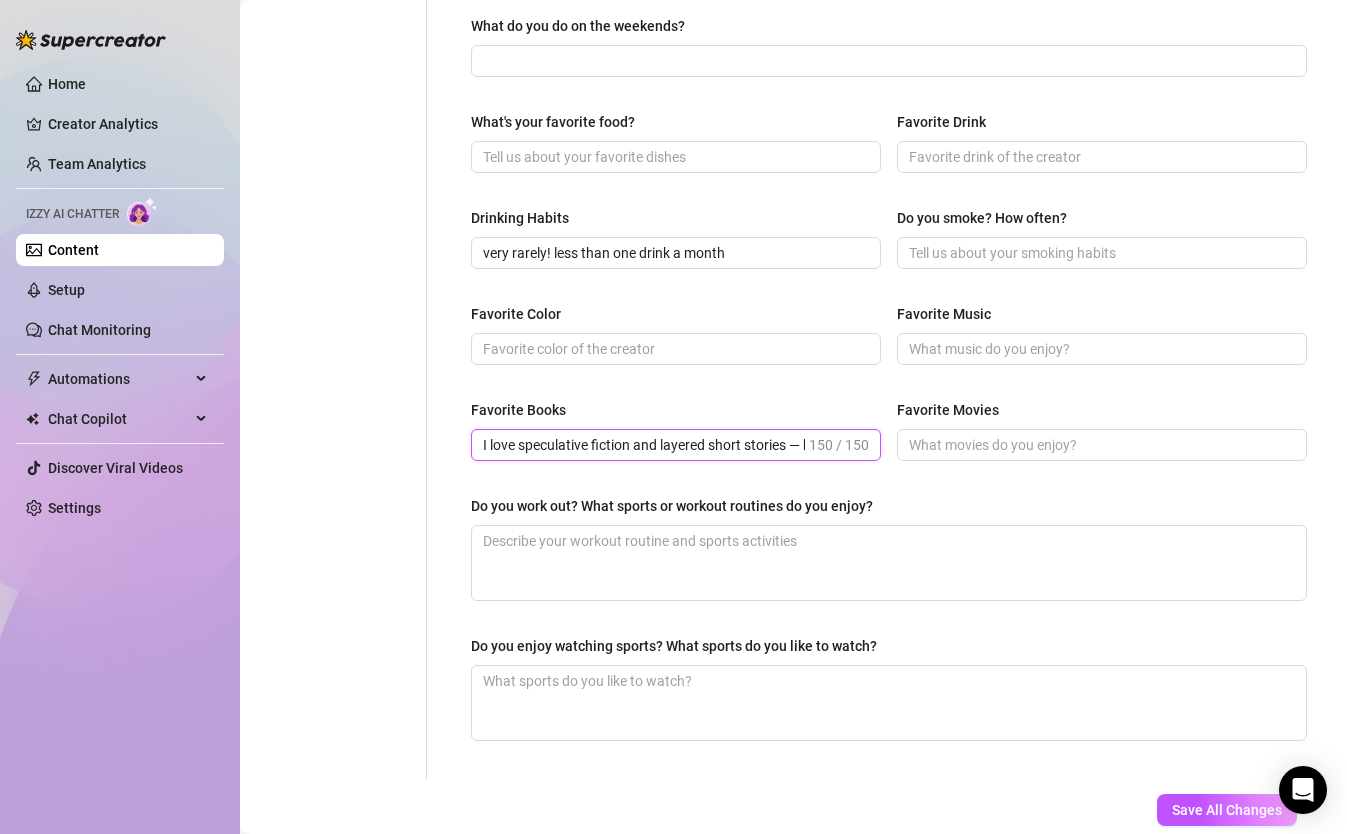 scroll, scrollTop: 0, scrollLeft: 593, axis: horizontal 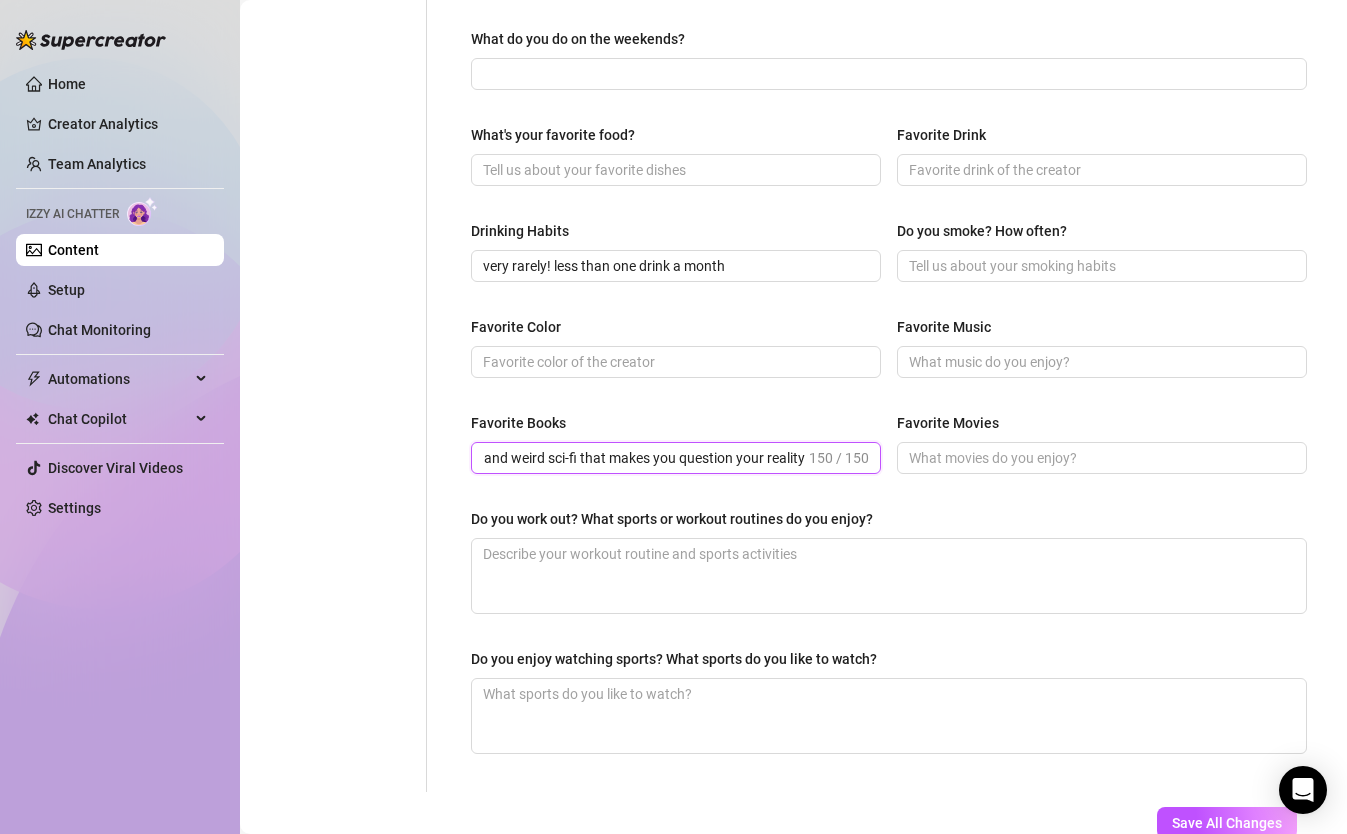 click on "I love speculative fiction and layered short stories — big fan of Ken Liu, Carmen Maria Machado, and weird sci-fi that makes you question your reality" at bounding box center [644, 458] 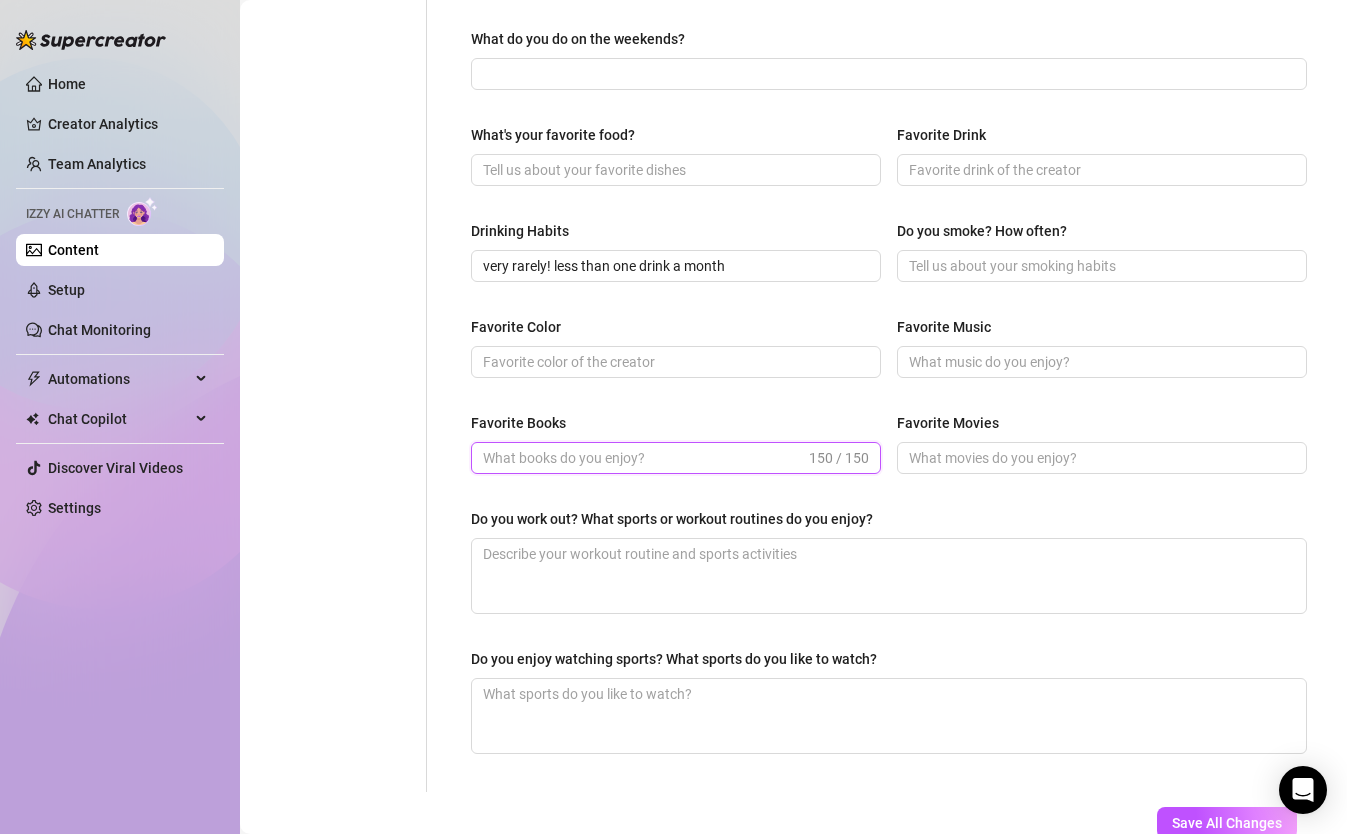 scroll, scrollTop: 0, scrollLeft: 0, axis: both 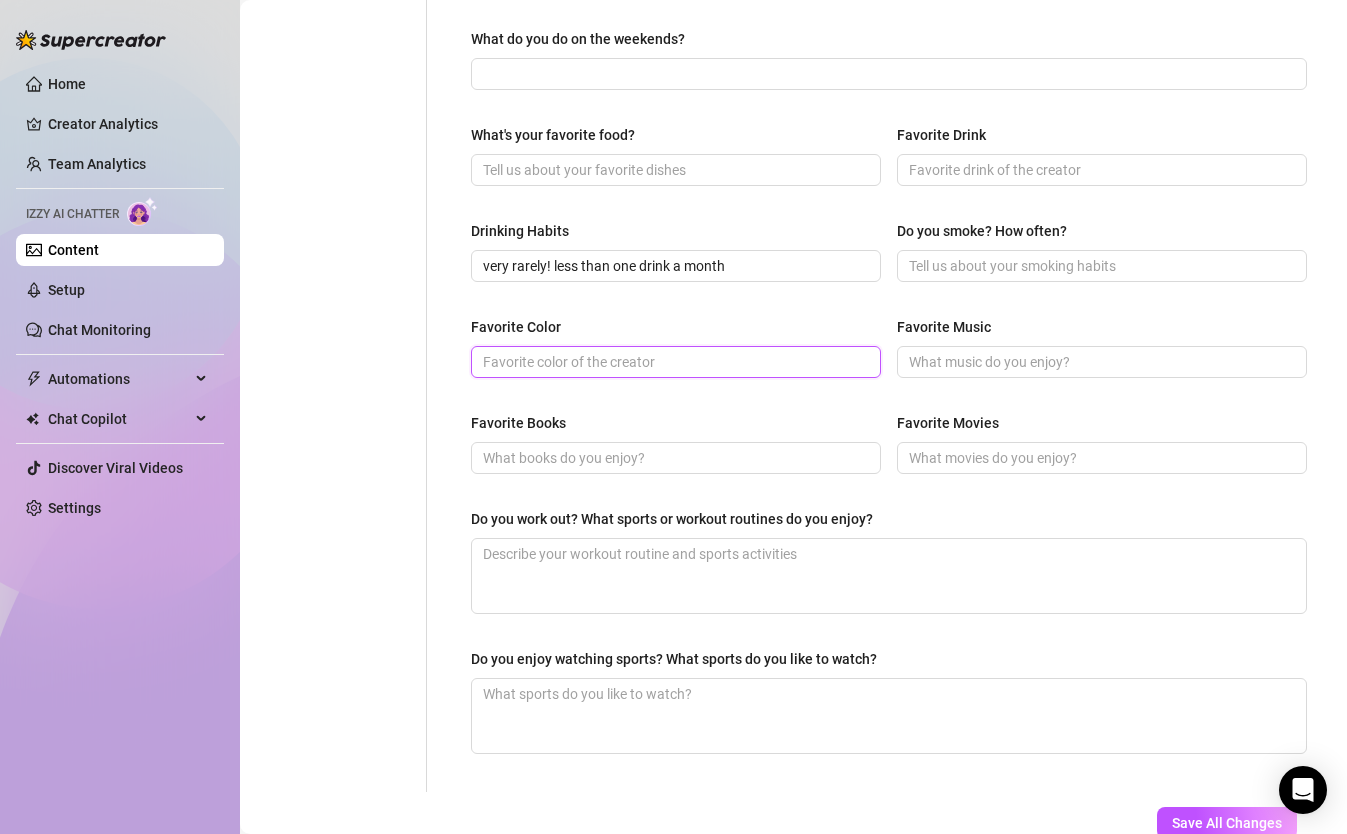click on "Favorite Color" at bounding box center [674, 362] 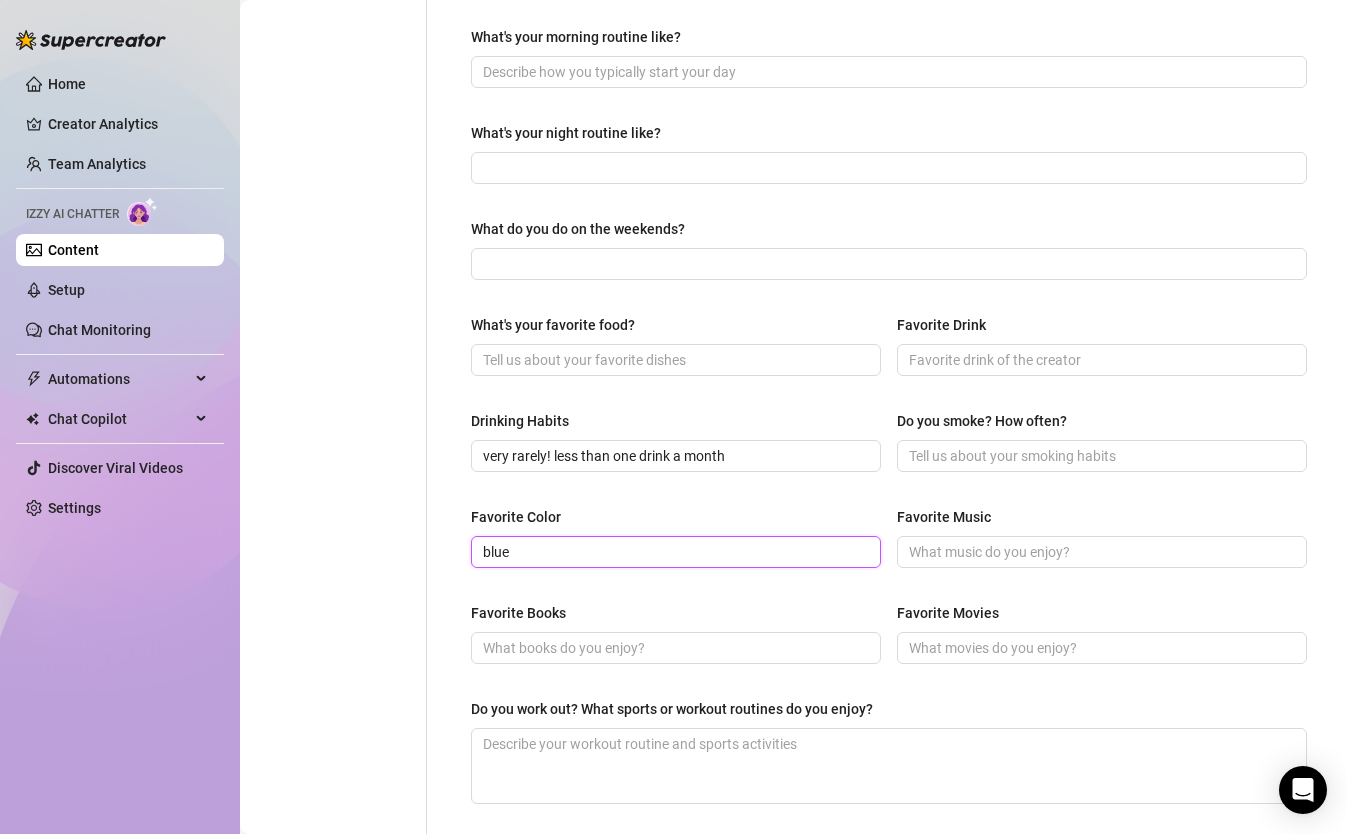 scroll, scrollTop: 557, scrollLeft: 0, axis: vertical 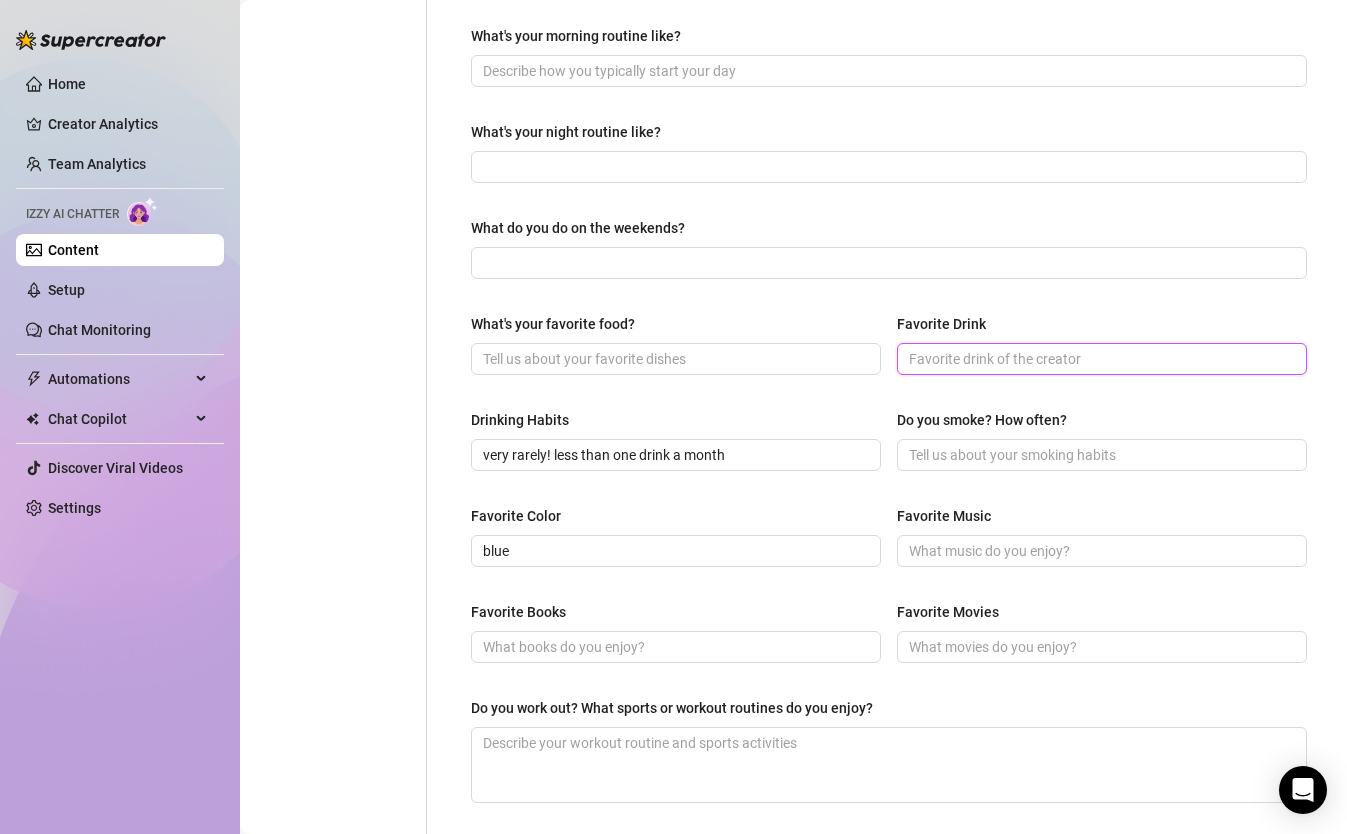 click on "Favorite Drink" at bounding box center (1100, 359) 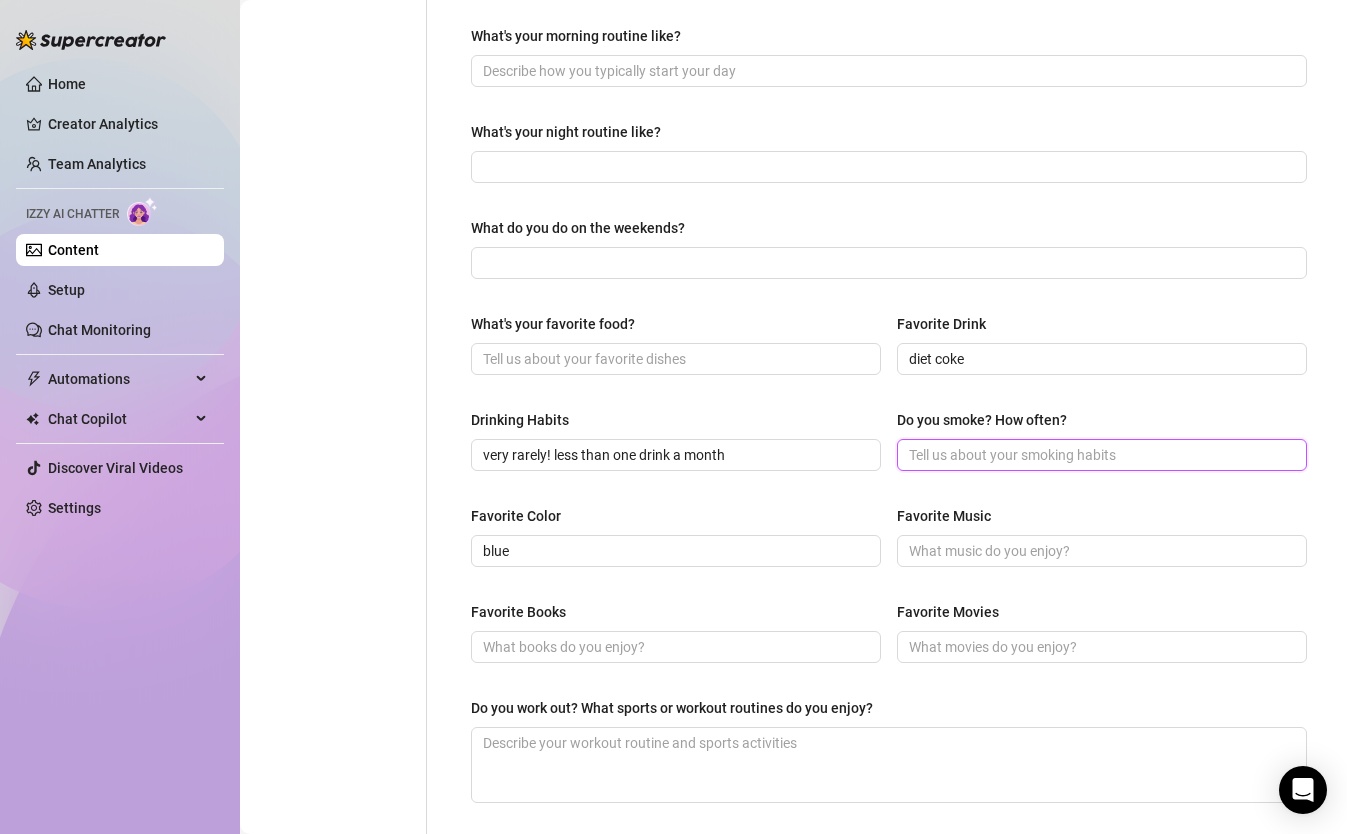 click on "Do you smoke? How often?" at bounding box center [1100, 455] 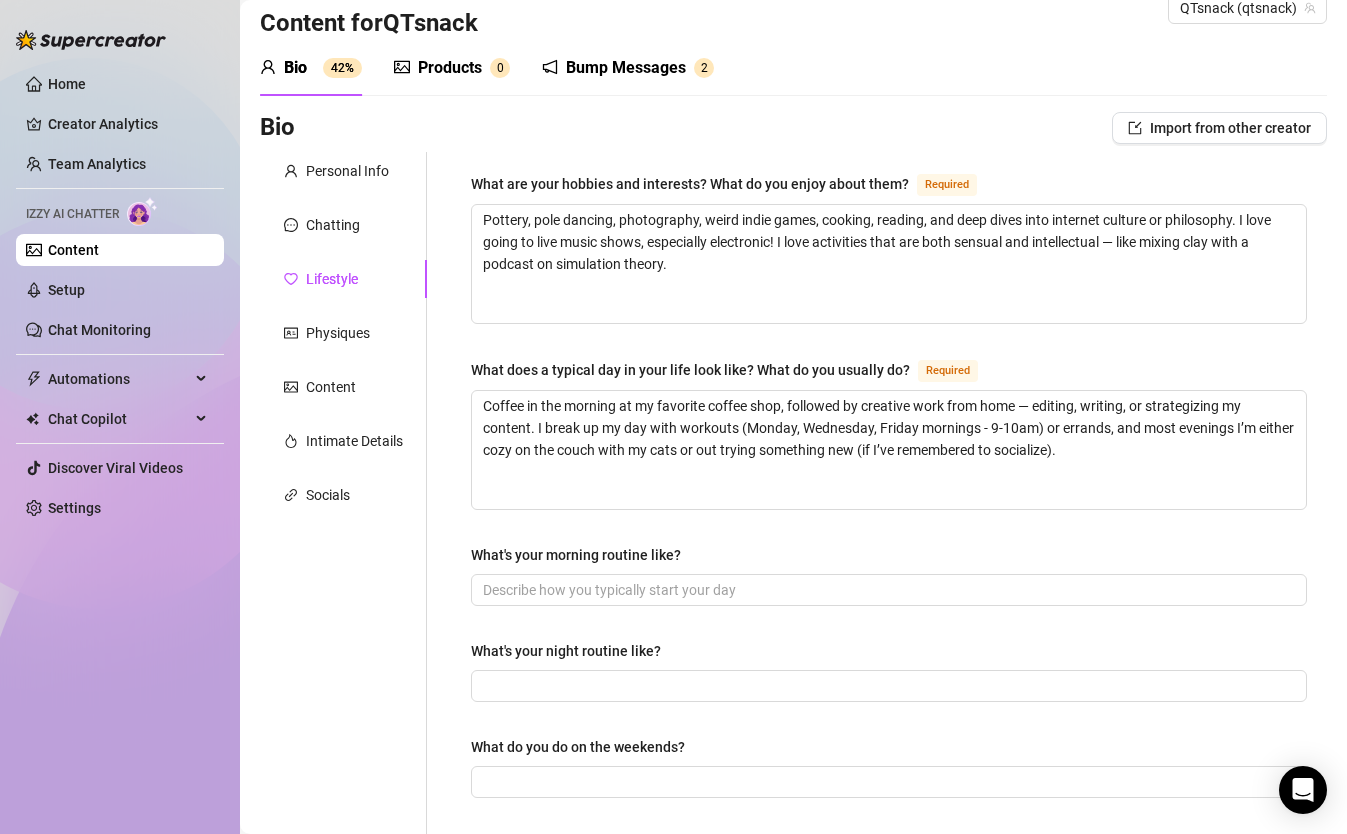 scroll, scrollTop: 0, scrollLeft: 0, axis: both 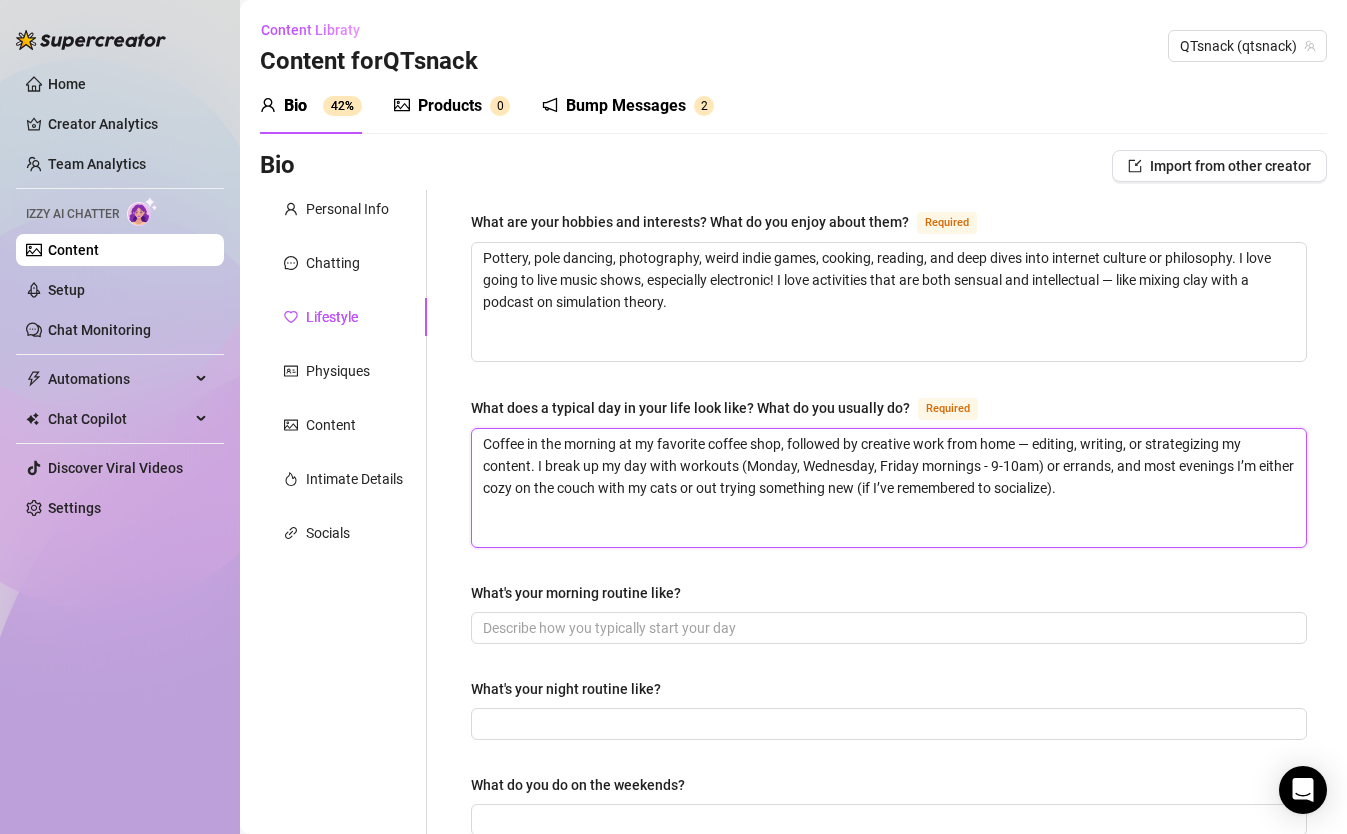 click on "Coffee in the morning at my favorite coffee shop, followed by creative work from home — editing, writing, or strategizing my content. I break up my day with workouts (Monday, Wednesday, Friday mornings - 9-10am) or errands, and most evenings I’m either cozy on the couch with my cats or out trying something new (if I’ve remembered to socialize)." at bounding box center [889, 488] 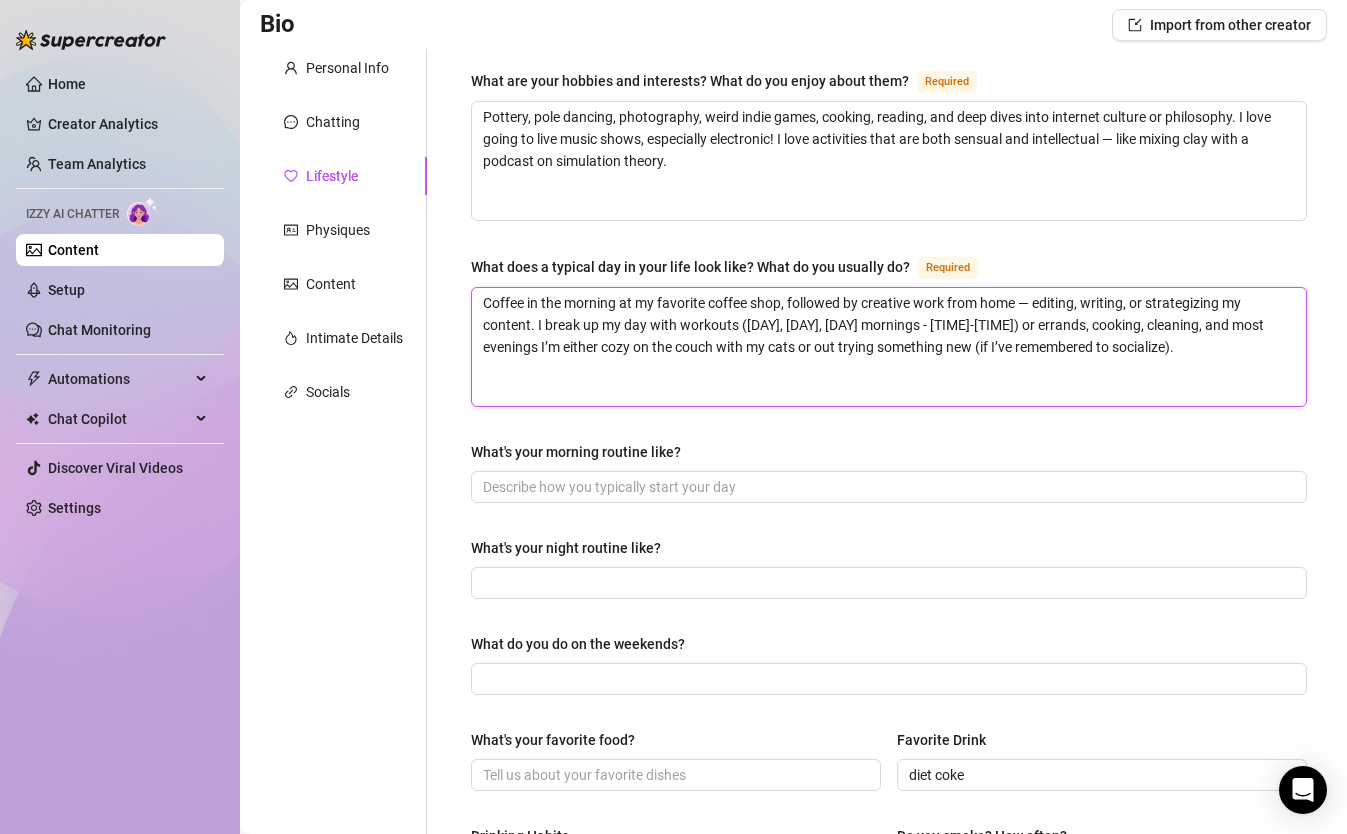 scroll, scrollTop: 137, scrollLeft: 0, axis: vertical 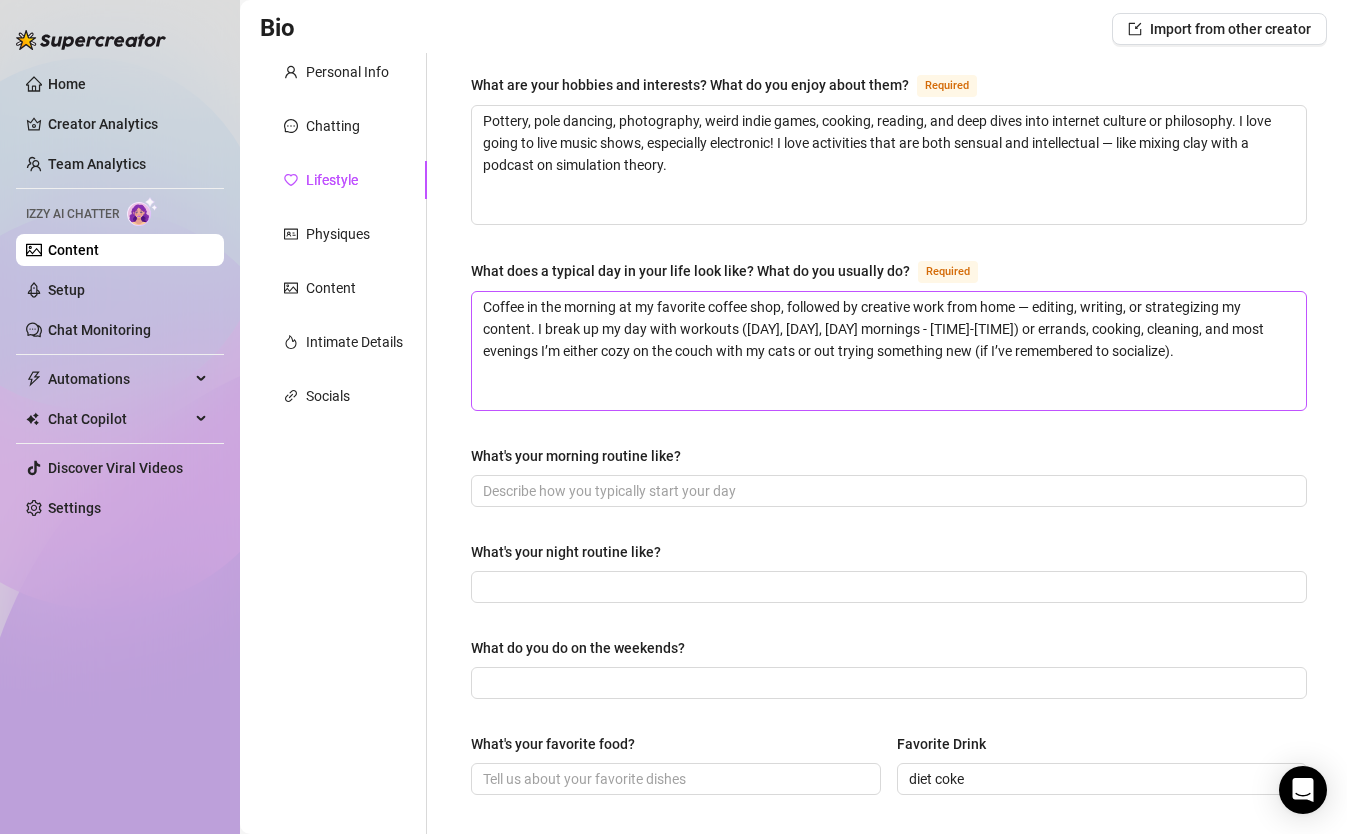 click at bounding box center [889, 491] 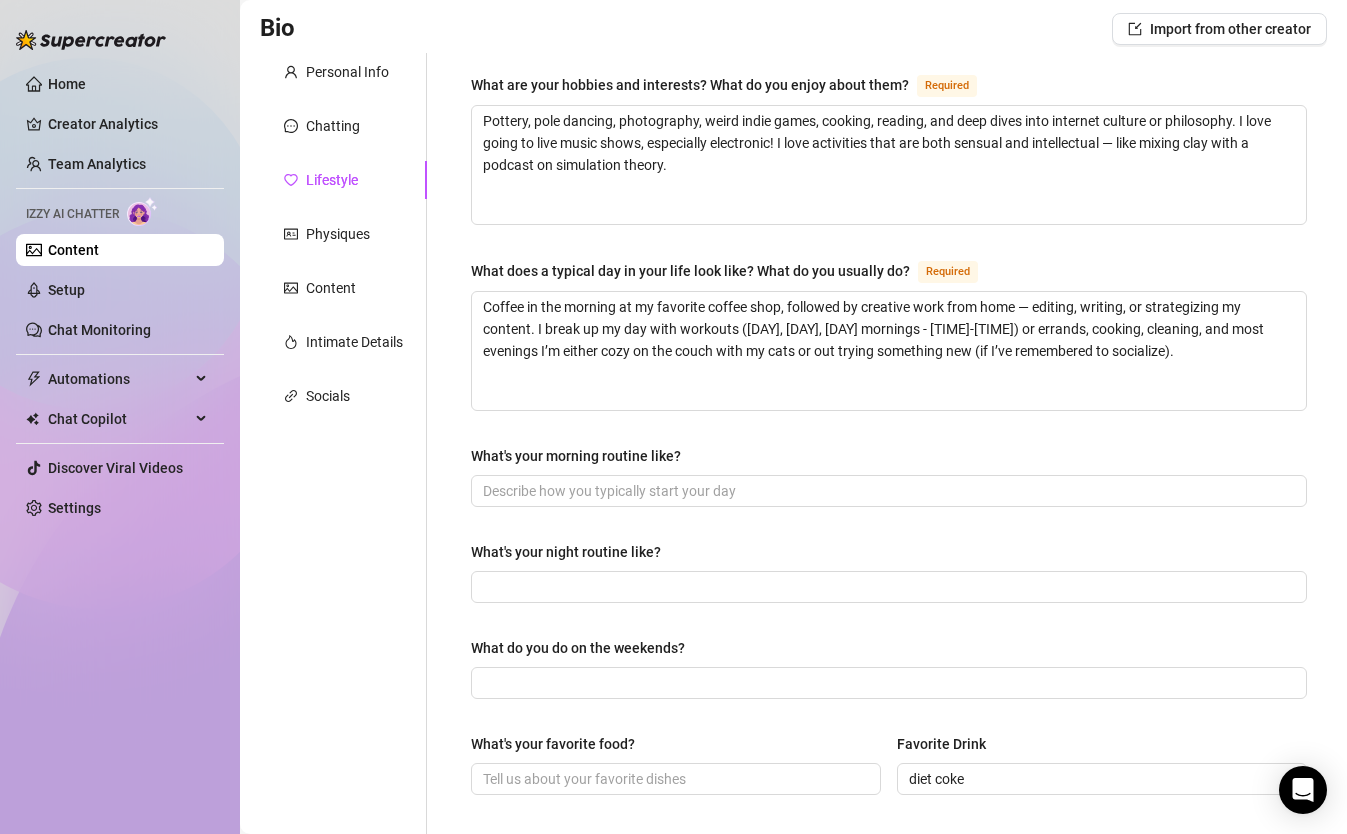scroll, scrollTop: 877, scrollLeft: 0, axis: vertical 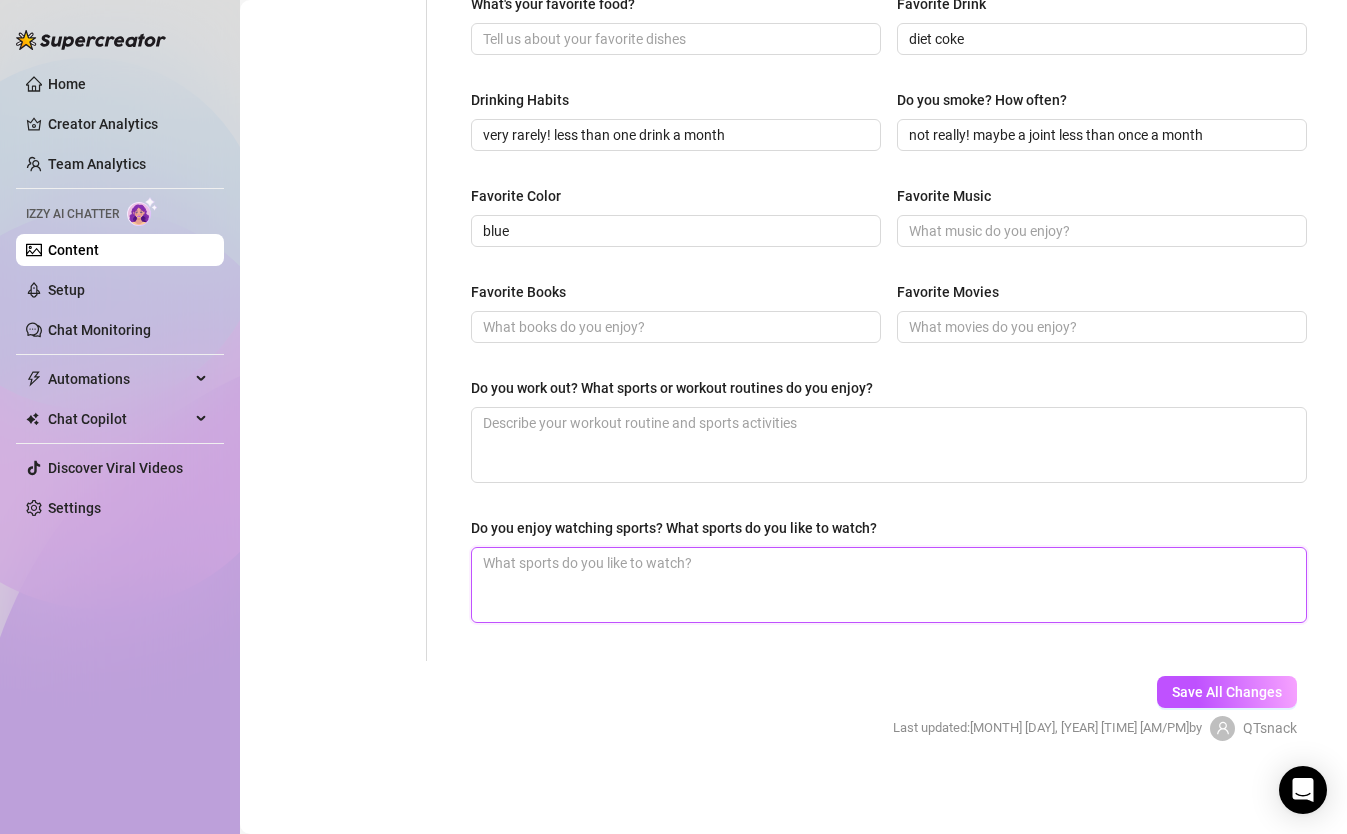 click on "Do you enjoy watching sports? What sports do you like to watch?" at bounding box center (889, 585) 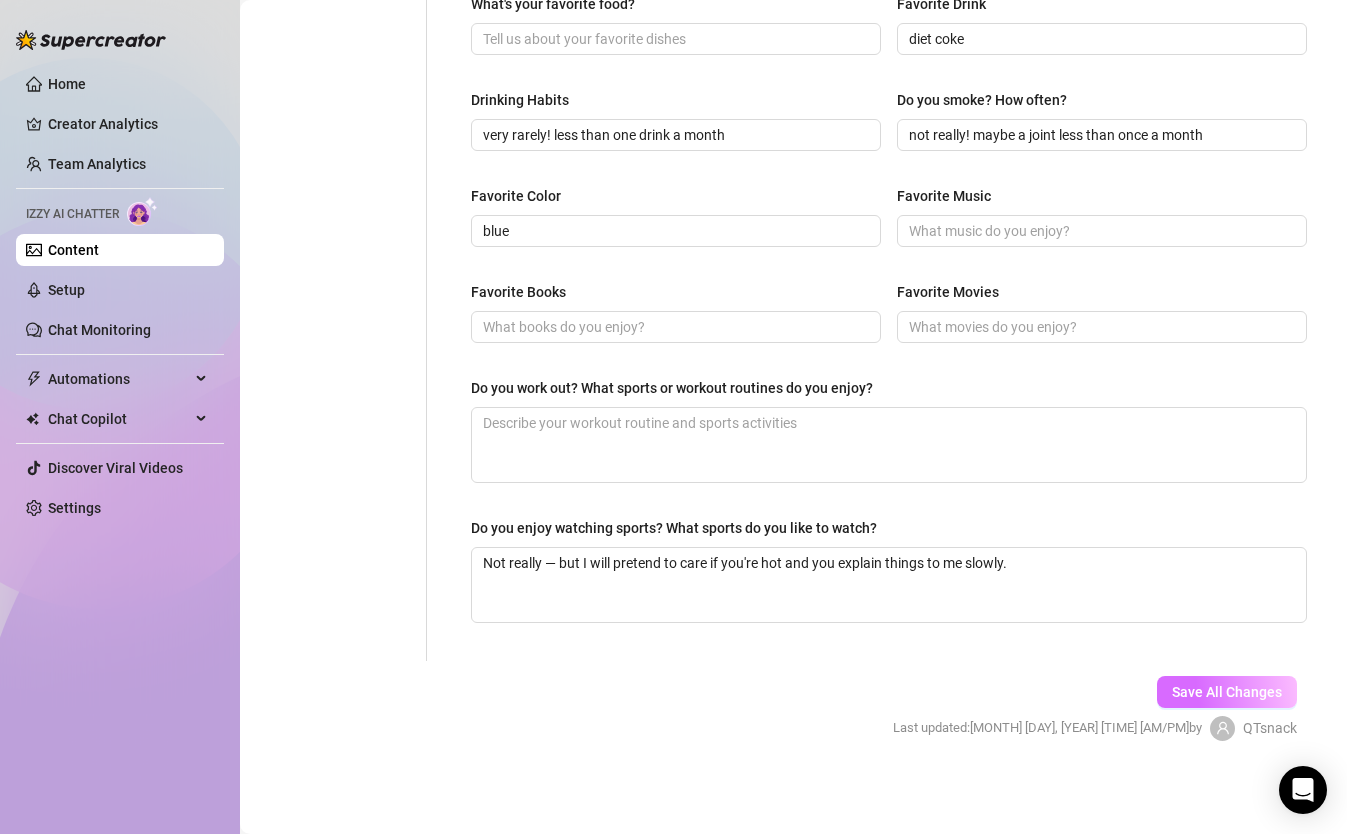 click on "Save All Changes" at bounding box center (1227, 692) 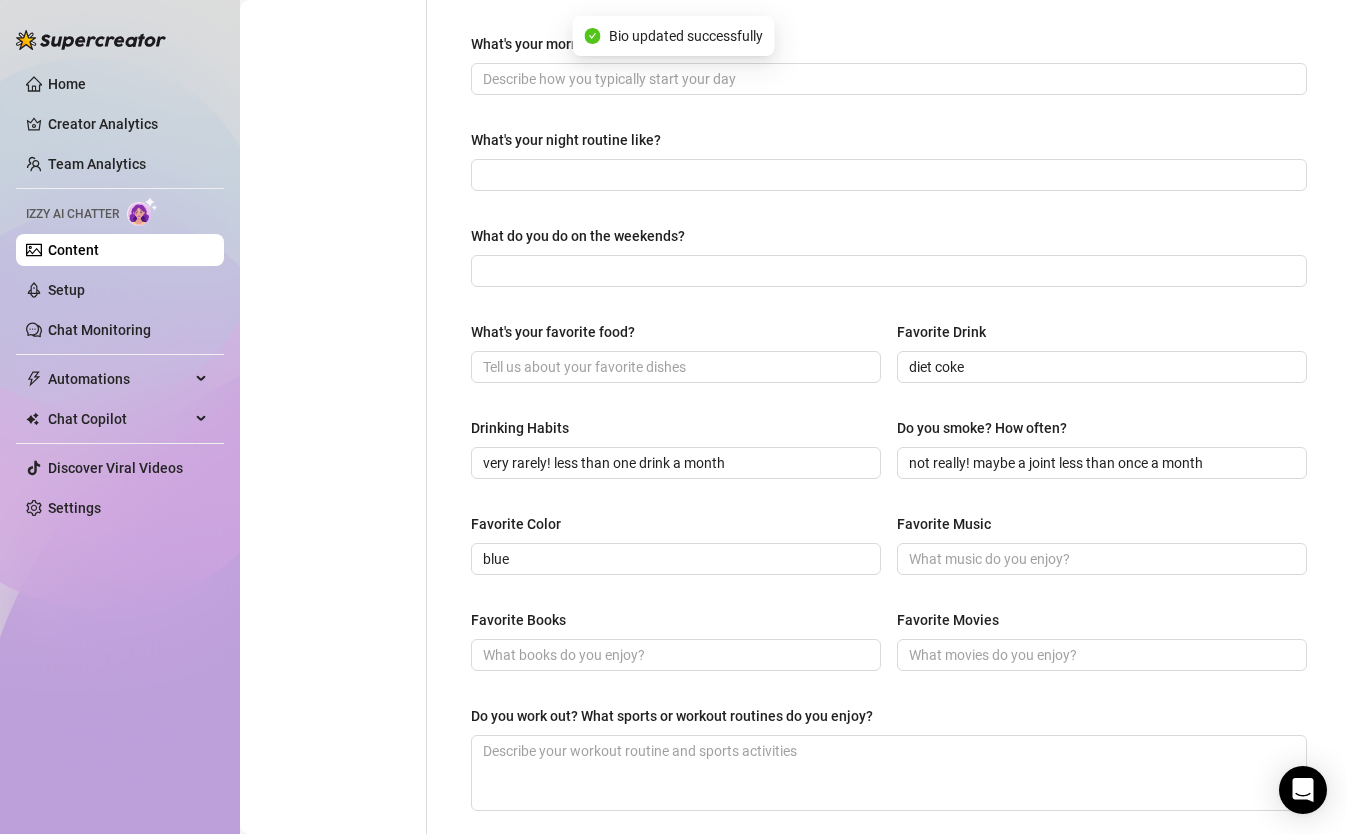 scroll, scrollTop: 0, scrollLeft: 0, axis: both 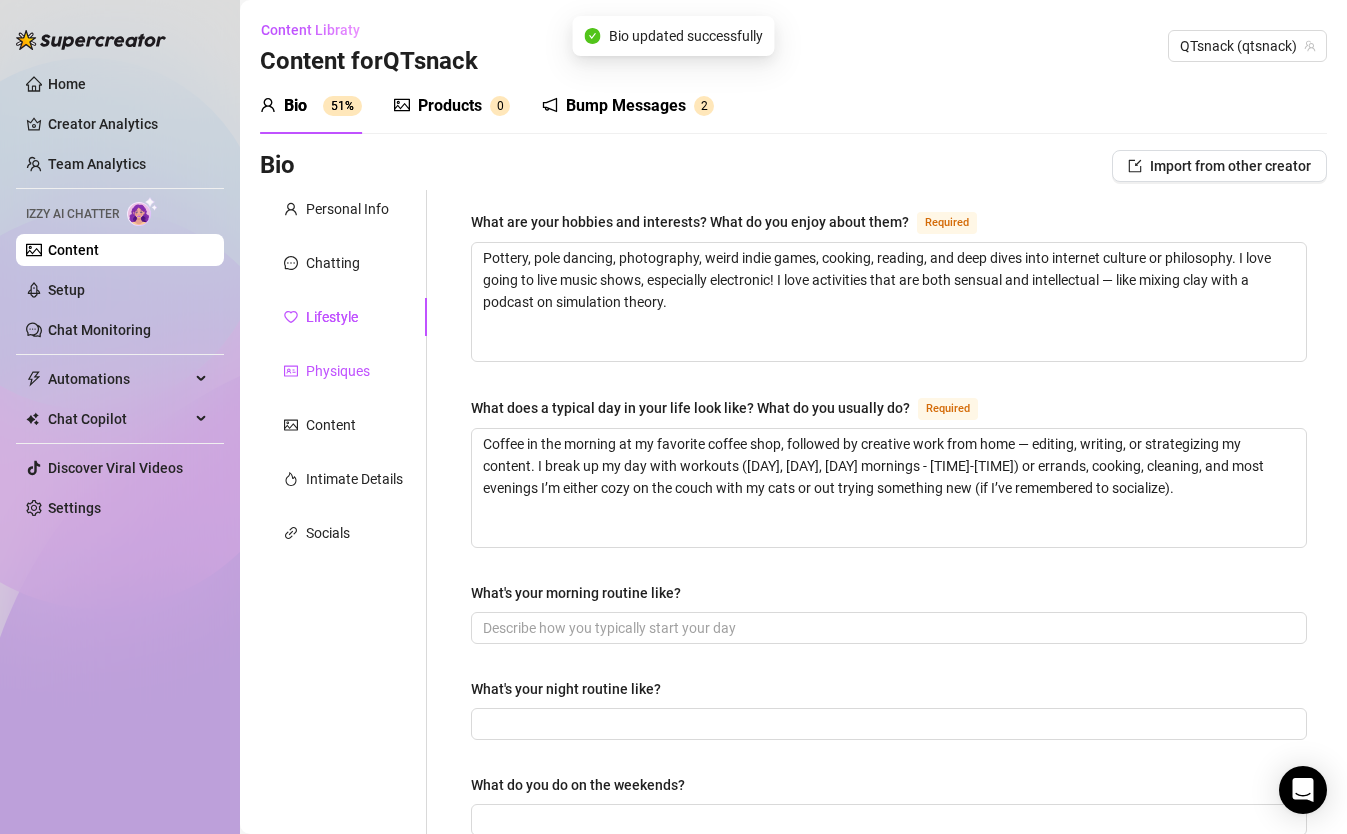 click on "Physiques" at bounding box center (338, 371) 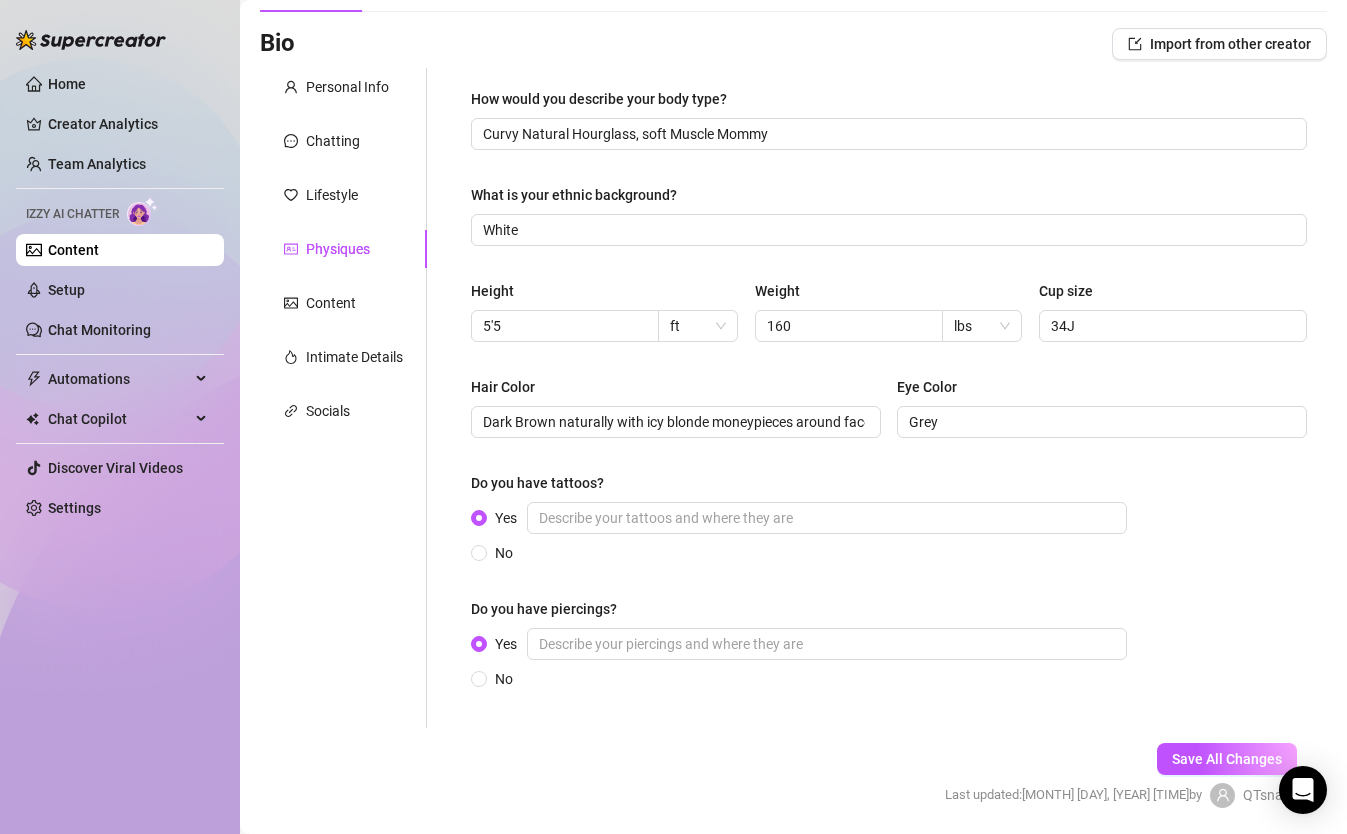 scroll, scrollTop: 140, scrollLeft: 0, axis: vertical 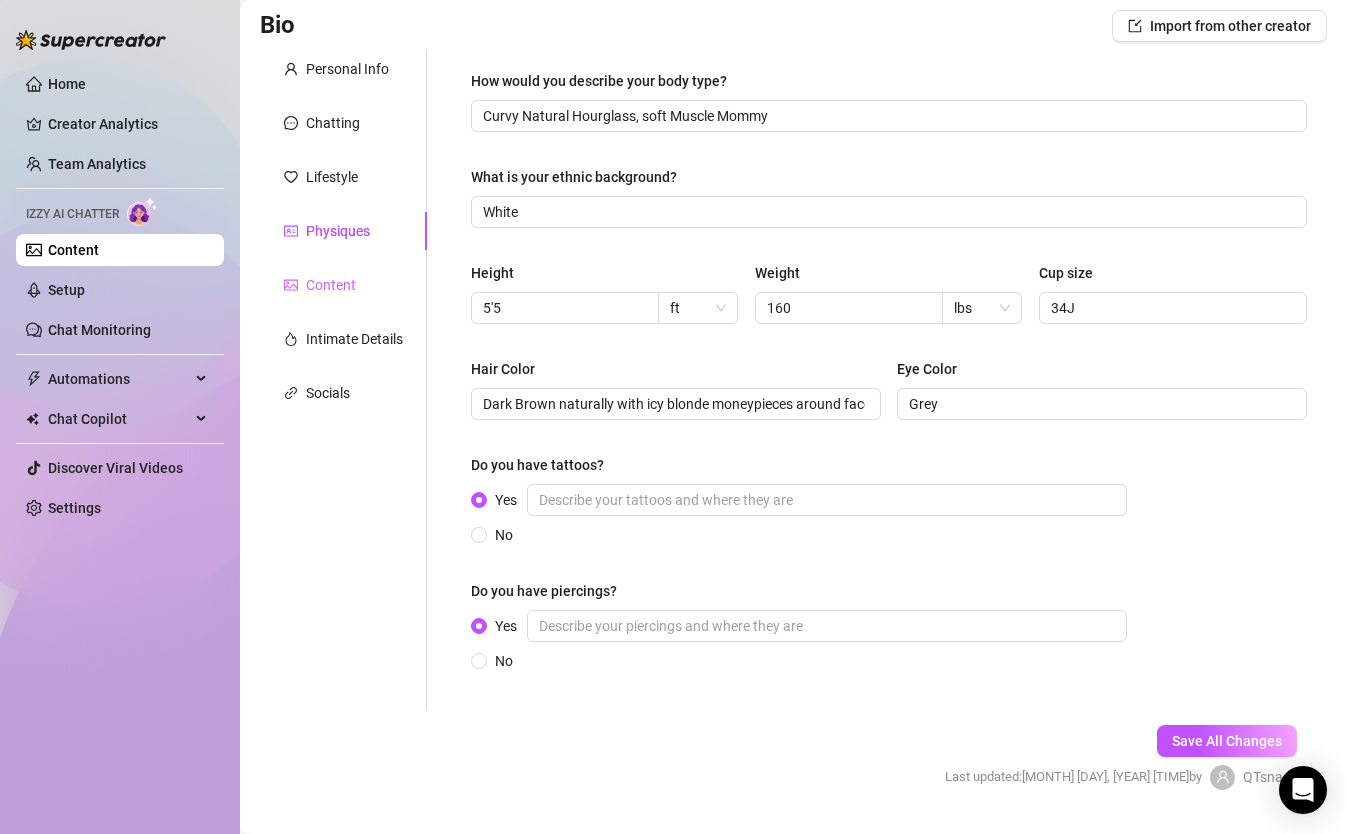 click on "Content" at bounding box center [343, 285] 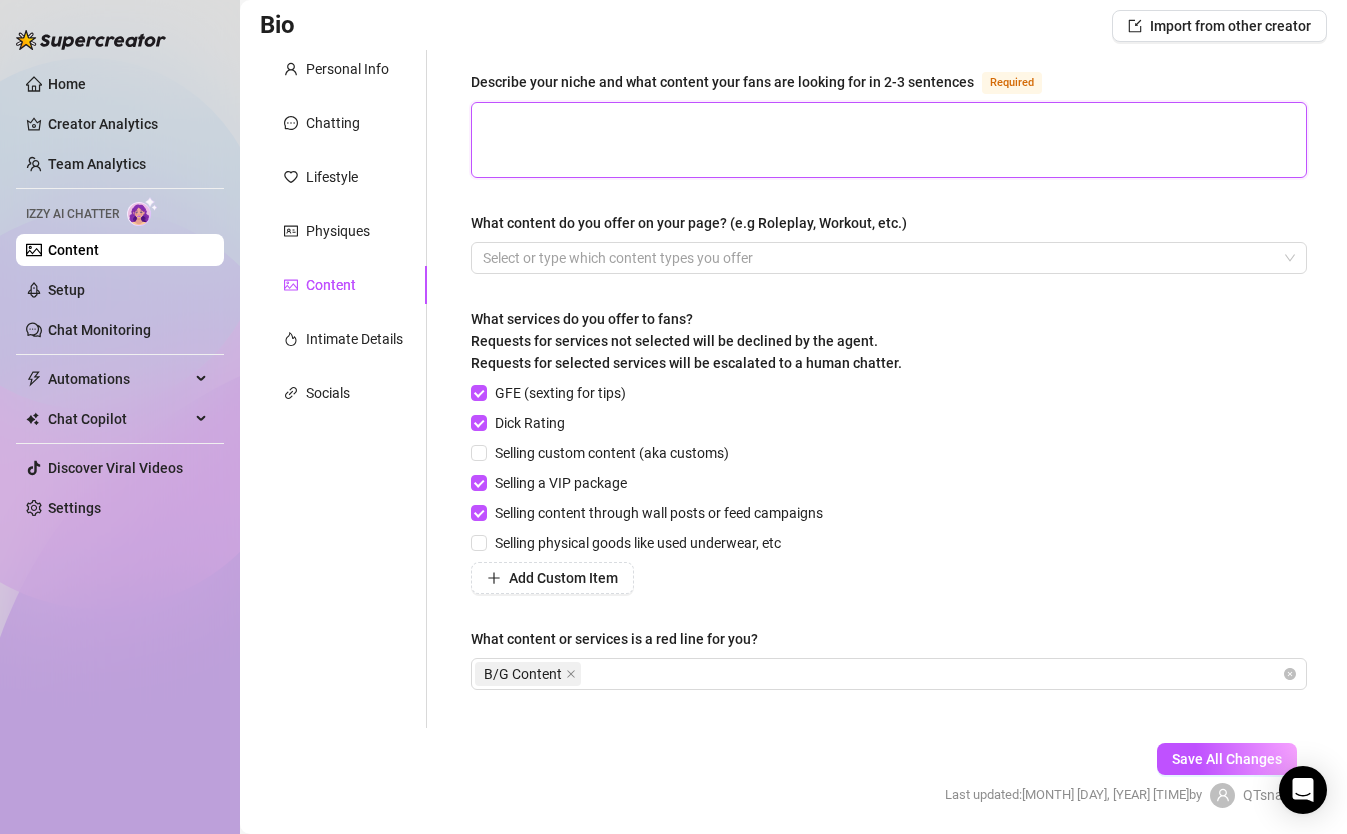 click on "Describe your niche and what content your fans are looking for in 2-3 sentences Required" at bounding box center (889, 140) 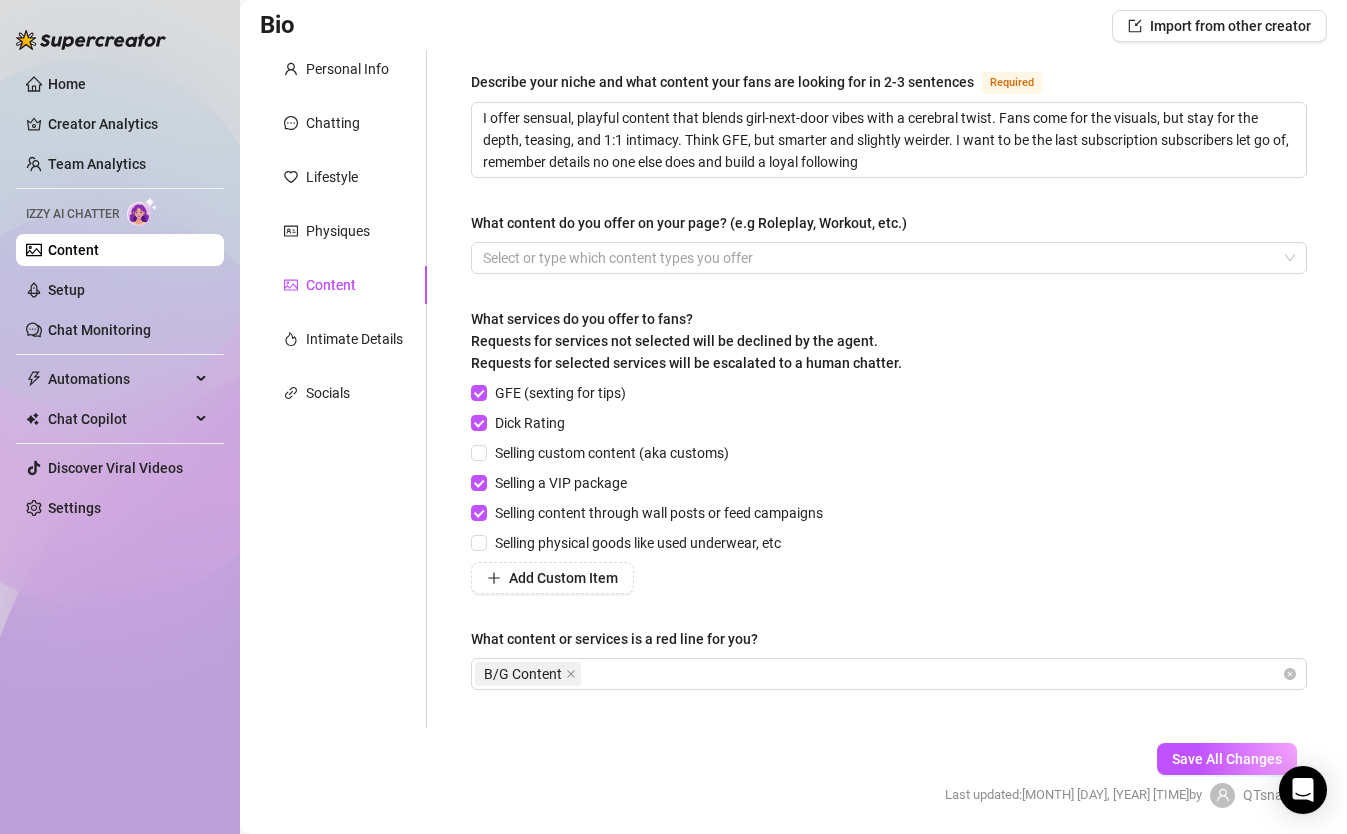 click on "What content do you offer on your page? (e.g Roleplay, Workout, etc.)" at bounding box center (689, 223) 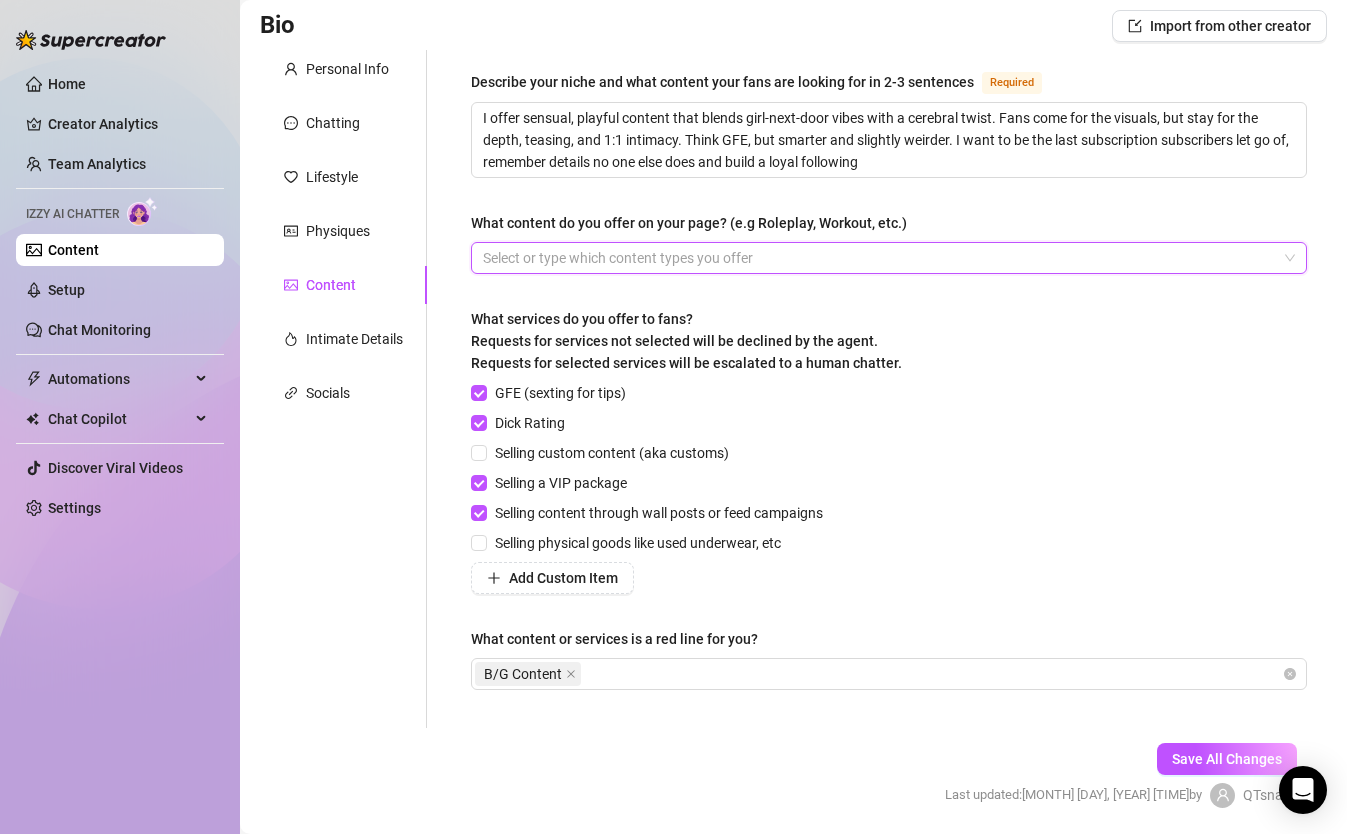 click at bounding box center (878, 258) 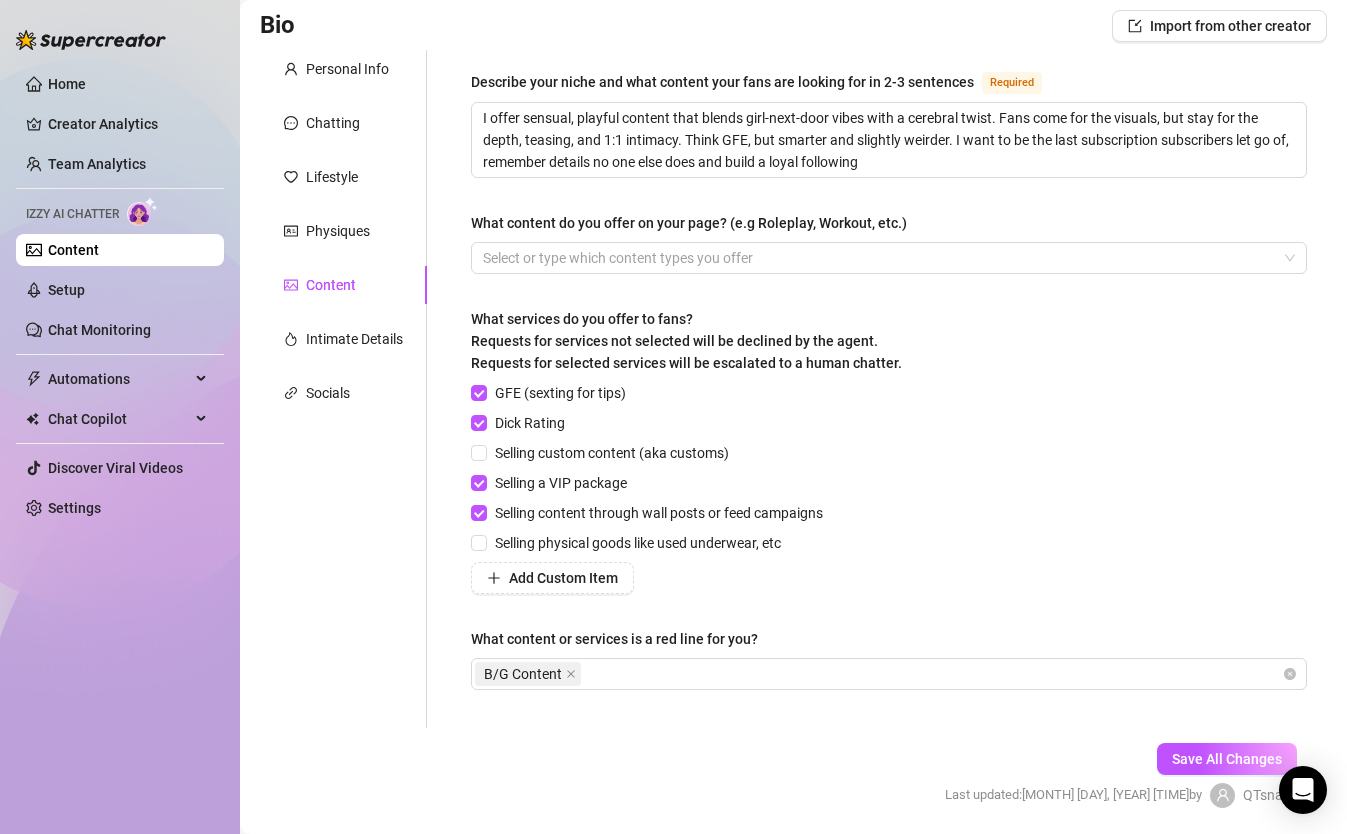 click on "Describe your niche and what content your fans are looking for in 2-3 sentences Required I offer sensual, playful content that blends girl-next-door vibes with a cerebral twist. Fans come for the visuals, but stay for the depth, teasing, and 1:1 intimacy. Think GFE, but smarter and slightly weirder. I want to be the last subscription subscribers let go of, remember details no one else does and build a loyal following What content do you offer on your page? (e.g Roleplay, Workout, etc.)   Select or type which content types you offer What services do you offer to fans? Requests for services not selected will be declined by the agent. Requests for selected services will be escalated to a human chatter. GFE (sexting for tips) Dick Rating Selling custom content (aka customs) Selling a VIP package Selling content through wall posts or feed campaigns Selling physical goods like used underwear, etc Add Custom Item What content or services is a red line for you? B/G Content" at bounding box center [889, 389] 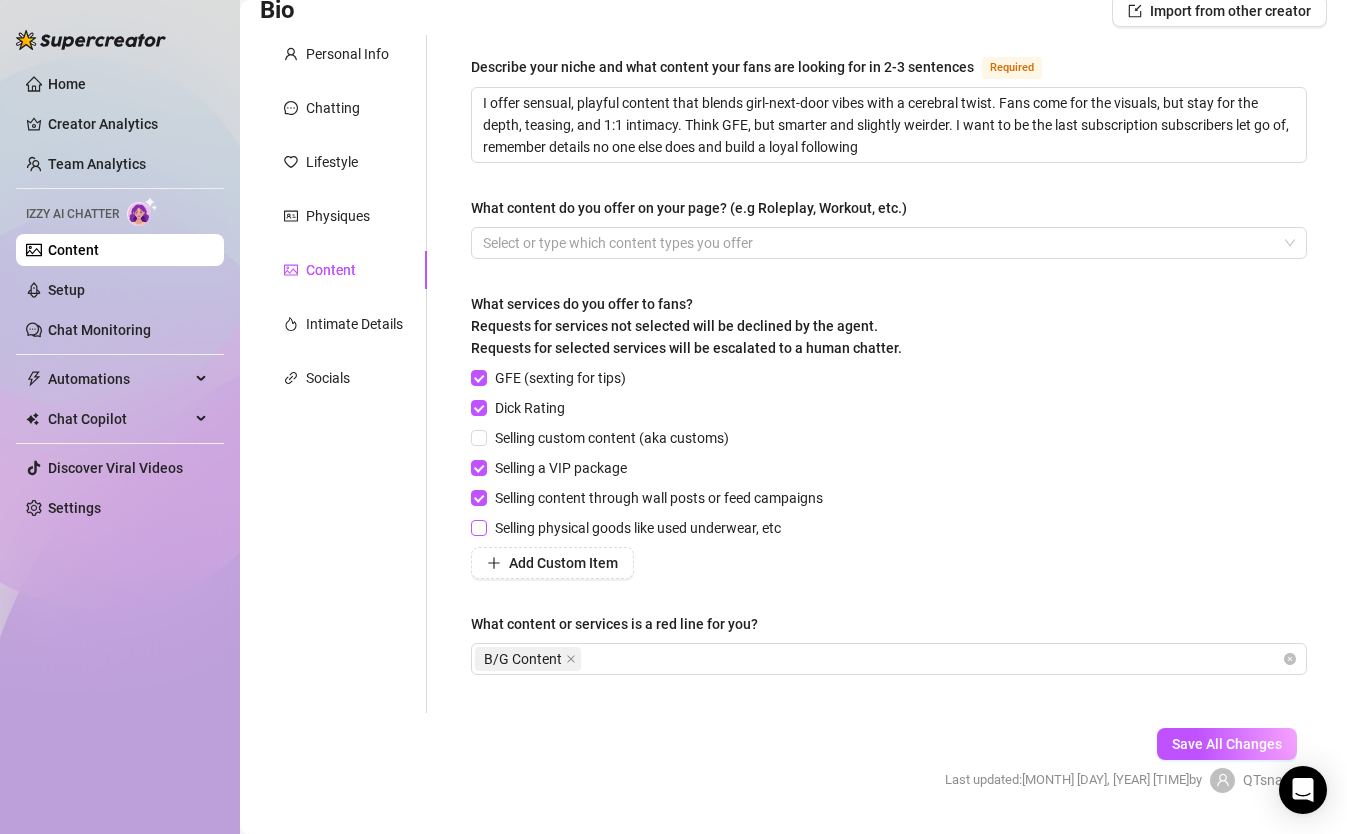 scroll, scrollTop: 208, scrollLeft: 0, axis: vertical 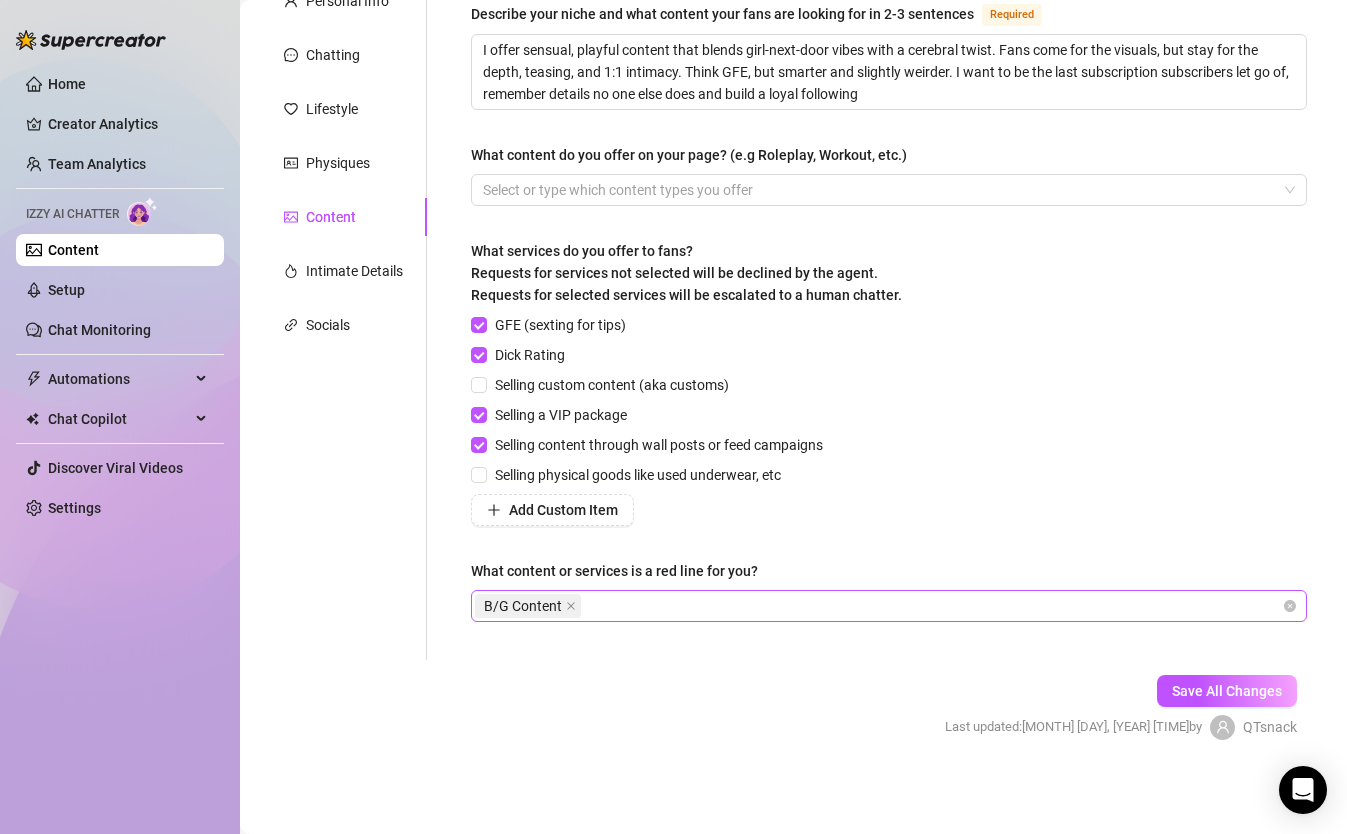 click on "B/G Content" at bounding box center (878, 606) 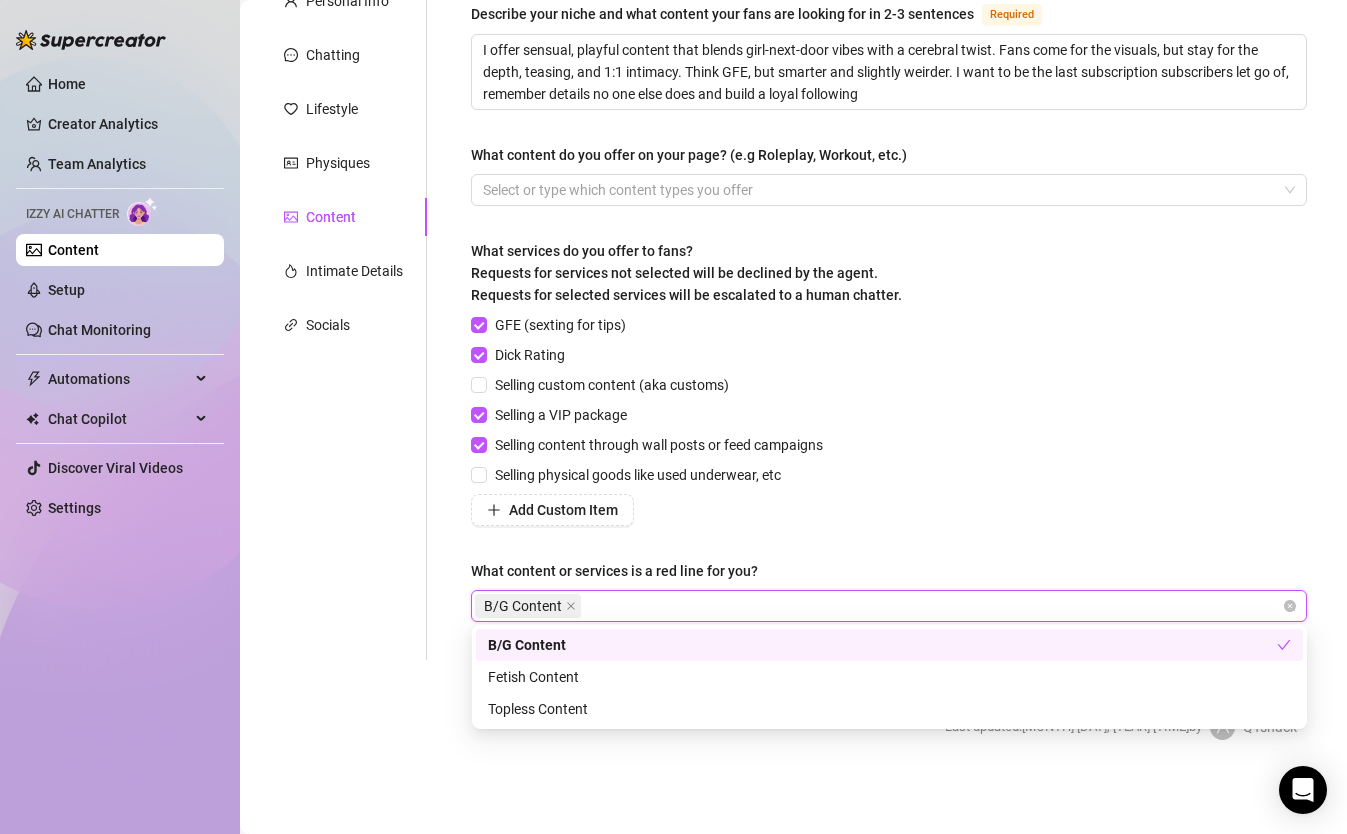 click on "Describe your niche and what content your fans are looking for in 2-3 sentences Required I offer sensual, playful content that blends girl-next-door vibes with a cerebral twist. Fans come for the visuals, but stay for the depth, teasing, and 1:1 intimacy. Think GFE, but smarter and slightly weirder. I want to be the last subscription subscribers let go of, remember details no one else does and build a loyal following What content do you offer on your page? (e.g Roleplay, Workout, etc.)   Select or type which content types you offer What services do you offer to fans? Requests for services not selected will be declined by the agent. Requests for selected services will be escalated to a human chatter. GFE (sexting for tips) Dick Rating Selling custom content (aka customs) Selling a VIP package Selling content through wall posts or feed campaigns Selling physical goods like used underwear, etc Add Custom Item What content or services is a red line for you? B/G Content" at bounding box center (889, 321) 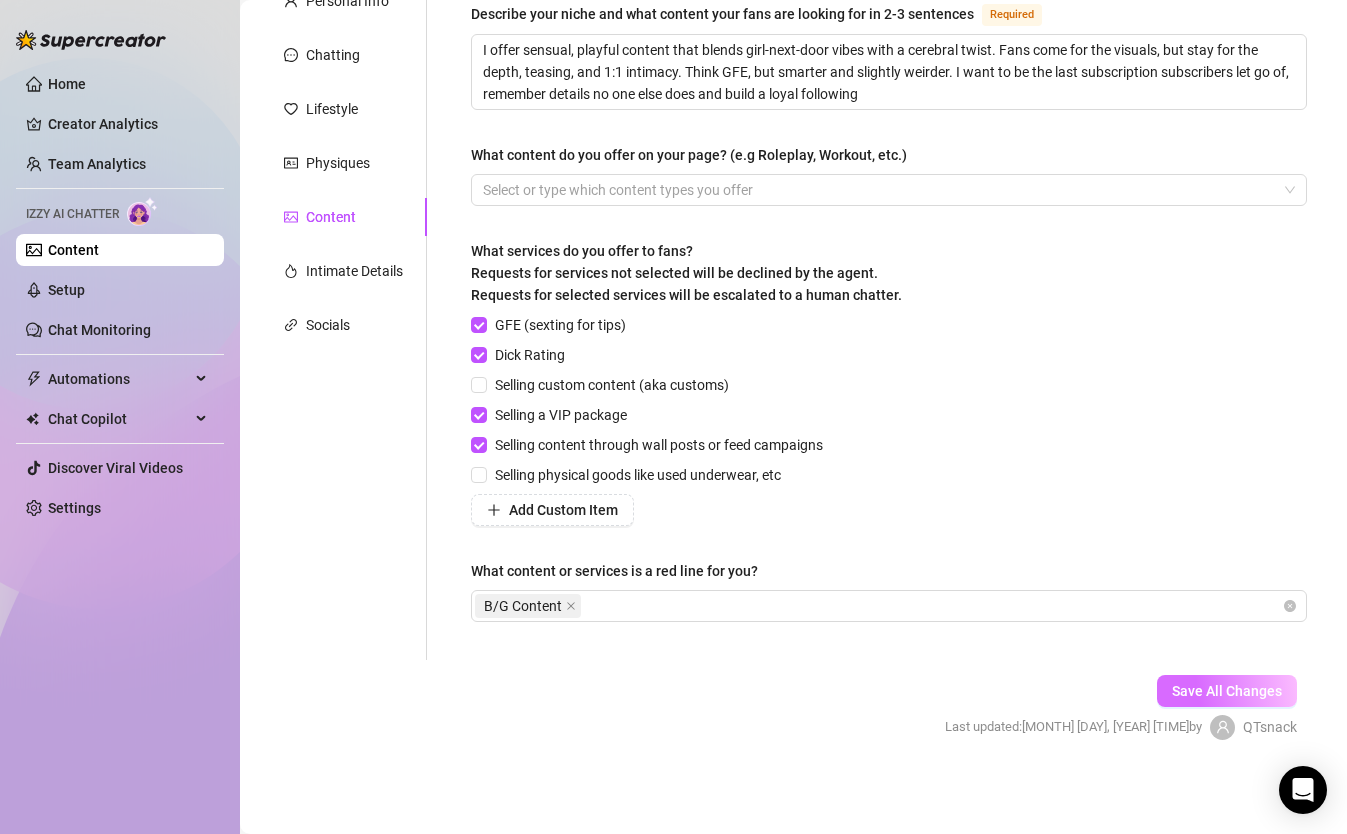 click on "Save All Changes" at bounding box center [1227, 691] 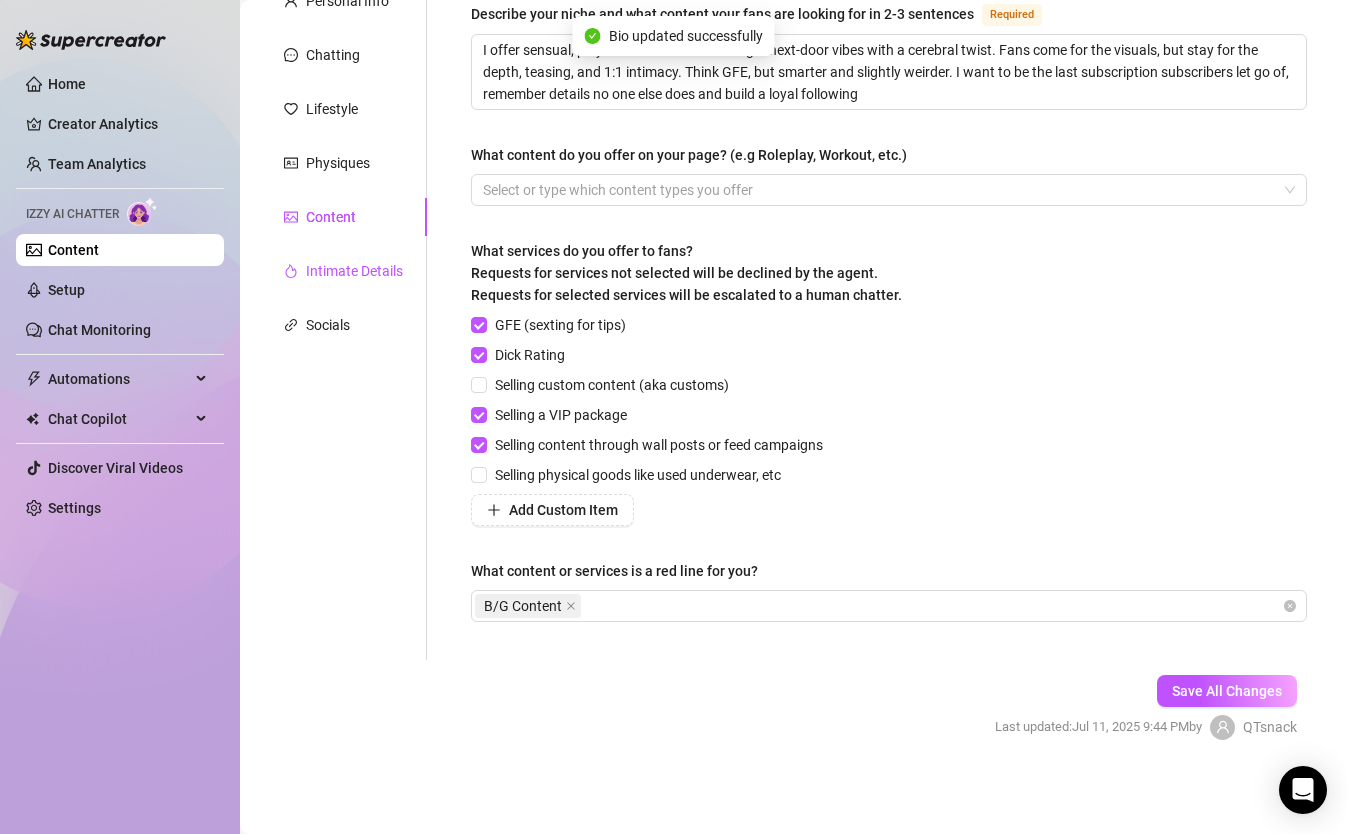 click on "Intimate Details" at bounding box center (354, 271) 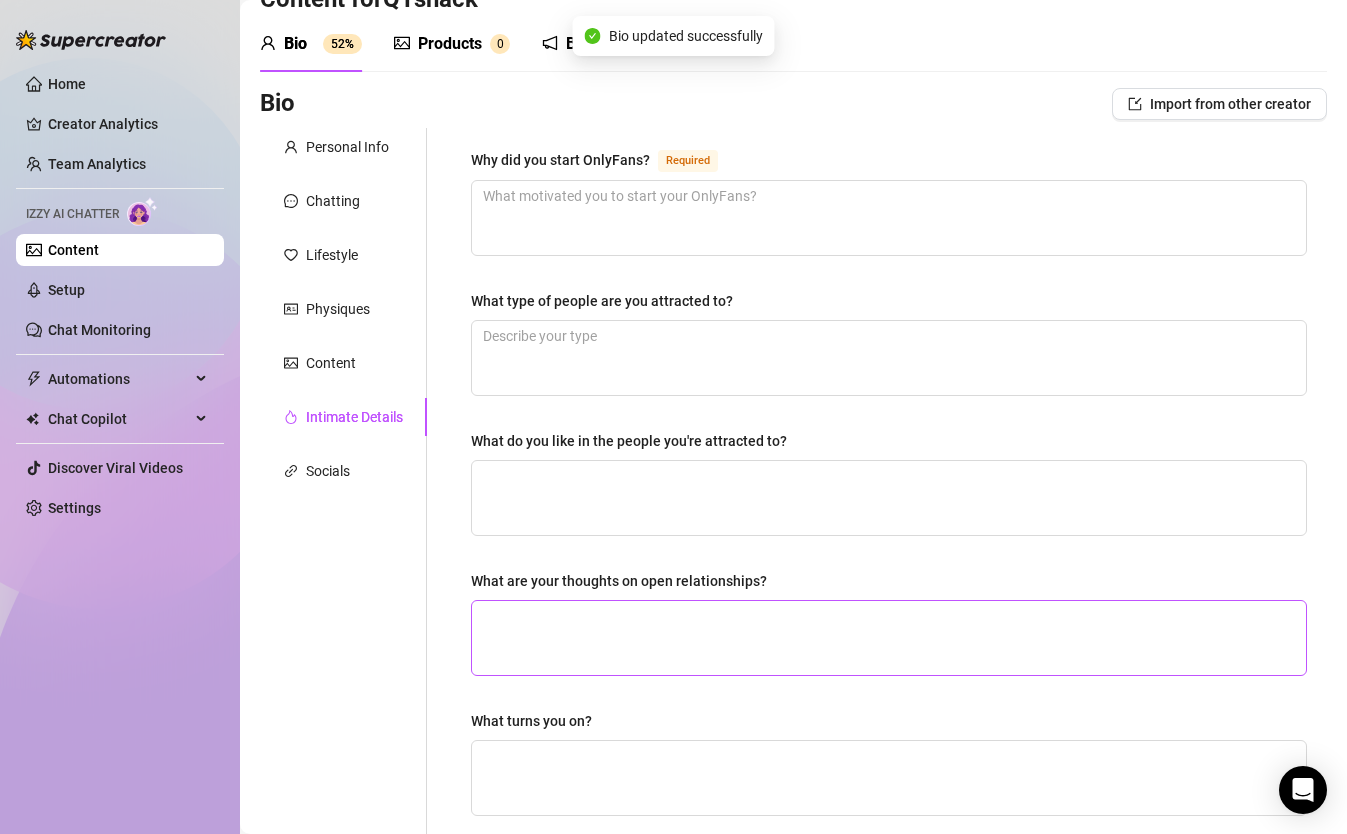 scroll, scrollTop: 63, scrollLeft: 0, axis: vertical 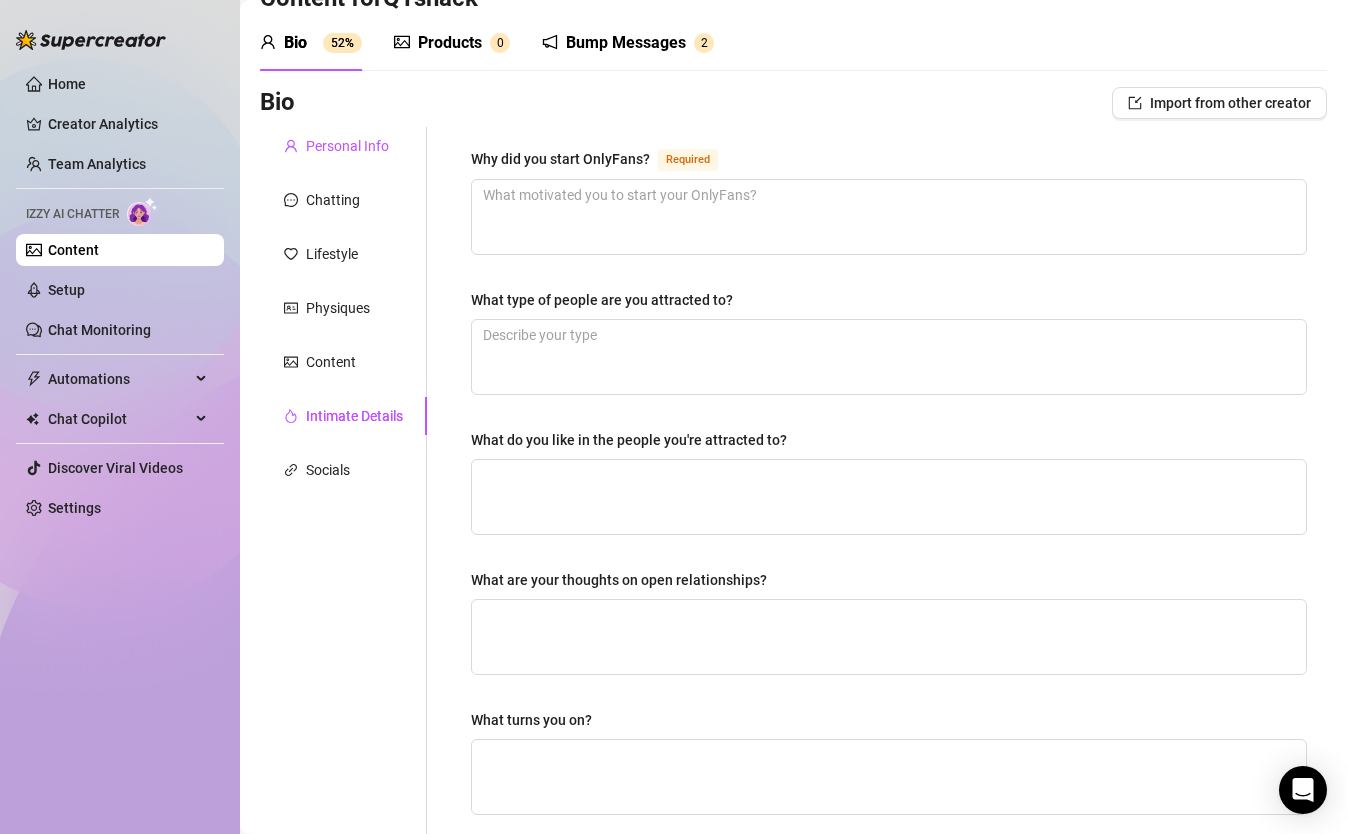 click on "Personal Info" at bounding box center (347, 146) 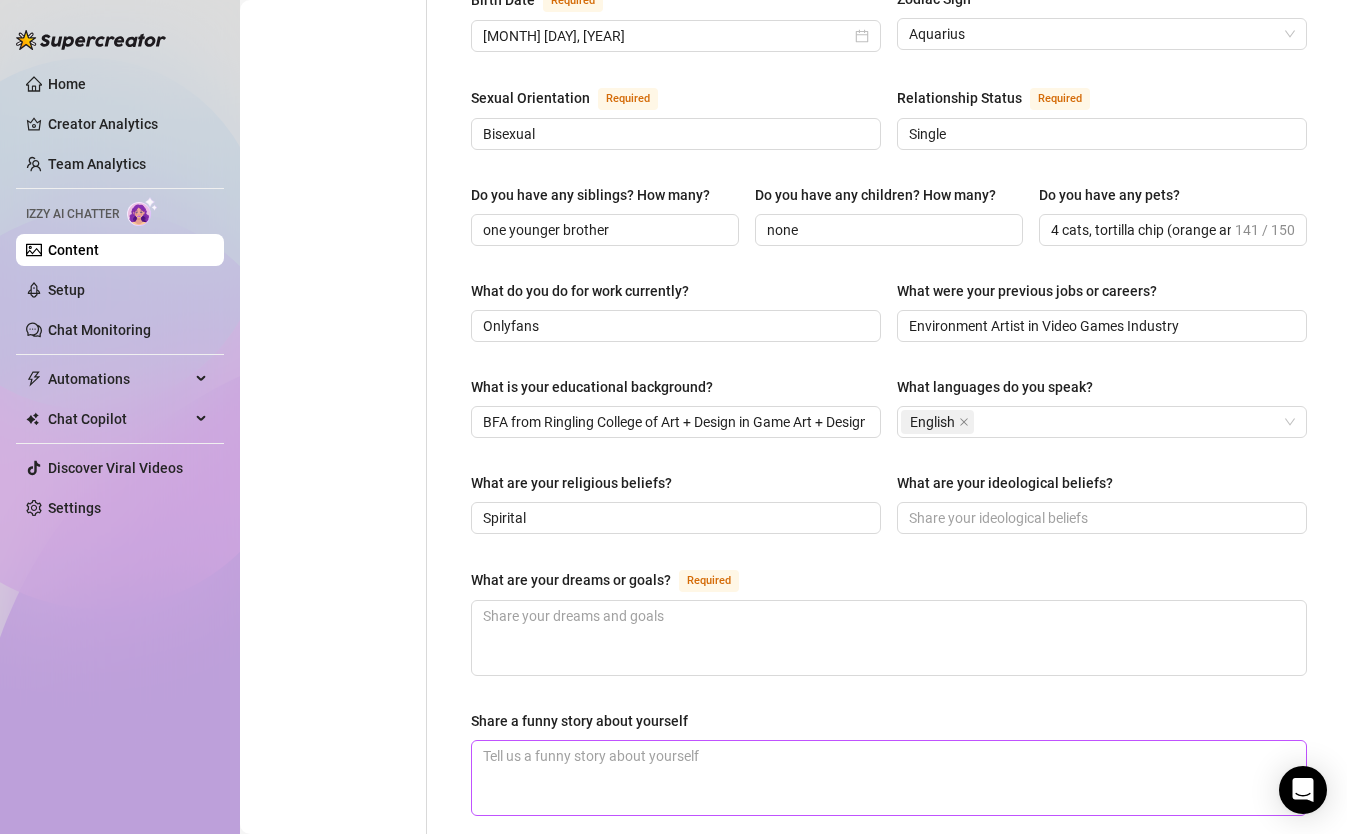 scroll, scrollTop: 0, scrollLeft: 0, axis: both 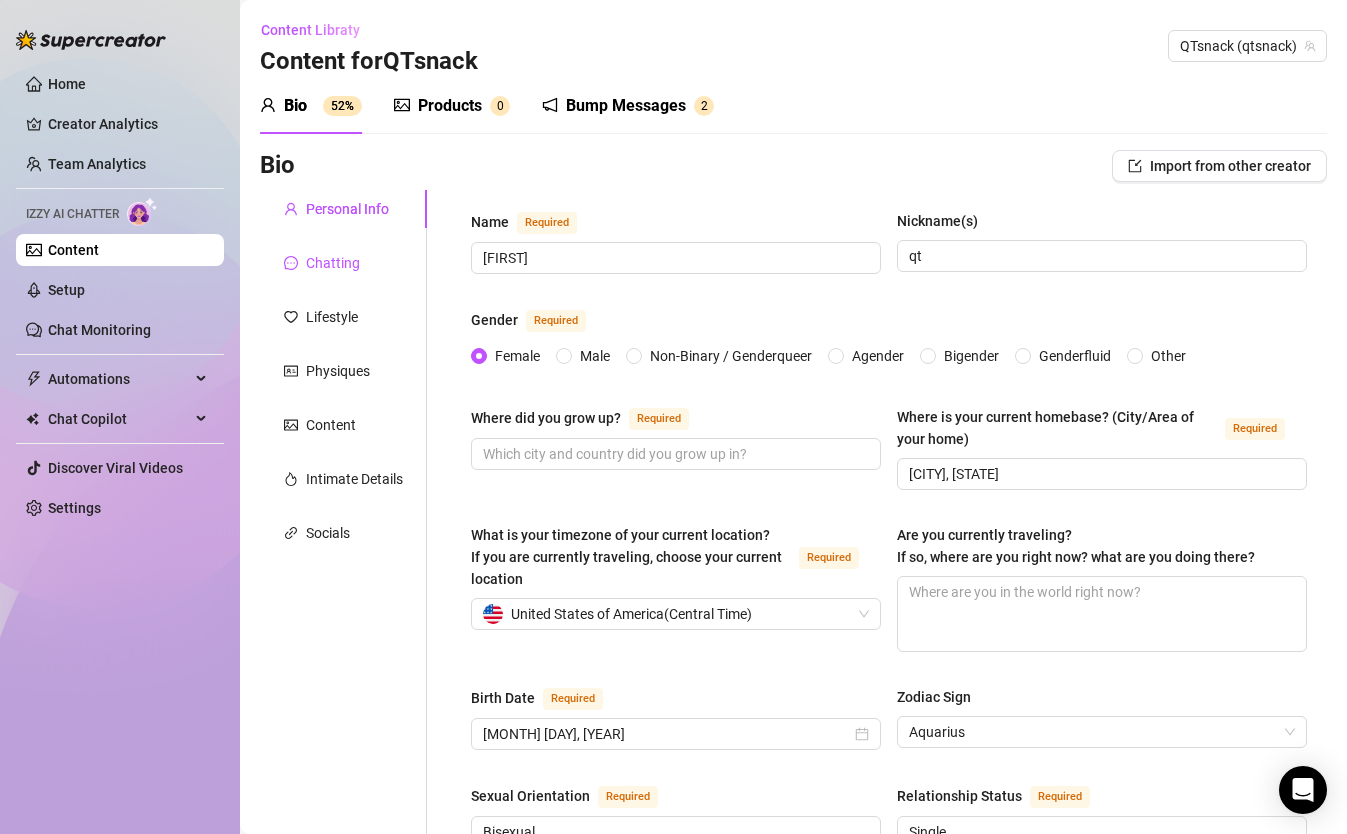 click on "Chatting" at bounding box center [333, 263] 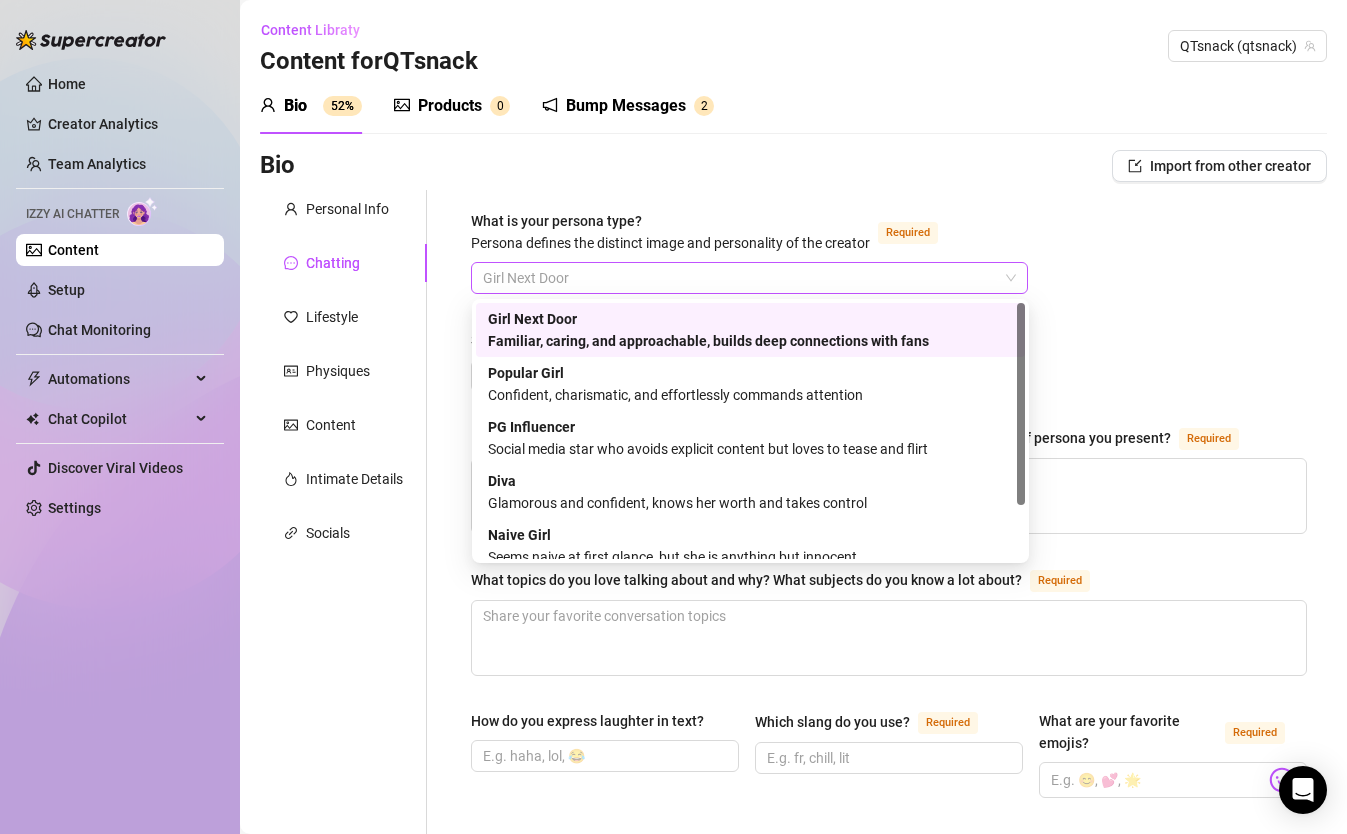 click on "Girl Next Door" at bounding box center [749, 278] 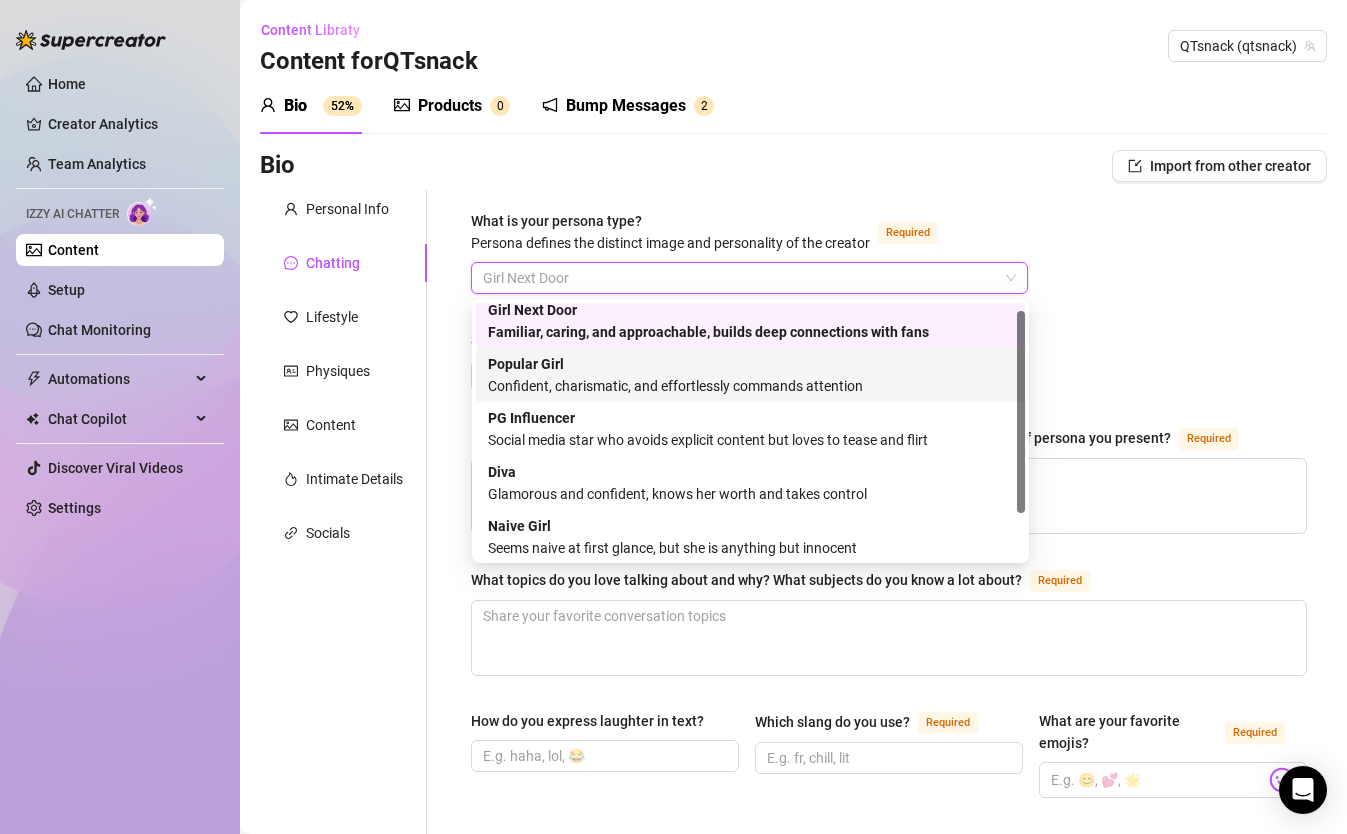 scroll, scrollTop: 0, scrollLeft: 0, axis: both 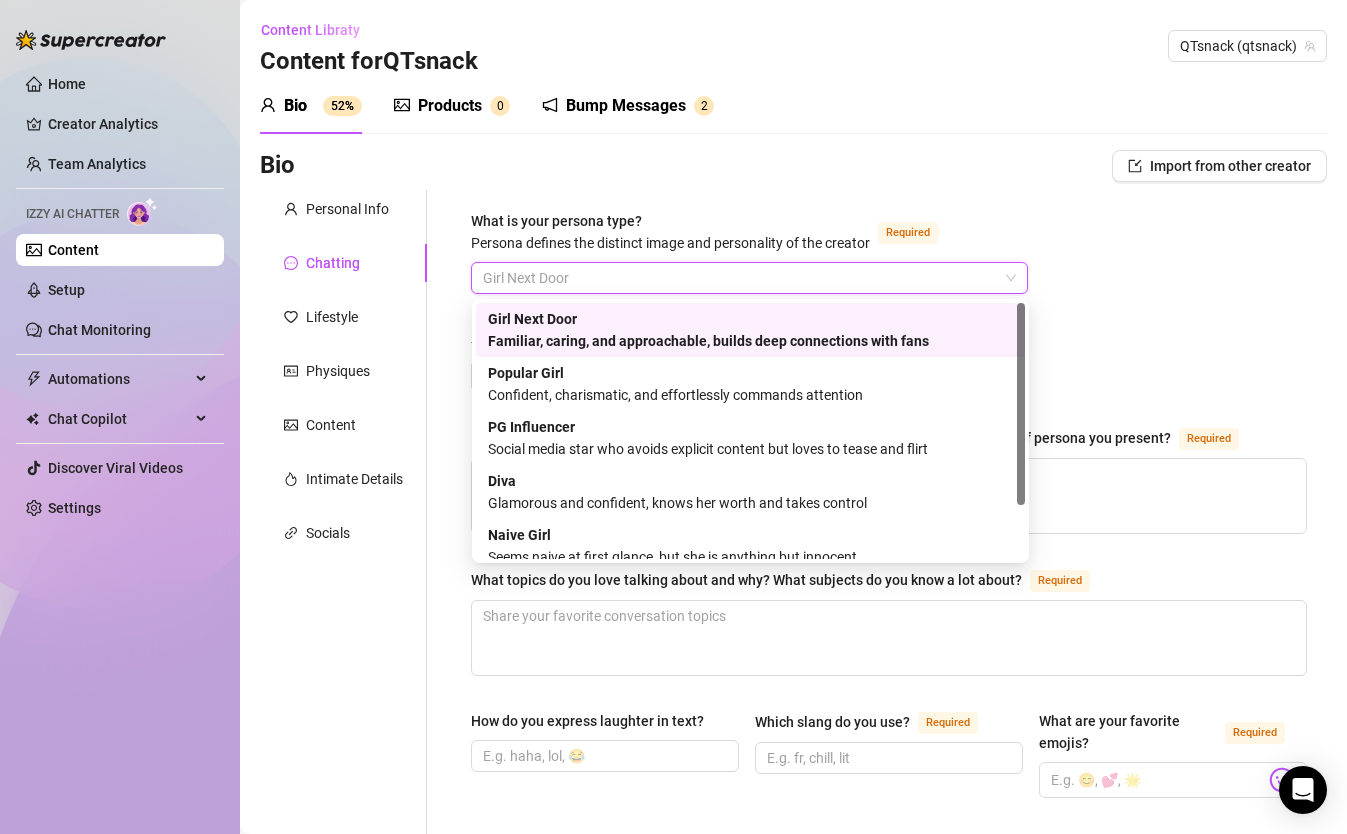 click on "Girl Next Door" at bounding box center [749, 278] 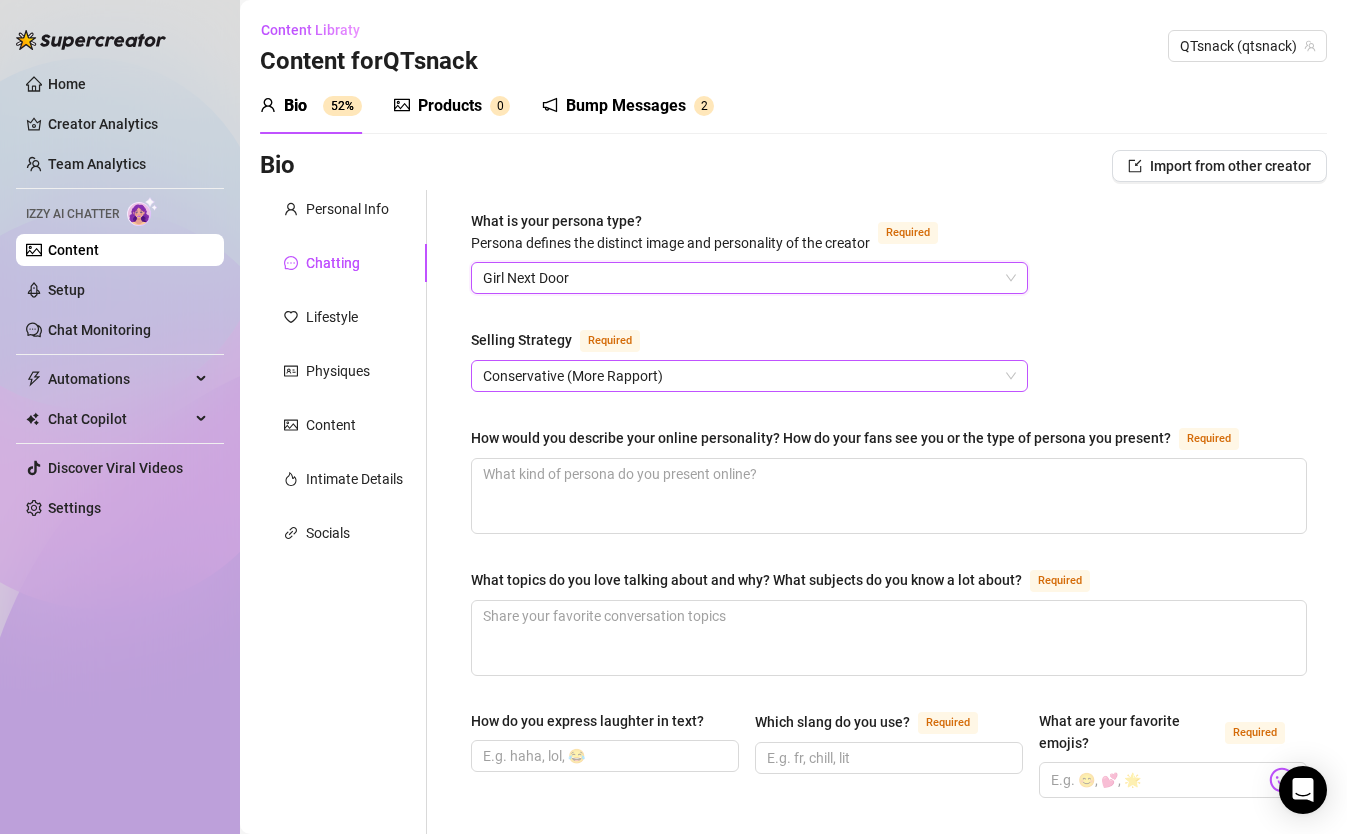 click on "Conservative (More Rapport)" at bounding box center [749, 376] 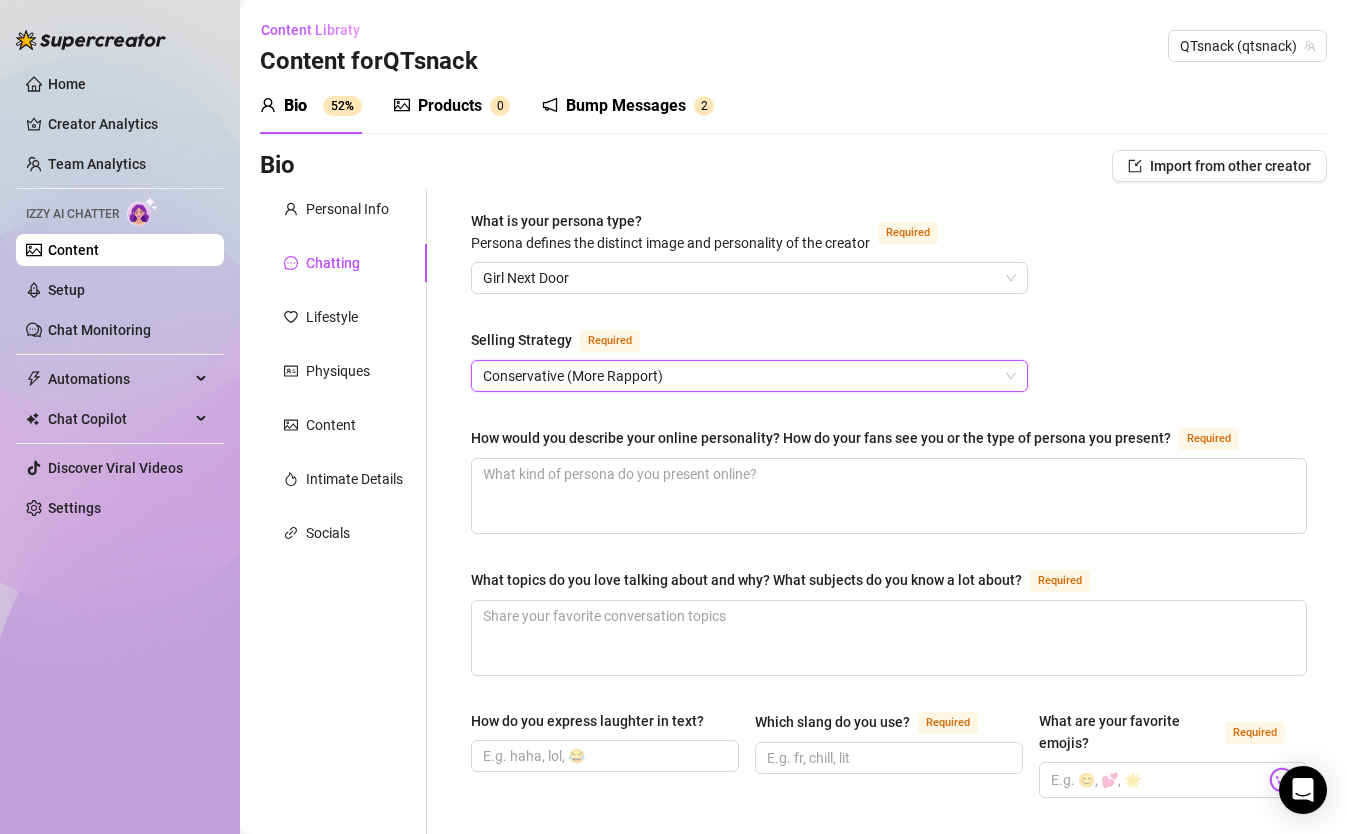 click on "Conservative (More Rapport)" at bounding box center (749, 376) 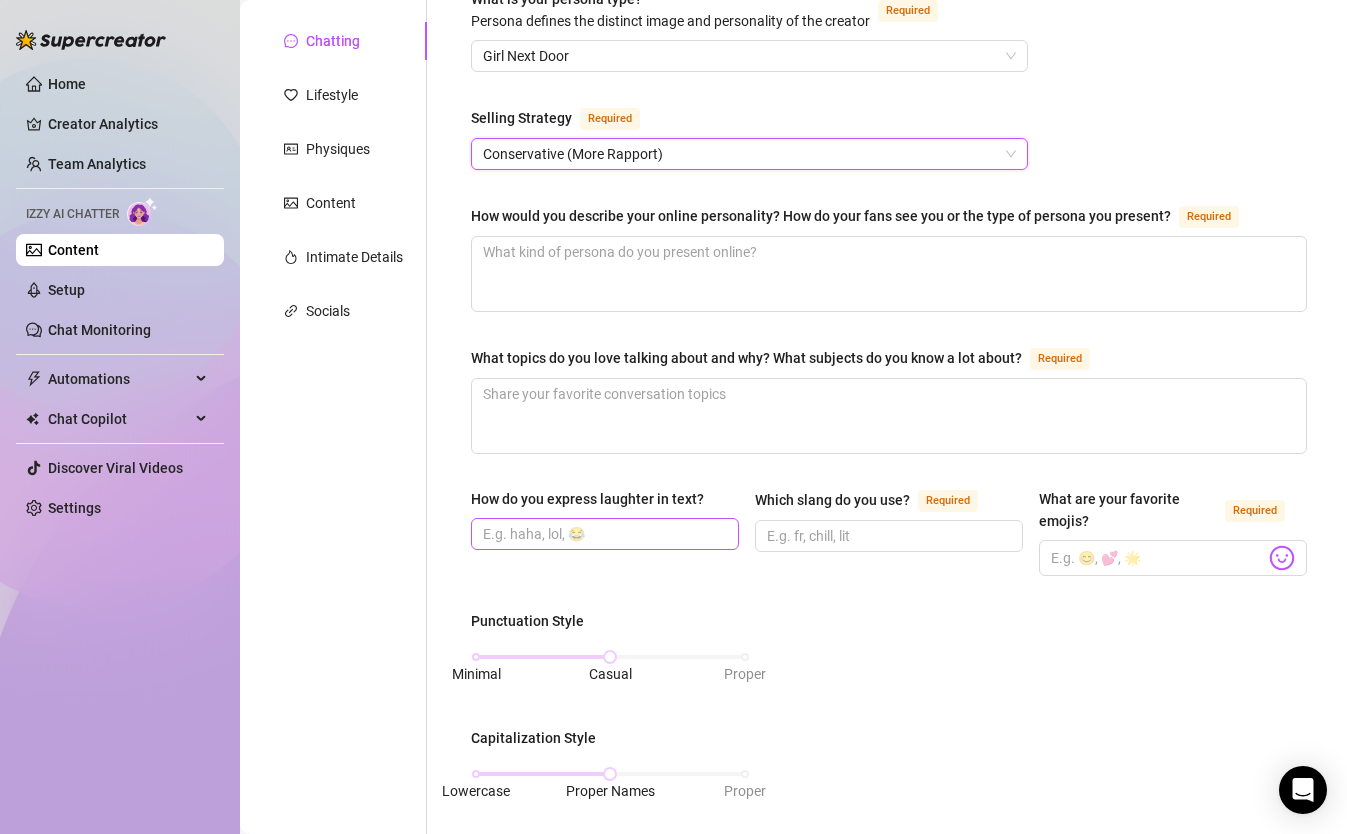 scroll, scrollTop: 245, scrollLeft: 0, axis: vertical 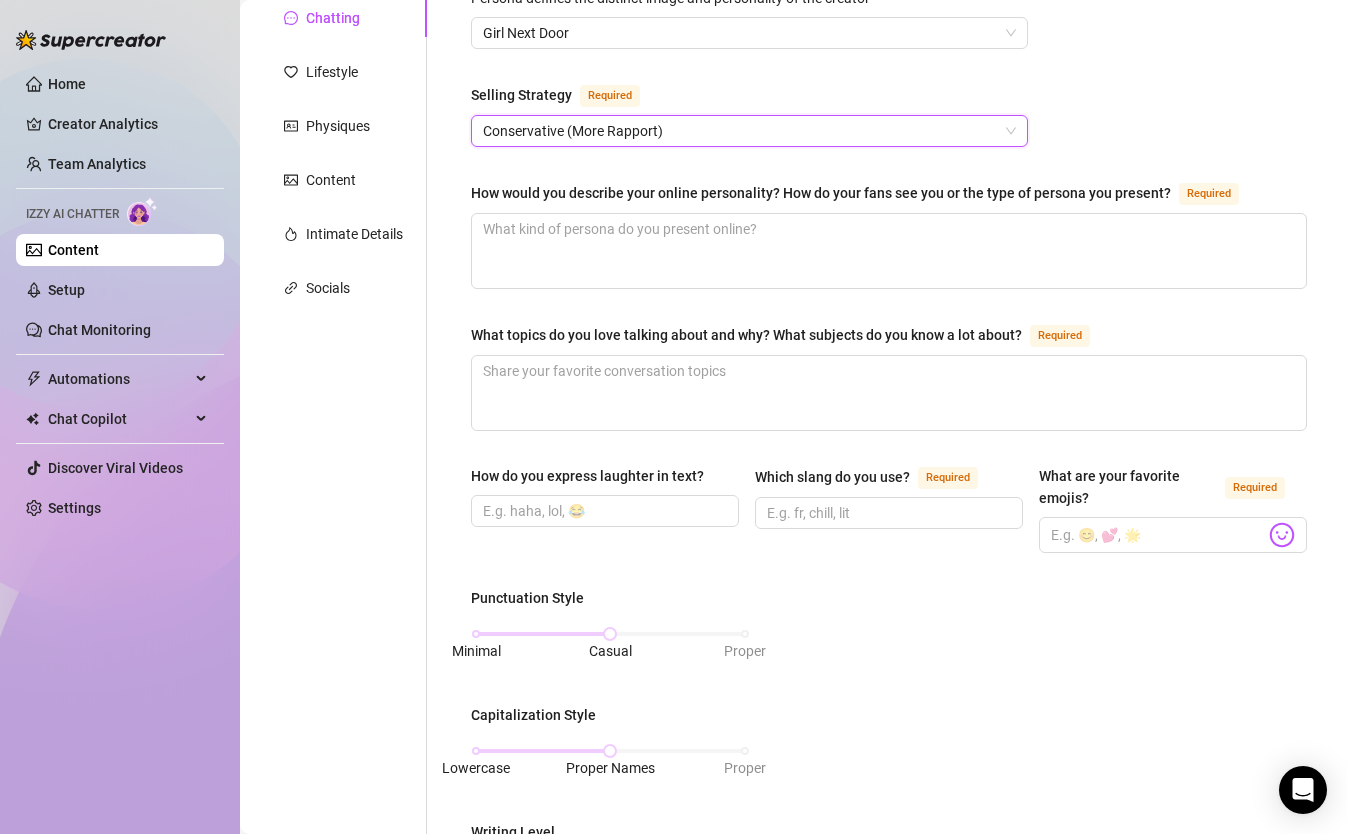 click on "How do you express laughter in text?" at bounding box center [587, 476] 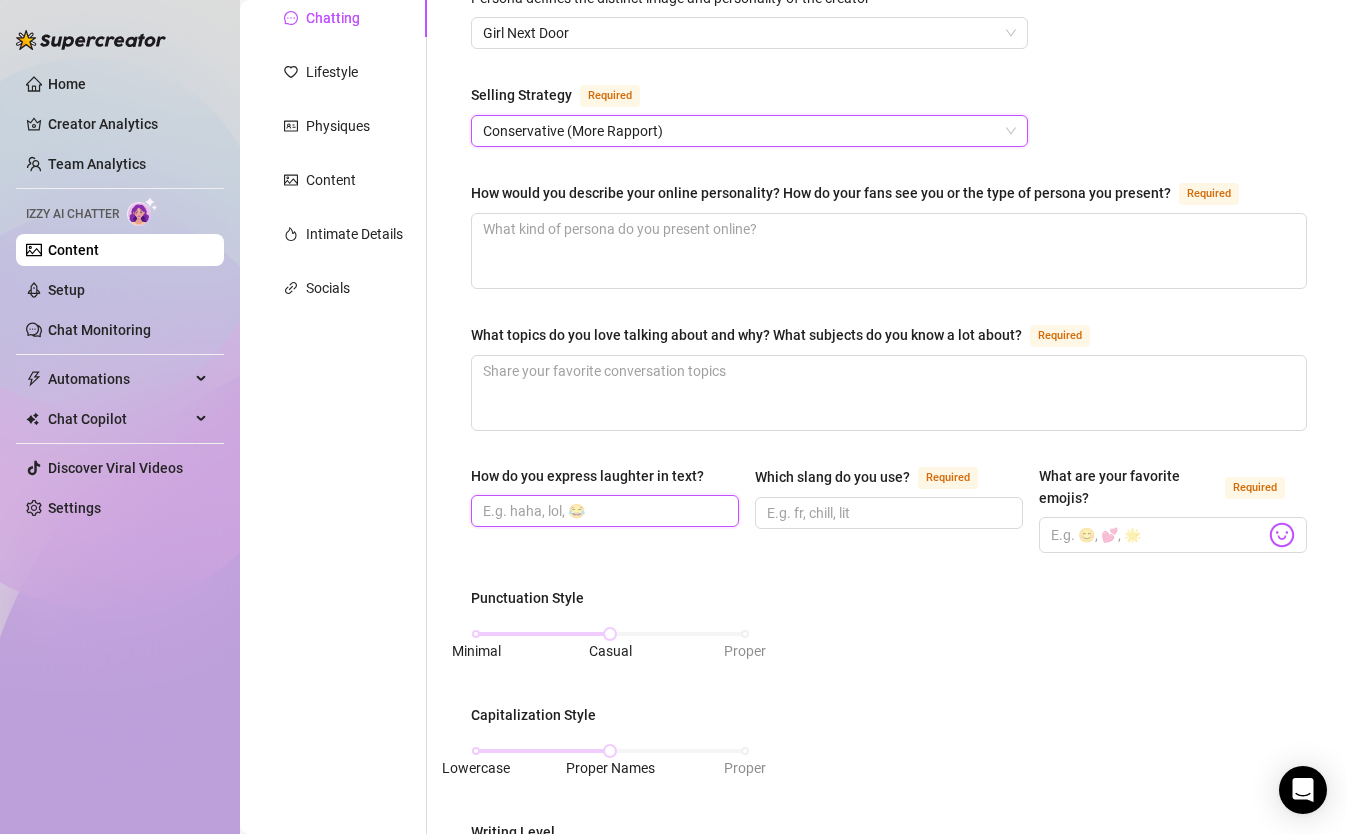 click on "How do you express laughter in text?" at bounding box center (603, 511) 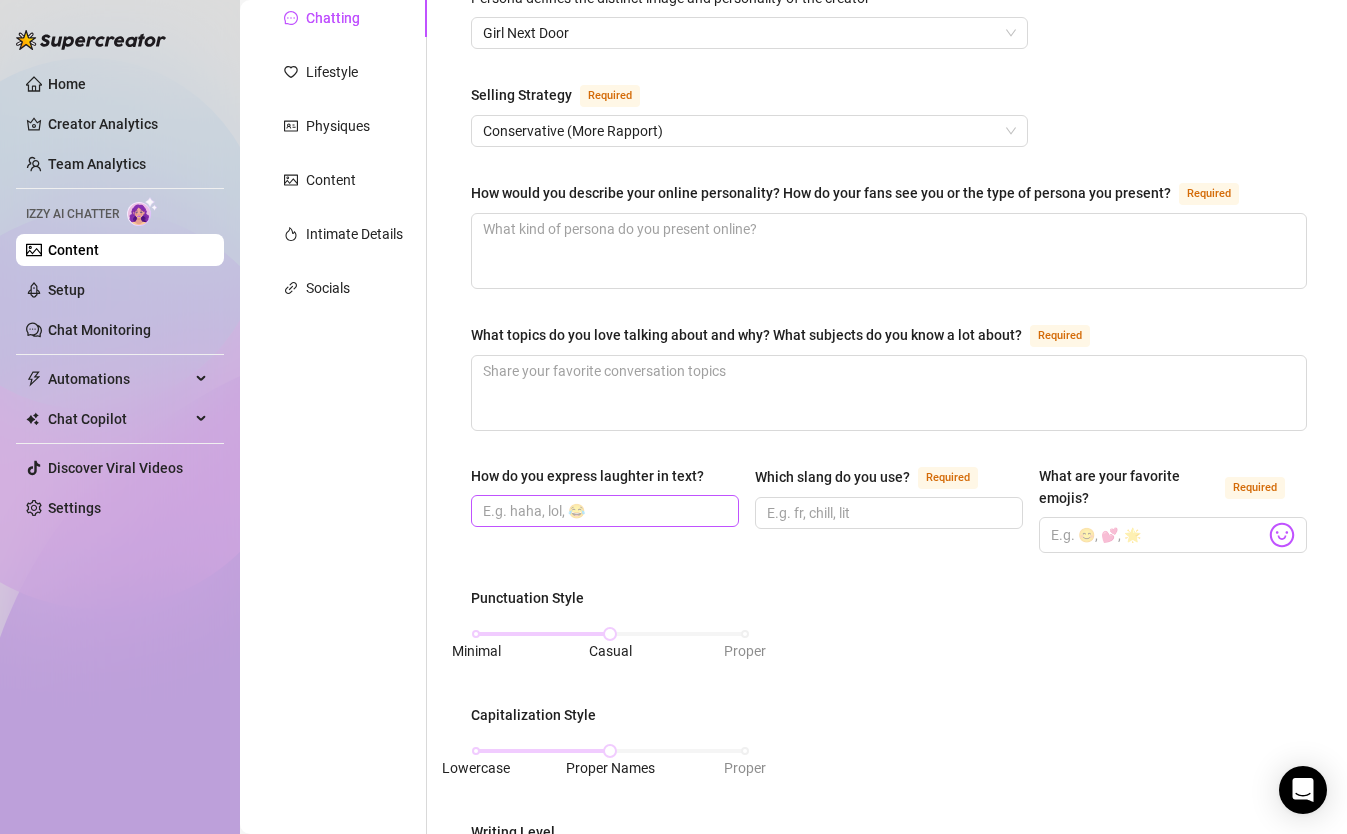 click at bounding box center [605, 511] 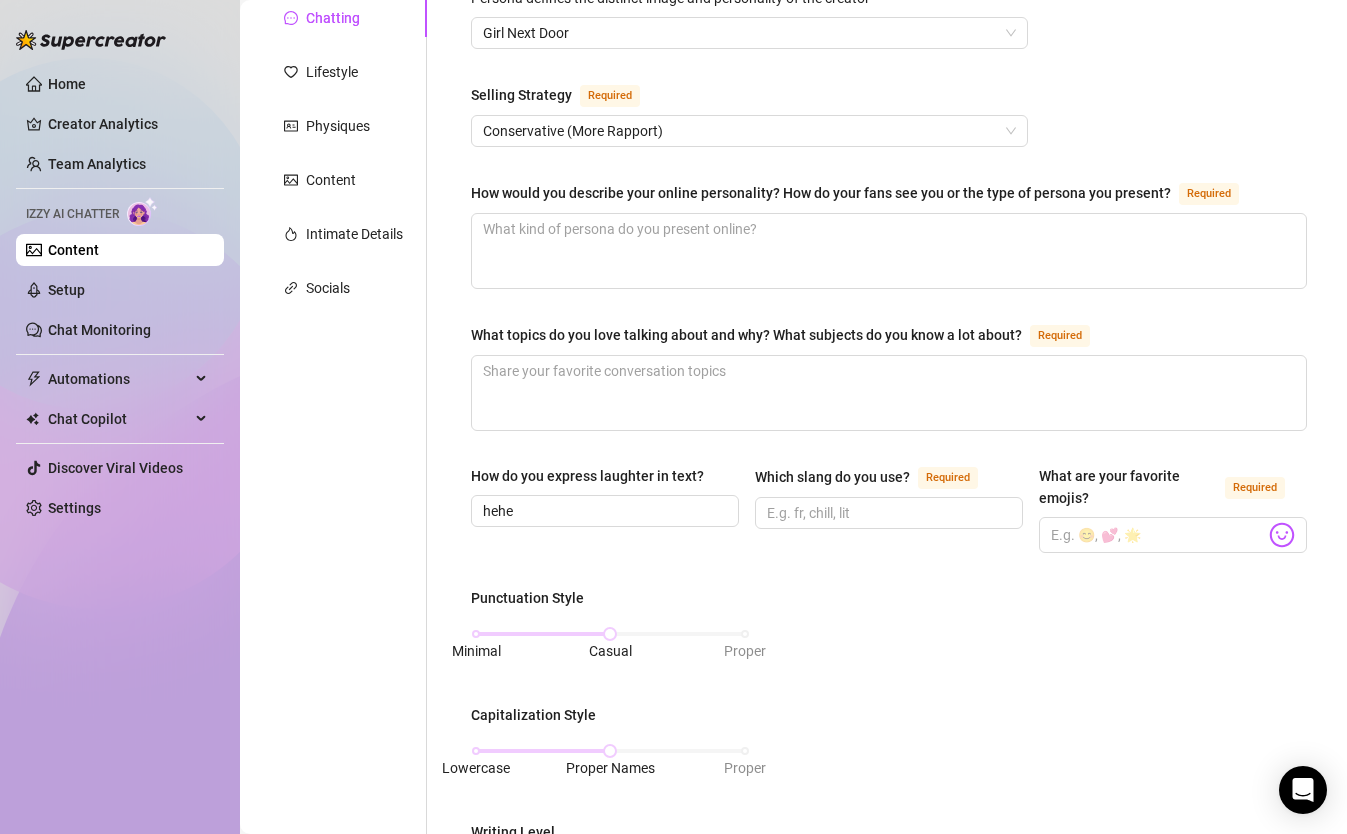 click on "Punctuation Style Minimal Casual Proper Capitalization Style Lowercase Proper Names Proper Writing Level Relaxed Mixed Proper Respond to fans in their native language, even if it’s not one you speak. If turned off, the AI will only reply in the languages you selected under Personal tab (English)." at bounding box center [889, 835] 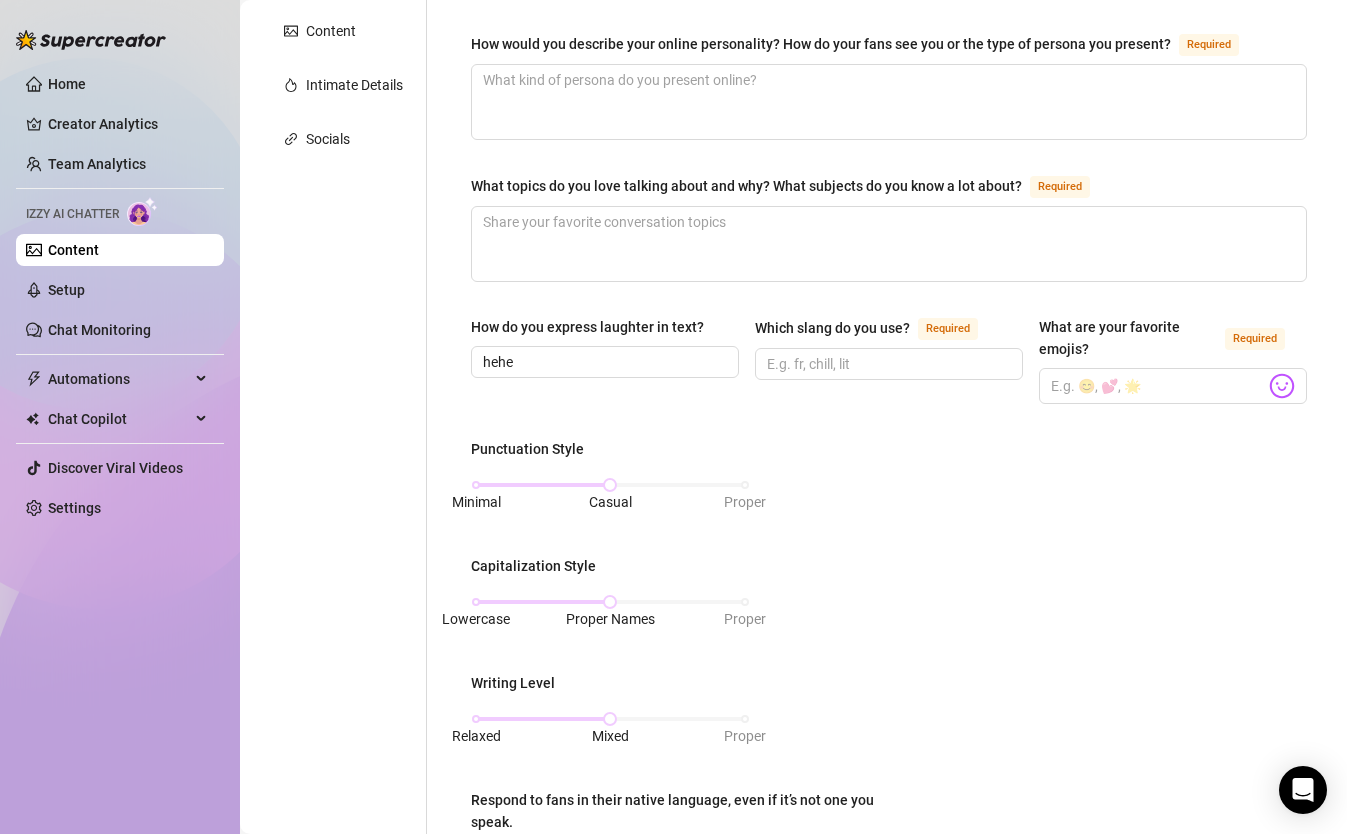 scroll, scrollTop: 393, scrollLeft: 0, axis: vertical 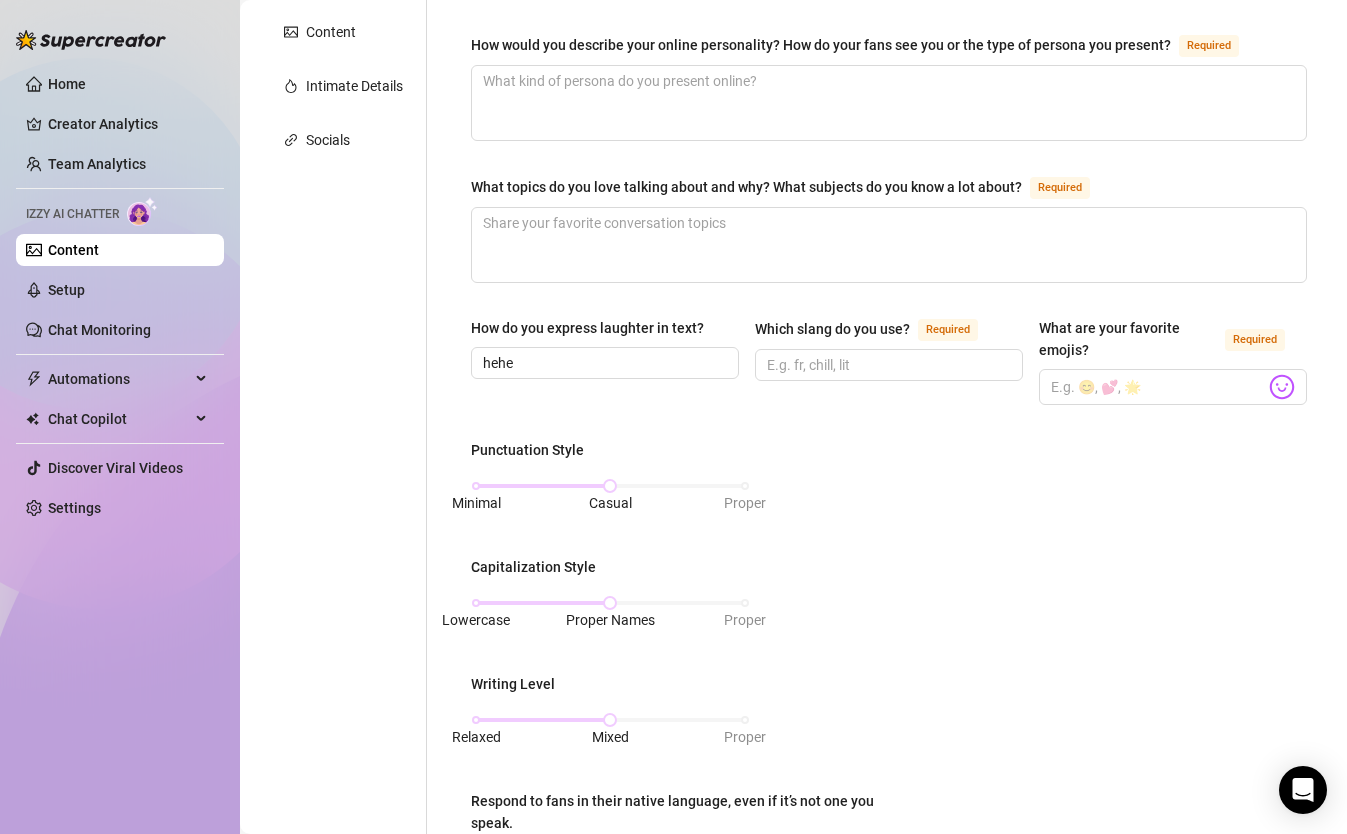 drag, startPoint x: 617, startPoint y: 490, endPoint x: 465, endPoint y: 477, distance: 152.5549 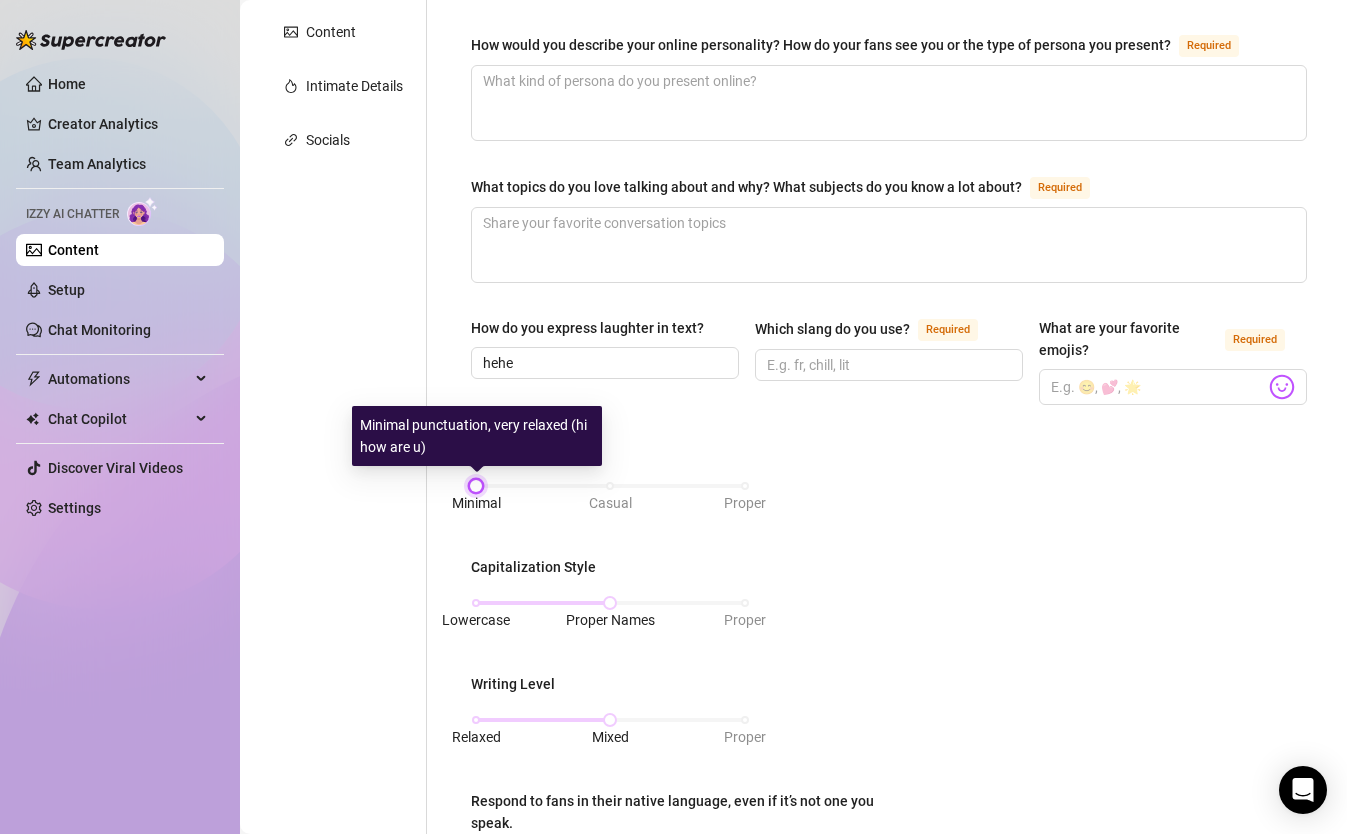 drag, startPoint x: 614, startPoint y: 476, endPoint x: 452, endPoint y: 456, distance: 163.2299 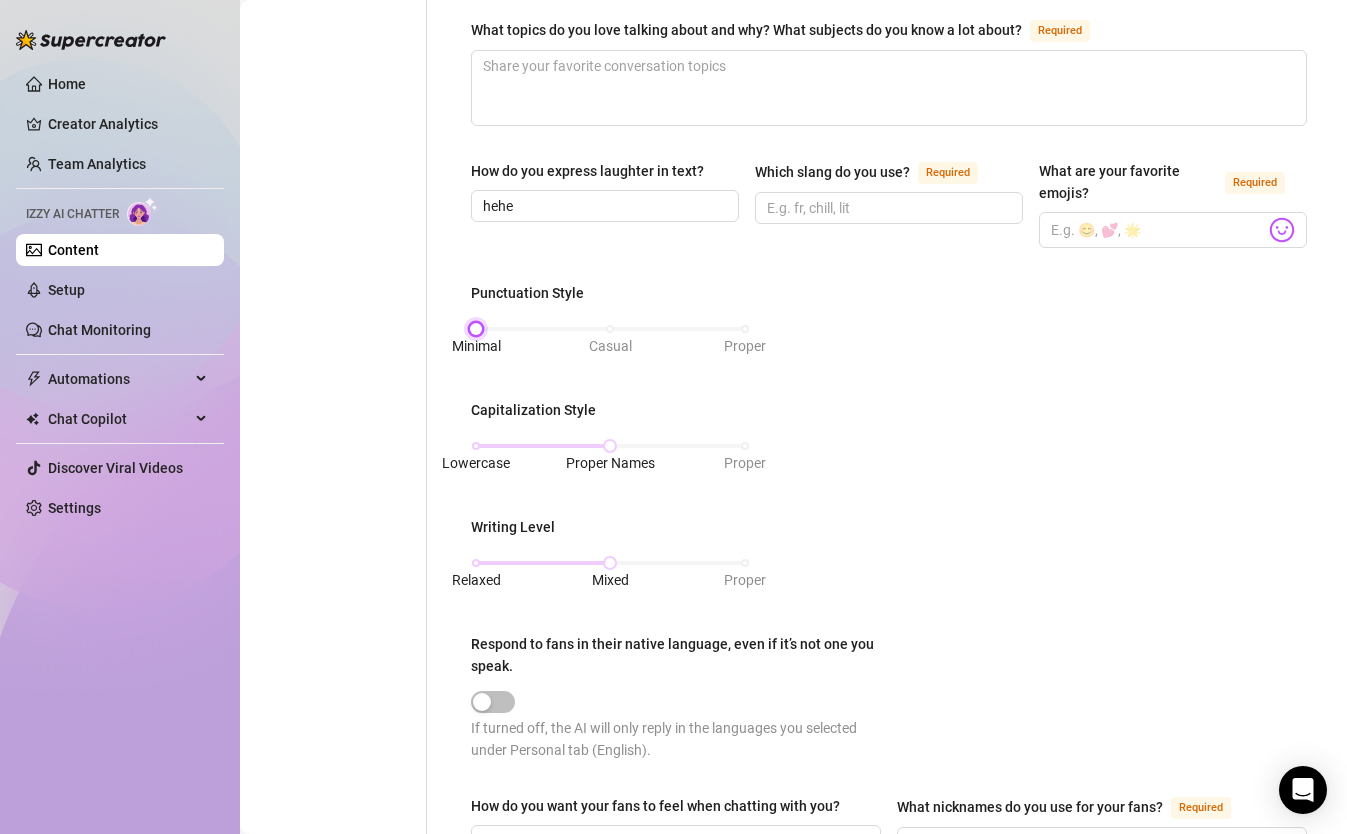 scroll, scrollTop: 542, scrollLeft: 0, axis: vertical 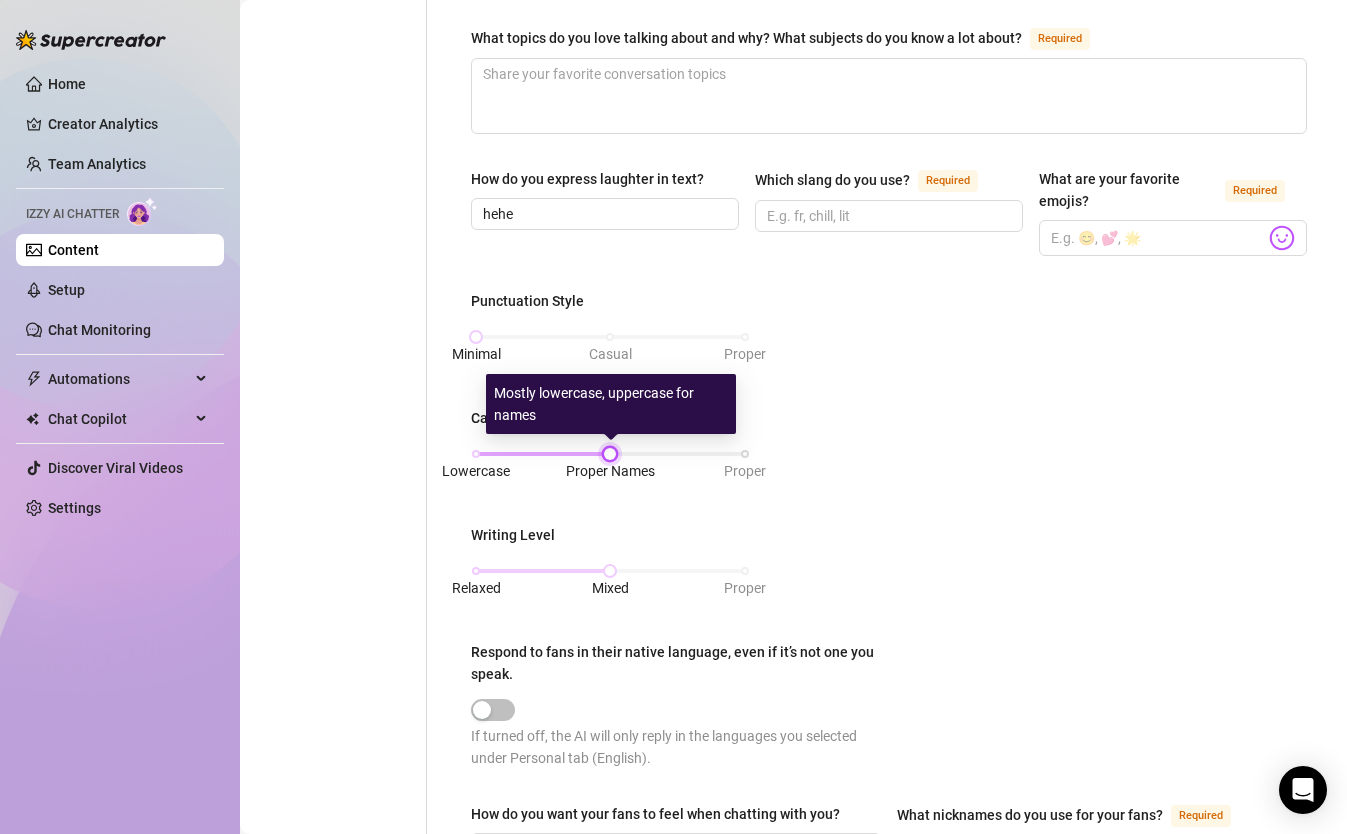 click at bounding box center (610, 454) 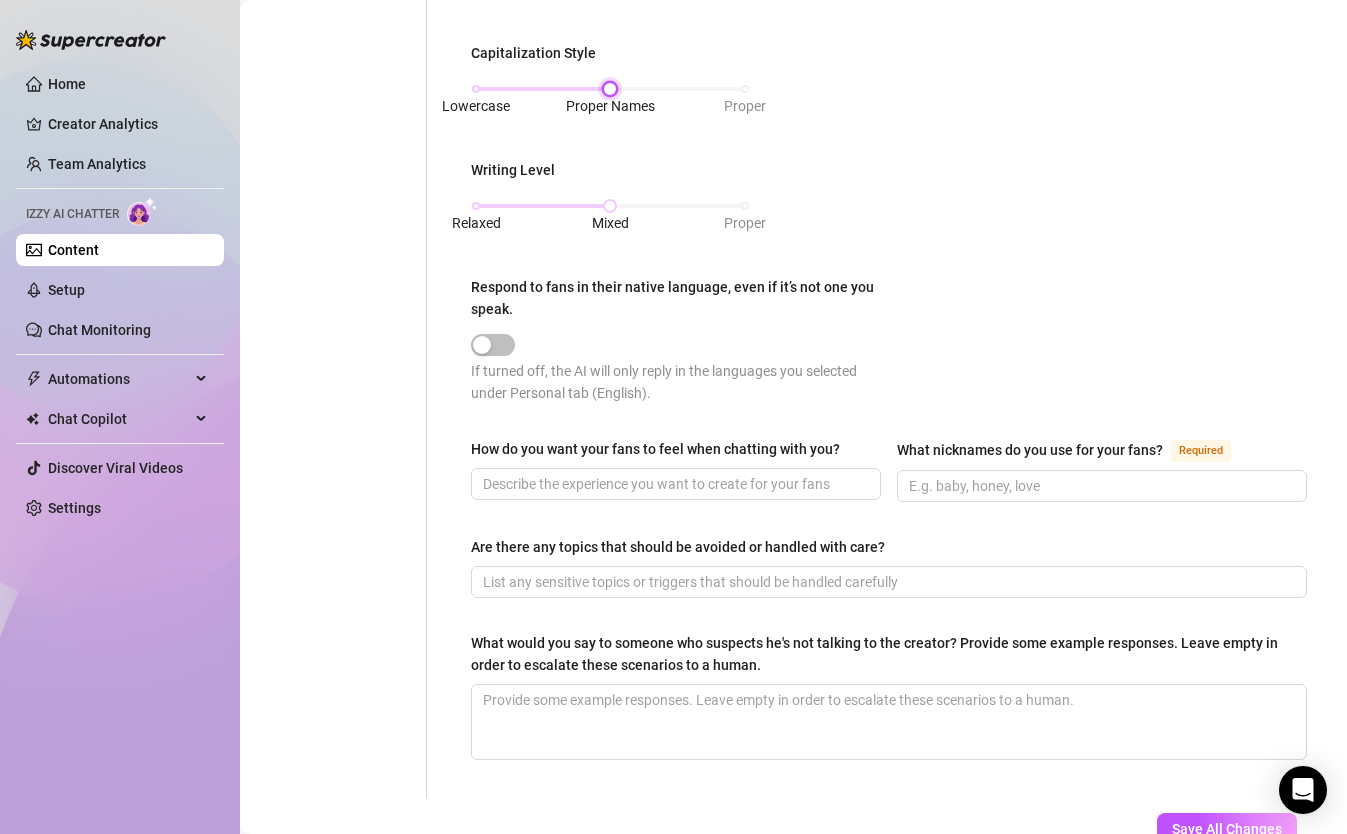 scroll, scrollTop: 918, scrollLeft: 0, axis: vertical 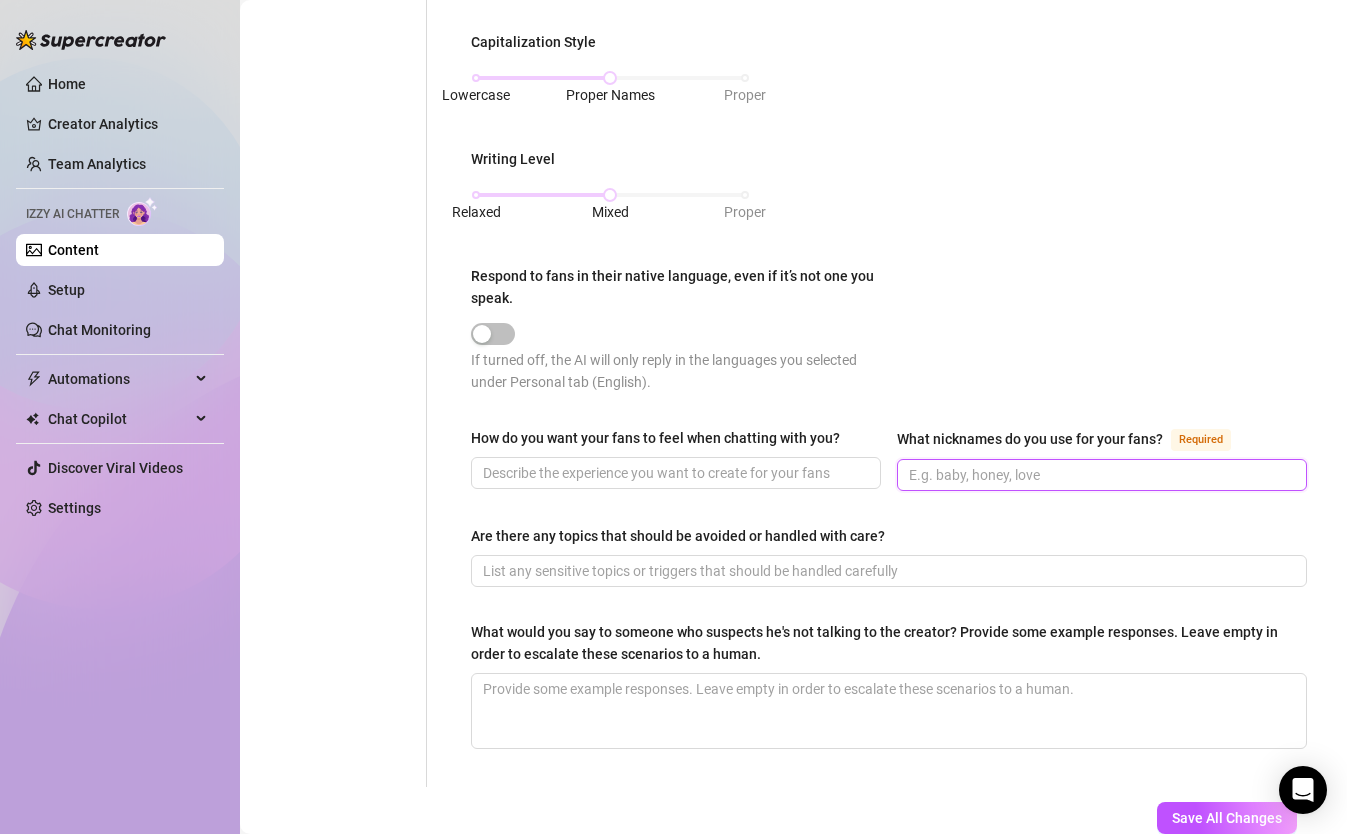 click on "What nicknames do you use for your fans? Required" at bounding box center [1100, 475] 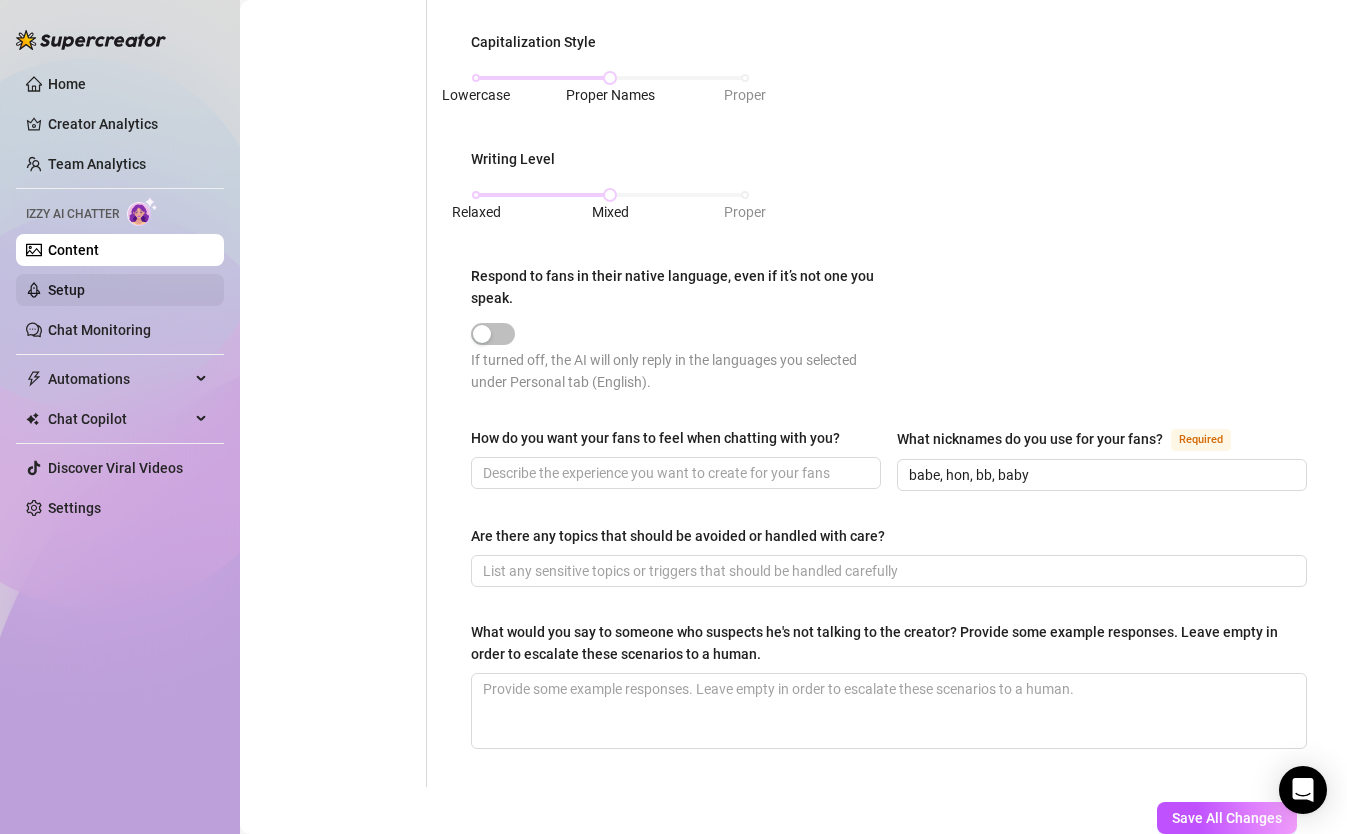 click on "Setup" at bounding box center (66, 290) 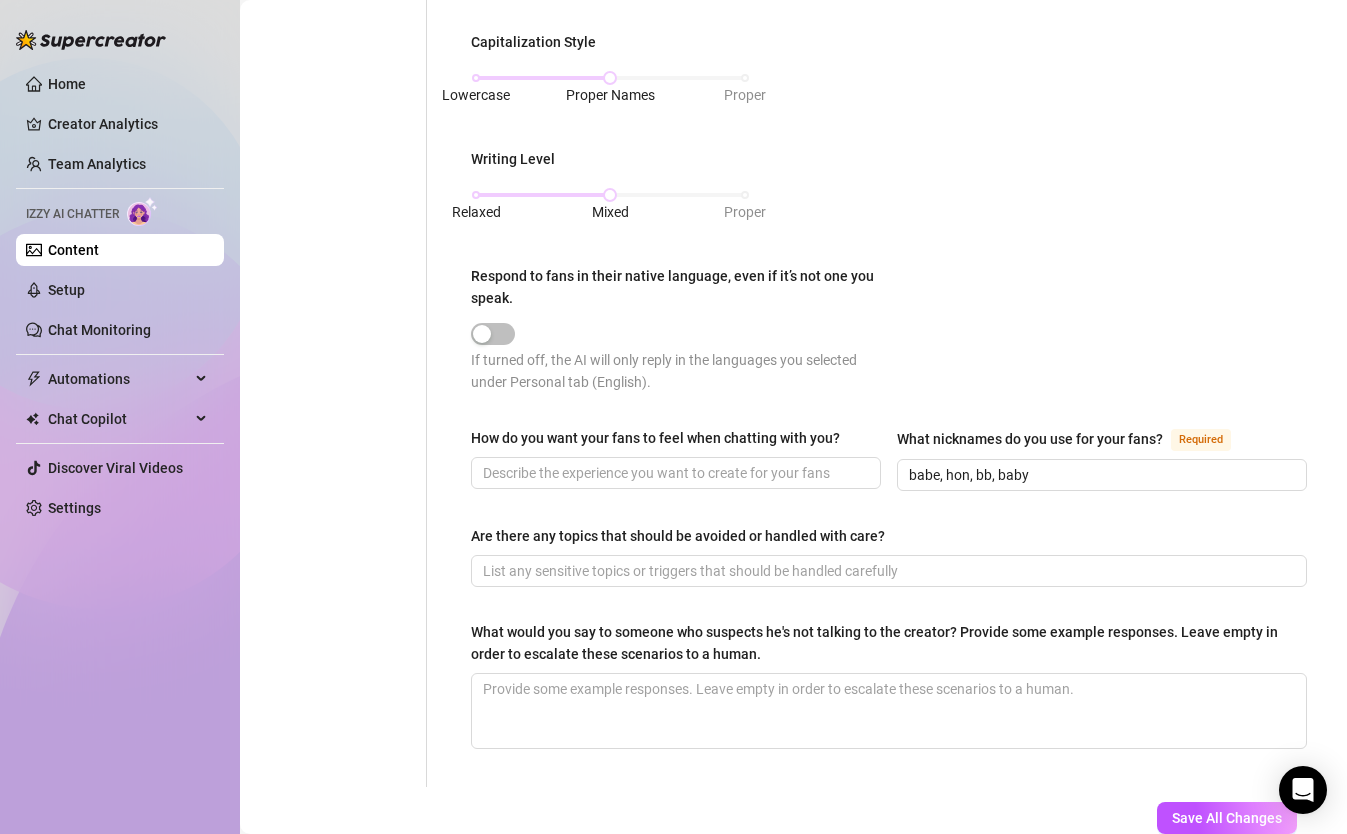 scroll, scrollTop: 0, scrollLeft: 0, axis: both 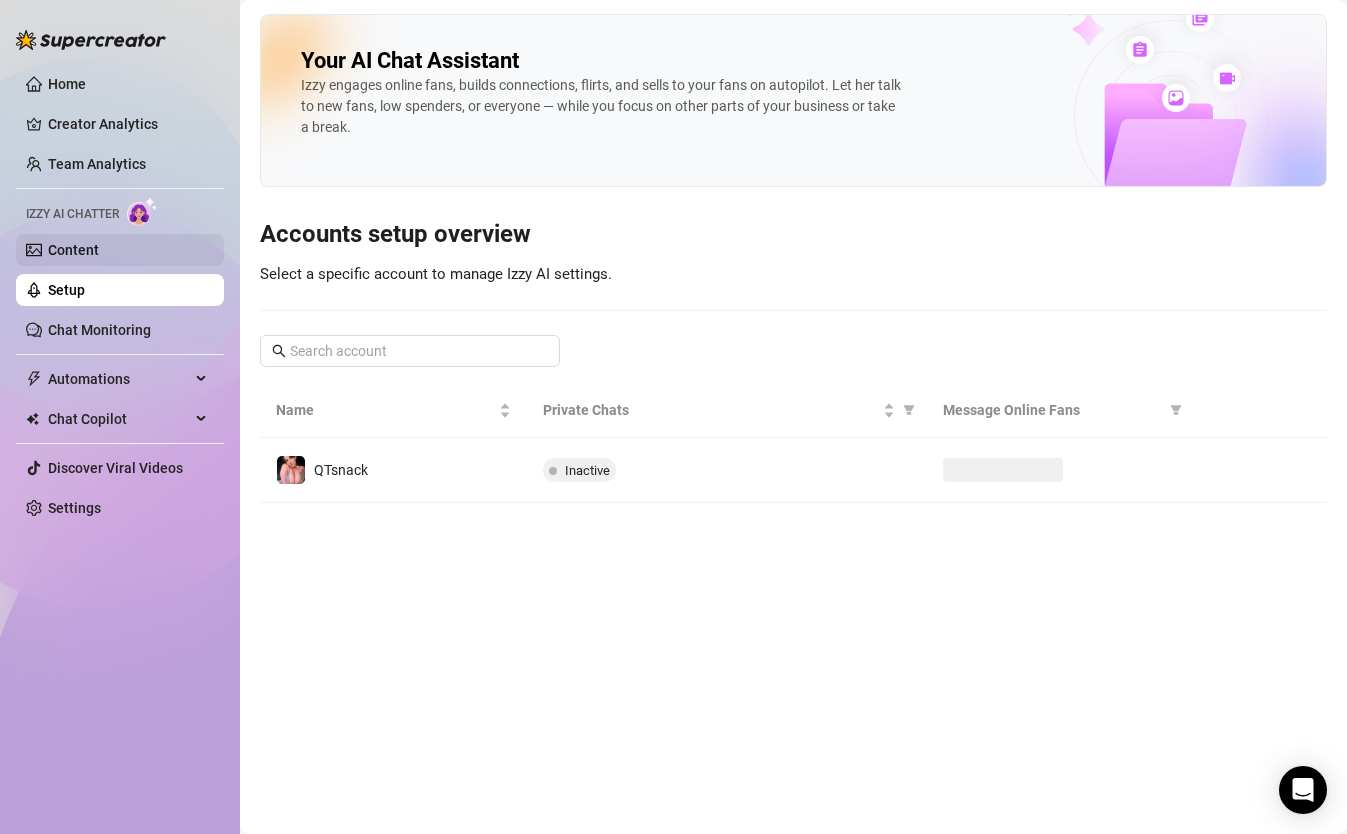 click on "Content" at bounding box center [73, 250] 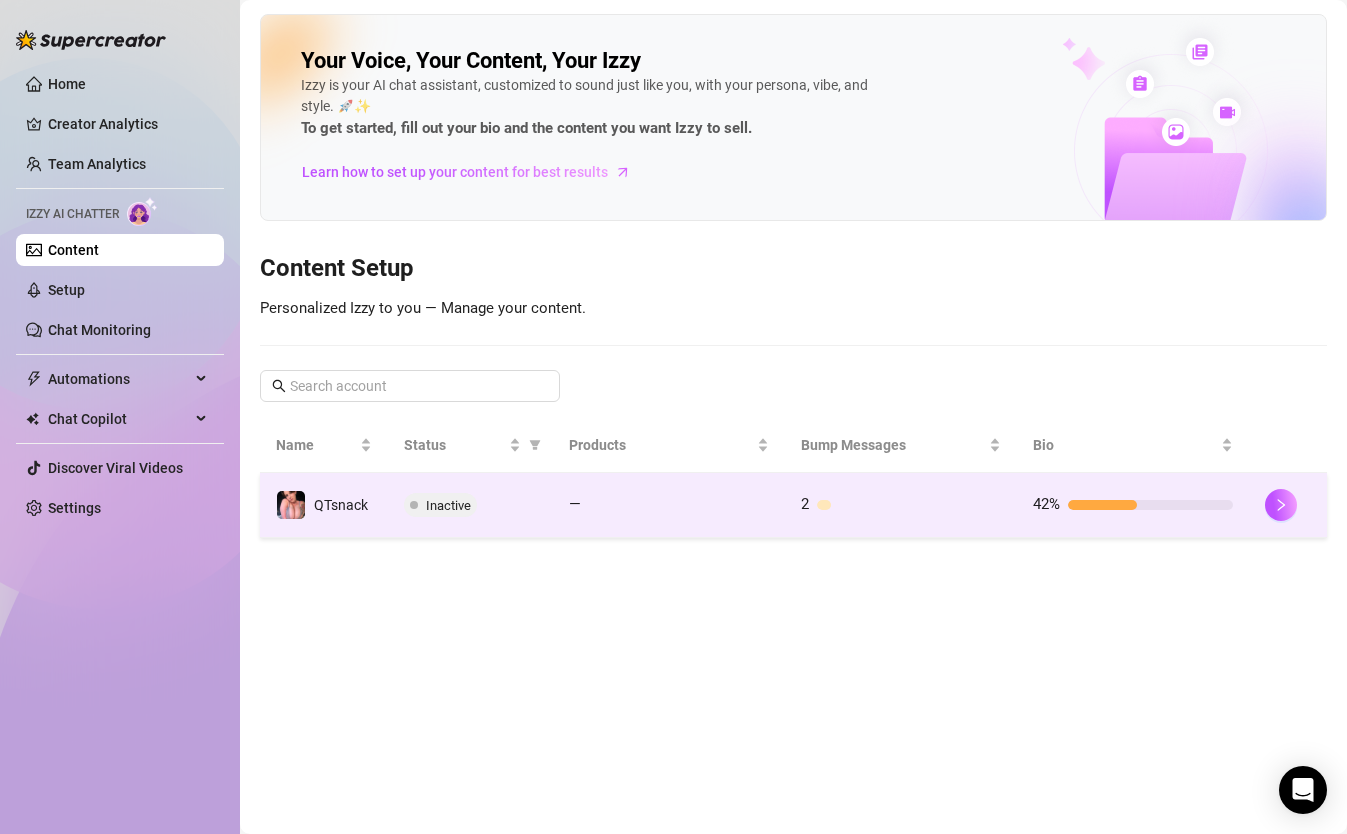 click on "2" at bounding box center (901, 505) 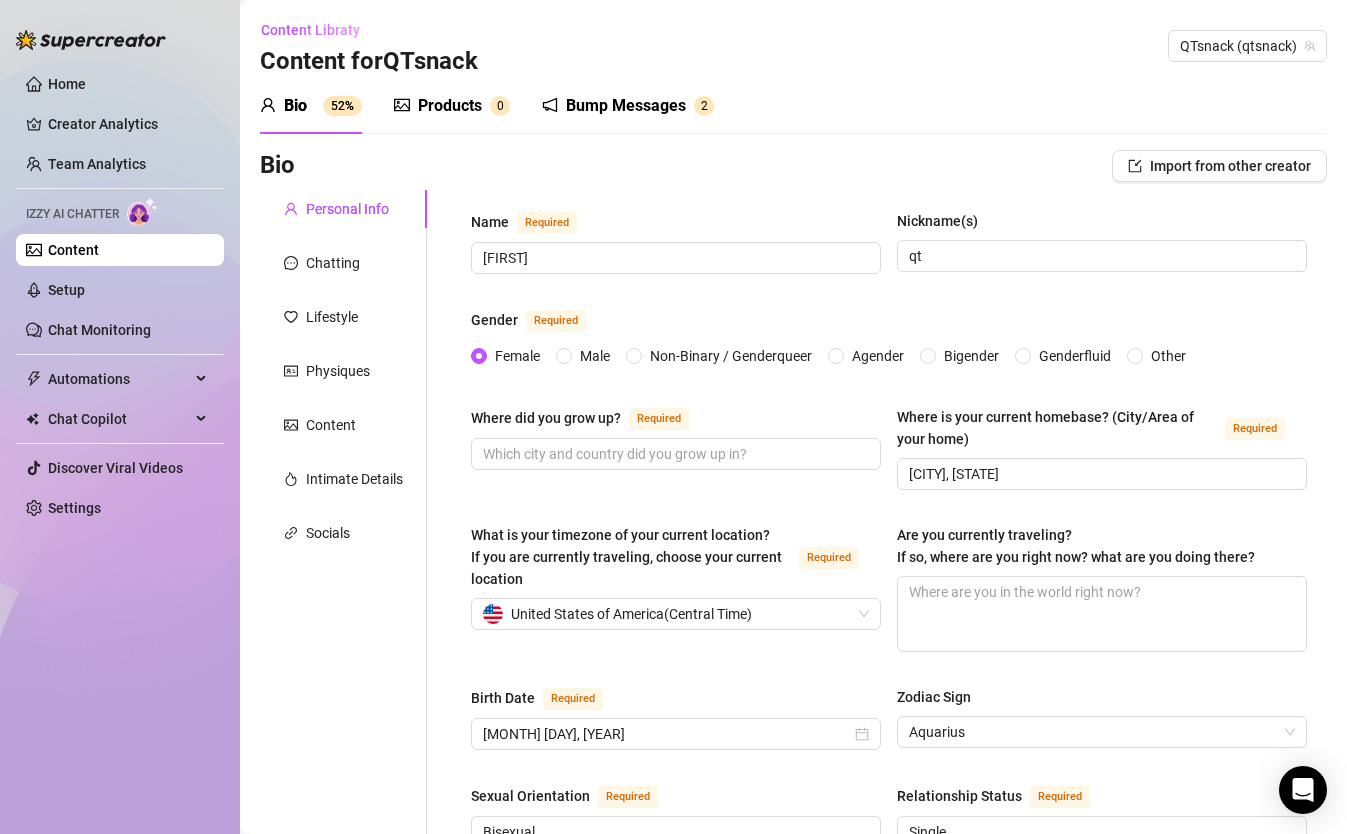 scroll, scrollTop: 49, scrollLeft: 0, axis: vertical 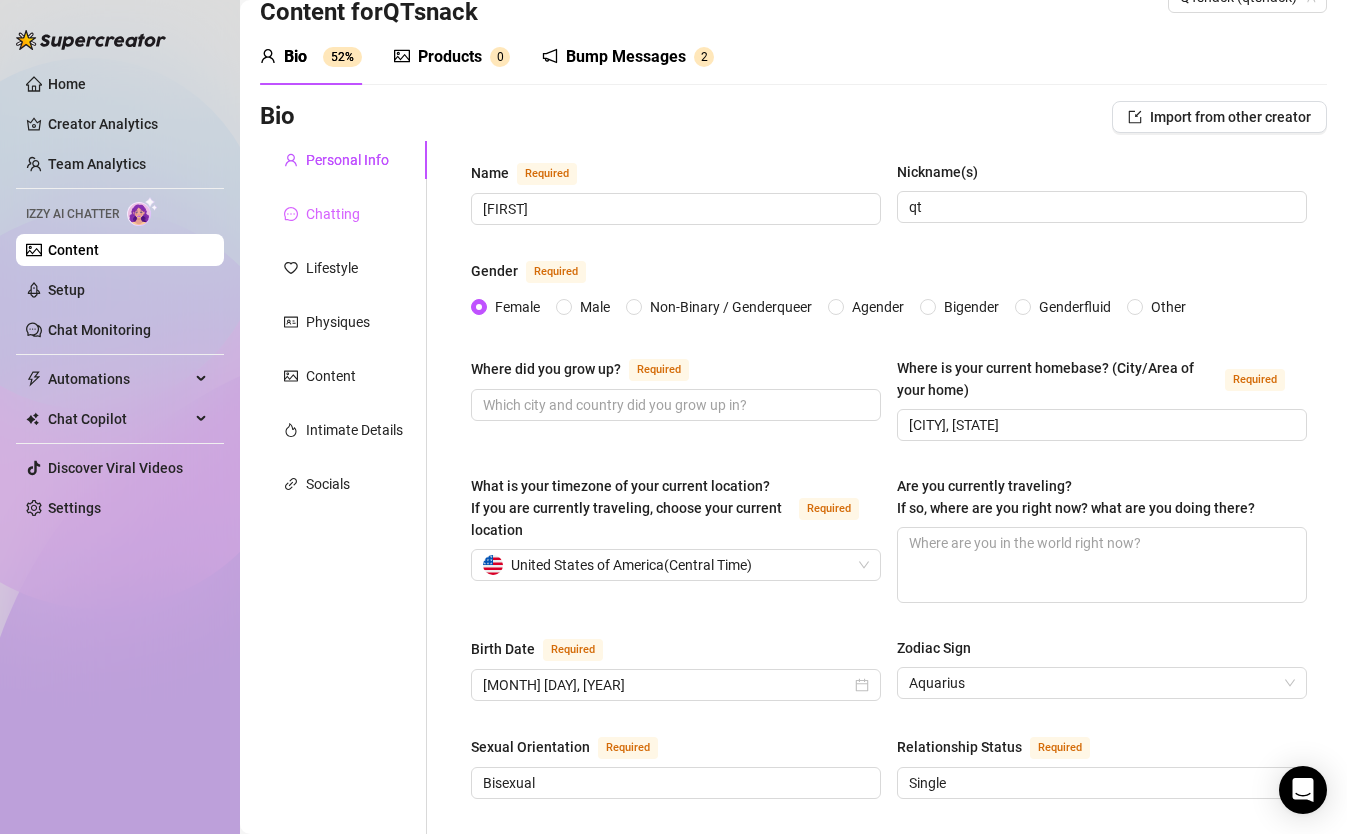 click on "Chatting" at bounding box center [343, 214] 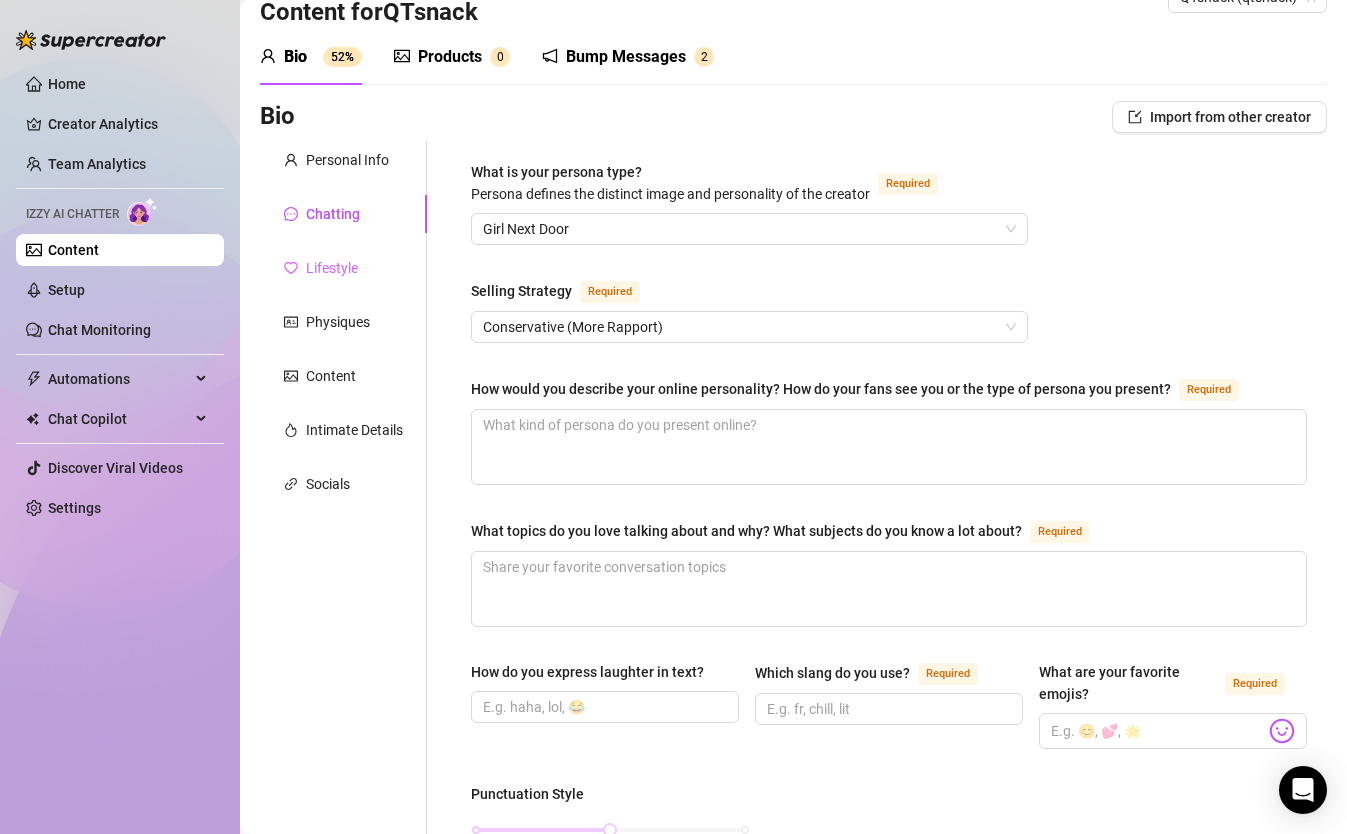 click on "Lifestyle" at bounding box center (343, 268) 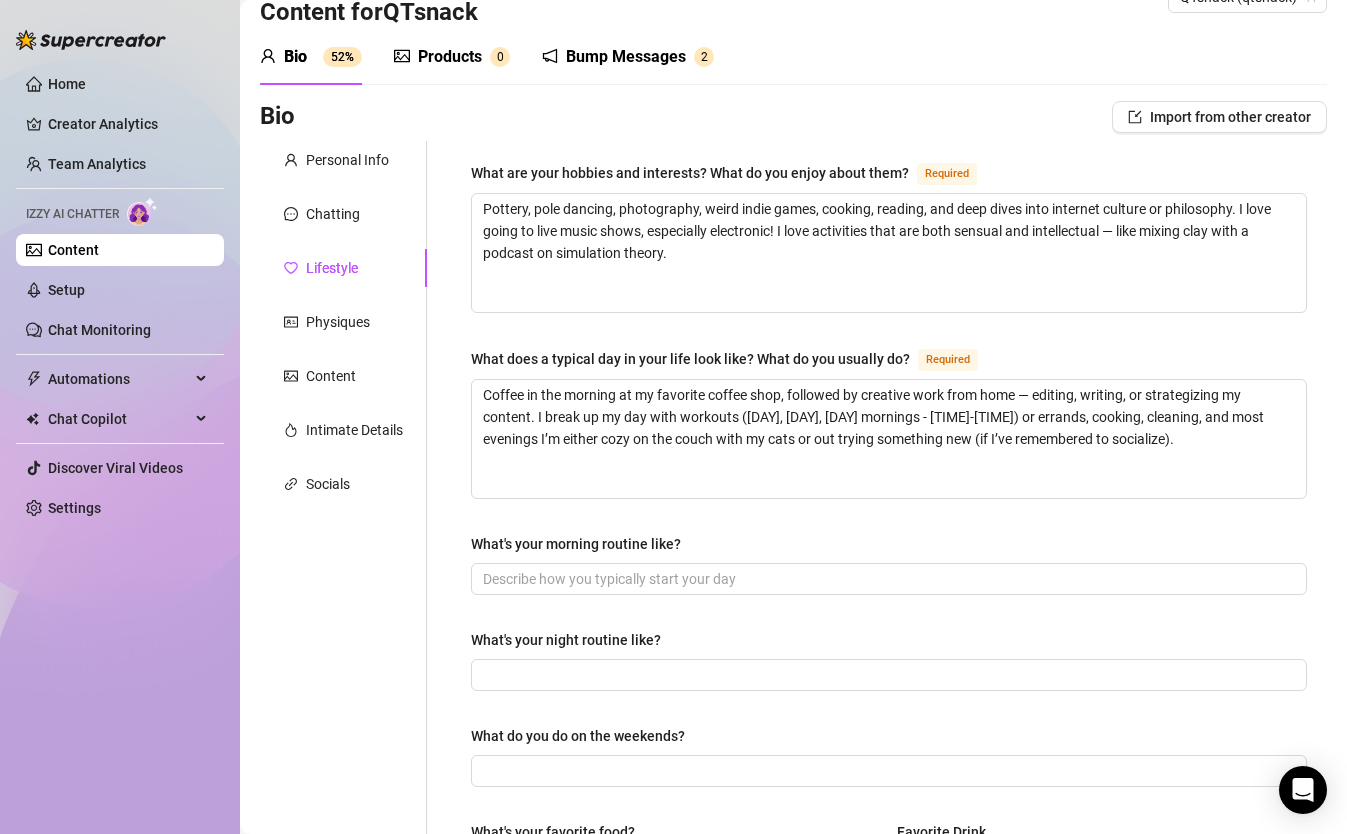 click on "Personal Info Chatting Lifestyle Physiques Content Intimate Details Socials" at bounding box center [343, 815] 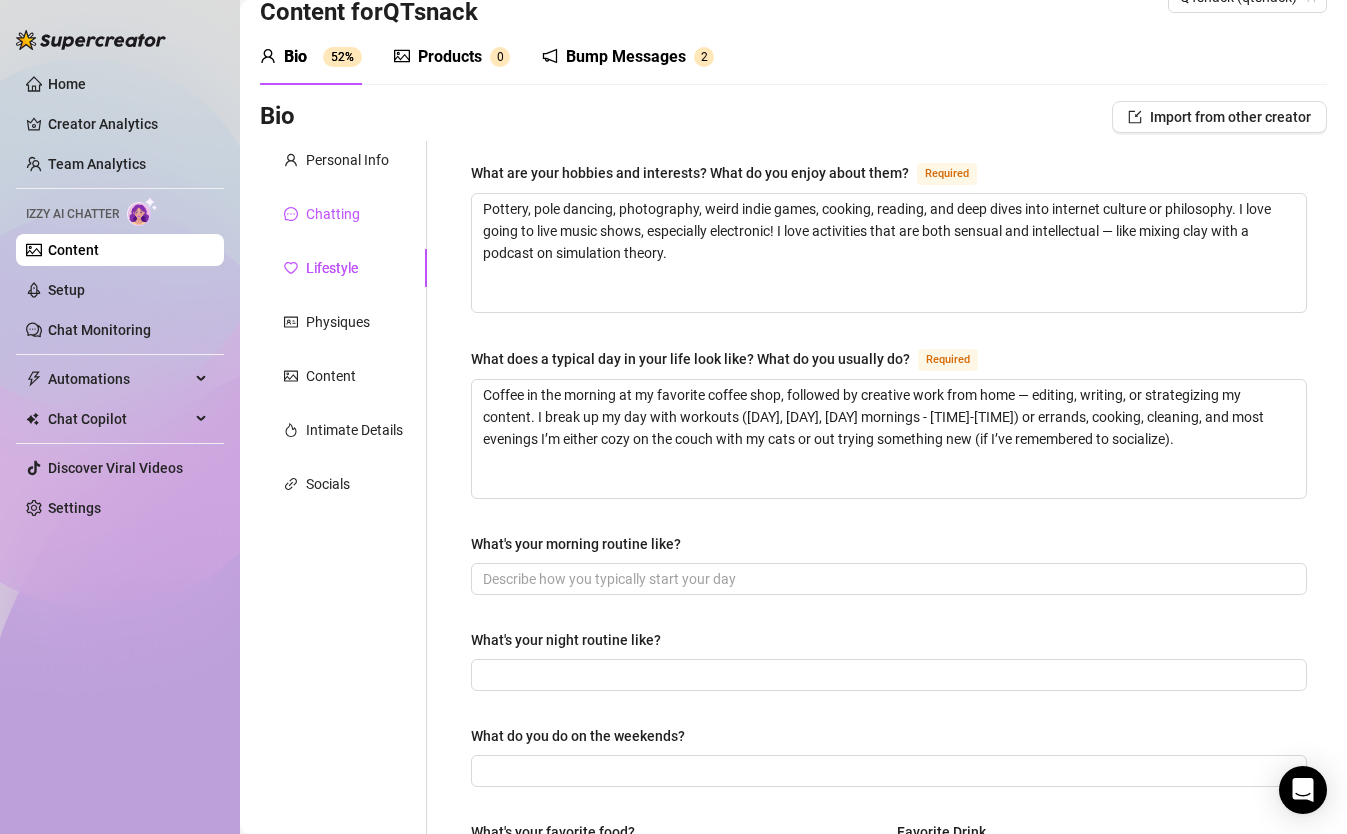 click on "Chatting" at bounding box center [333, 214] 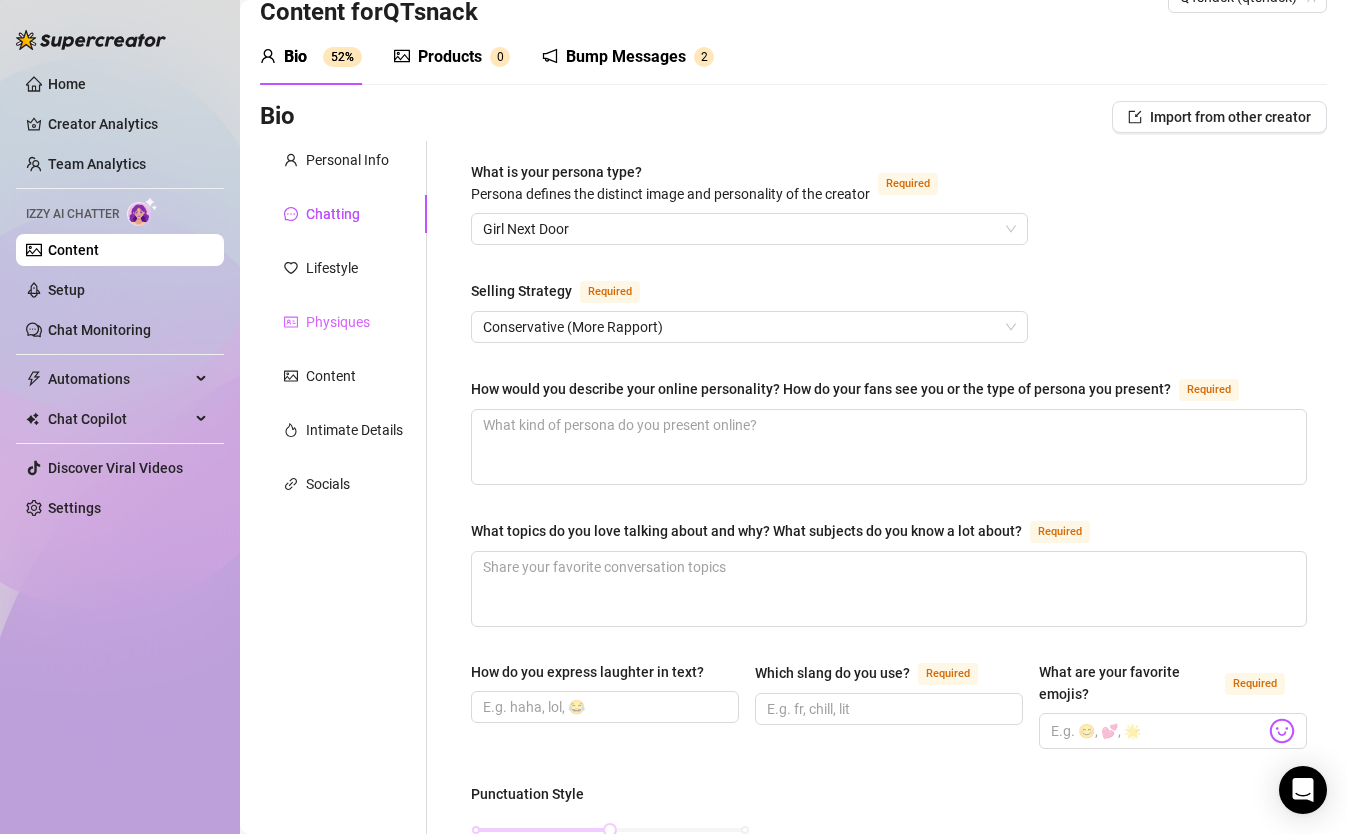 click on "Physiques" at bounding box center (343, 322) 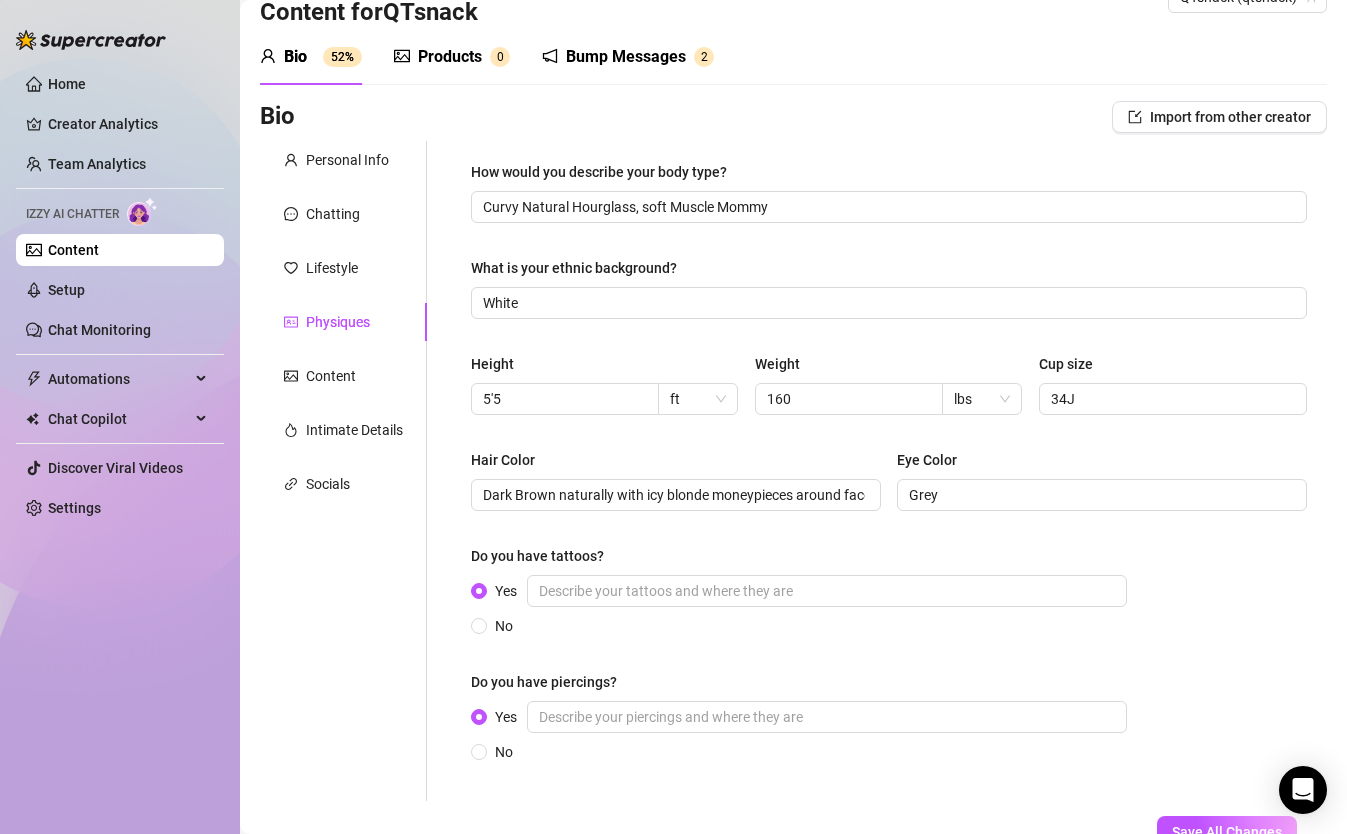 click on "Personal Info Chatting Lifestyle Physiques Content Intimate Details Socials" at bounding box center [343, 471] 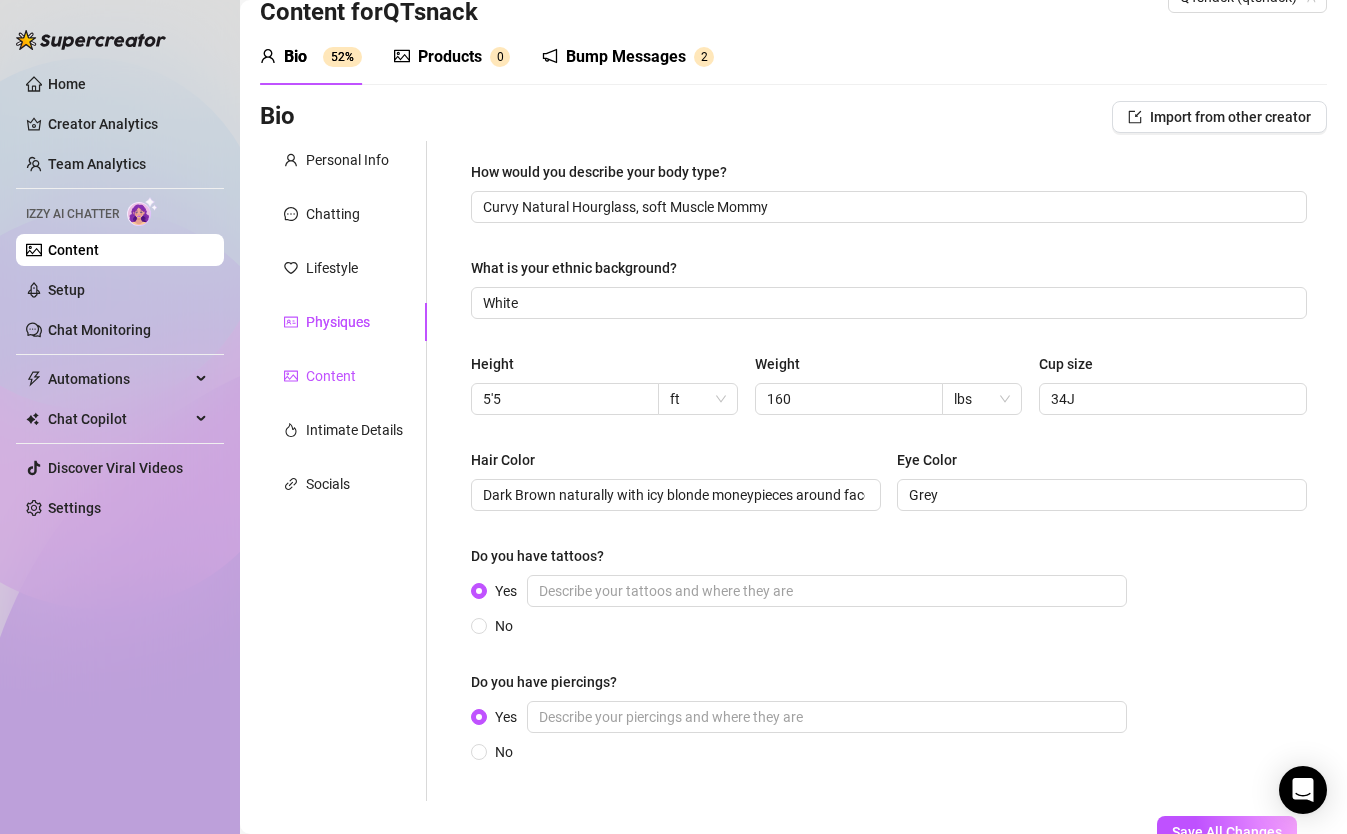 click on "Content" at bounding box center (331, 376) 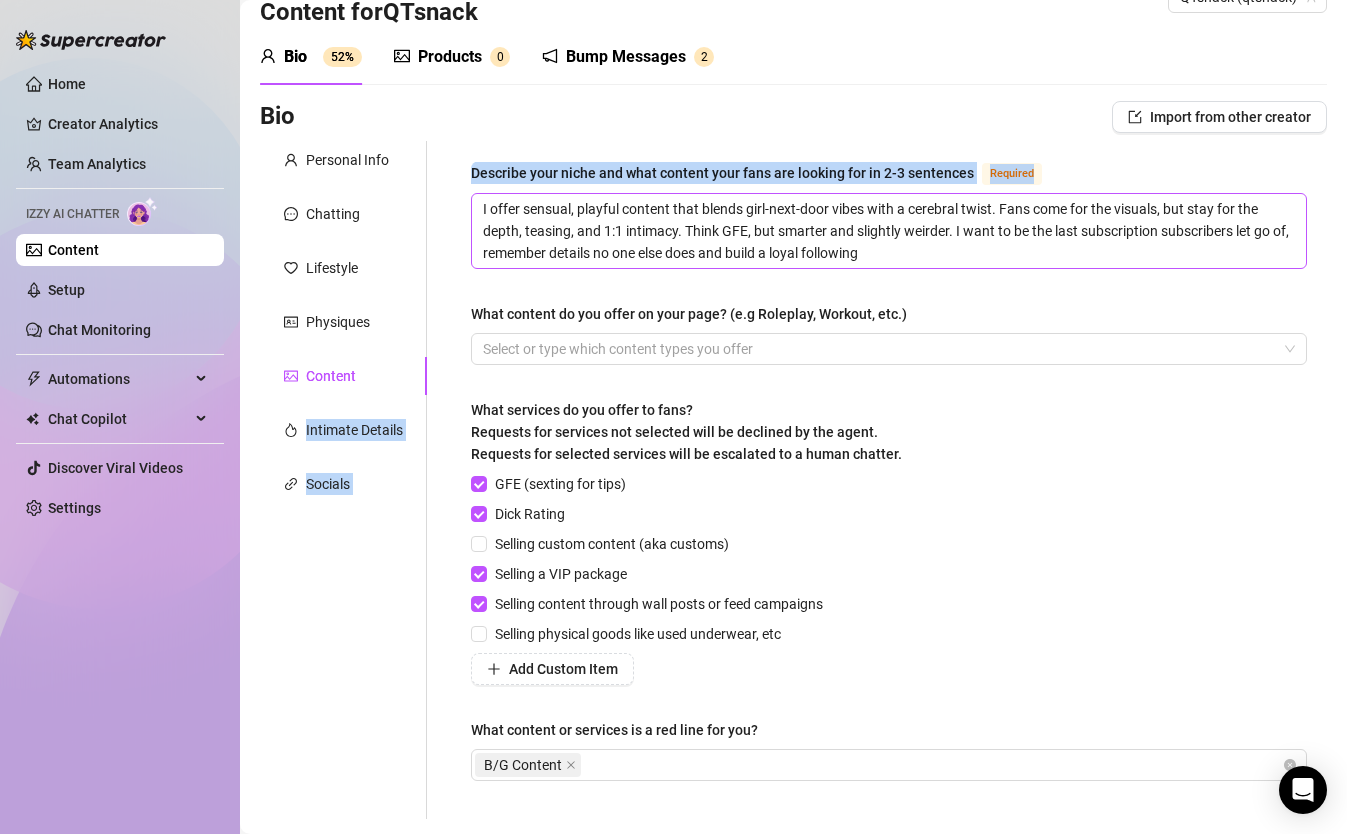 drag, startPoint x: 340, startPoint y: 414, endPoint x: 720, endPoint y: 201, distance: 435.62485 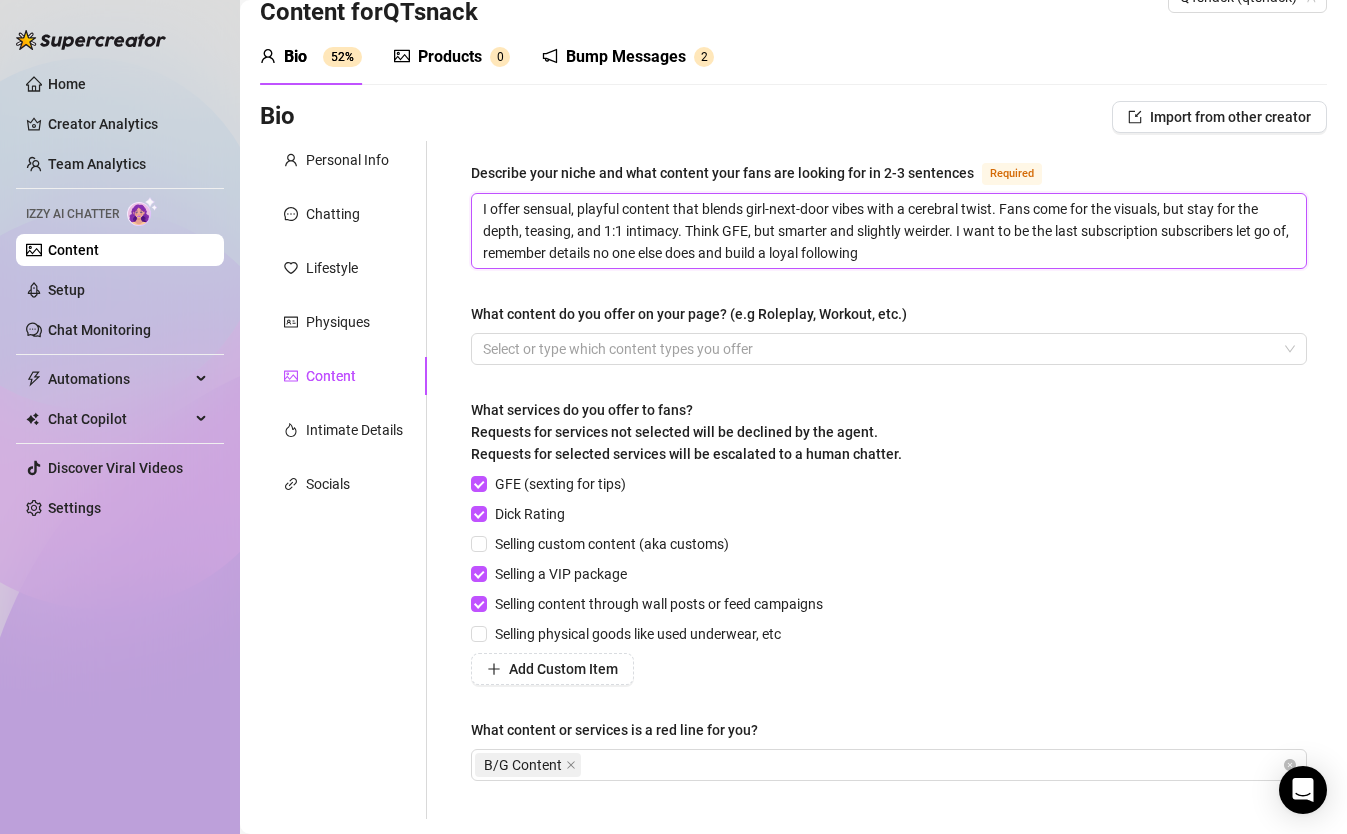 click on "I offer sensual, playful content that blends girl-next-door vibes with a cerebral twist. Fans come for the visuals, but stay for the depth, teasing, and 1:1 intimacy. Think GFE, but smarter and slightly weirder. I want to be the last subscription subscribers let go of, remember details no one else does and build a loyal following" at bounding box center [889, 231] 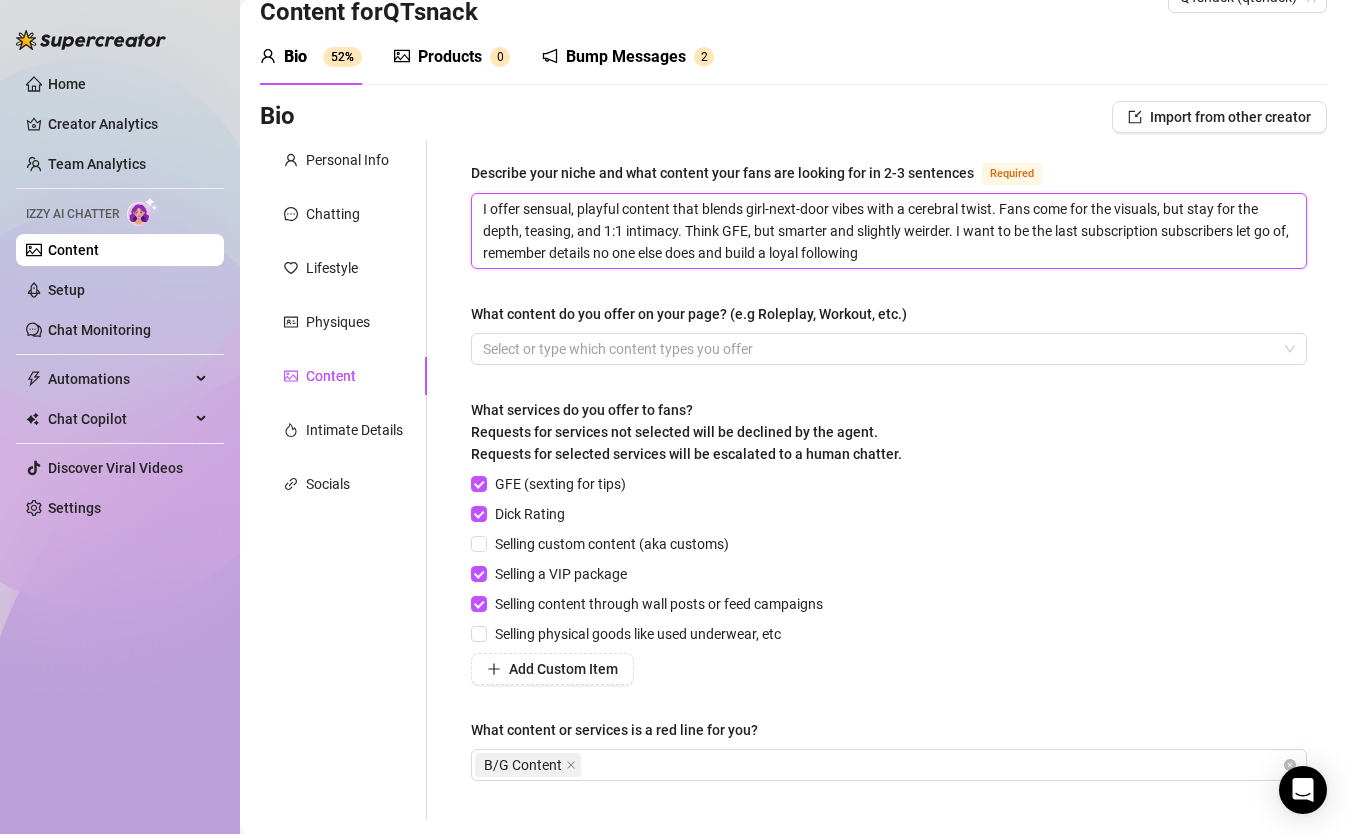 drag, startPoint x: 958, startPoint y: 233, endPoint x: 986, endPoint y: 255, distance: 35.608986 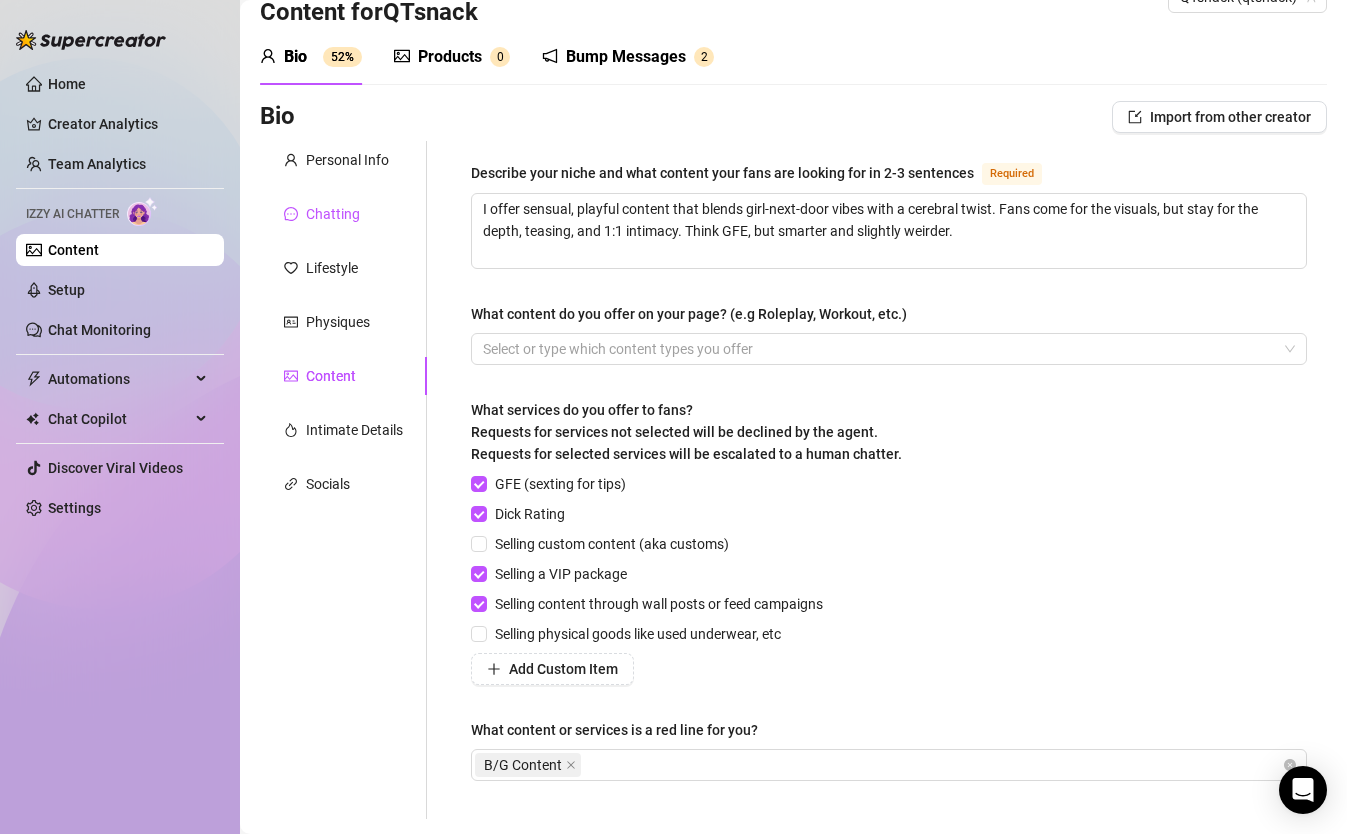click on "Chatting" at bounding box center (333, 214) 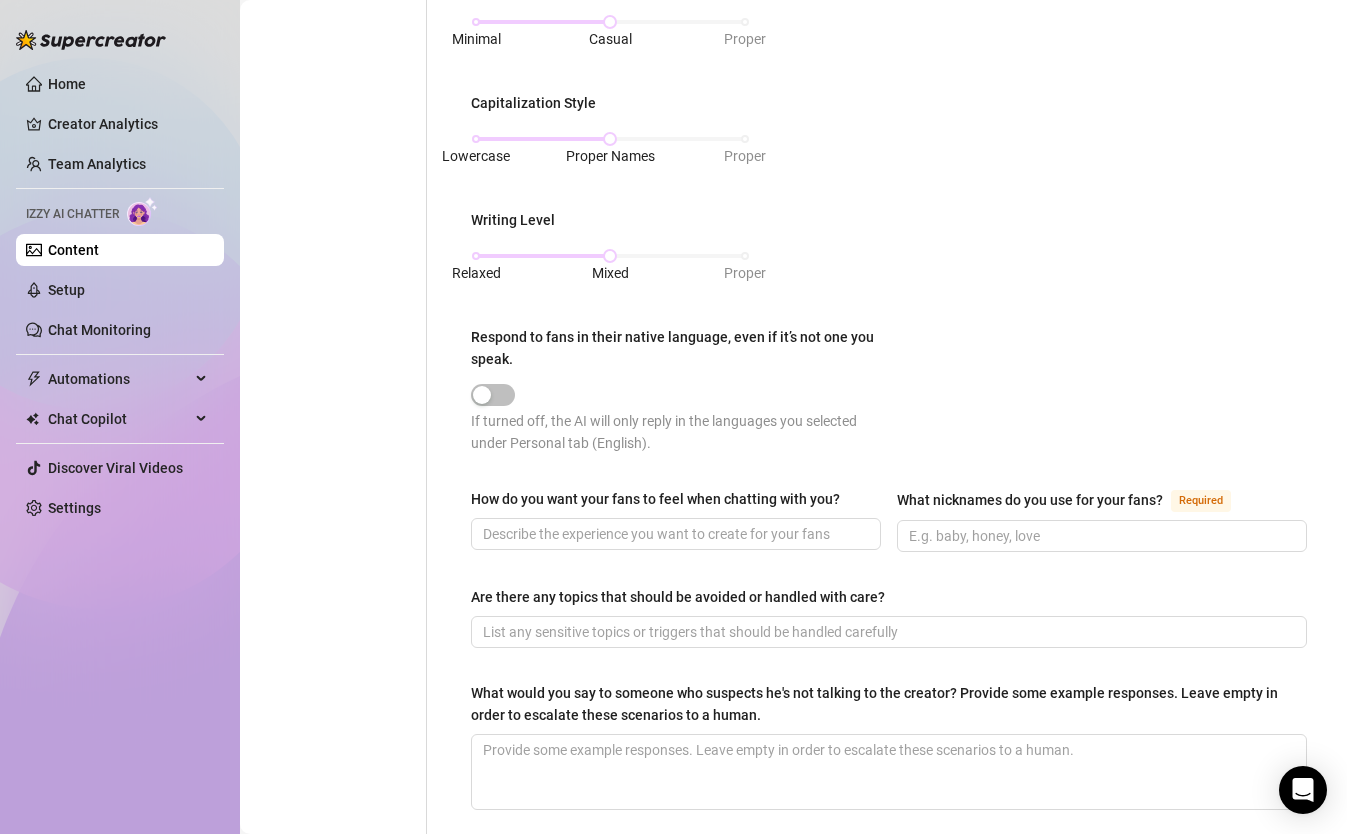 scroll, scrollTop: 862, scrollLeft: 0, axis: vertical 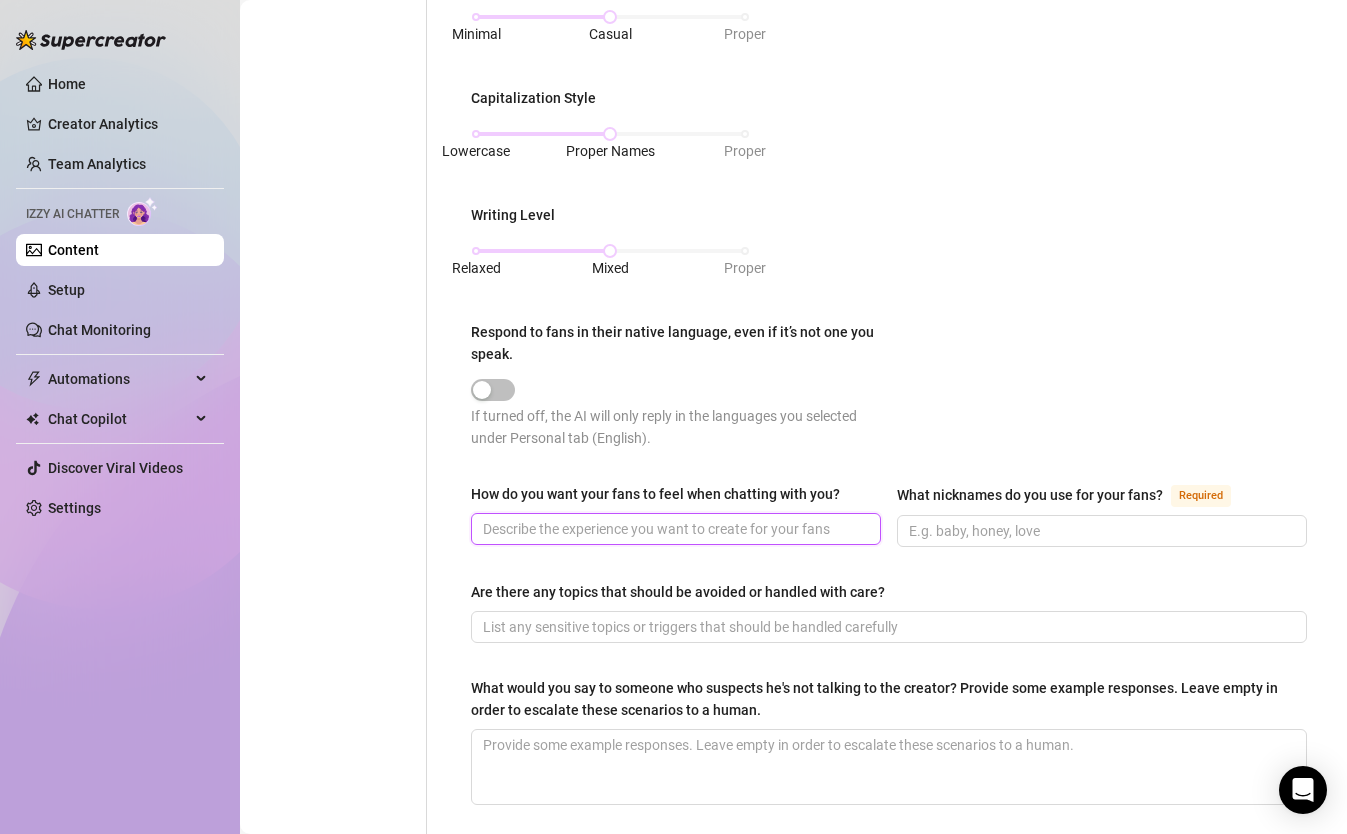 click on "How do you want your fans to feel when chatting with you?" at bounding box center (674, 529) 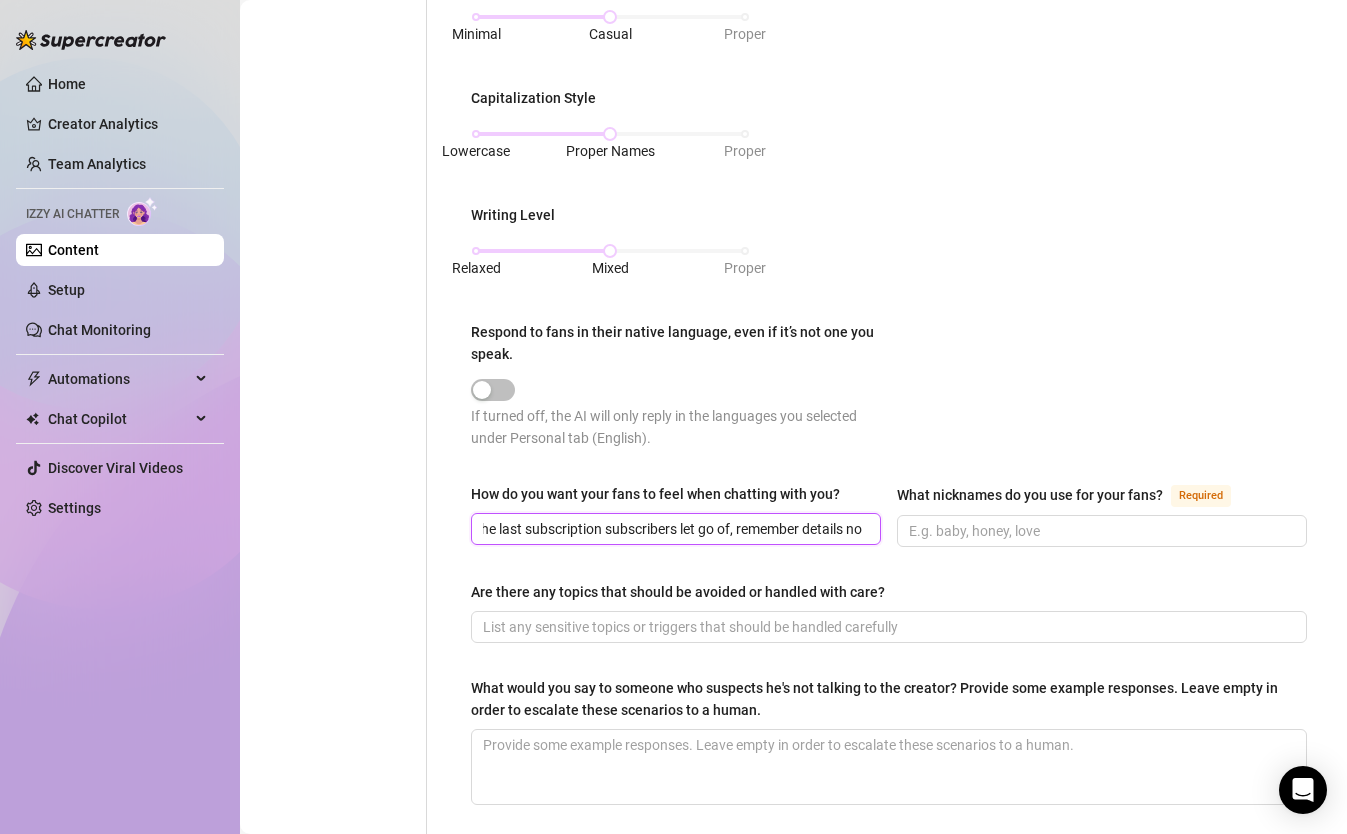 scroll, scrollTop: 0, scrollLeft: 0, axis: both 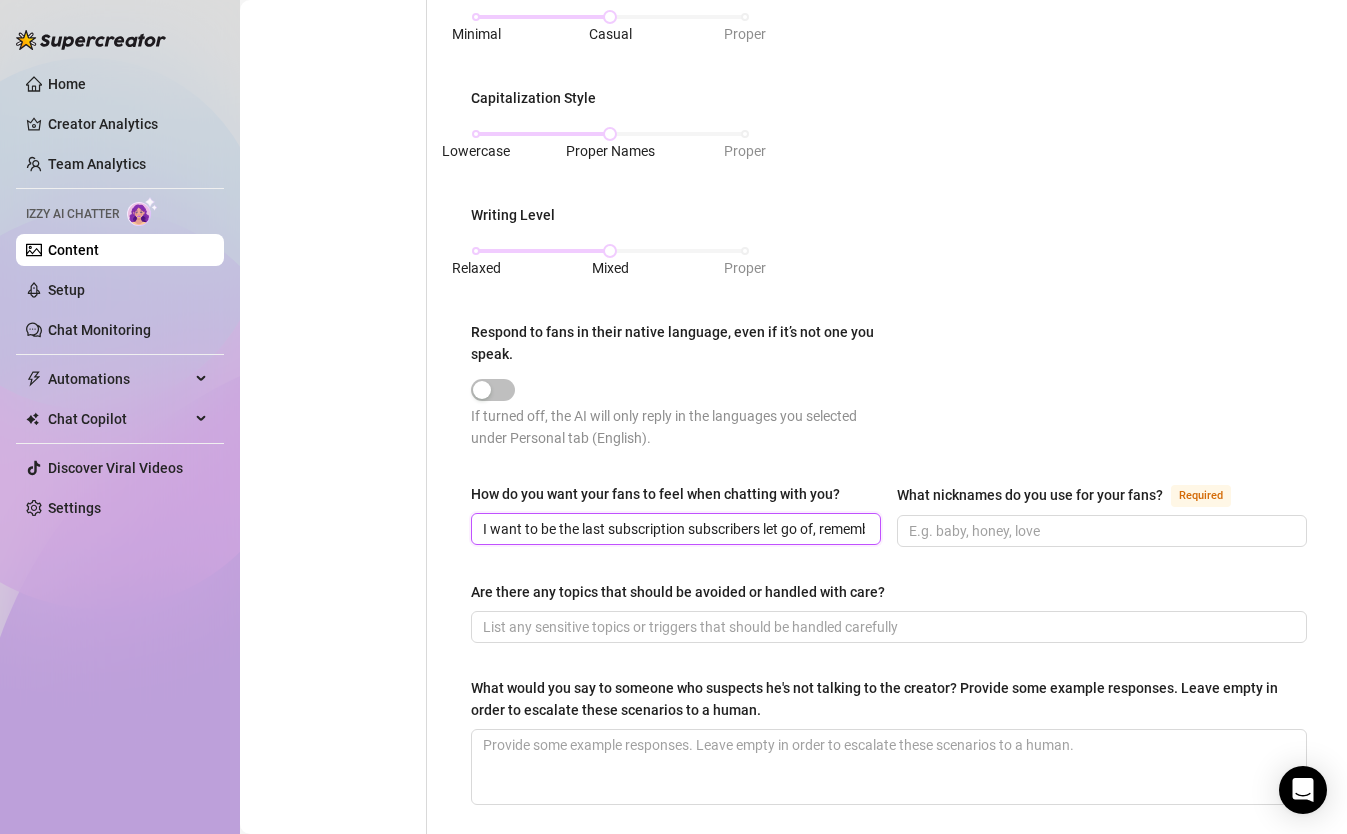 drag, startPoint x: 553, startPoint y: 534, endPoint x: 376, endPoint y: 519, distance: 177.63446 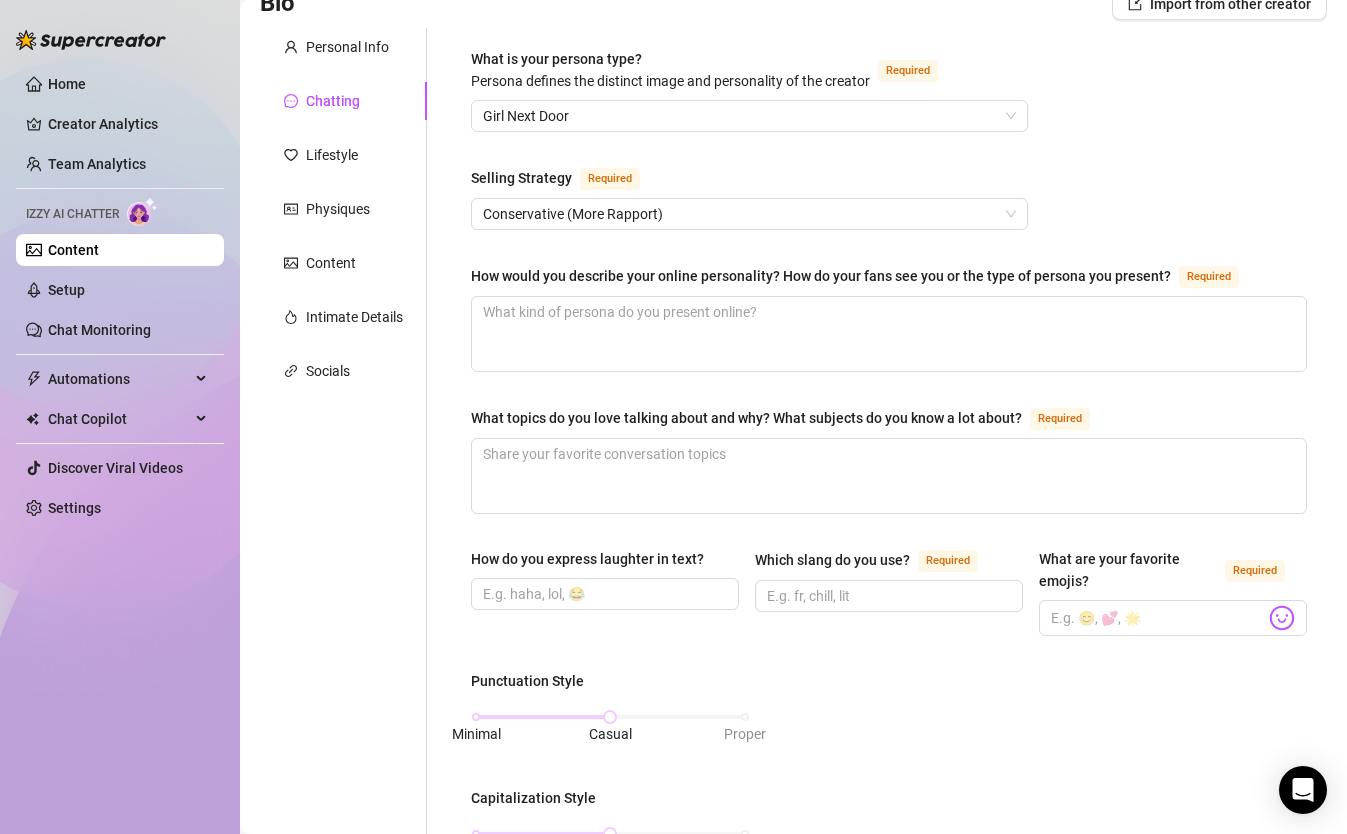 scroll, scrollTop: 113, scrollLeft: 0, axis: vertical 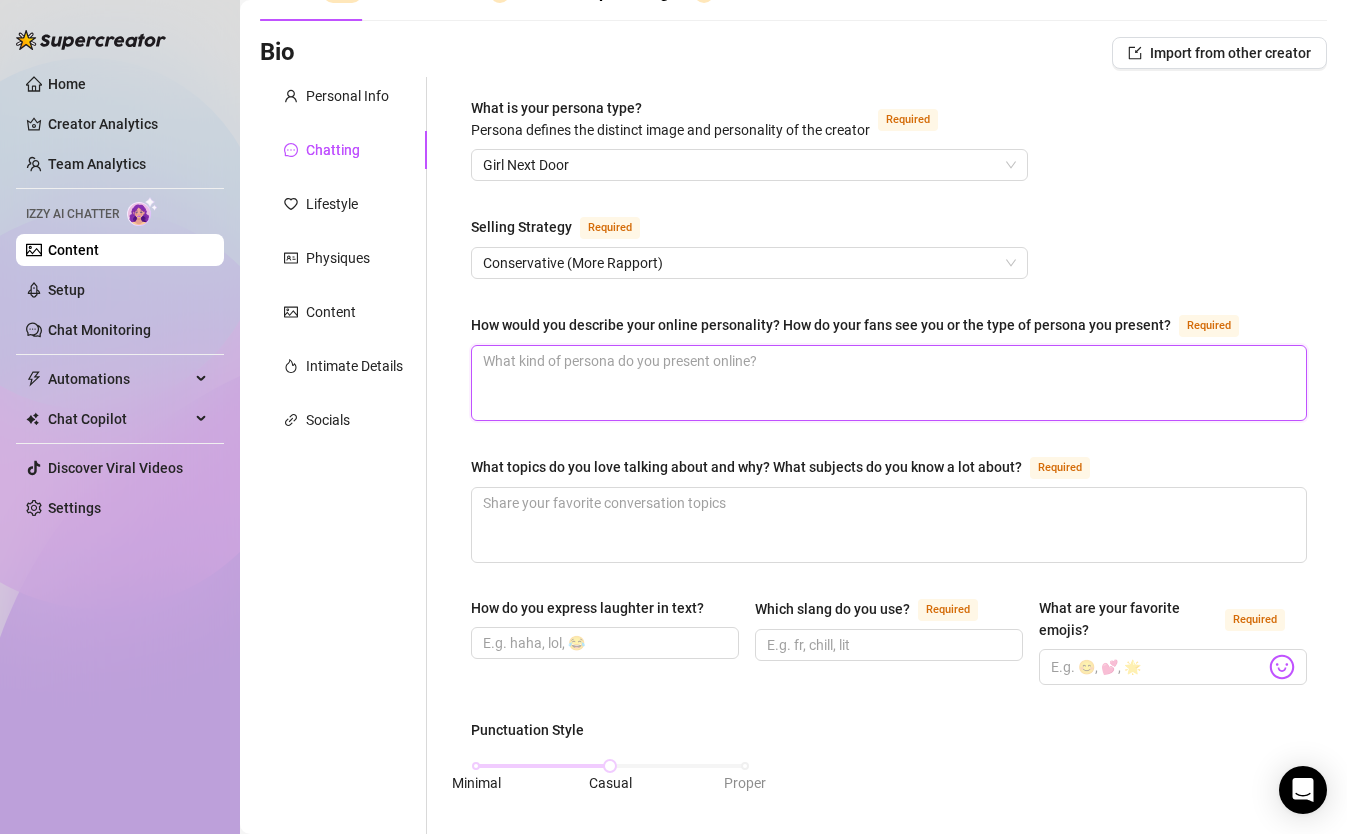 click on "How would you describe your online personality? How do your fans see you or the type of persona you present? Required" at bounding box center [889, 383] 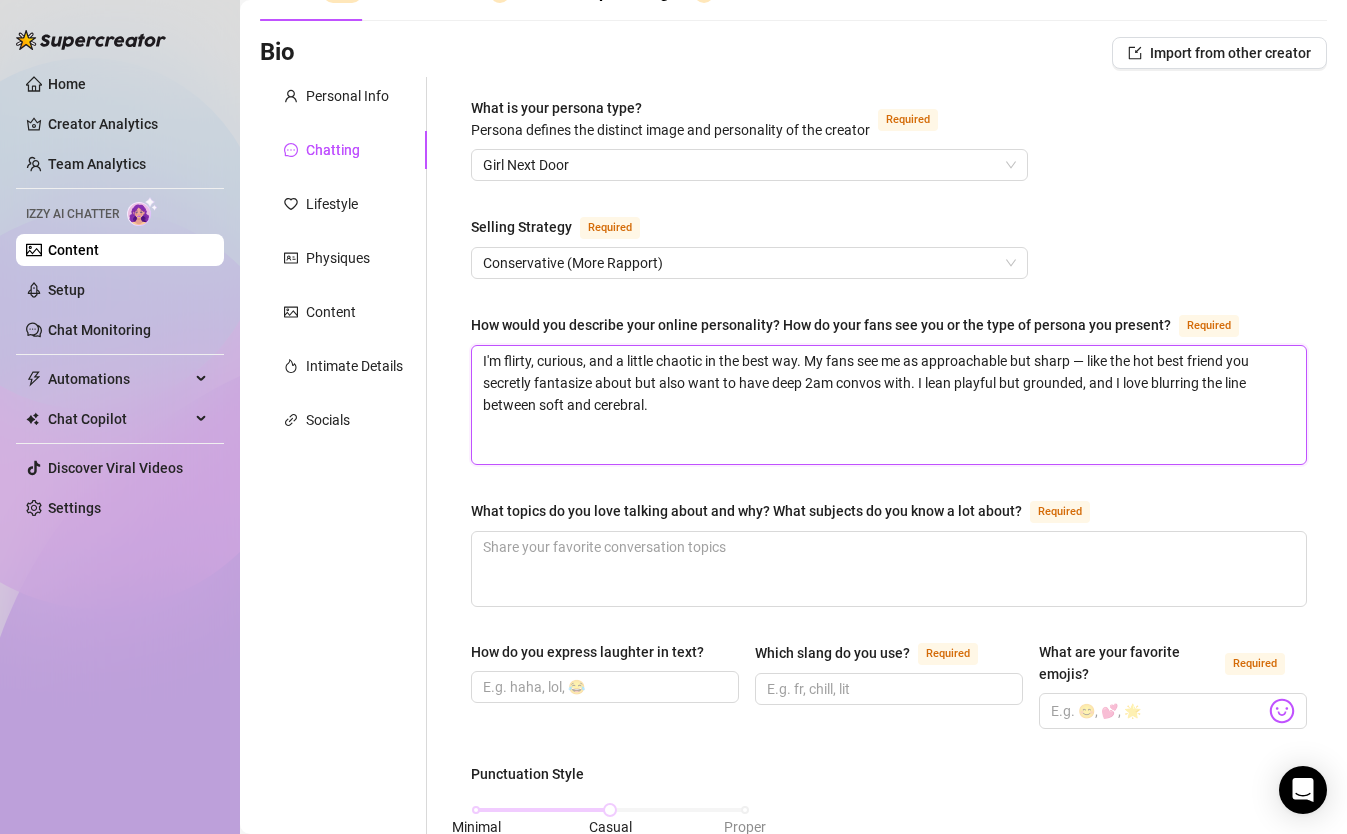 scroll, scrollTop: 0, scrollLeft: 0, axis: both 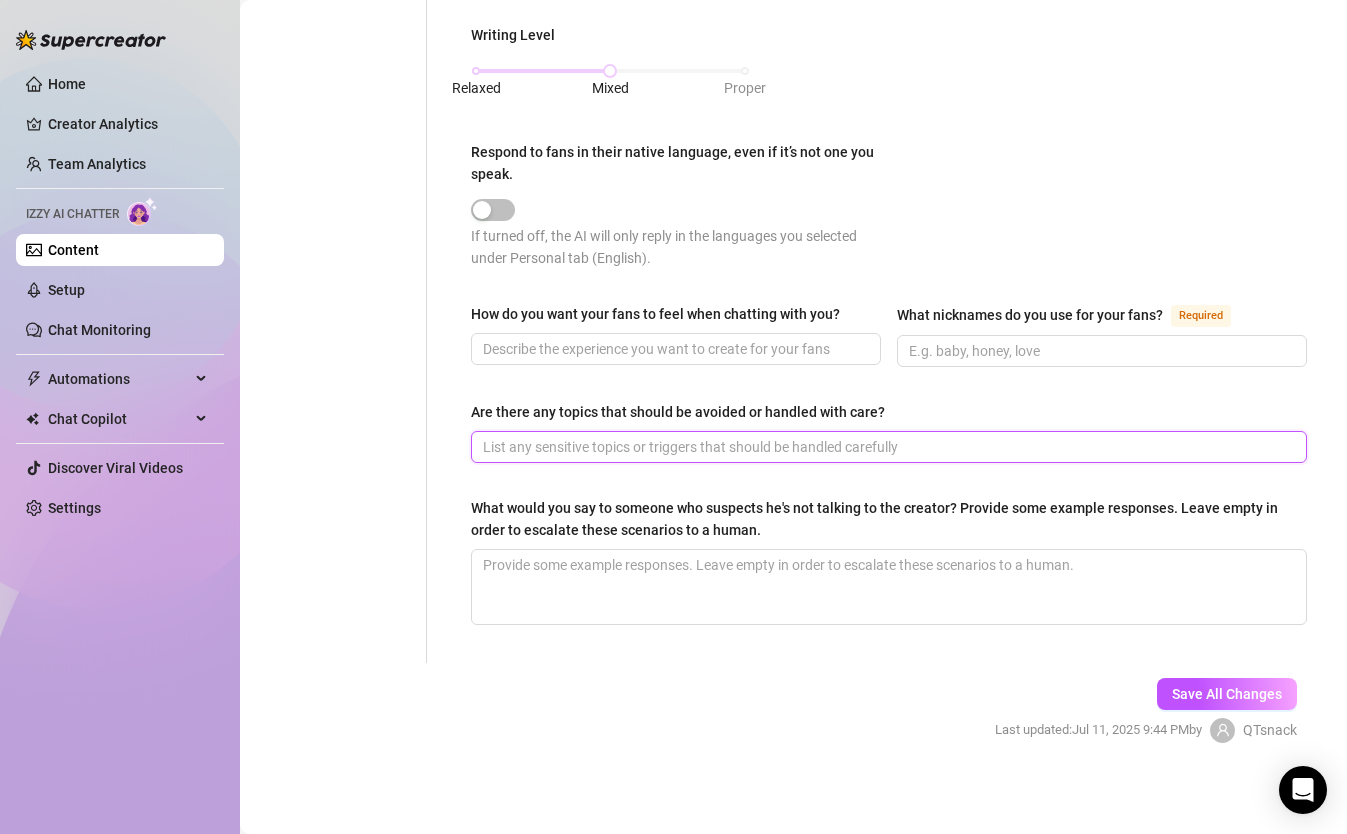 click on "Are there any topics that should be avoided or handled with care?" at bounding box center [887, 447] 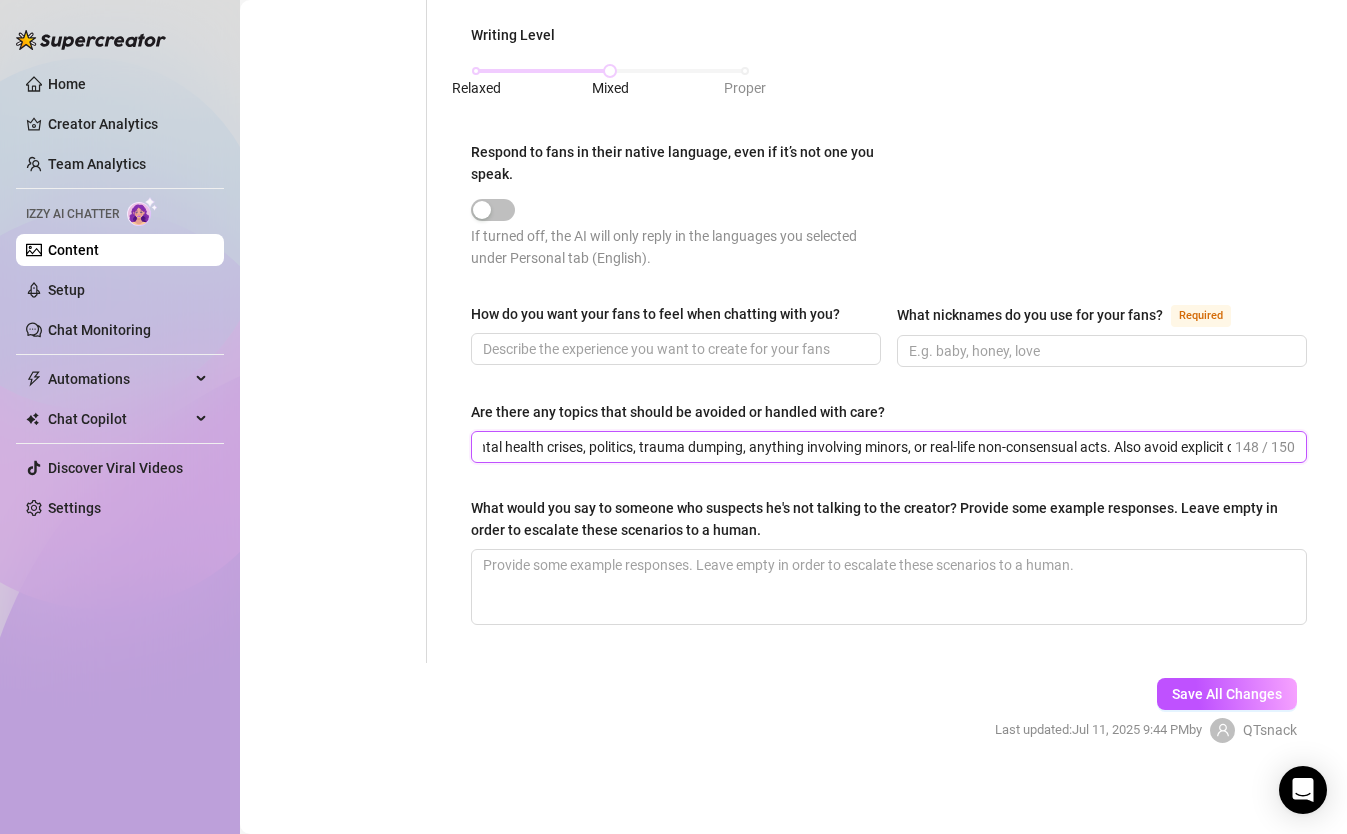 scroll, scrollTop: 0, scrollLeft: 0, axis: both 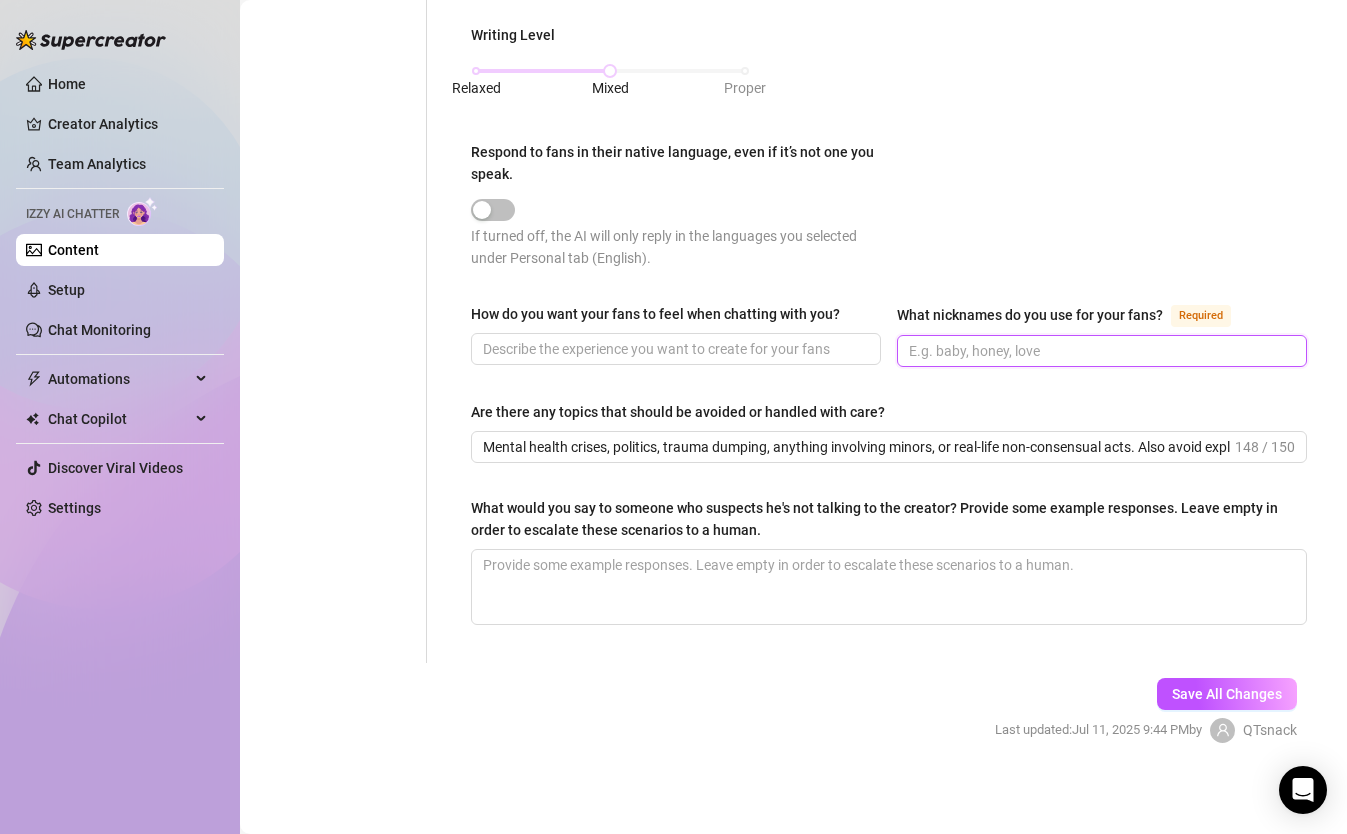 click on "What nicknames do you use for your fans? Required" at bounding box center [1100, 351] 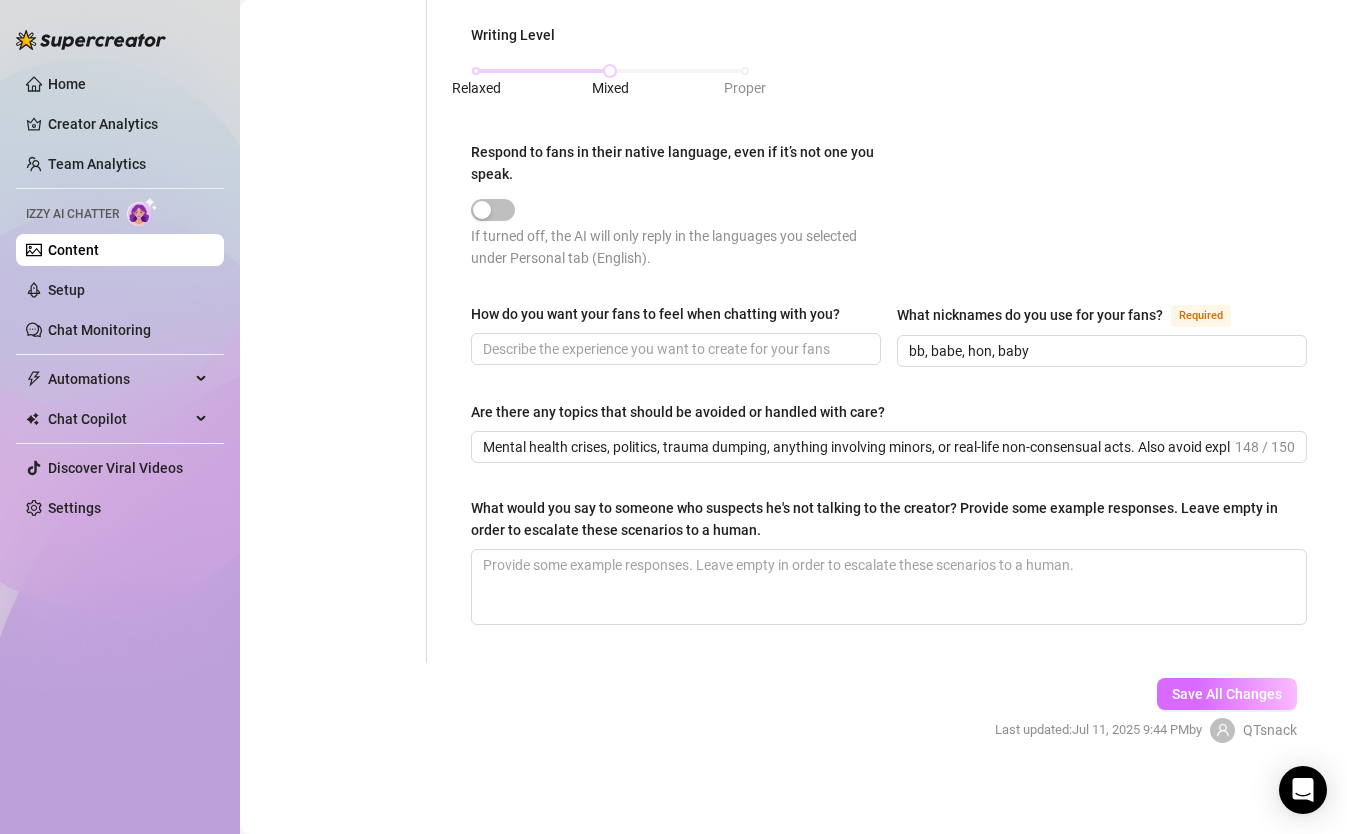 click on "Save All Changes" at bounding box center (1227, 694) 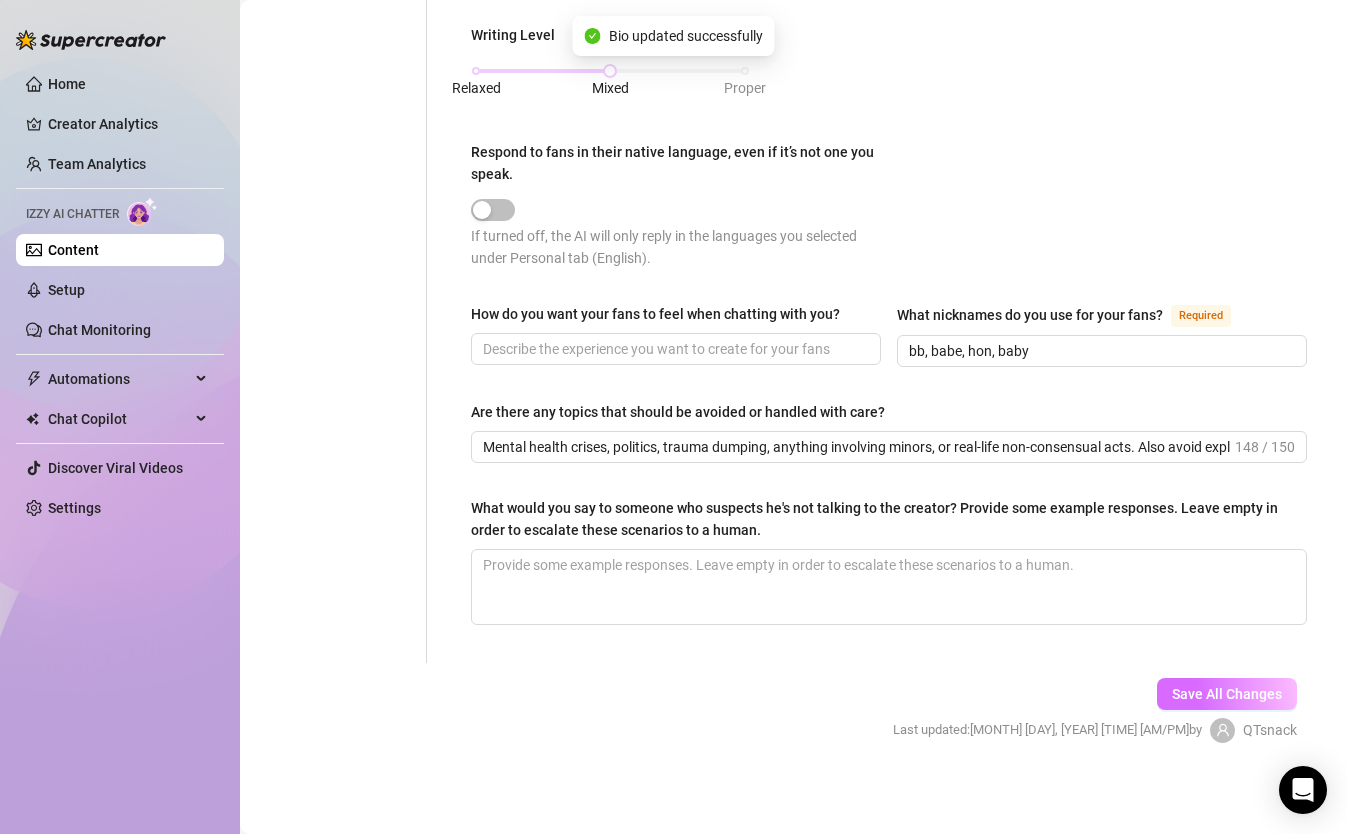 click on "Save All Changes" at bounding box center (1227, 694) 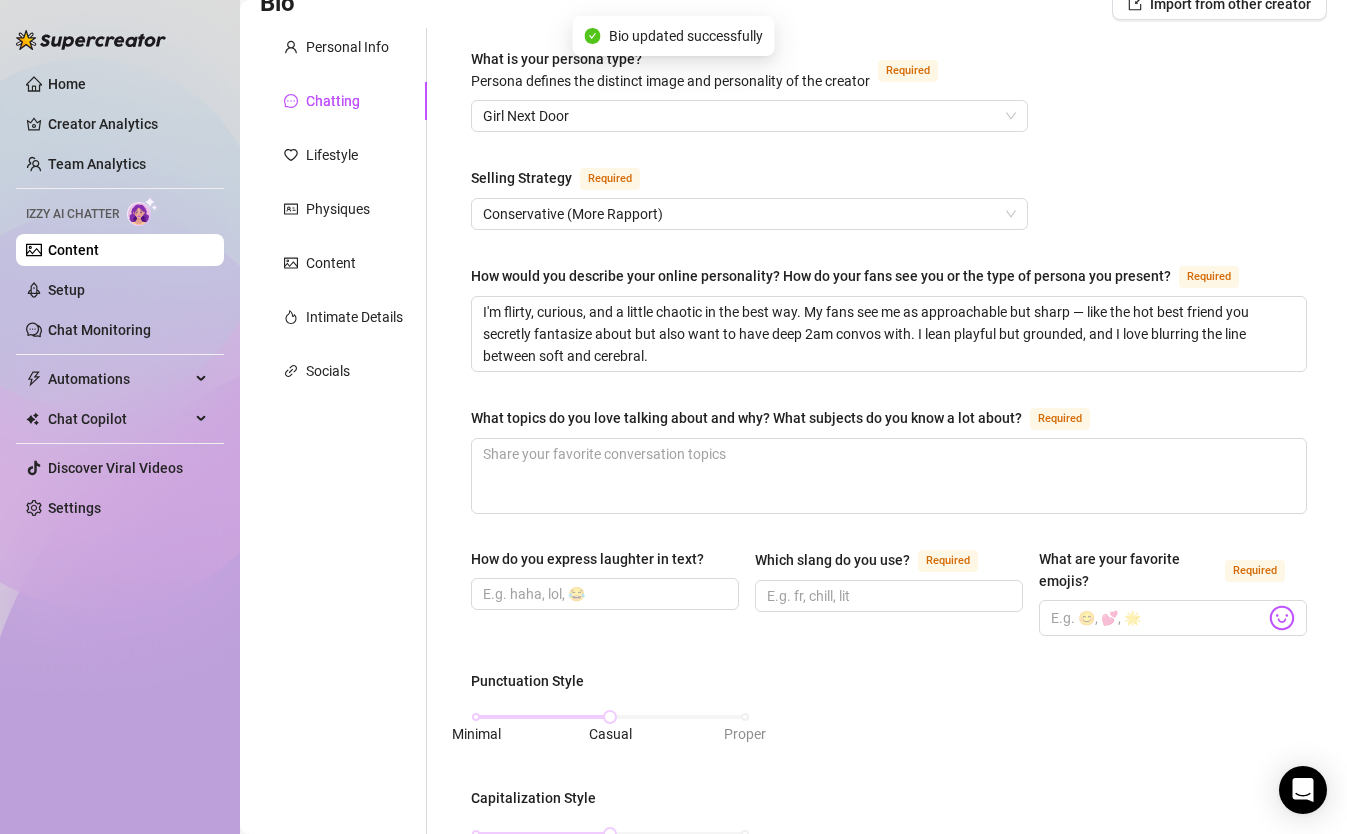 scroll, scrollTop: 141, scrollLeft: 0, axis: vertical 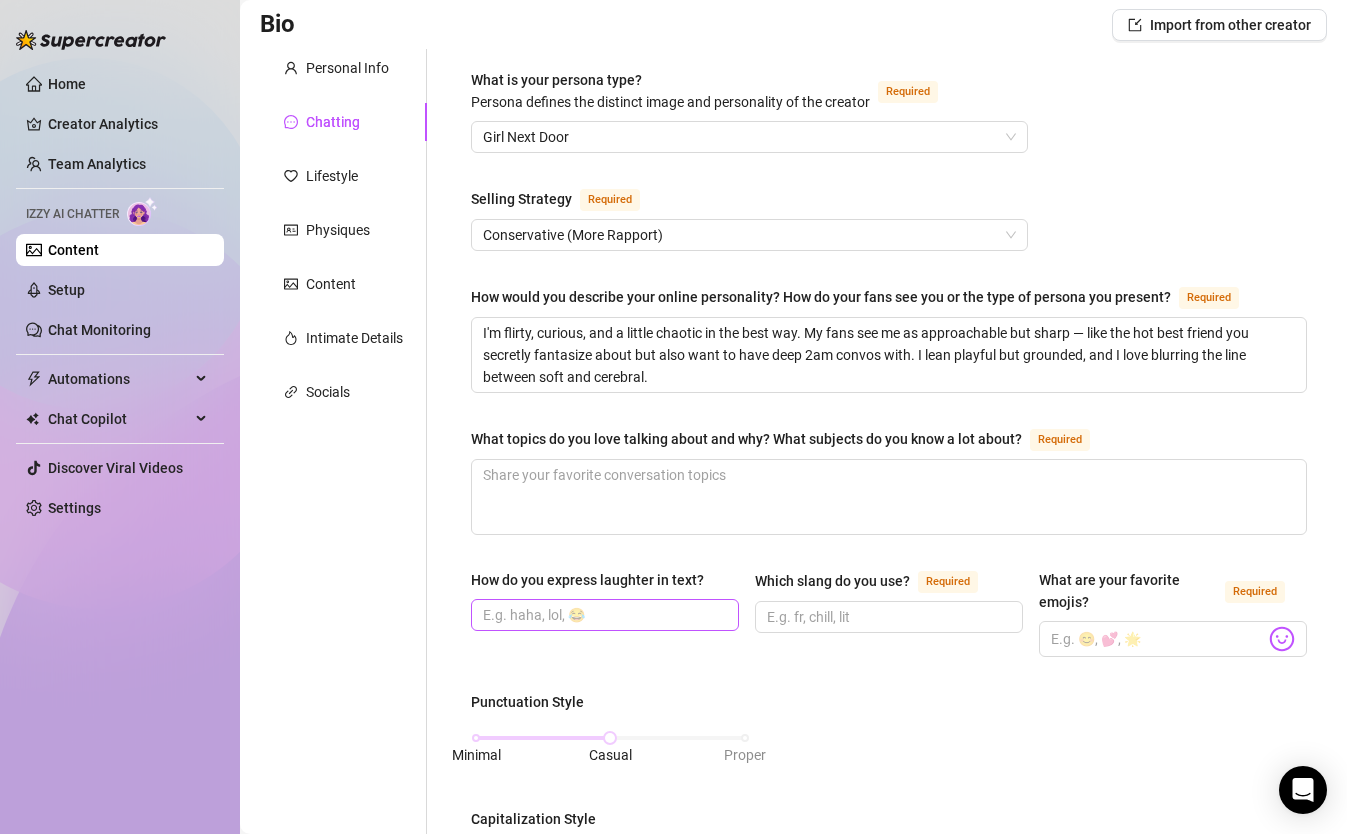 click at bounding box center [605, 615] 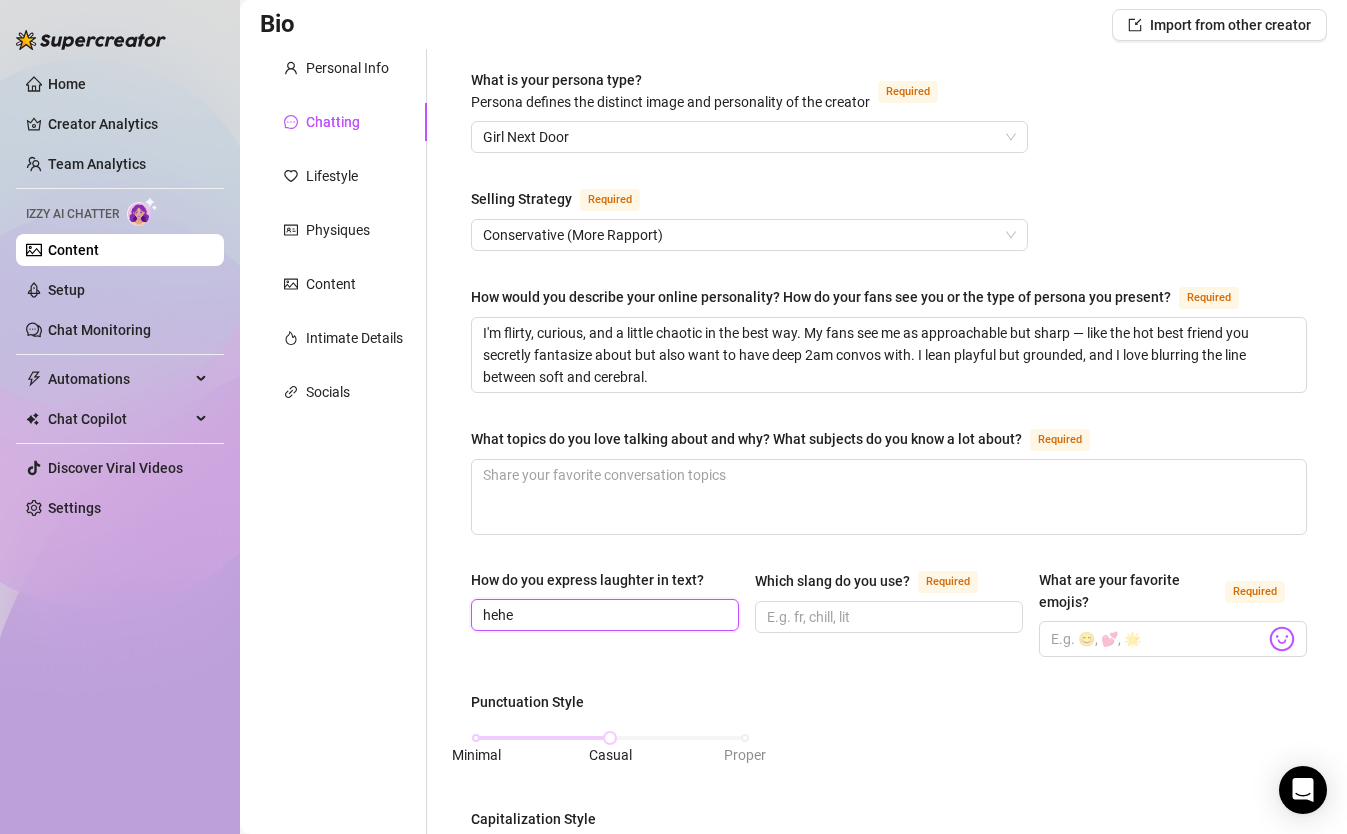 scroll, scrollTop: 1042, scrollLeft: 0, axis: vertical 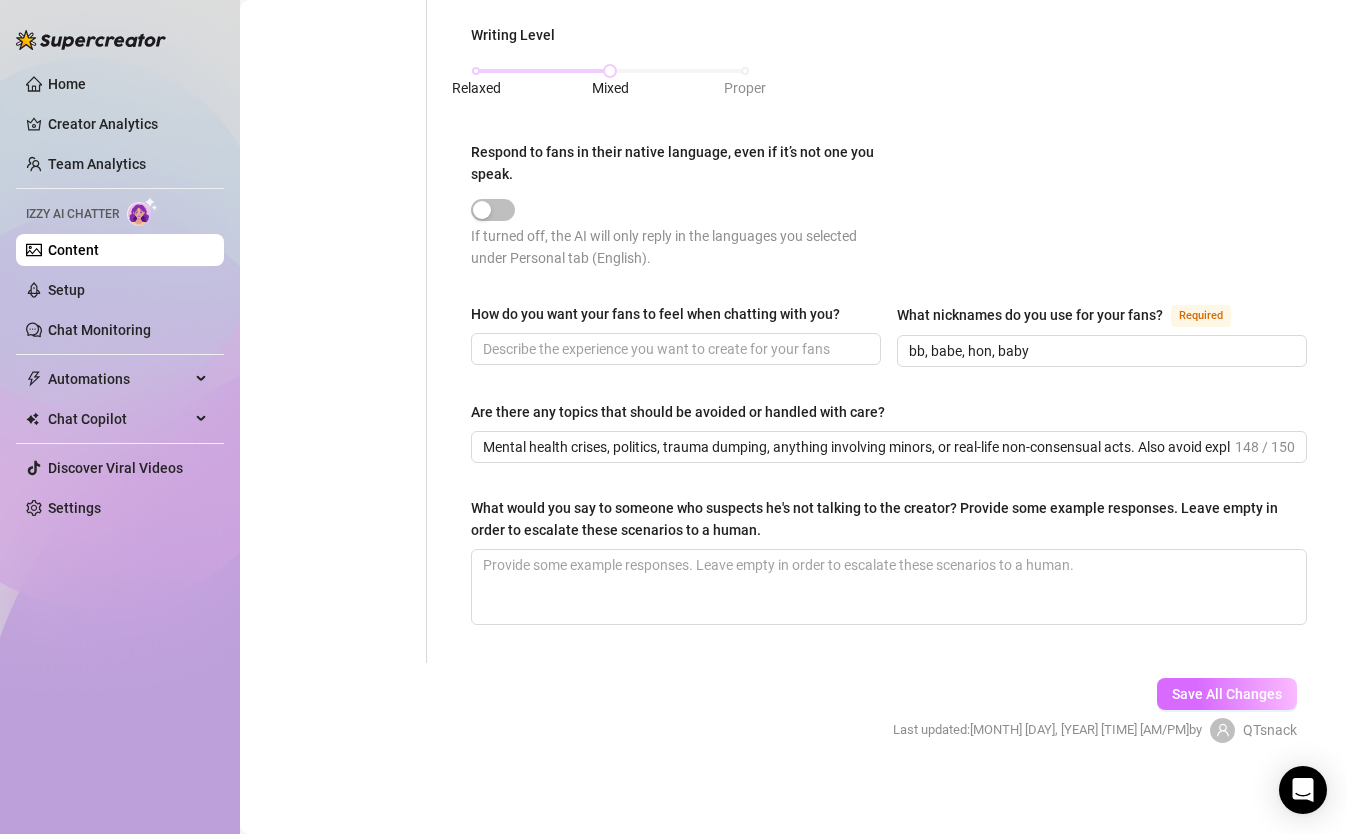 click on "Save All Changes" at bounding box center [1227, 694] 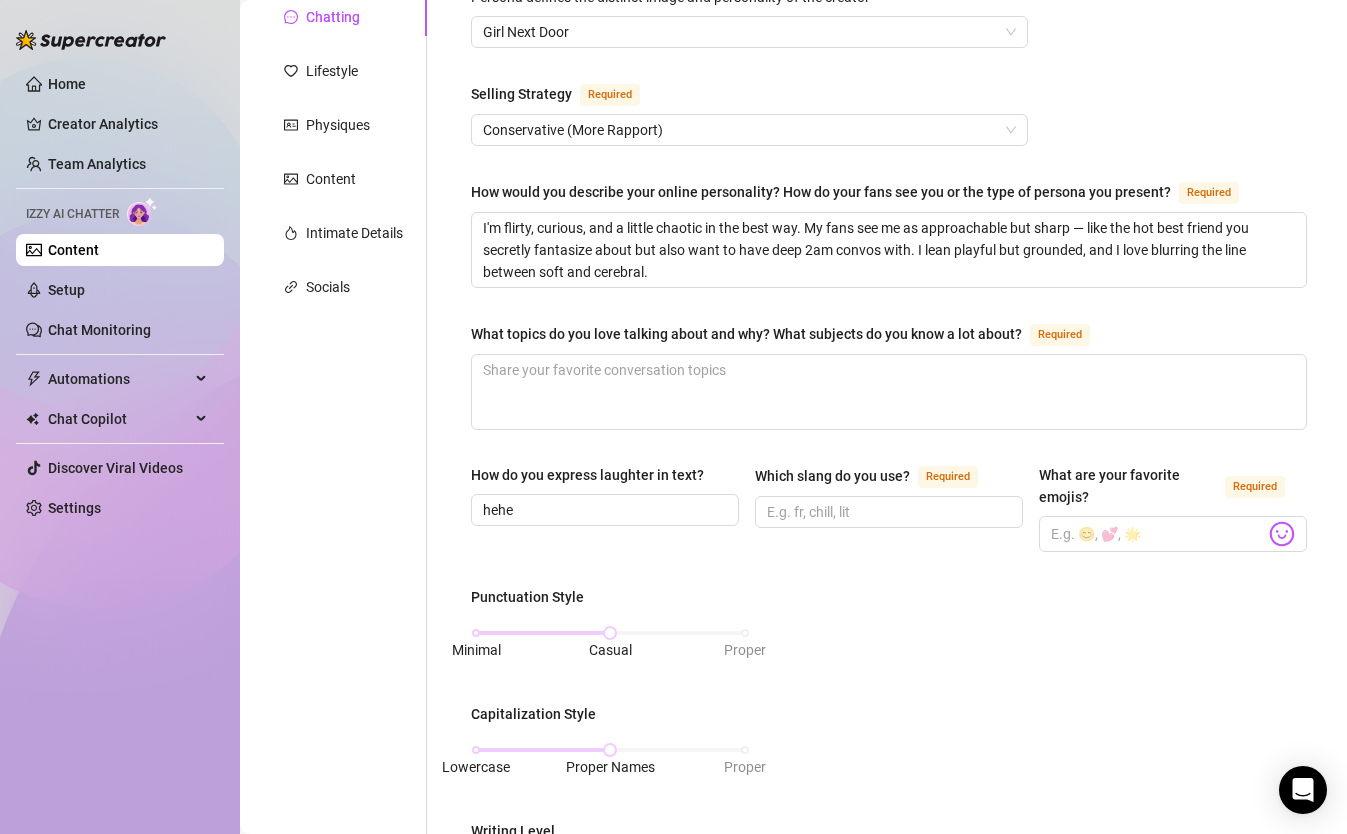 scroll, scrollTop: 118, scrollLeft: 0, axis: vertical 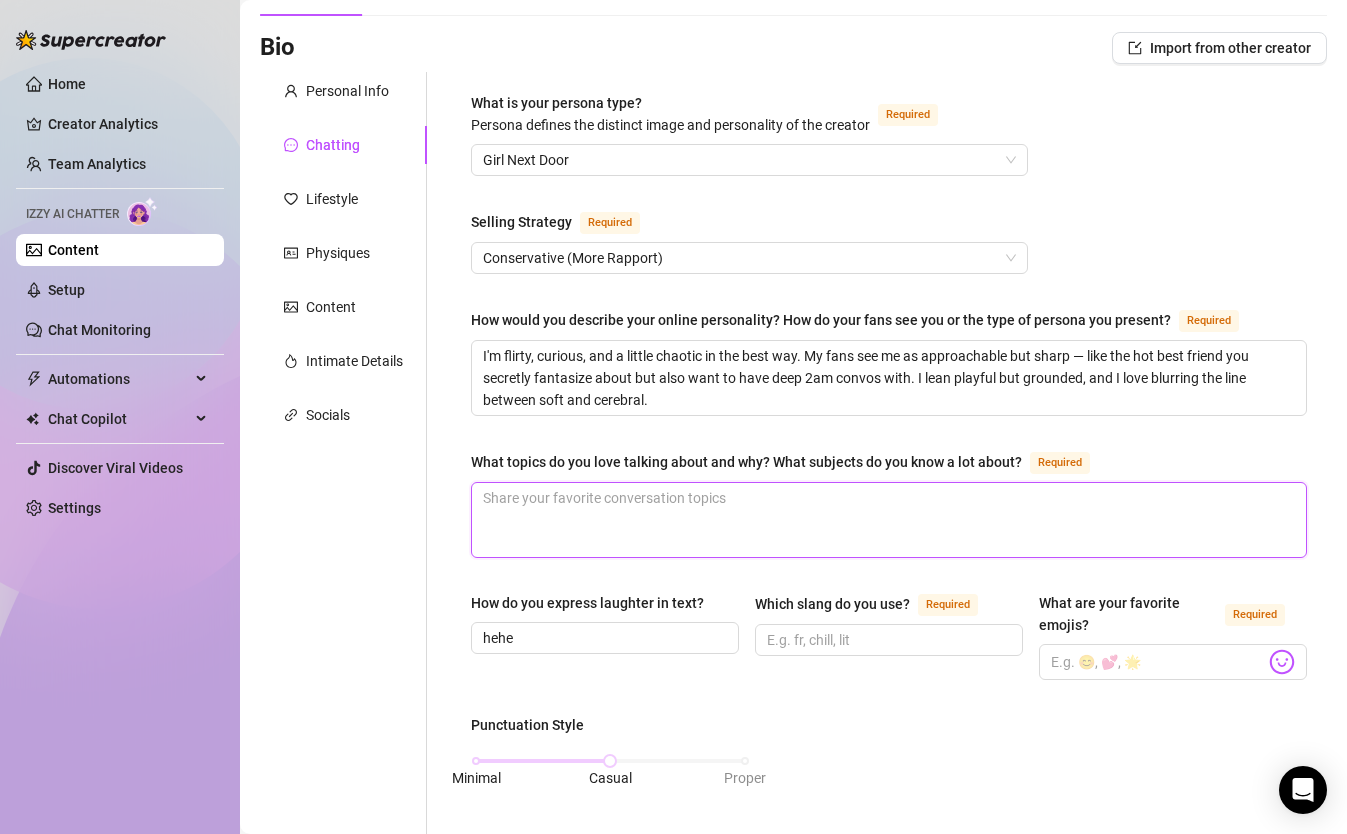 click on "What topics do you love talking about and why? What subjects do you know a lot about? Required" at bounding box center [889, 520] 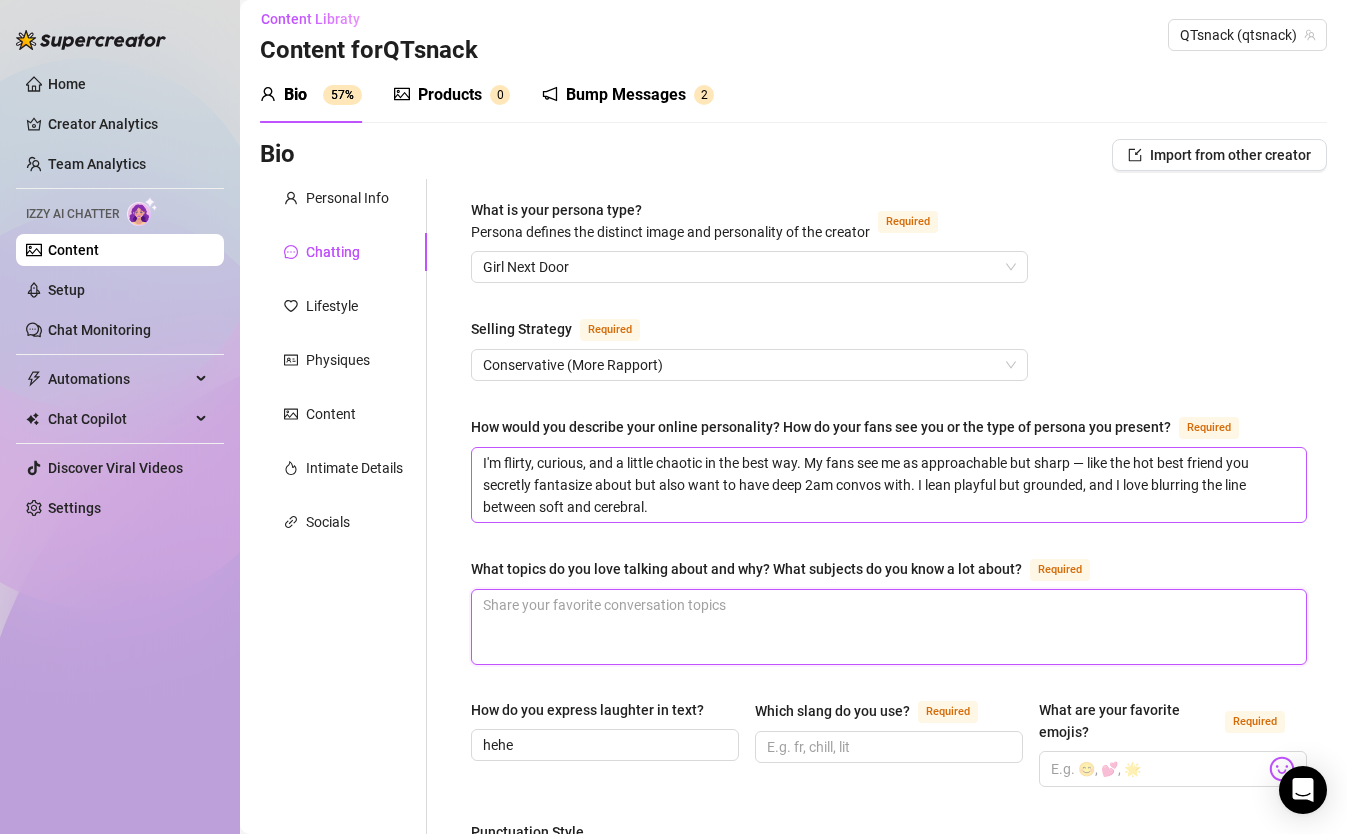 scroll, scrollTop: 1042, scrollLeft: 0, axis: vertical 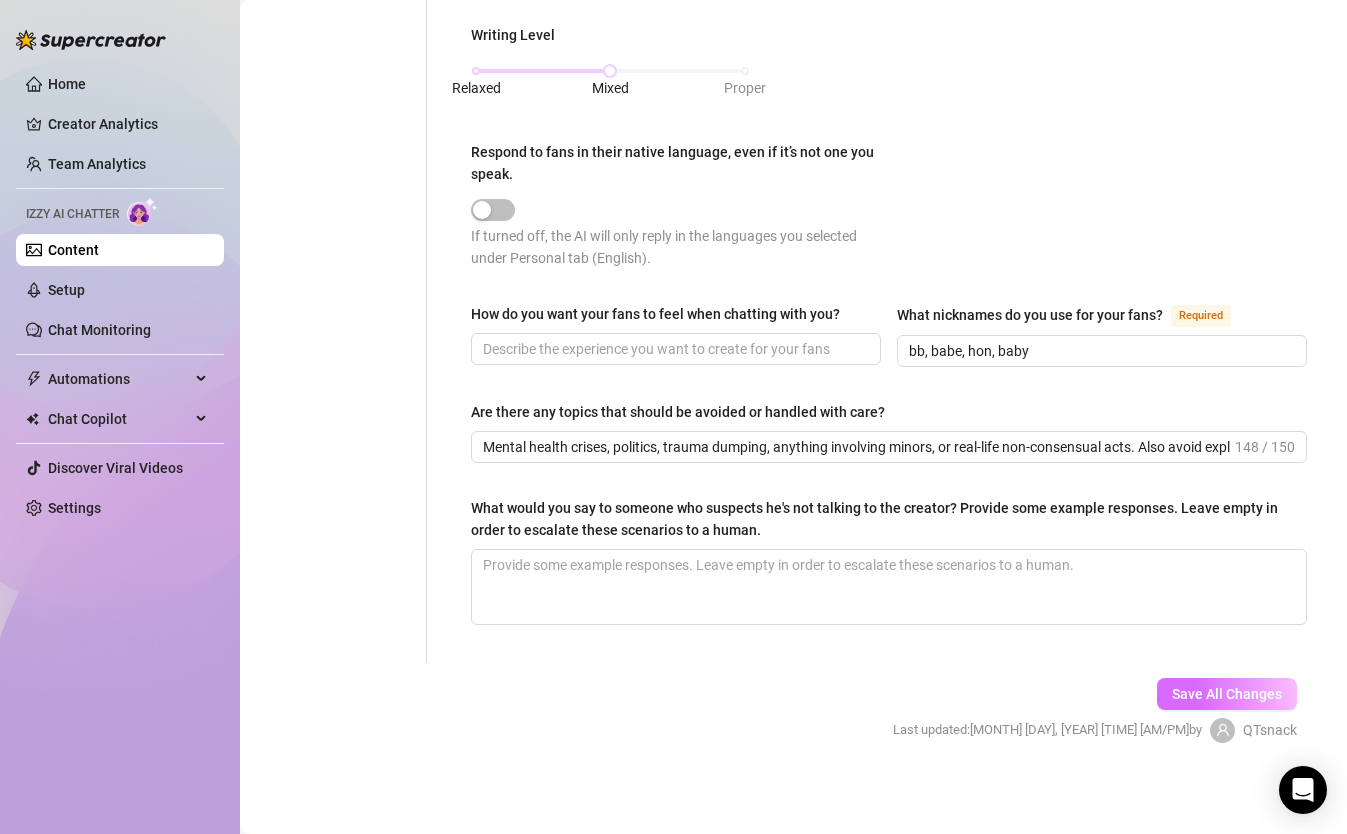 click on "Save All Changes" at bounding box center [1227, 694] 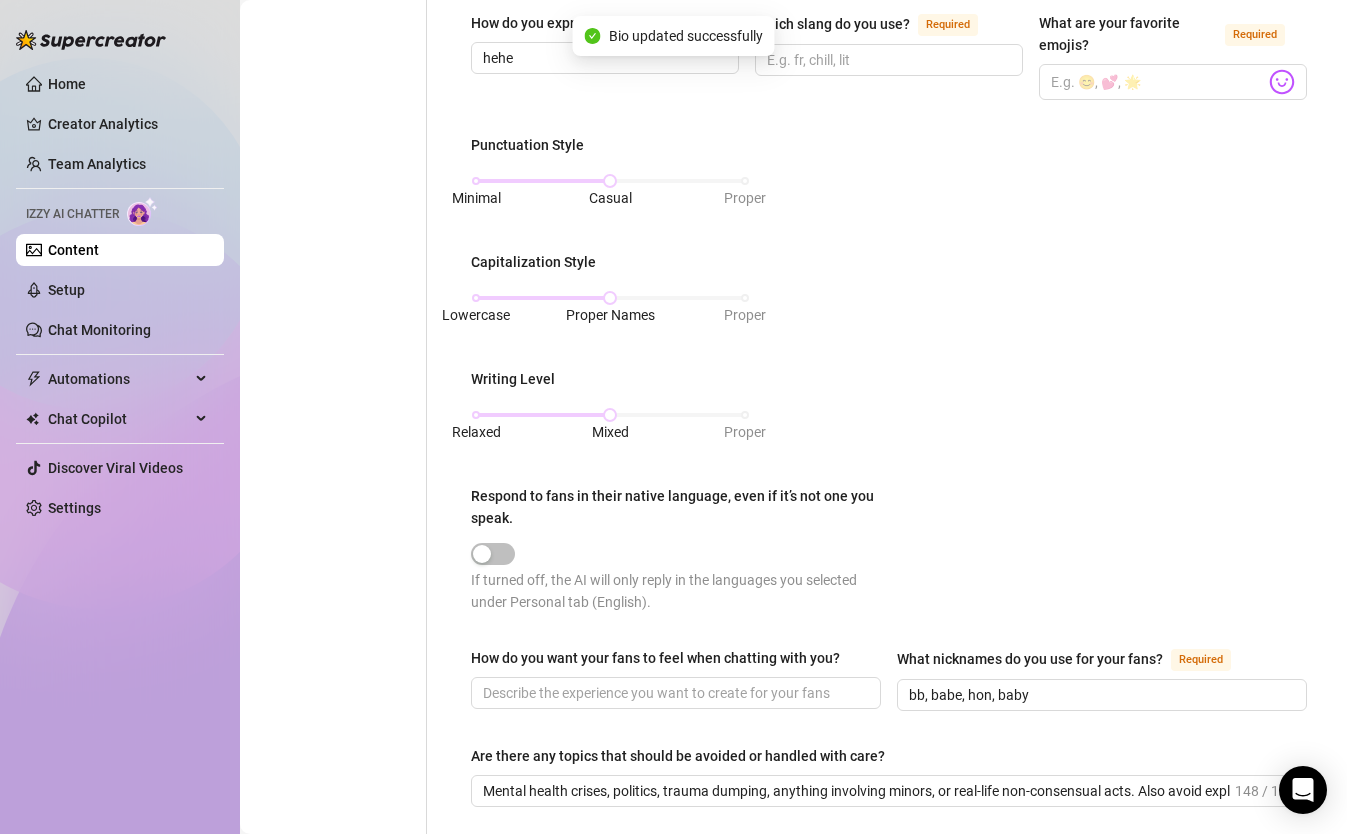 scroll, scrollTop: 0, scrollLeft: 0, axis: both 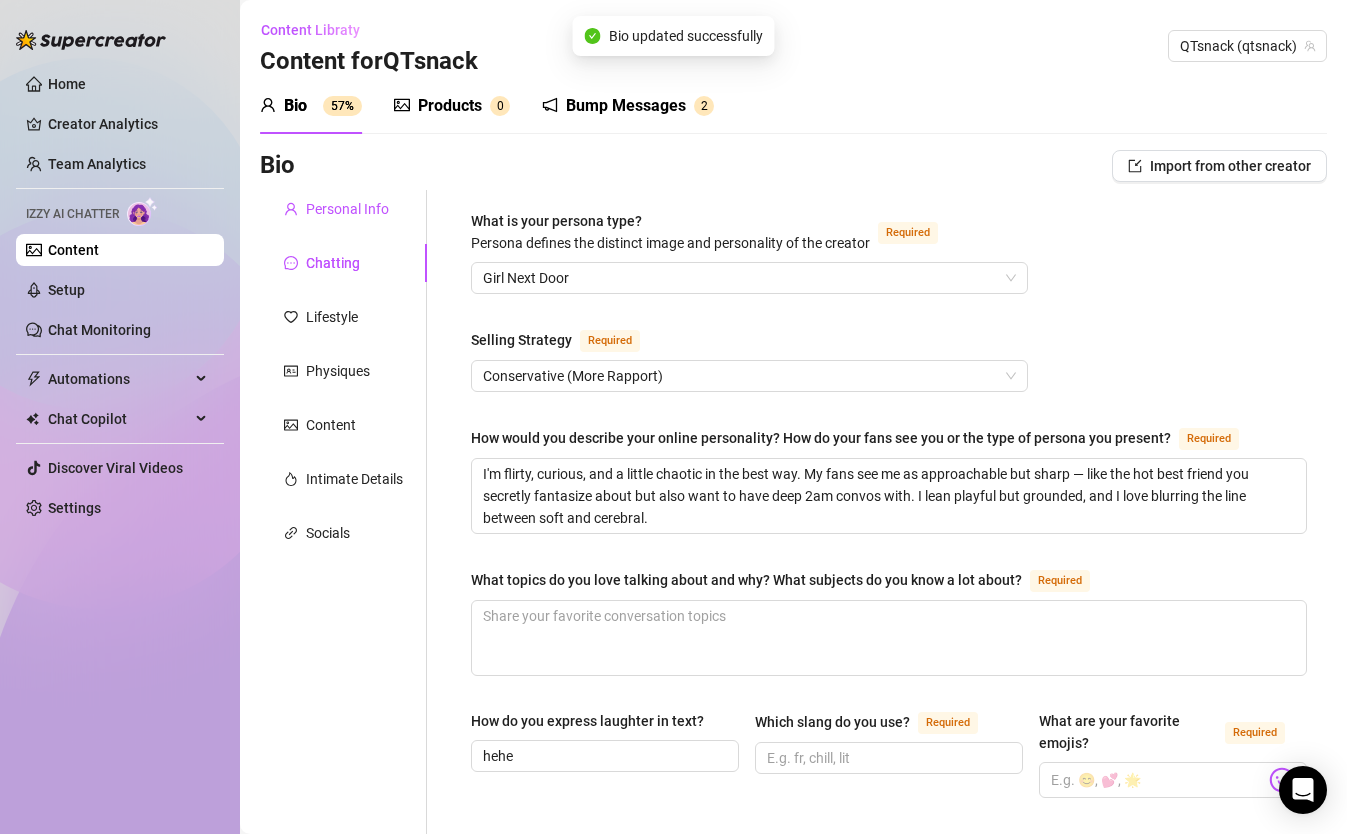 click on "Personal Info" at bounding box center [347, 209] 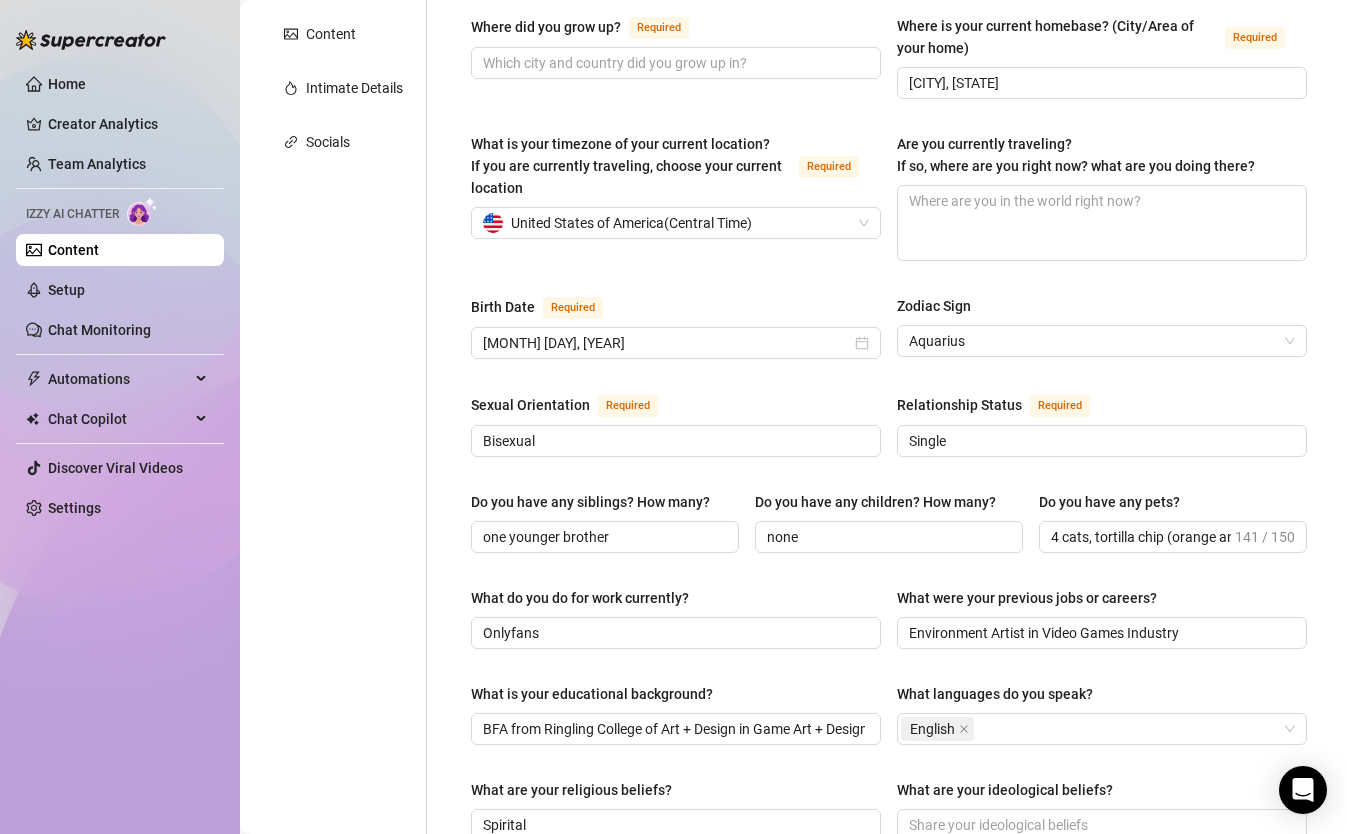 scroll, scrollTop: 0, scrollLeft: 0, axis: both 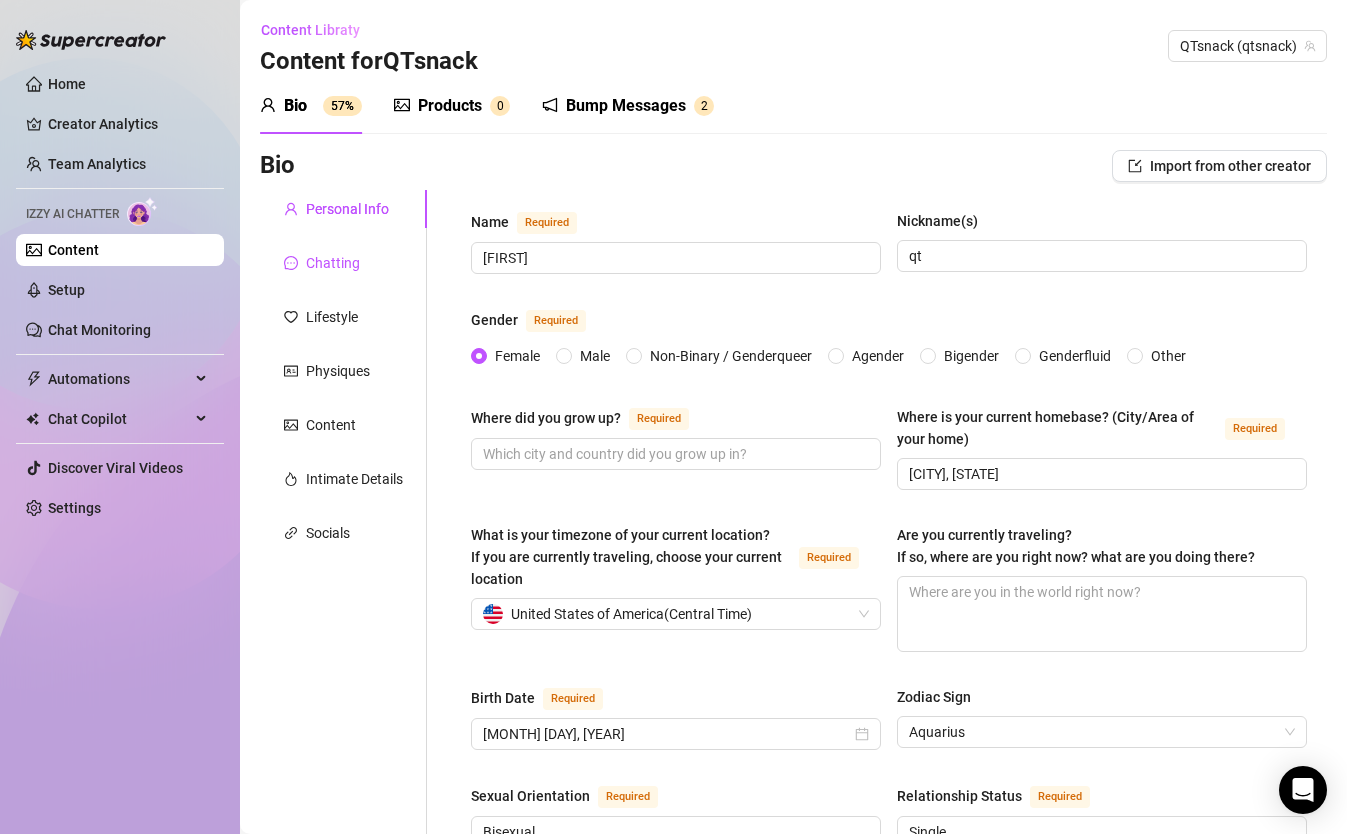 click on "Chatting" at bounding box center (333, 263) 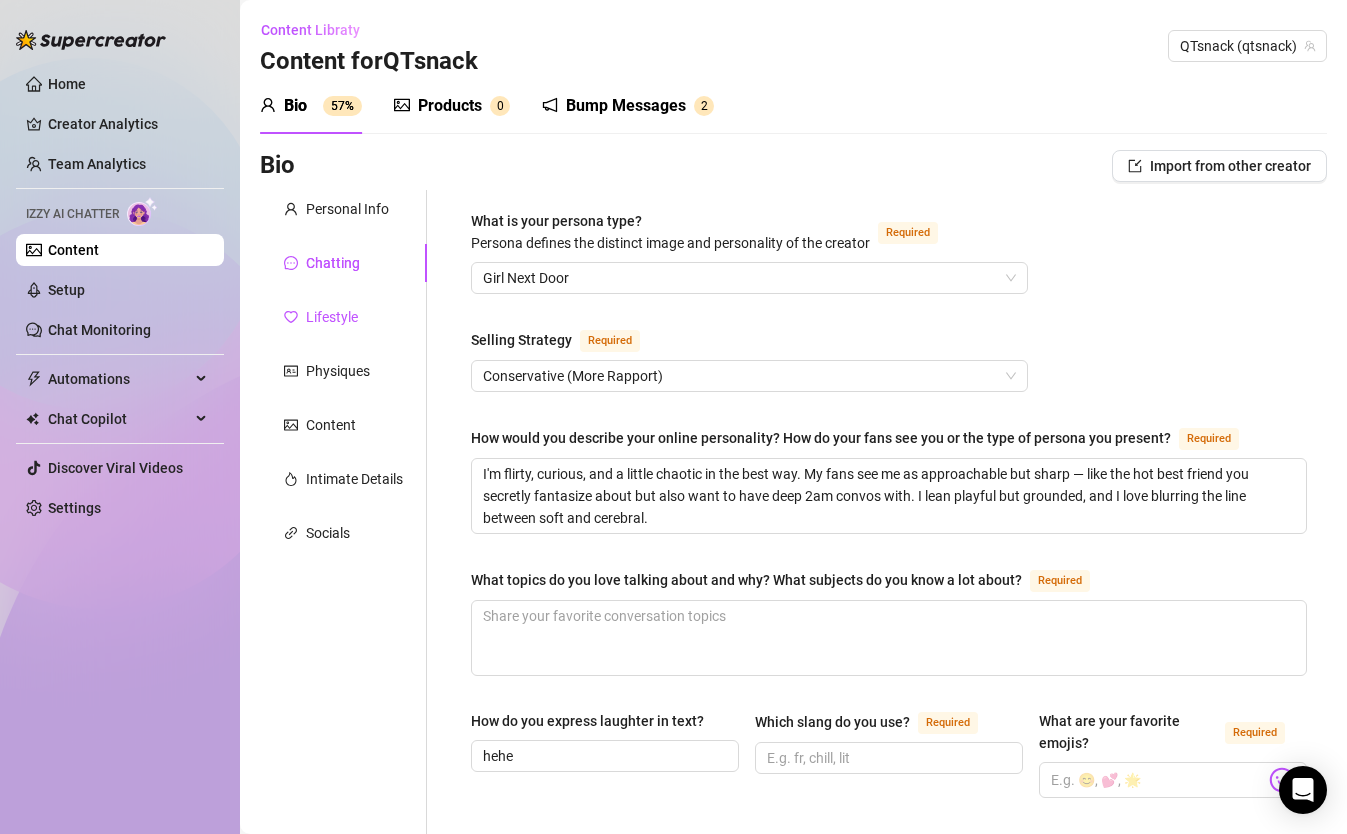 click on "Lifestyle" at bounding box center (332, 317) 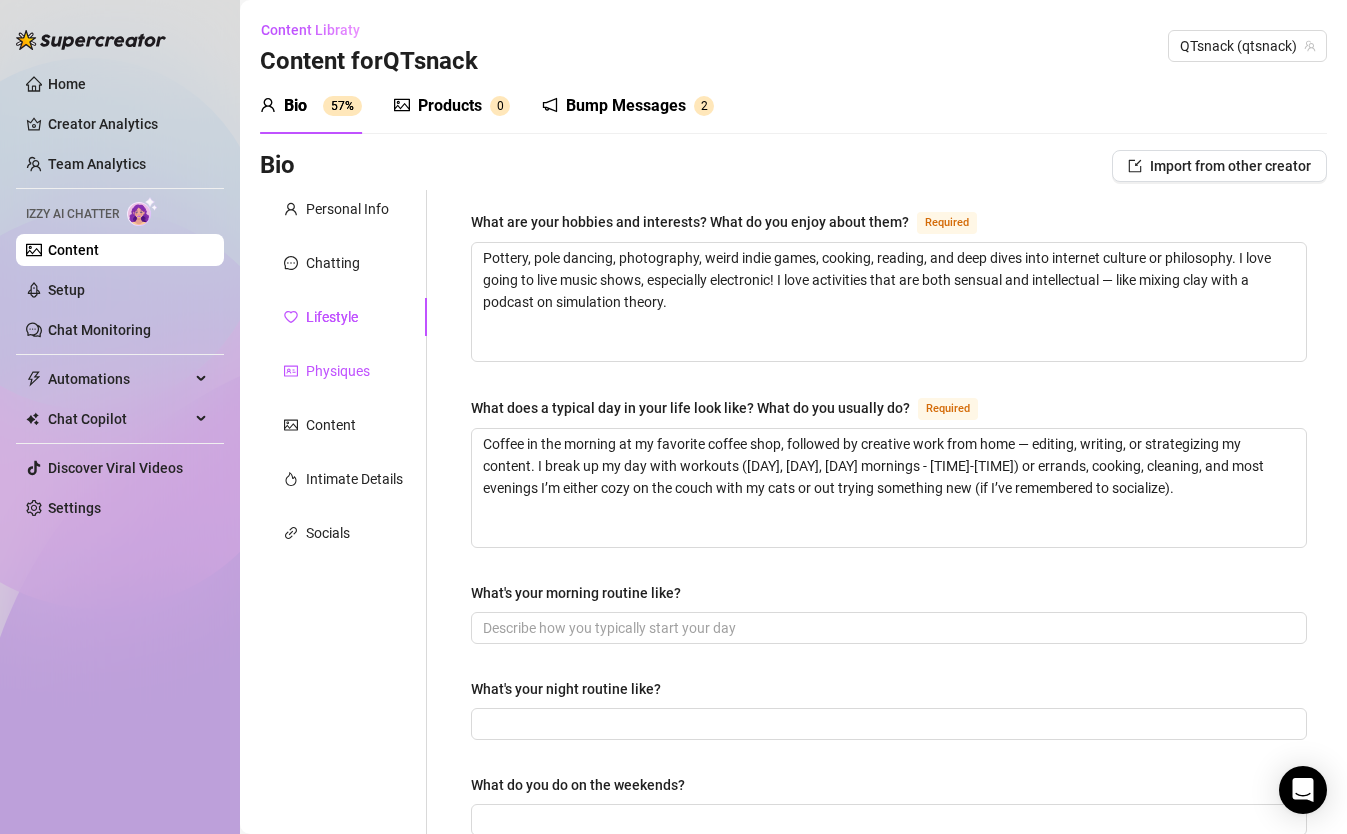 click on "Physiques" at bounding box center (338, 371) 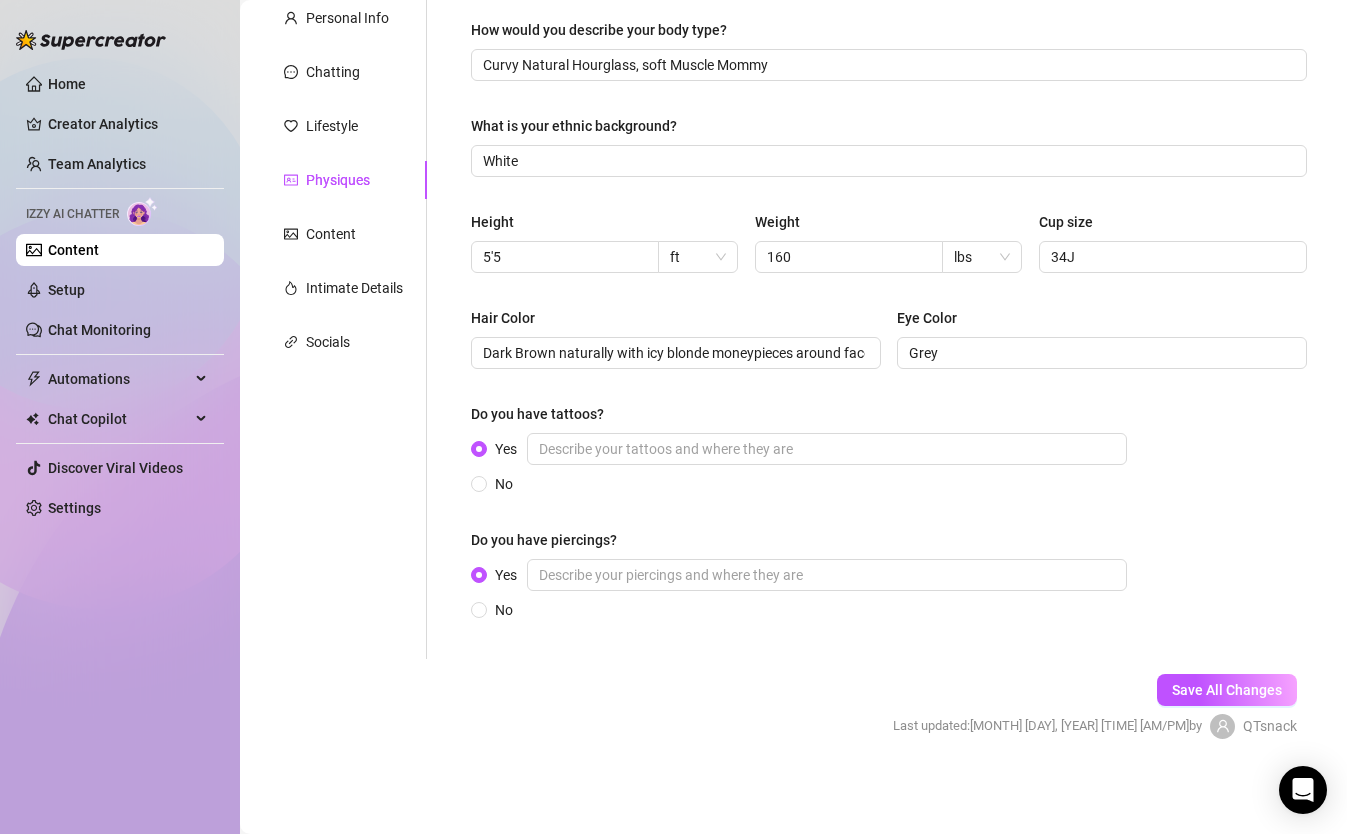 scroll, scrollTop: 189, scrollLeft: 0, axis: vertical 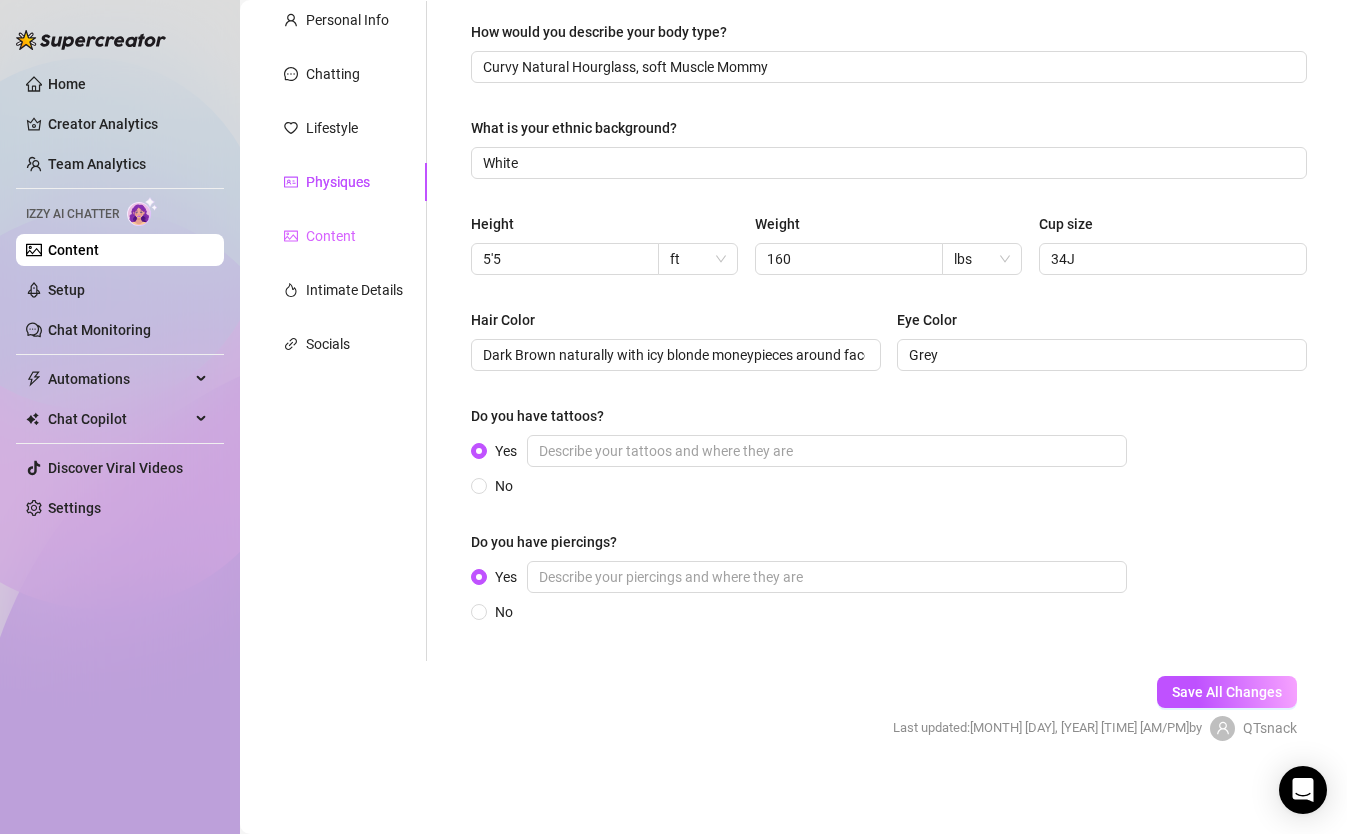 click on "Content" at bounding box center [343, 236] 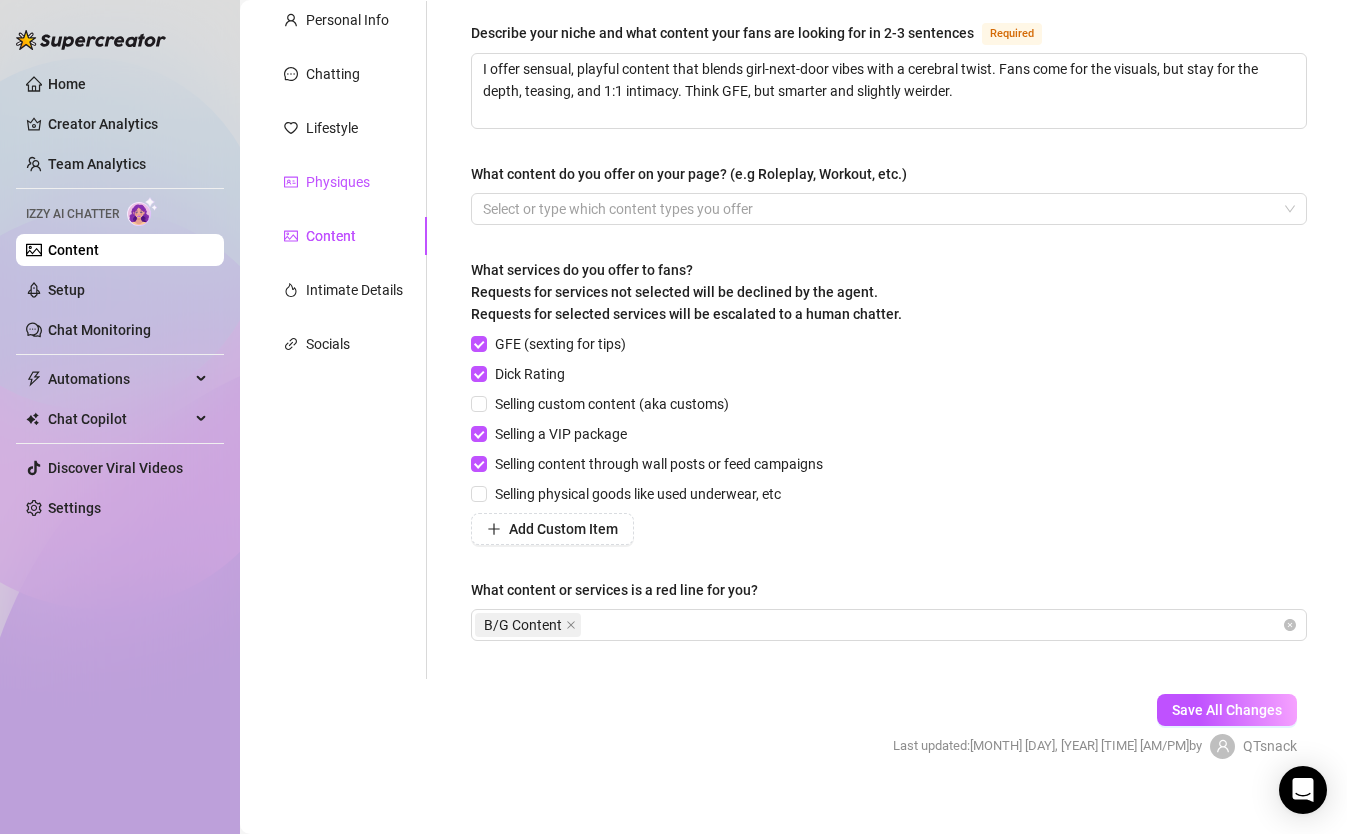 click on "Physiques" at bounding box center (338, 182) 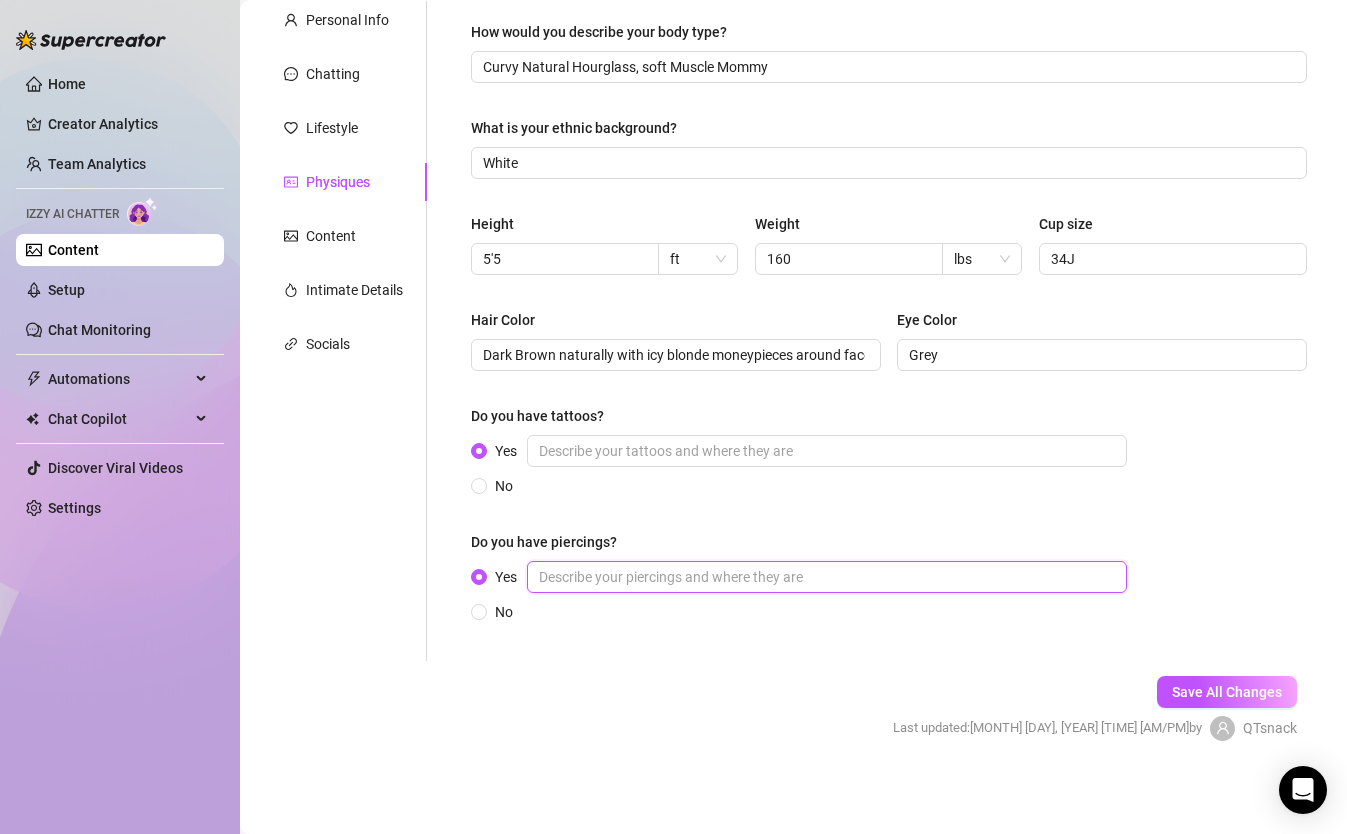click on "Yes" at bounding box center (827, 577) 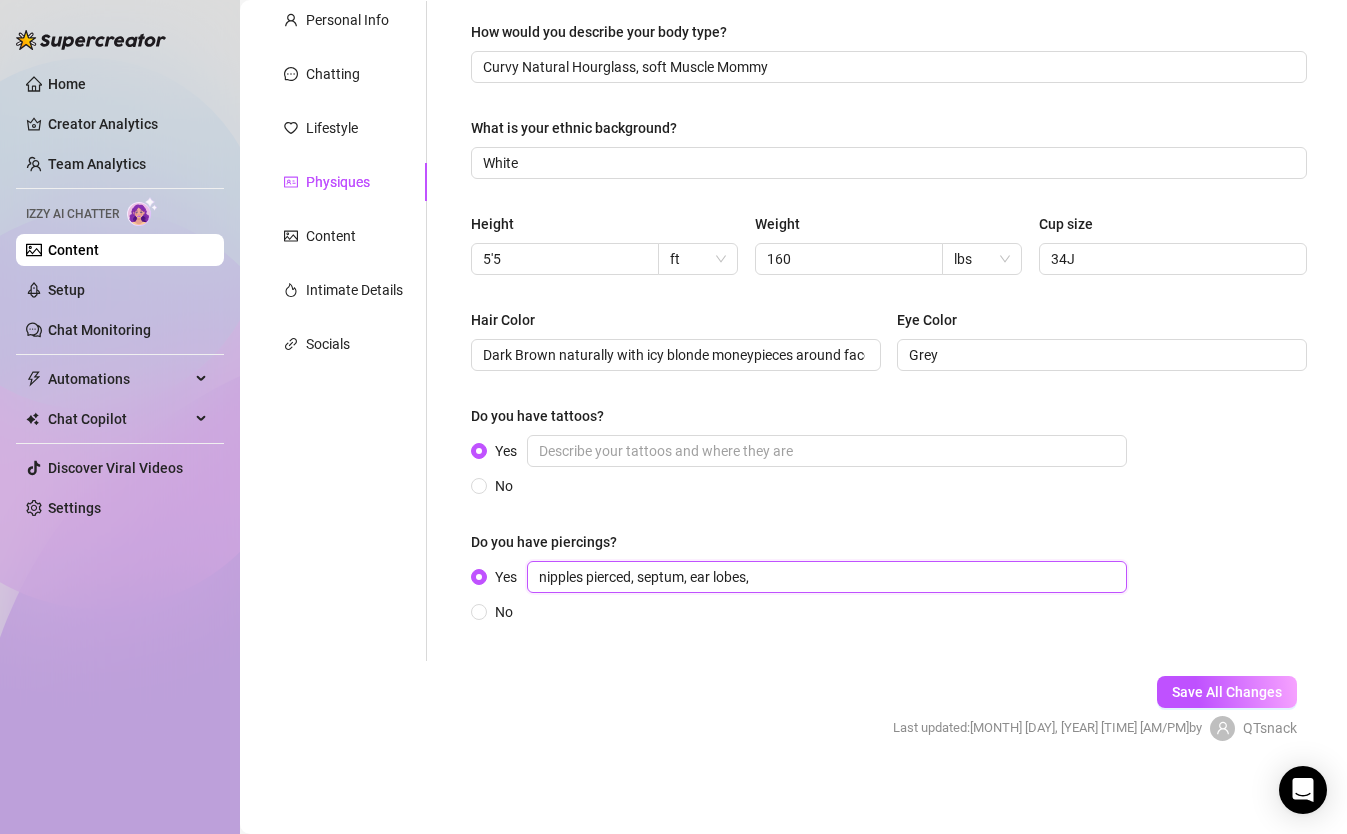 click on "nipples pierced, septum, ear lobes," at bounding box center [827, 577] 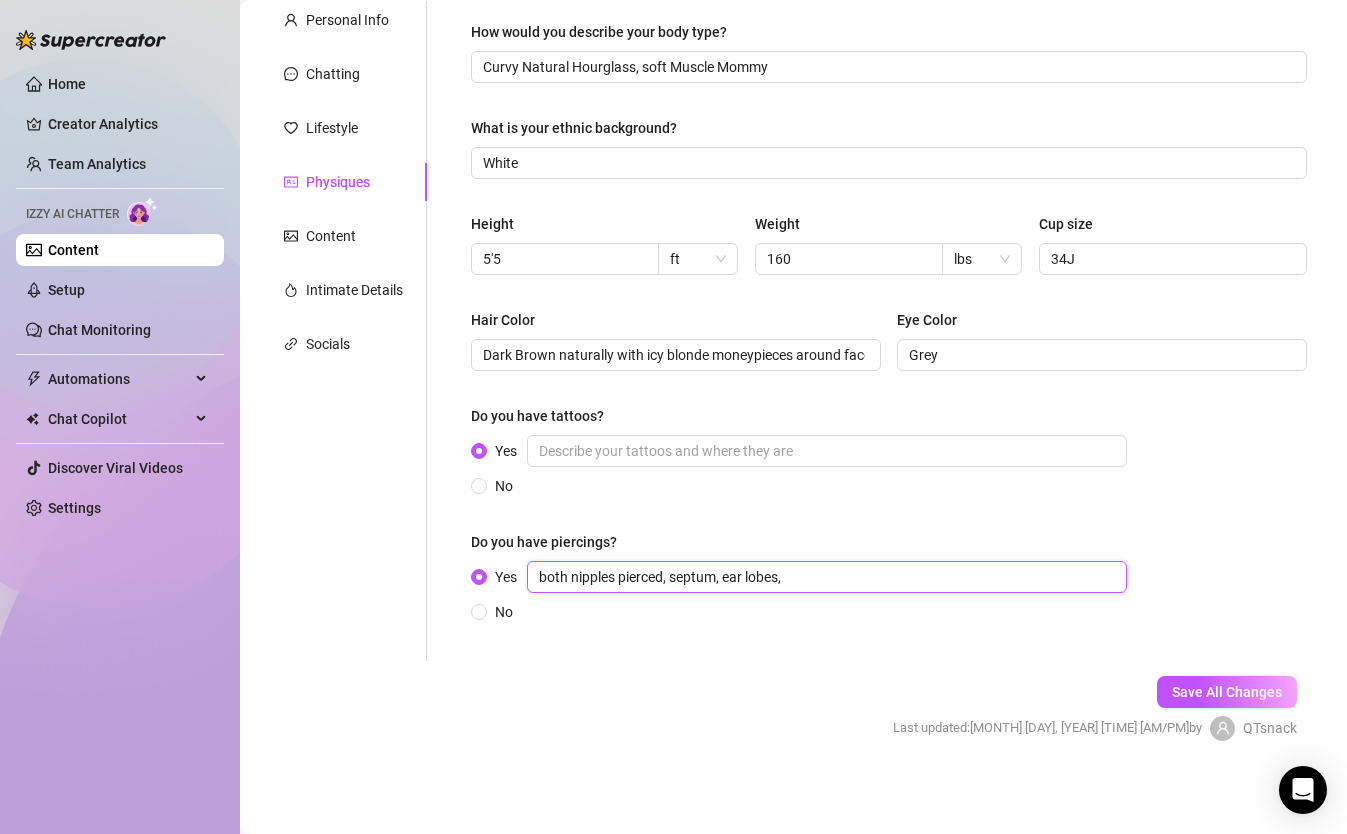 click on "both nipples pierced, septum, ear lobes," at bounding box center (827, 577) 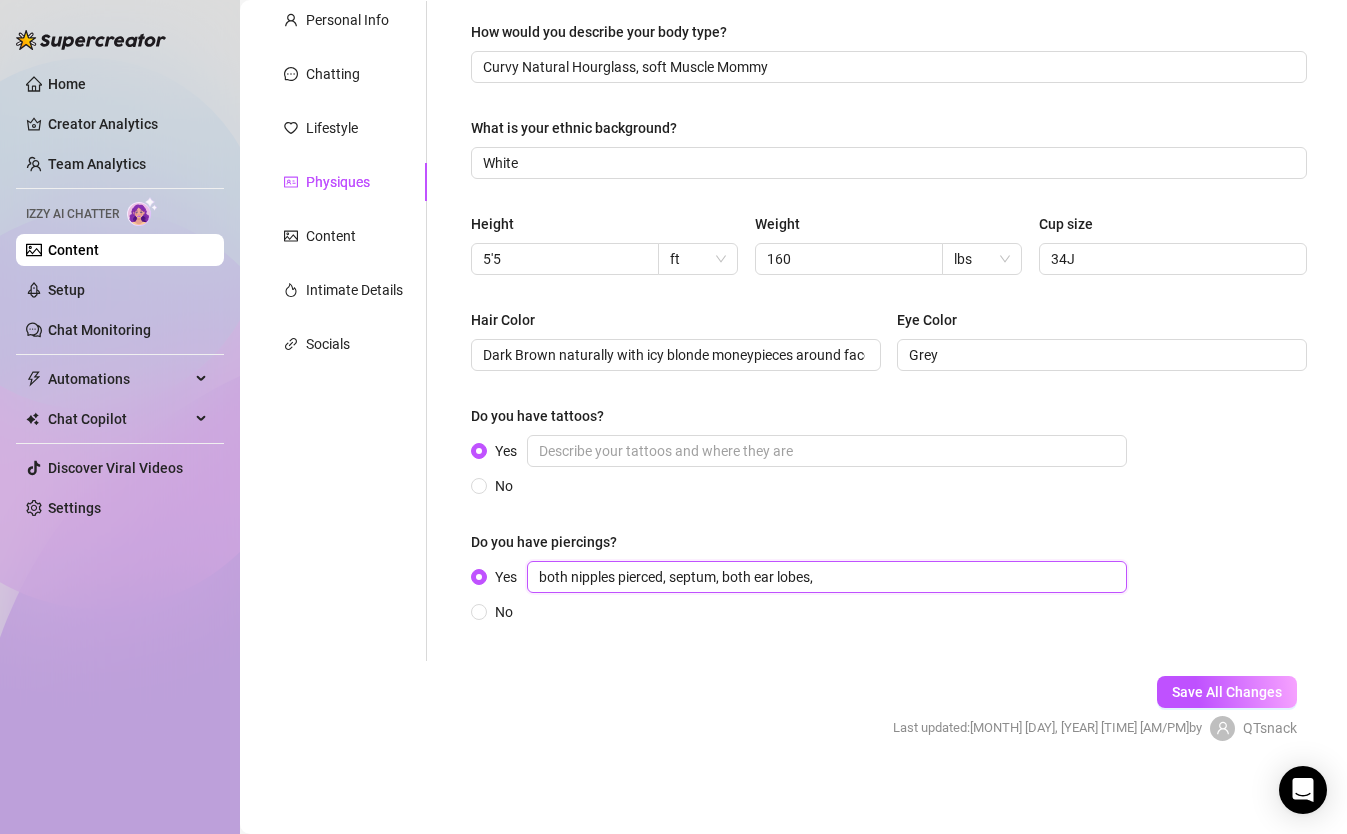 click on "both nipples pierced, septum, both ear lobes," at bounding box center (827, 577) 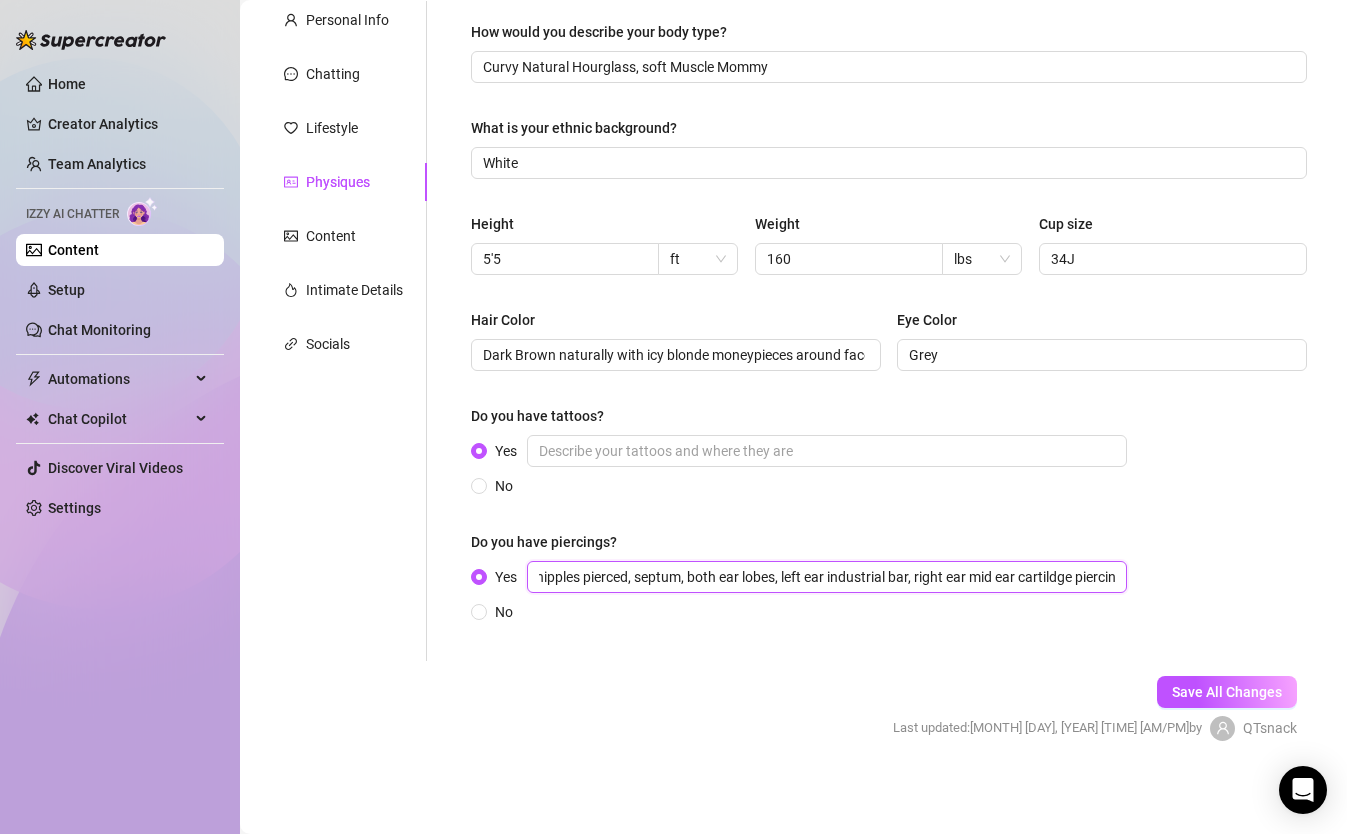 scroll, scrollTop: 0, scrollLeft: 50, axis: horizontal 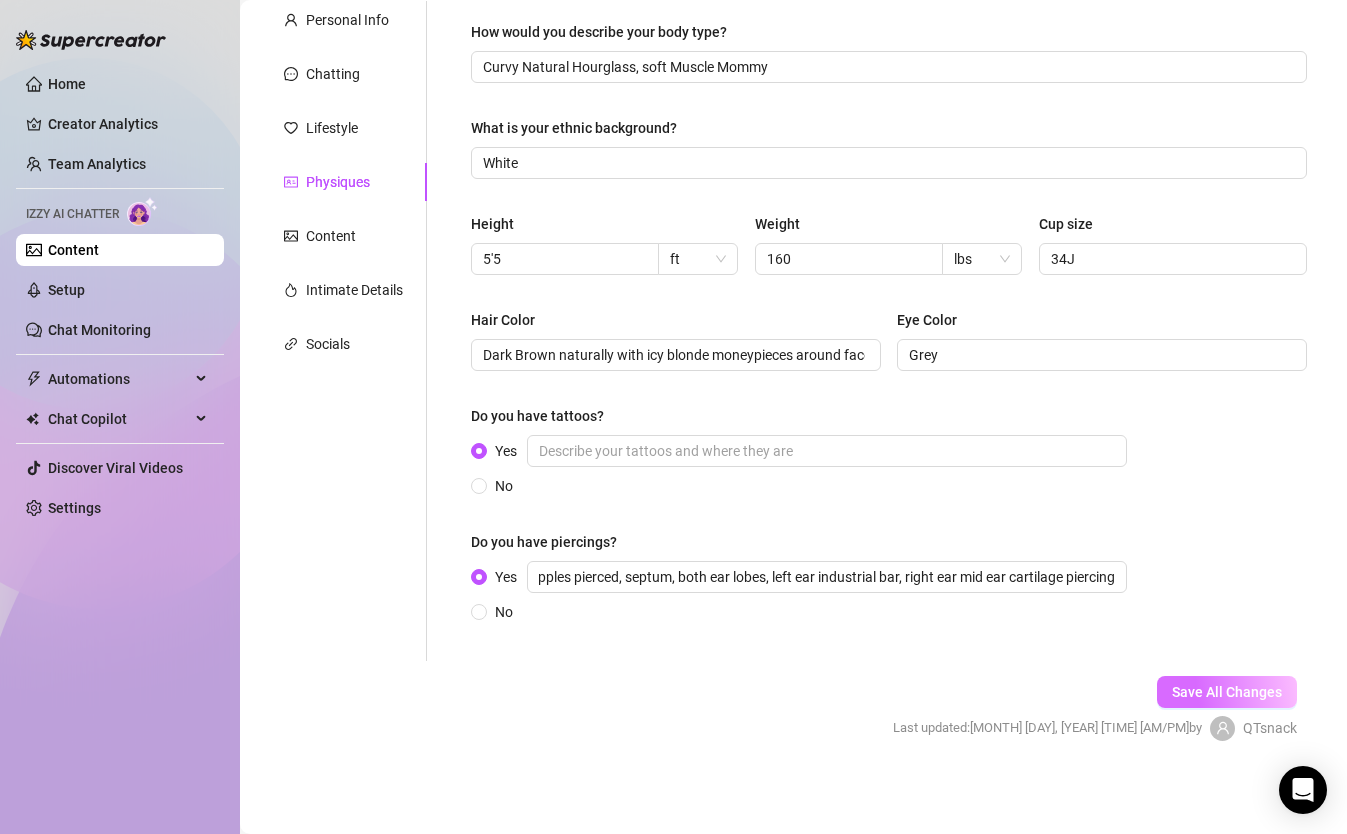 click on "Save All Changes" at bounding box center (1227, 692) 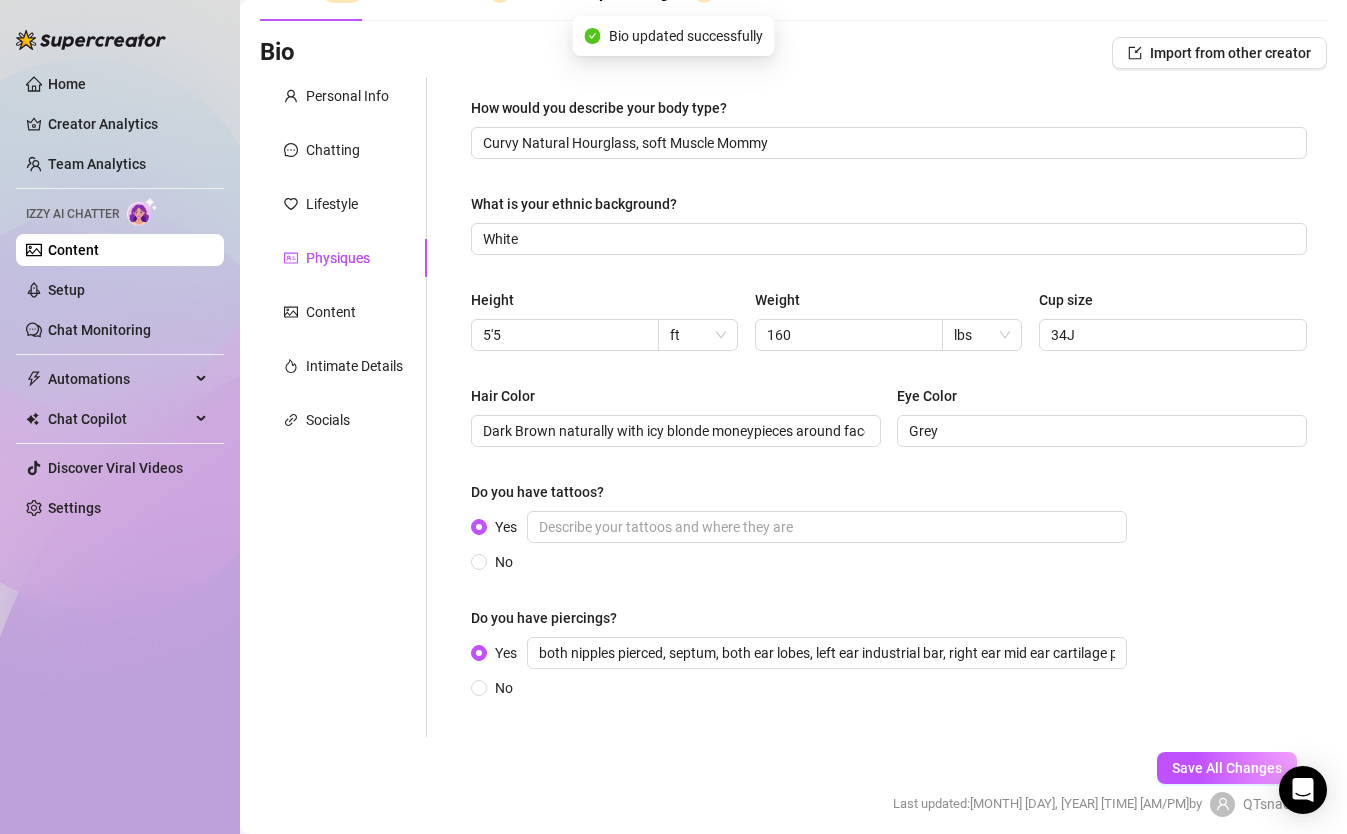 scroll, scrollTop: 101, scrollLeft: 0, axis: vertical 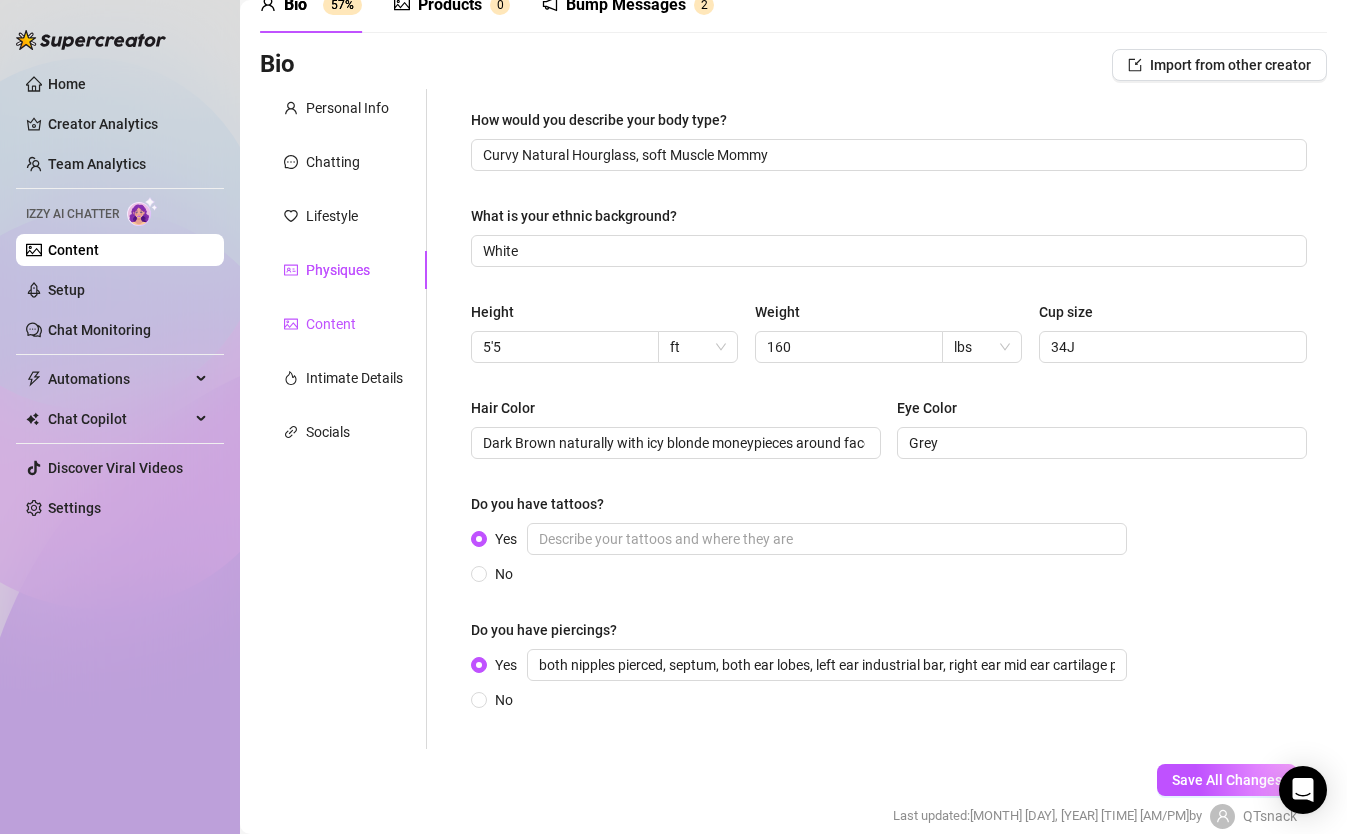 click on "Content" at bounding box center [331, 324] 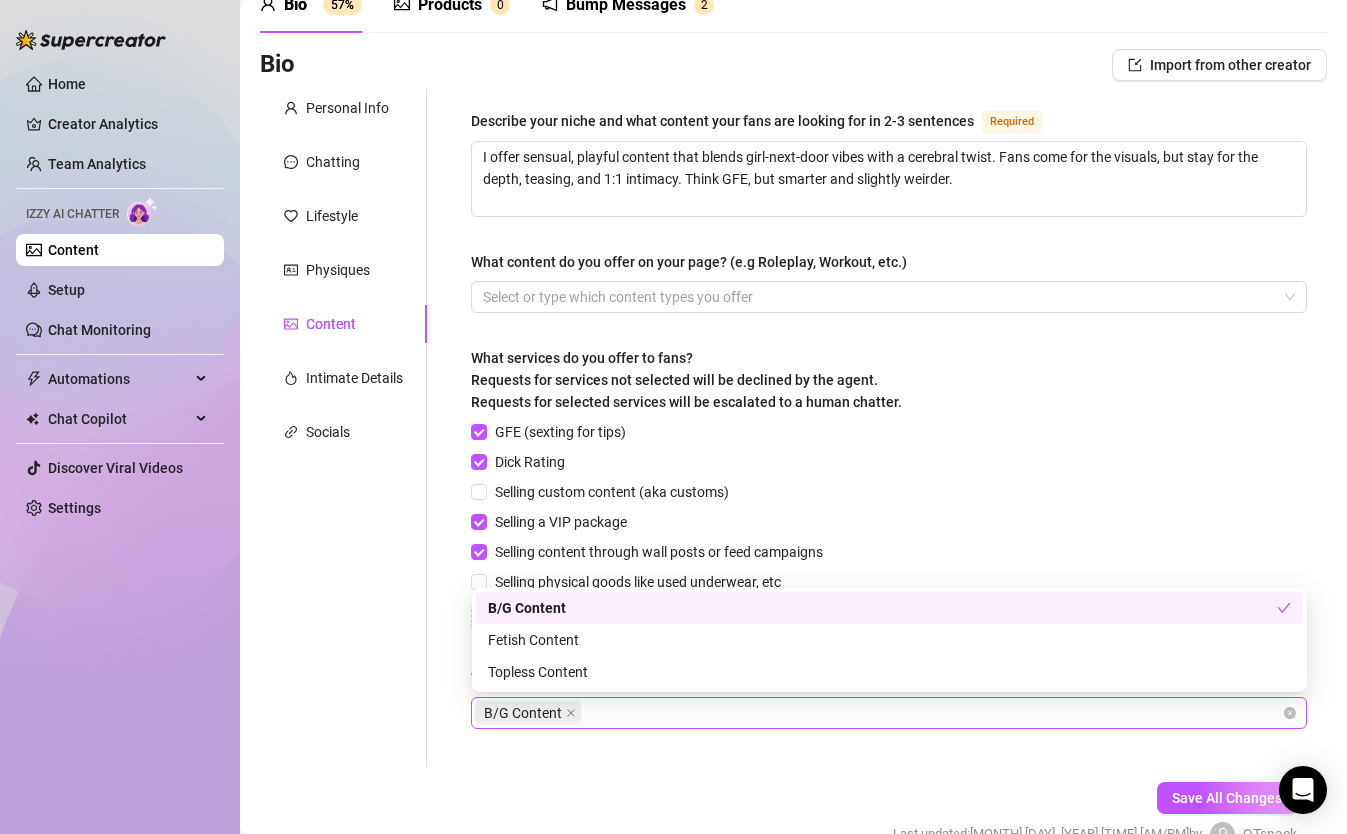 click on "B/G Content" at bounding box center (878, 713) 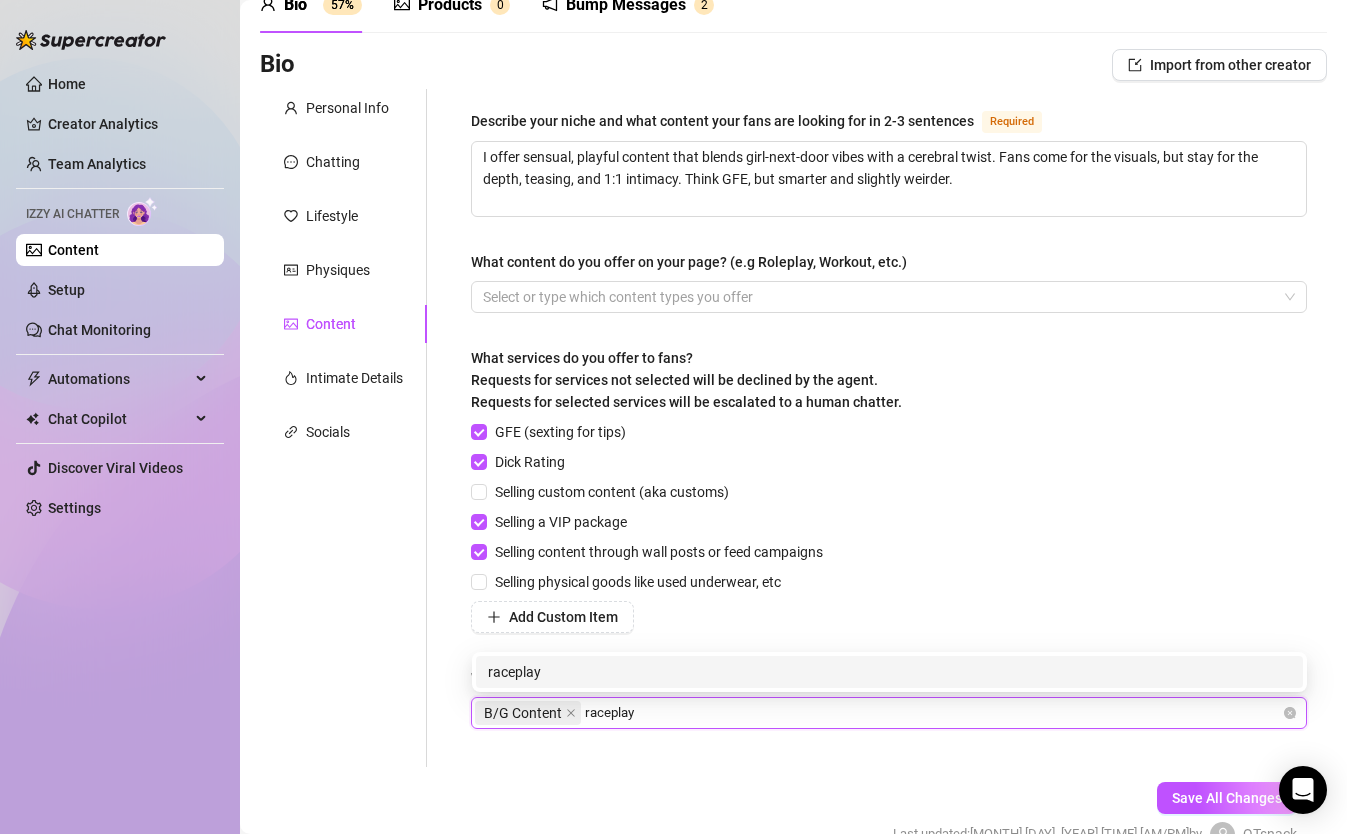 click on "raceplay" at bounding box center [889, 672] 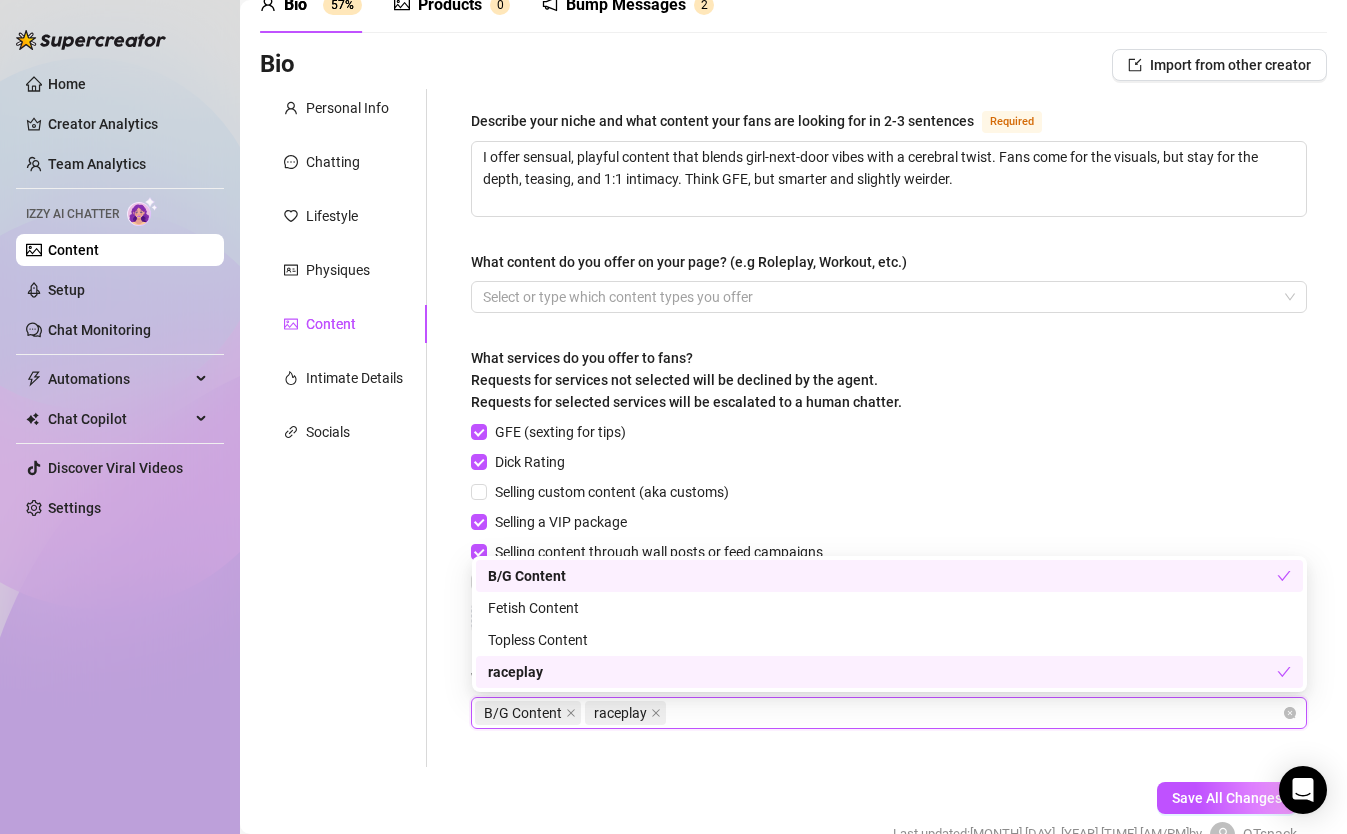 click on "B/G Content raceplay" at bounding box center (878, 713) 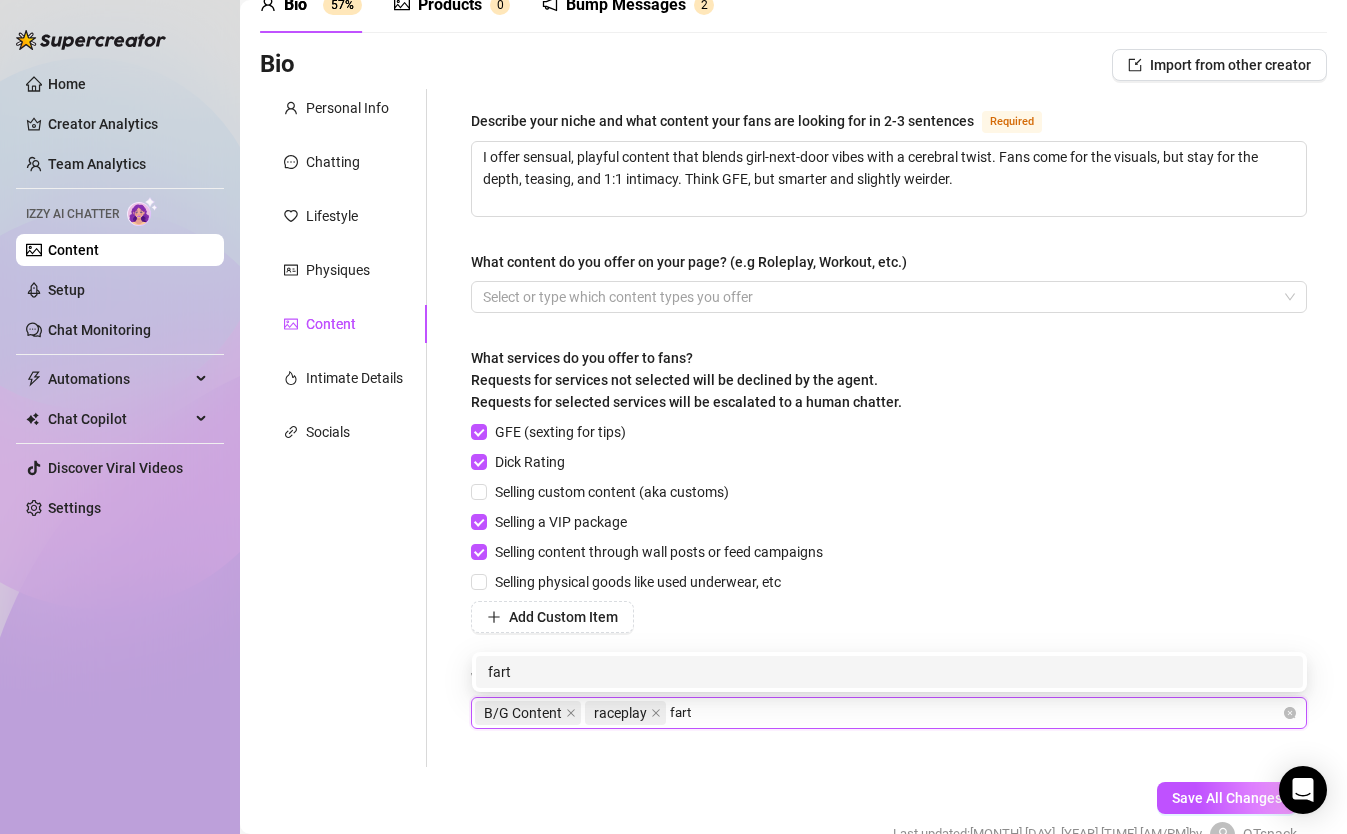 click on "fart" at bounding box center (889, 672) 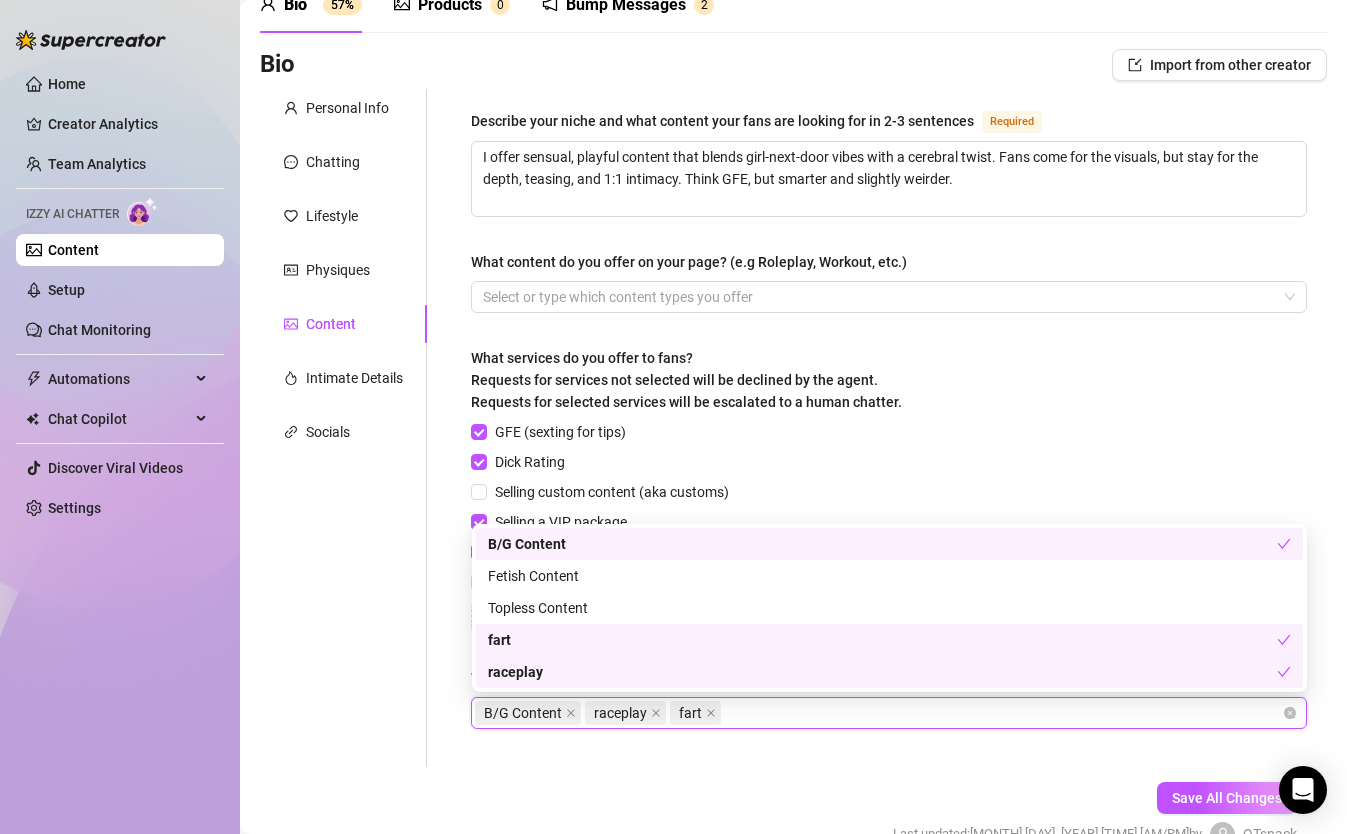 click on "Personal Info Chatting Lifestyle Physiques Content Intimate Details Socials Name Required [FIRST] Nickname(s) qt Gender Required Female Male Non-Binary / Genderqueer Agender Bigender Genderfluid Other Where did you grow up? Required Where is your current homebase? (City/Area of your home) Required [CITY], [STATE] What is your timezone of your current location? If you are currently traveling, choose your current location Required [COUNTRY]  ( [TIMEZONE] ) Are you currently traveling? If so, where are you right now? what are you doing there? Birth Date Required [MONTH] [DAY], [YEAR] Zodiac Sign Aquarius Sexual Orientation Required Bisexual Relationship Status Required Single Do you have any siblings? How many? one younger brother Do you have any children? How many? none Do you have any pets? 4 cats, tortilla chip (orange and white with three legs), Baby Tom (orange and white), Dandy (all white with grey mohawk), and QT (all white) 141 / 150 What do you do for work currently? Onlyfans English   Spirital" at bounding box center [793, 485] 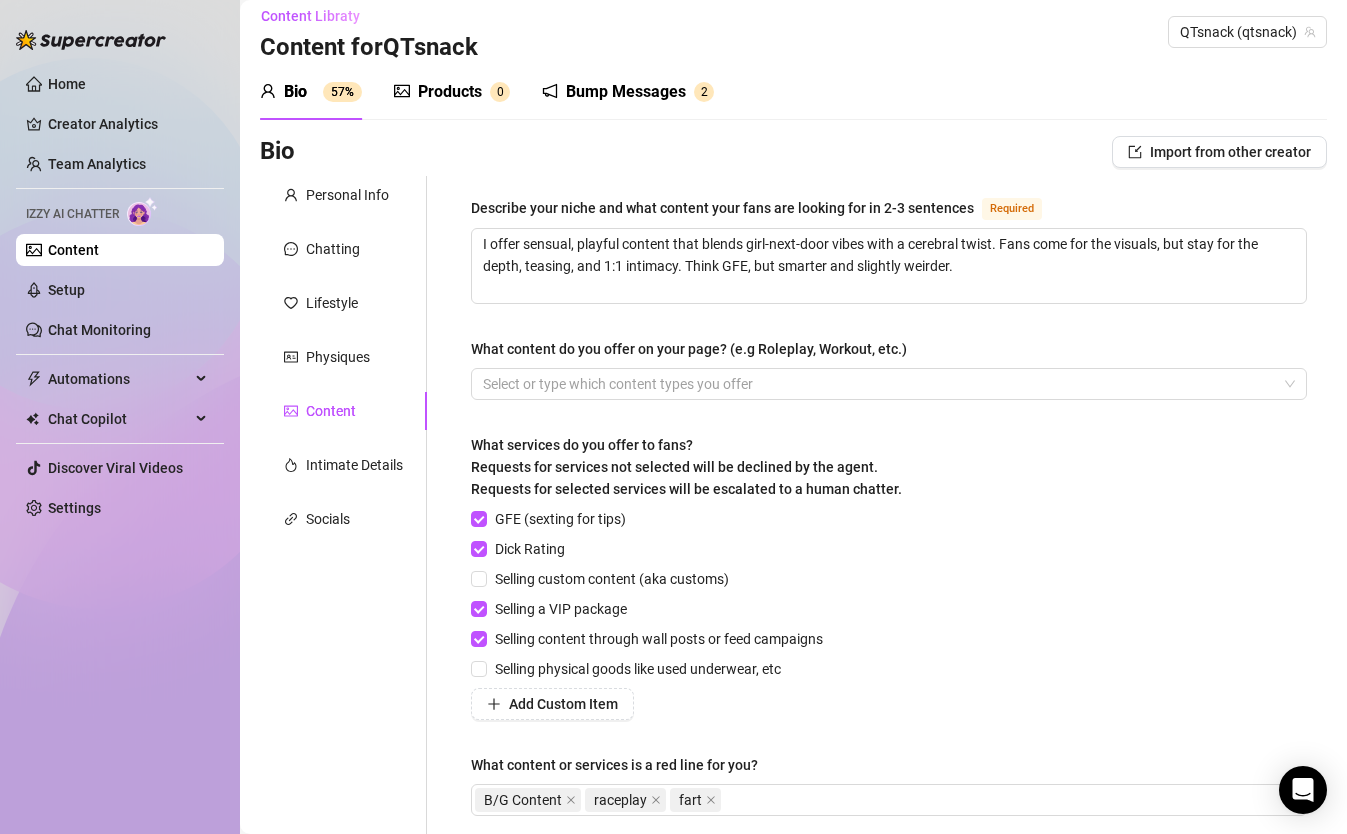 scroll, scrollTop: 11, scrollLeft: 0, axis: vertical 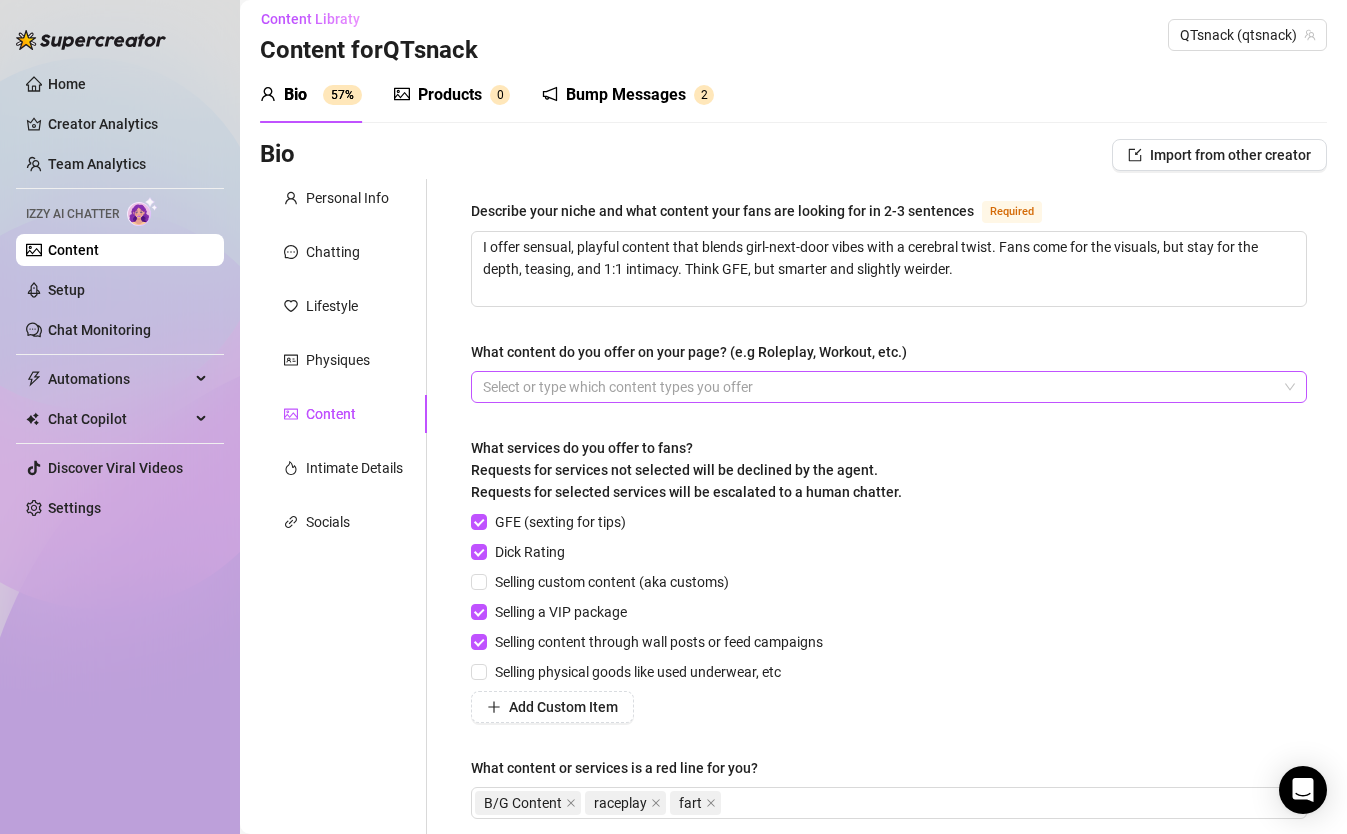 click at bounding box center [878, 387] 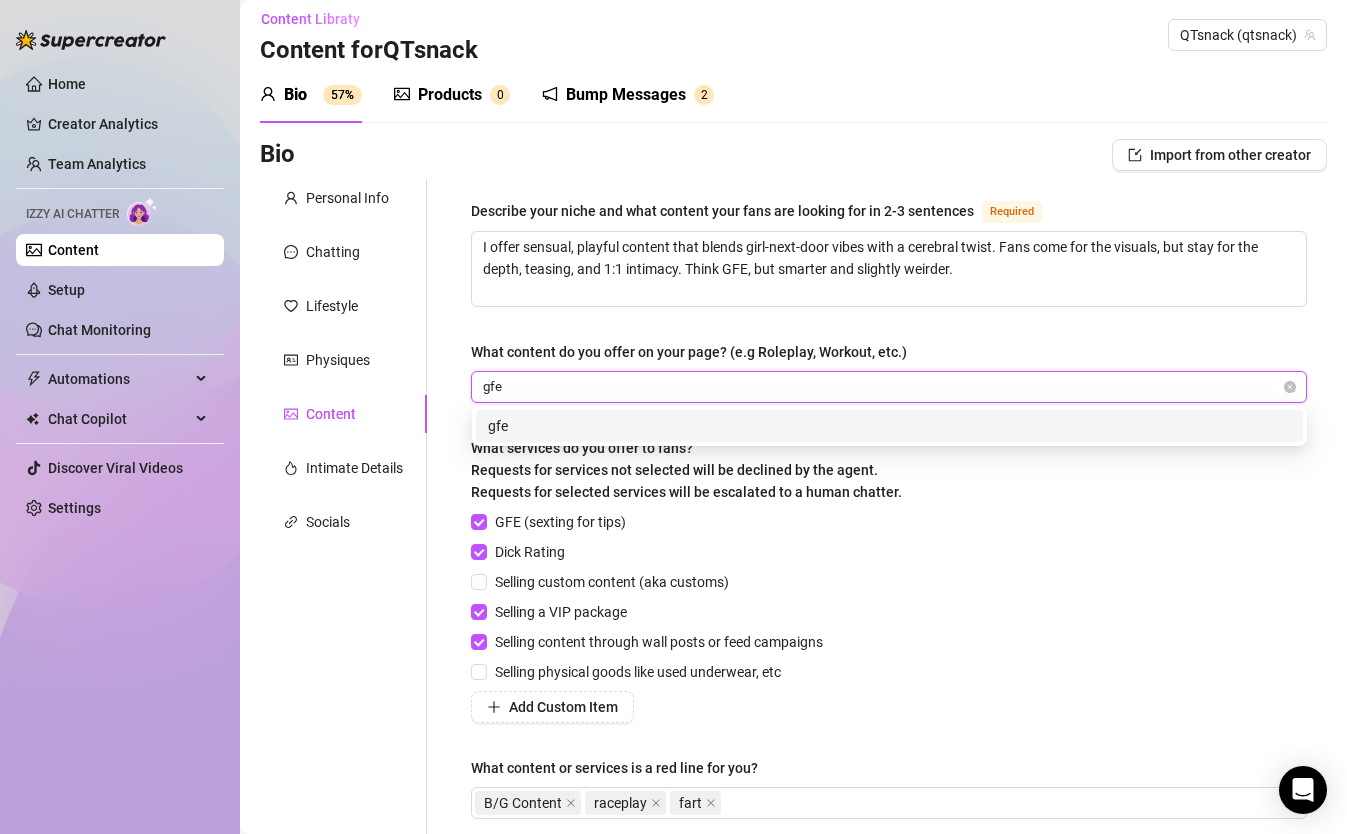 click on "gfe" at bounding box center (889, 426) 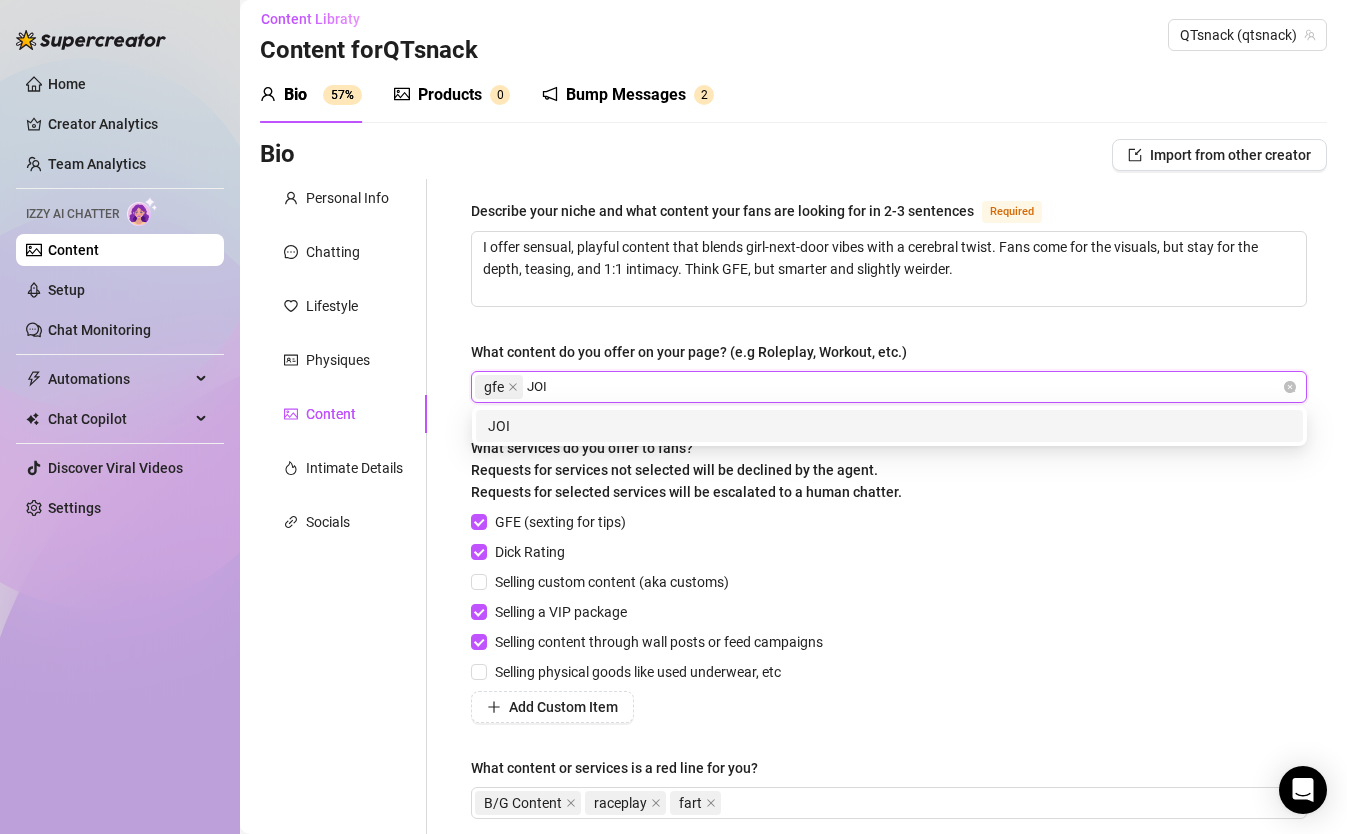 click on "JOI" at bounding box center (889, 426) 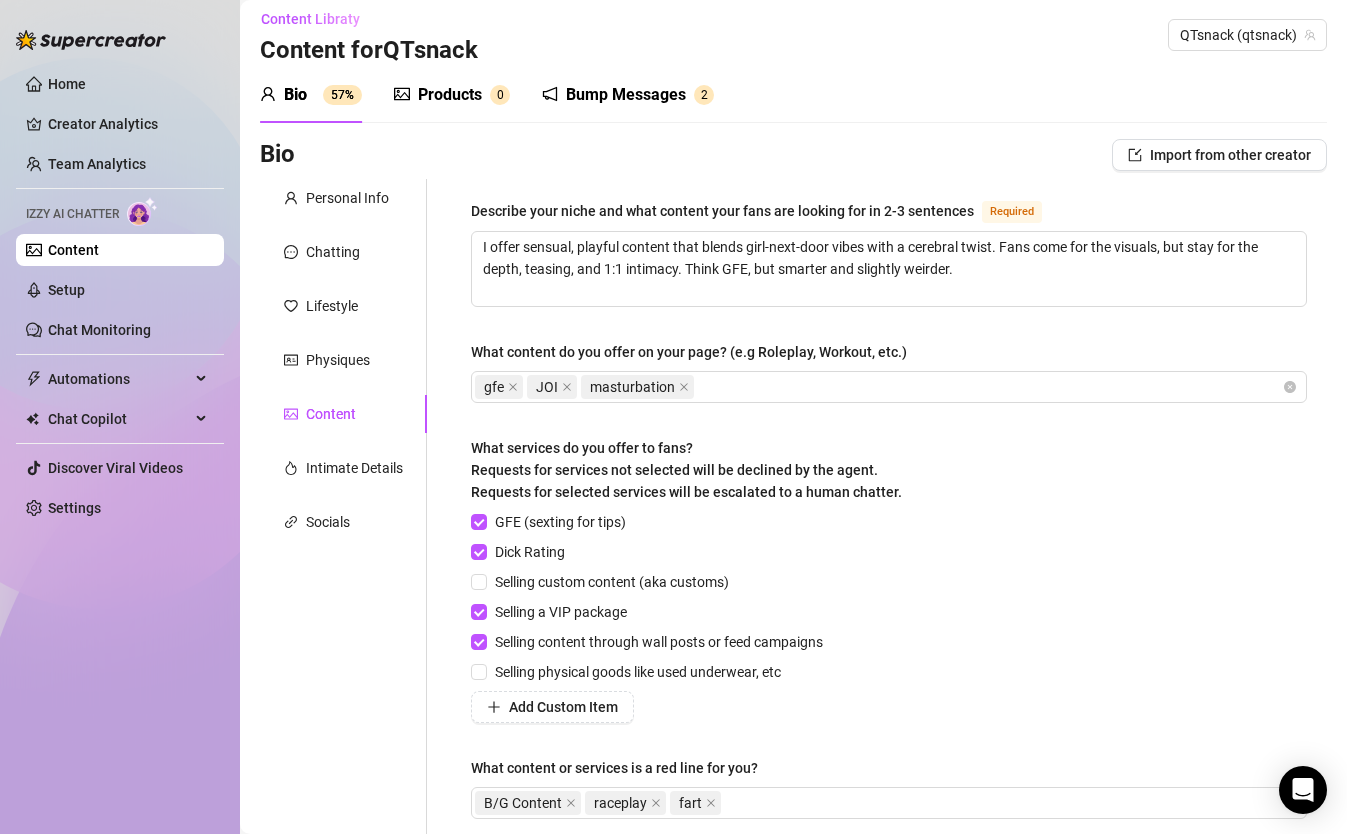 click on "Personal Info Chatting Lifestyle Physiques Content Intimate Details Socials" at bounding box center [343, 518] 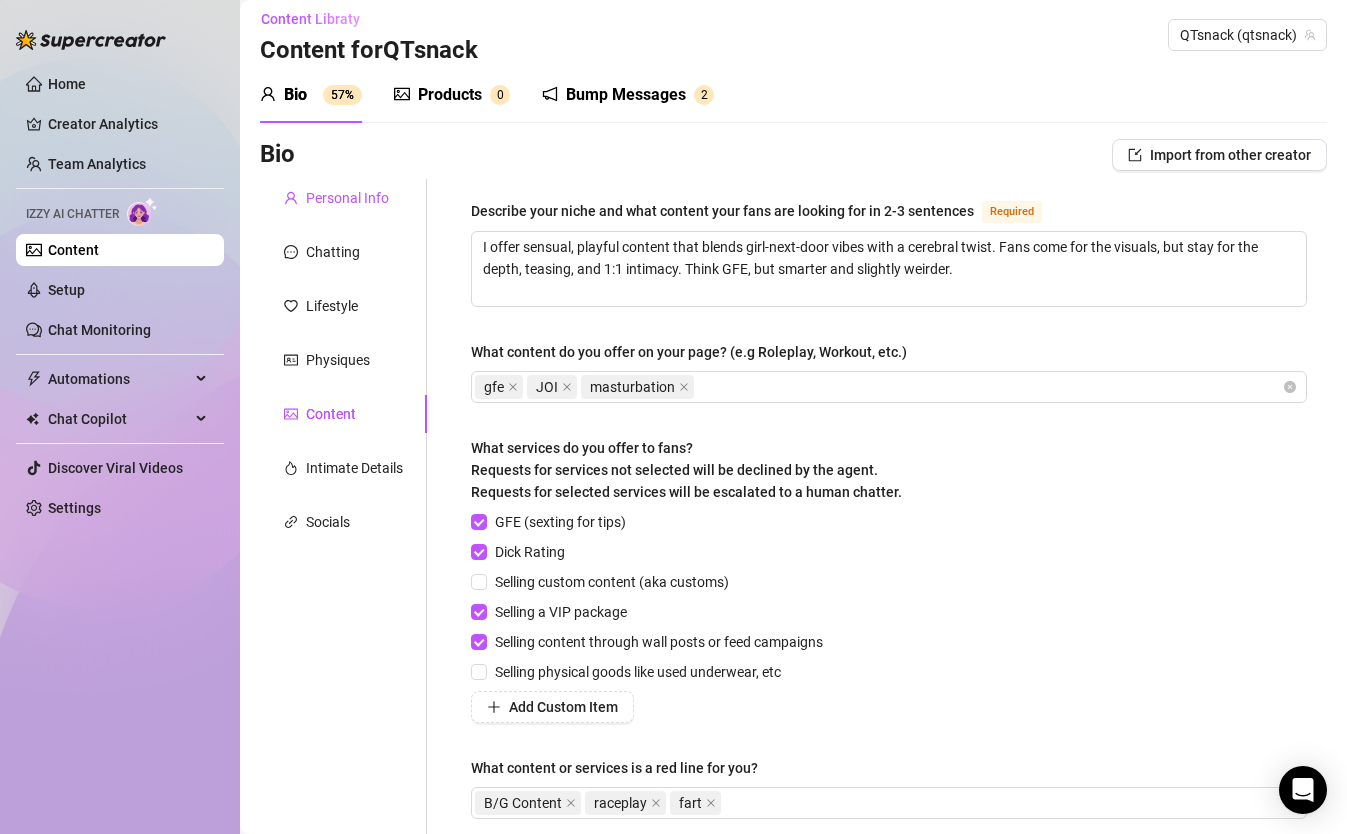 click on "Personal Info" at bounding box center (347, 198) 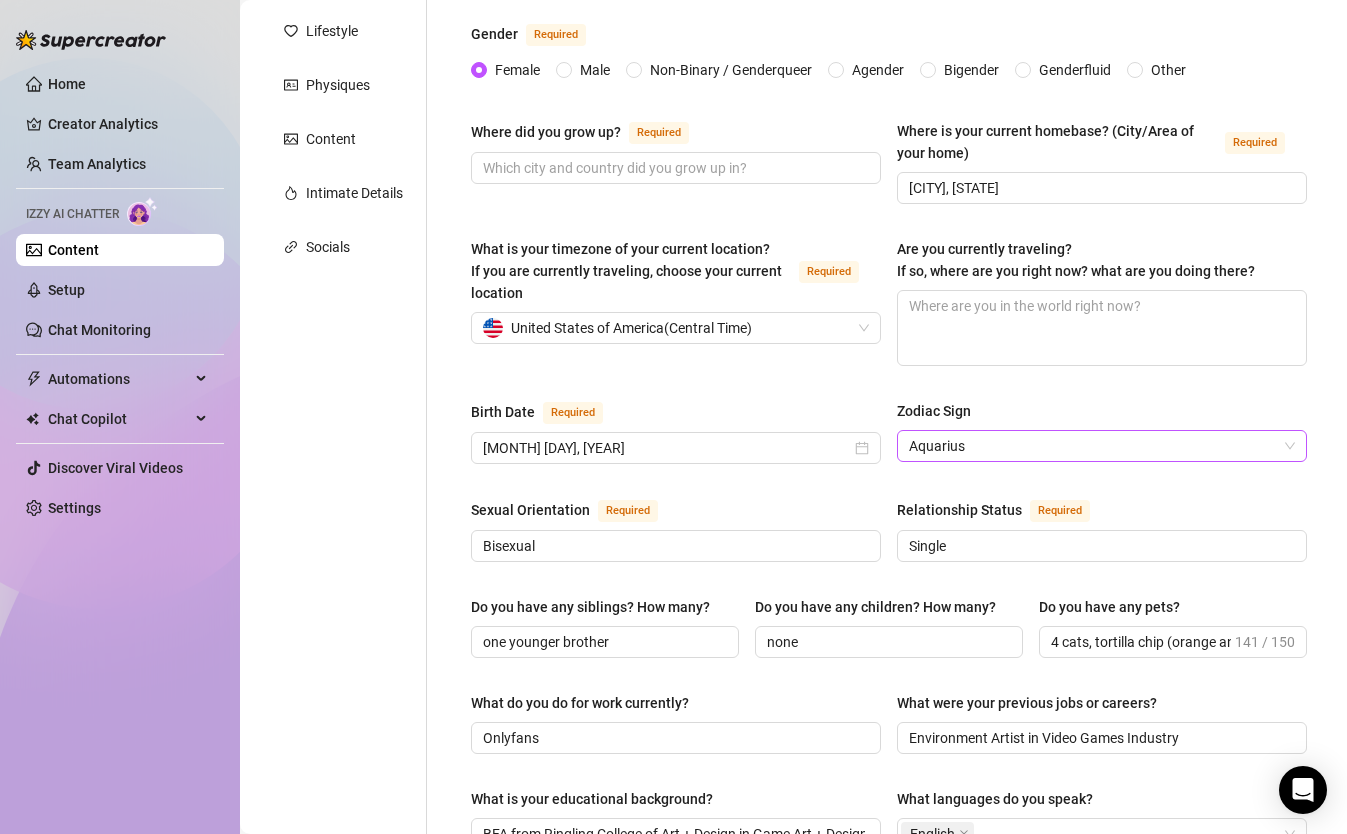 scroll, scrollTop: 1168, scrollLeft: 0, axis: vertical 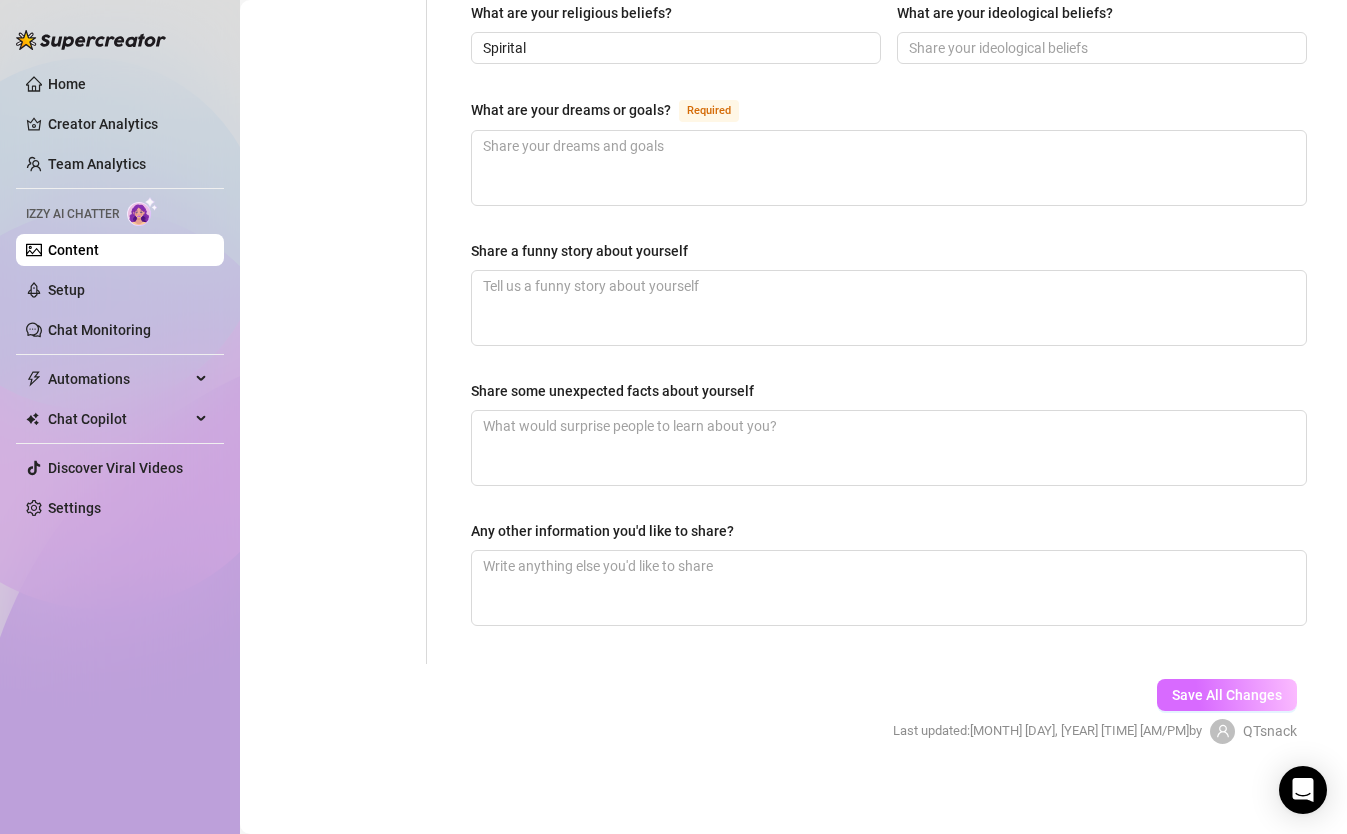 click on "Save All Changes" at bounding box center (1227, 695) 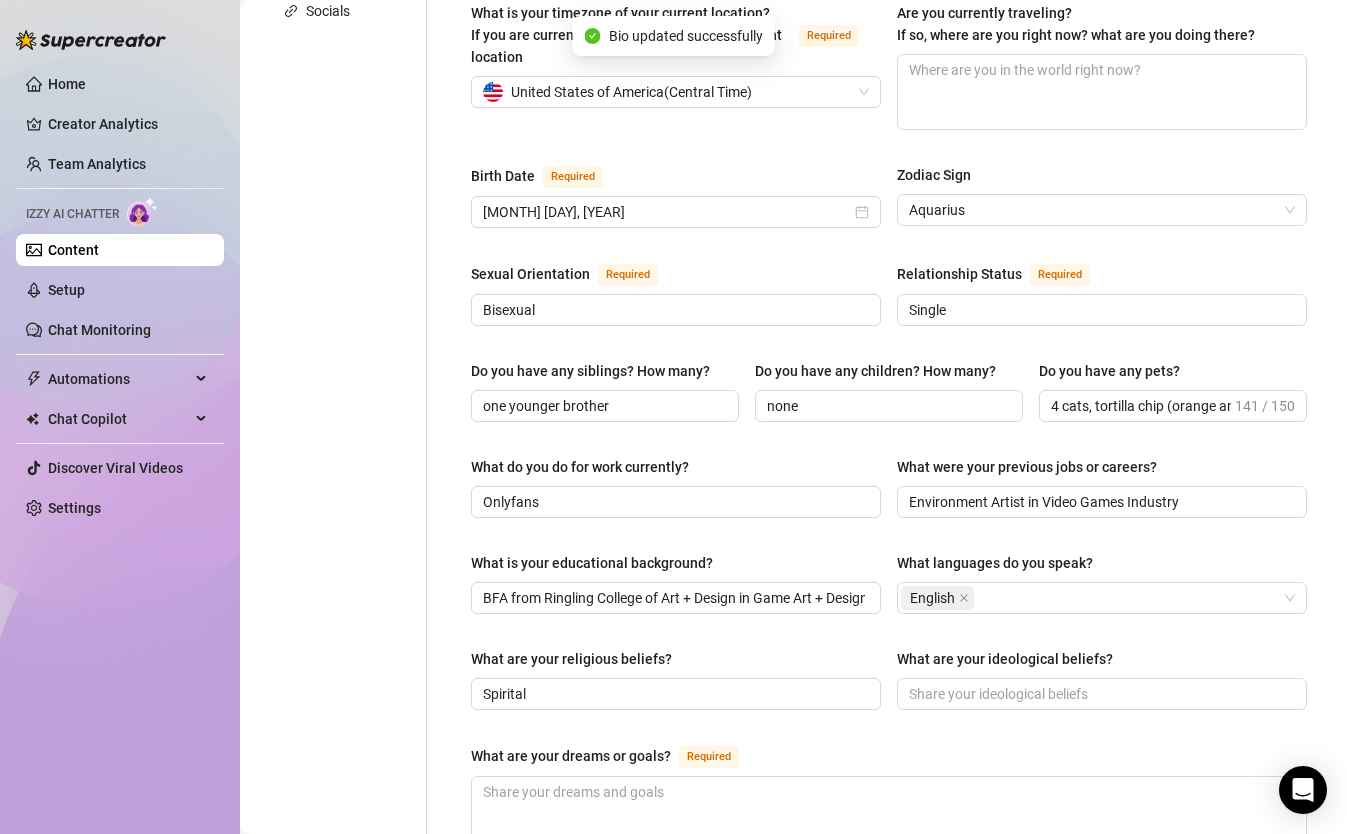 scroll, scrollTop: 0, scrollLeft: 0, axis: both 